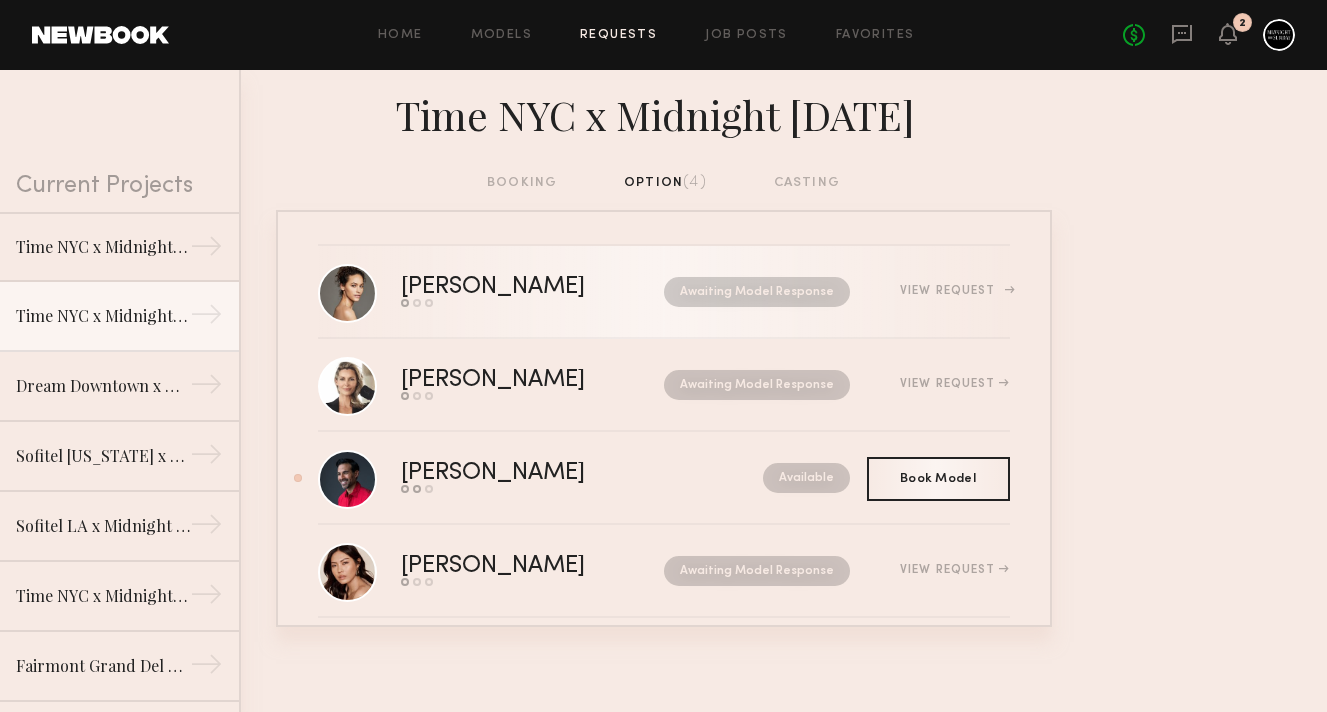 scroll, scrollTop: 0, scrollLeft: 0, axis: both 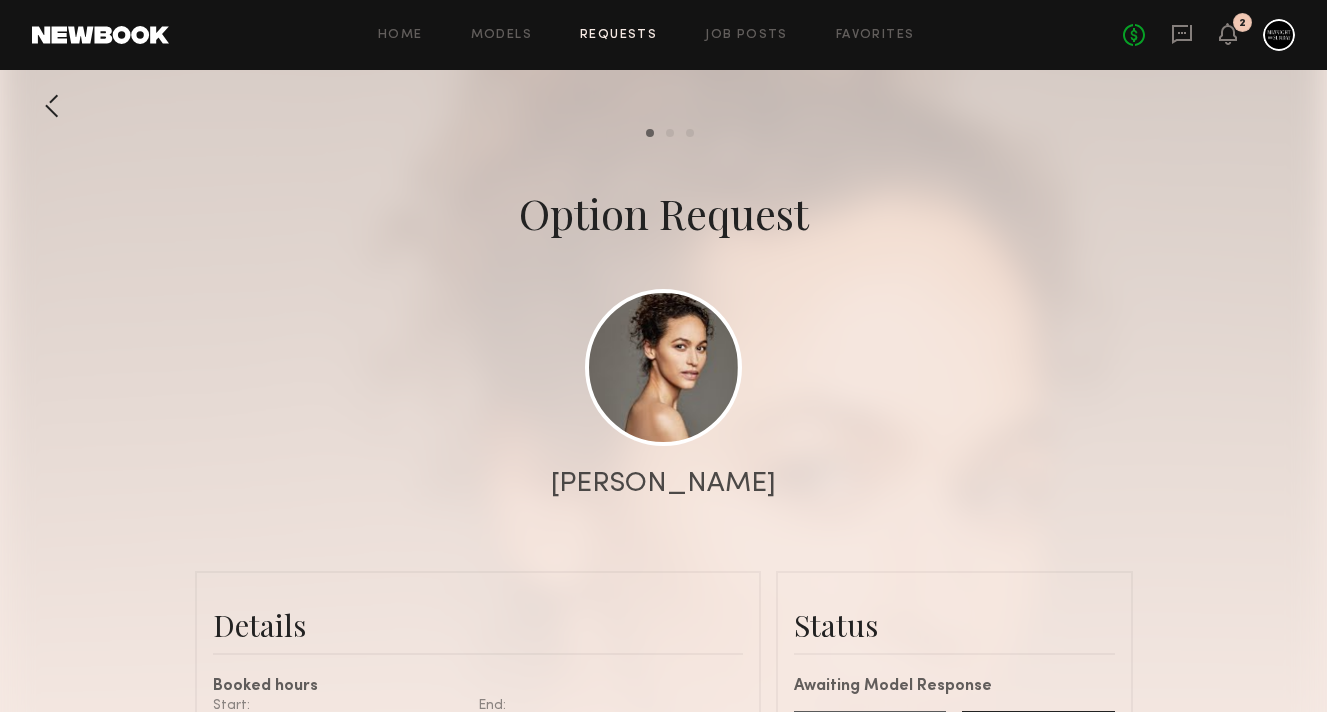 click 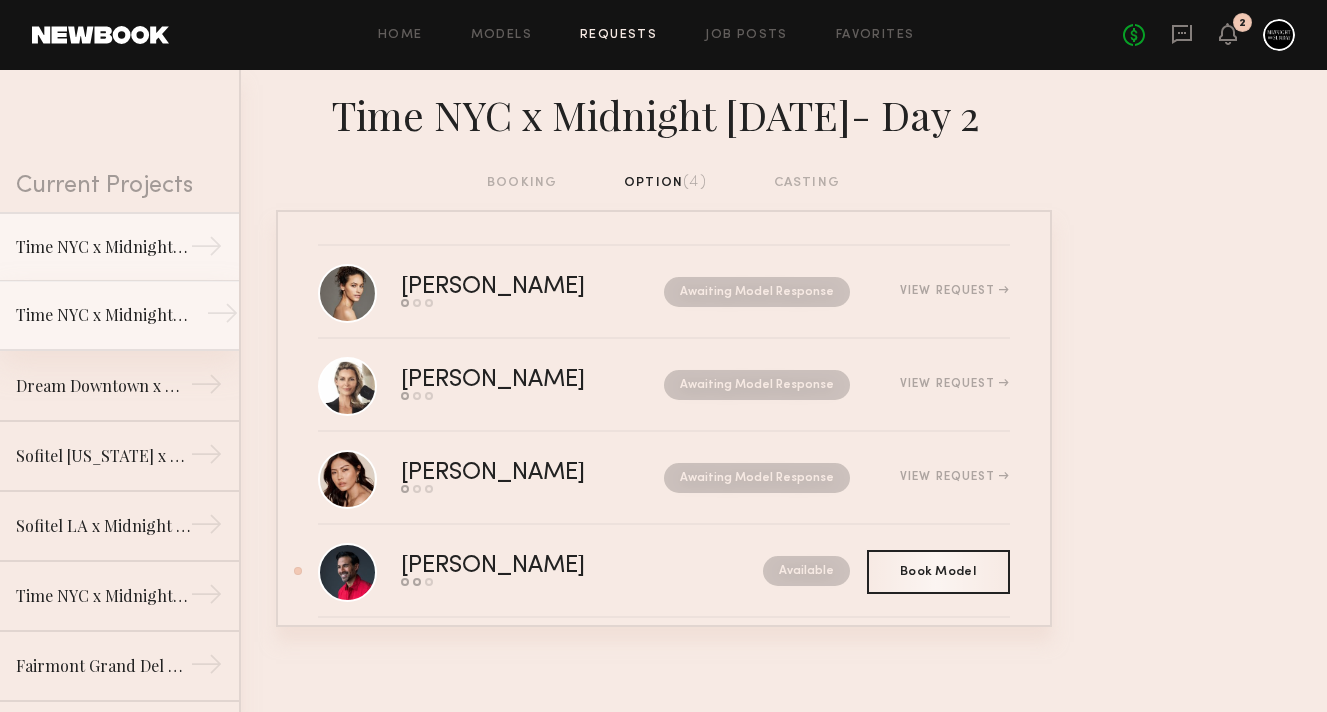 click on "Time NYC x Midnight [DATE]" 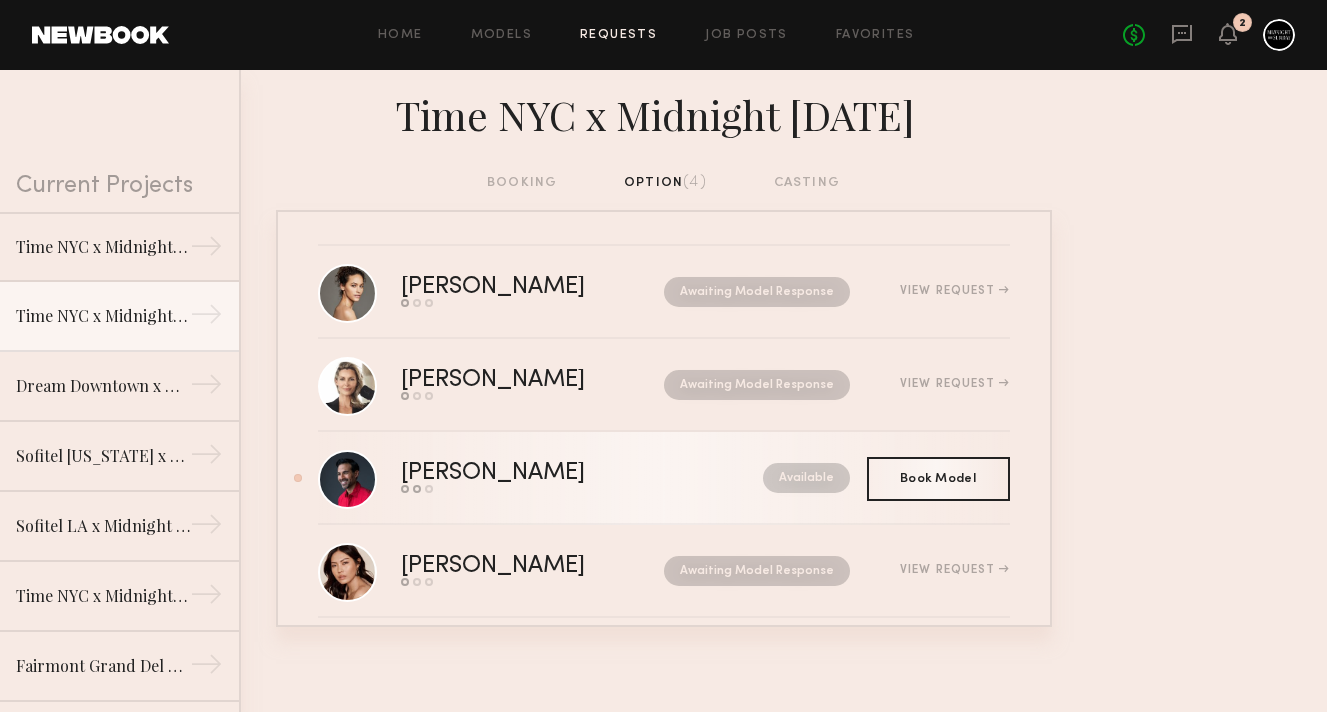click on "Available" 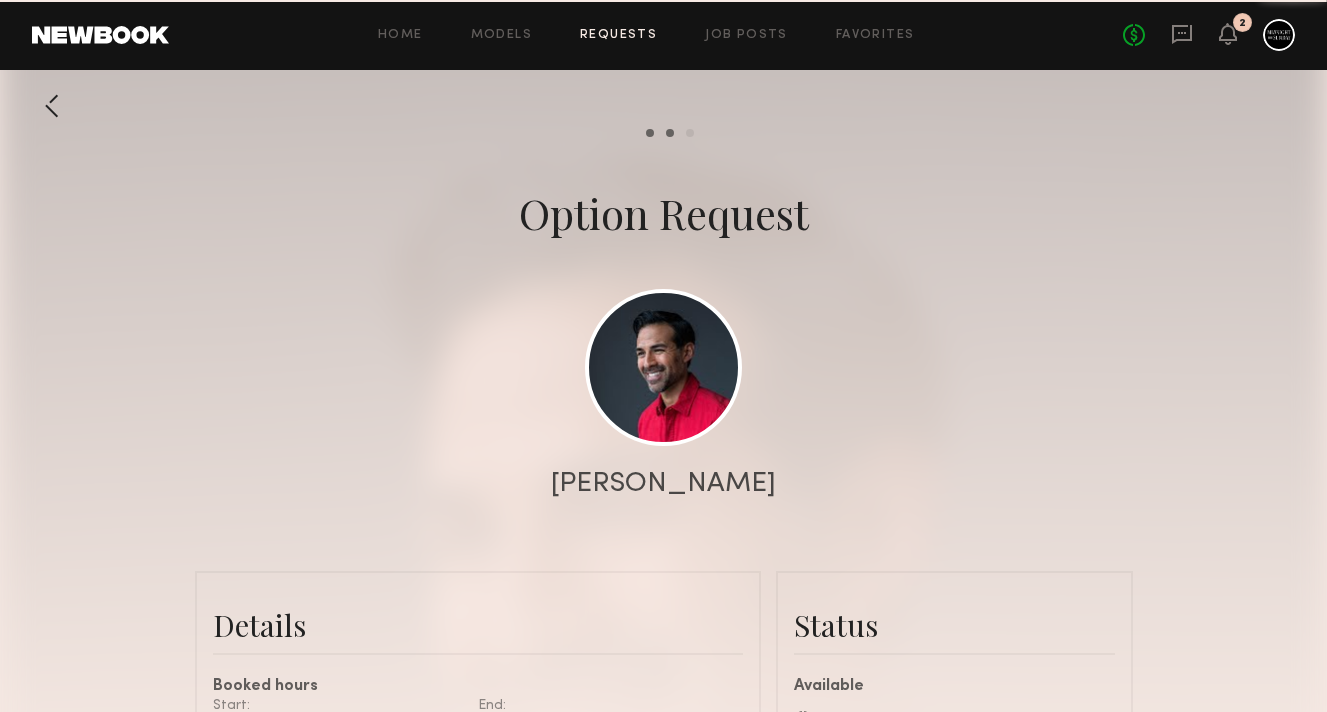 scroll, scrollTop: 152, scrollLeft: 0, axis: vertical 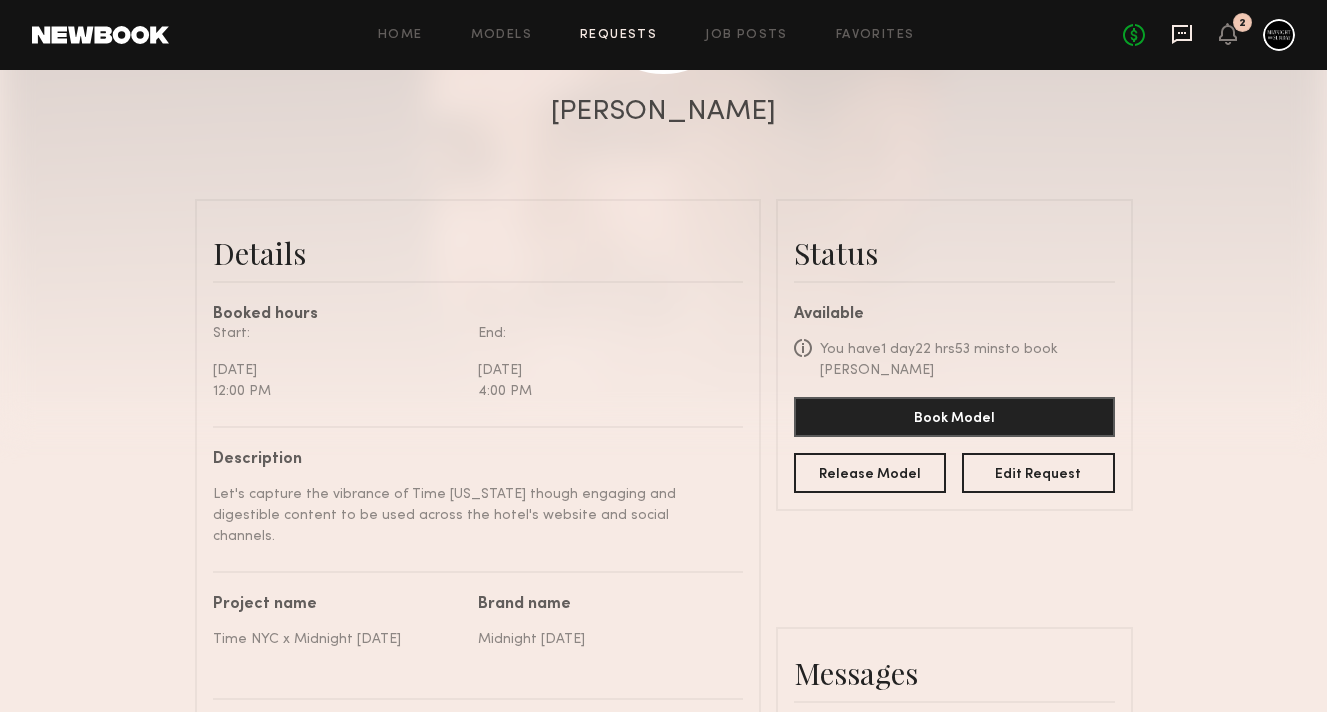 click 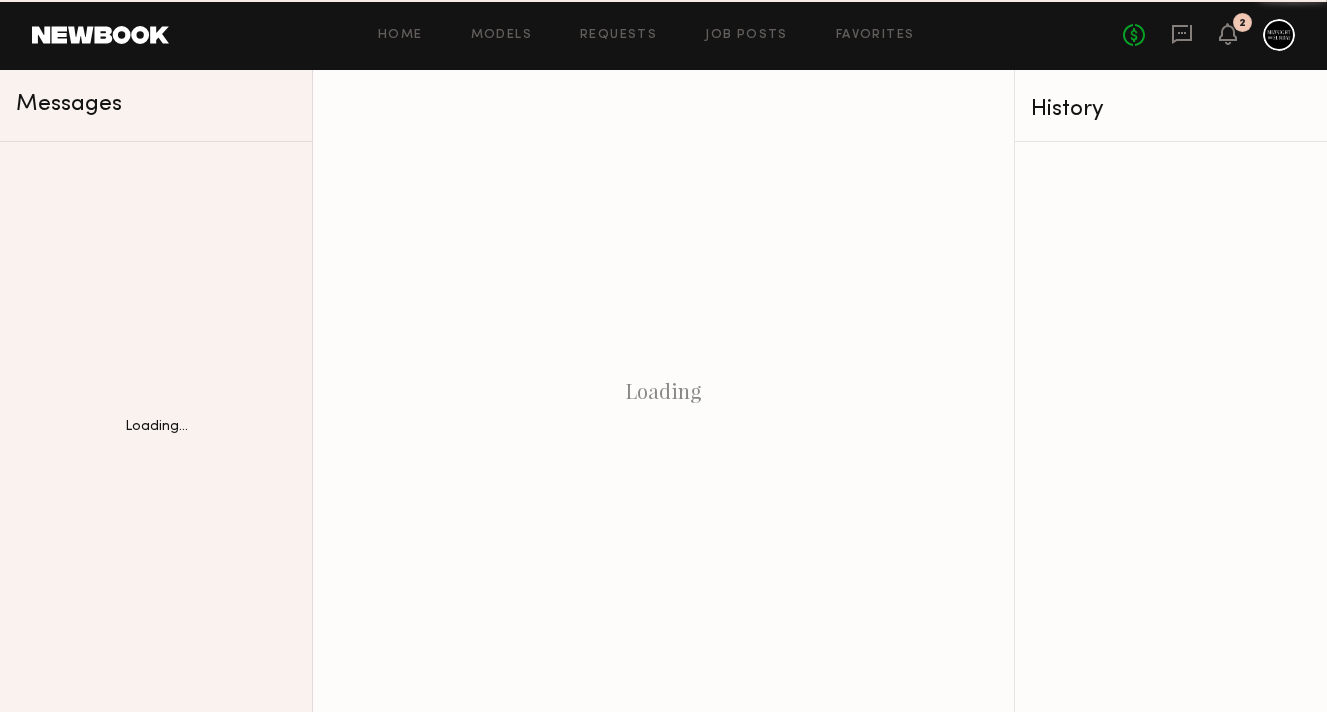 scroll, scrollTop: 0, scrollLeft: 0, axis: both 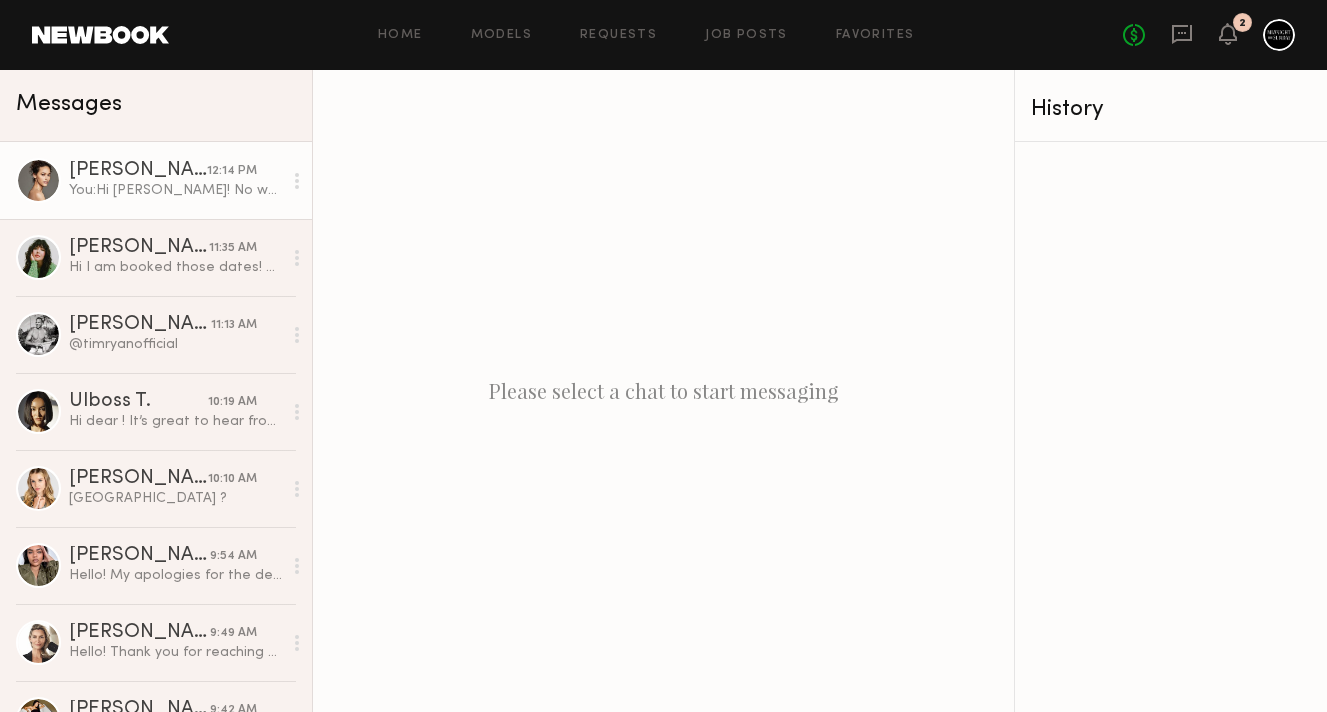 click on "[PERSON_NAME]" 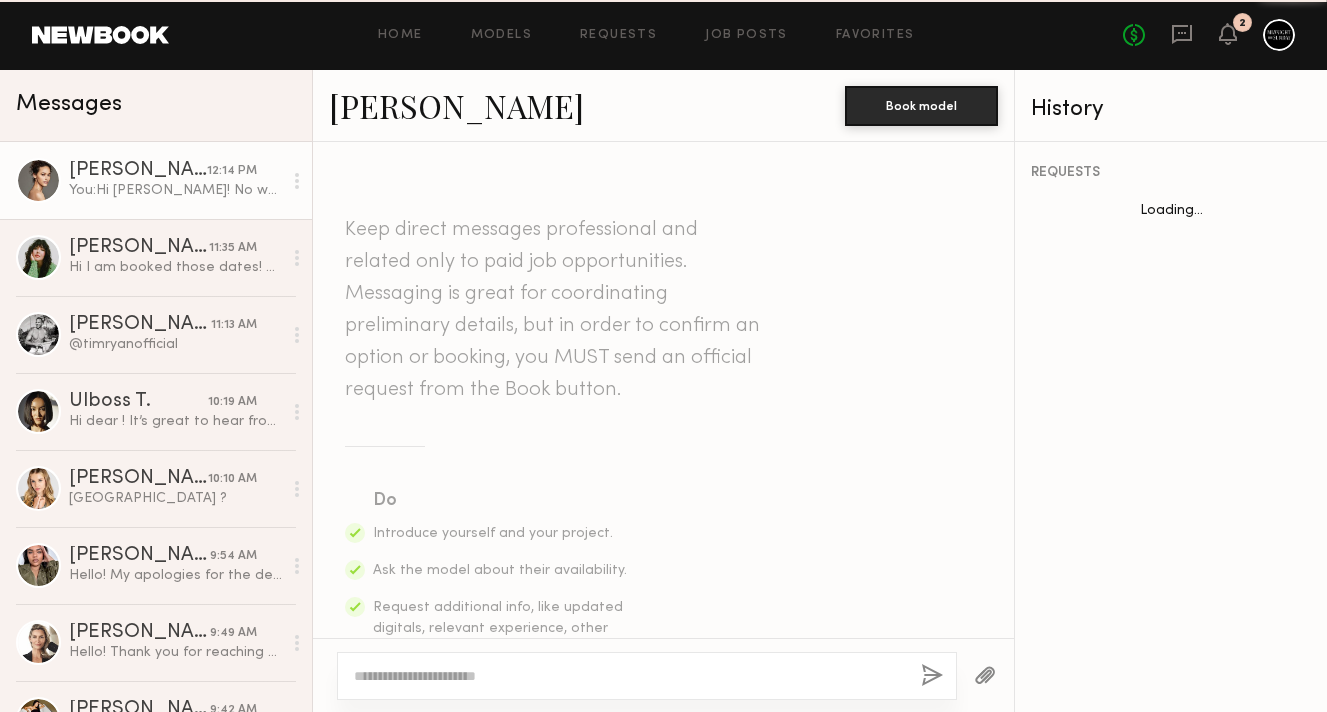 scroll, scrollTop: 1200, scrollLeft: 0, axis: vertical 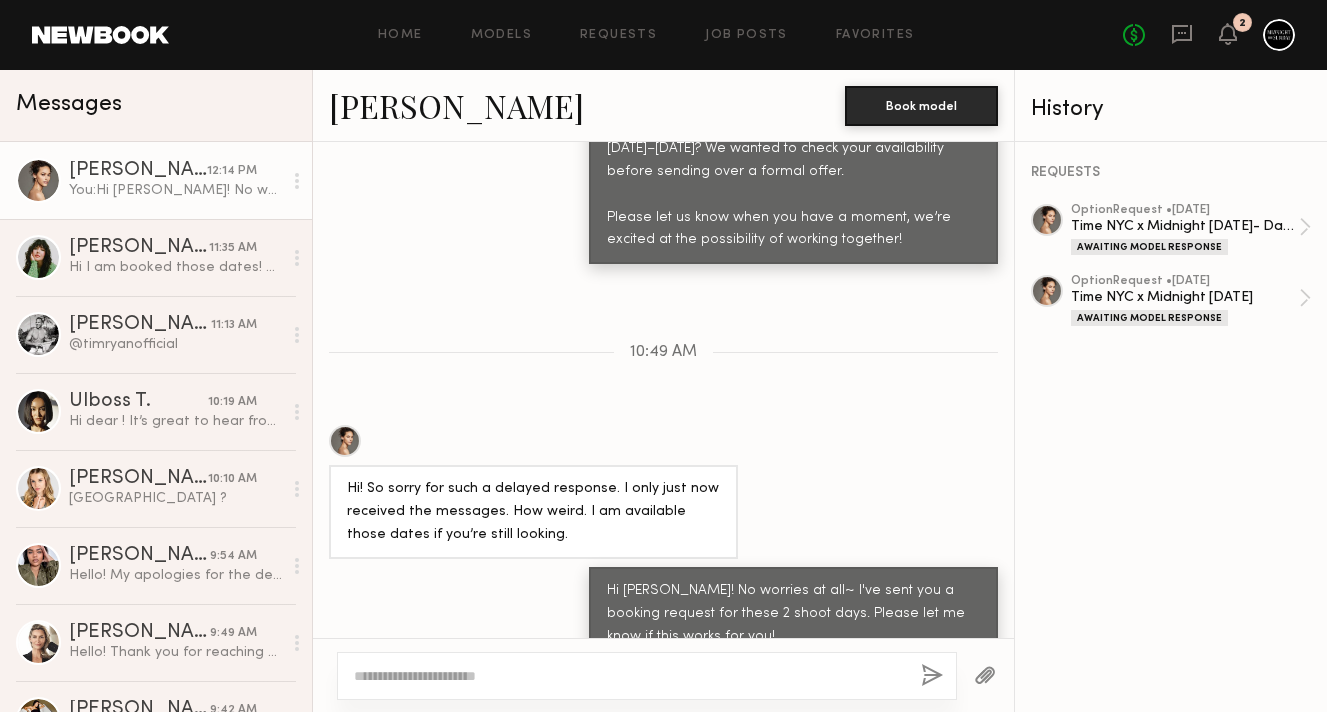 click 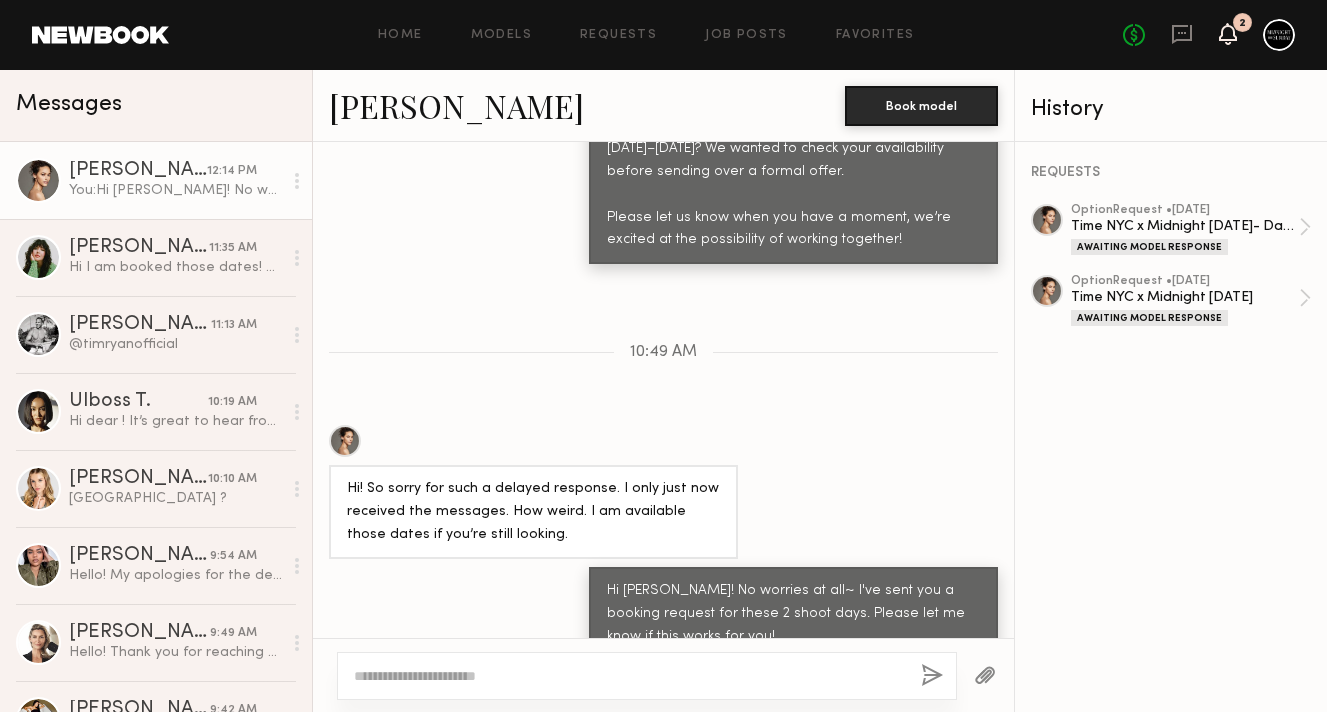 click 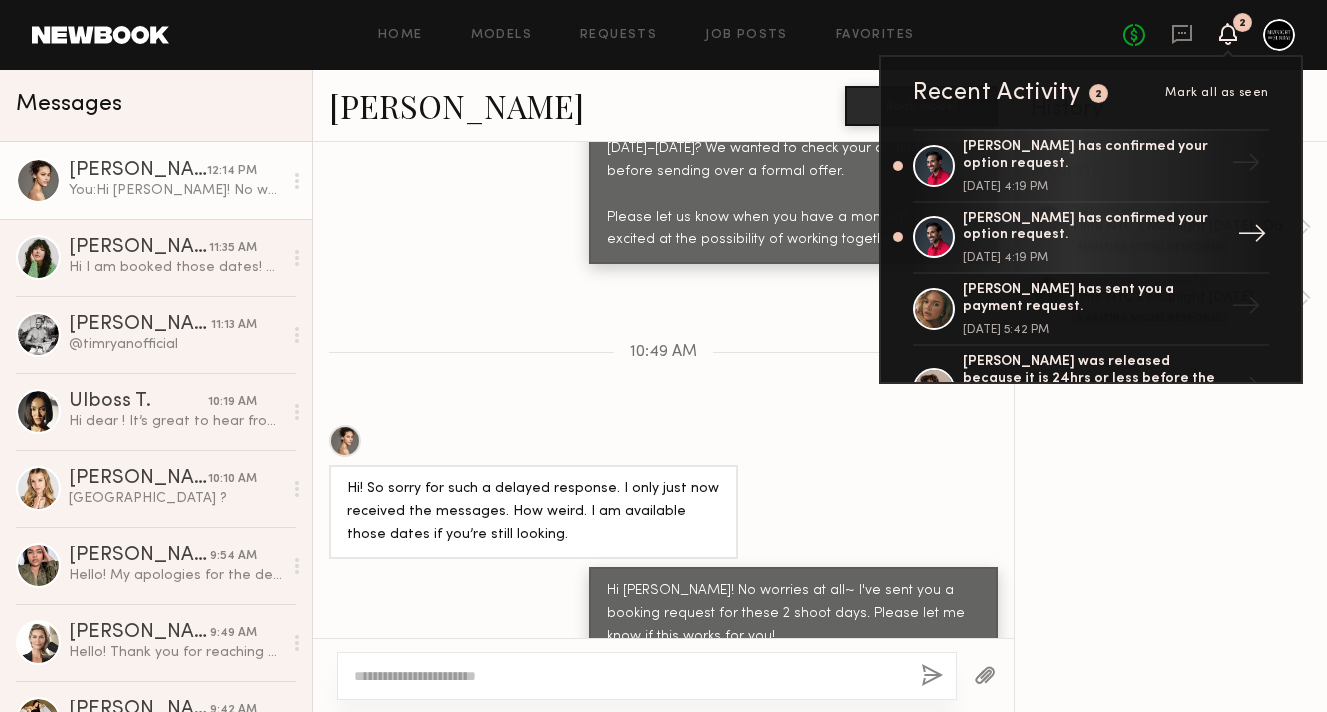 click on "[PERSON_NAME] has confirmed your option request." 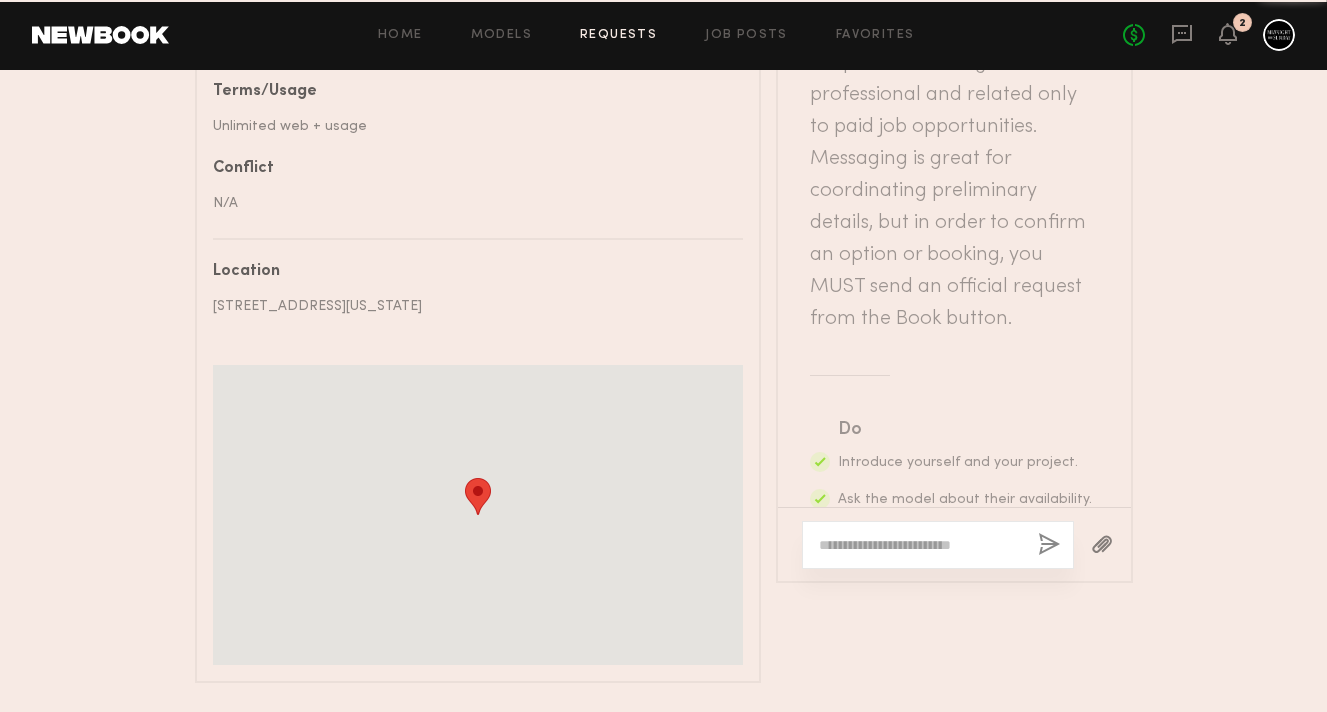 scroll, scrollTop: 1155, scrollLeft: 0, axis: vertical 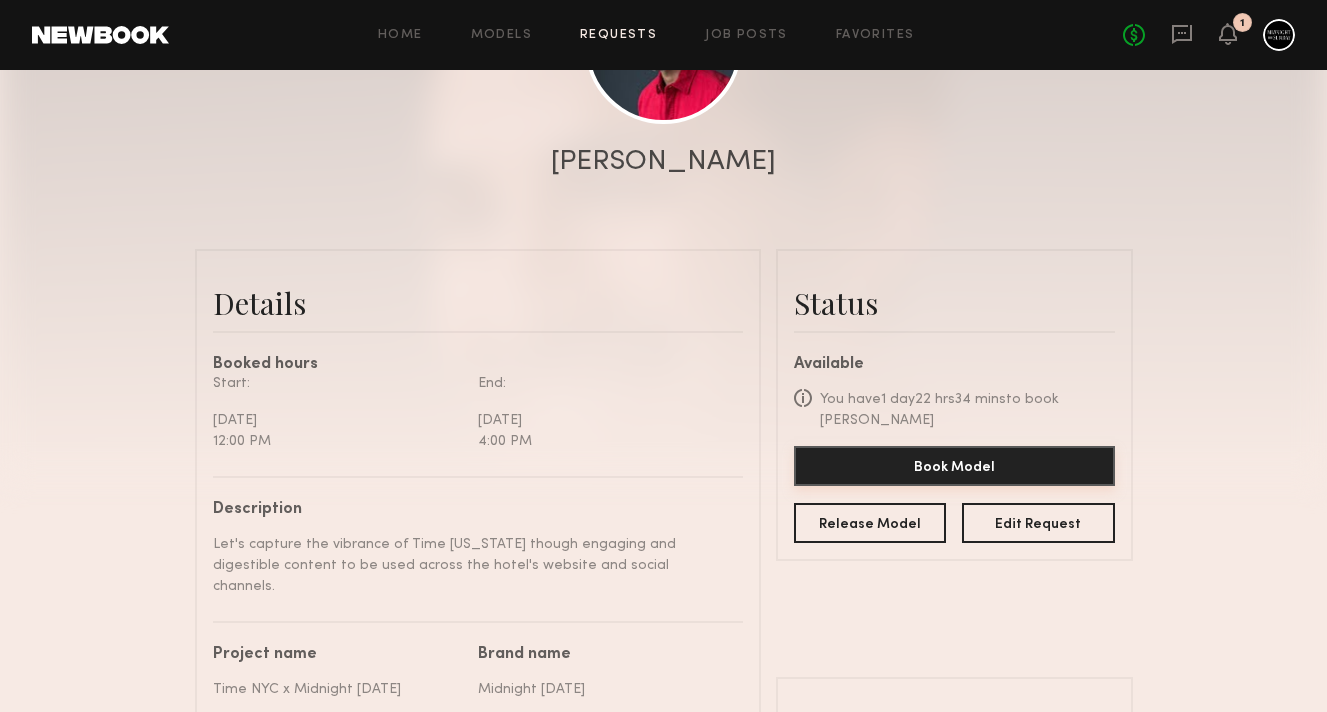 click on "Book Model" 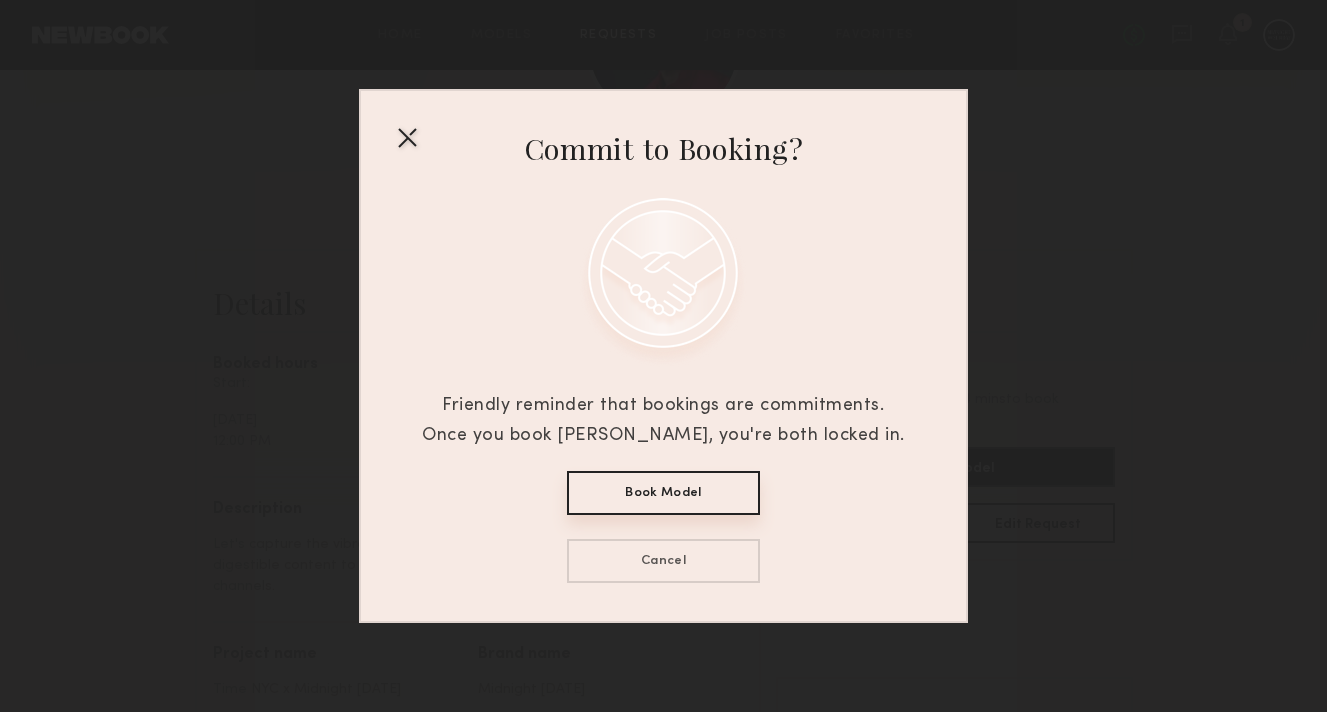 click on "Book Model" at bounding box center [663, 493] 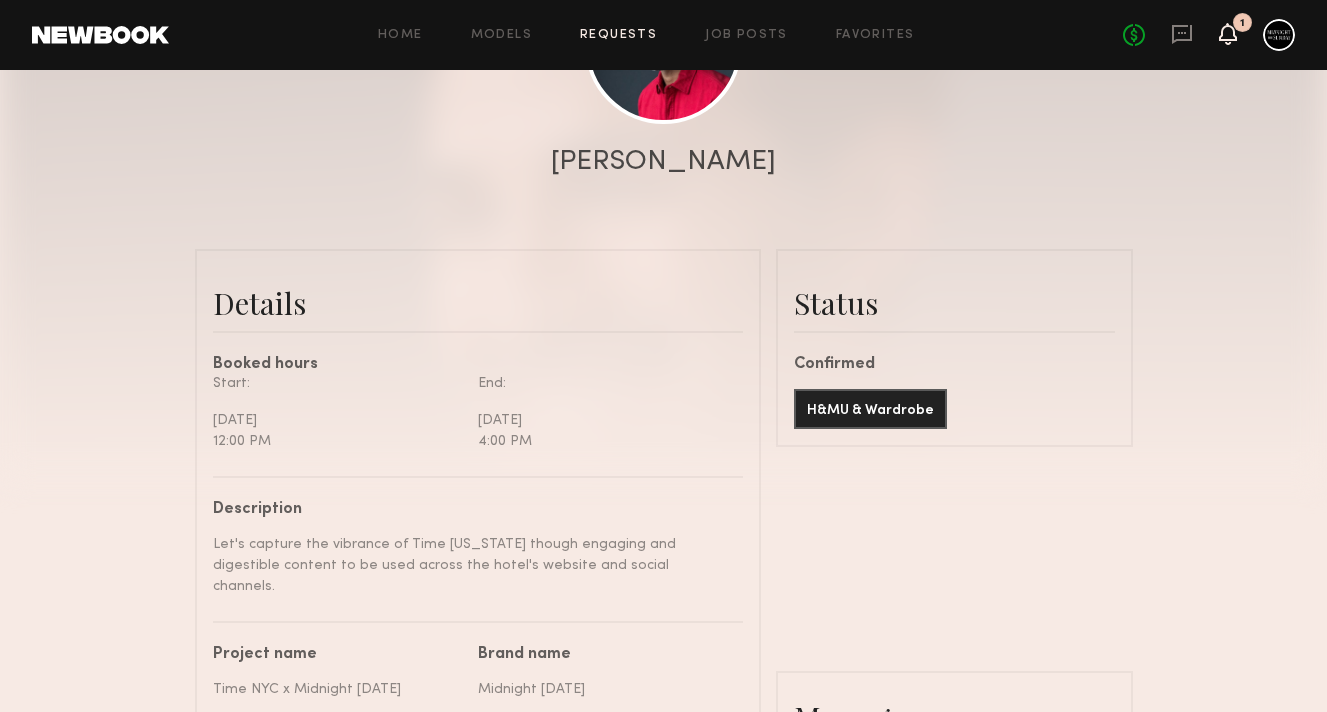 click 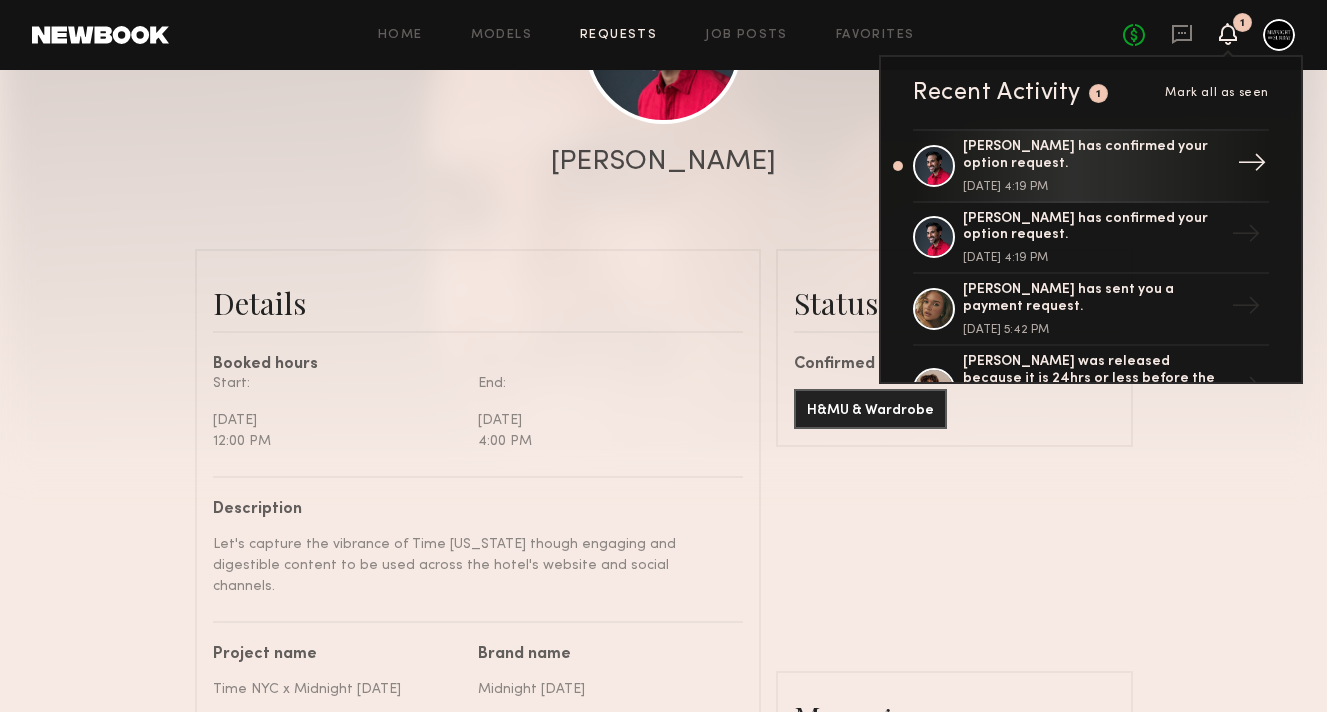 click on "Edward A. has confirmed your option request. July 24, 2025 @ 4:19 PM" 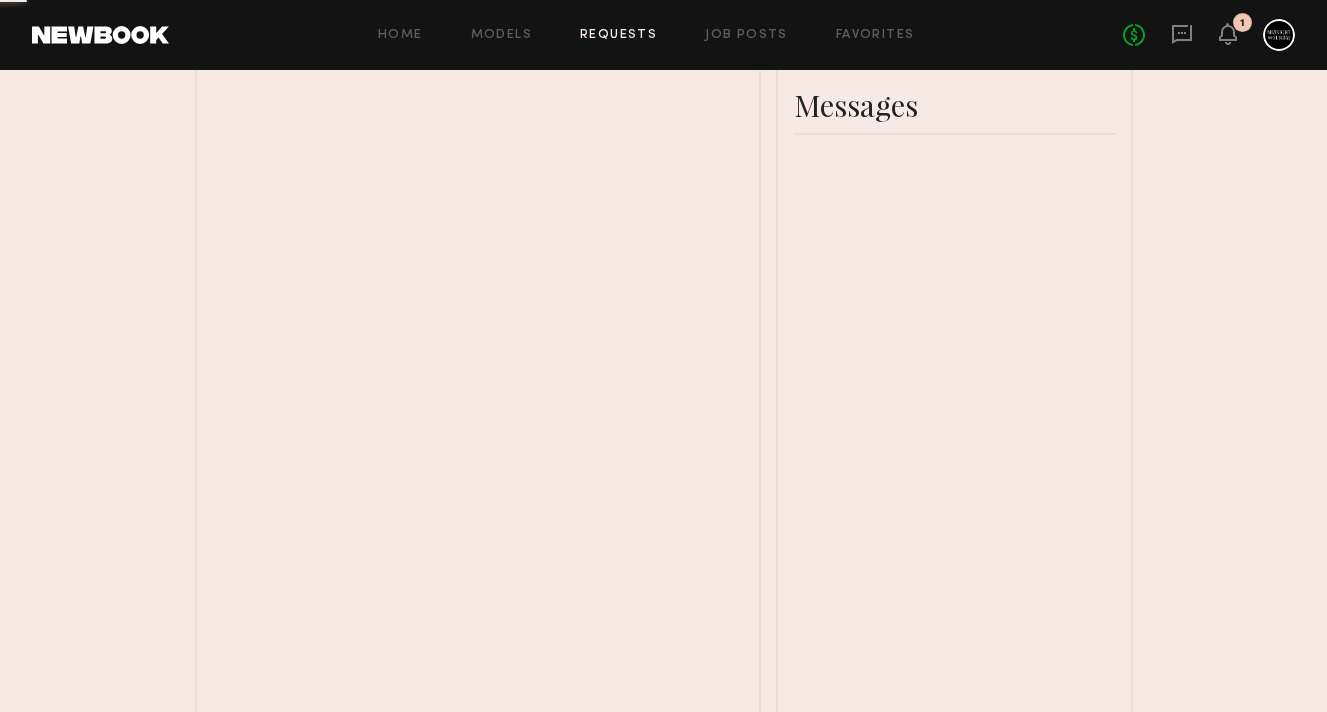scroll, scrollTop: 0, scrollLeft: 0, axis: both 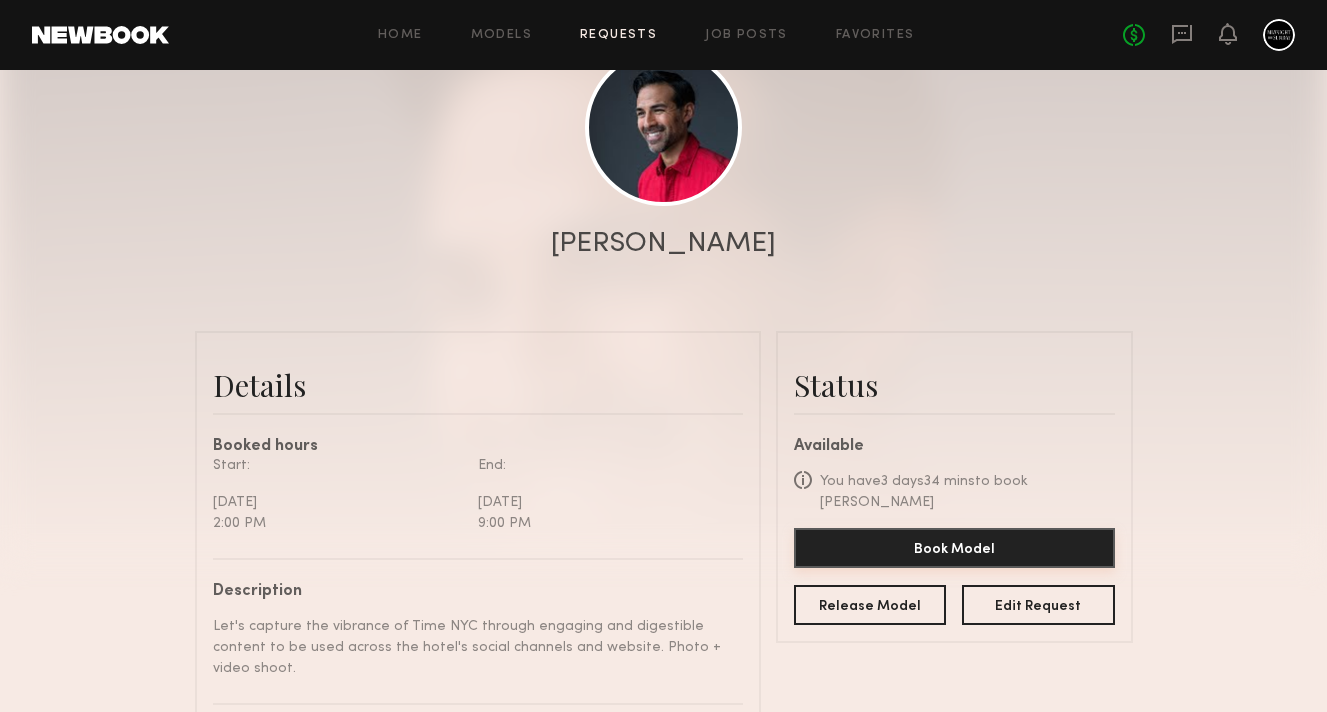 click on "Book Model" 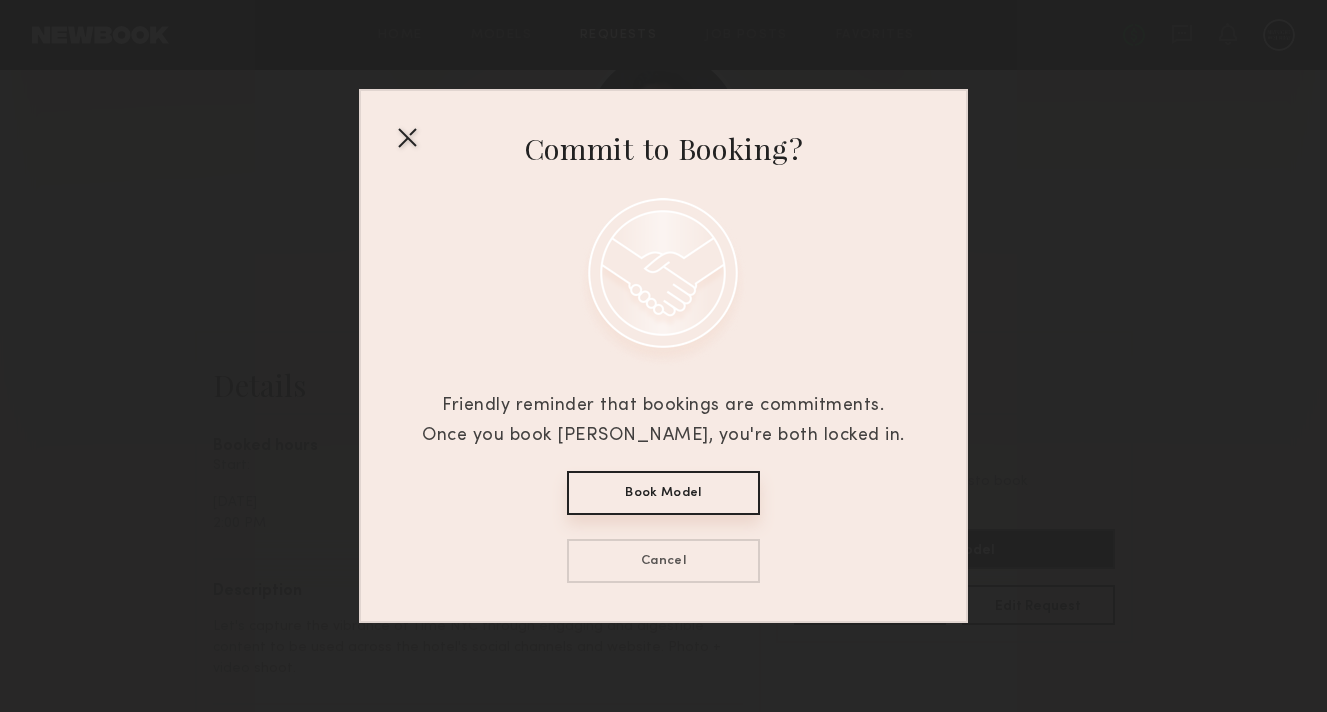 click on "Book Model" at bounding box center [663, 493] 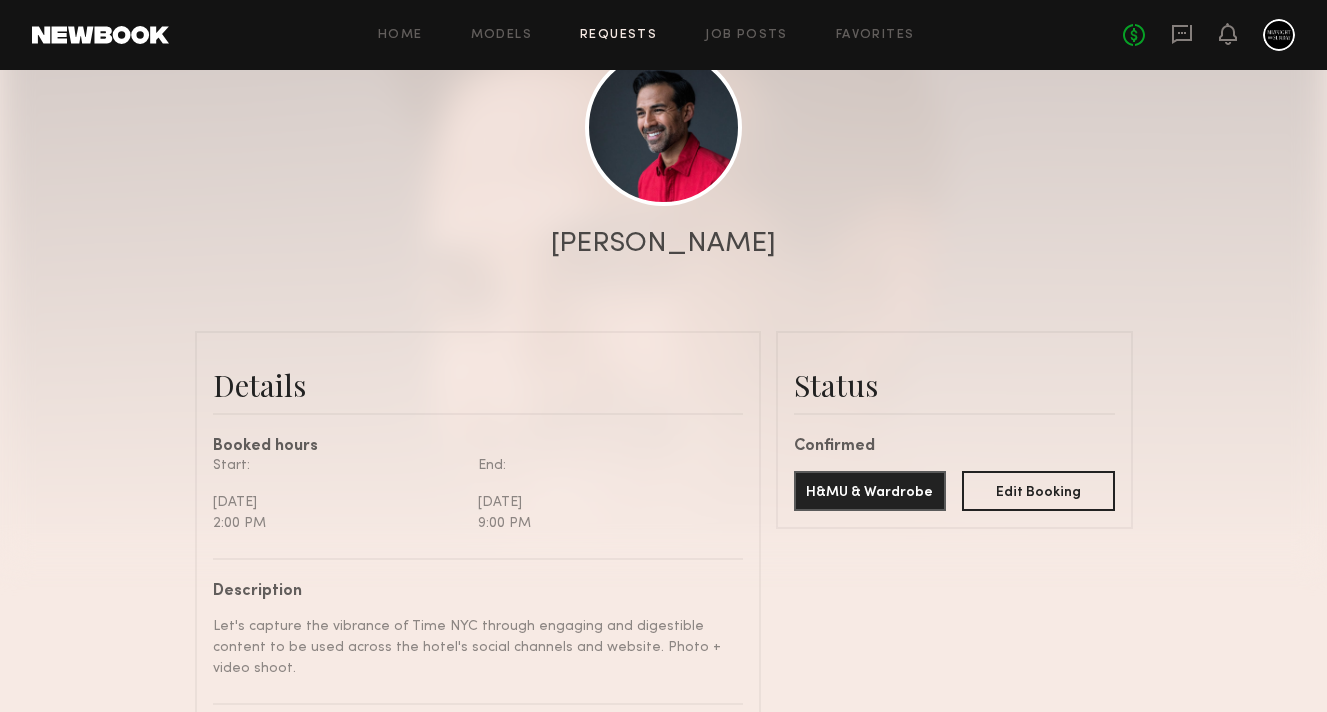 scroll, scrollTop: 1527, scrollLeft: 0, axis: vertical 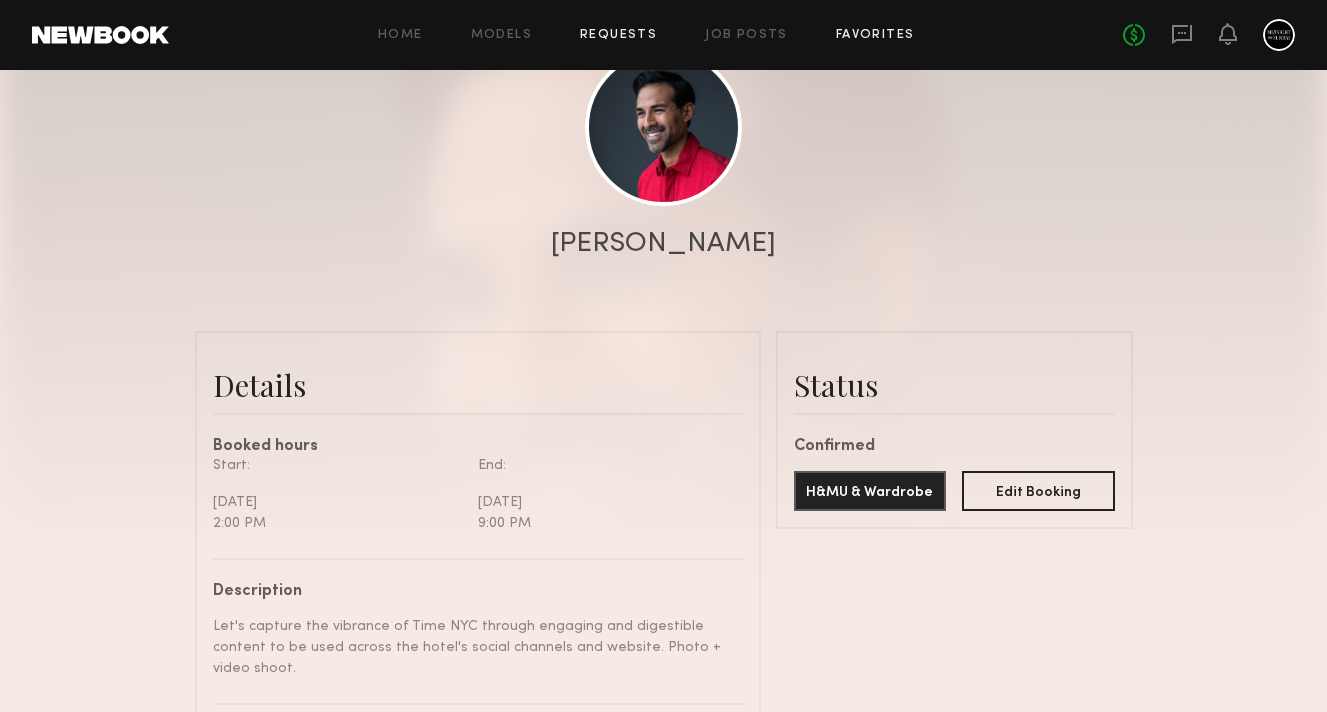 click on "Favorites" 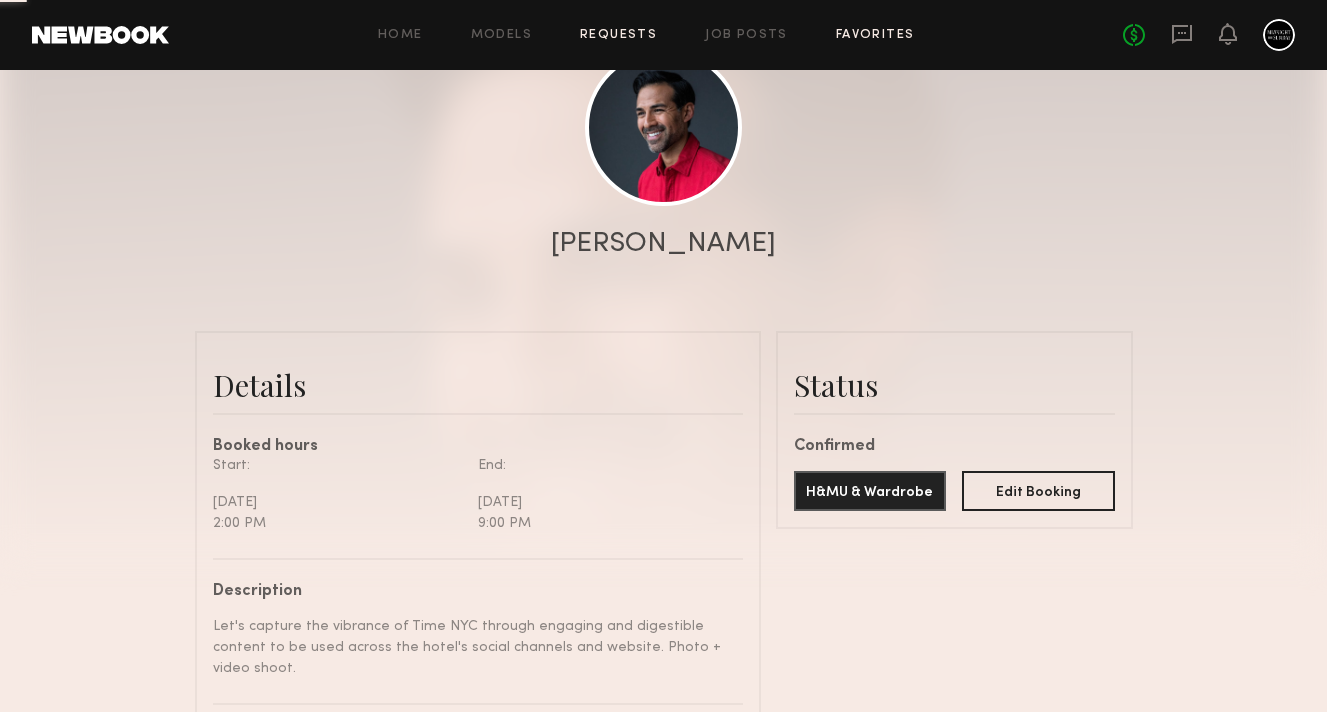 scroll, scrollTop: 0, scrollLeft: 0, axis: both 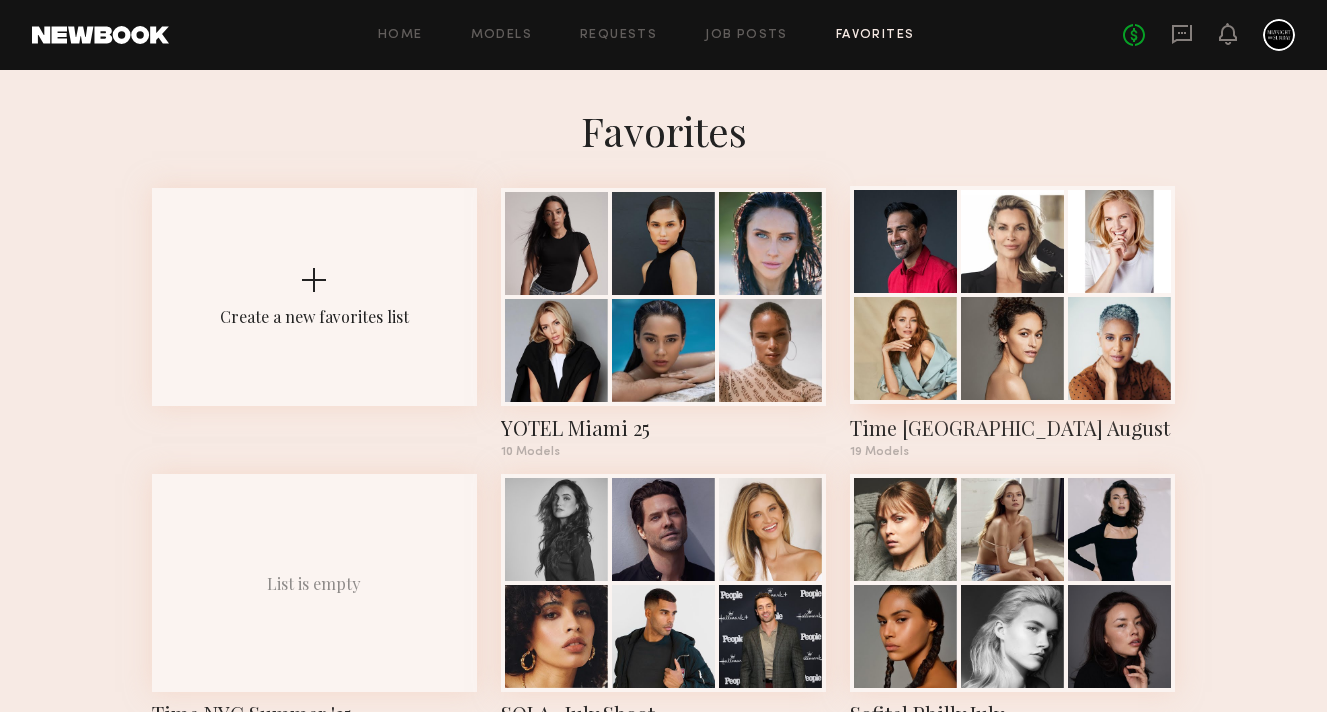 click 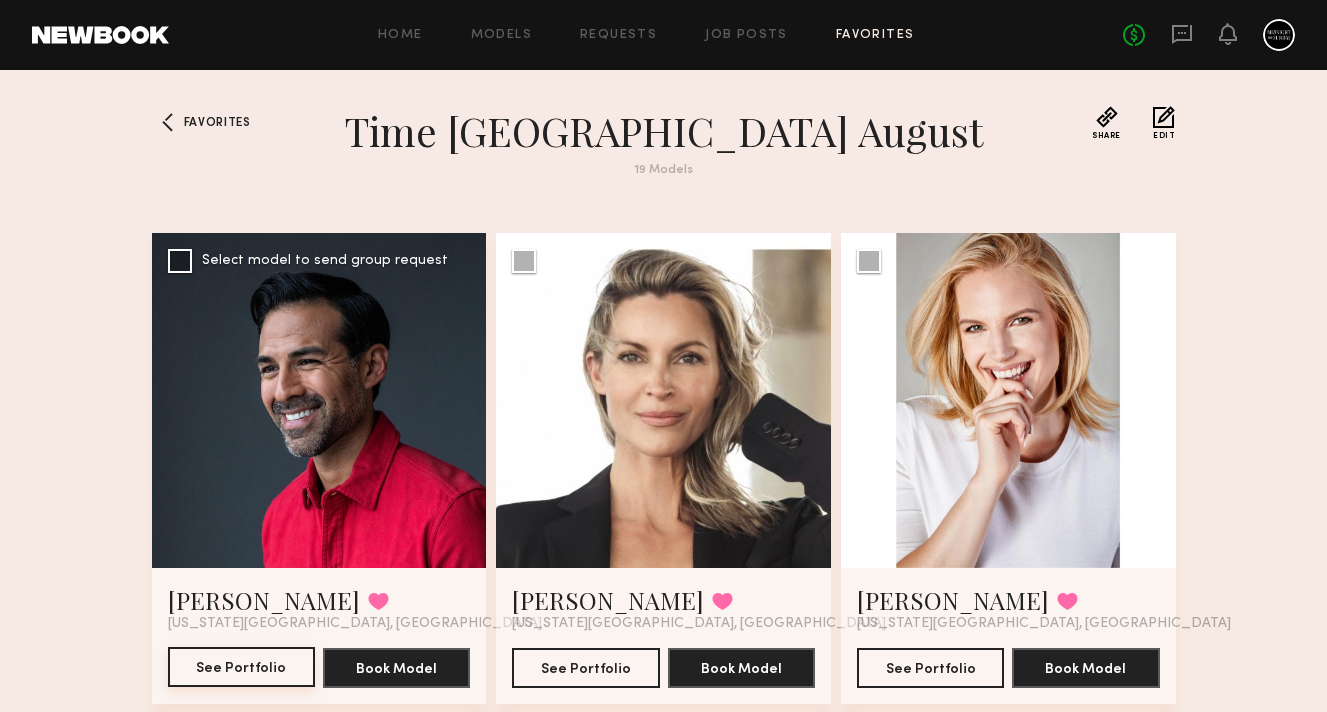 click on "See Portfolio" 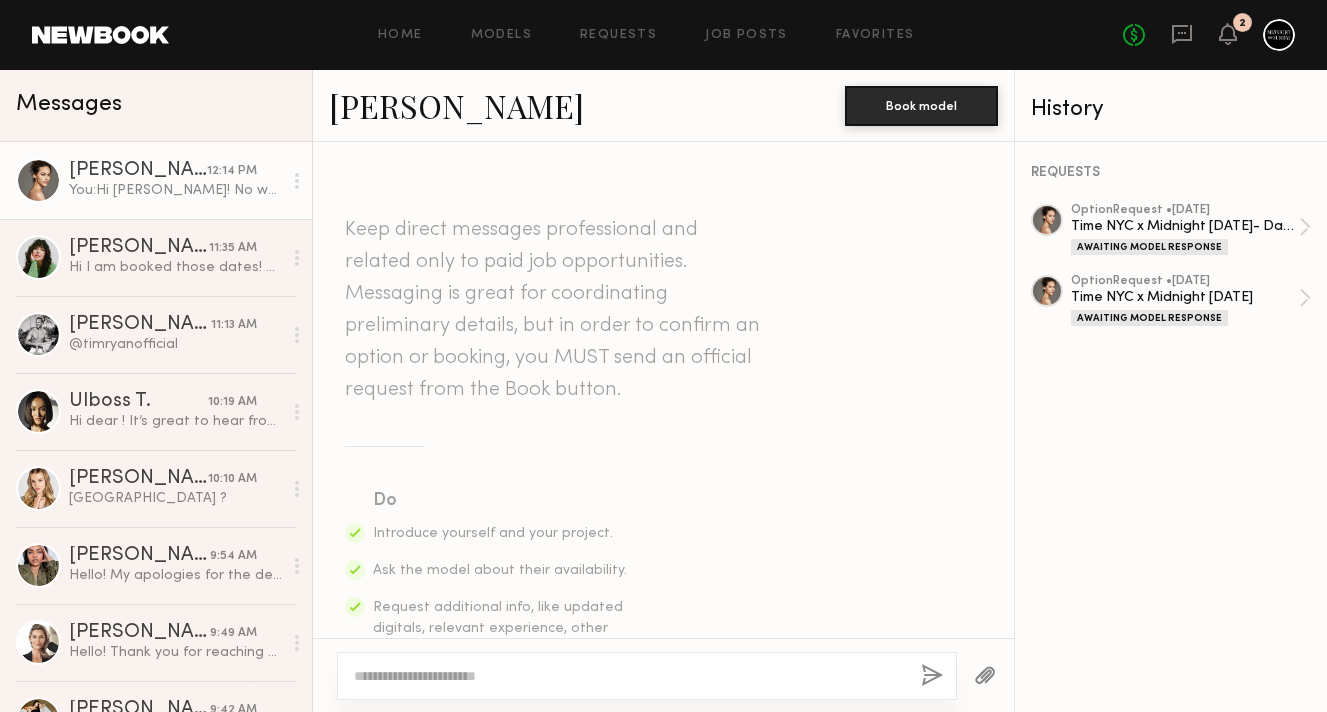 scroll, scrollTop: 0, scrollLeft: 0, axis: both 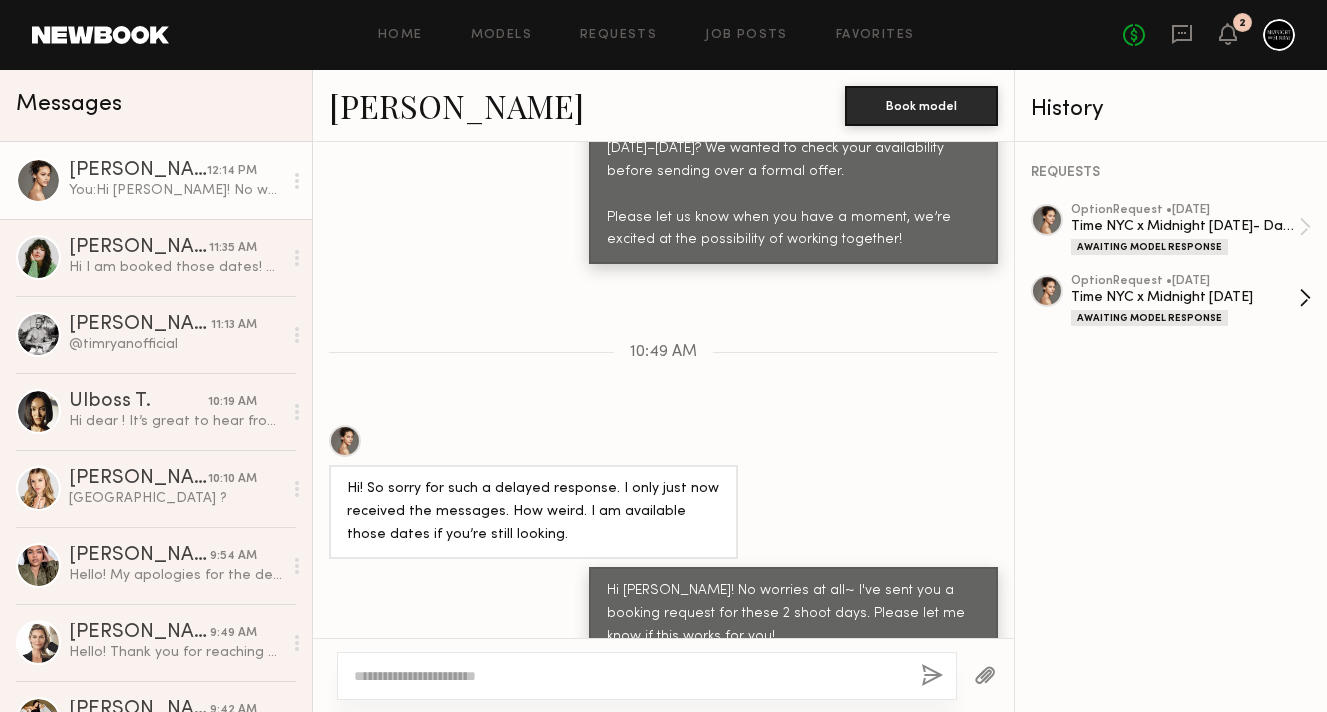 click on "Time NYC x Midnight [DATE]" 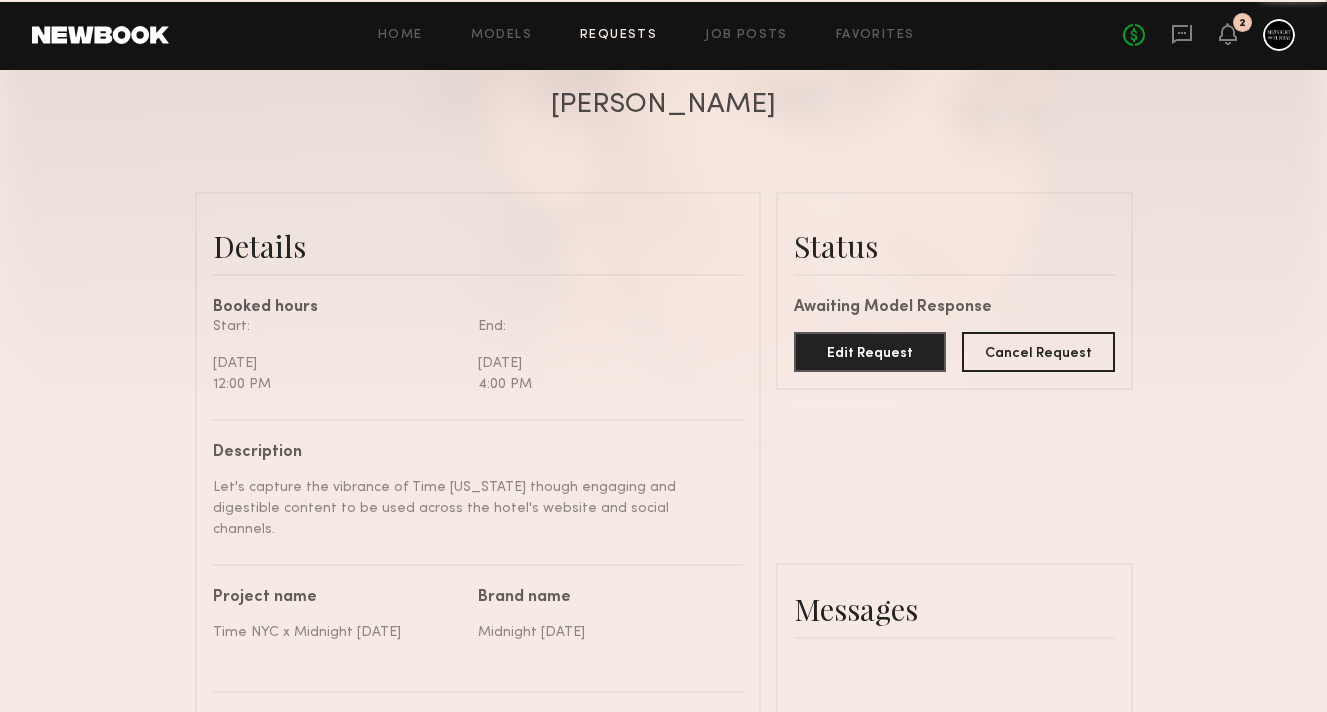 scroll, scrollTop: 552, scrollLeft: 0, axis: vertical 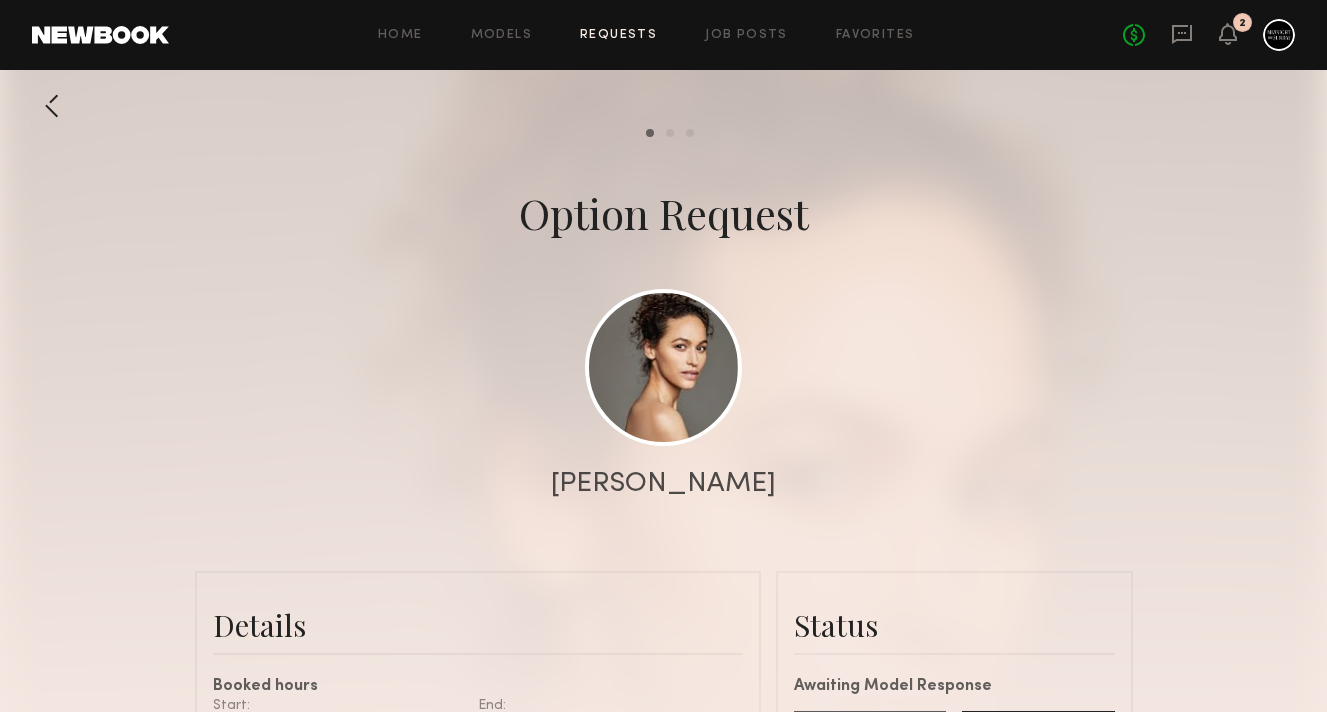 click 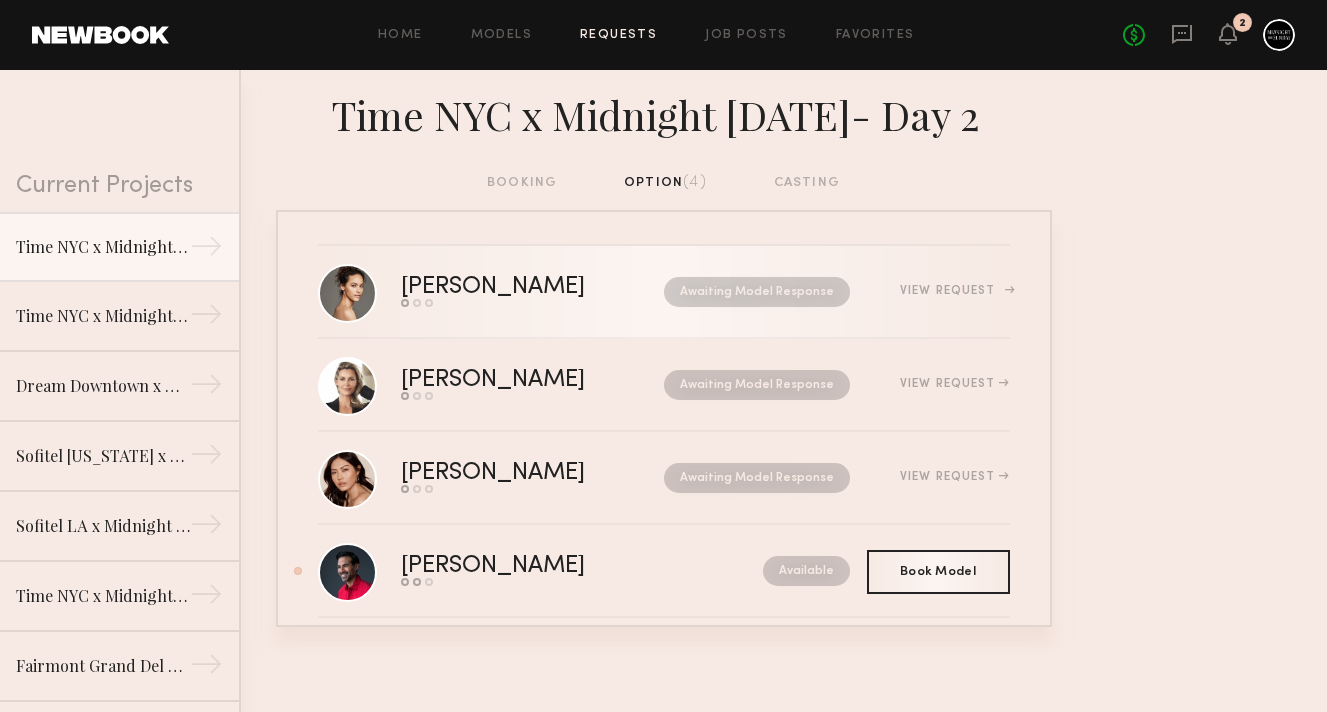 click on "View Request" 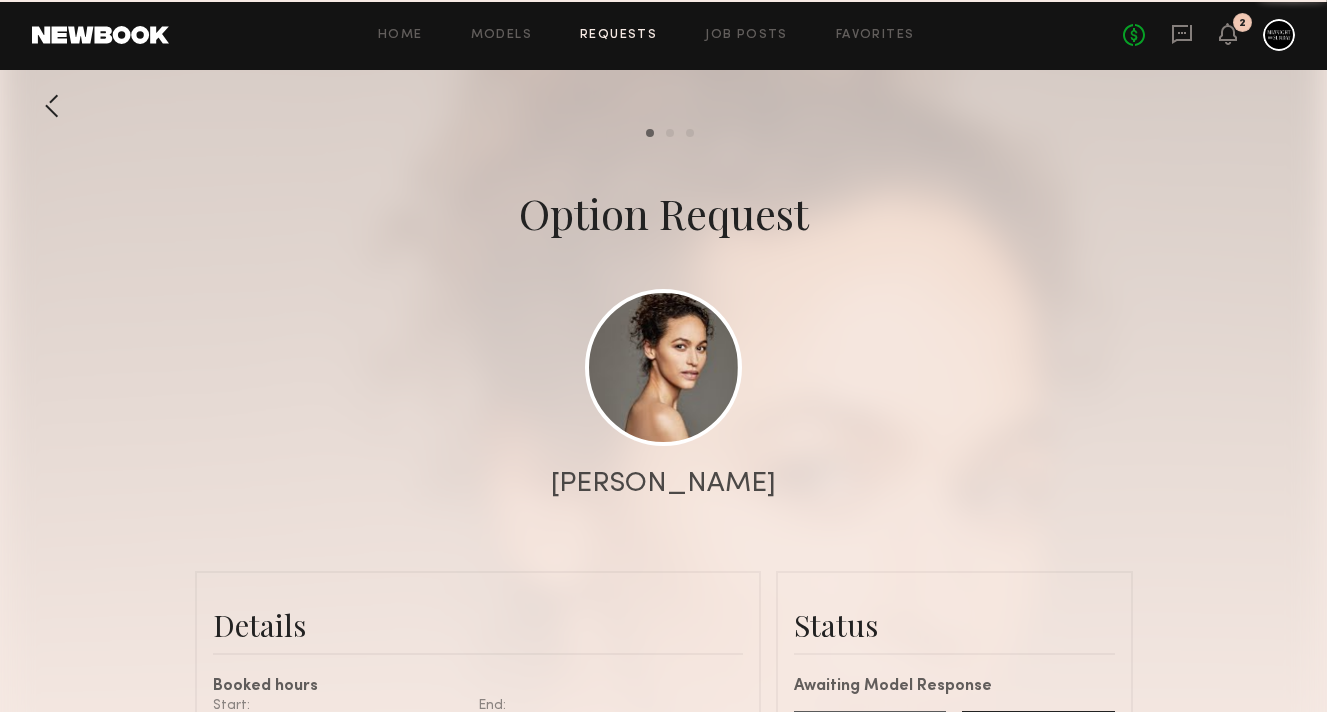 scroll, scrollTop: 1352, scrollLeft: 0, axis: vertical 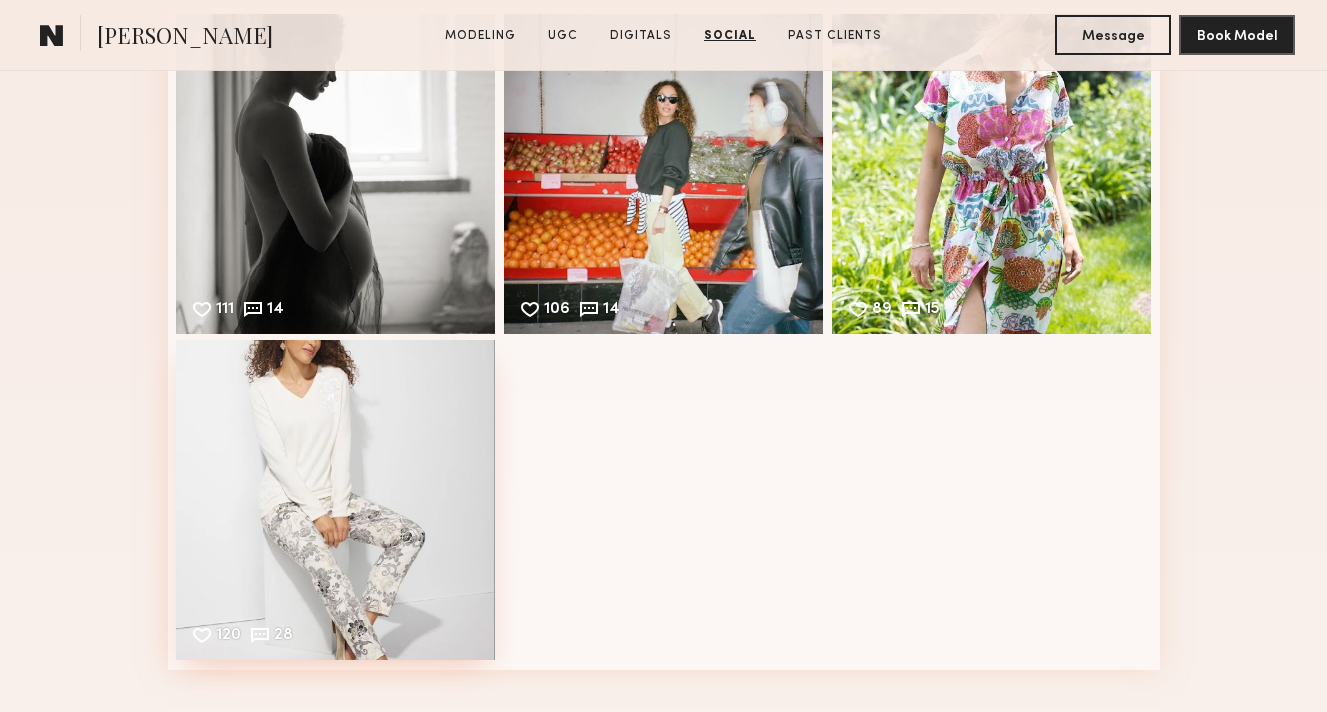 click on "120 28  Likes & comments displayed  to show model’s engagement" at bounding box center [336, 500] 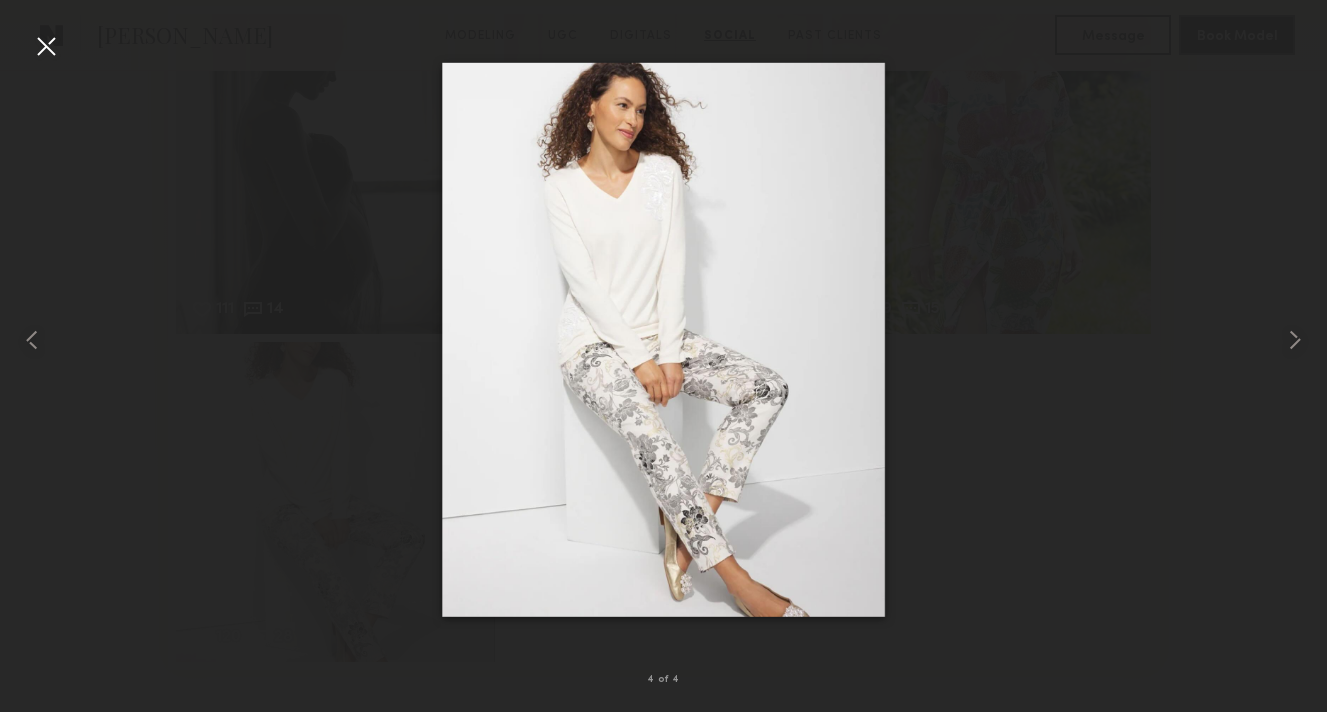click at bounding box center [46, 46] 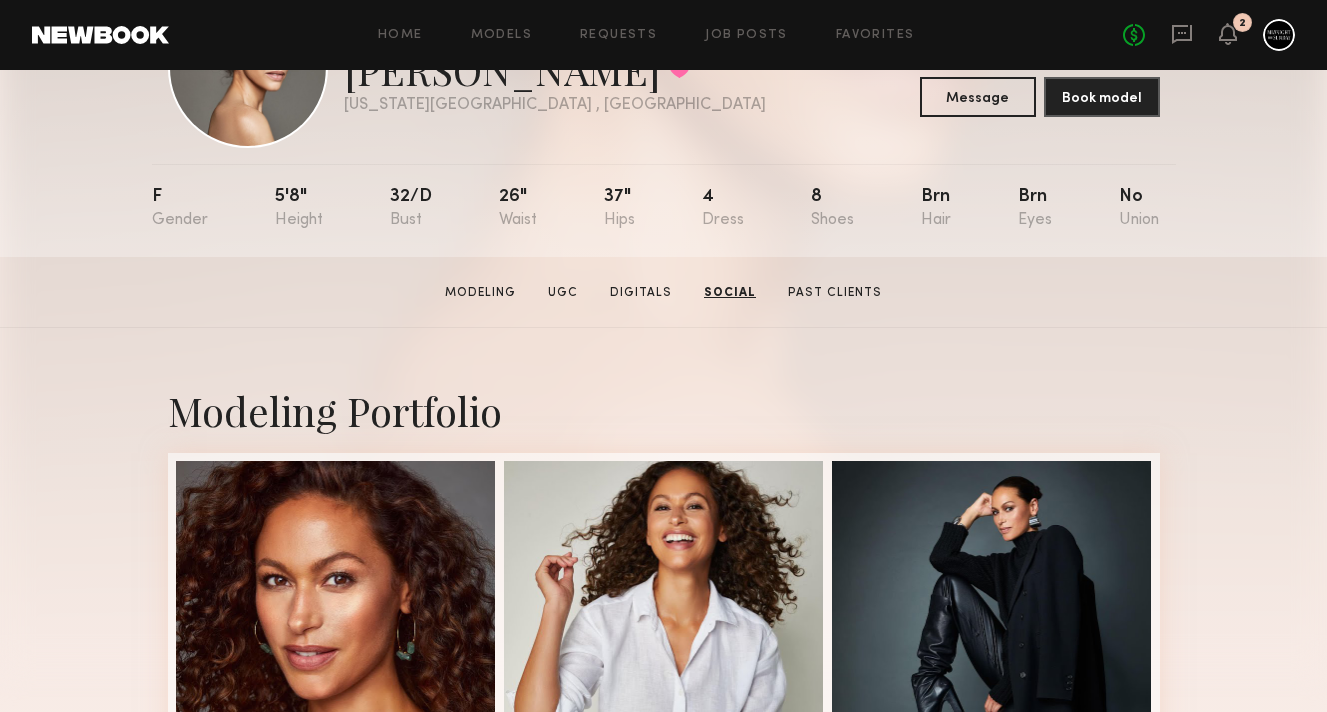 scroll, scrollTop: 0, scrollLeft: 0, axis: both 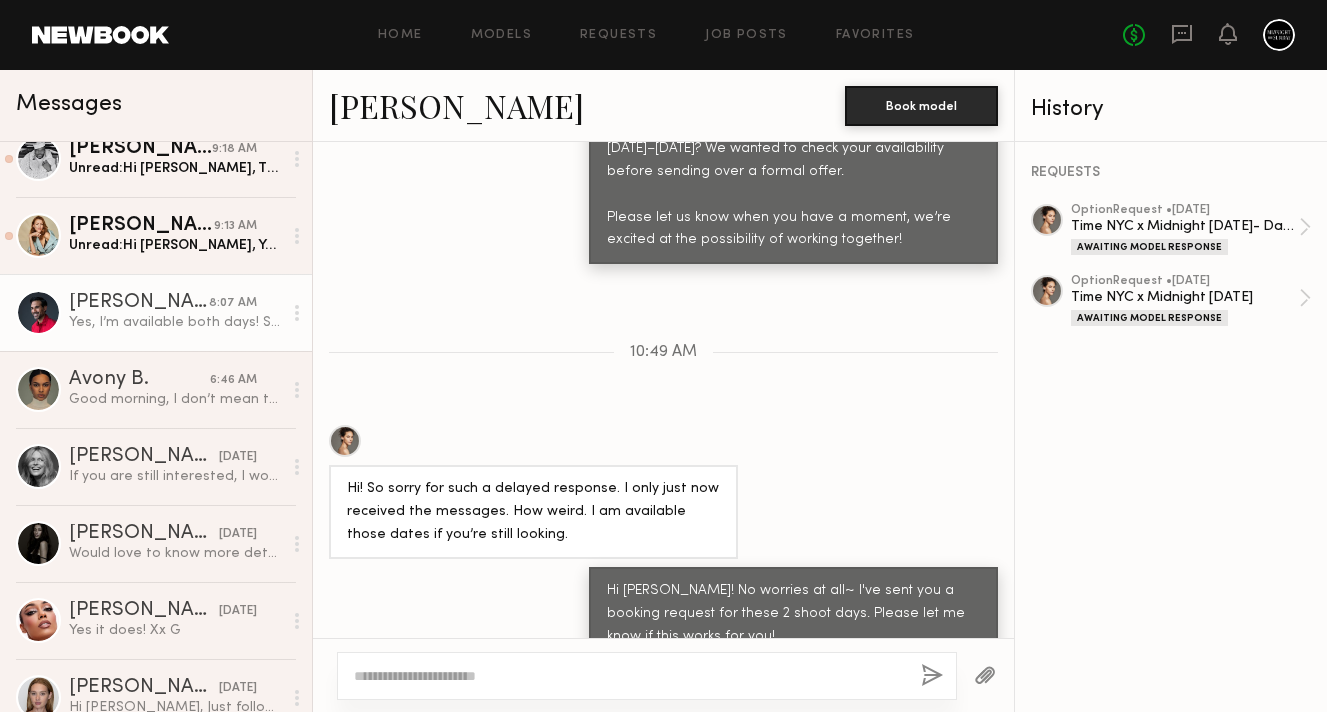 click on "Yes, I’m available both days! Sorry my WiFi has not been the strongest when you sent this…I’ve been shooting for a cruise line over seas" 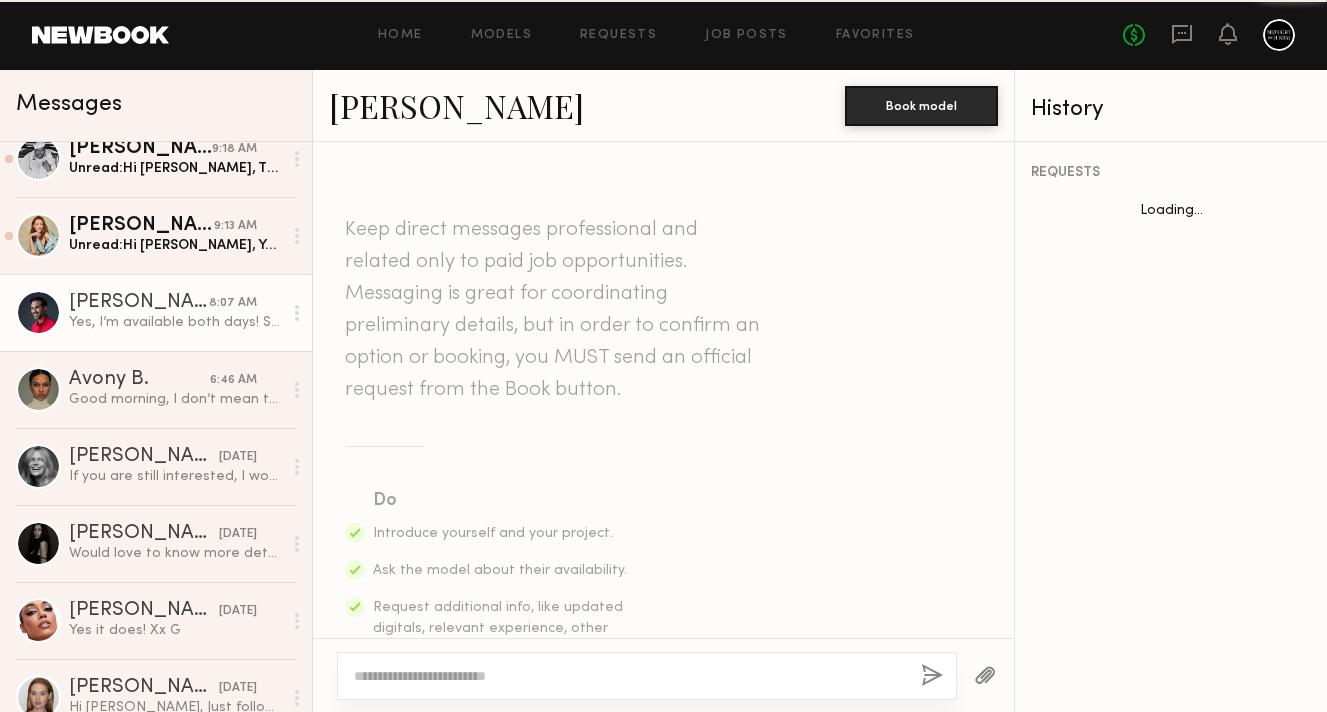 scroll, scrollTop: 1059, scrollLeft: 0, axis: vertical 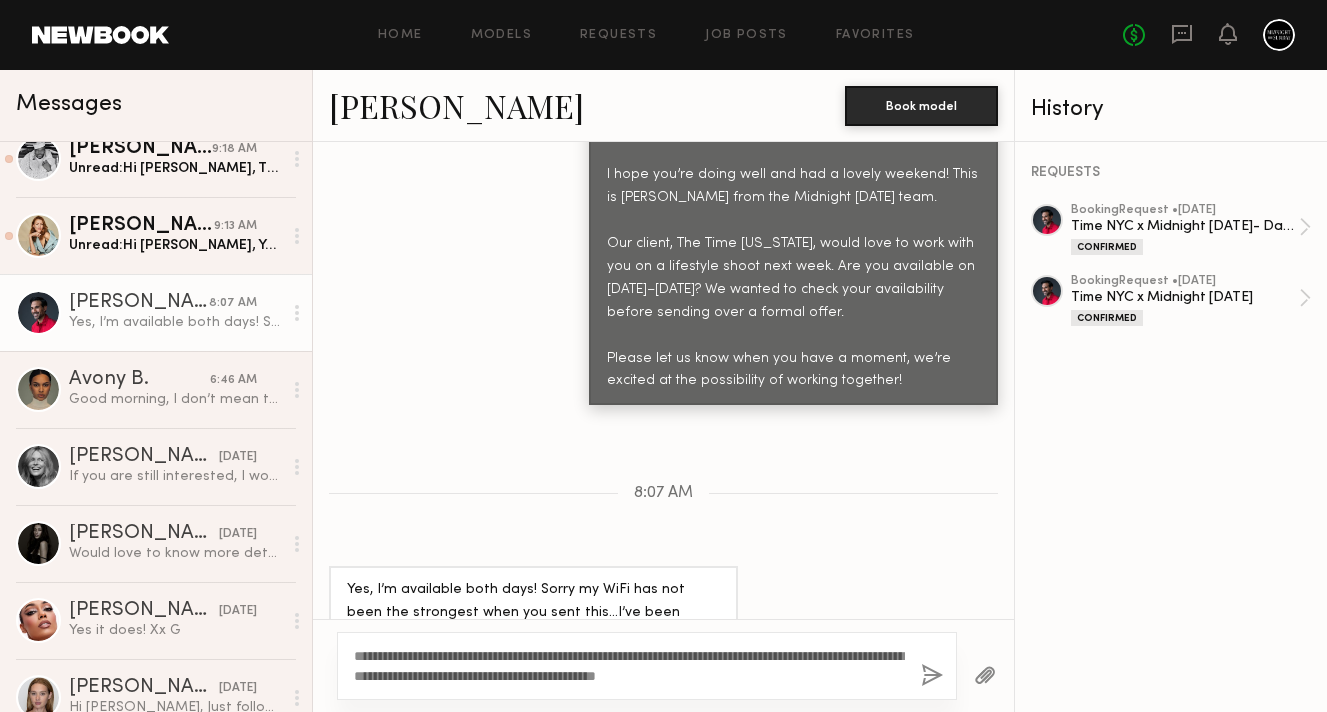 type on "**********" 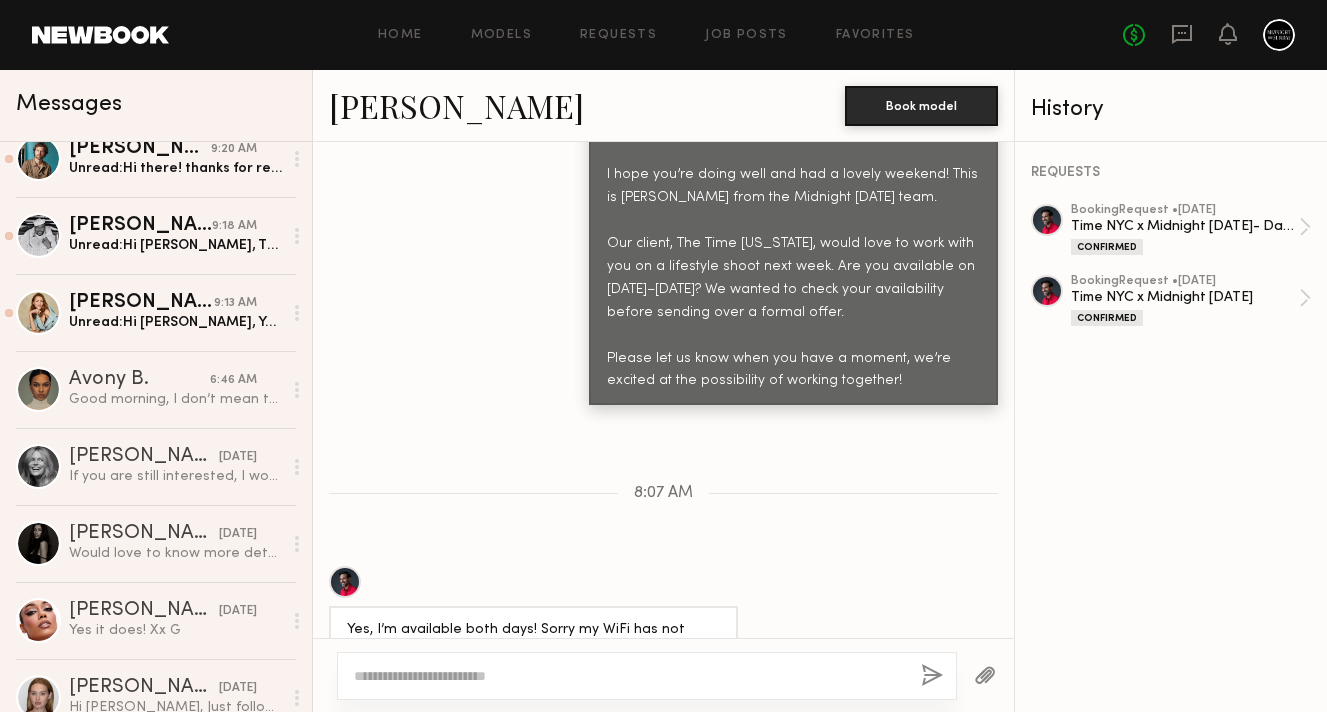 scroll, scrollTop: 1352, scrollLeft: 0, axis: vertical 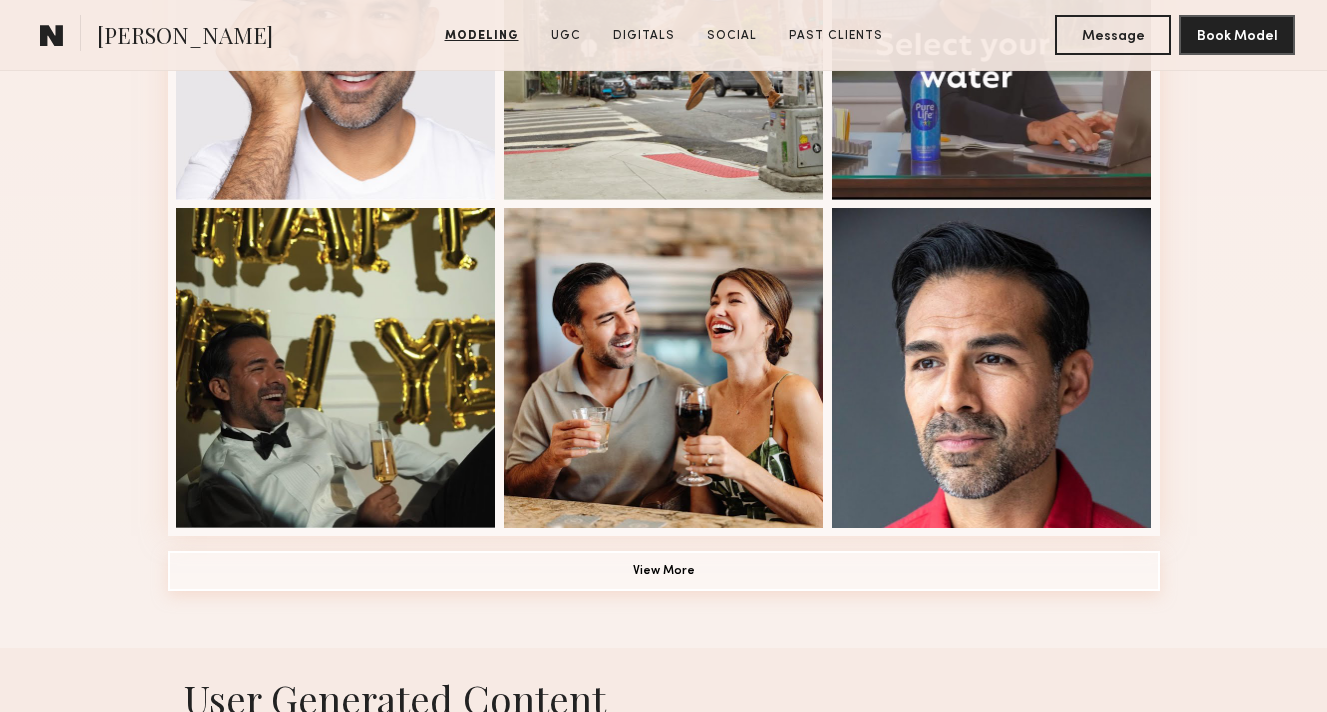 click on "View More" 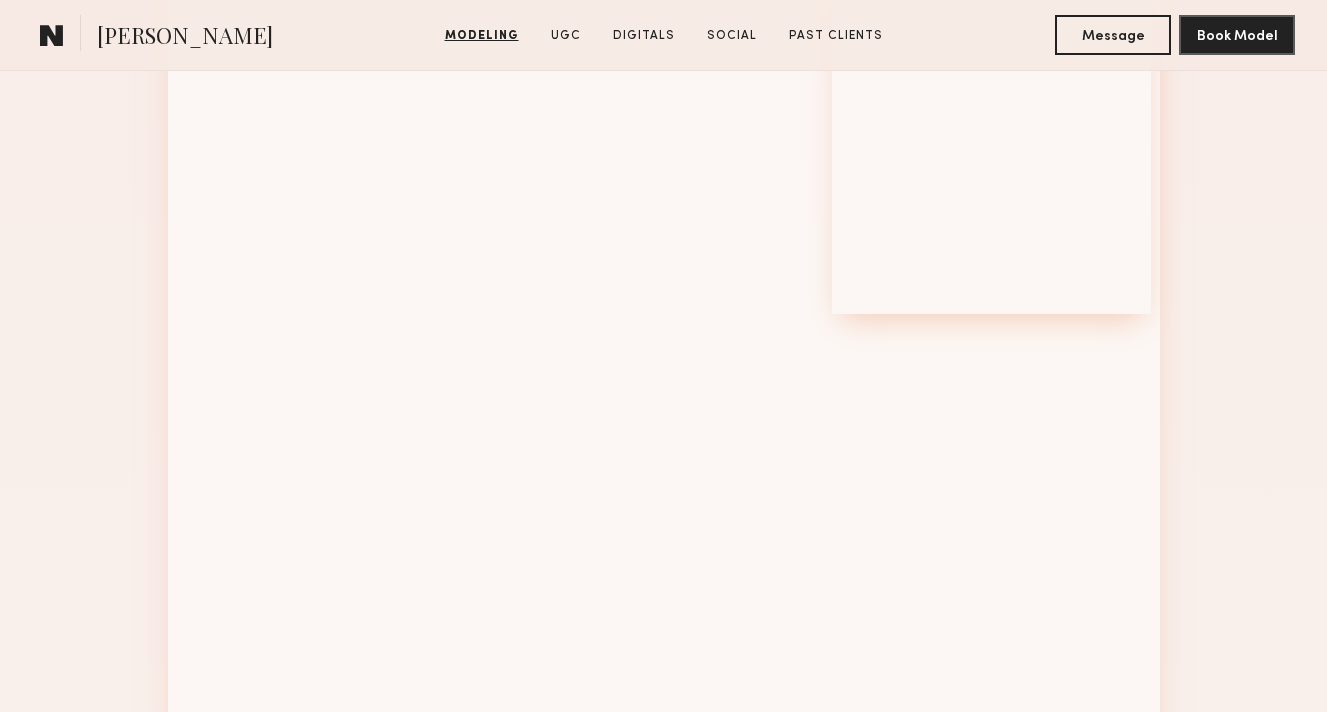 scroll, scrollTop: 2143, scrollLeft: 0, axis: vertical 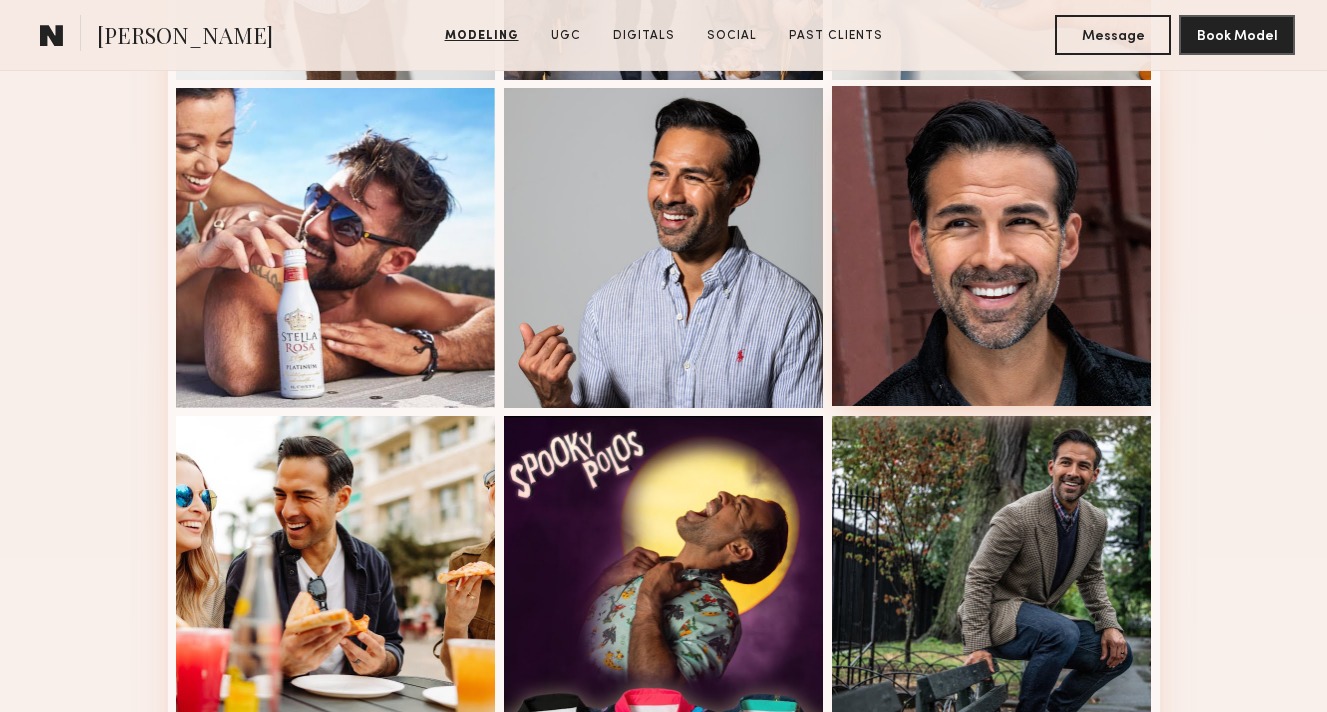 click at bounding box center [992, 246] 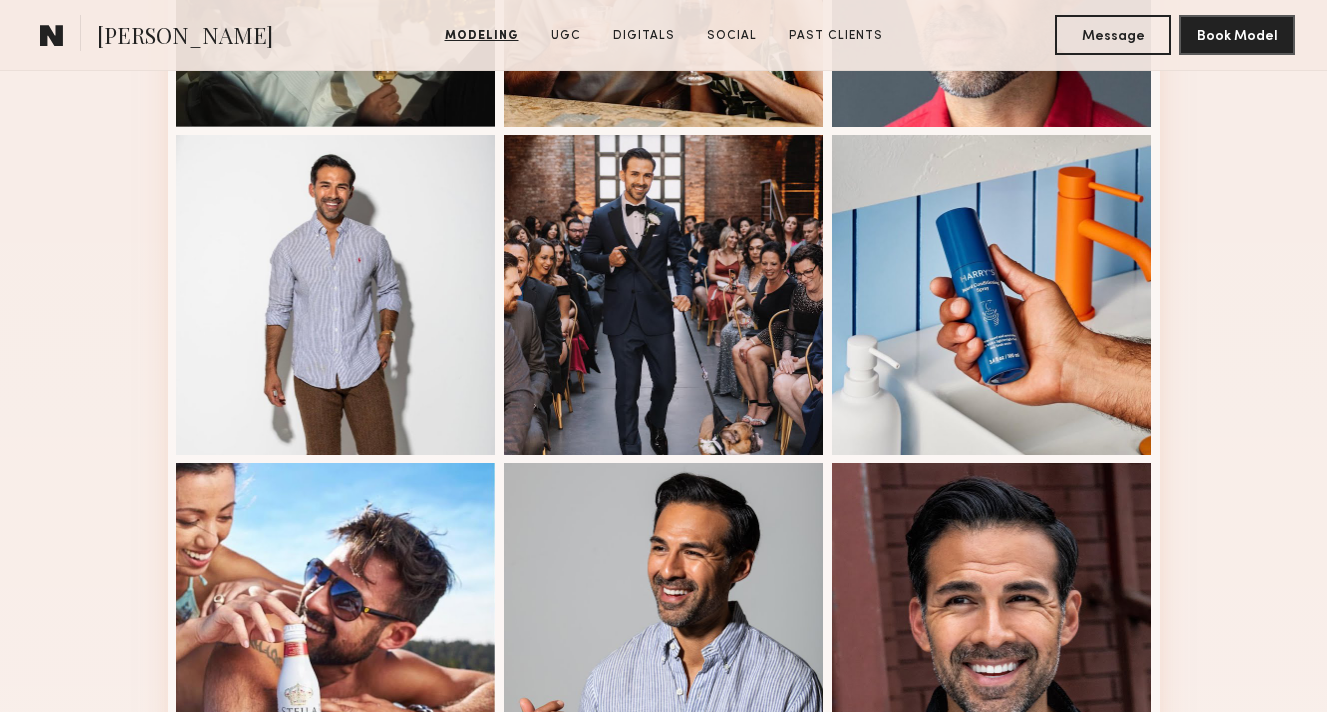 scroll, scrollTop: 1734, scrollLeft: 0, axis: vertical 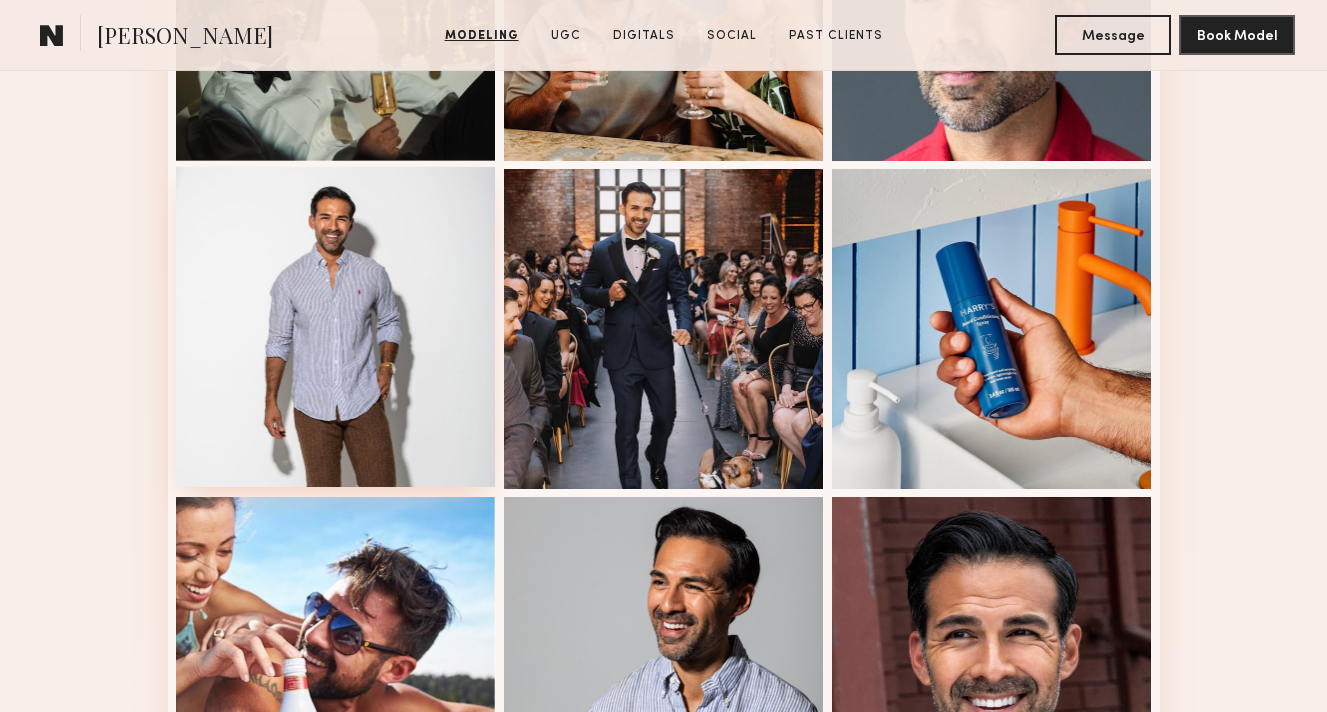 click at bounding box center [336, 327] 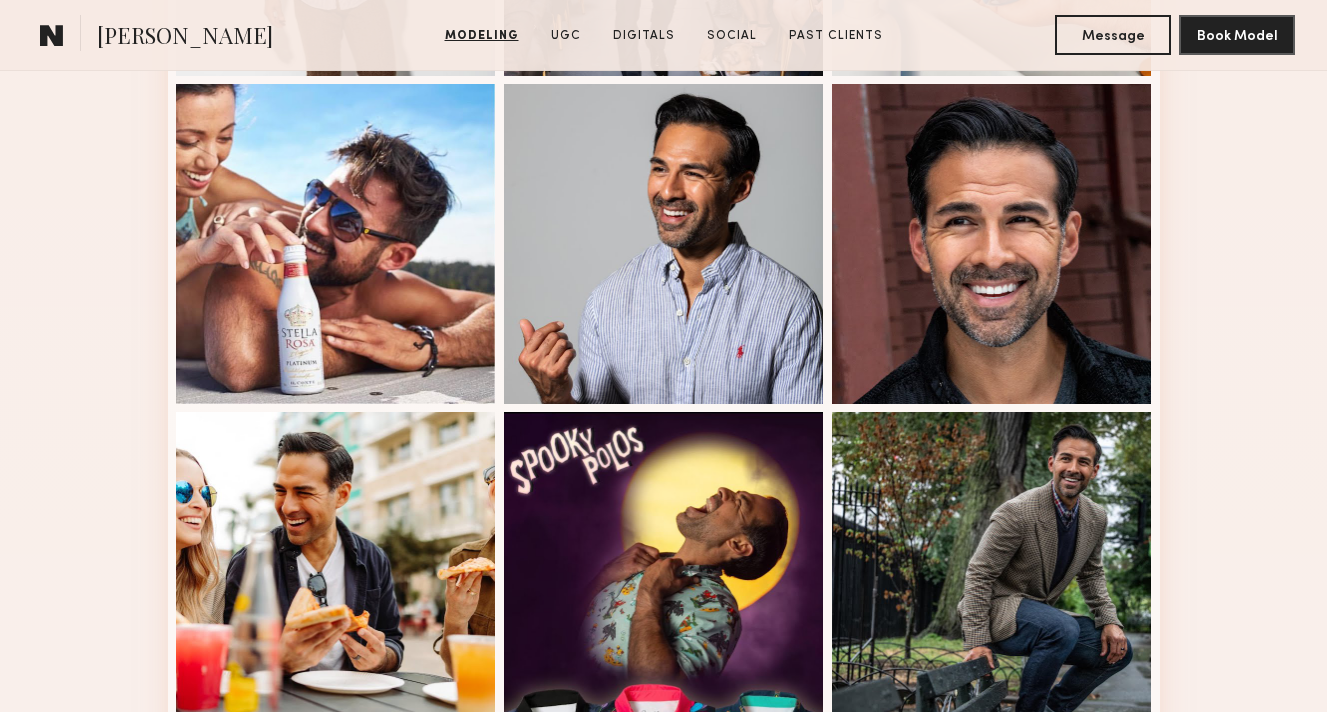 scroll, scrollTop: 2219, scrollLeft: 0, axis: vertical 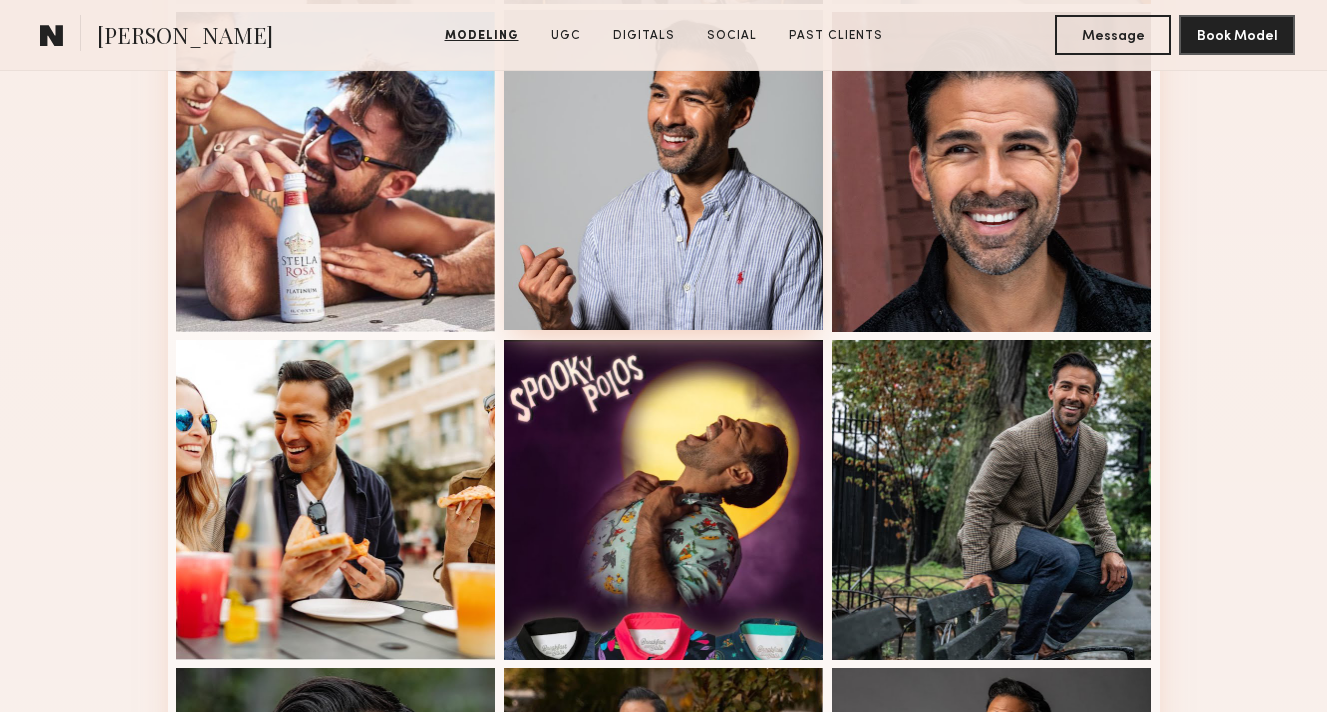click at bounding box center (664, 170) 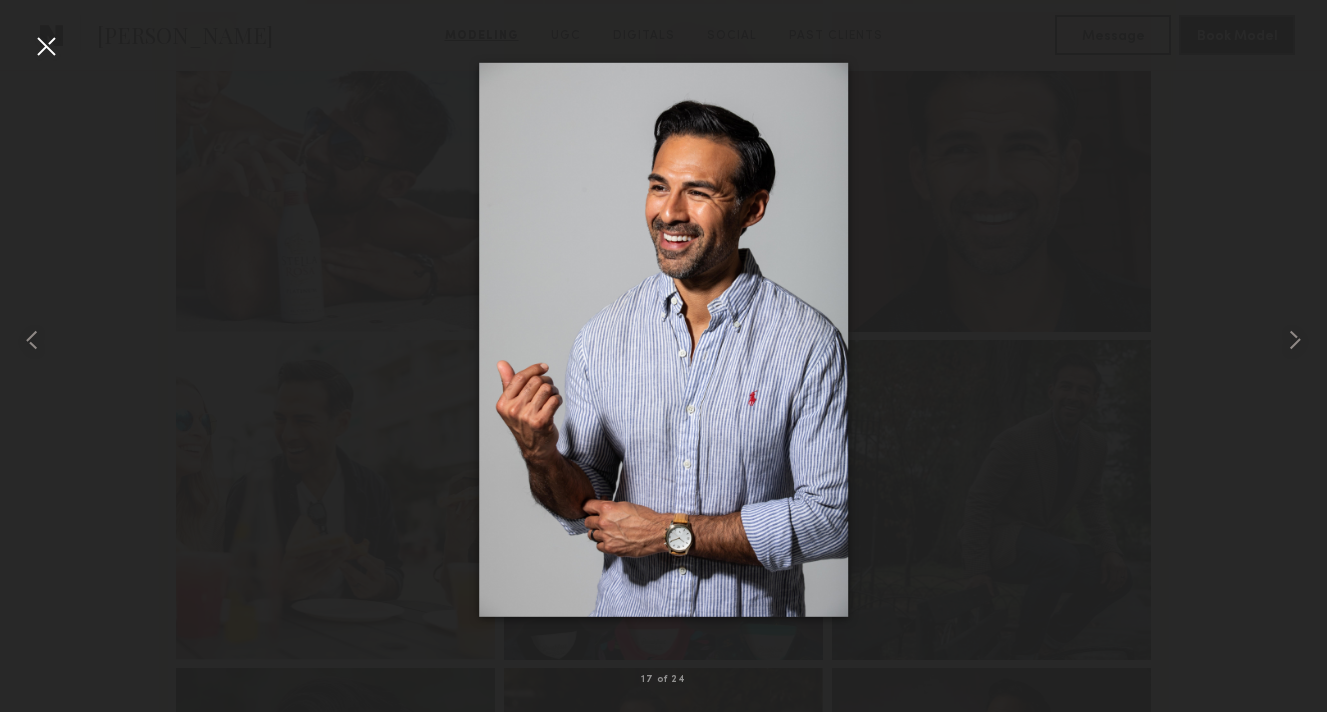 click at bounding box center (46, 46) 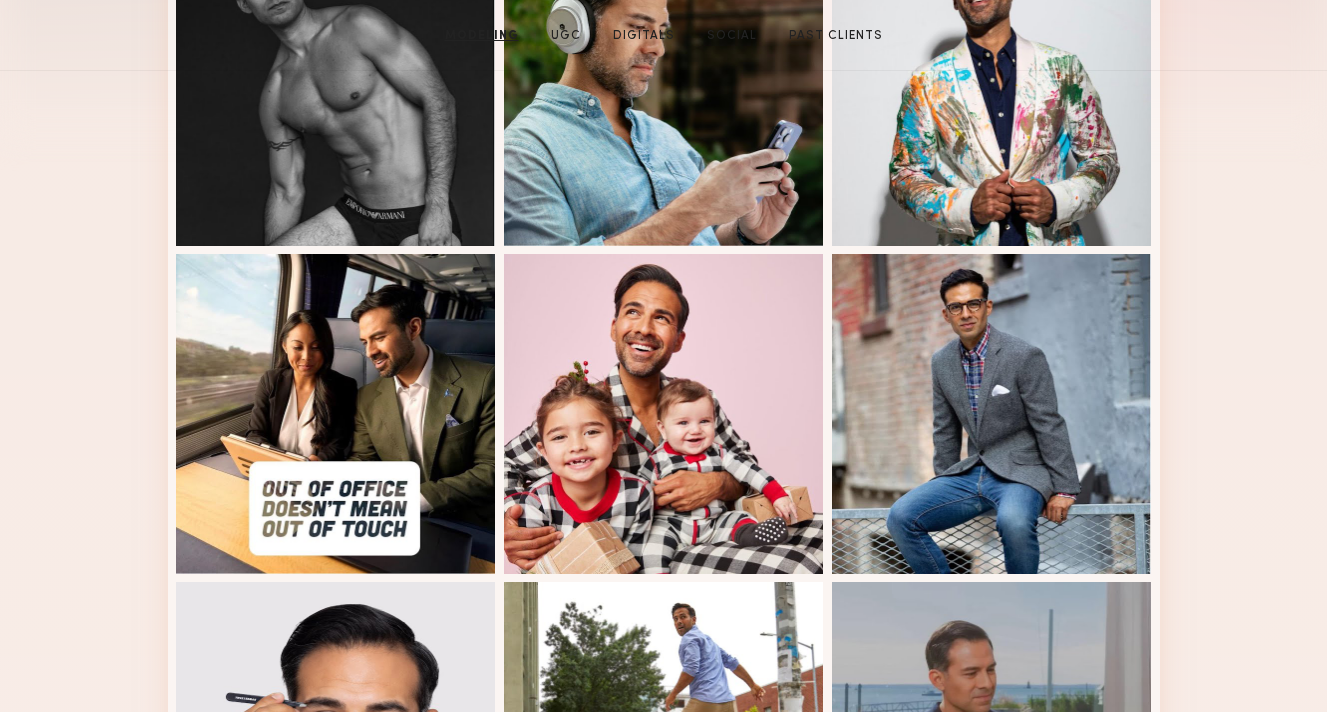 scroll, scrollTop: 0, scrollLeft: 0, axis: both 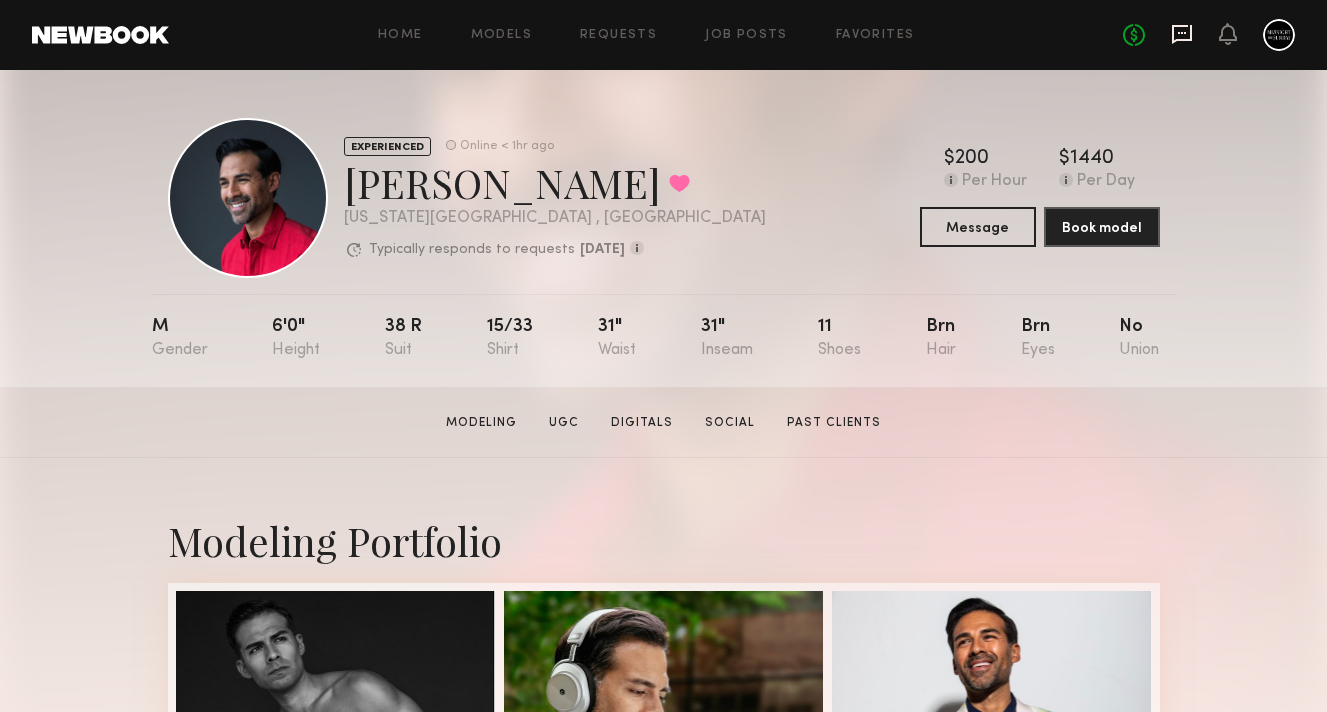 click 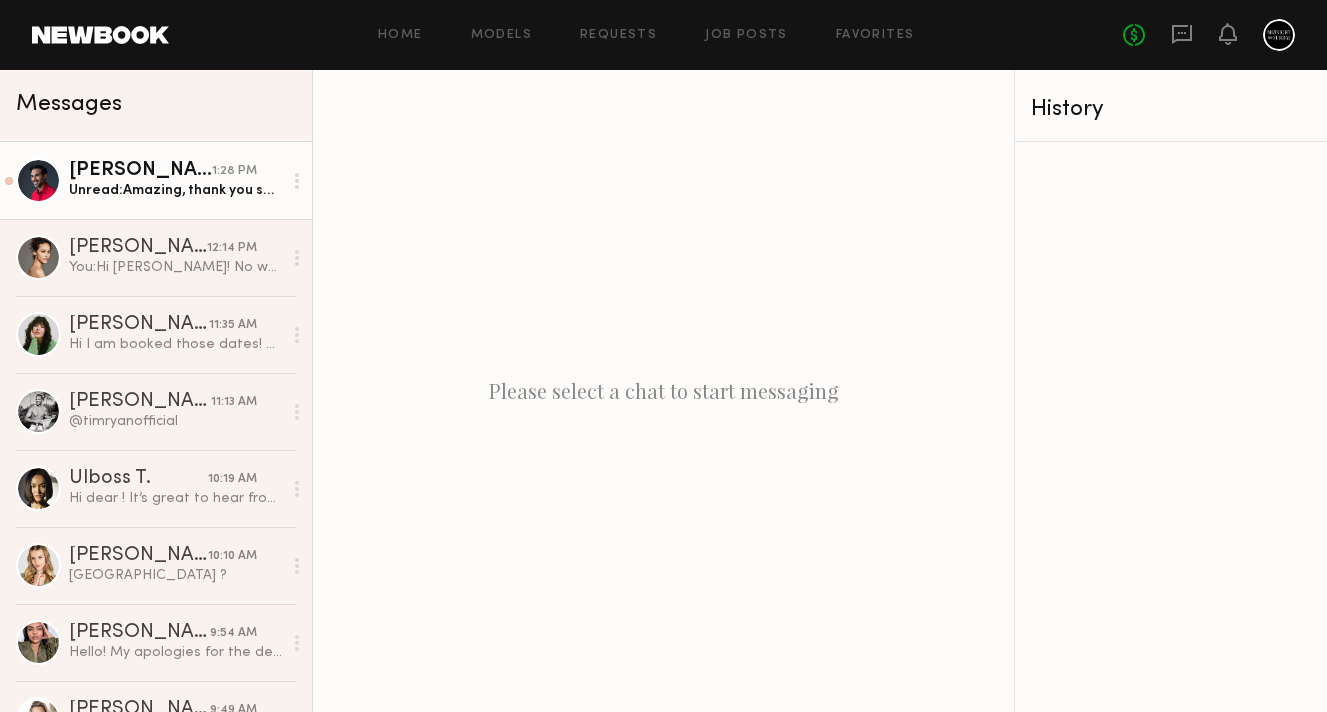 click on "Edward A." 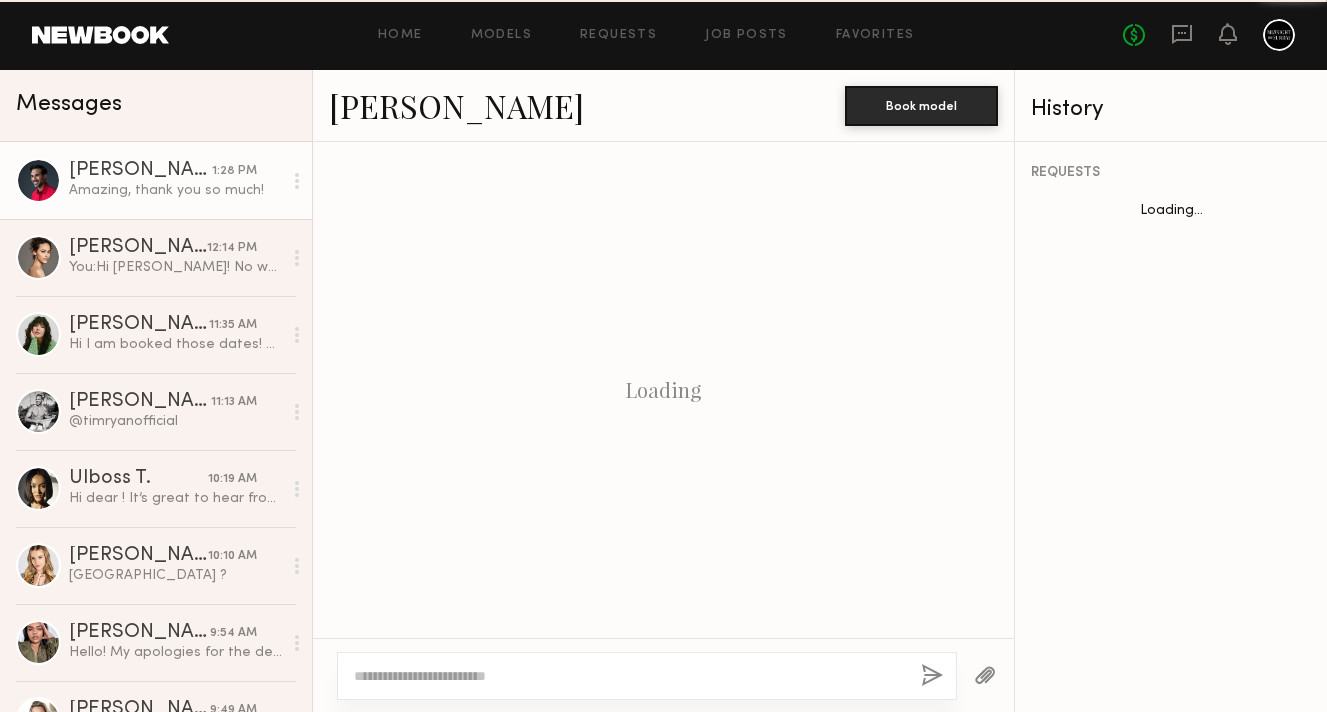 scroll, scrollTop: 1421, scrollLeft: 0, axis: vertical 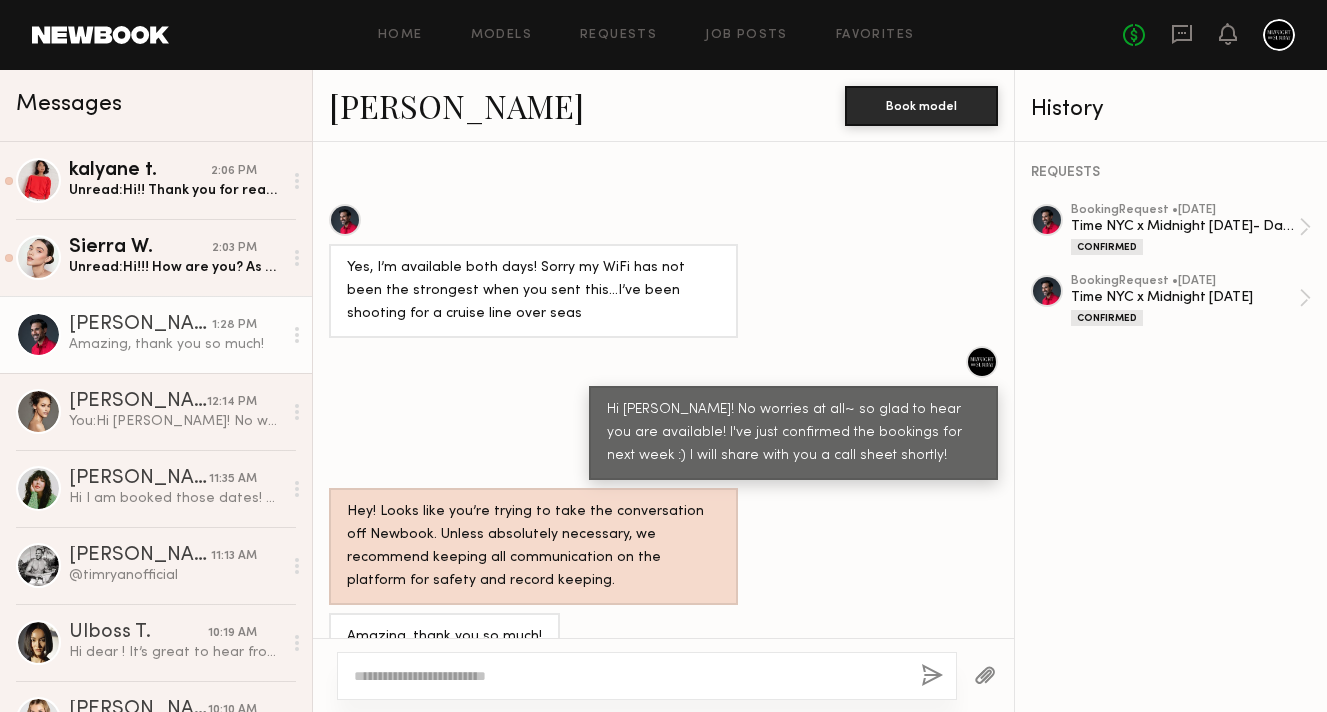 click 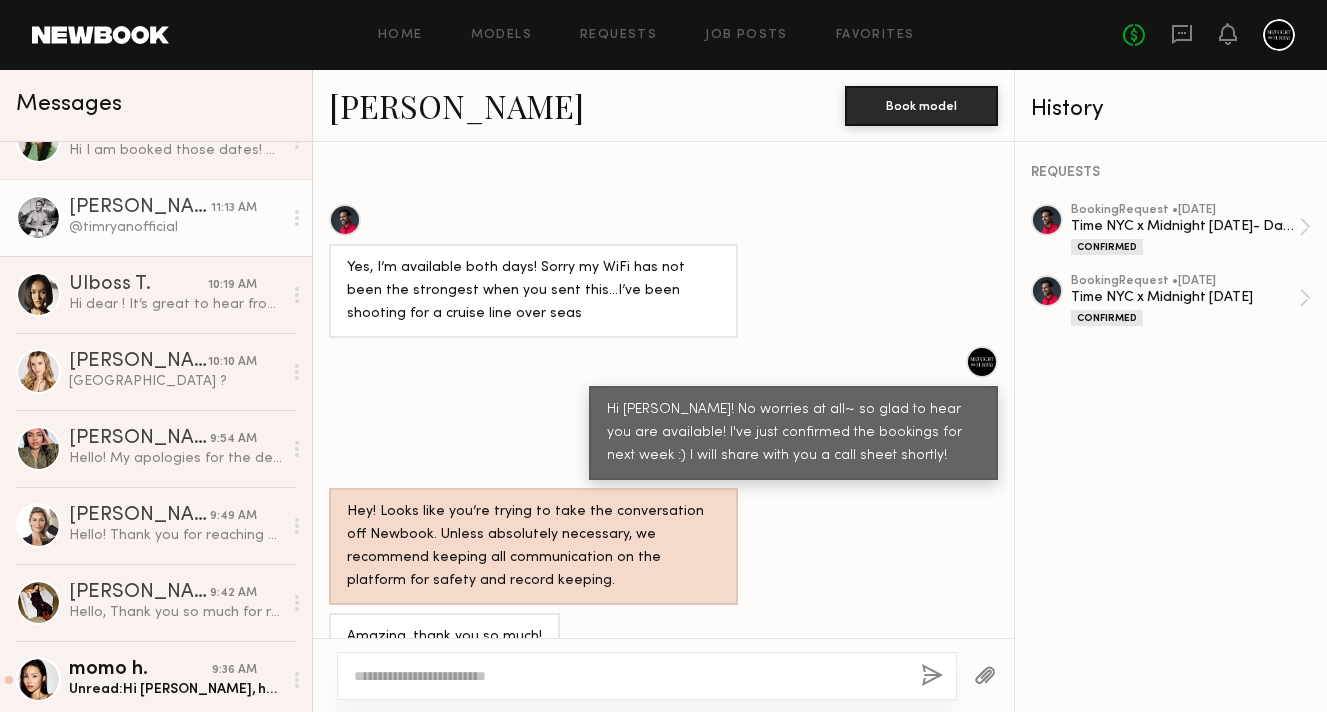 scroll, scrollTop: 0, scrollLeft: 0, axis: both 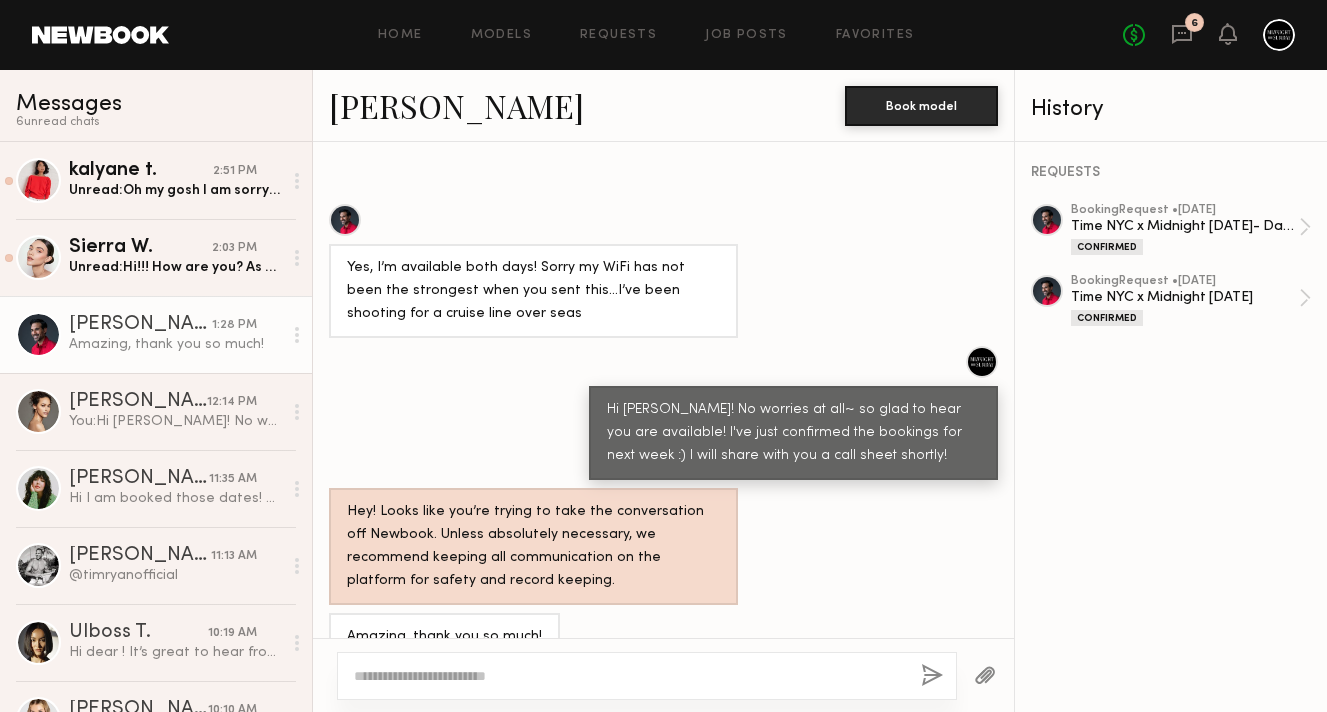 click 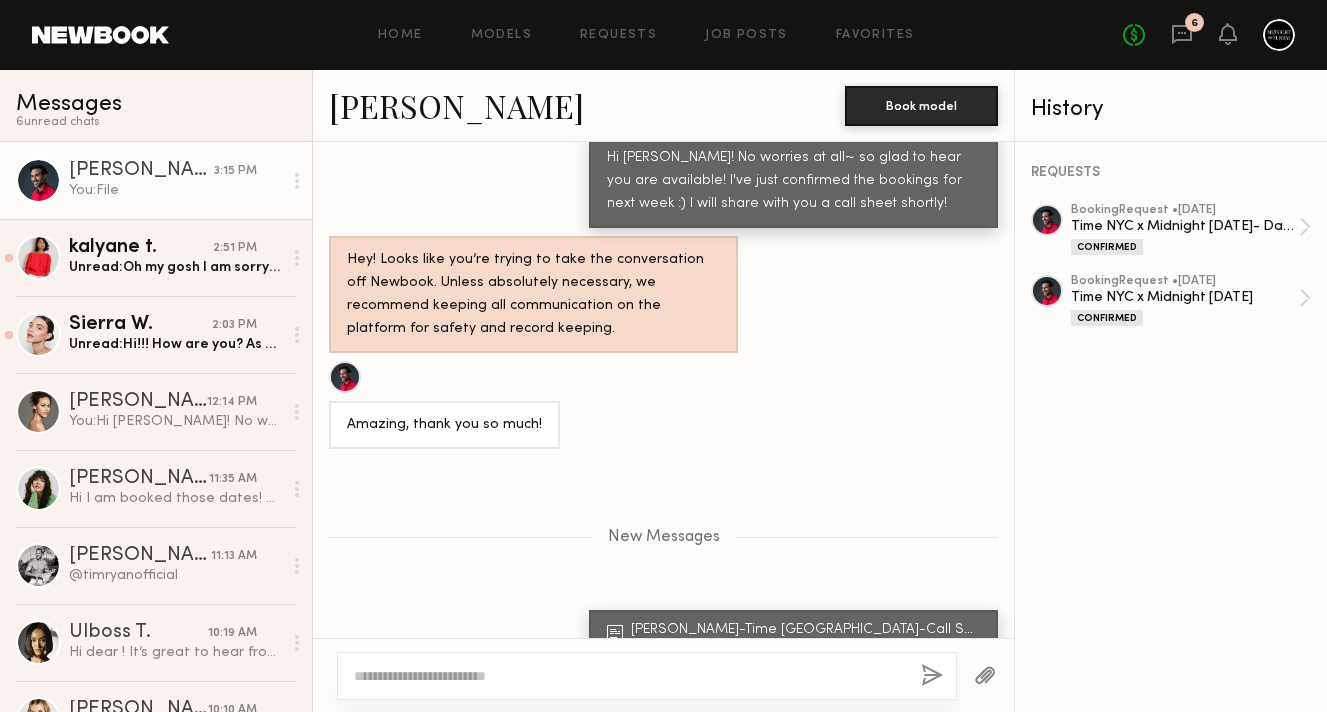 click 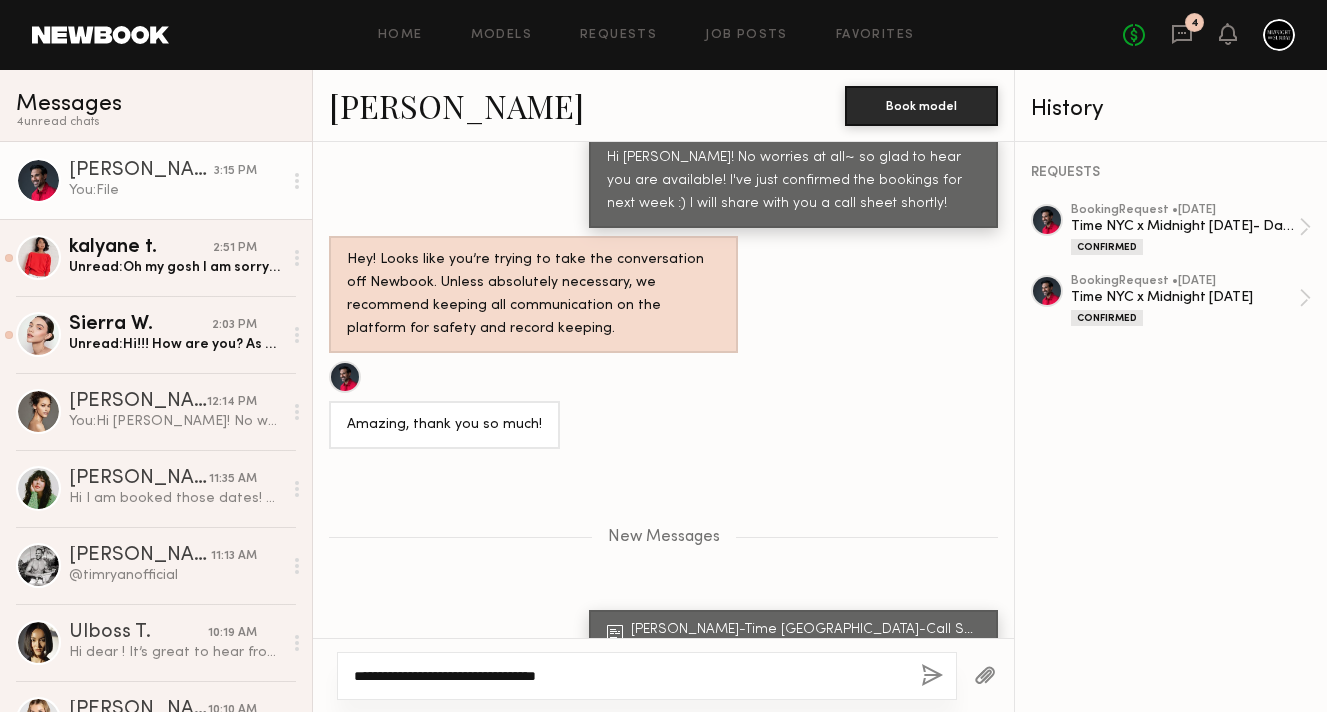 type on "**********" 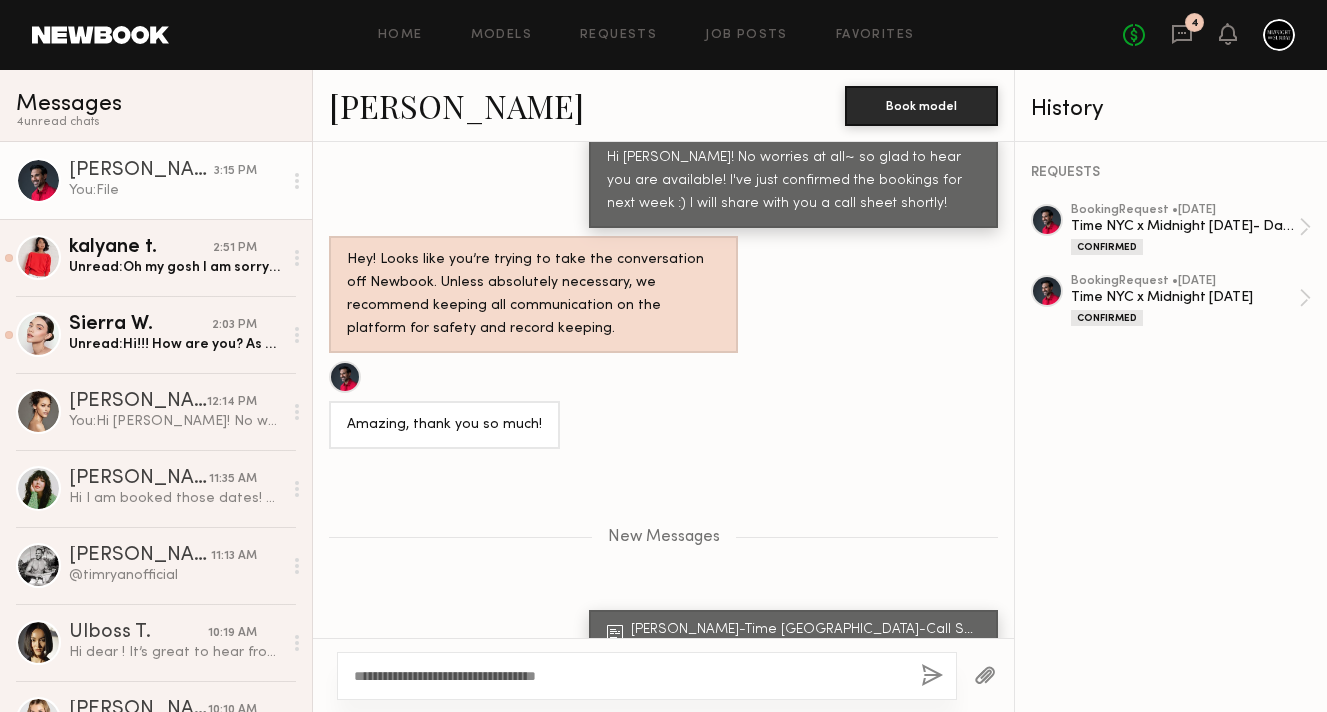 click 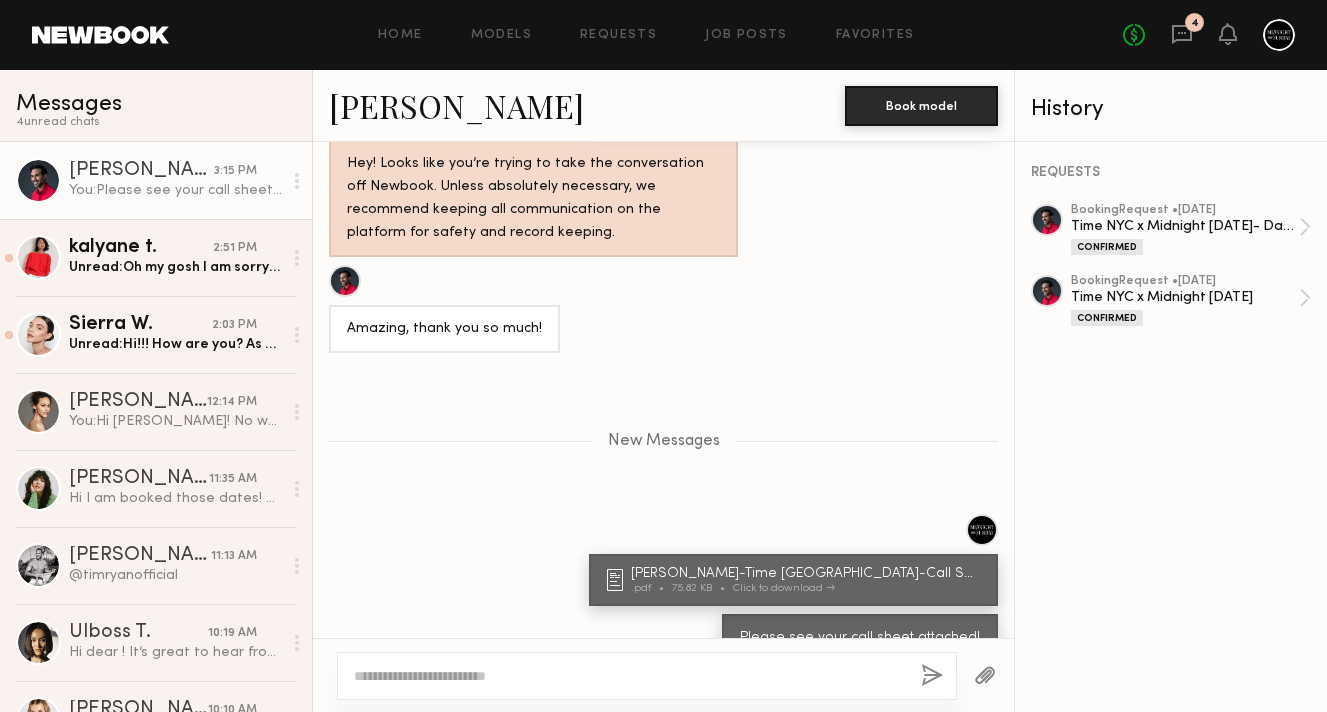 scroll, scrollTop: 1894, scrollLeft: 0, axis: vertical 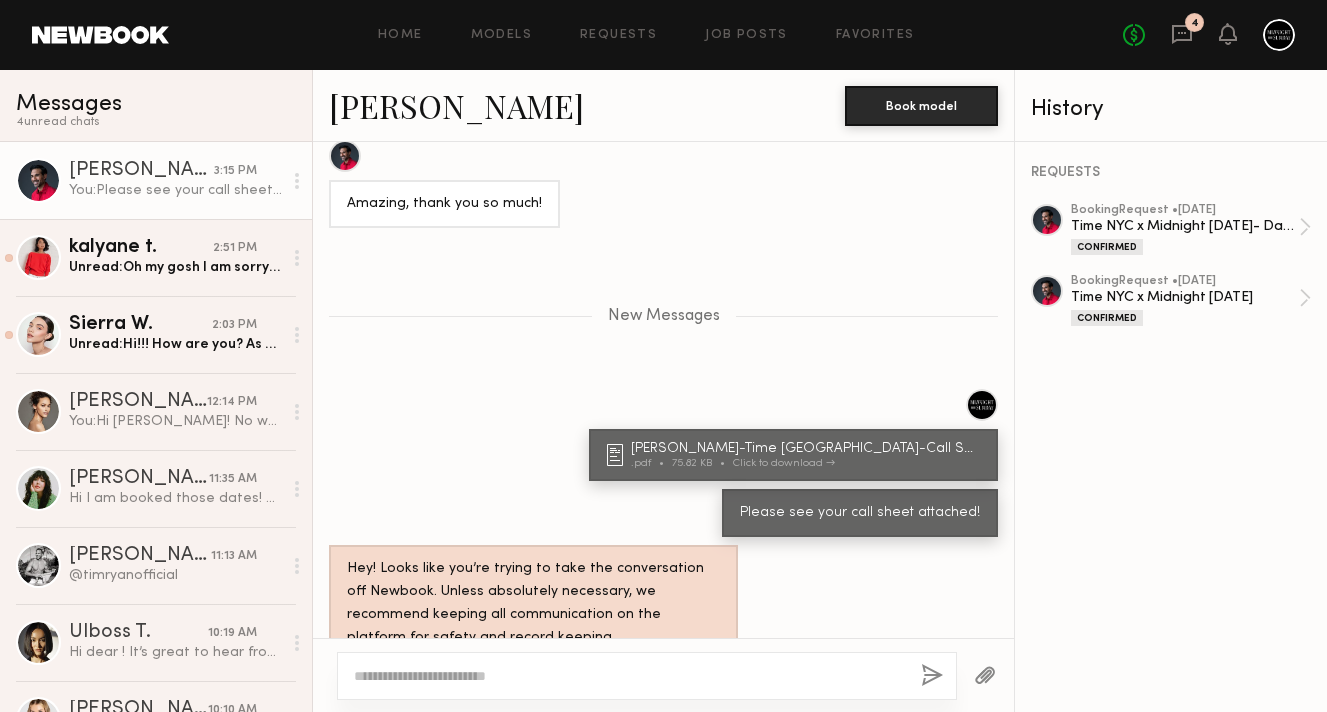 type 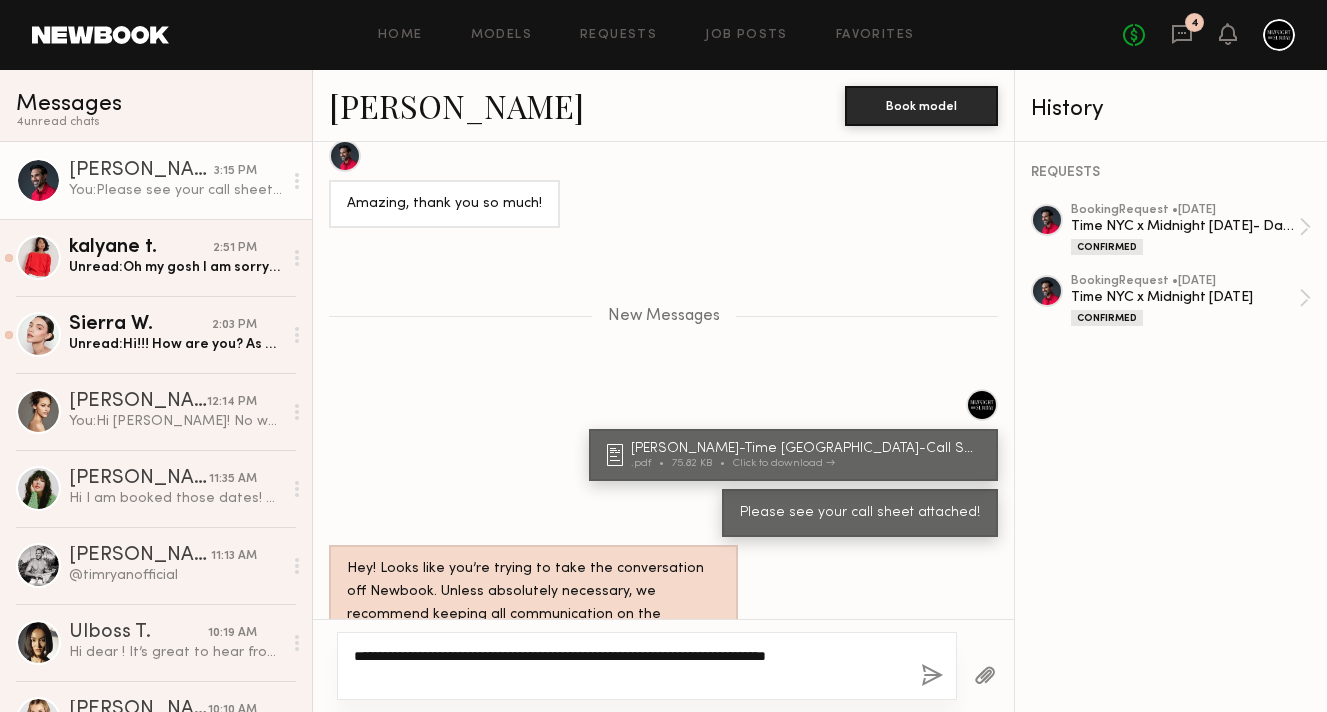 paste on "**********" 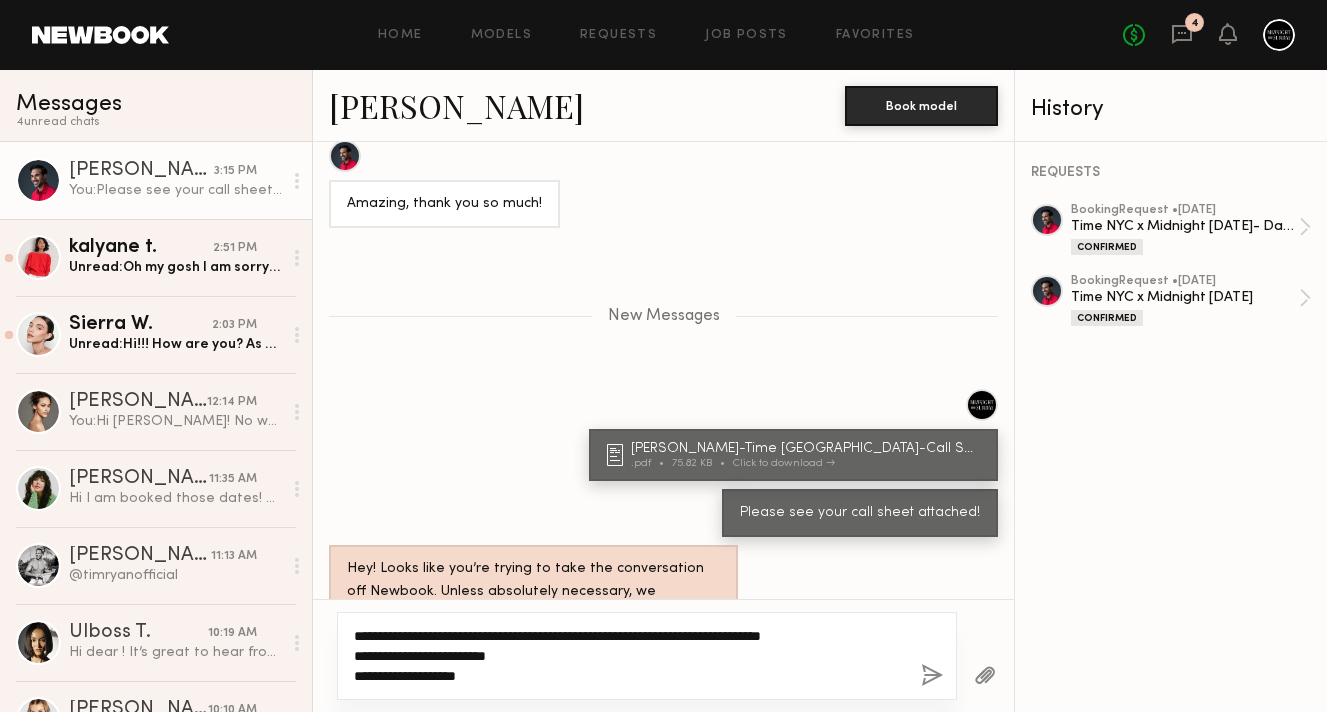 type on "**********" 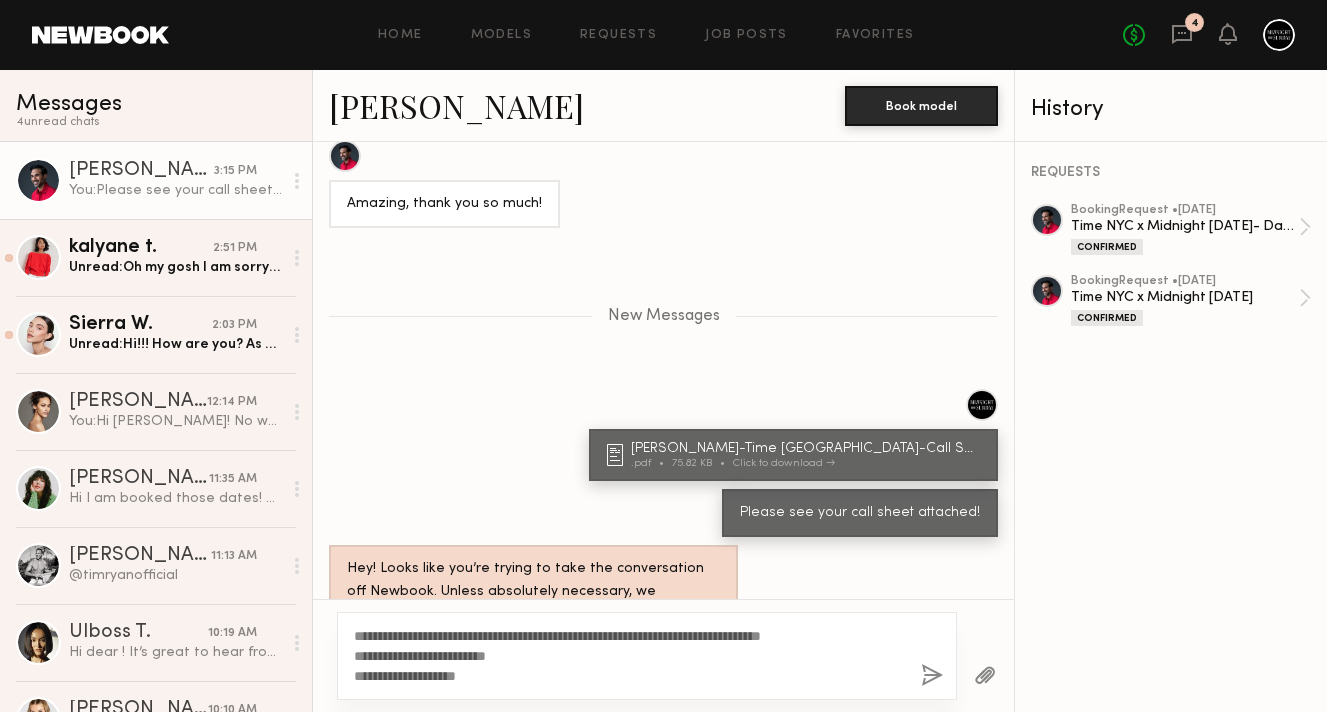 click 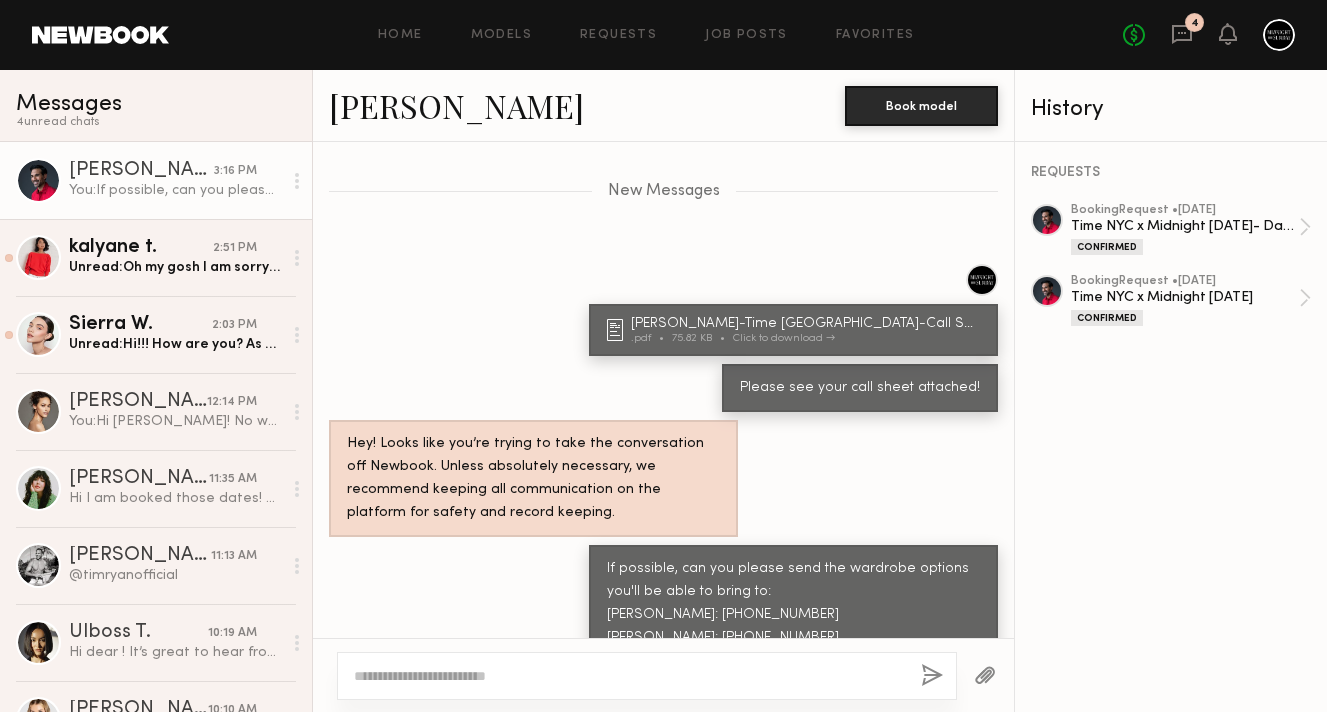 scroll, scrollTop: 2144, scrollLeft: 0, axis: vertical 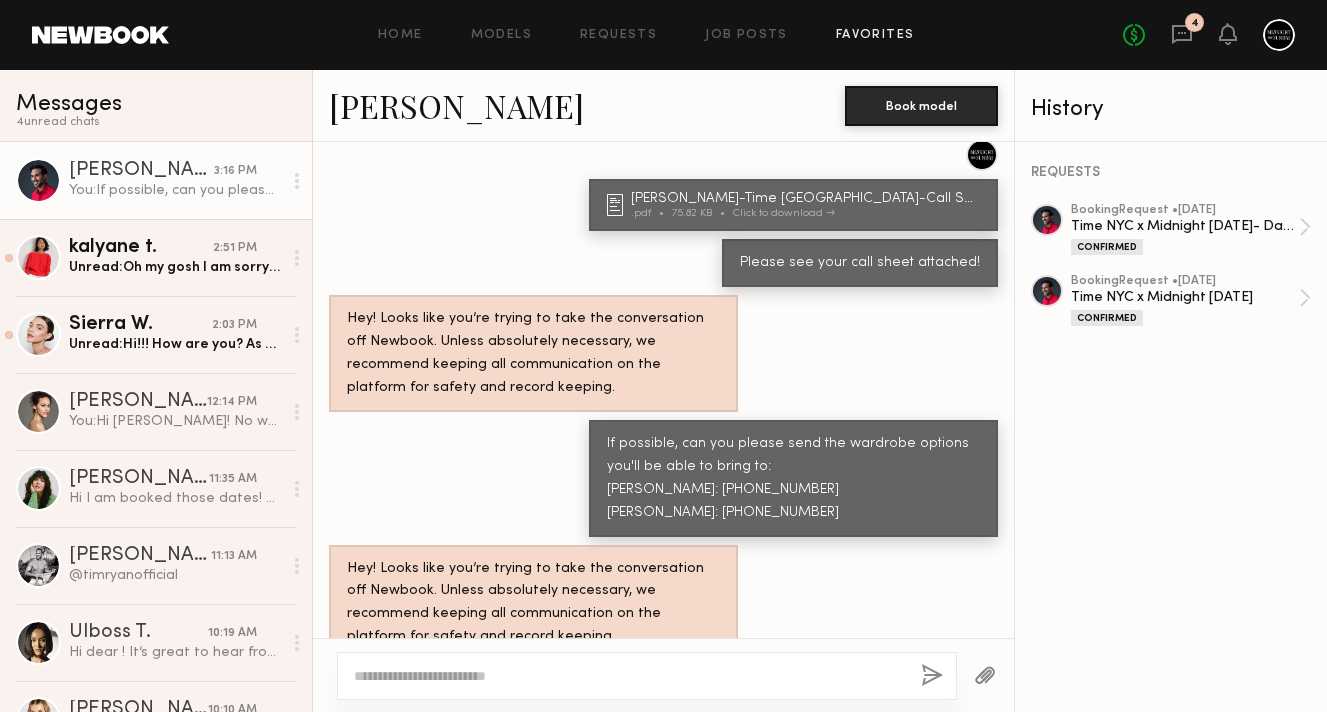 click on "Favorites" 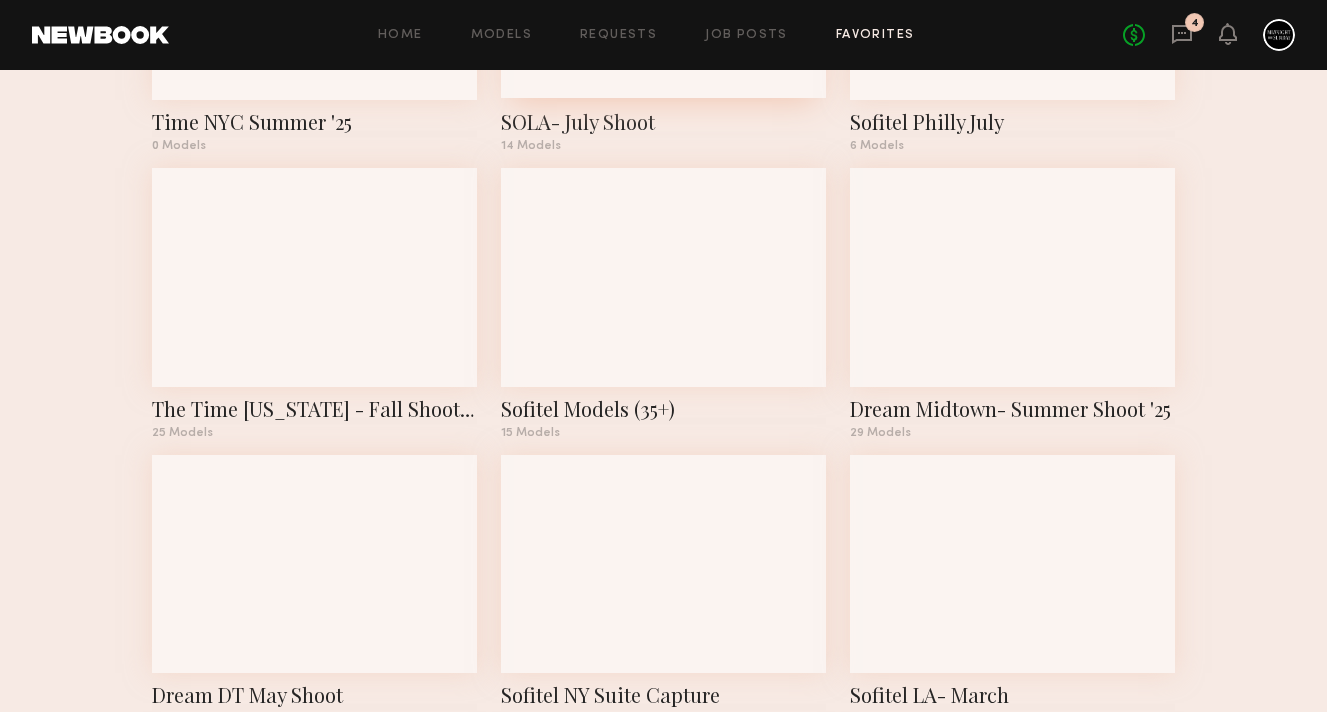scroll, scrollTop: 600, scrollLeft: 0, axis: vertical 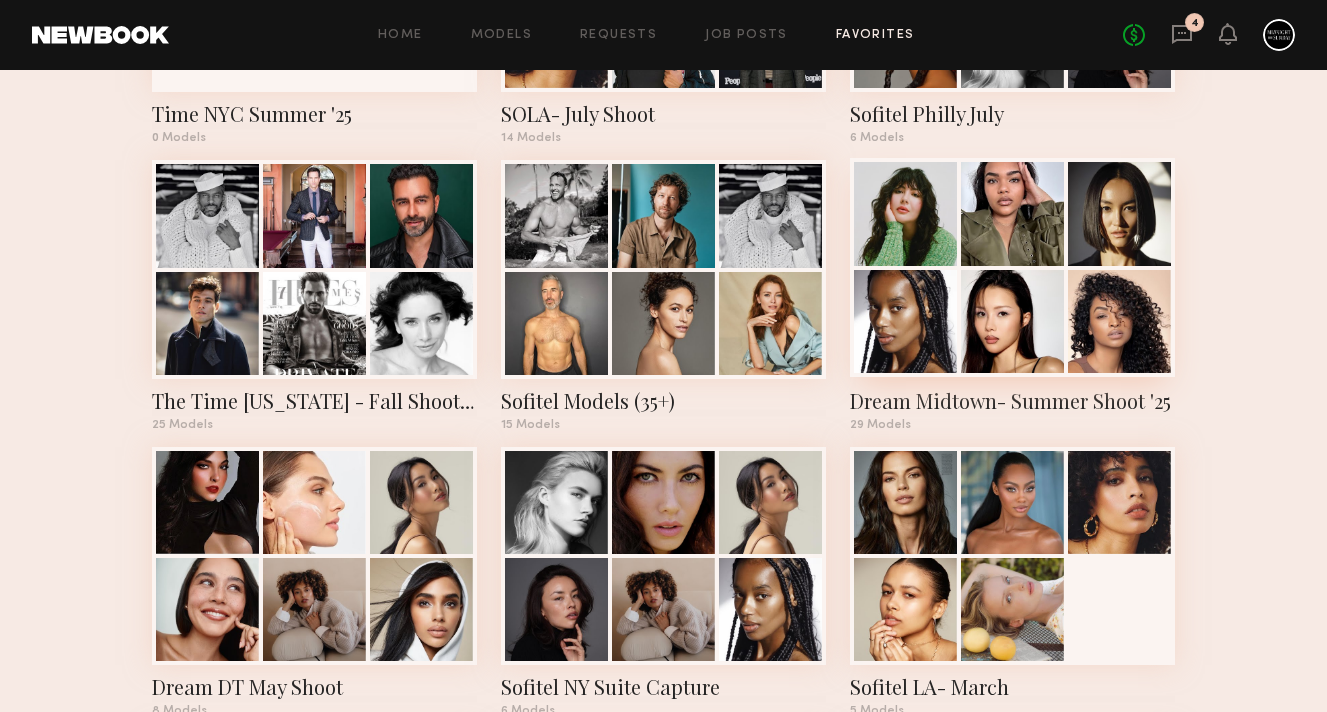 click 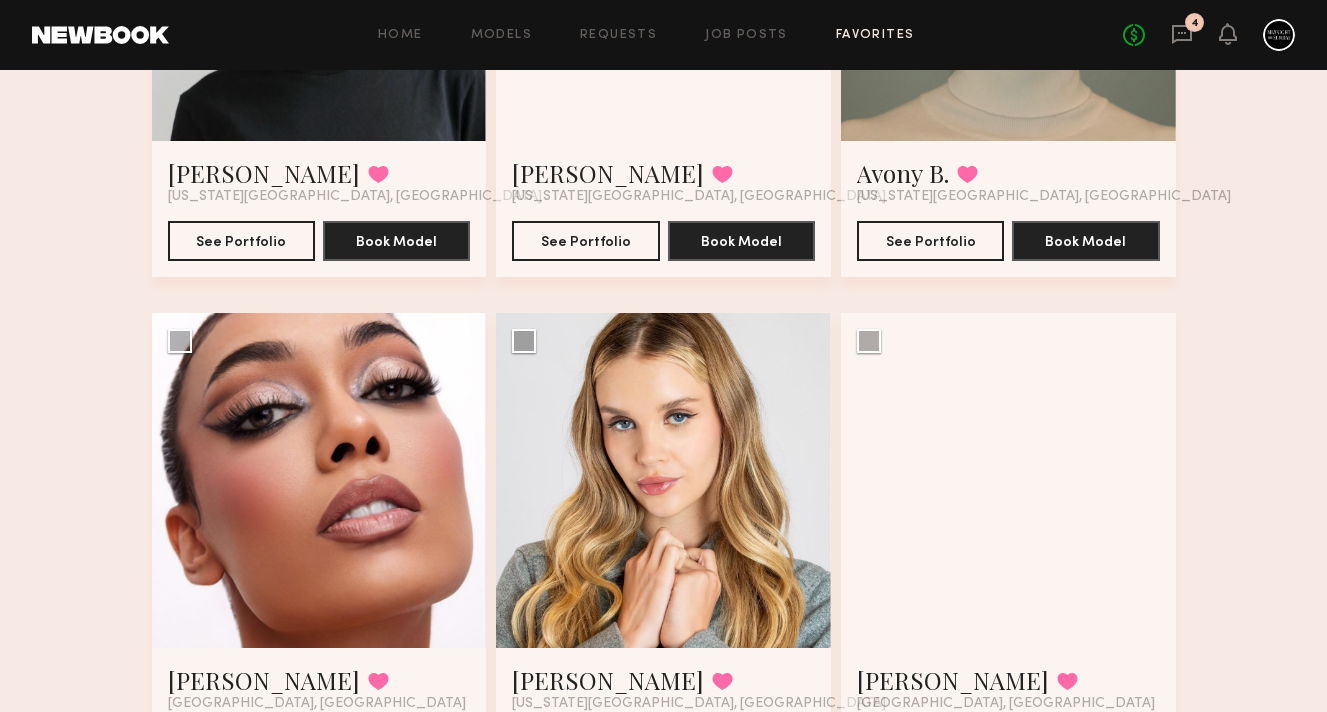 scroll, scrollTop: 2662, scrollLeft: 0, axis: vertical 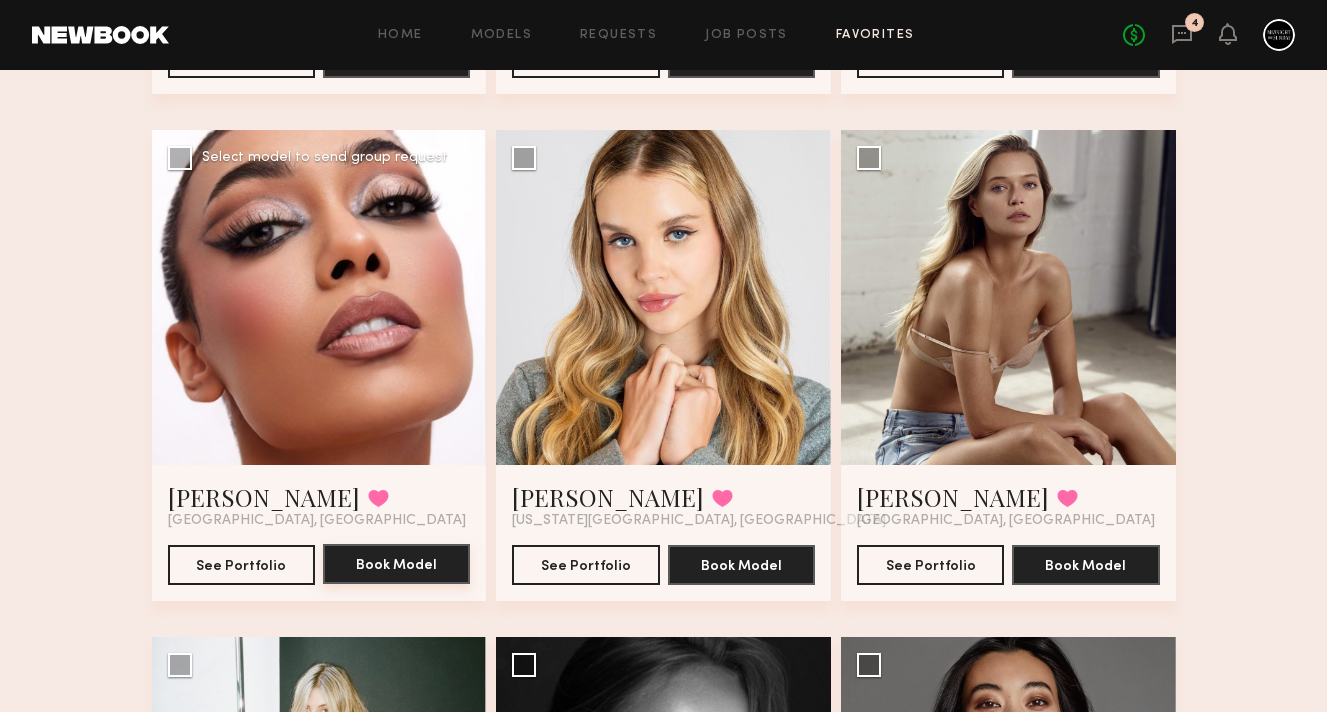 click on "Book Model" 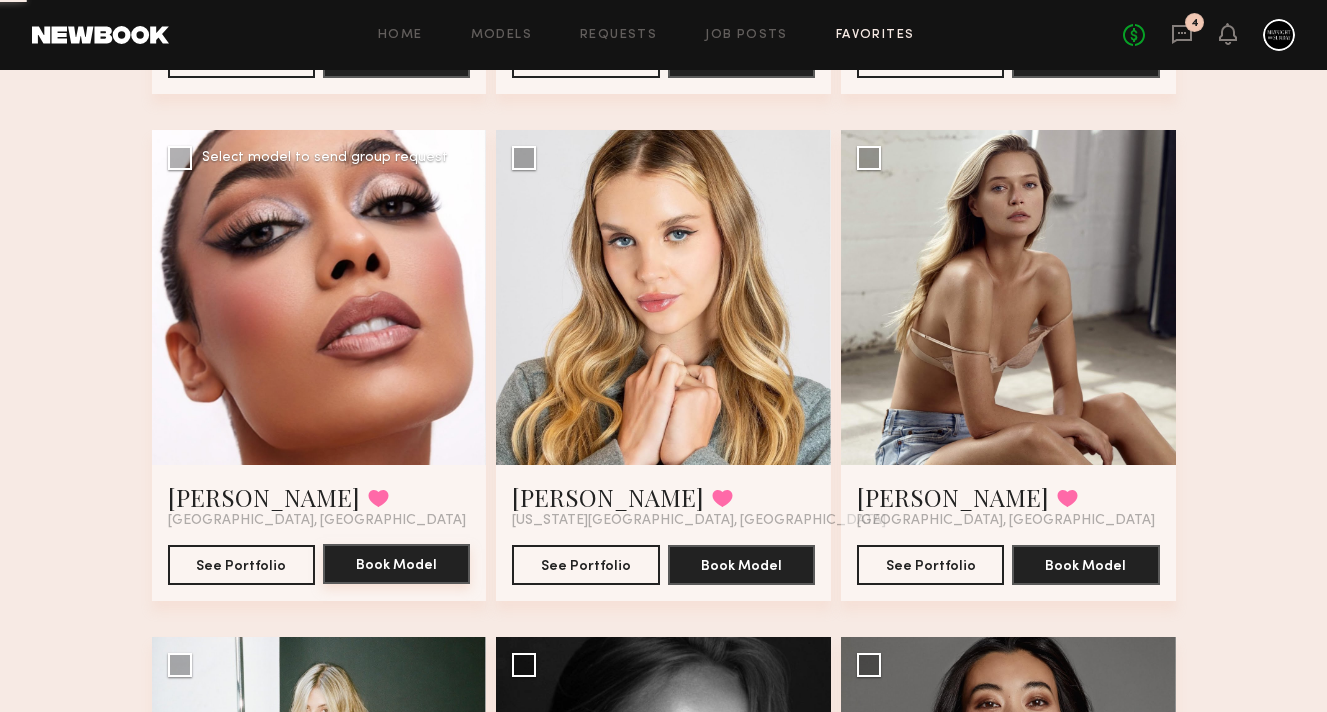 scroll, scrollTop: 0, scrollLeft: 0, axis: both 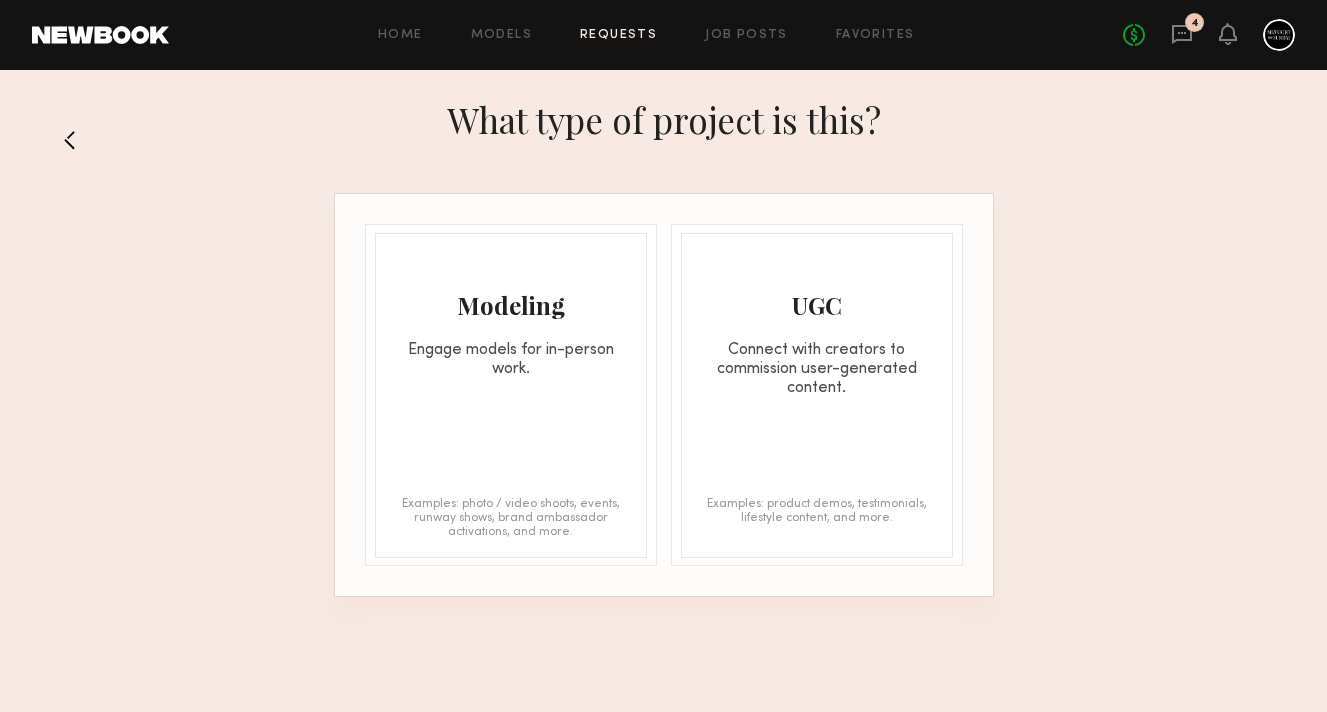 click on "What type of project is this?" 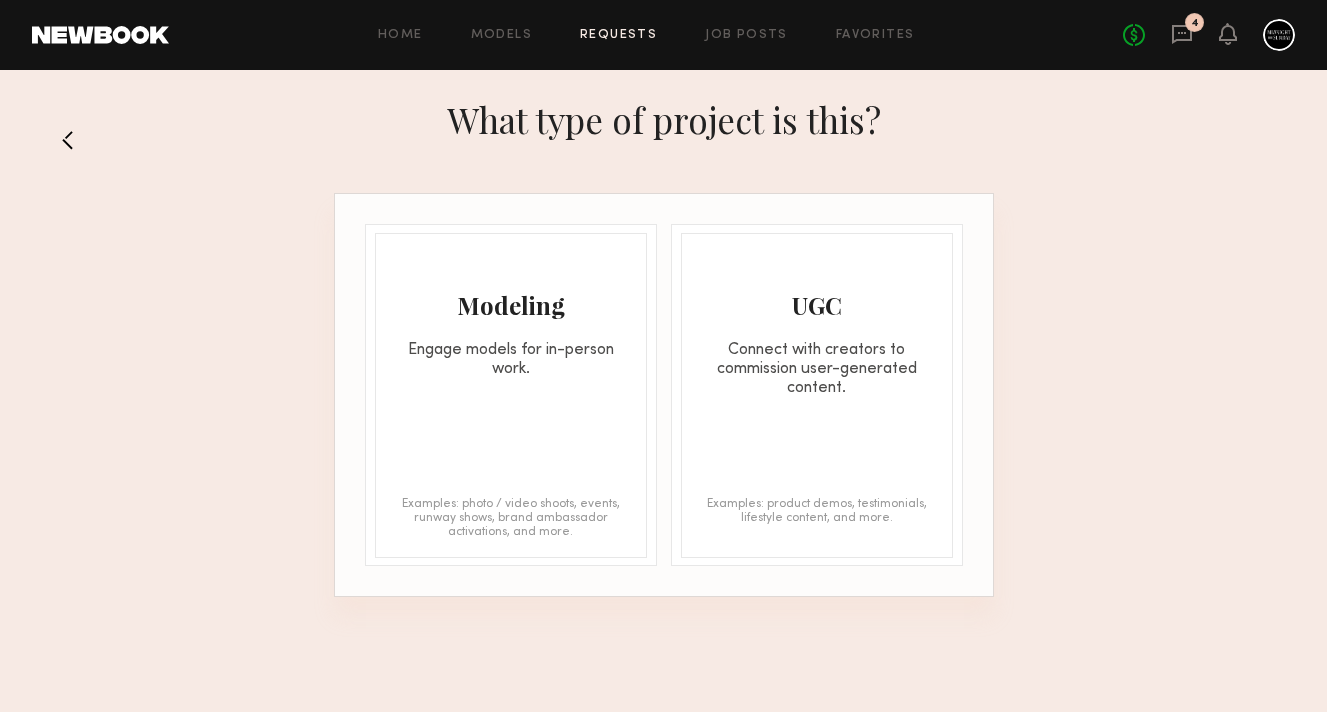 click 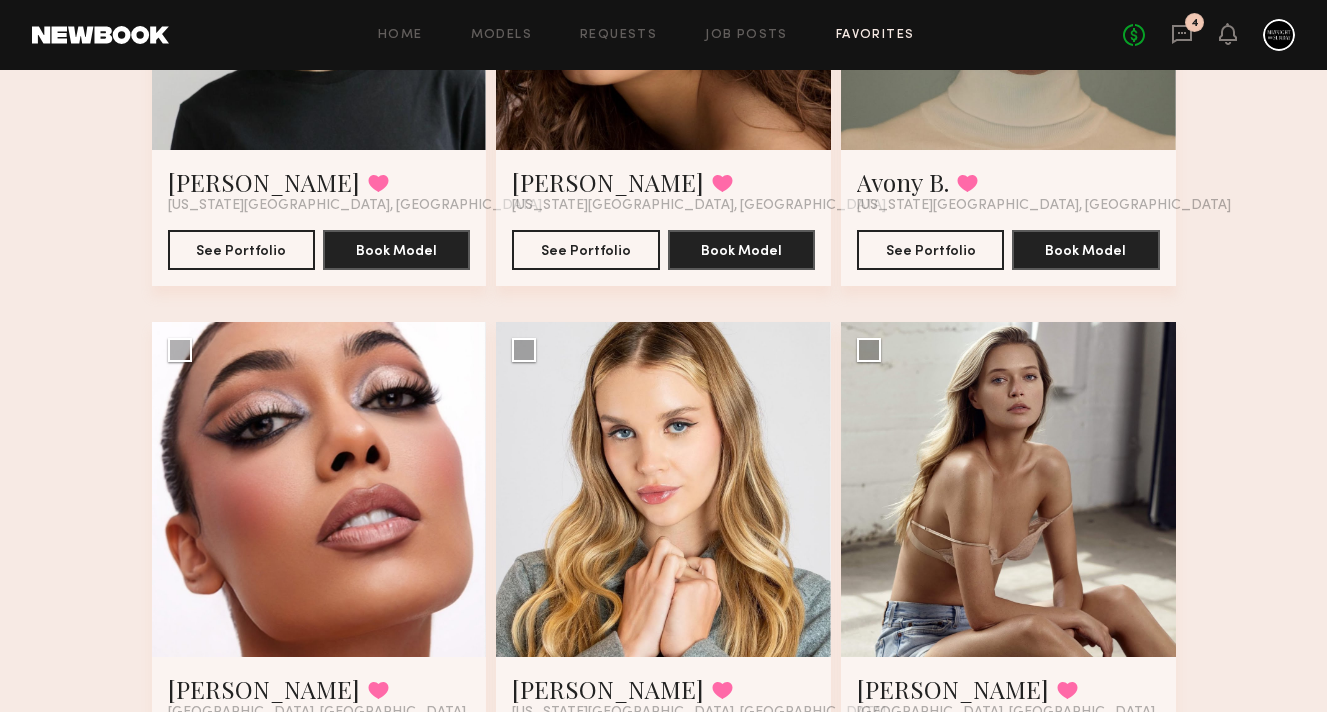 scroll, scrollTop: 2395, scrollLeft: 0, axis: vertical 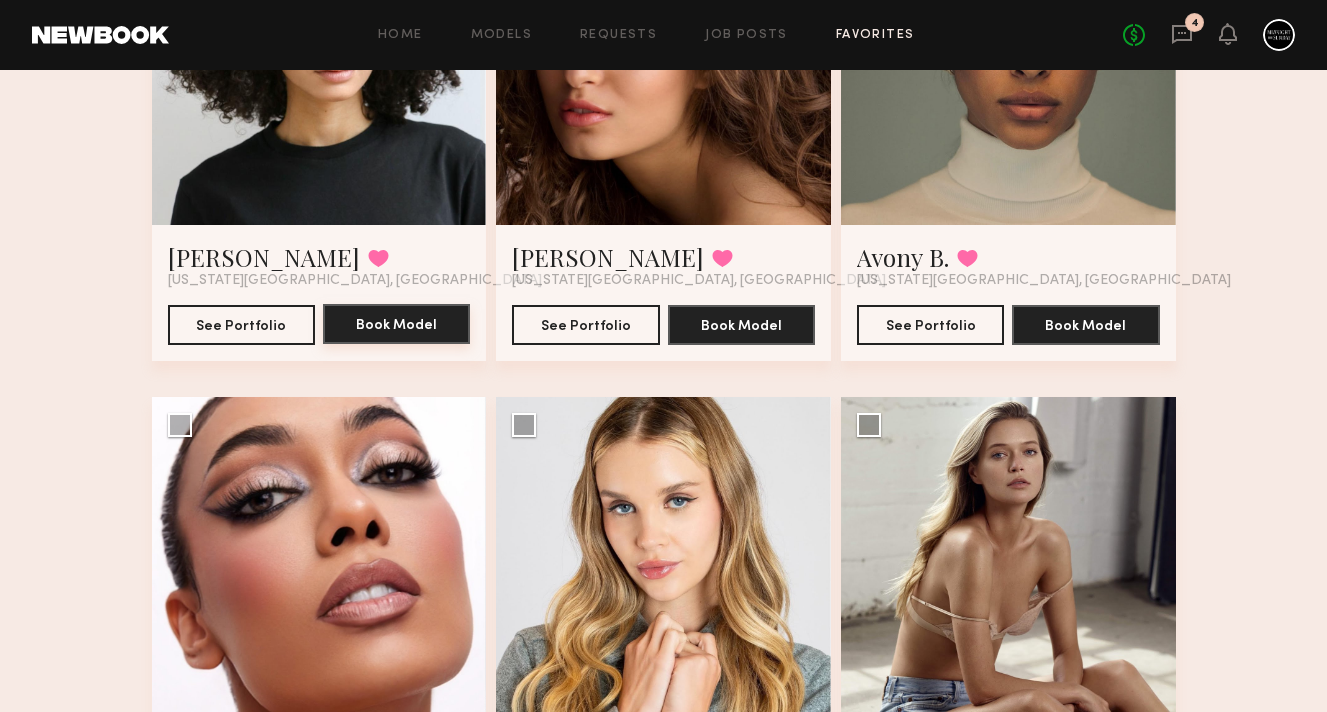 click on "Book Model" 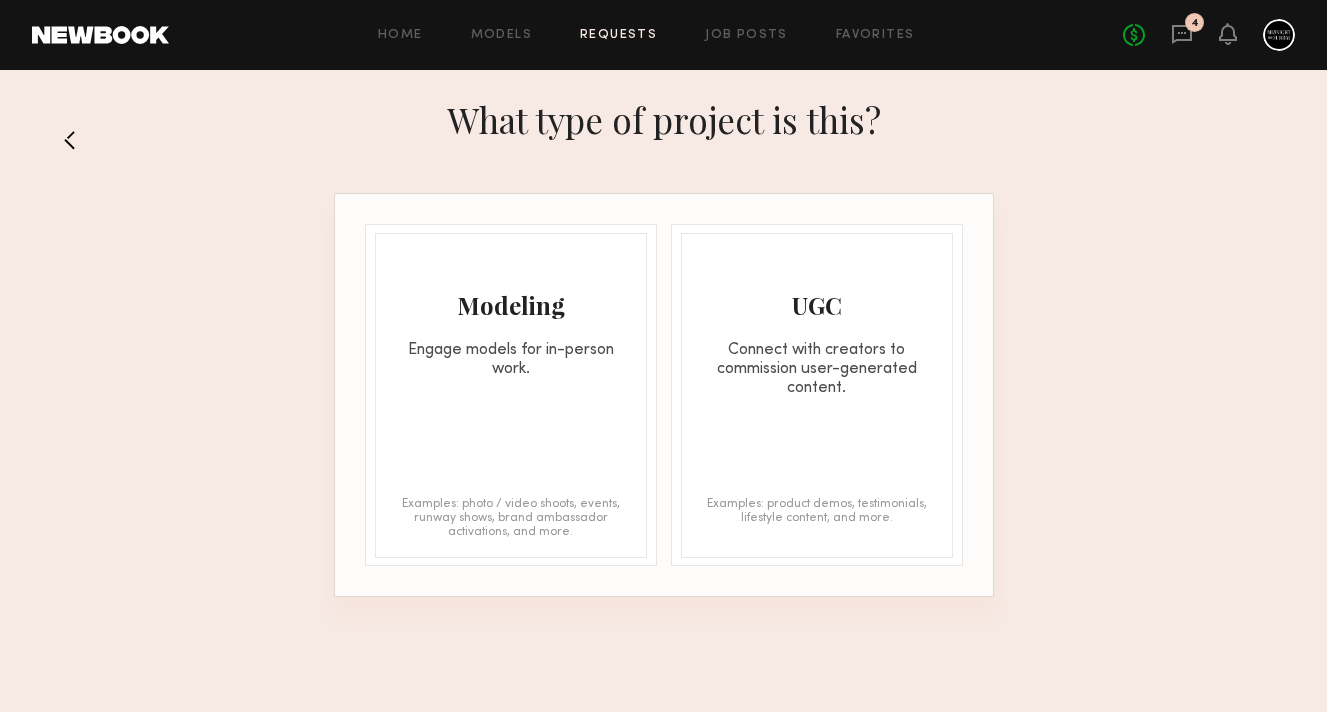 click on "Engage models for in-person work." 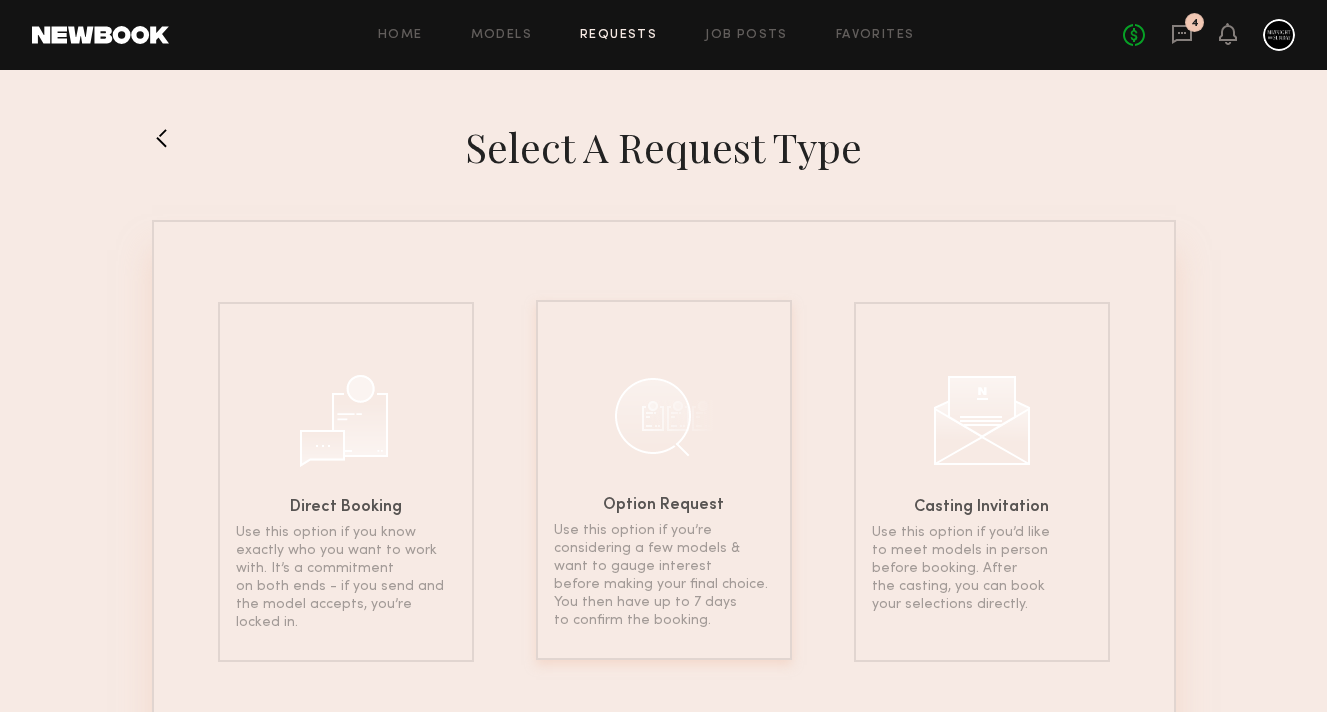 click 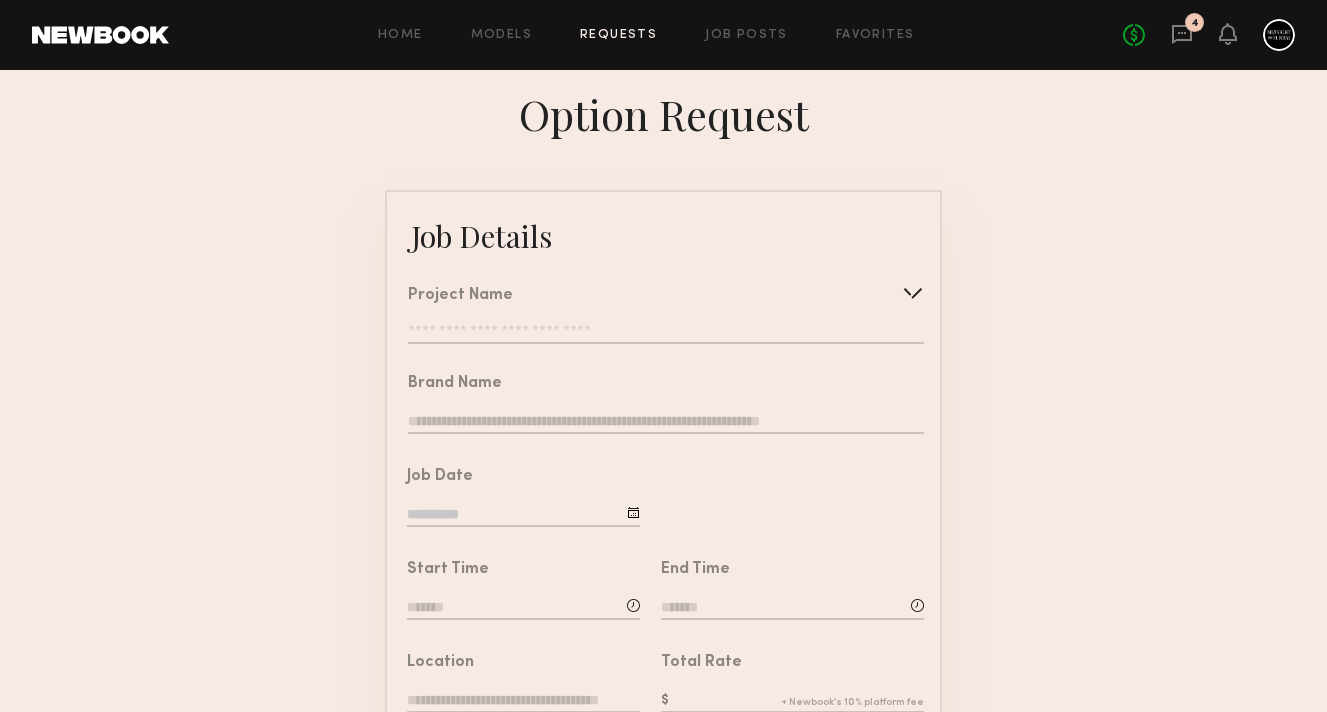 click on "Job Date" 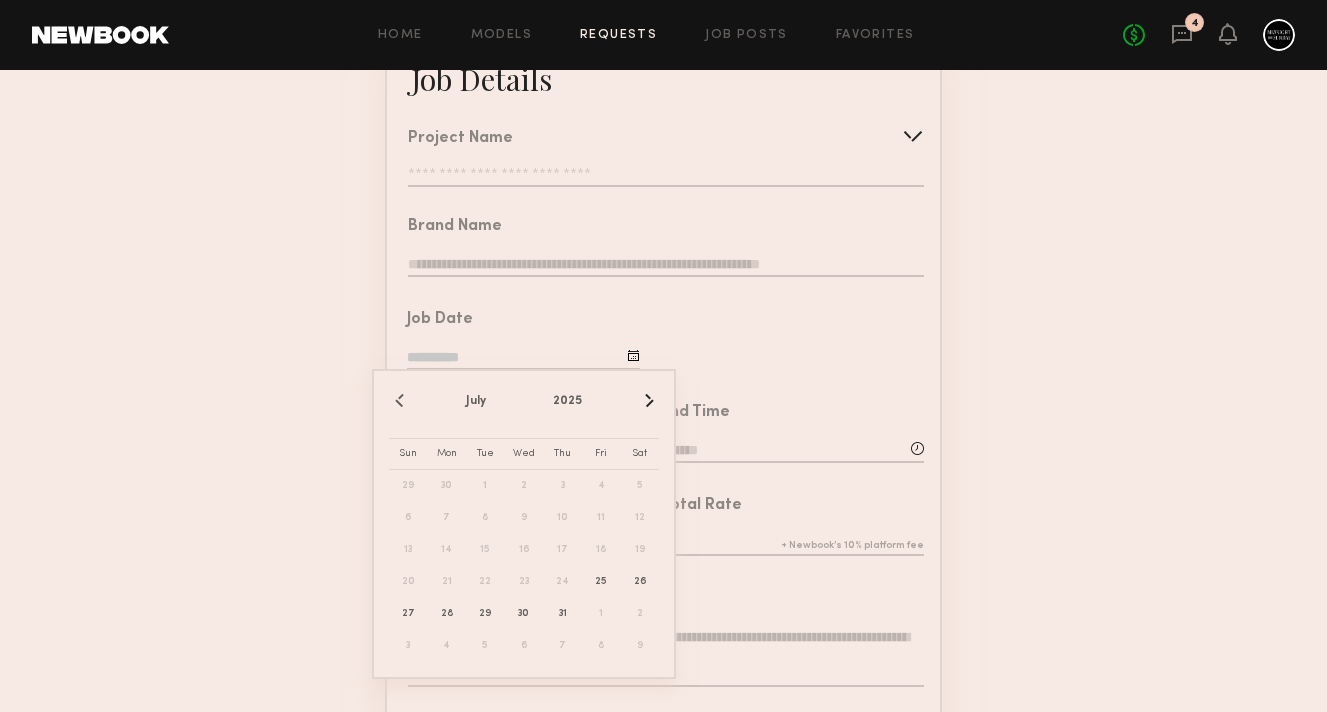 scroll, scrollTop: 158, scrollLeft: 0, axis: vertical 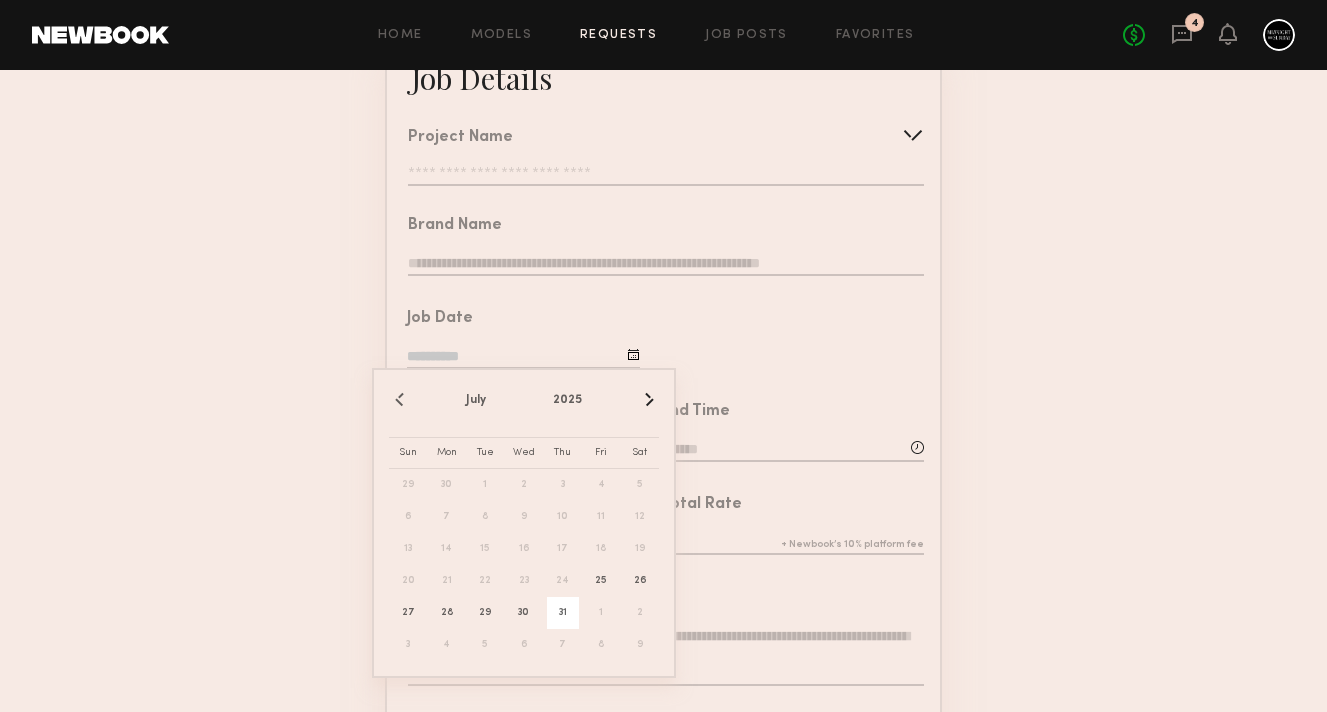 drag, startPoint x: 545, startPoint y: 607, endPoint x: 560, endPoint y: 613, distance: 16.155495 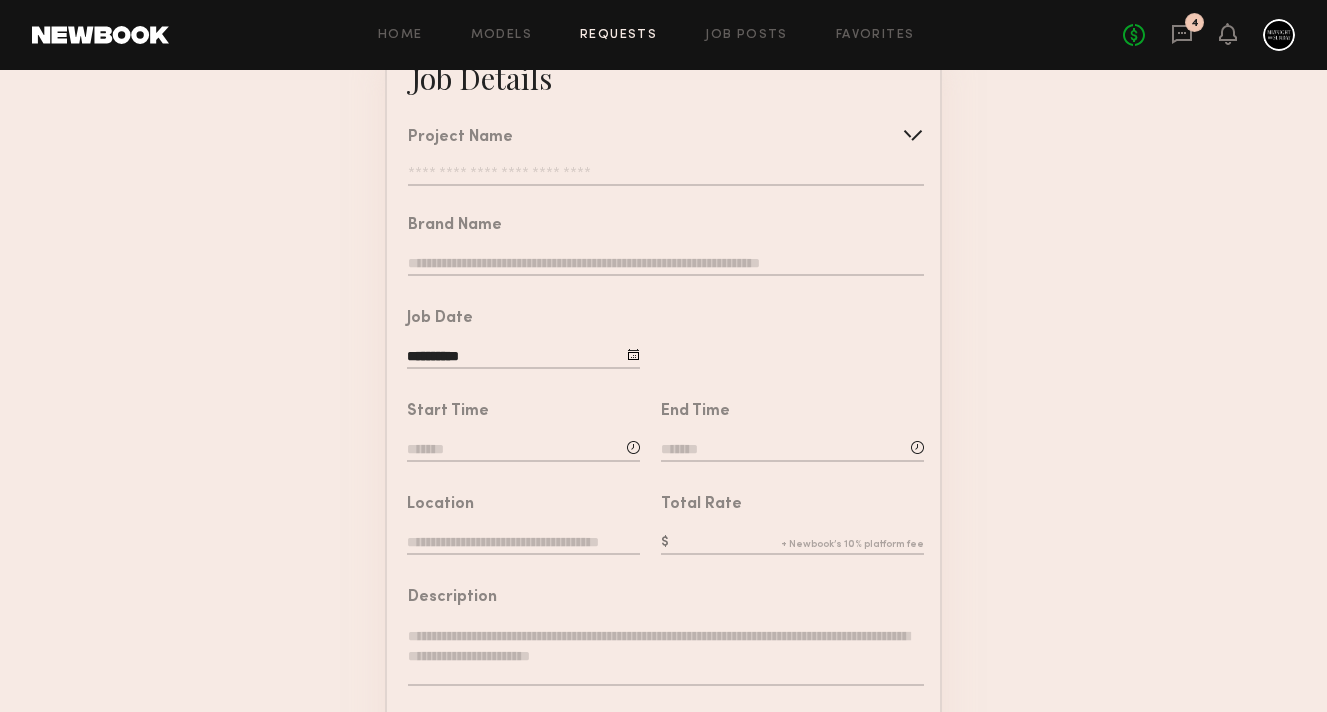 click 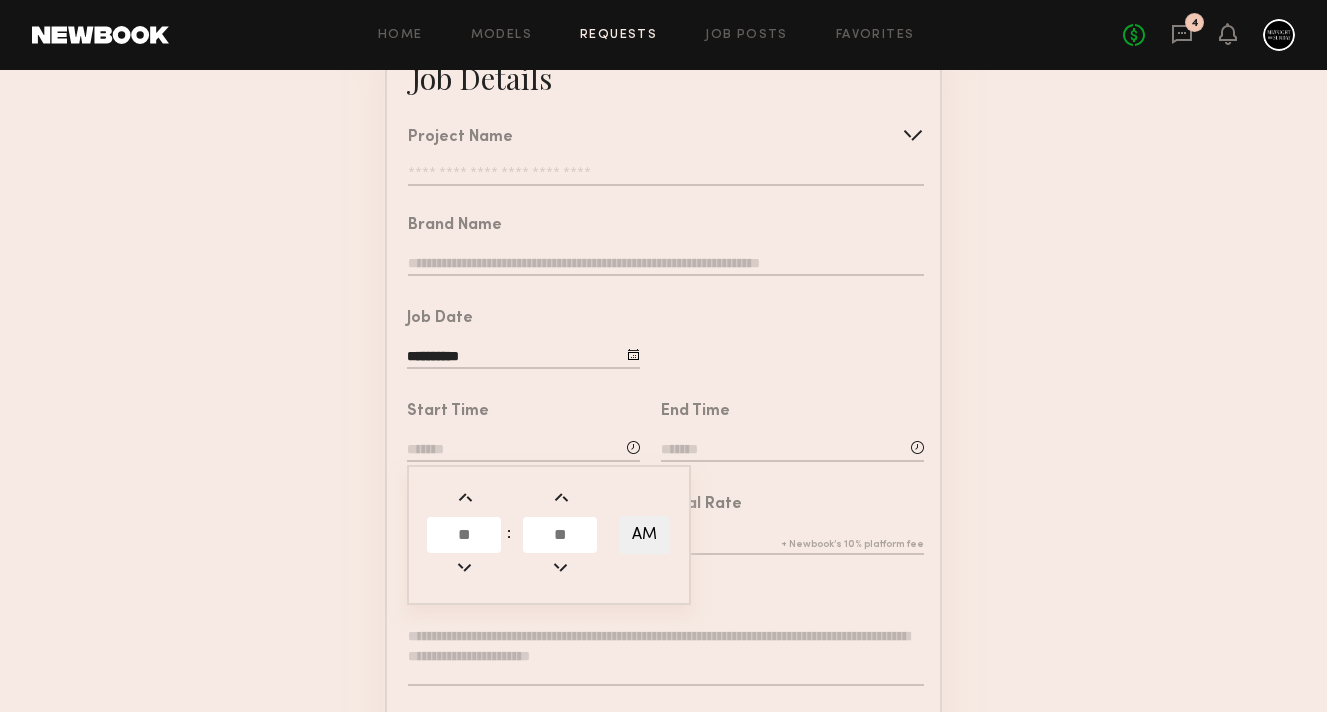 click 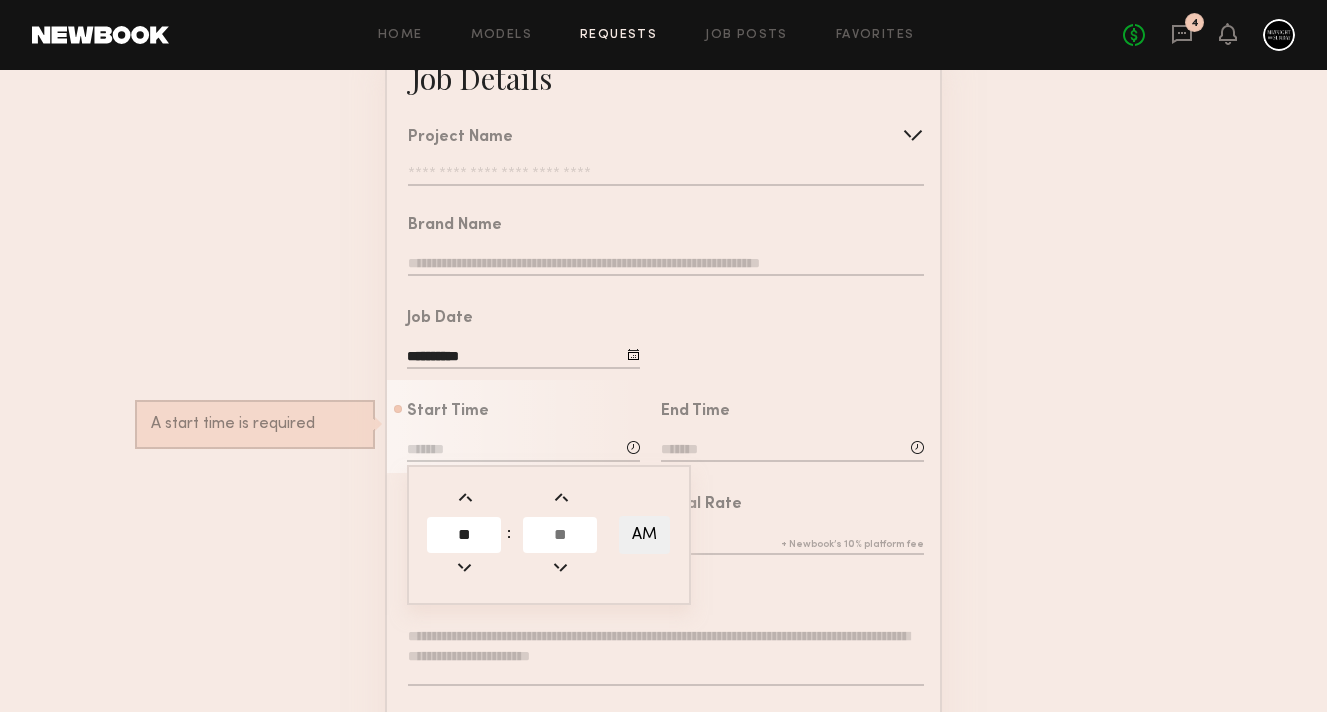 type on "**" 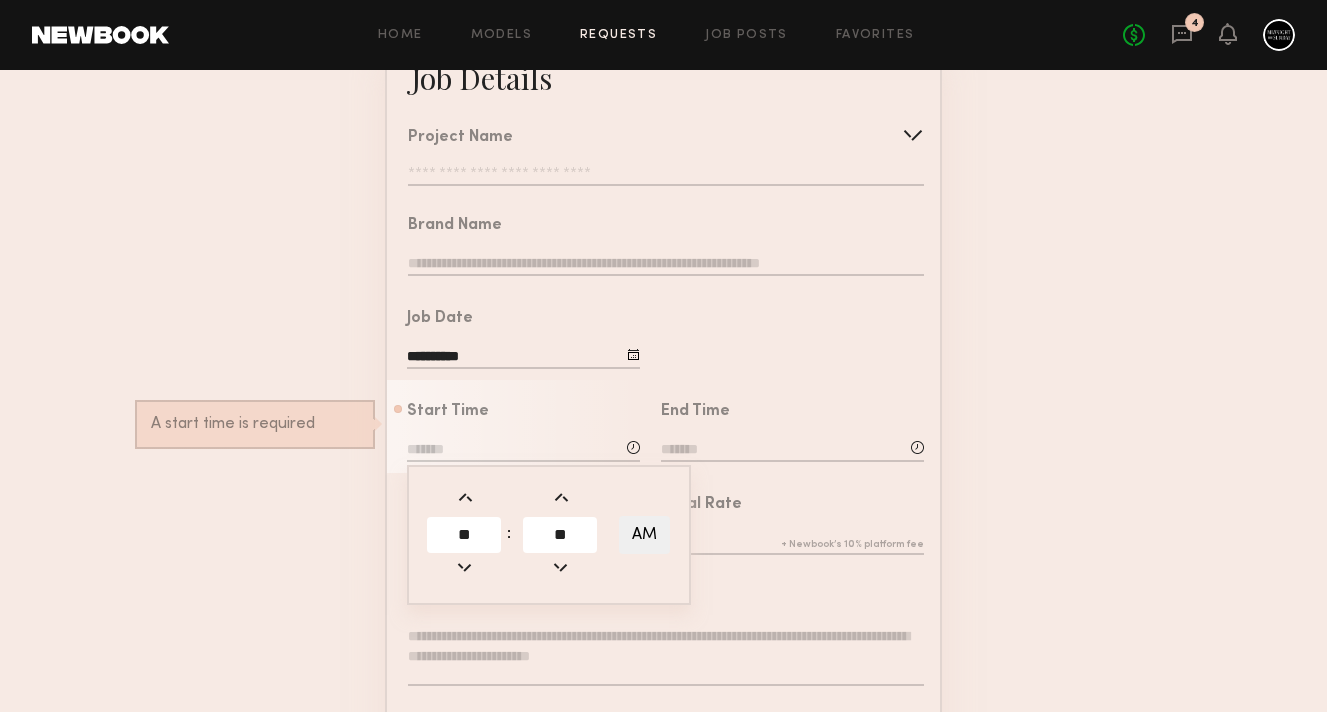 type on "**" 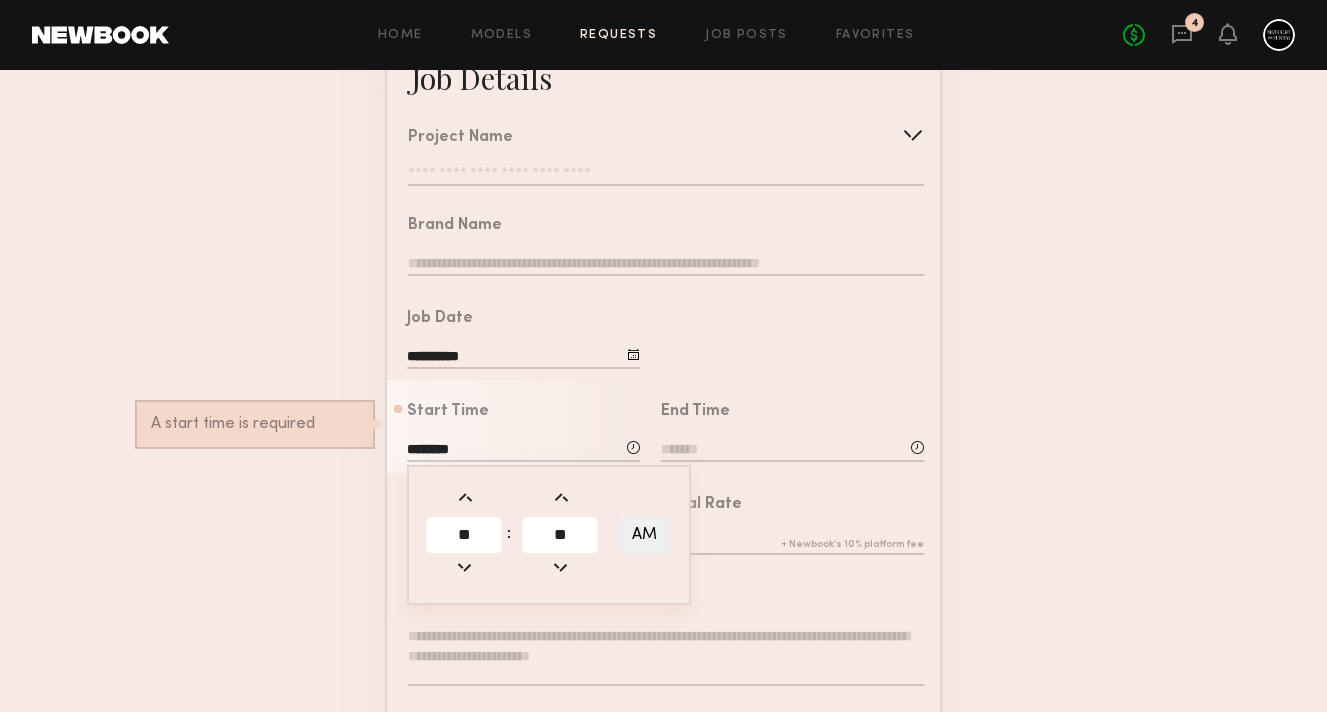 click on "AM" 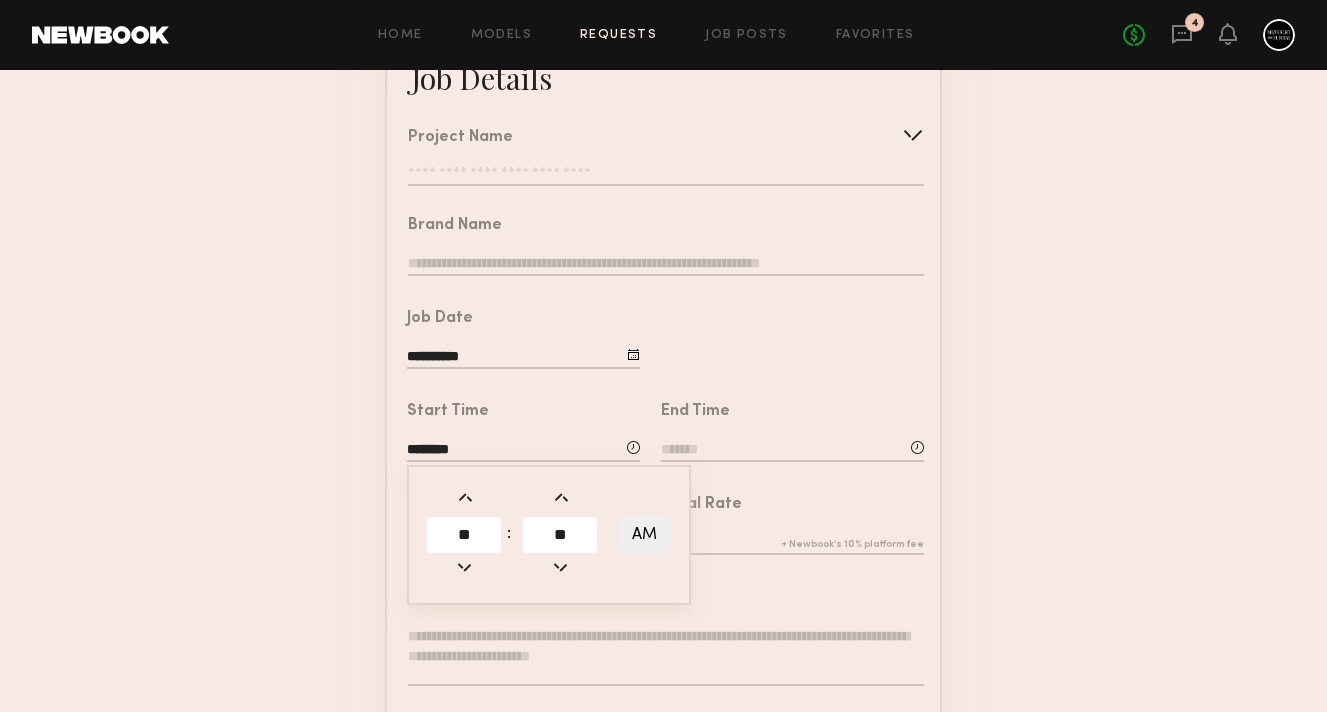 click on "AM" 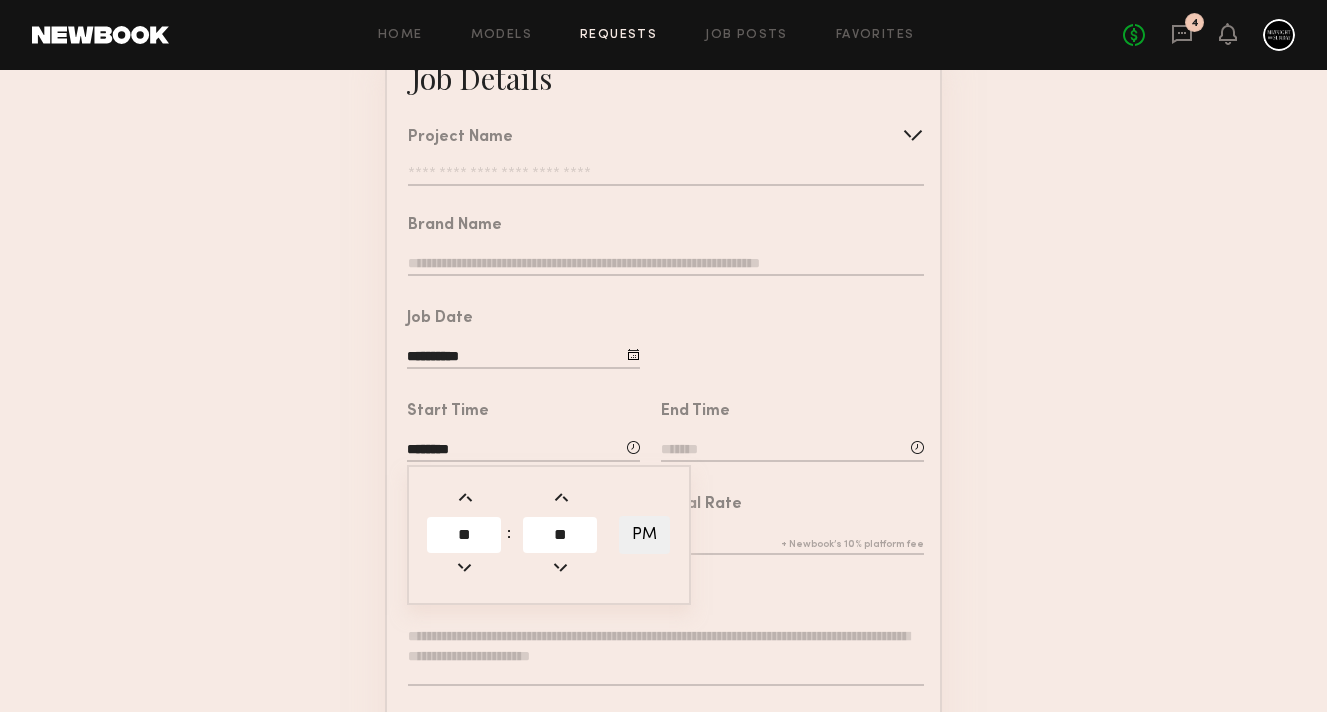 click 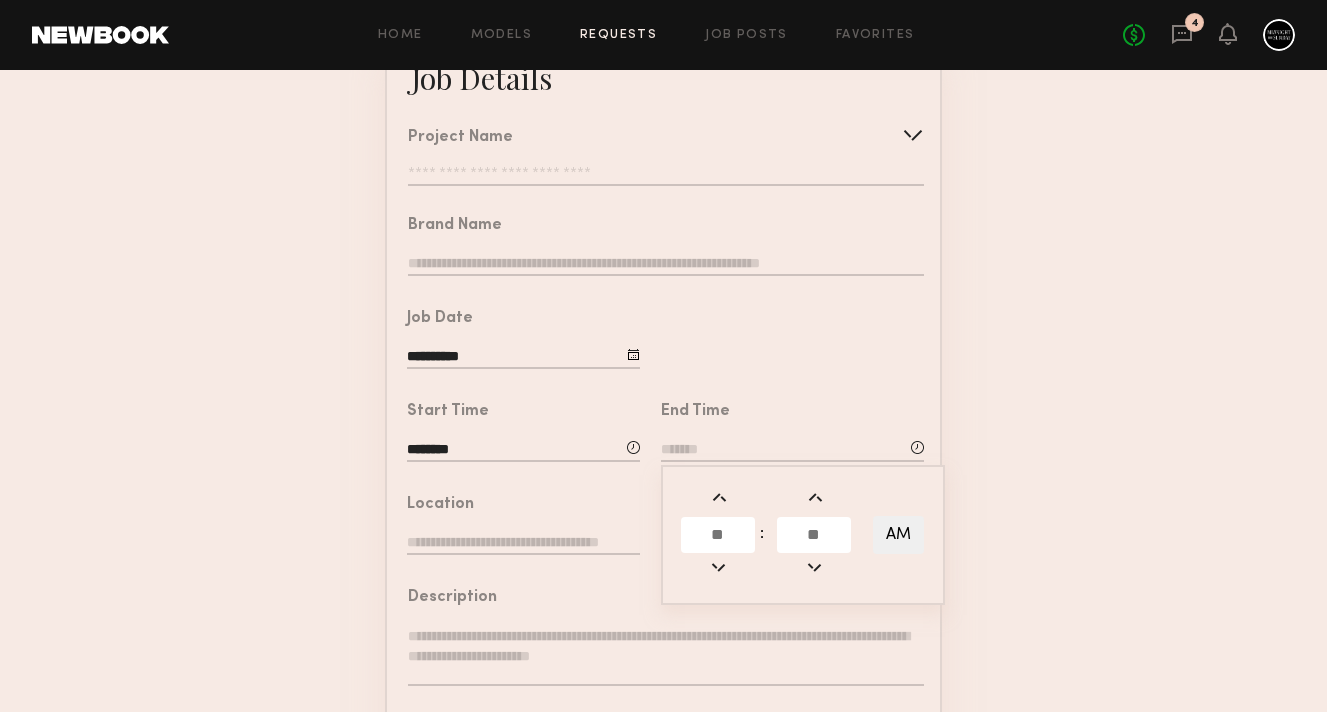click 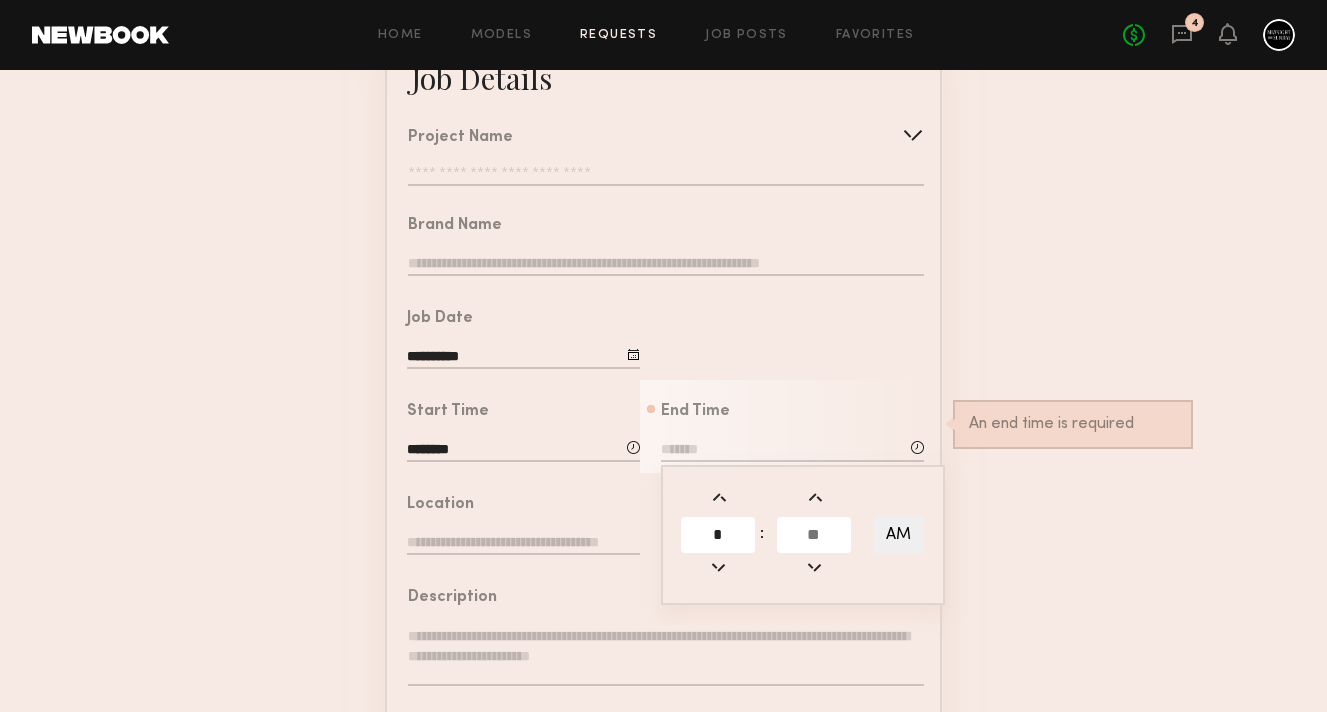 type on "*" 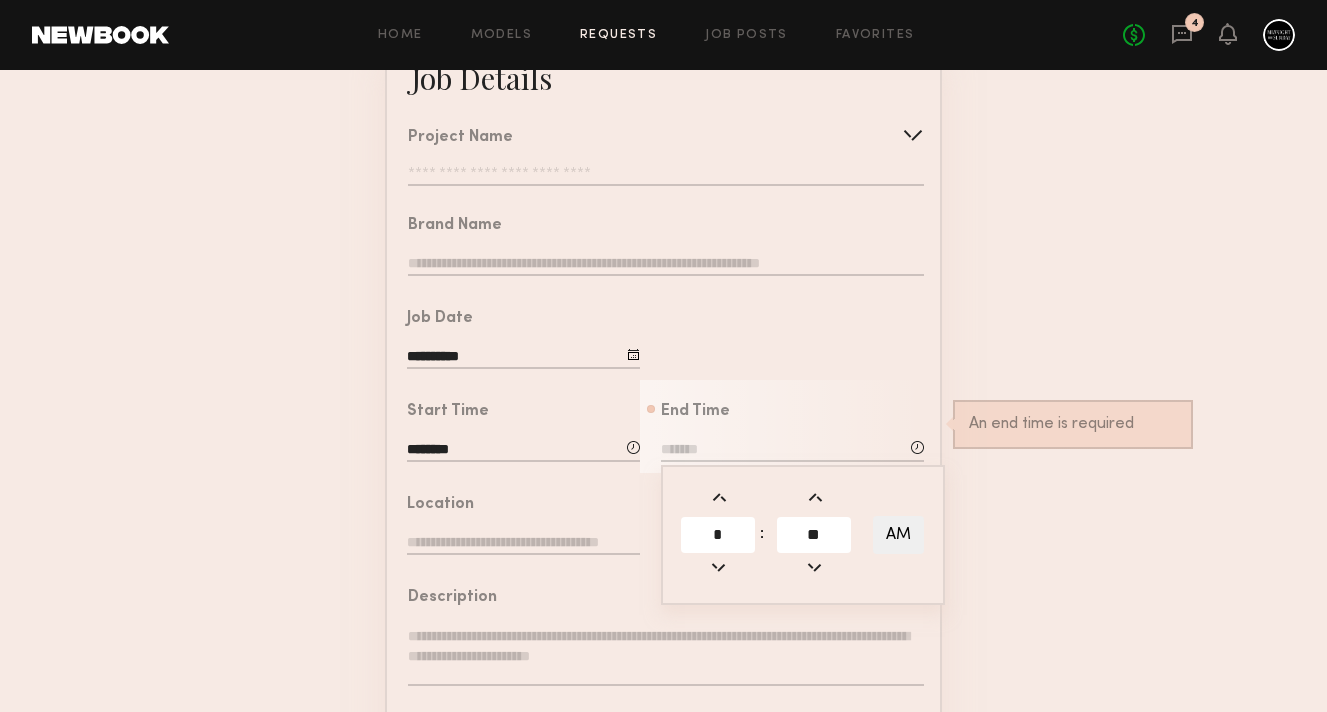 type on "**" 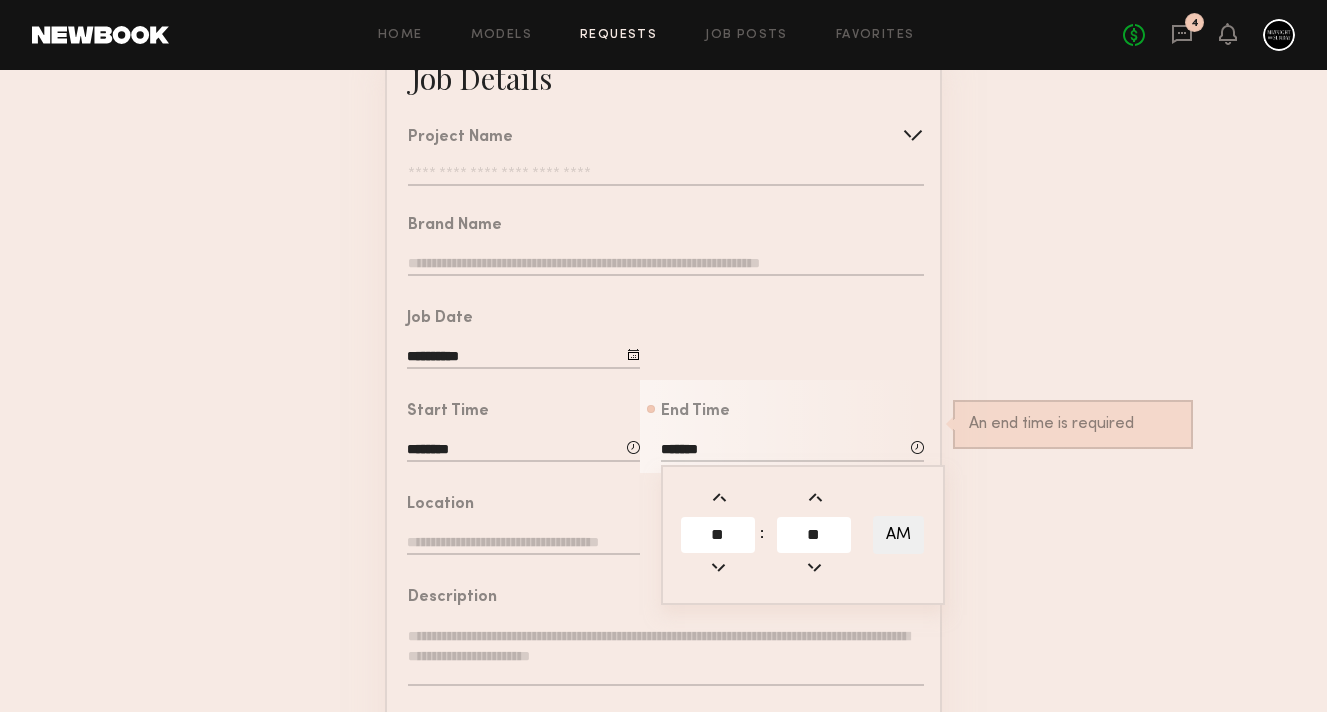 click on "AM" 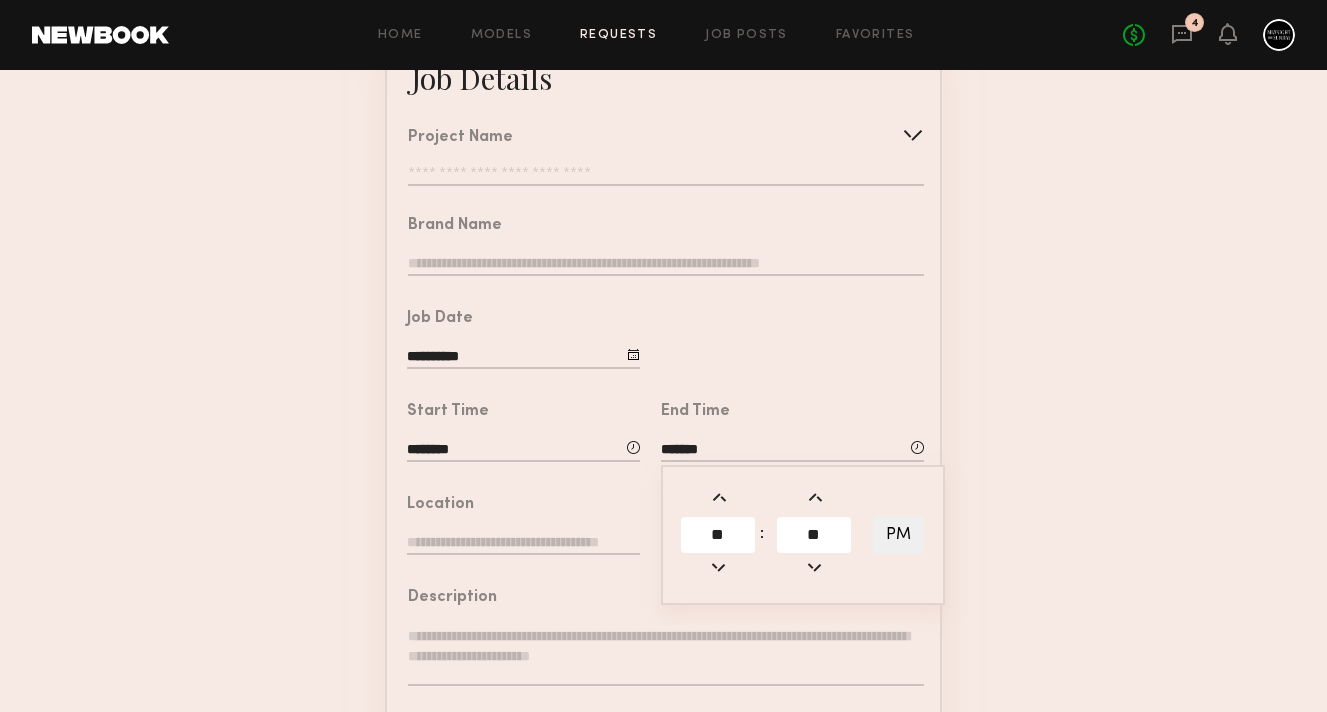 click 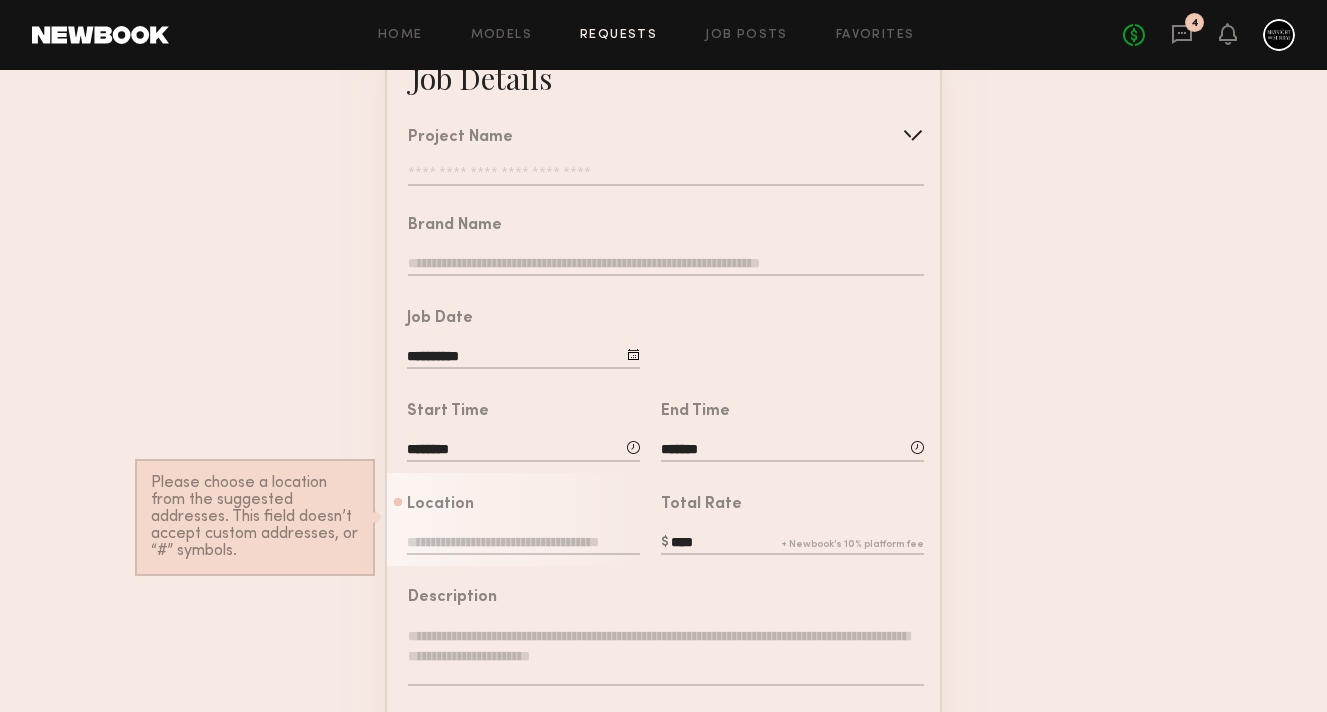click on "Project Name   Create   Use recent modeling project  Time NYC x Midnight Sunday- Day 2  Time NYC x Midnight Sunday  Dream Downtown x Midnight Sunday  Sofitel New York x Midnight Sunday  Sofitel LA x Midnight Sunday  Time NYC x Midnight Sunday  Fairmont Grand Del Mar (Day 2)  Fairmont Grand Del Mar  Sofitel Chicago- Lifestyle Video shoot Day 2 afternoon" 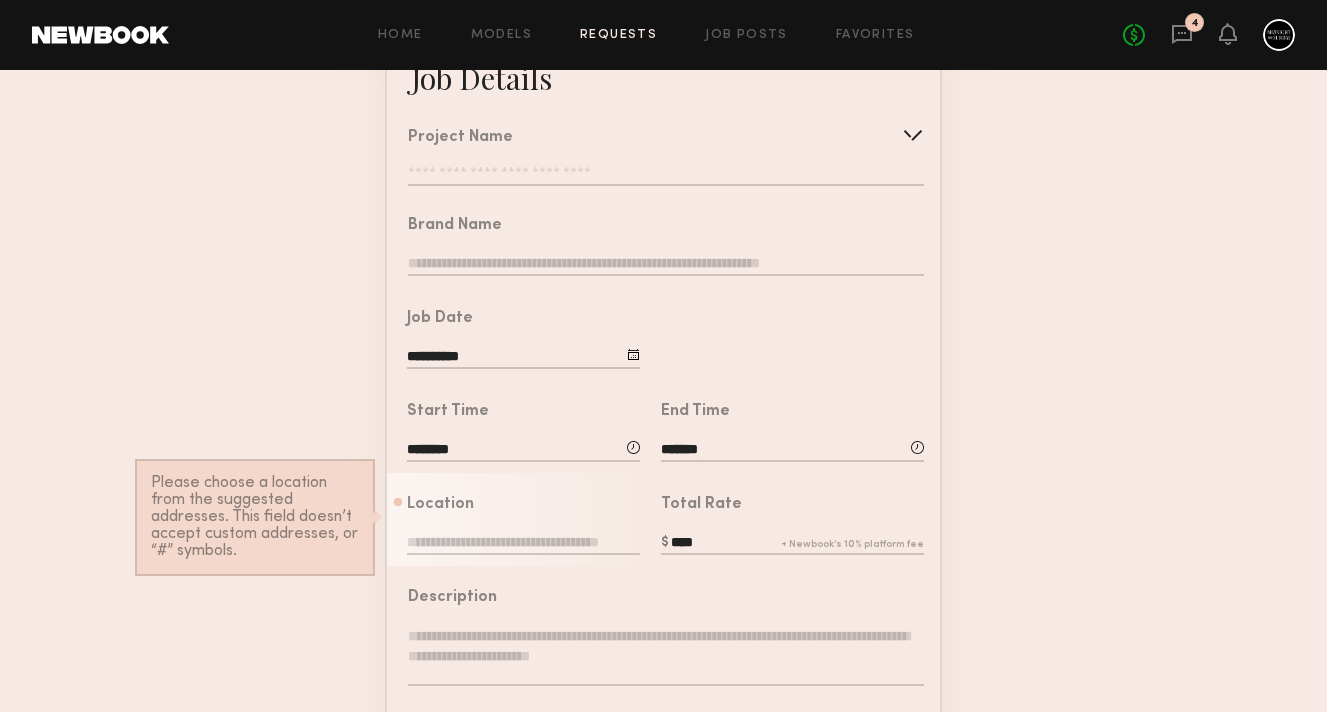 click 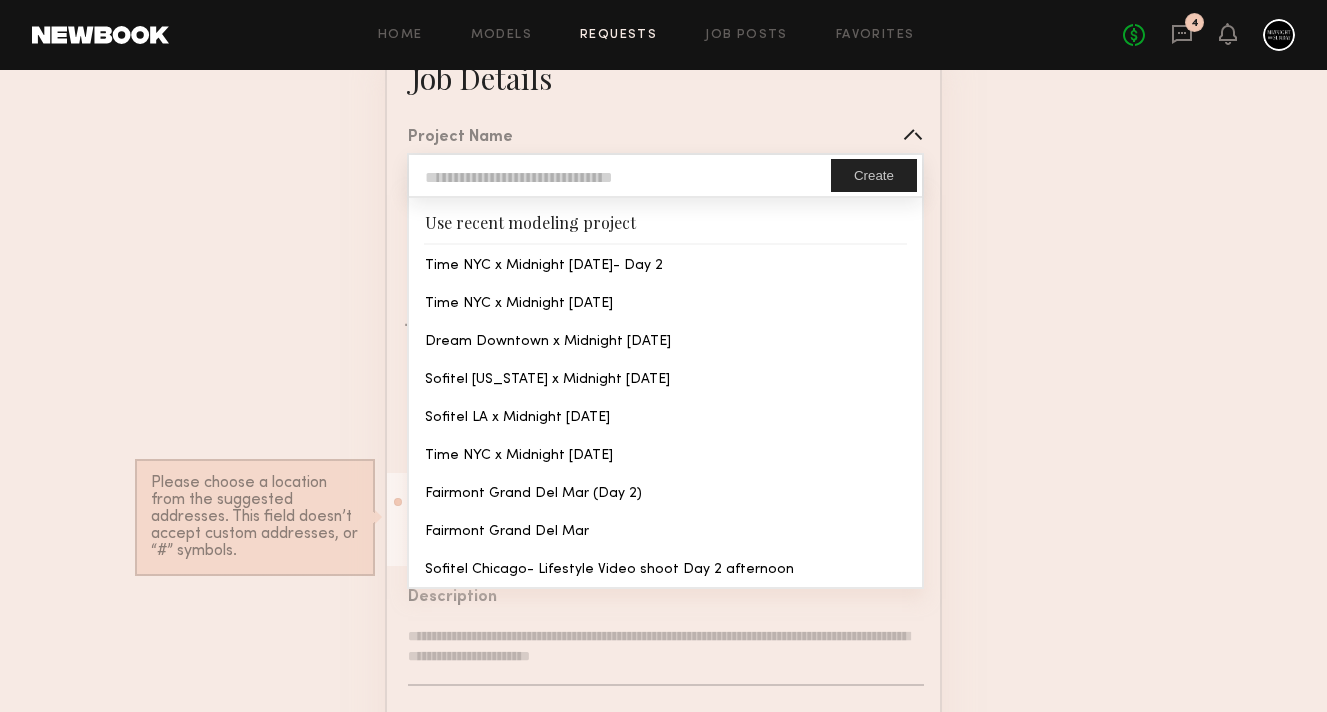 click 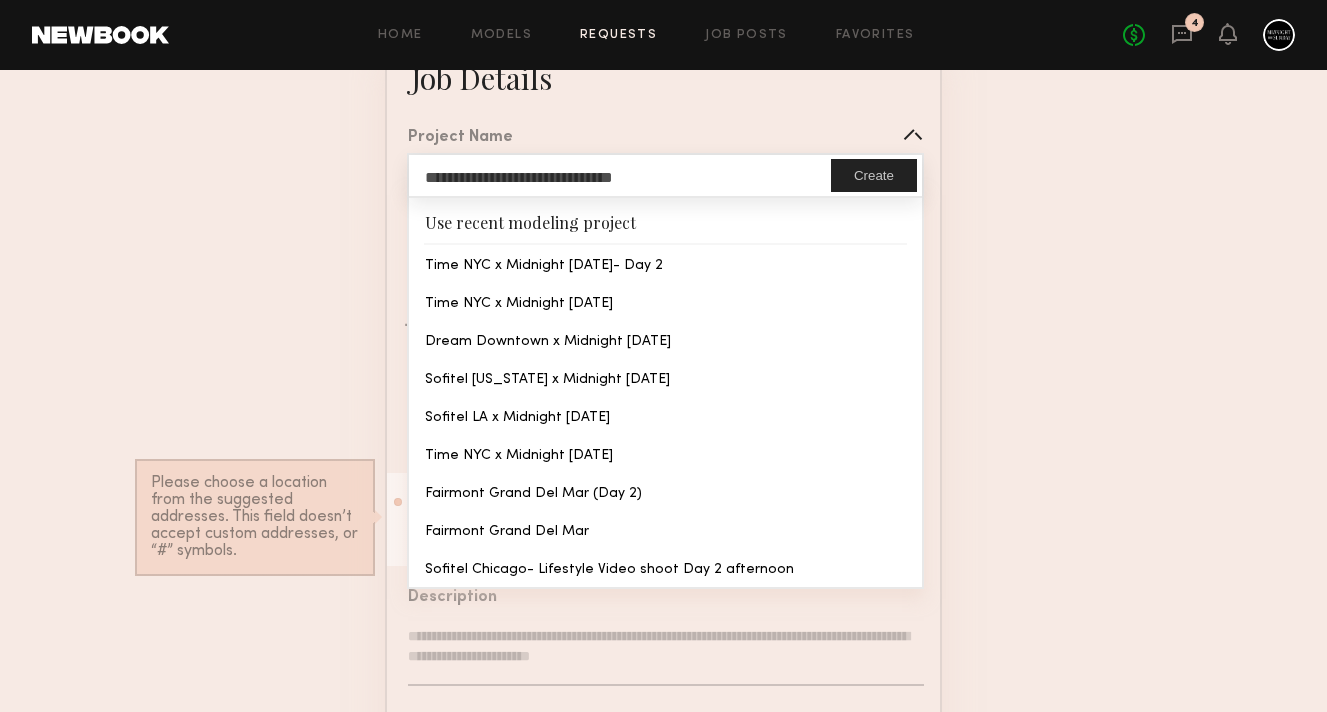type on "**********" 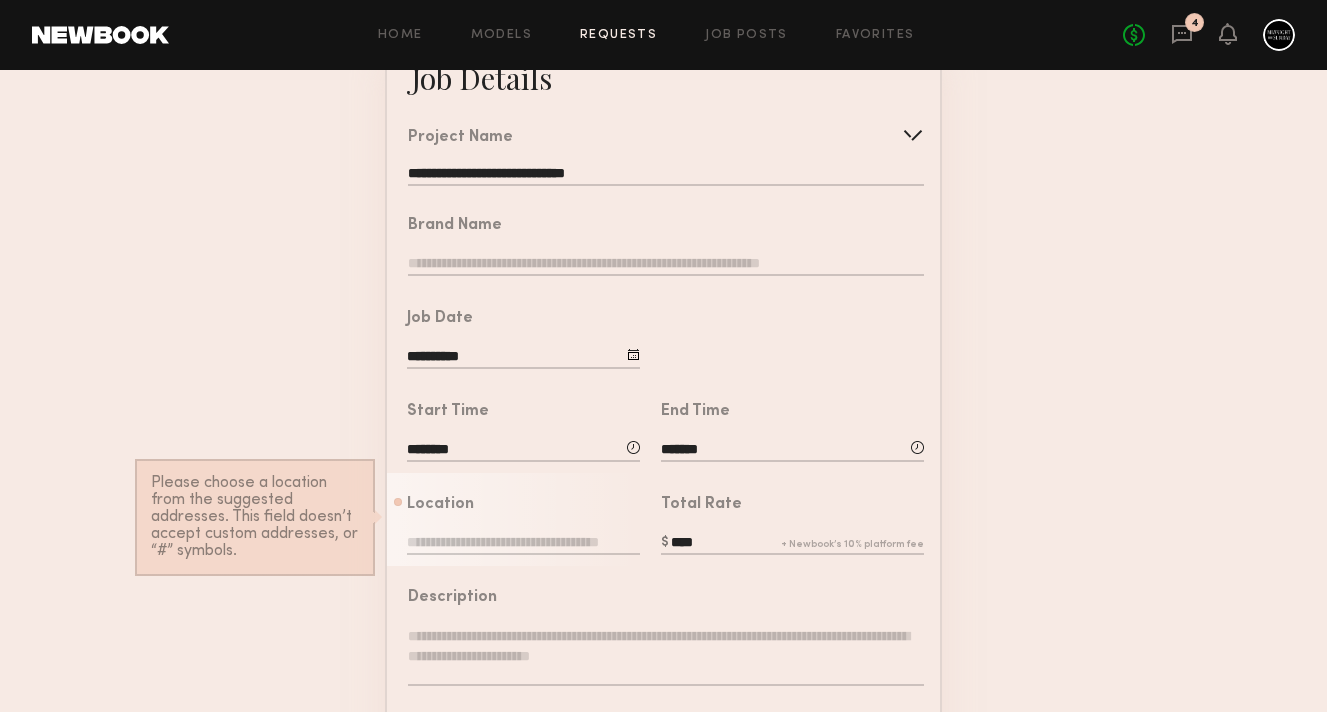 click 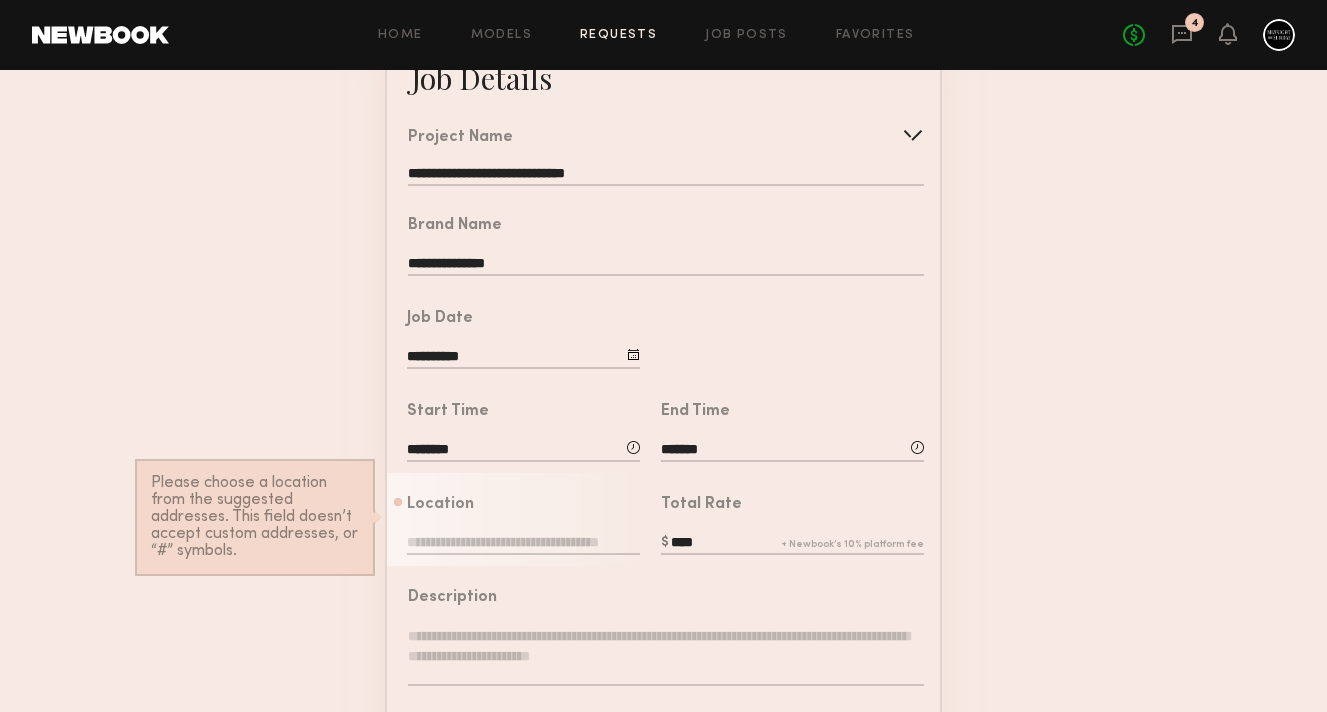 type on "**********" 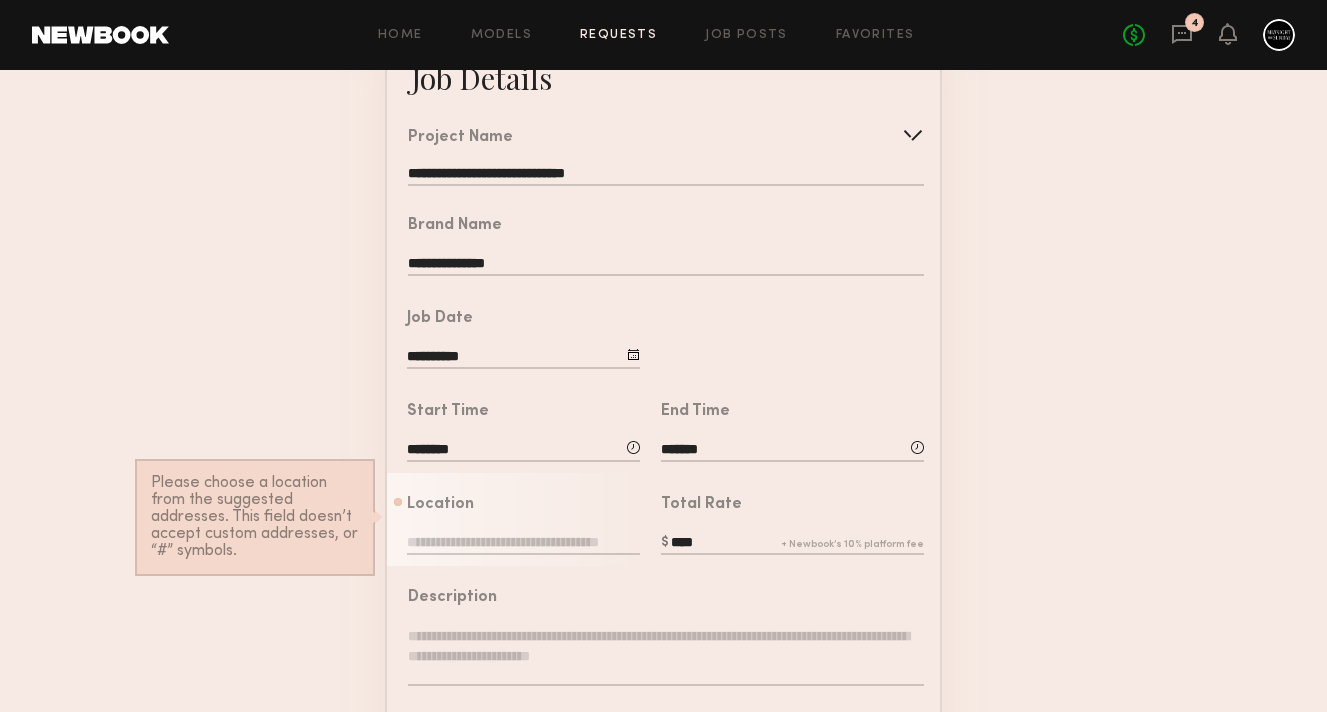 click 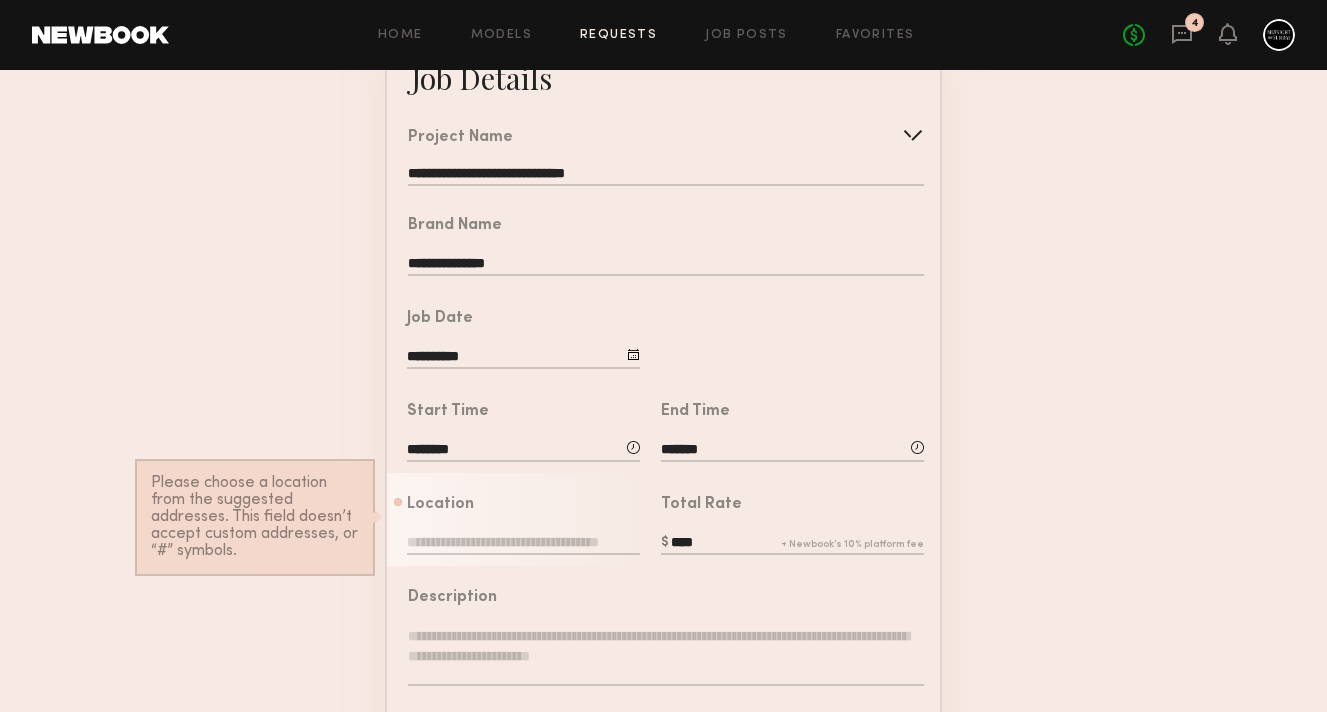 paste on "**********" 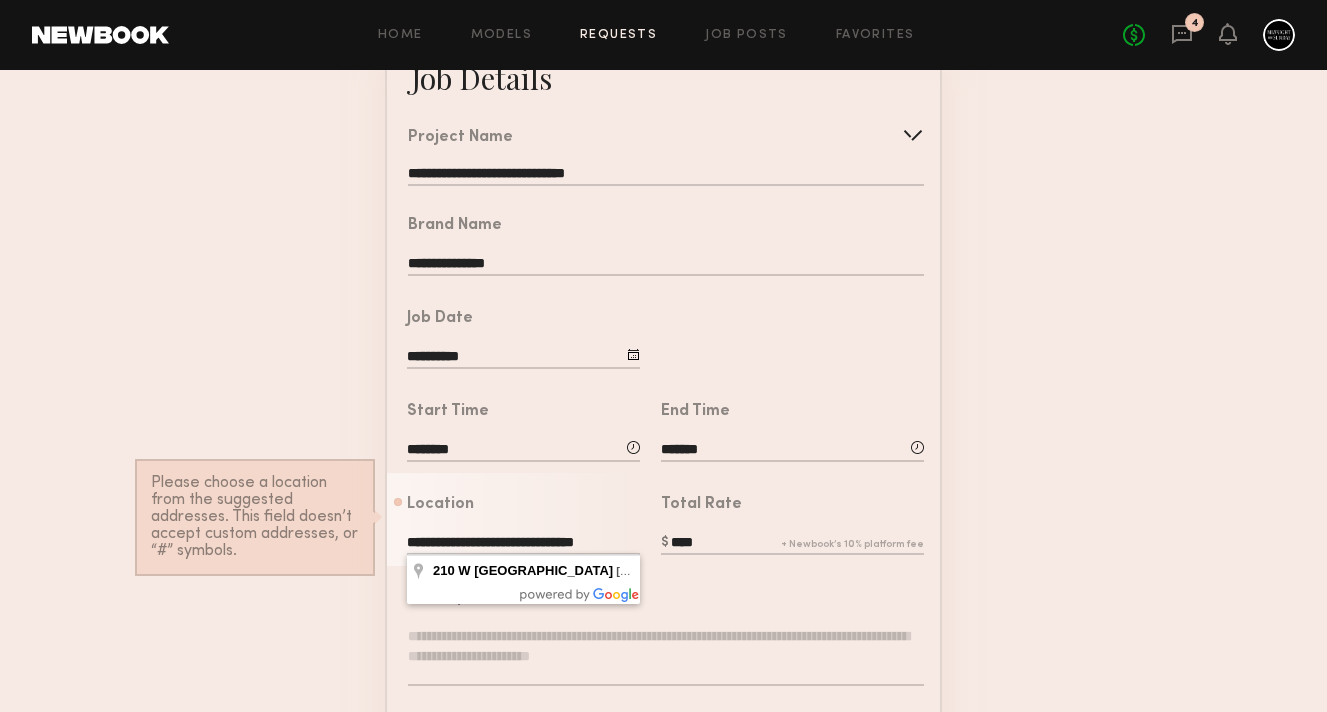 type on "**********" 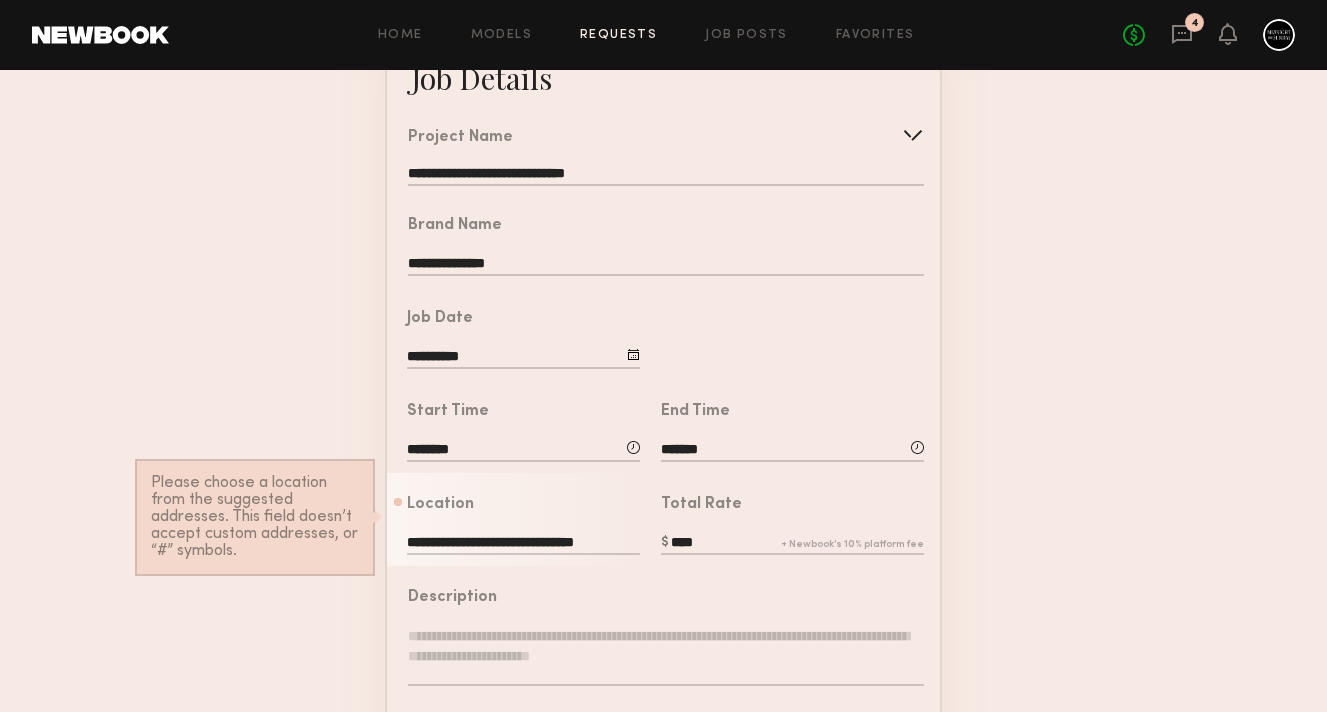 click on "Description" 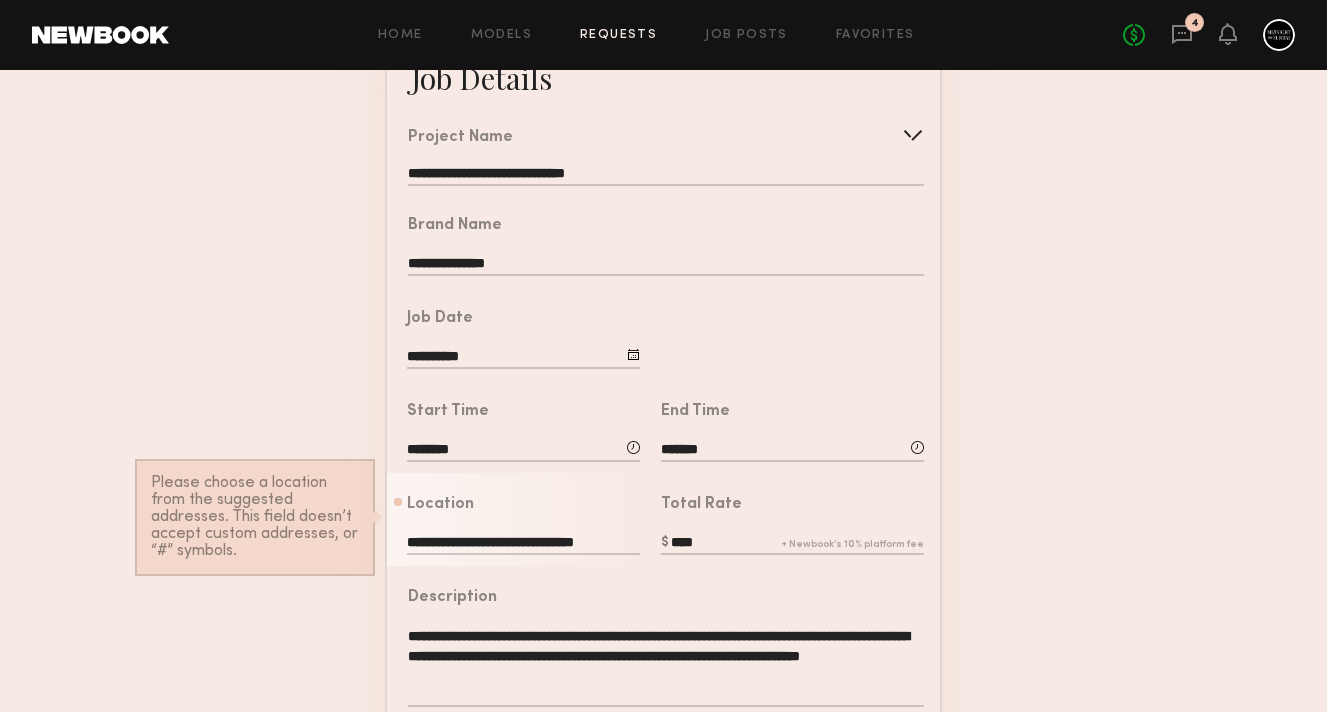 click on "**********" 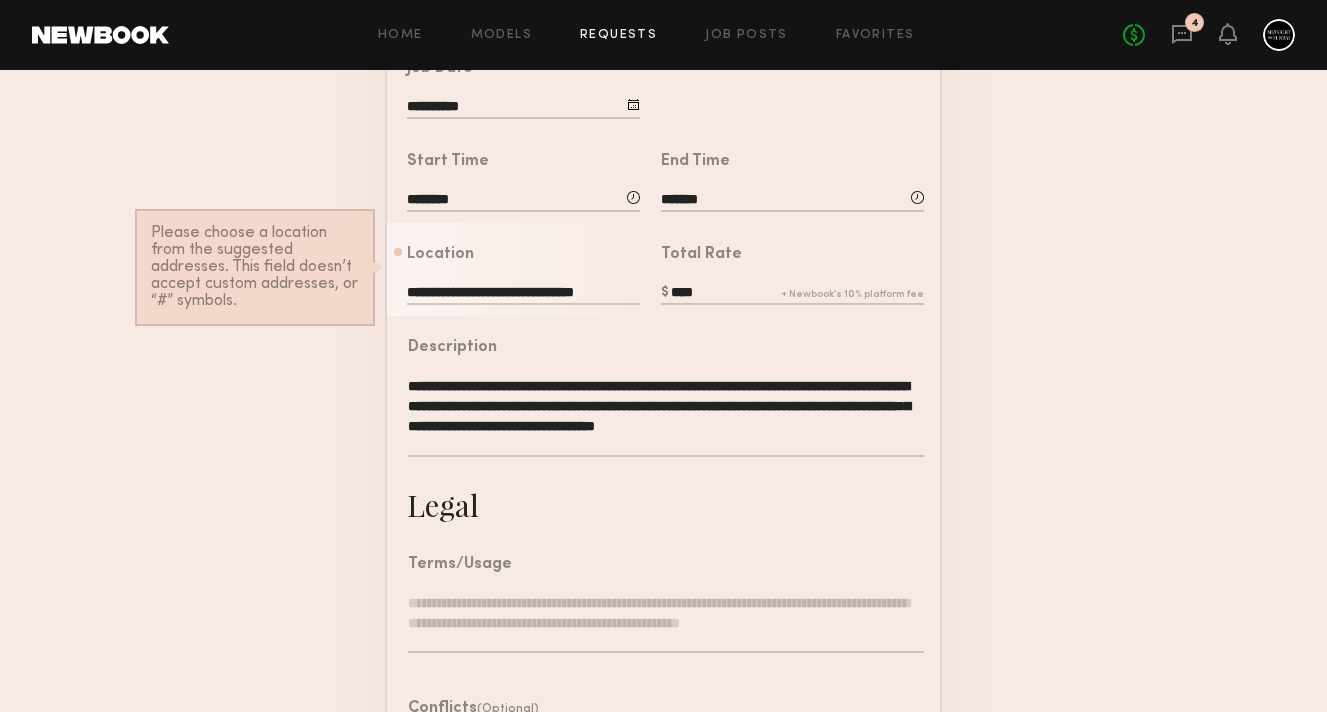 scroll, scrollTop: 413, scrollLeft: 0, axis: vertical 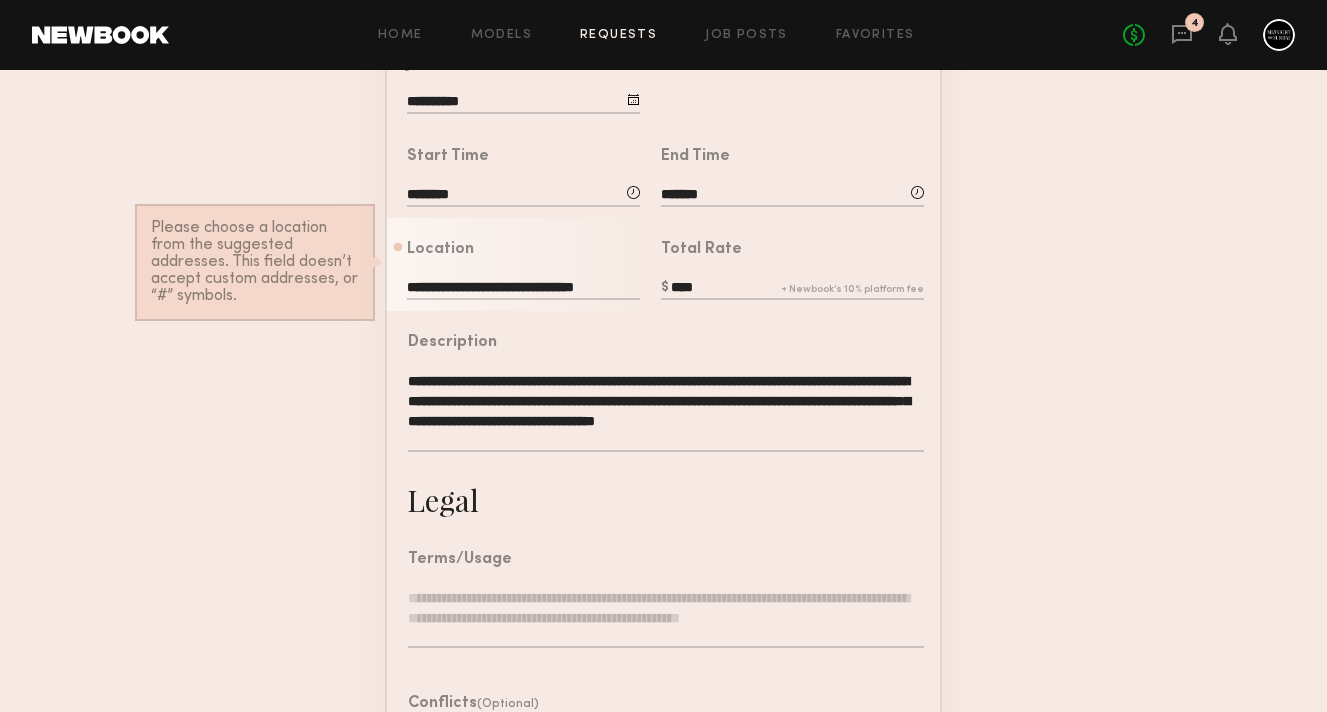 type on "**********" 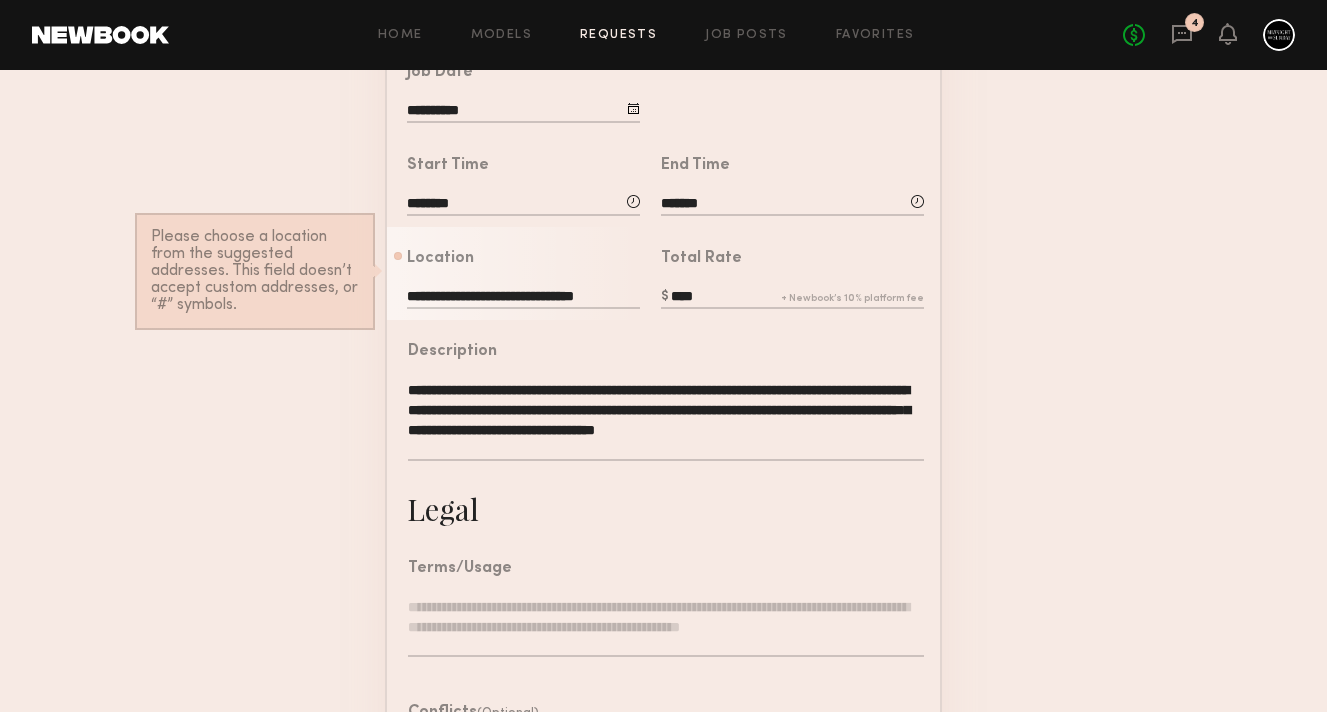 scroll, scrollTop: 392, scrollLeft: 0, axis: vertical 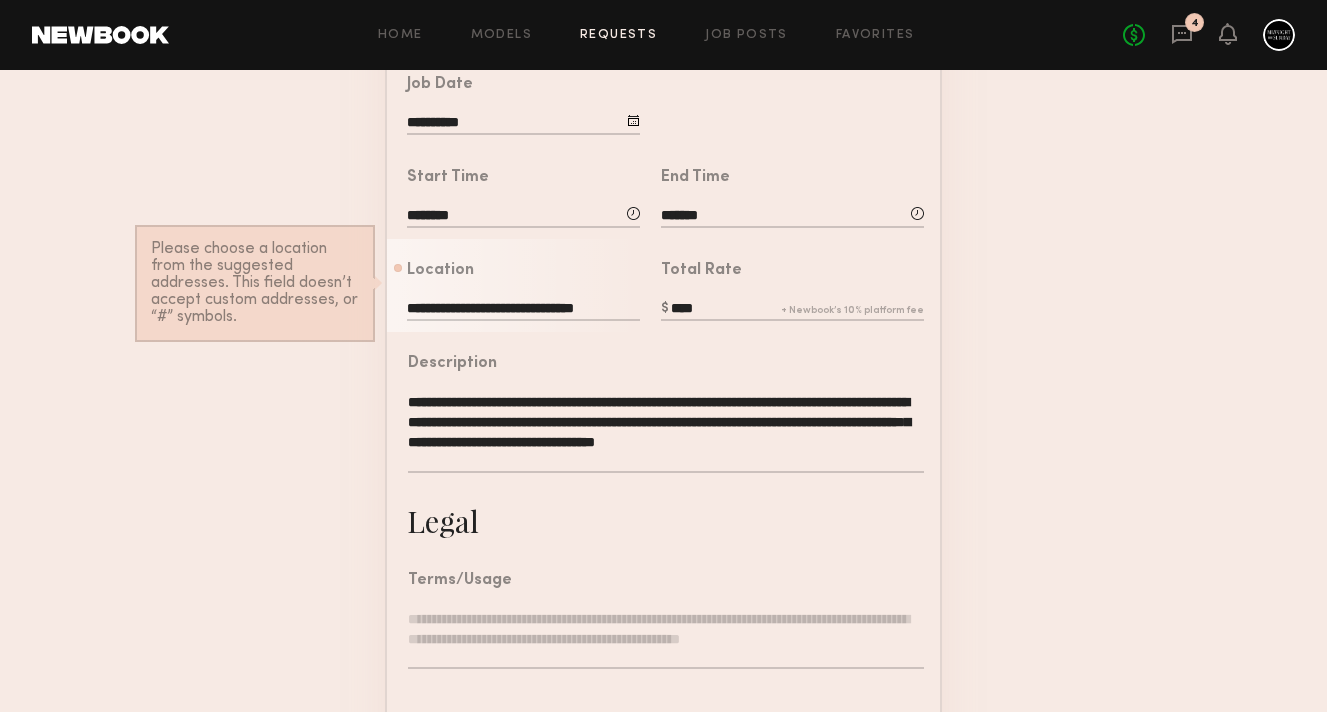 click on "****" 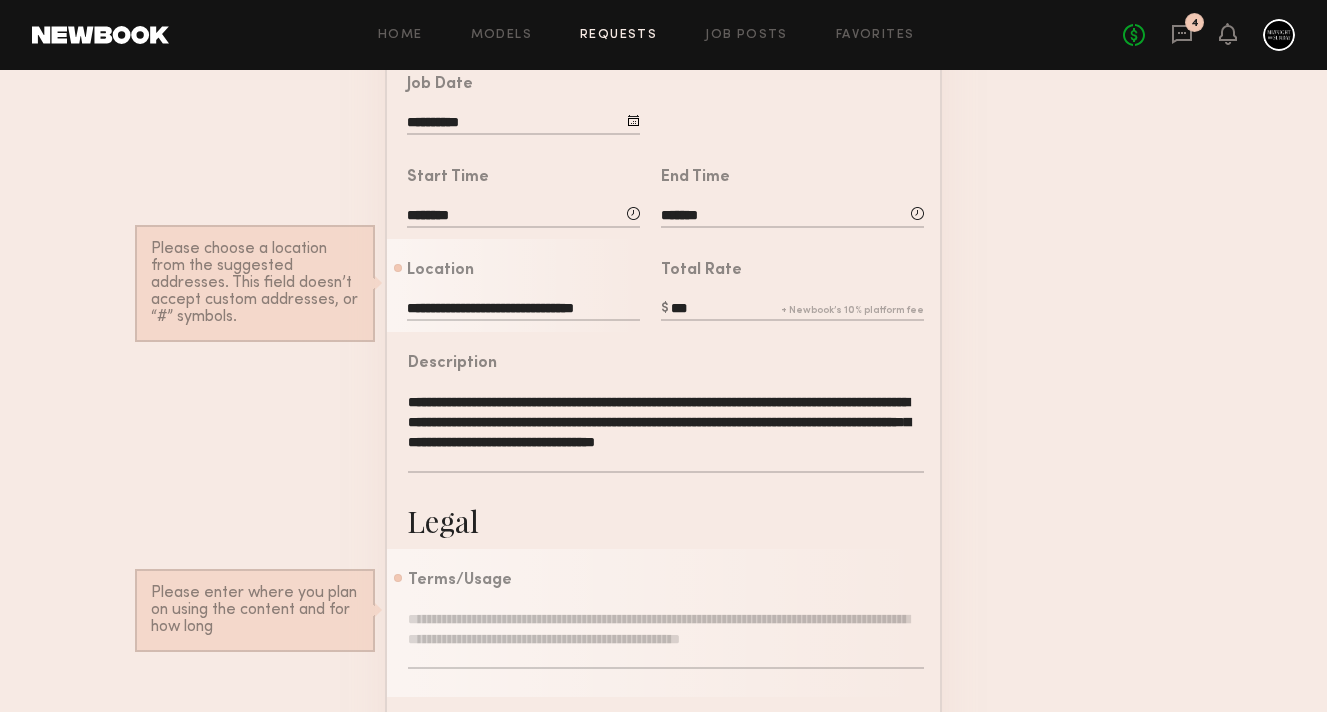 type on "***" 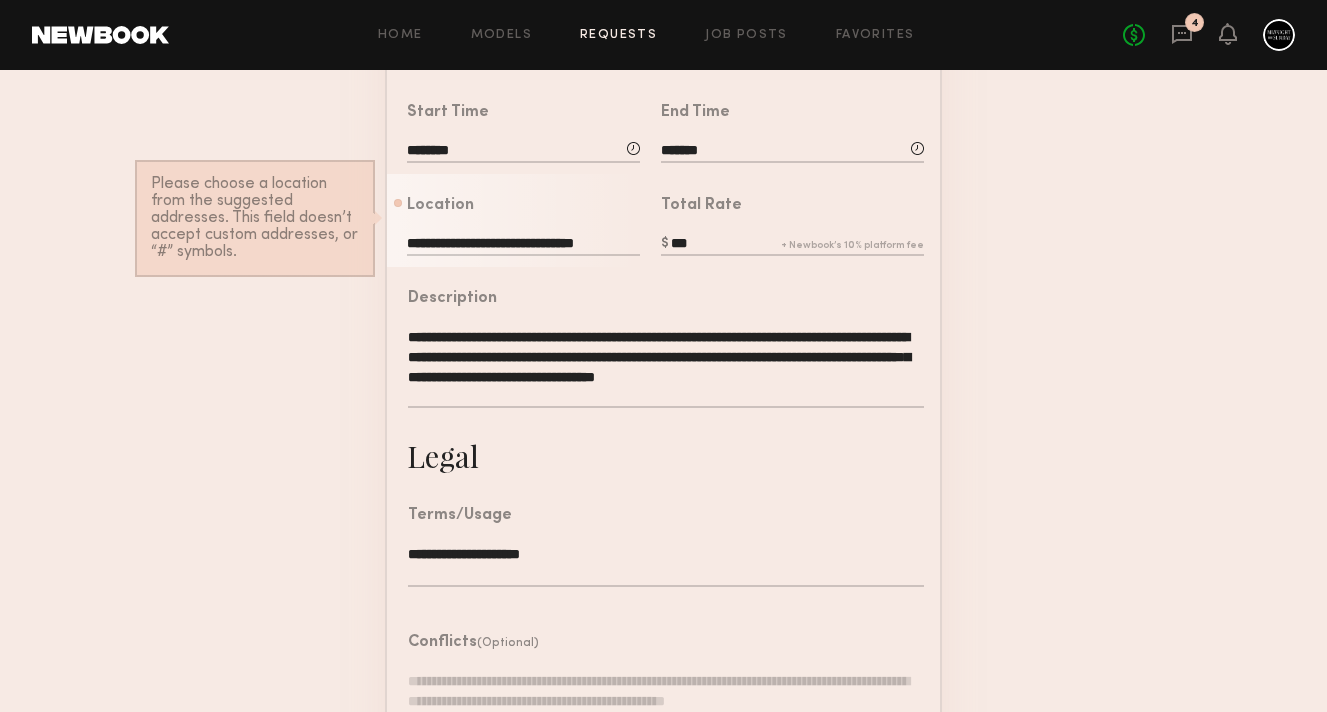 scroll, scrollTop: 472, scrollLeft: 0, axis: vertical 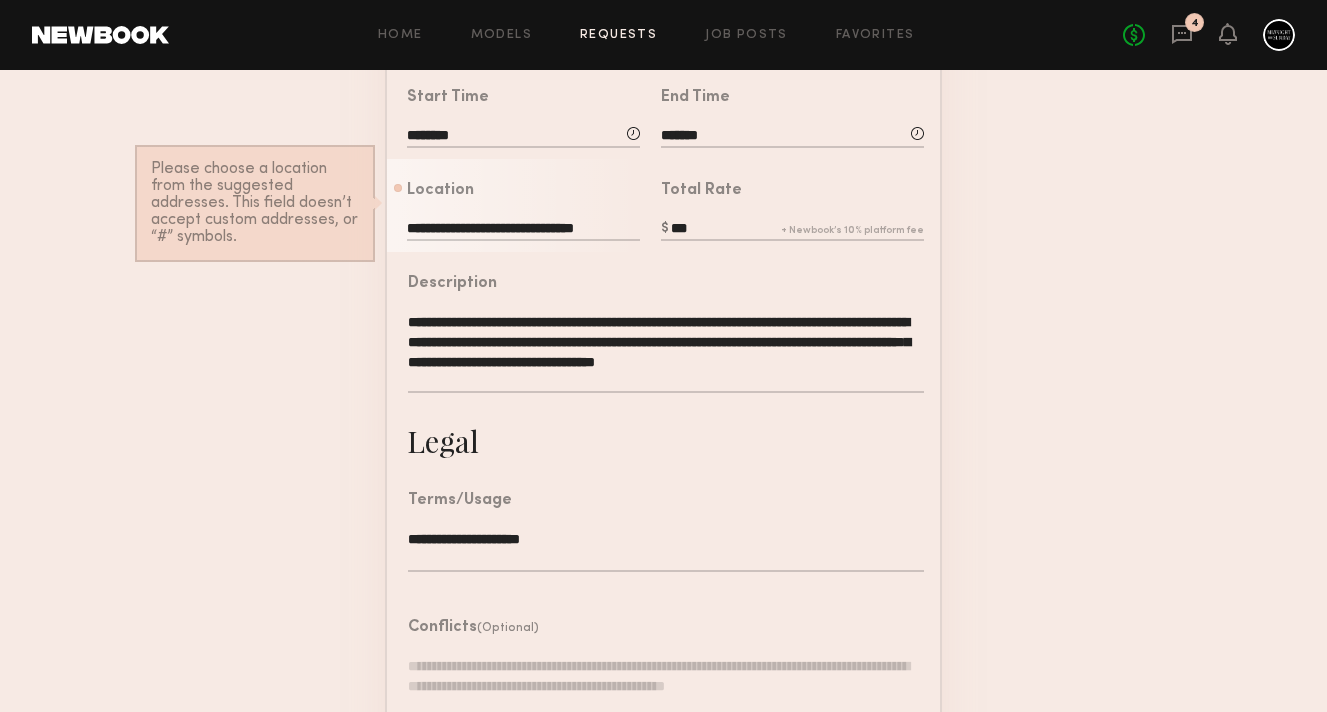 type on "**********" 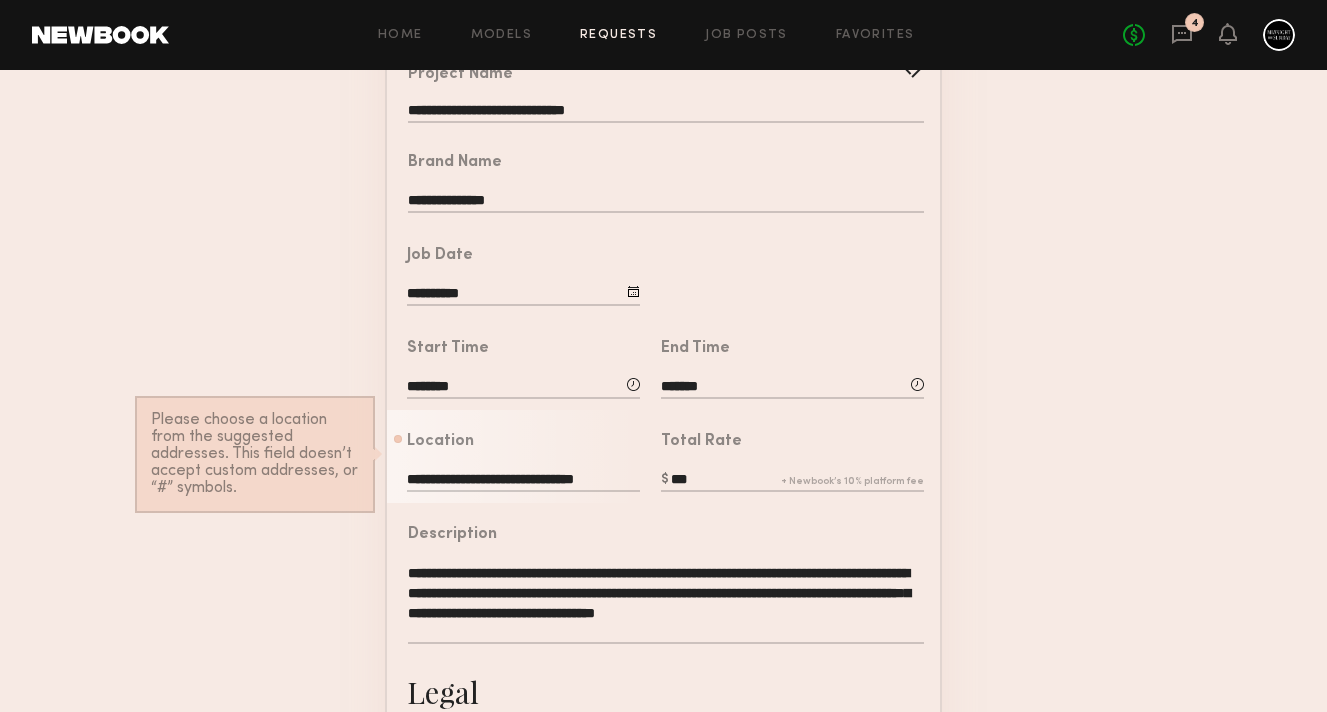 scroll, scrollTop: 591, scrollLeft: 0, axis: vertical 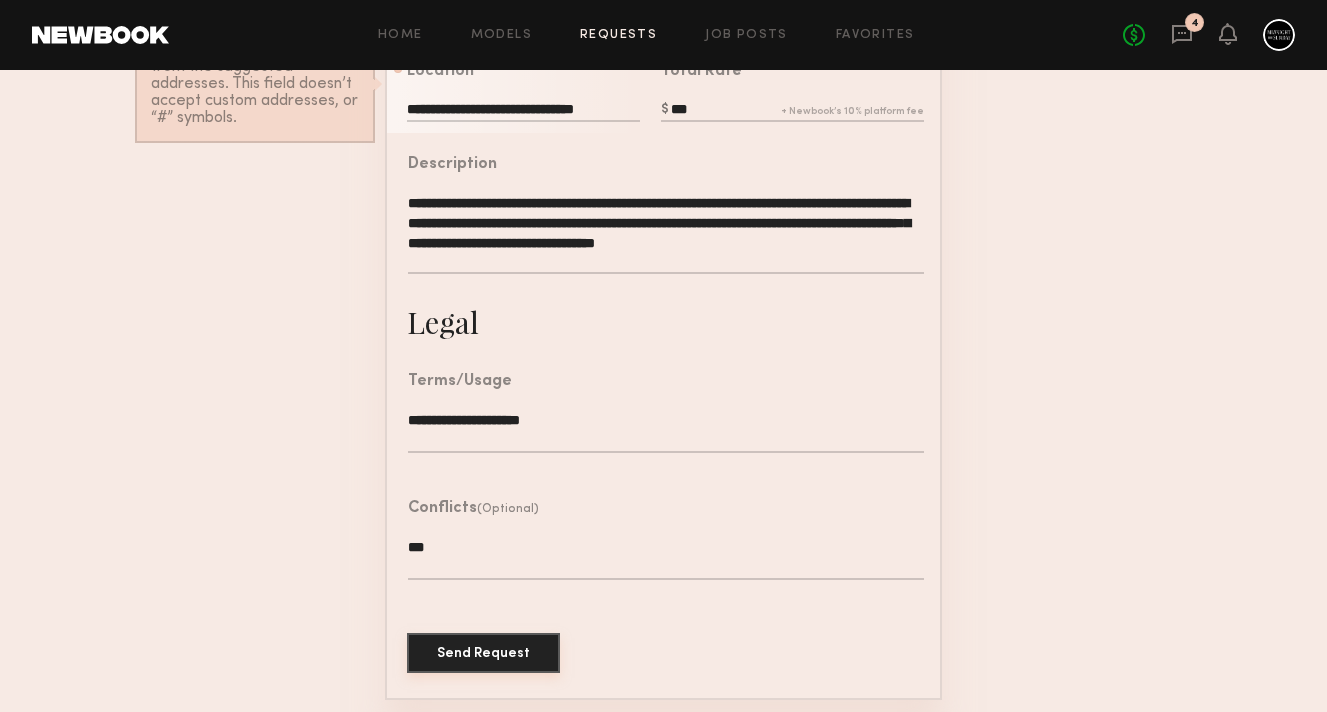type on "***" 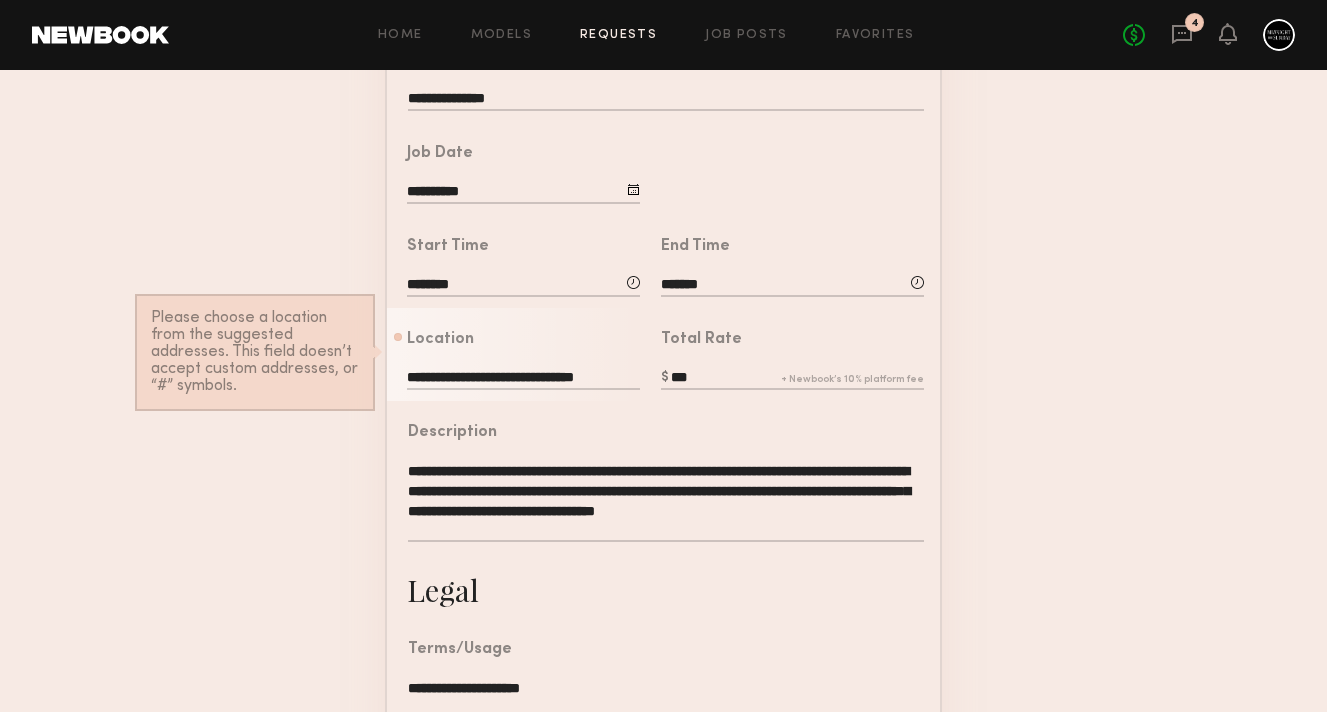 click on "**********" 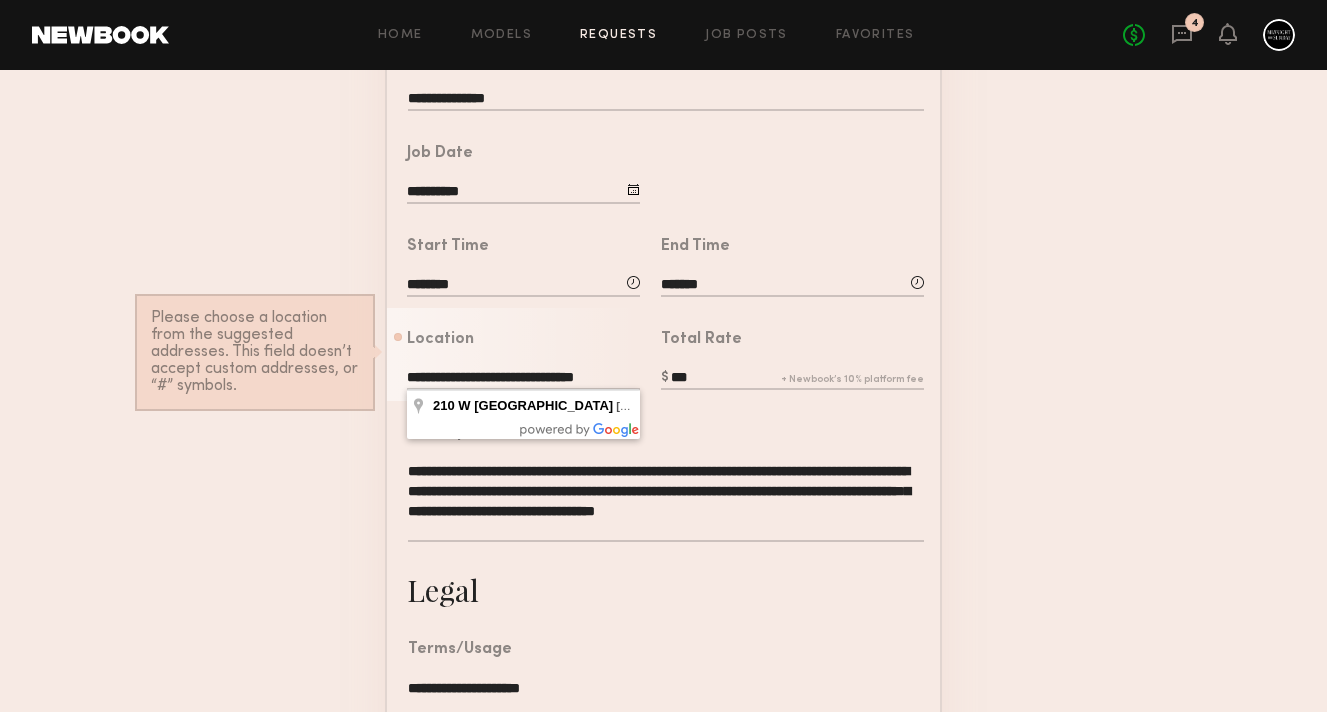 type on "**********" 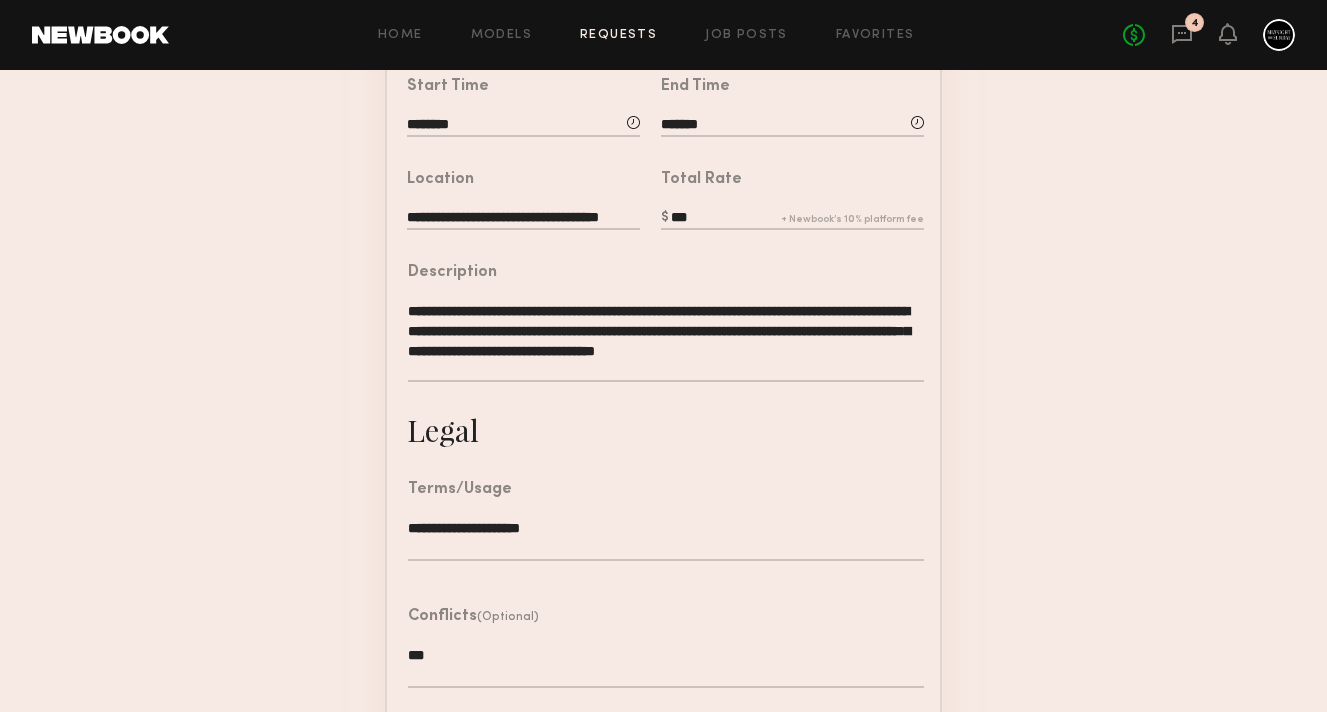 scroll, scrollTop: 591, scrollLeft: 0, axis: vertical 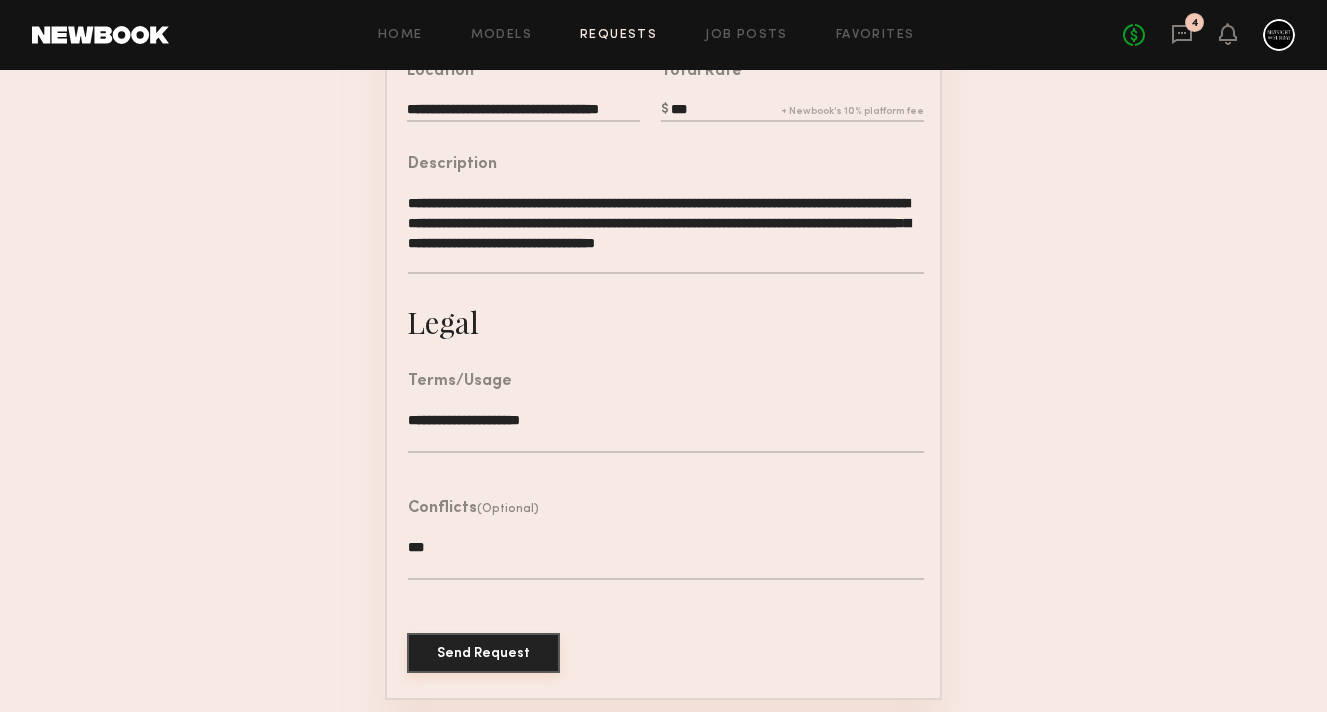click on "Send Request" 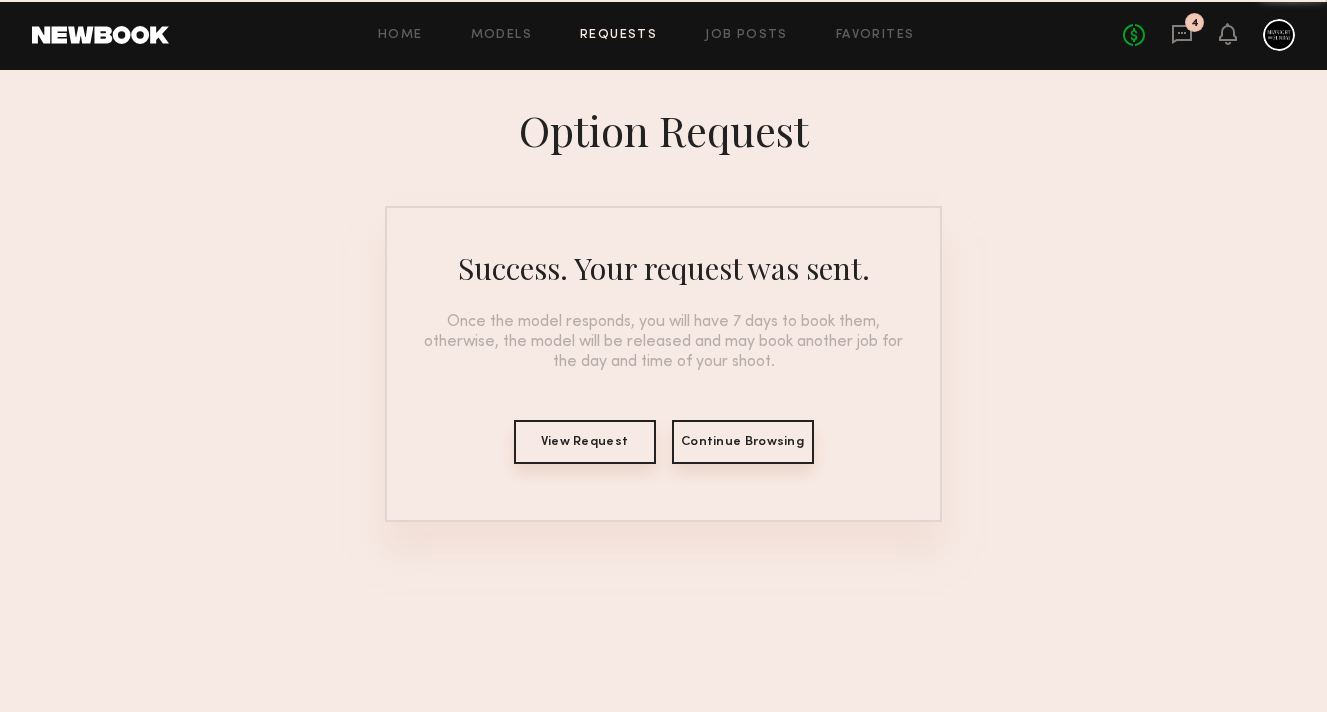 scroll, scrollTop: 0, scrollLeft: 0, axis: both 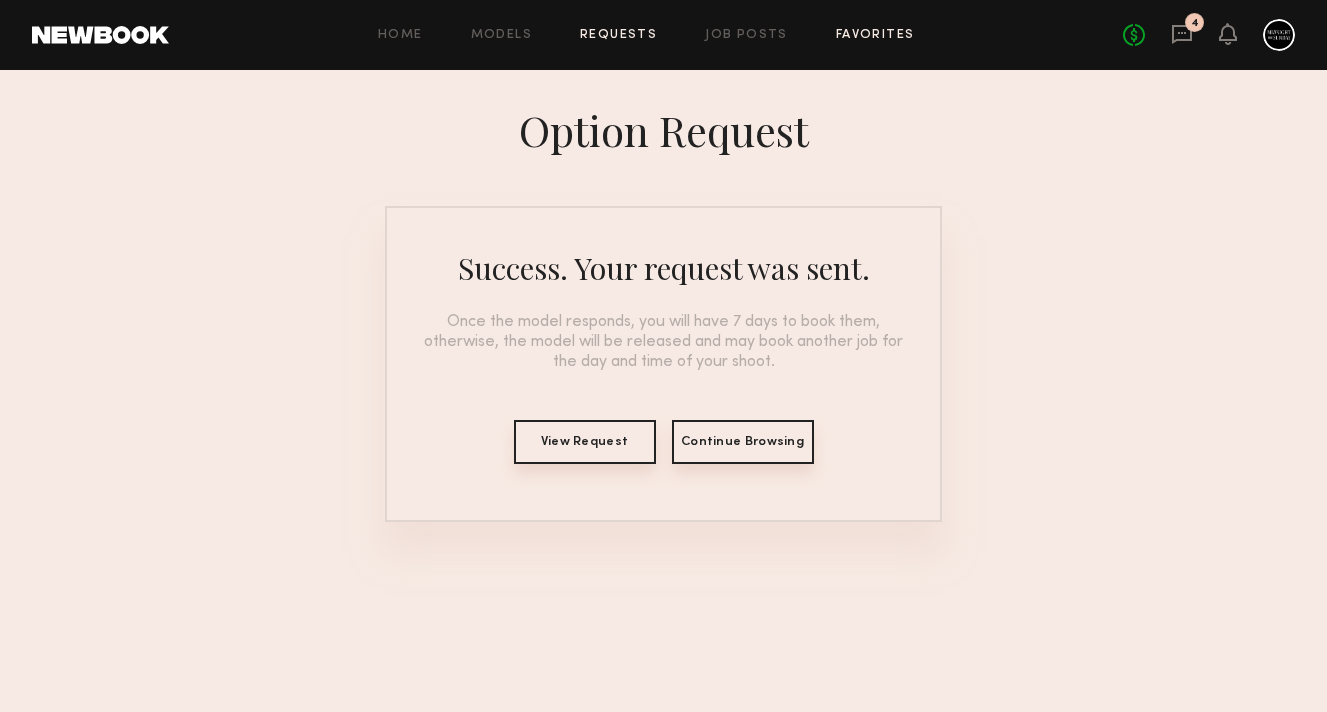 click on "Favorites" 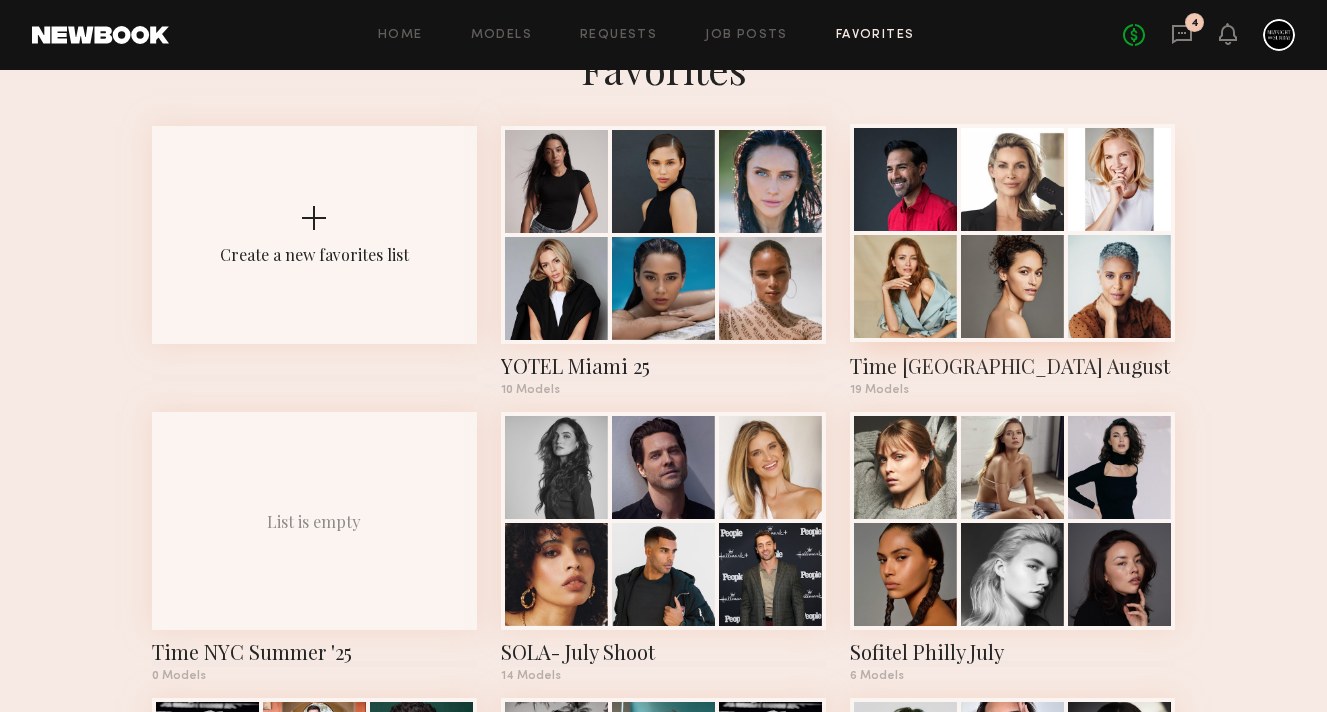 scroll, scrollTop: 94, scrollLeft: 0, axis: vertical 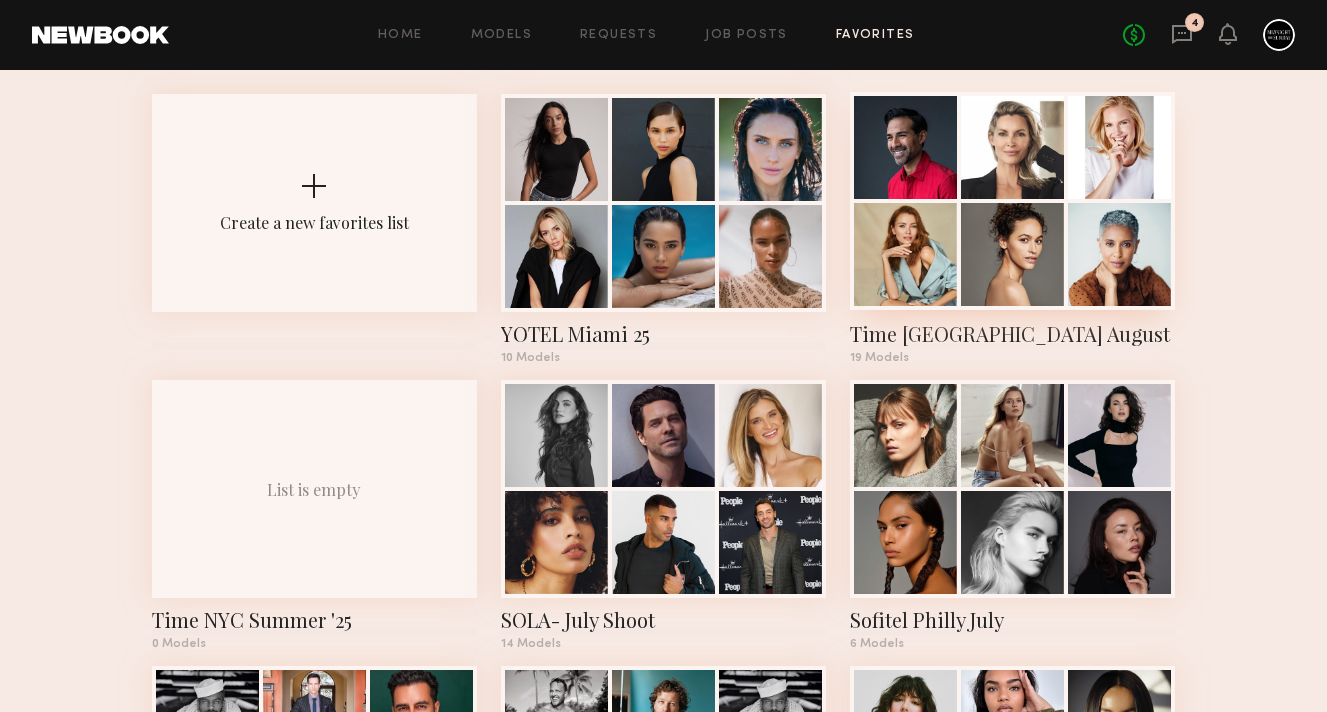 click 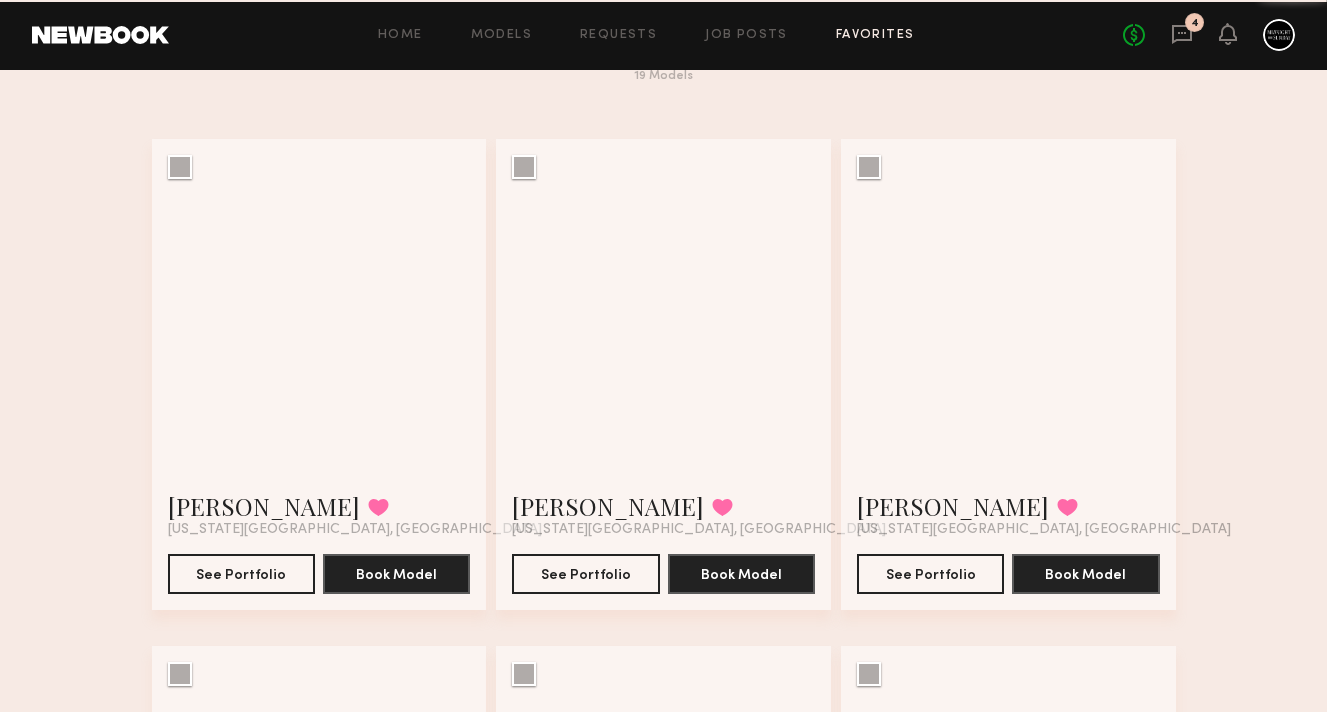 scroll, scrollTop: 0, scrollLeft: 0, axis: both 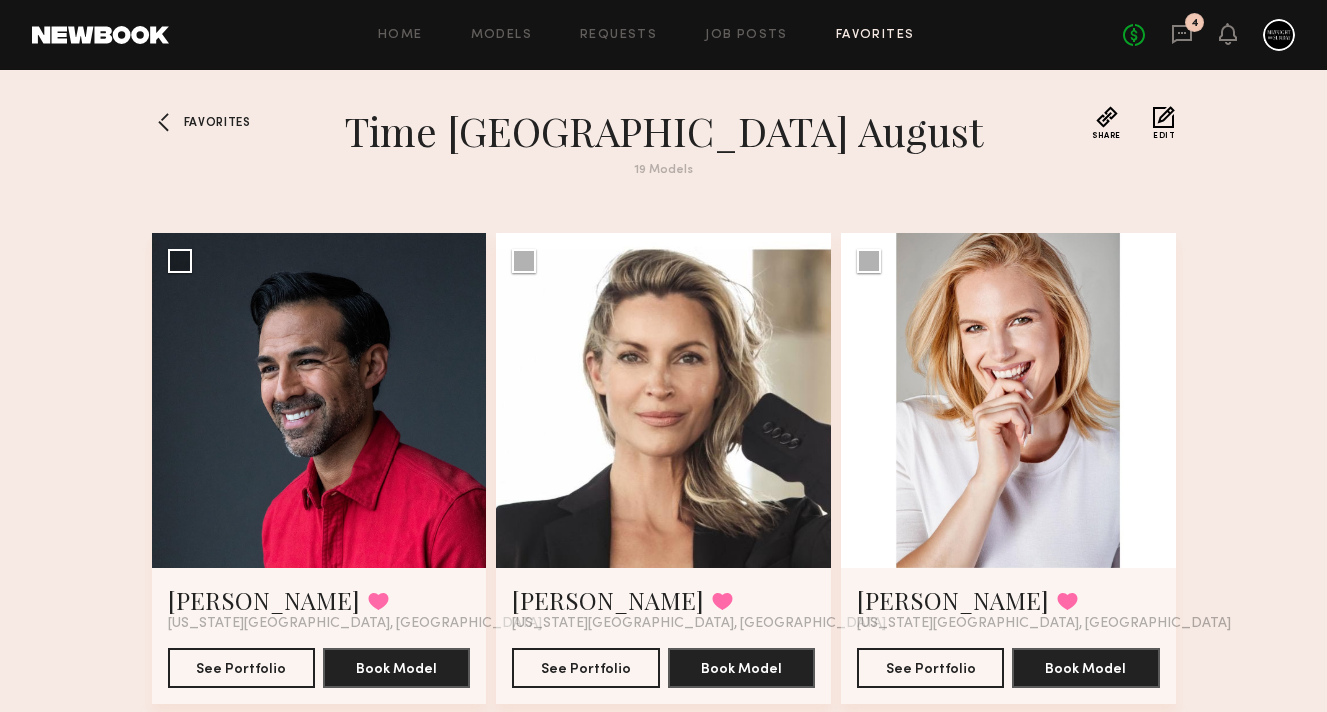 click on "Favorites" 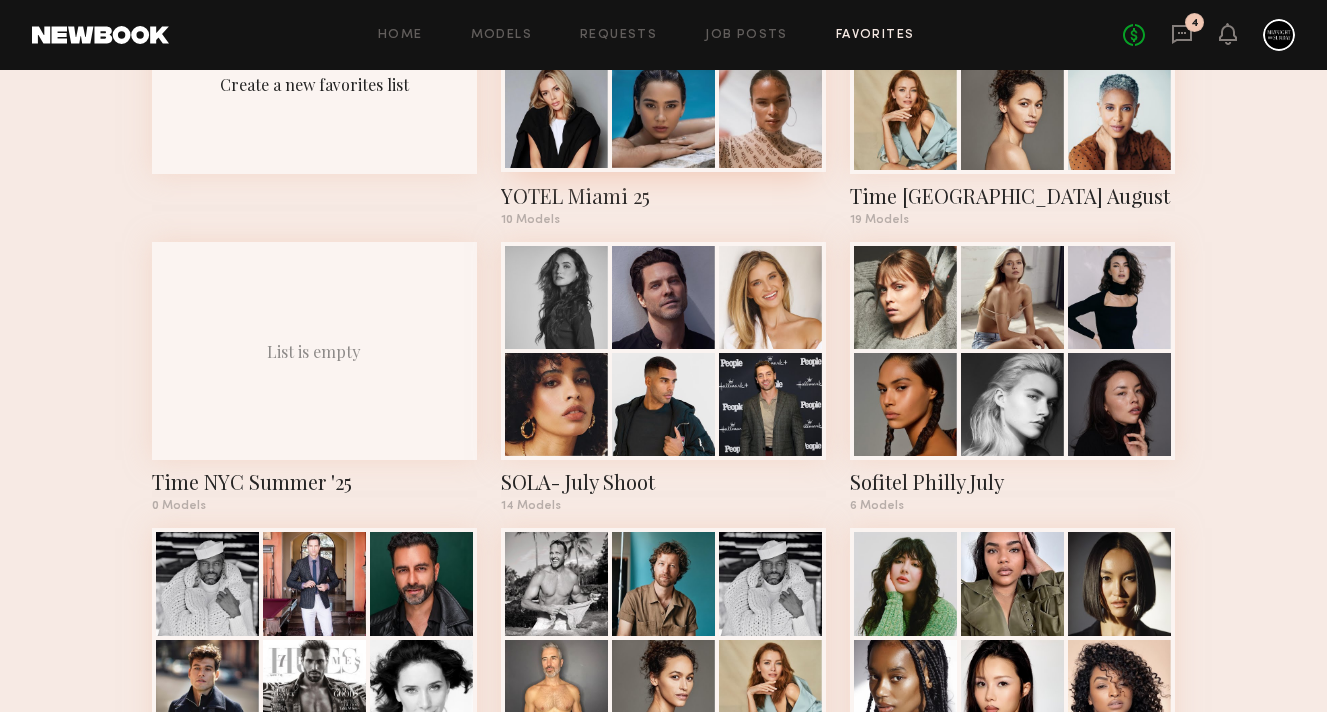 scroll, scrollTop: 399, scrollLeft: 0, axis: vertical 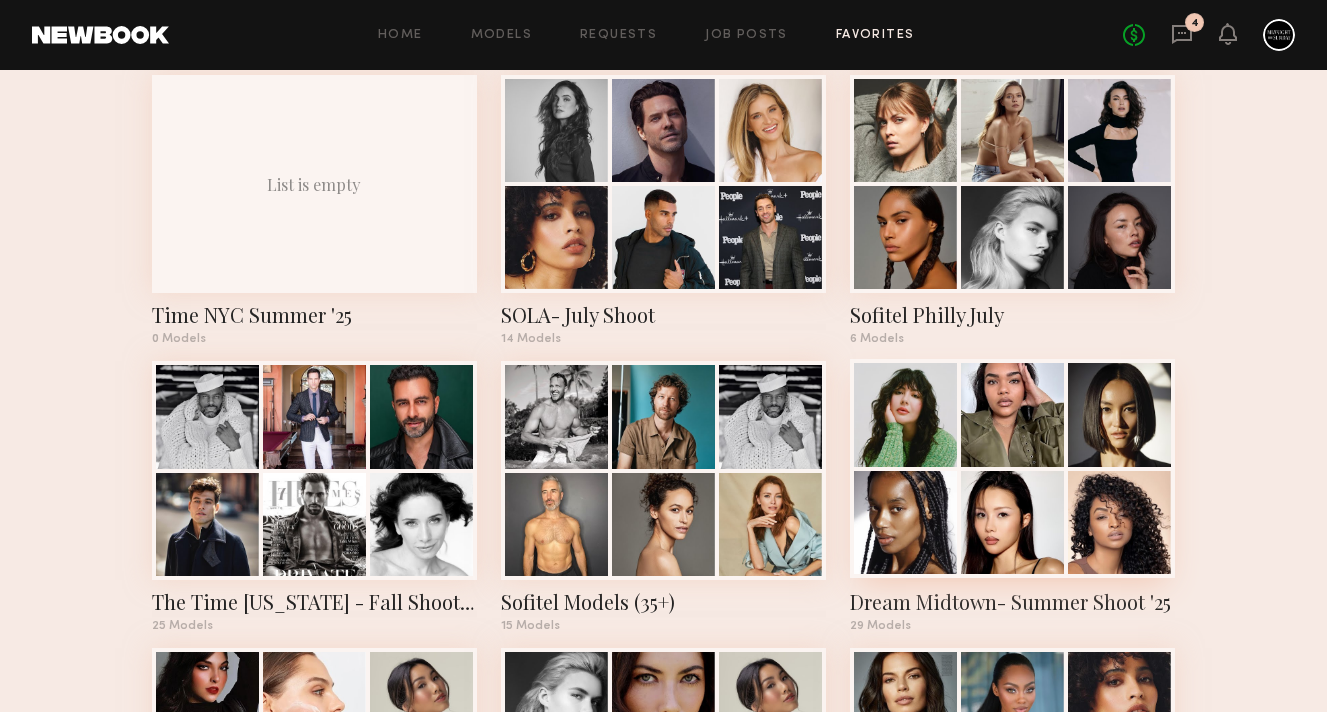 click 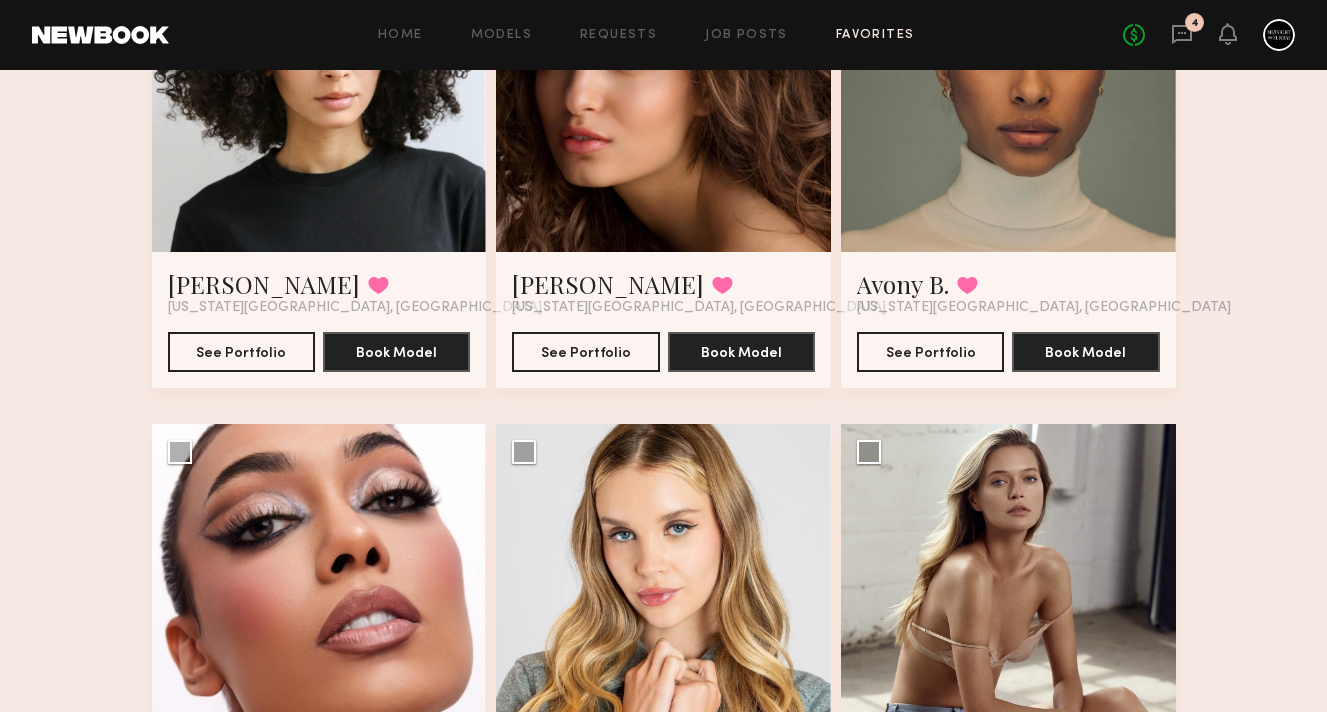 scroll, scrollTop: 2138, scrollLeft: 0, axis: vertical 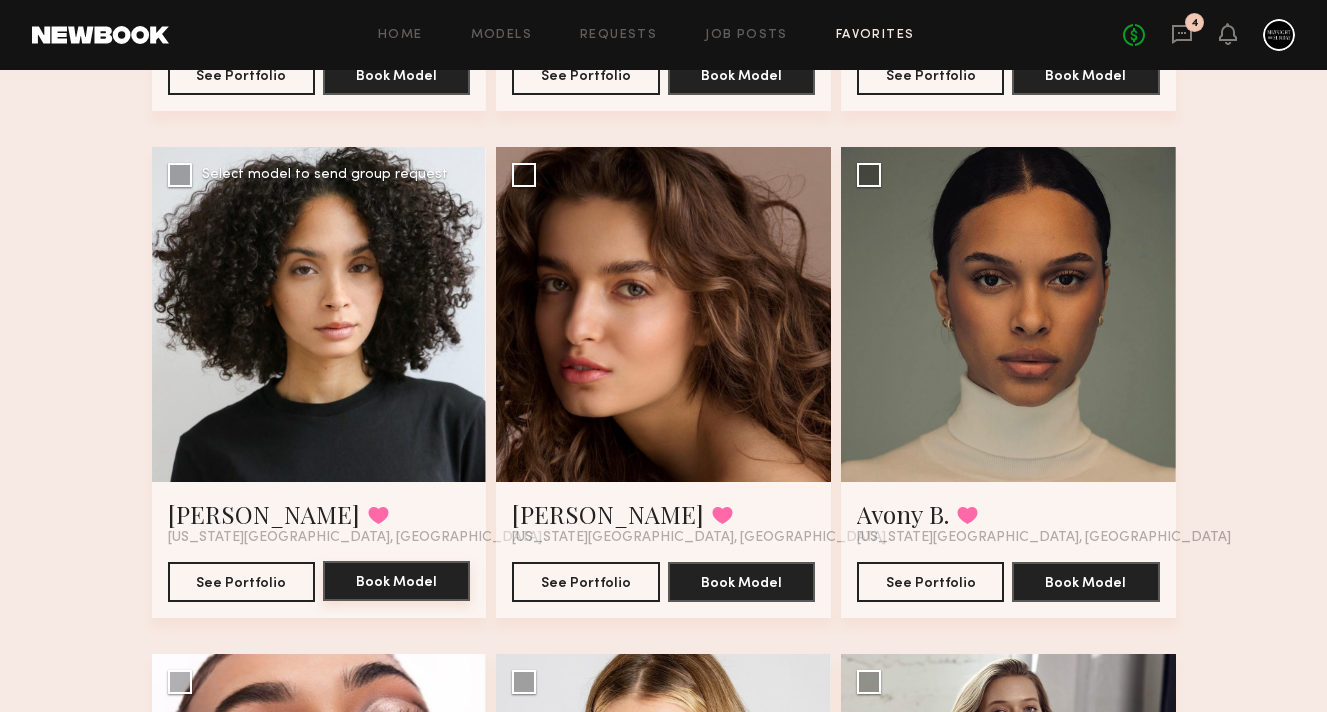 click on "Book Model" 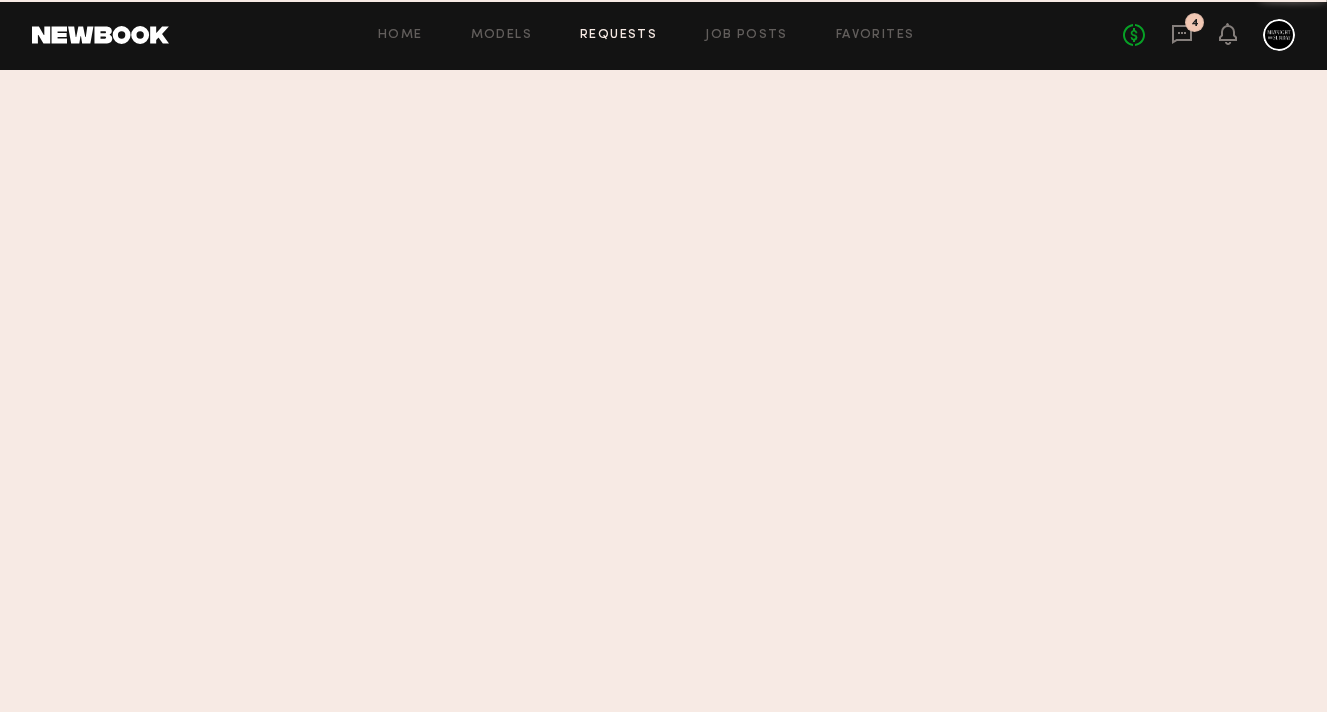 scroll, scrollTop: 0, scrollLeft: 0, axis: both 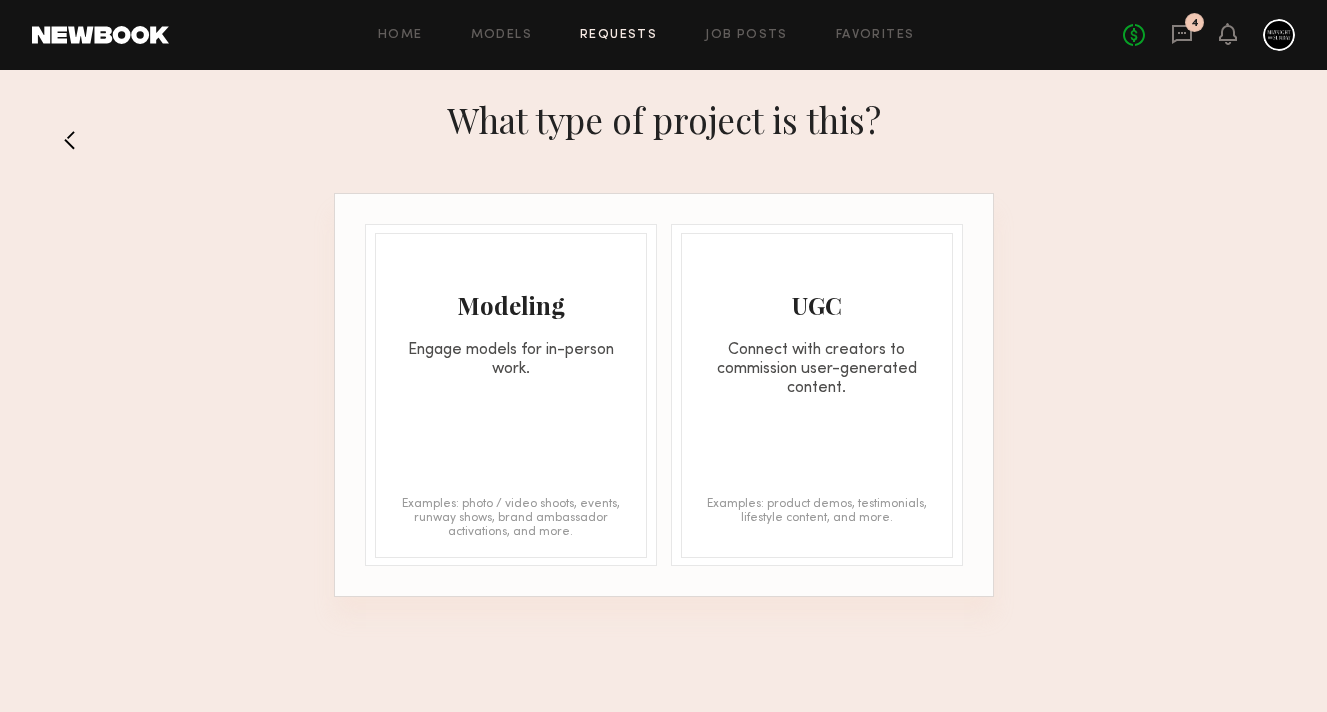 click on "What type of project is this?" 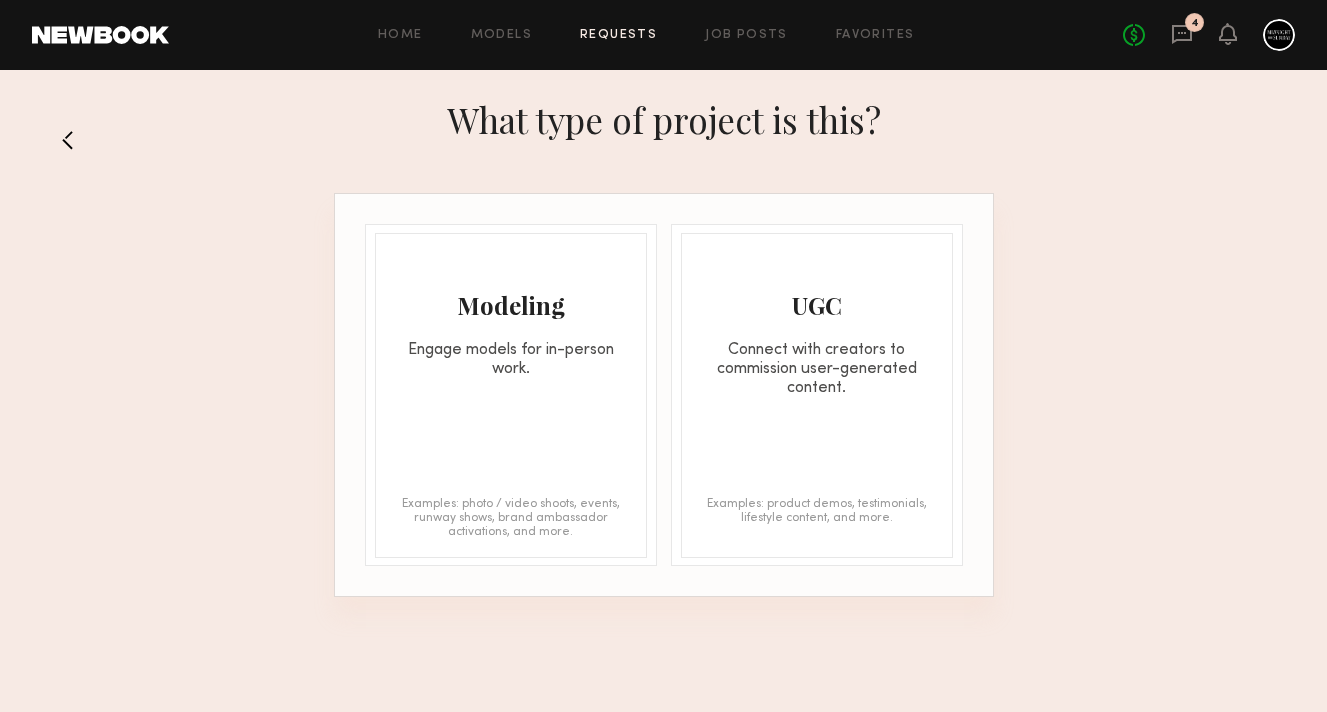 click 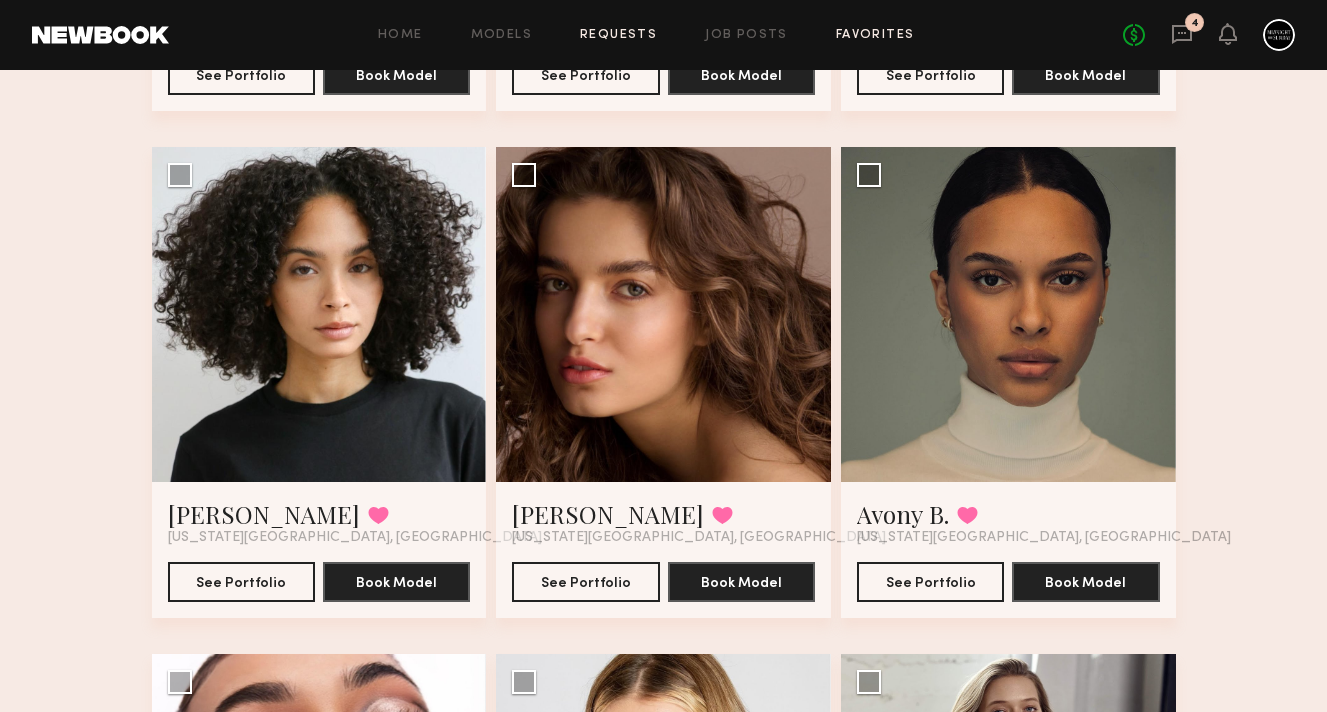 click on "Requests" 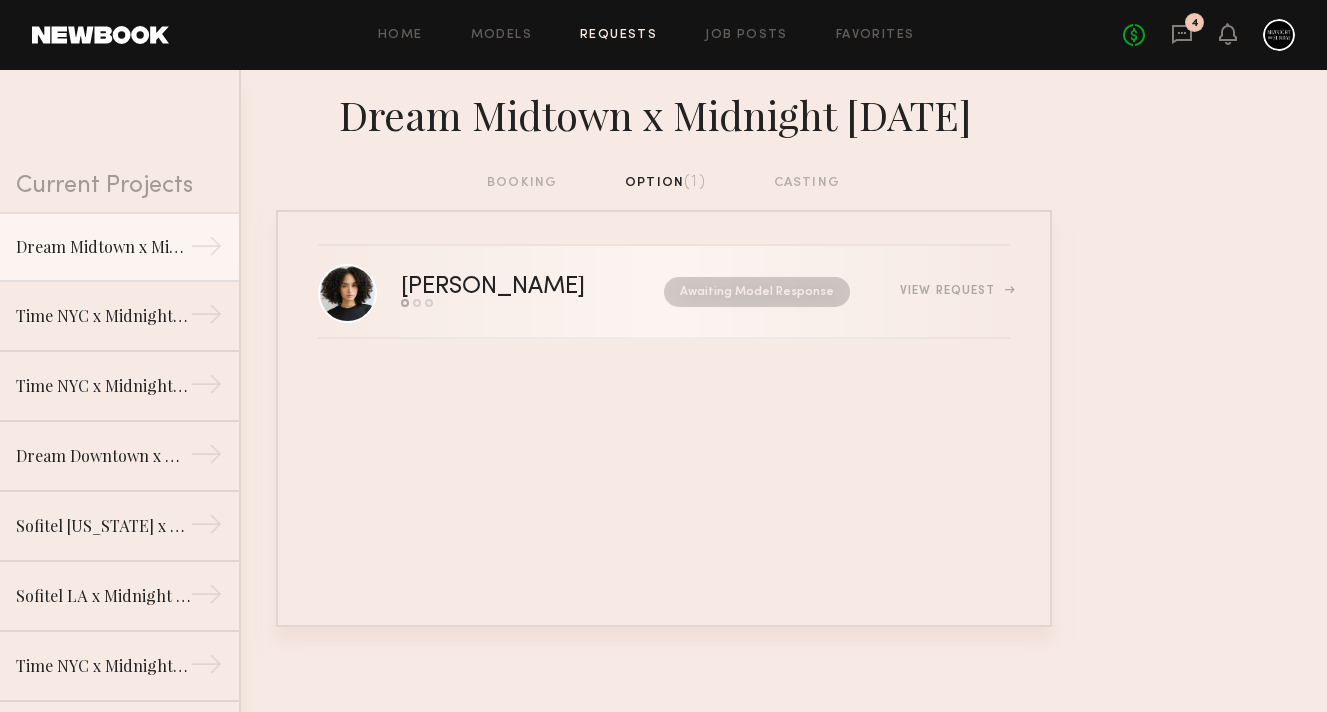 click on "View Request" 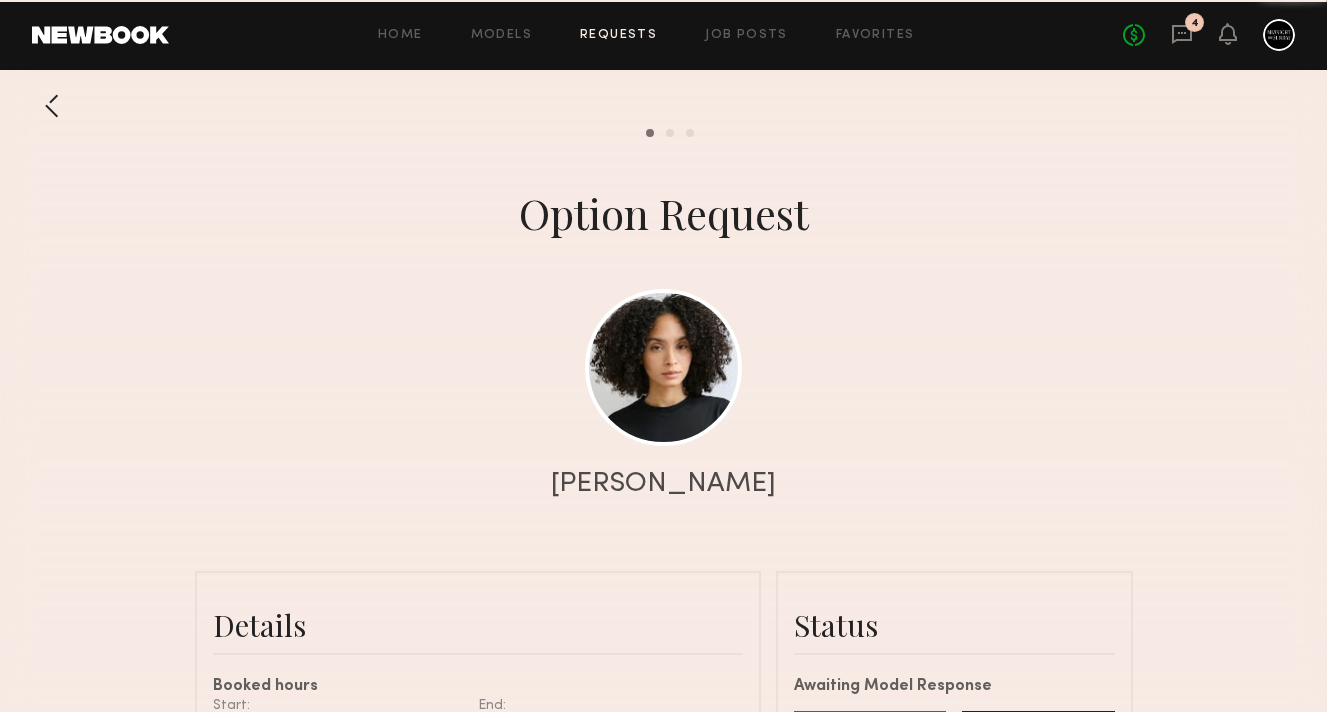 scroll, scrollTop: 135, scrollLeft: 0, axis: vertical 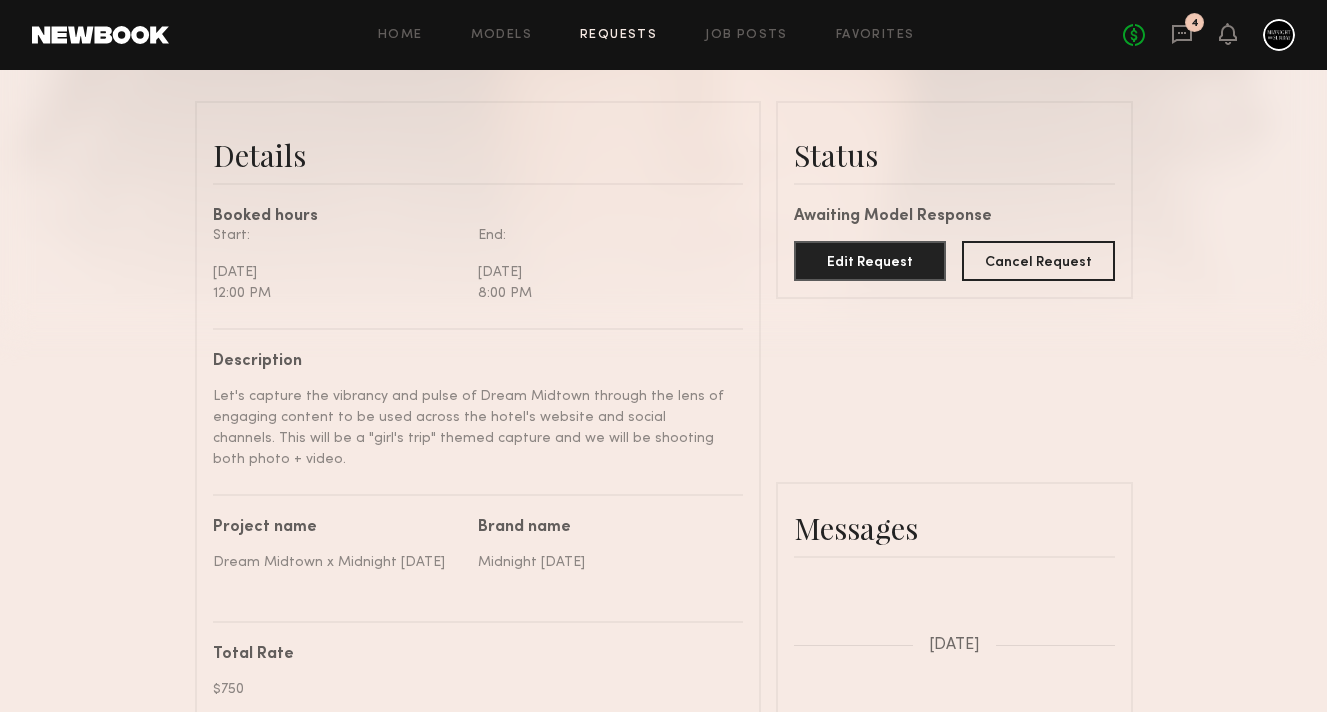 drag, startPoint x: 729, startPoint y: 437, endPoint x: 197, endPoint y: 404, distance: 533.0225 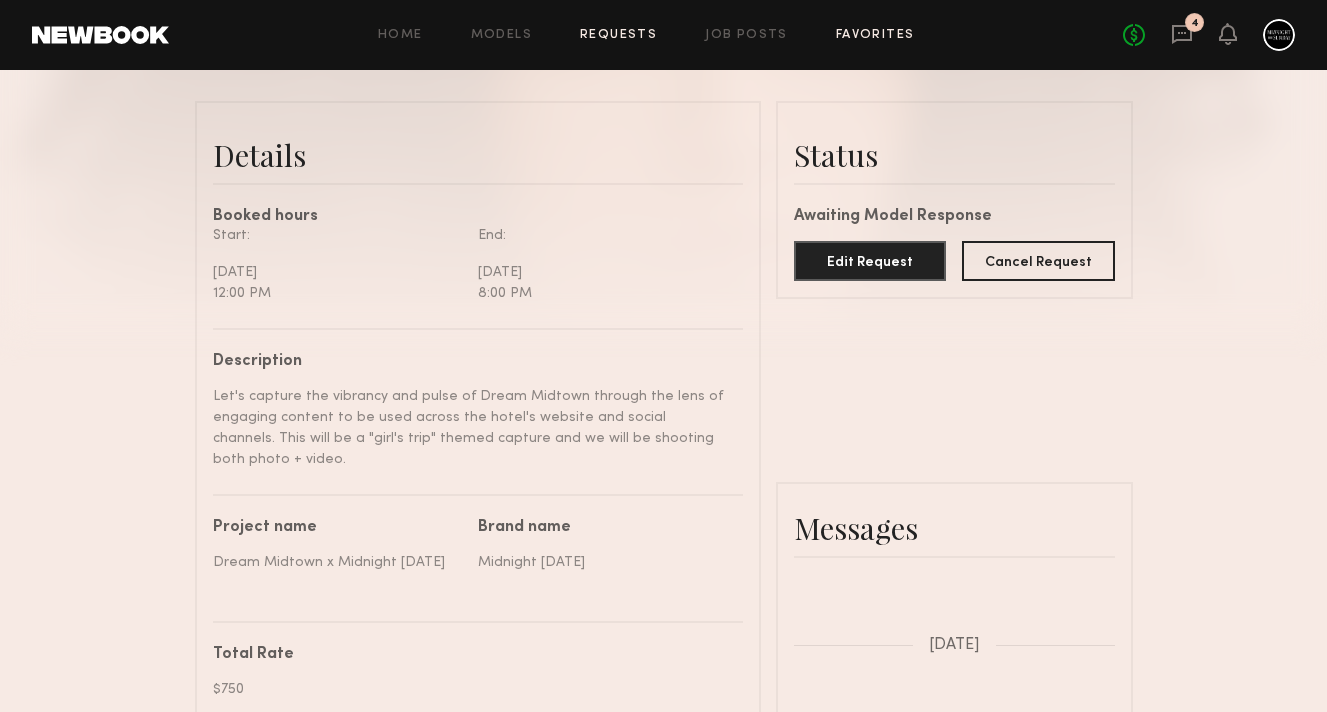 click on "Favorites" 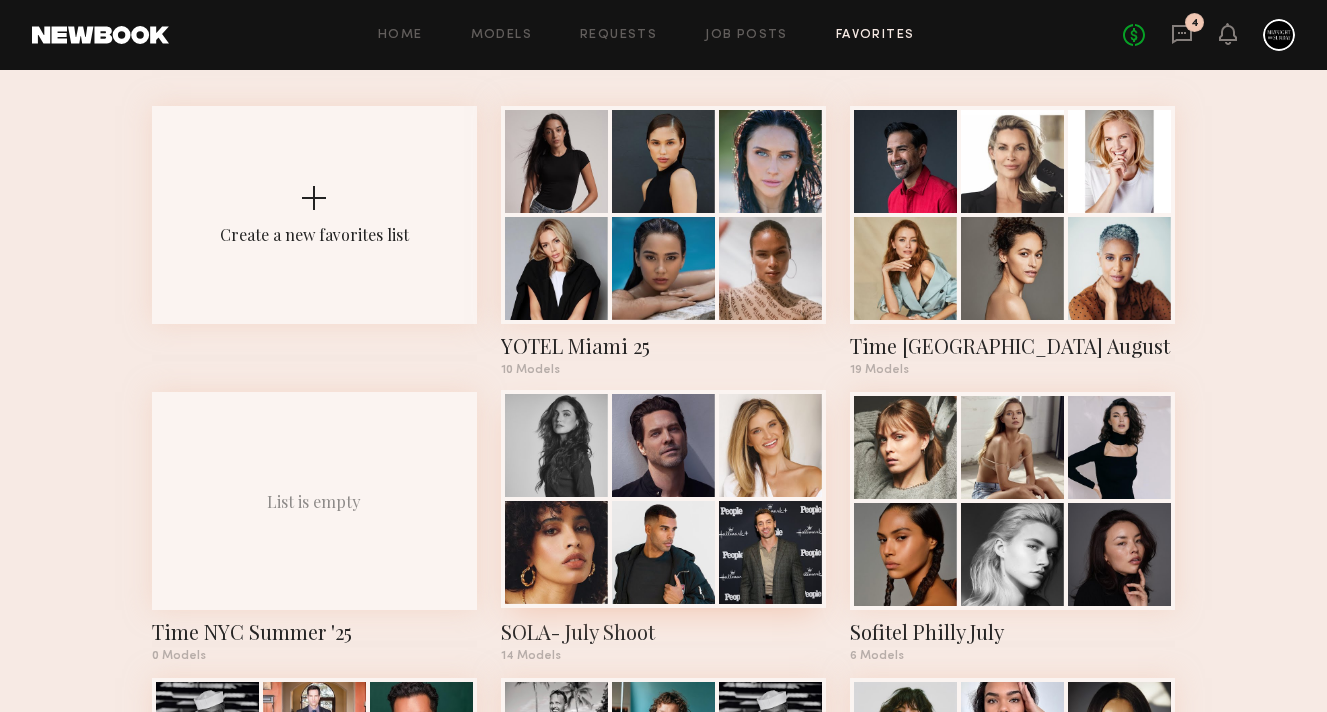 scroll, scrollTop: 555, scrollLeft: 0, axis: vertical 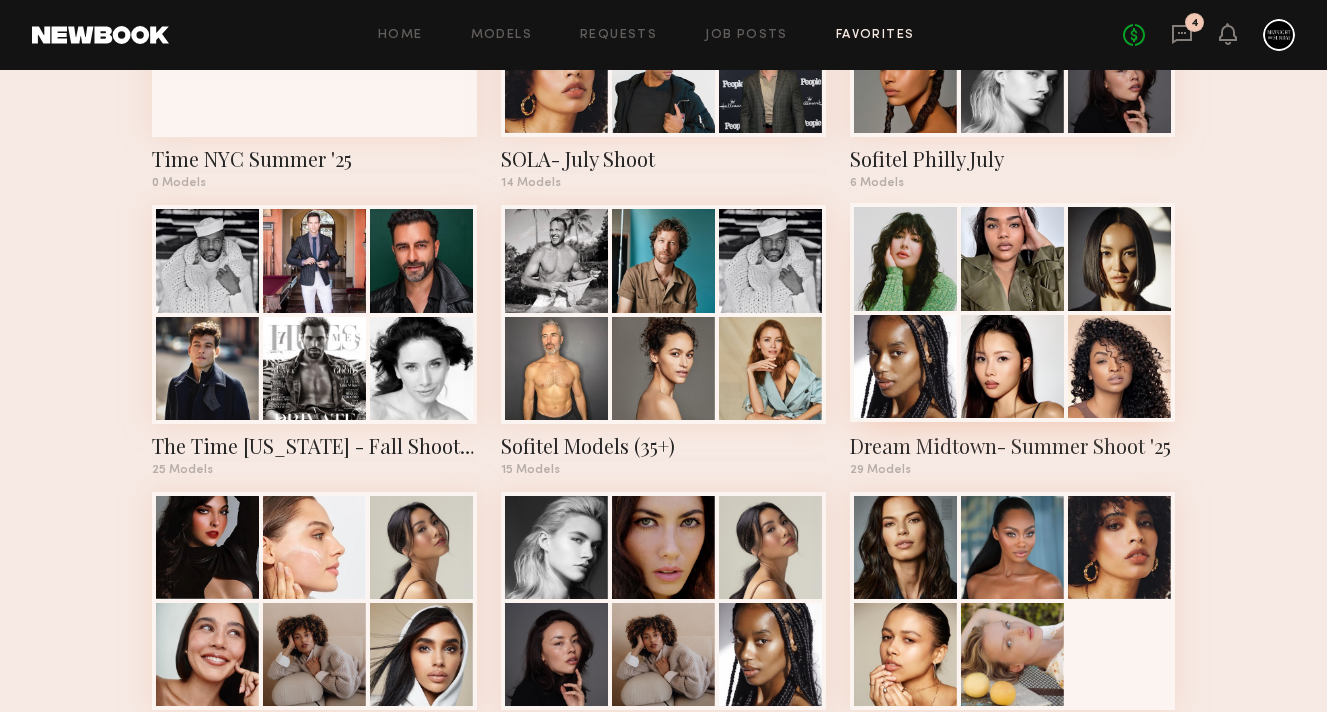 click 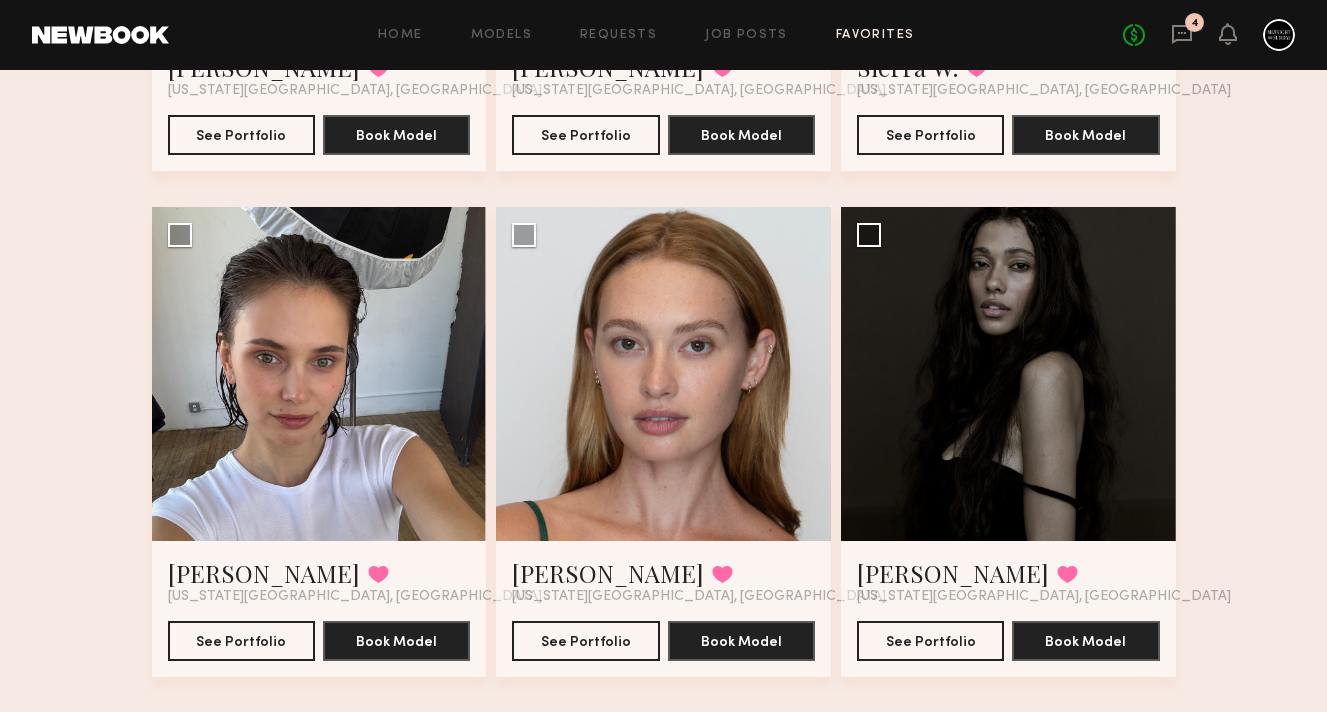 scroll, scrollTop: 1596, scrollLeft: 0, axis: vertical 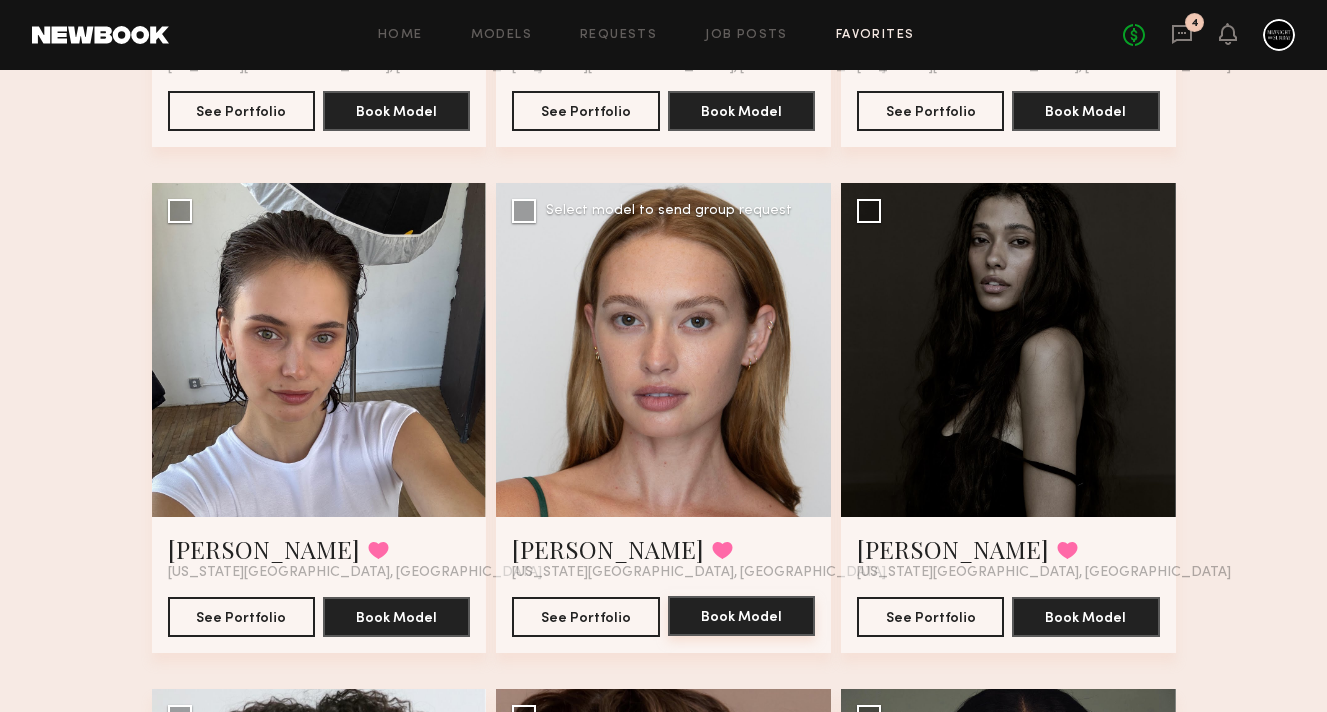 click on "Book Model" 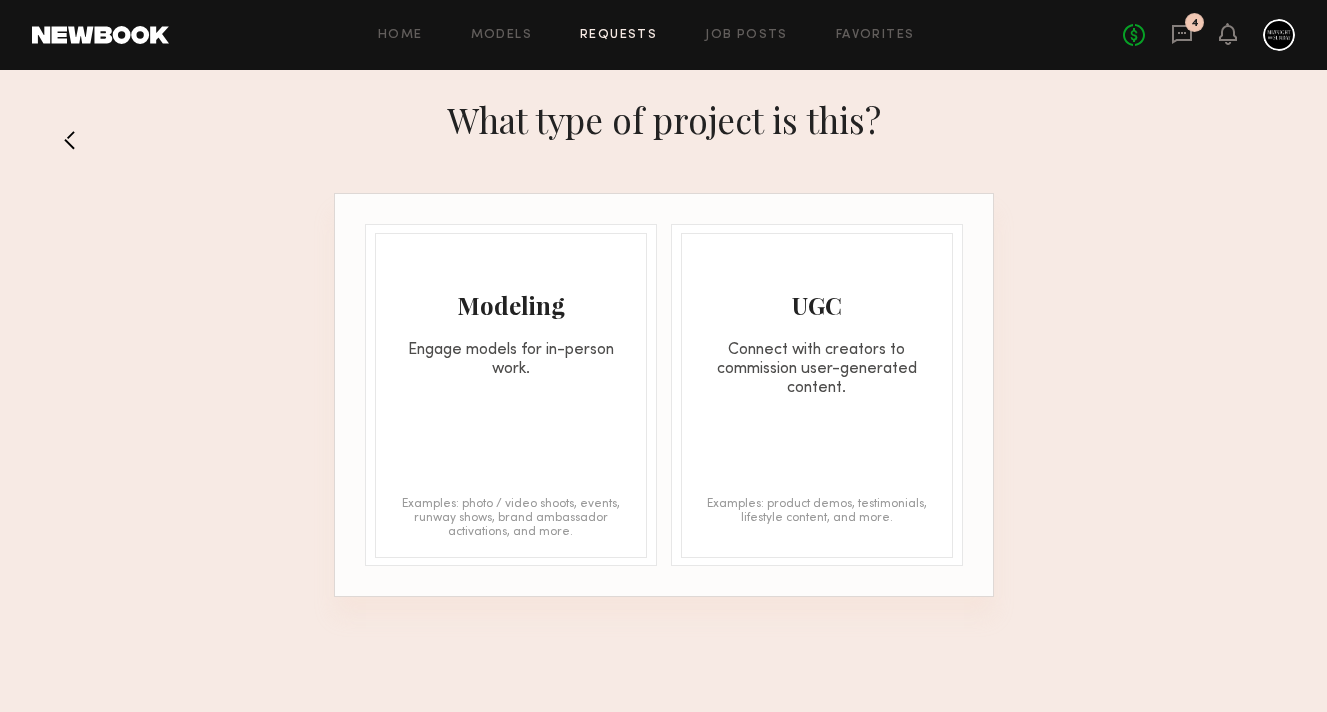 click on "Modeling Engage models for in-person work. Examples: photo / video shoots, events, runway shows, brand ambassador activations, and more." 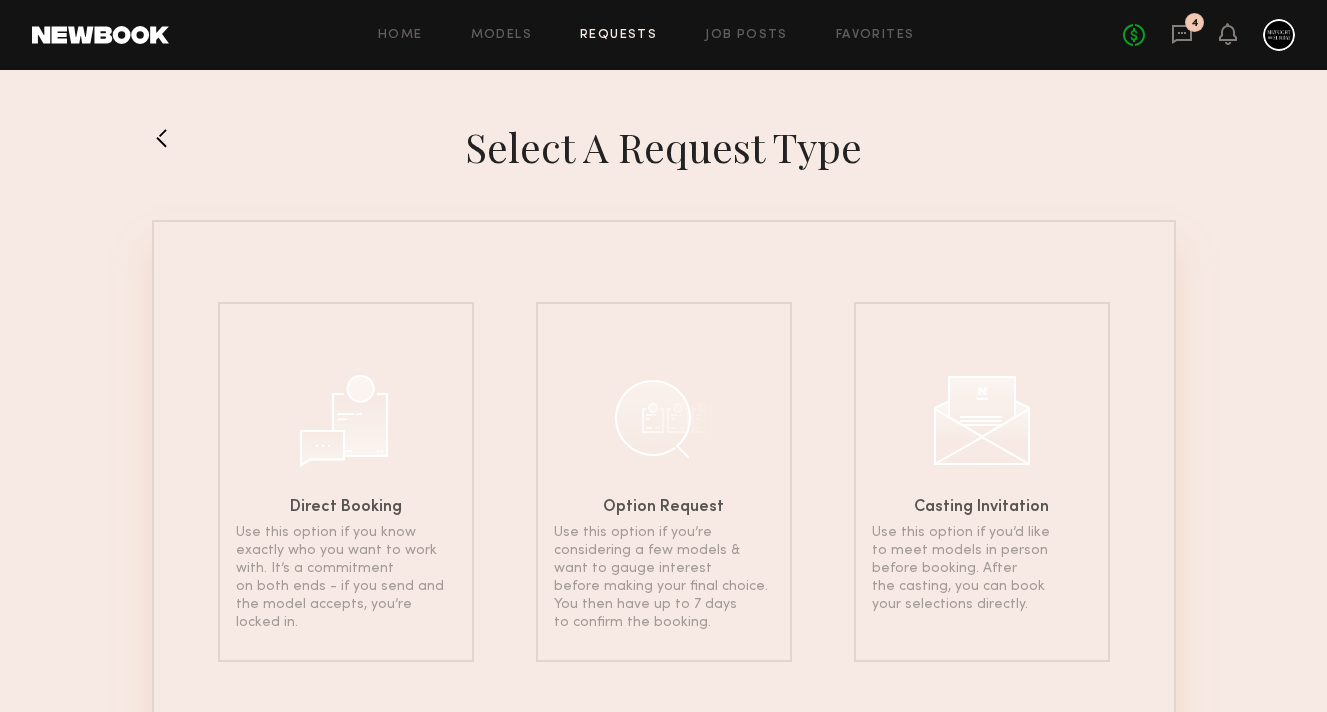 click on "Option Request Use this option if you’re considering a few models & want to gauge interest before making your final choice. You then have up to 7 days to confirm the booking." 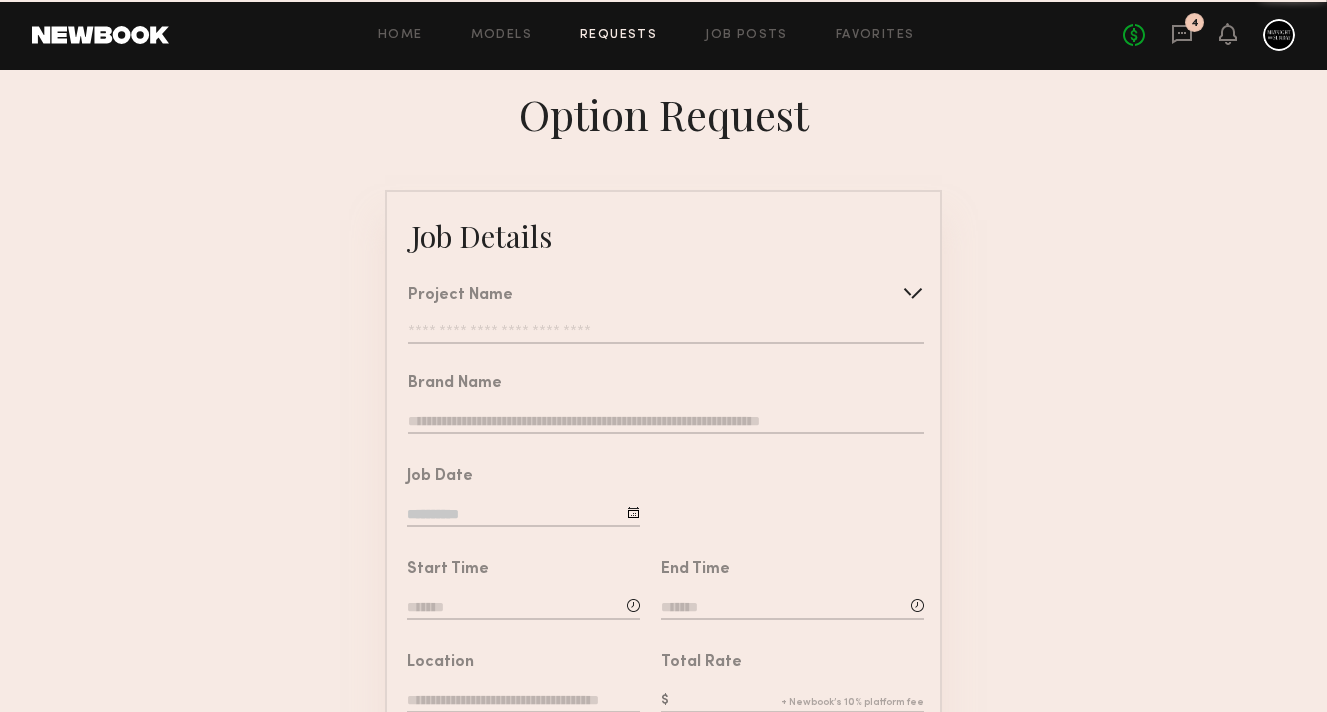 click 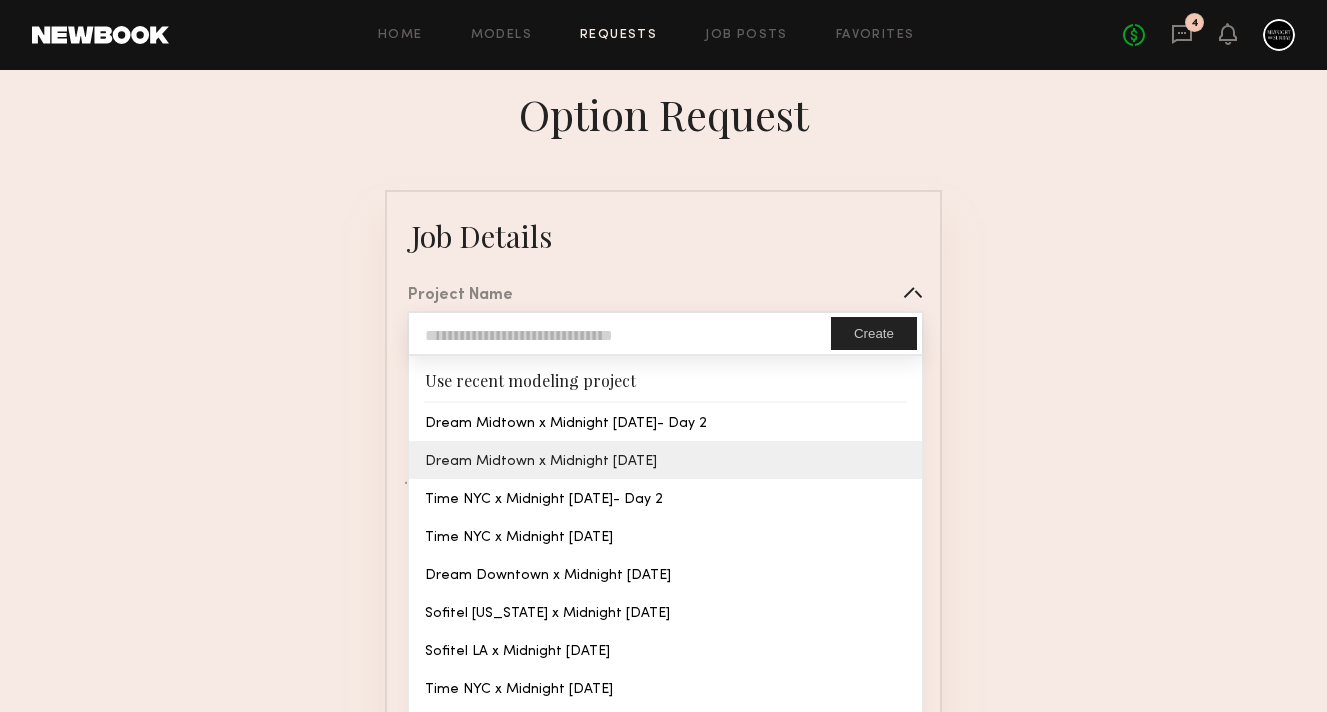 type on "**********" 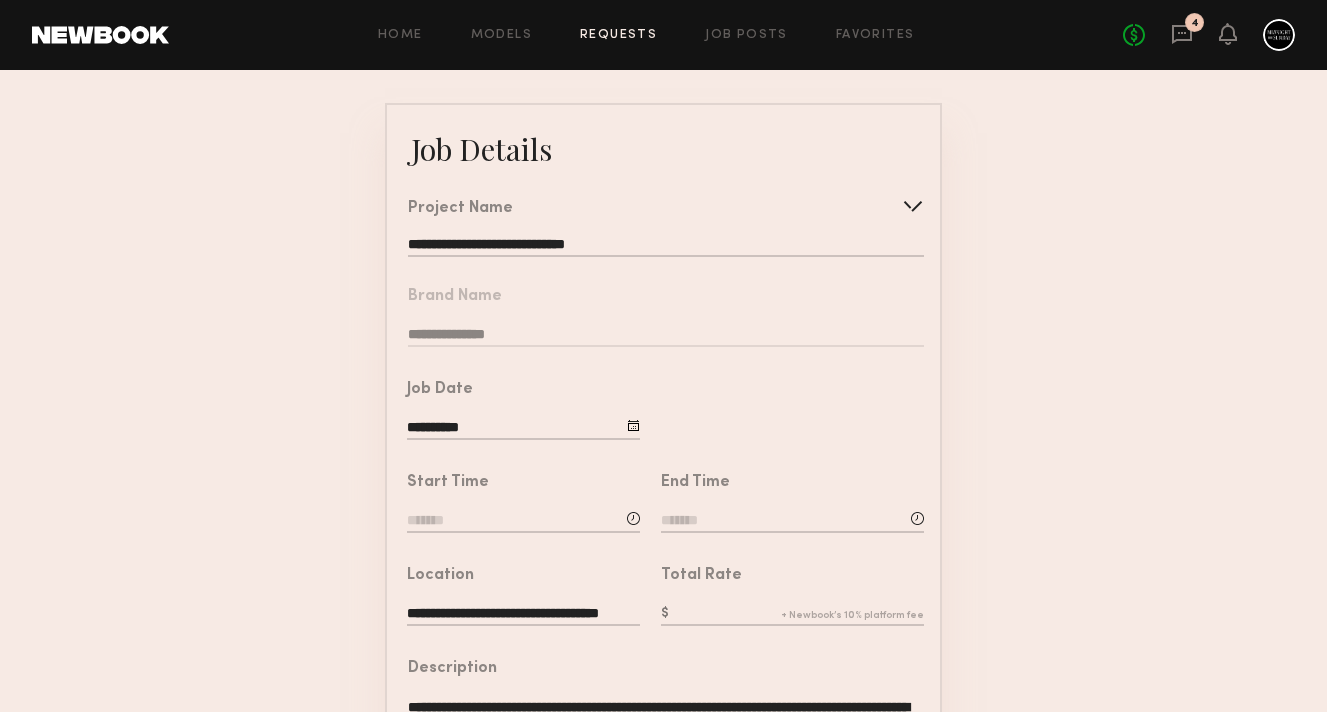 scroll, scrollTop: 88, scrollLeft: 0, axis: vertical 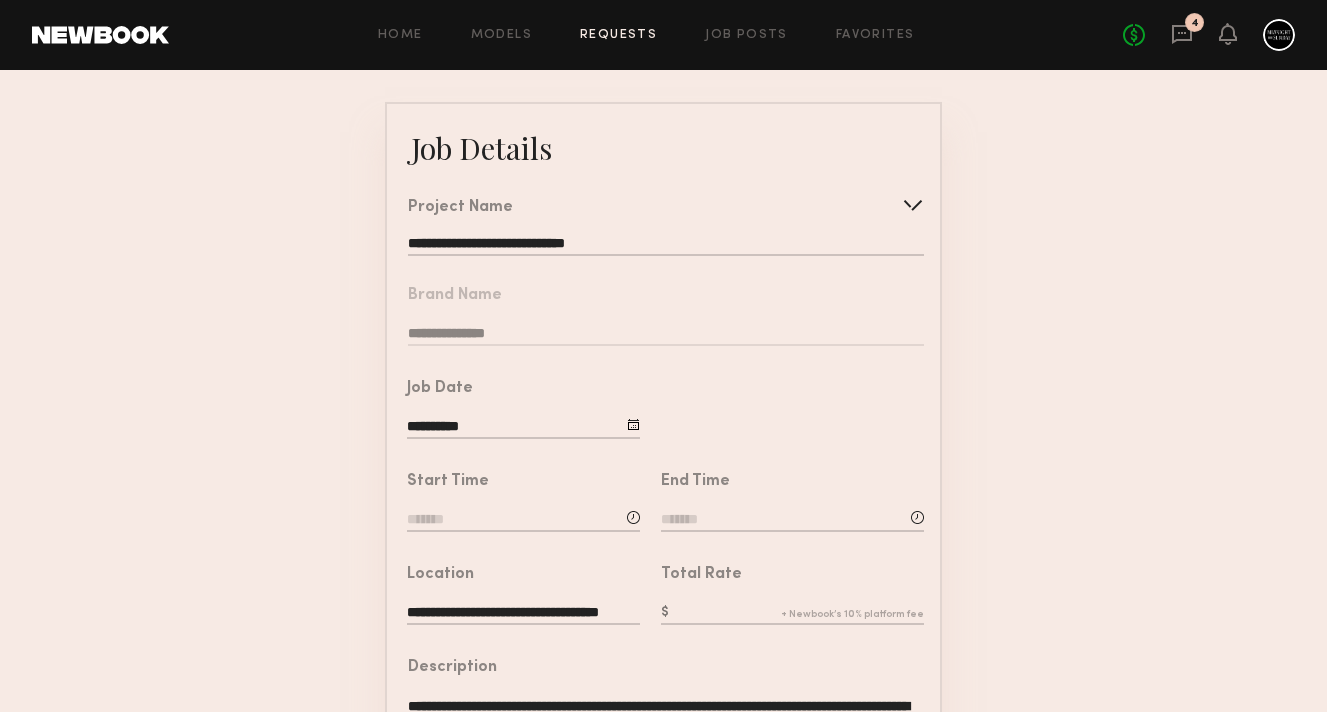click 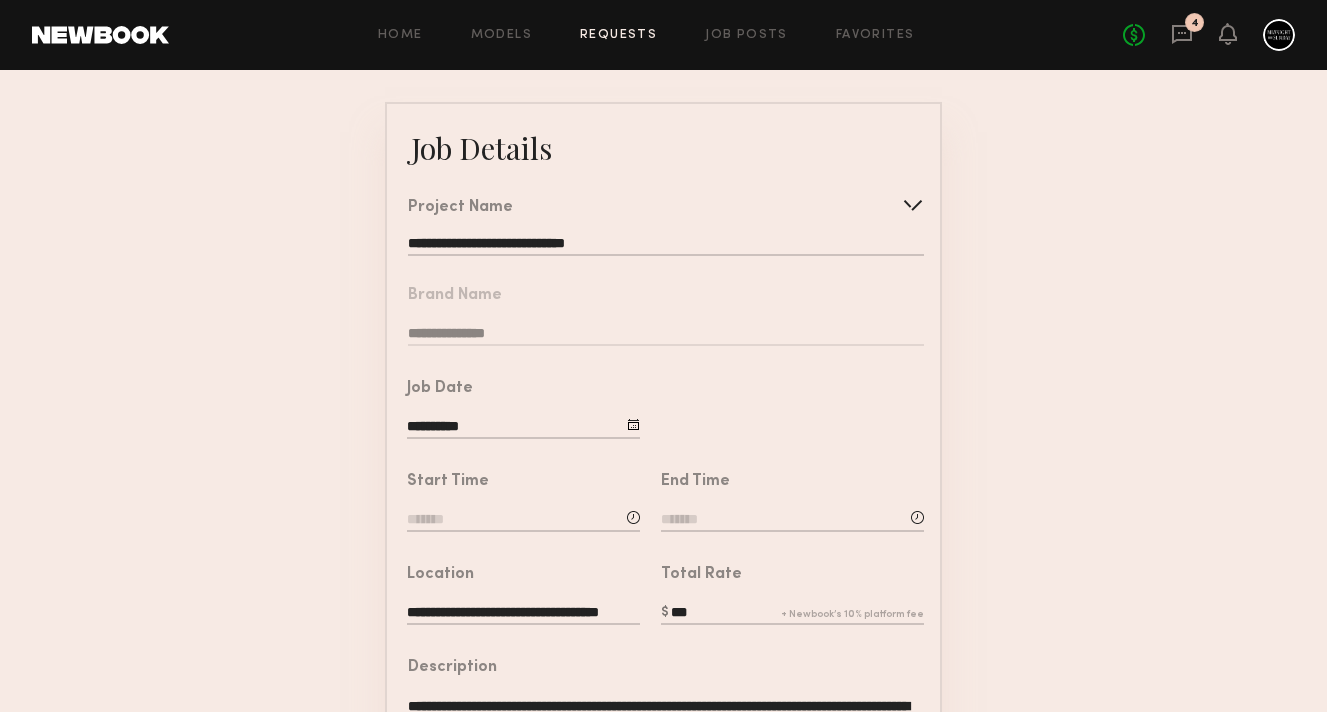 type on "***" 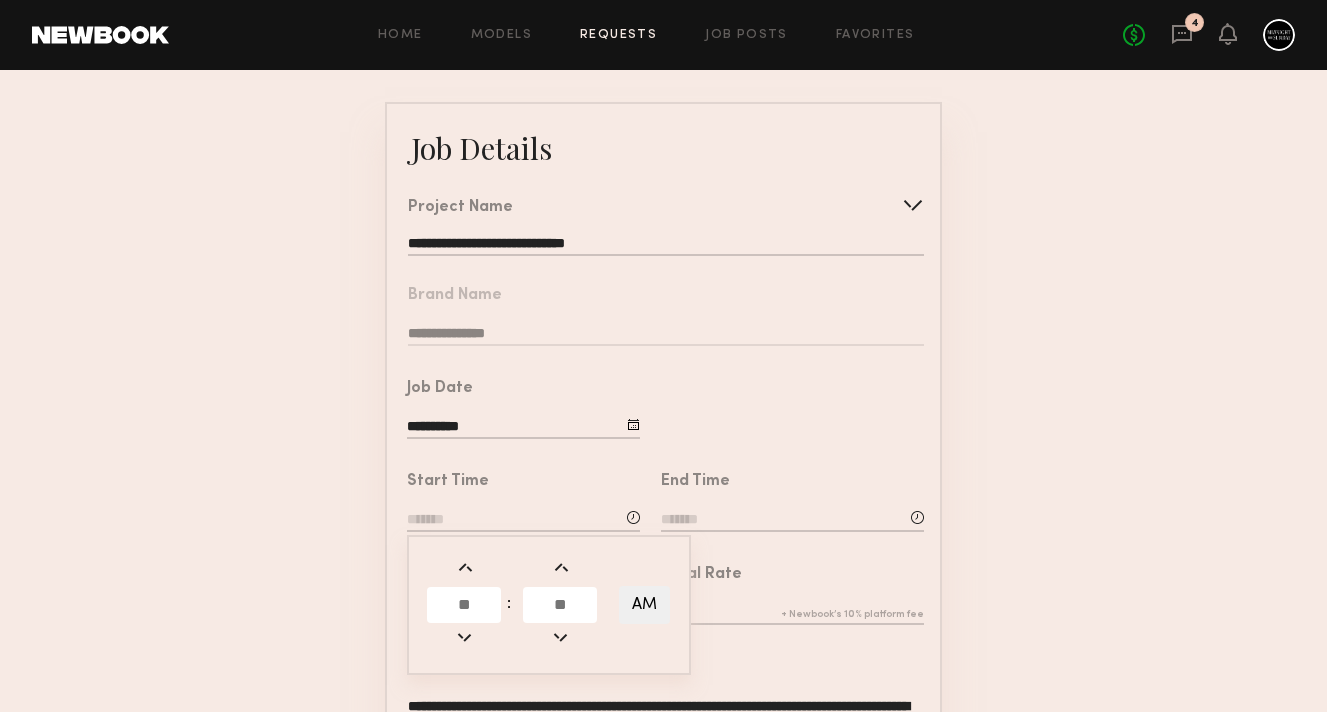 click 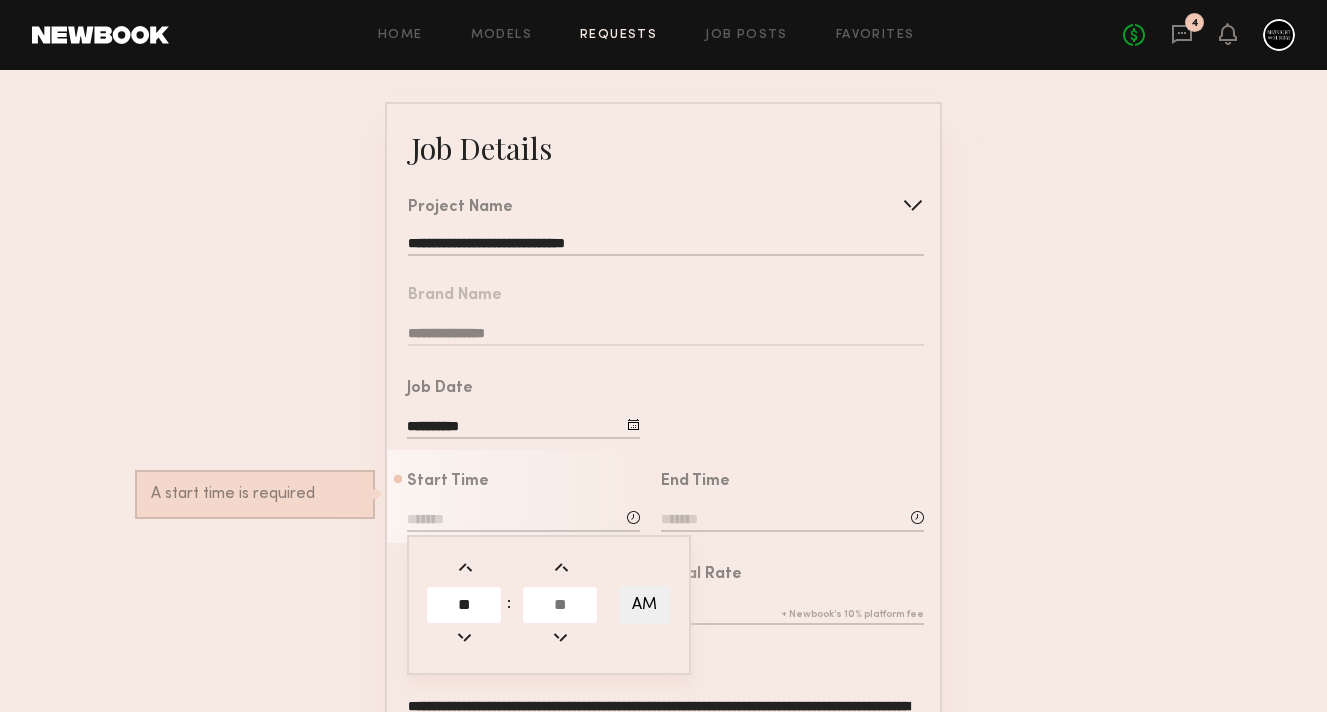 type on "**" 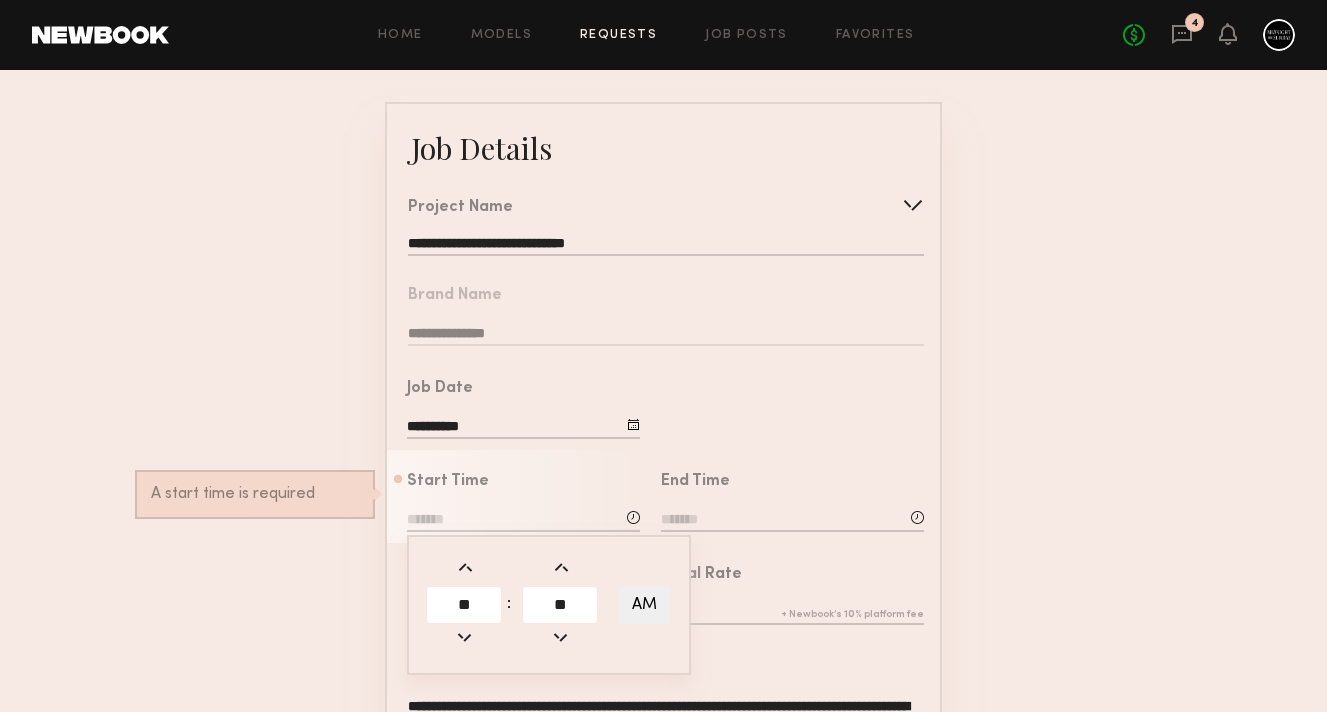 type on "**" 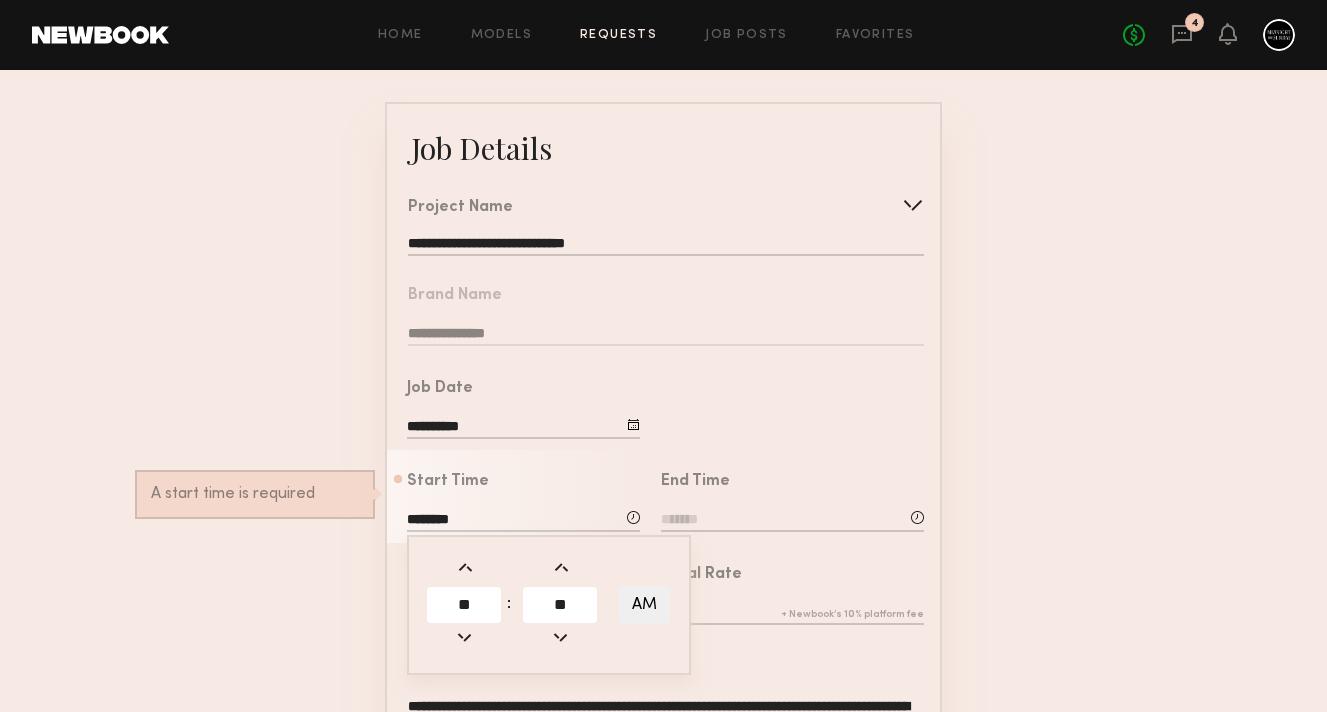 click on "AM" 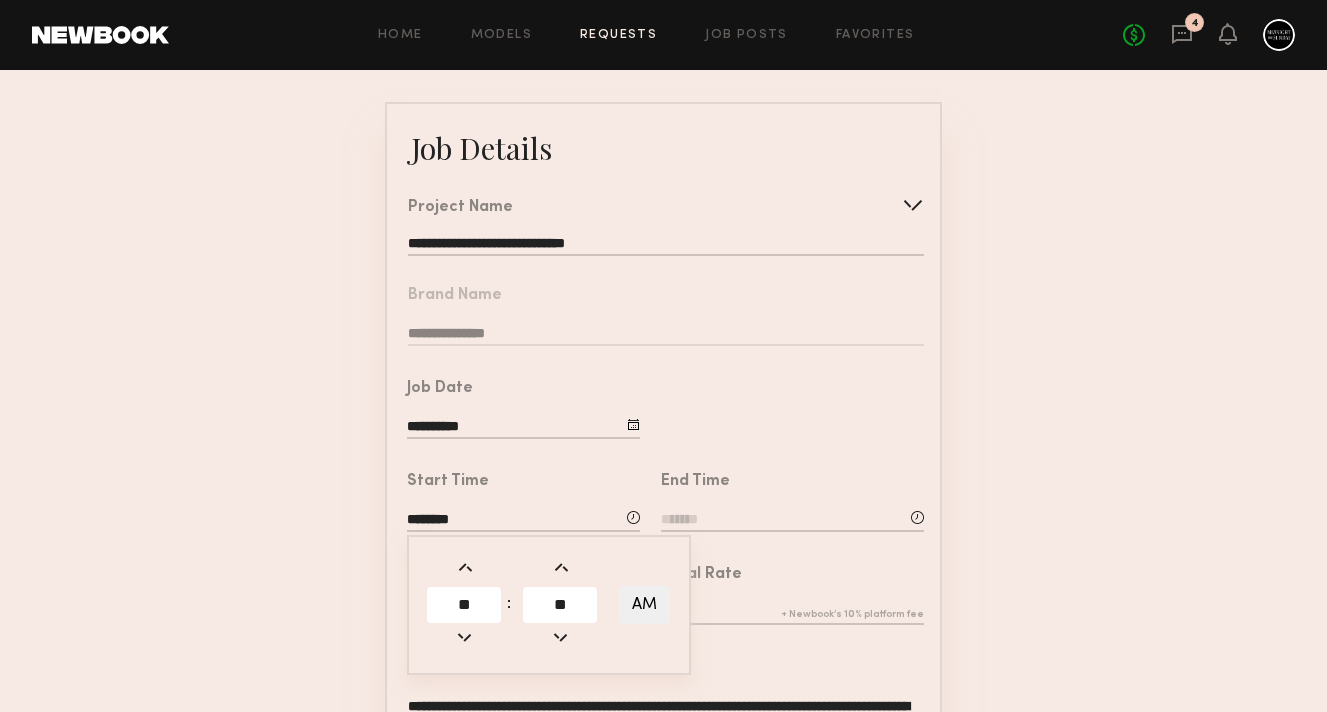 click on "End Time" 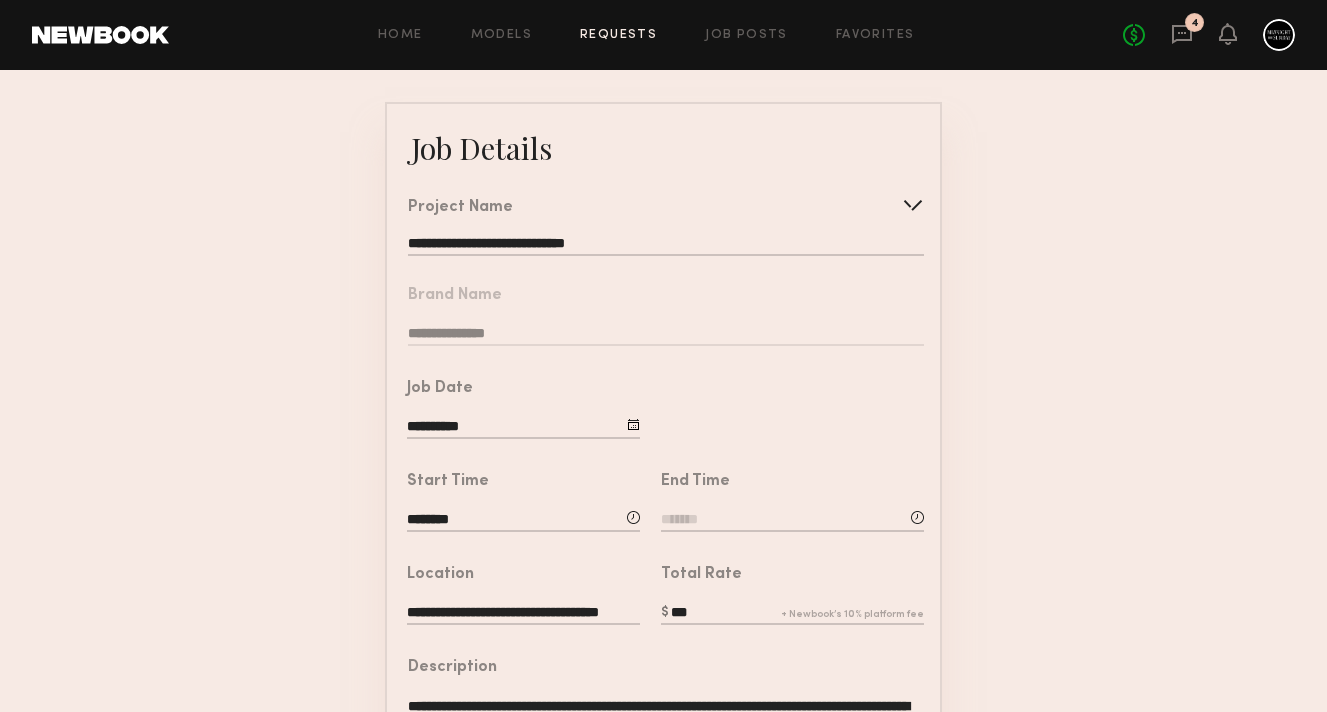 click on "********" 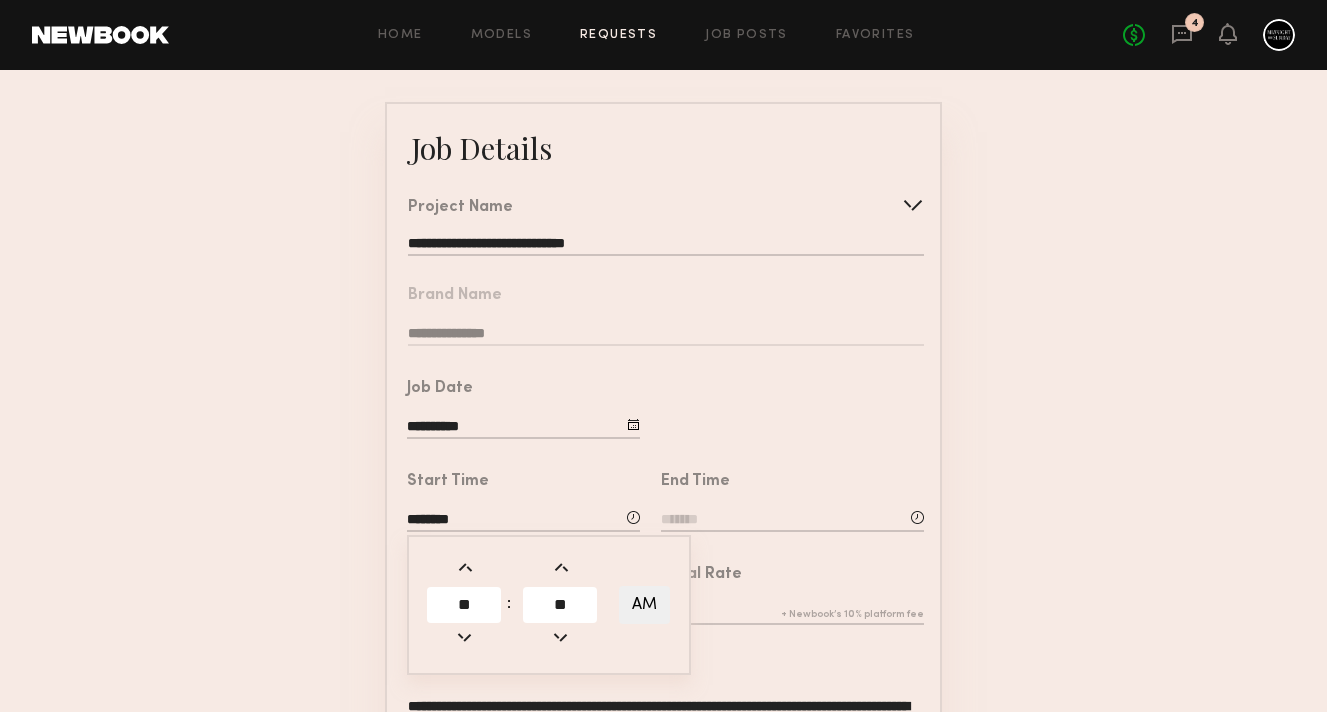 click on "AM" 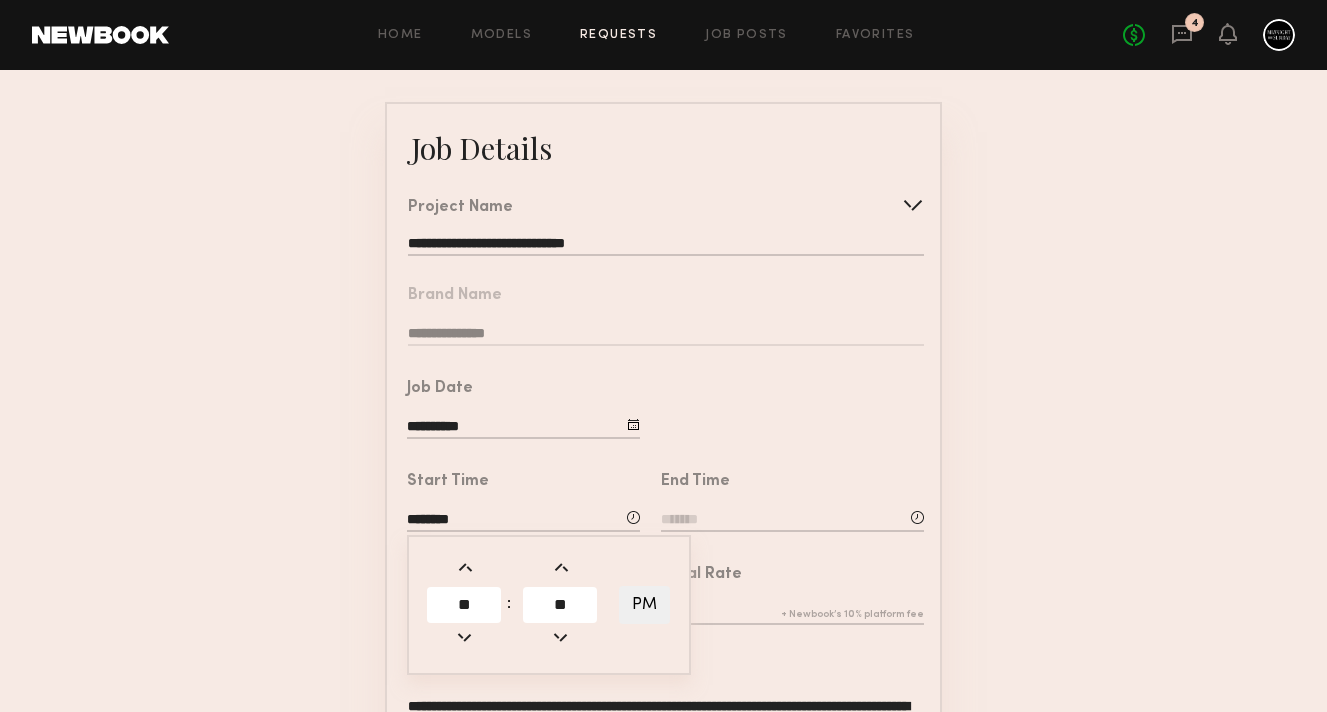 click 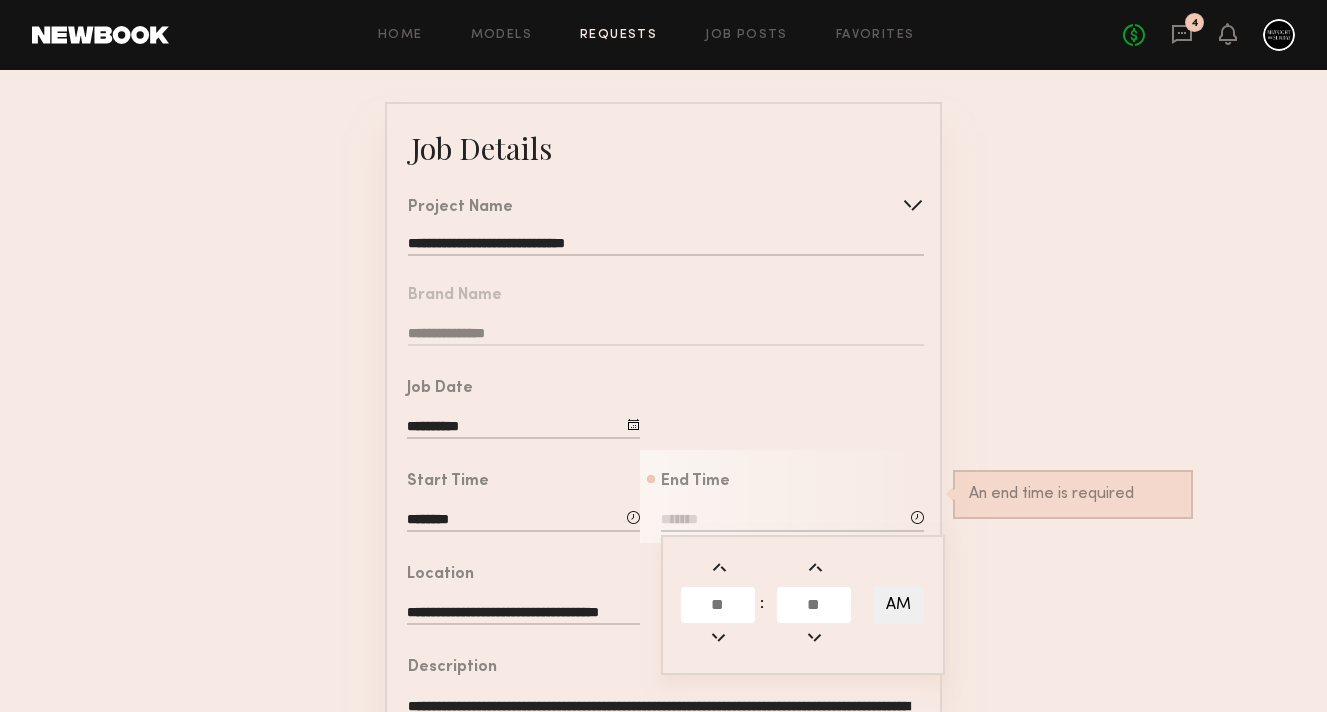 click 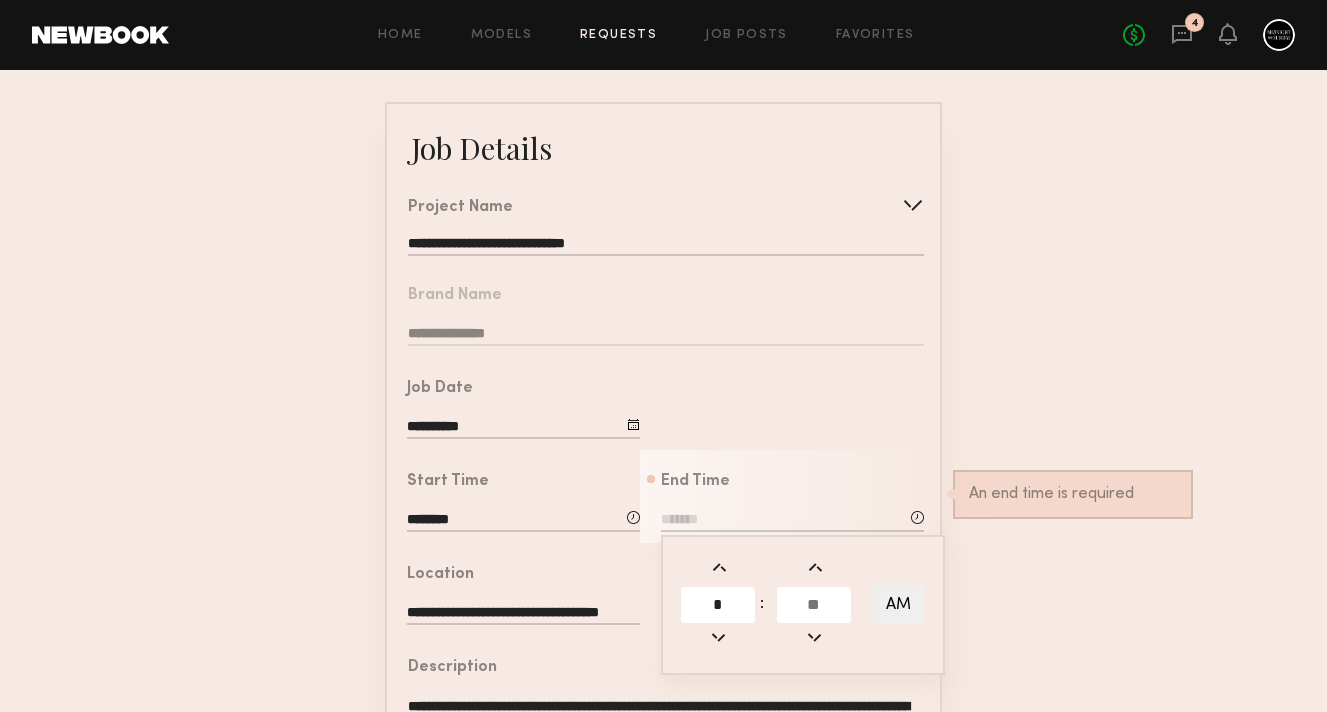 type on "*" 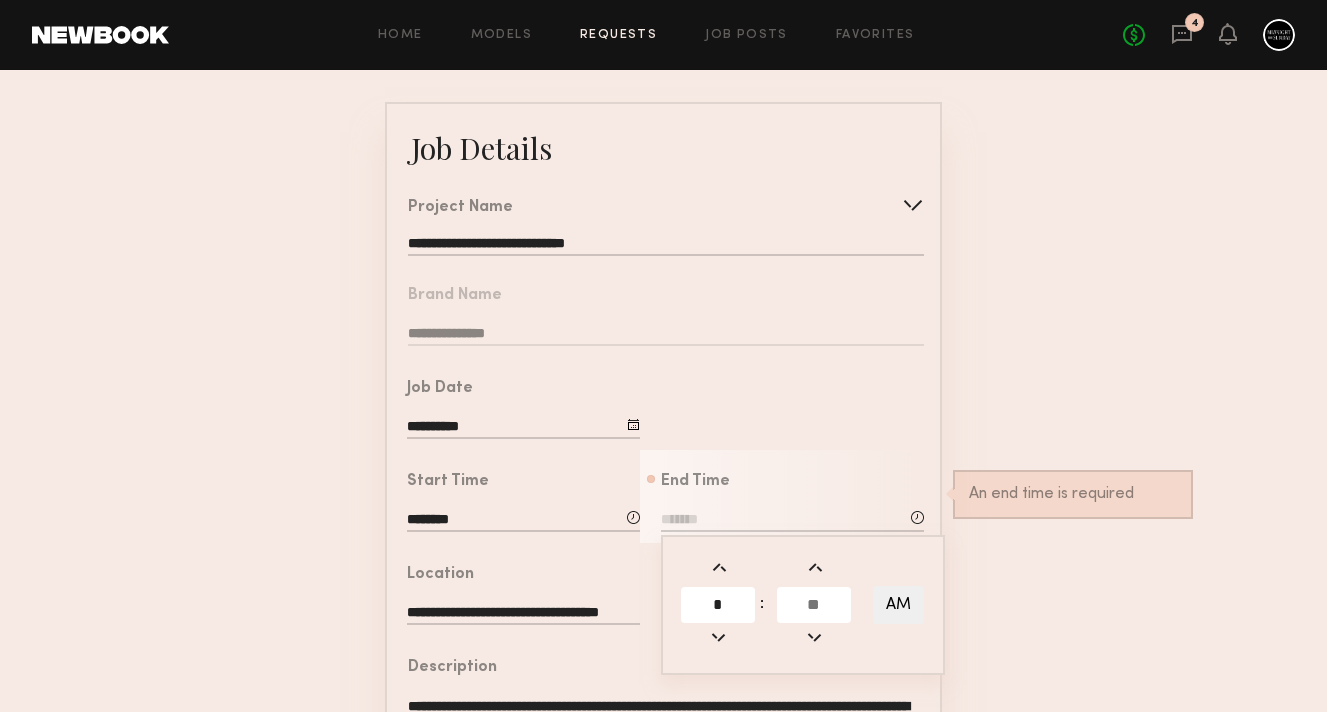 click 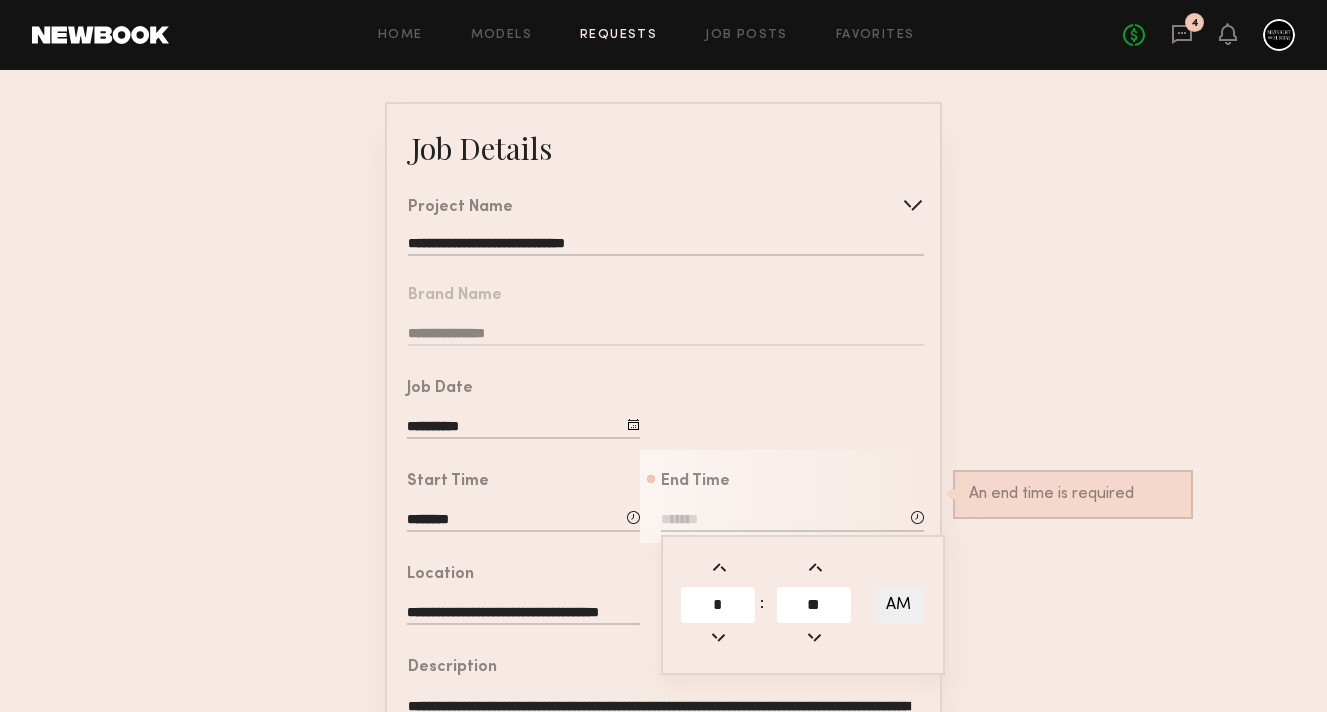 type on "**" 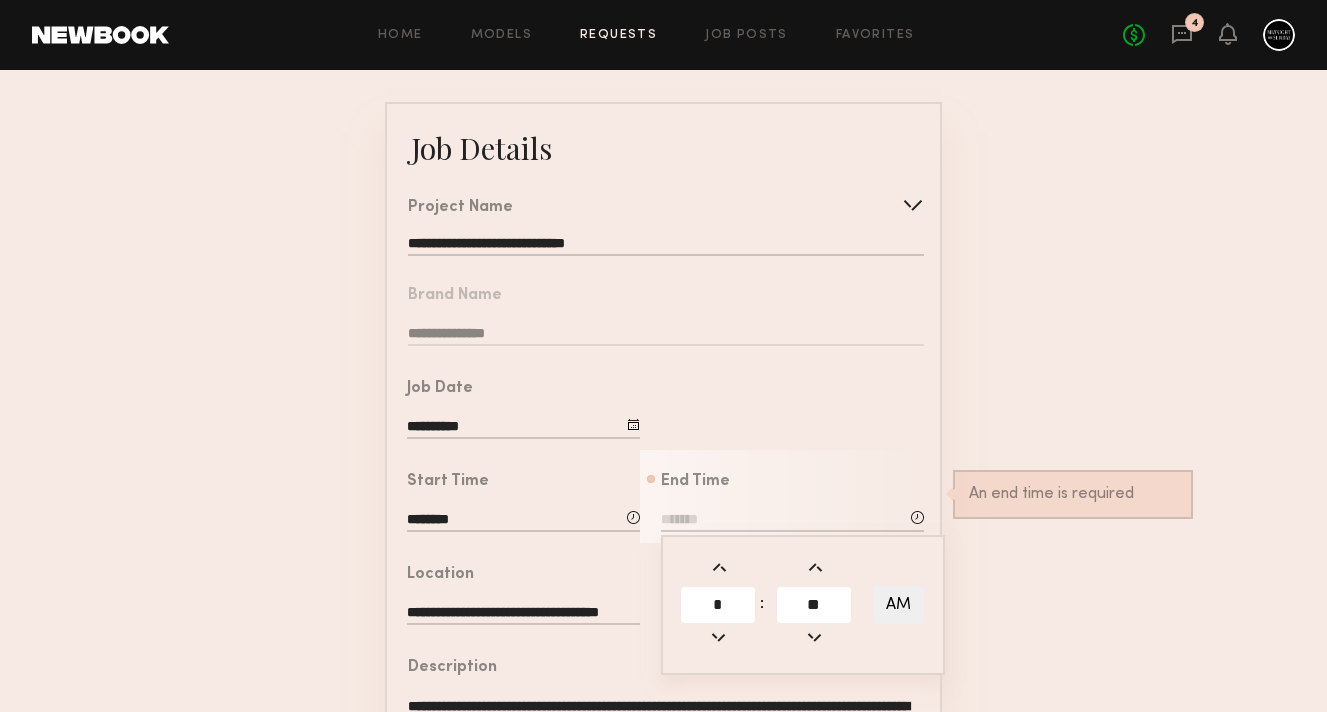 type on "*******" 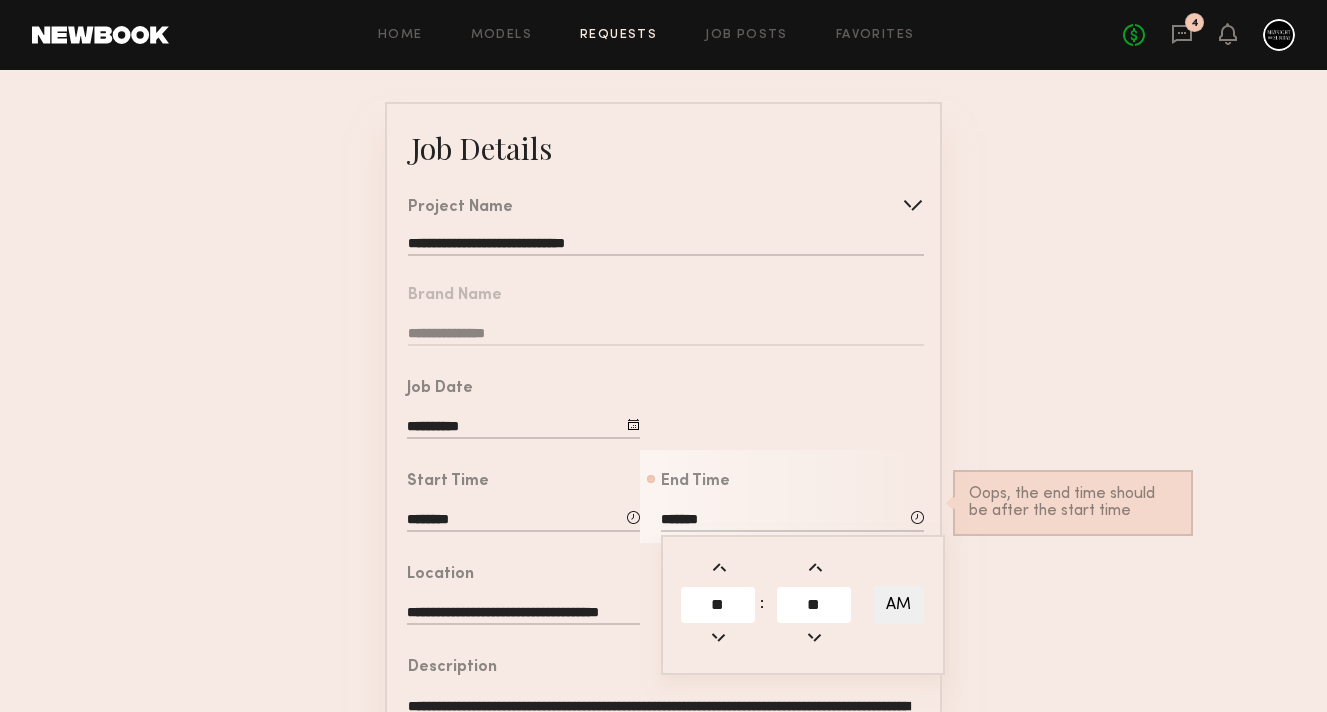 click on "AM" 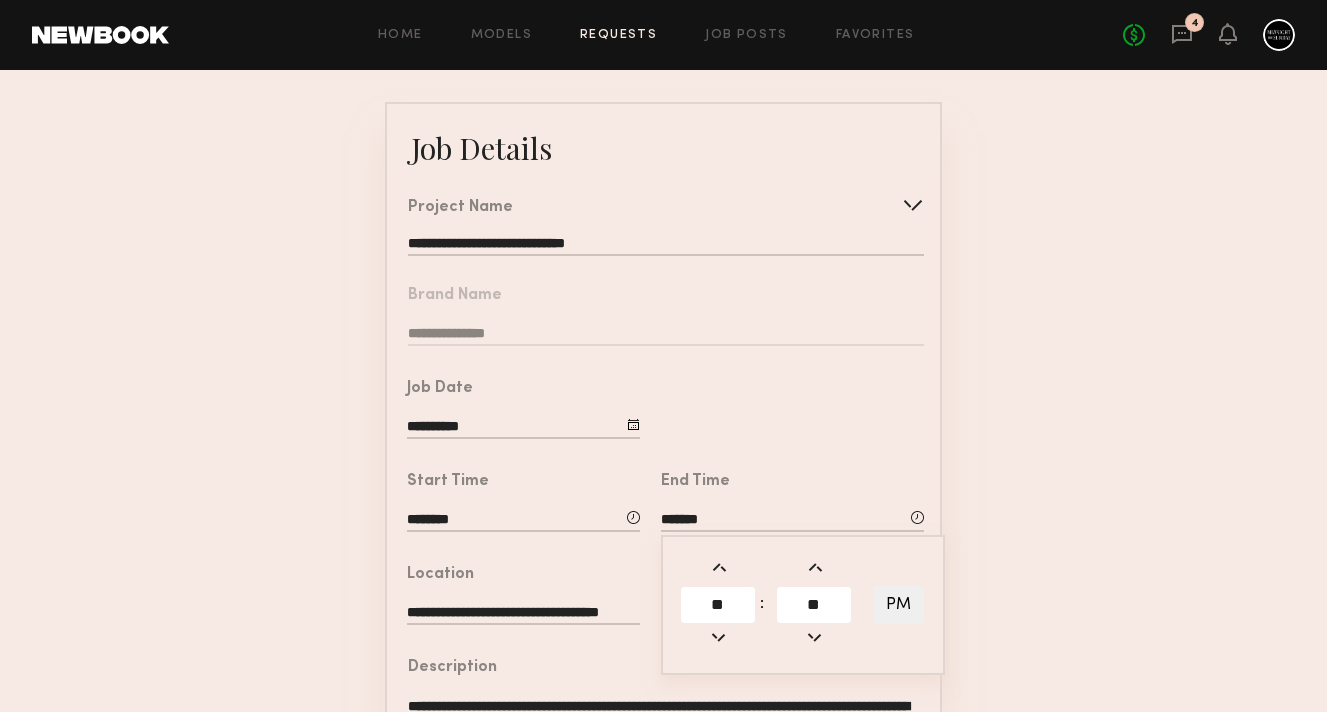 click on "**********" 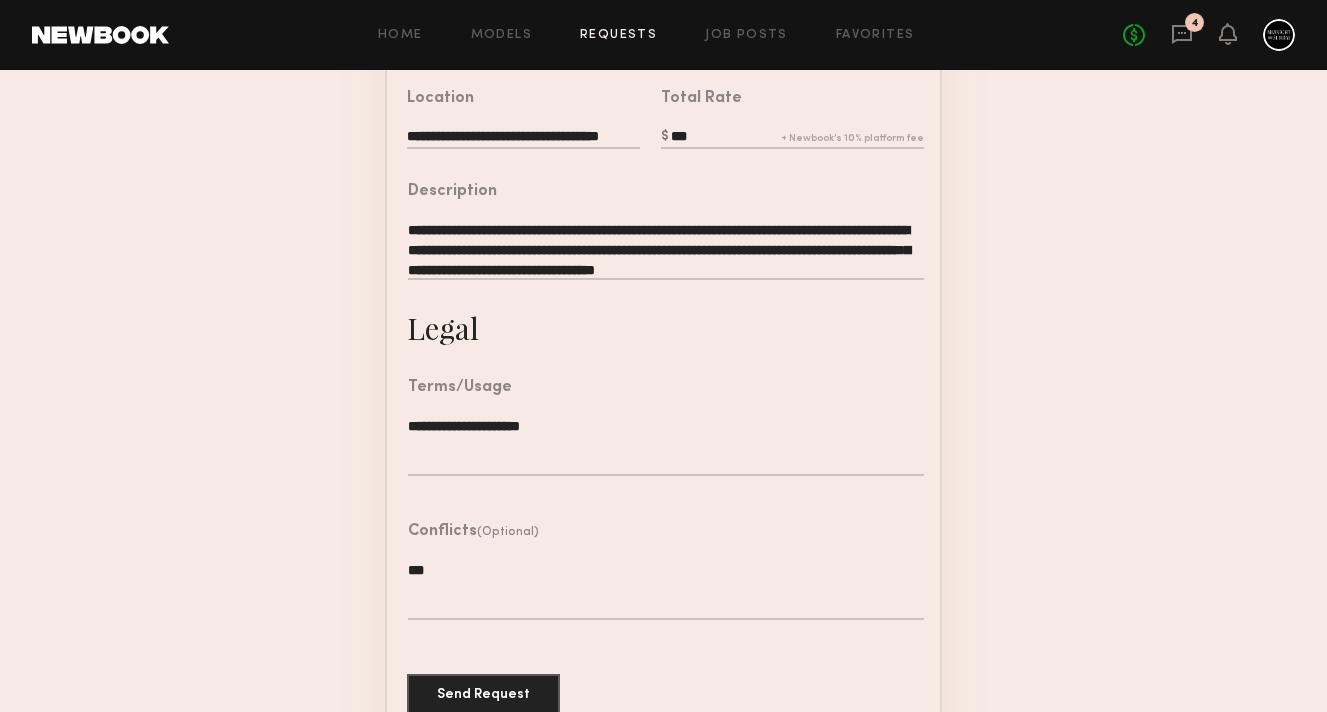 scroll, scrollTop: 604, scrollLeft: 0, axis: vertical 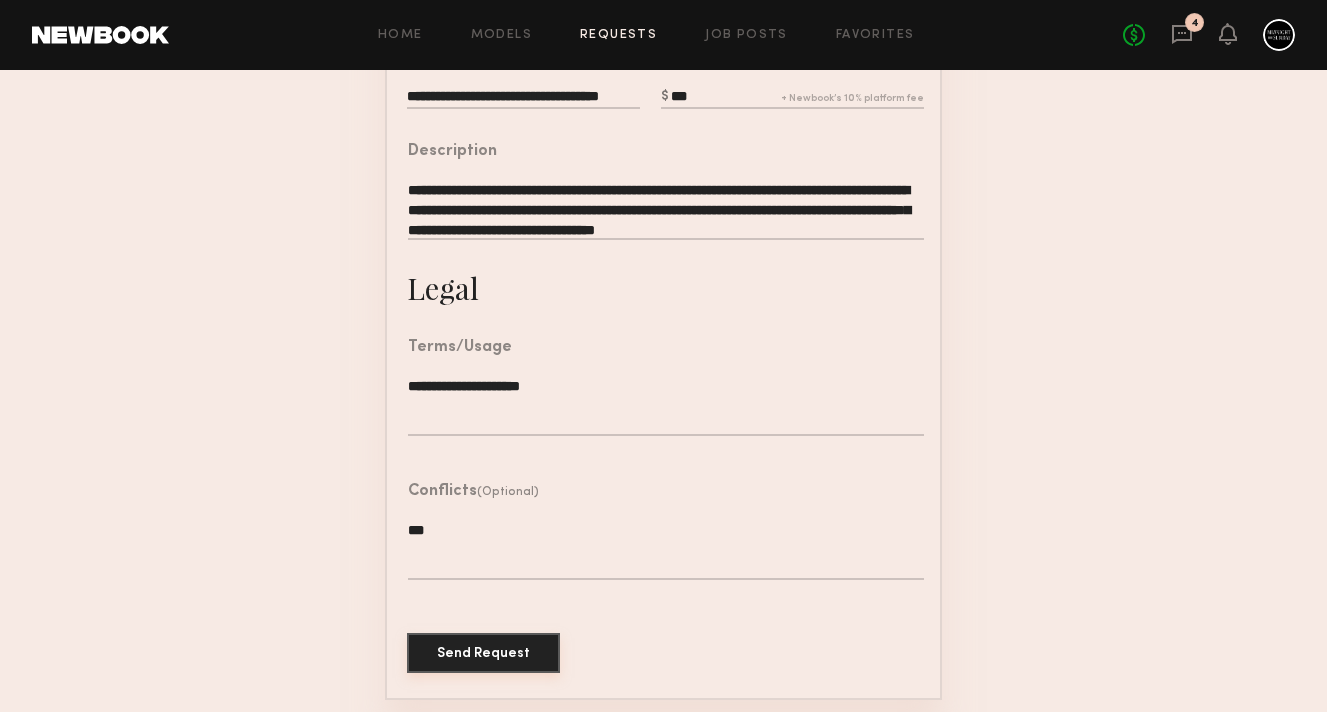 click on "Send Request" 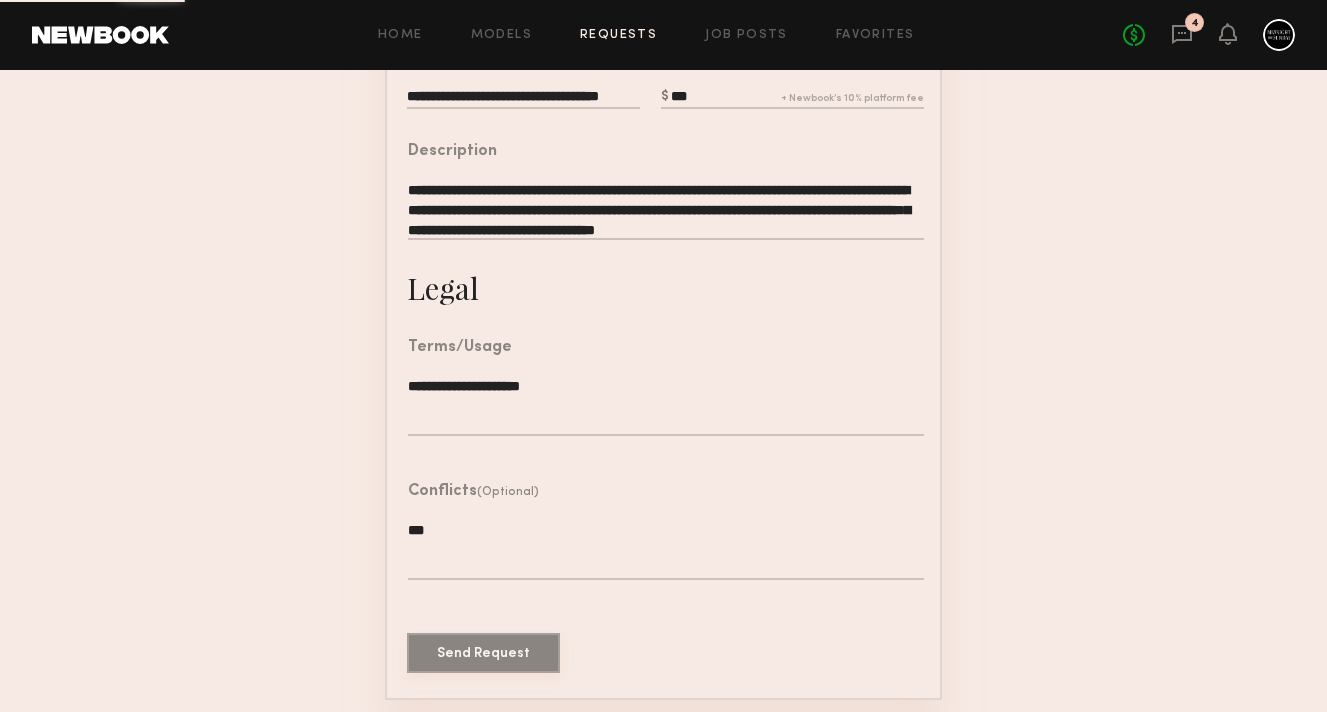 scroll, scrollTop: 0, scrollLeft: 0, axis: both 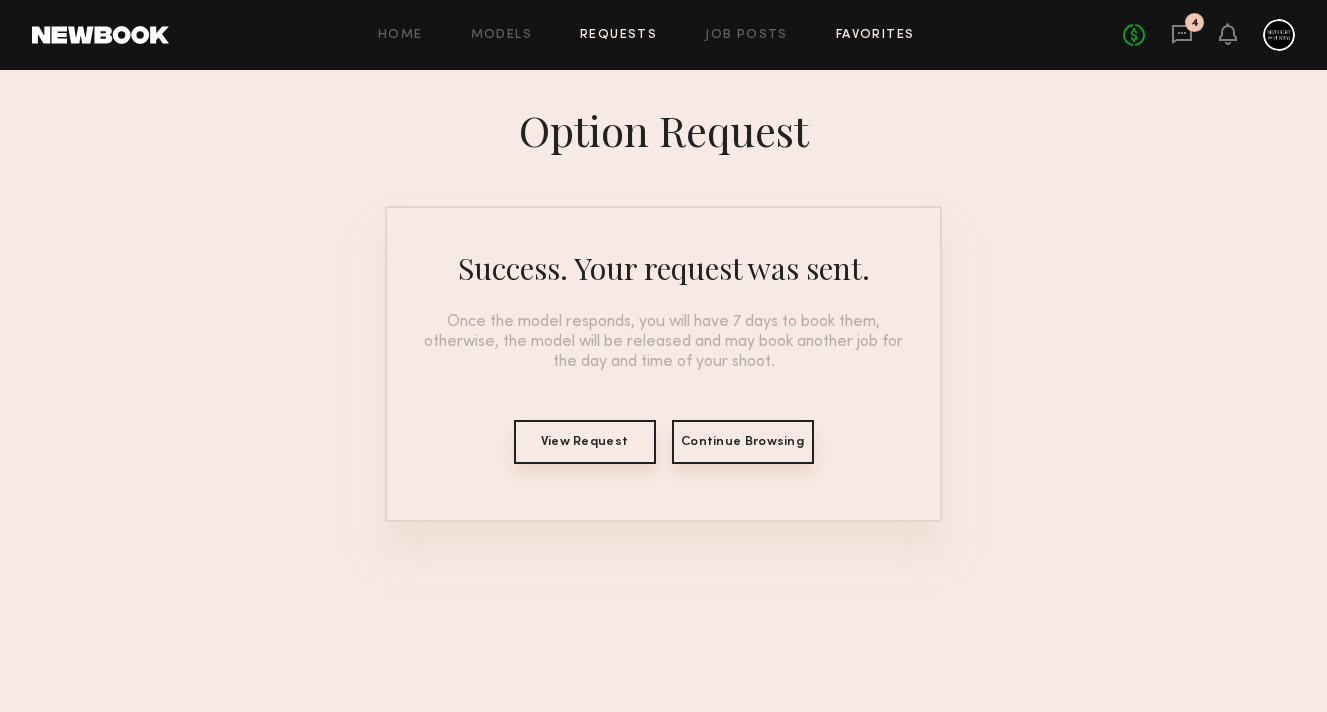 click on "Favorites" 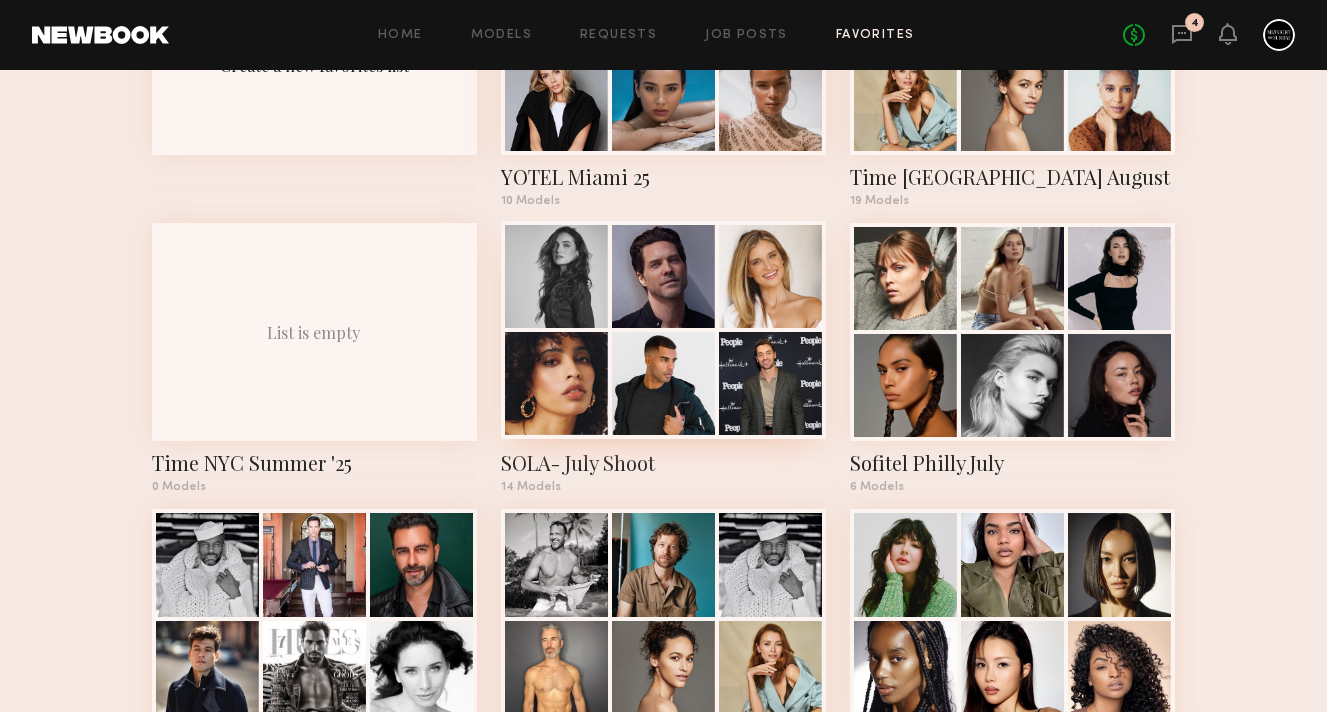 scroll, scrollTop: 378, scrollLeft: 0, axis: vertical 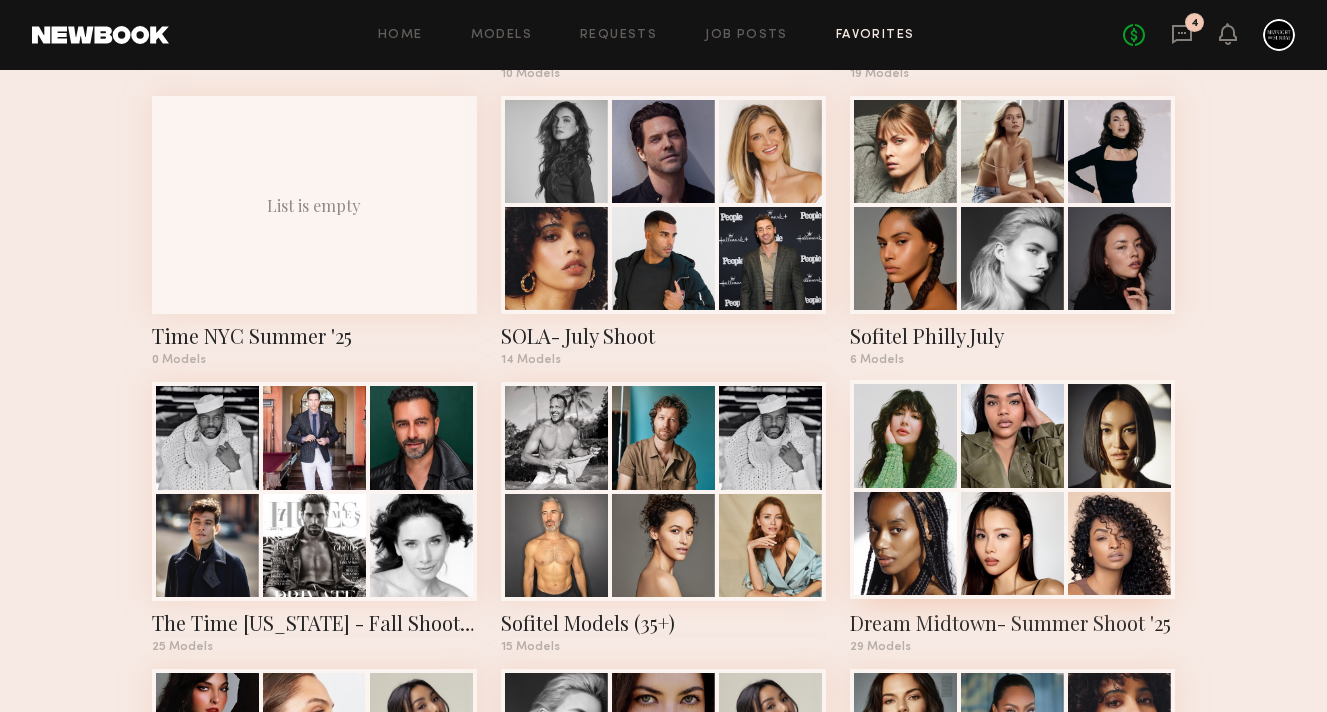 click 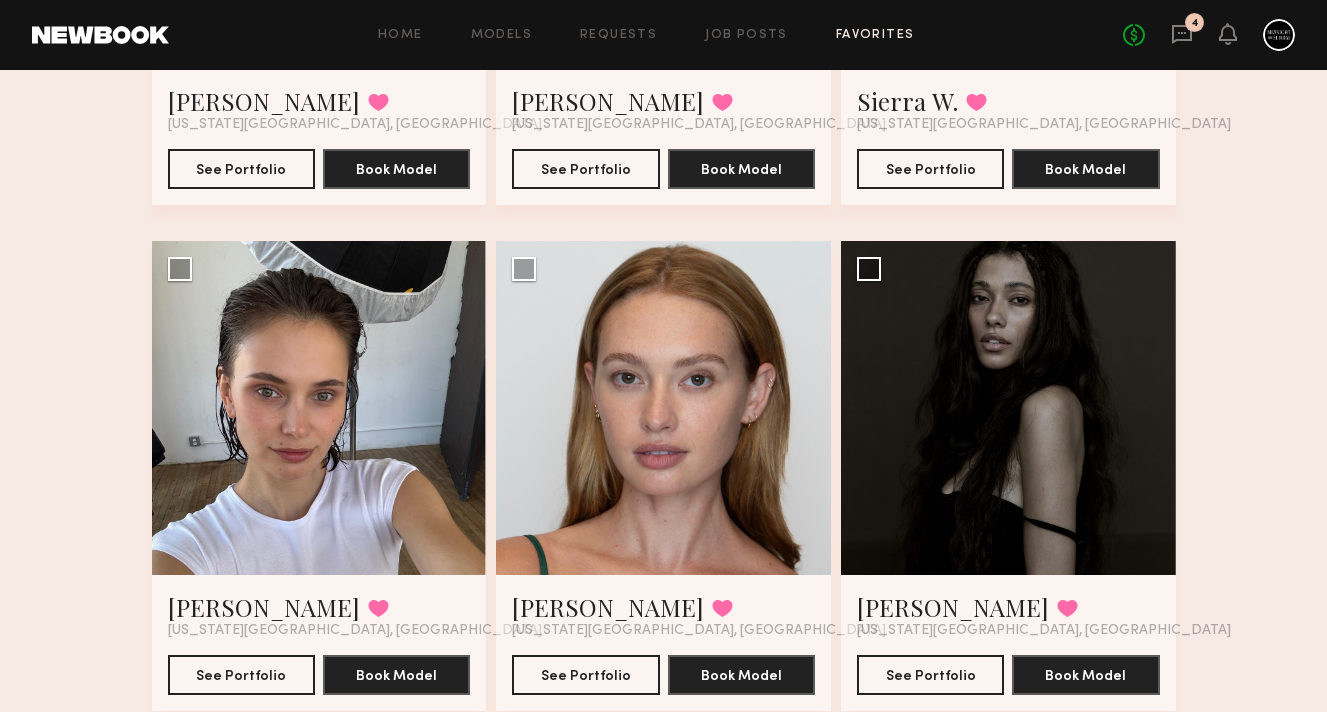 scroll, scrollTop: 1589, scrollLeft: 0, axis: vertical 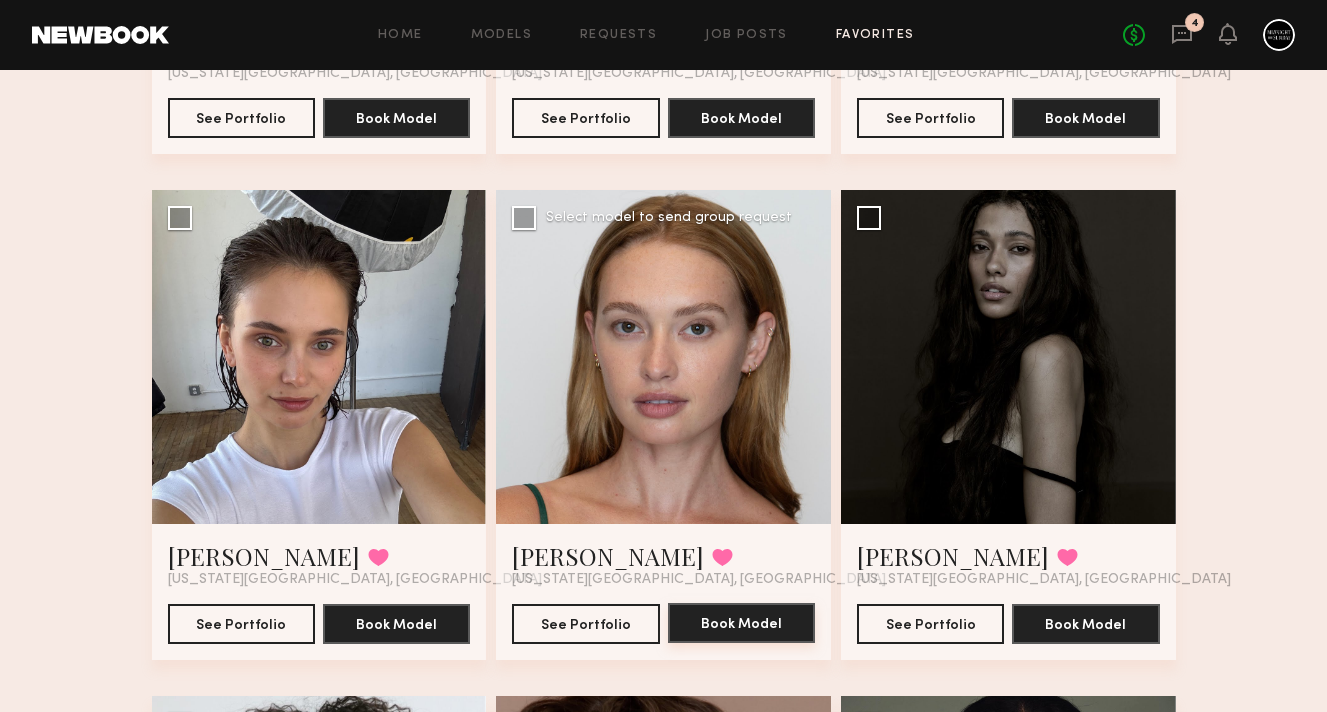 click on "Book Model" 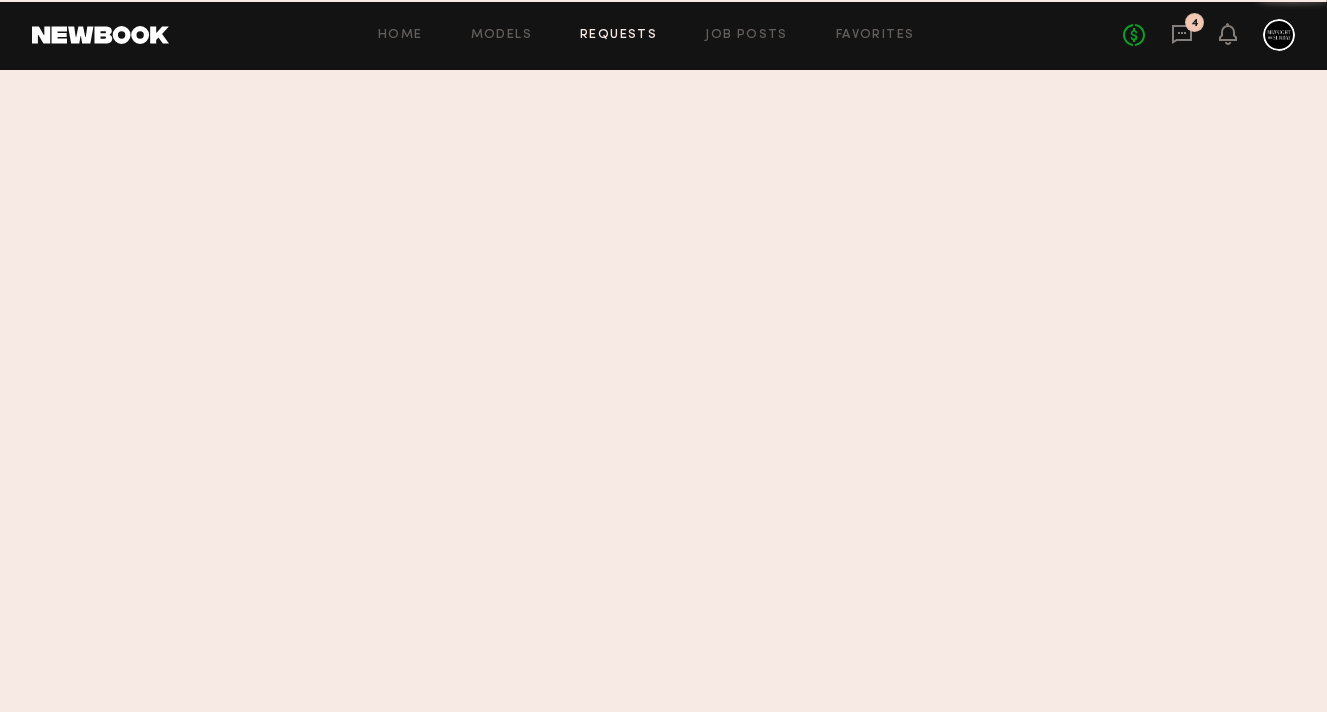 scroll, scrollTop: 0, scrollLeft: 0, axis: both 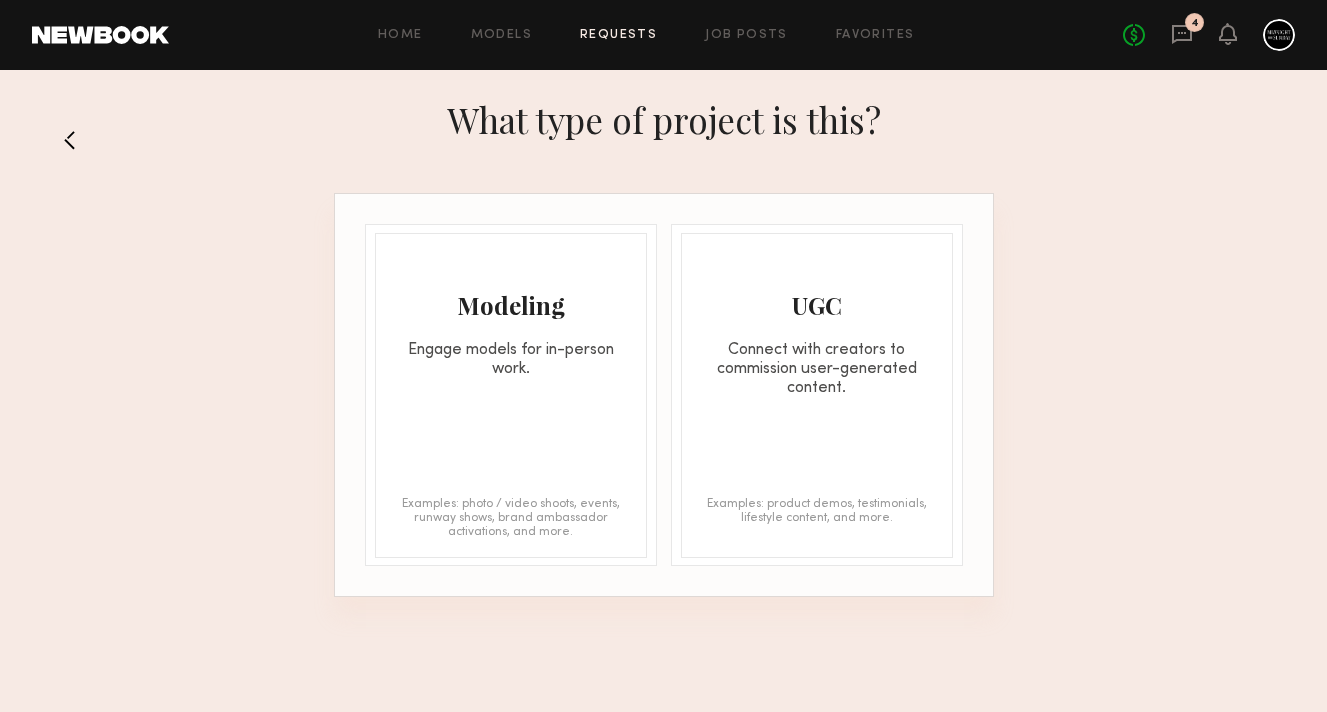 click on "Modeling Engage models for in-person work. Examples: photo / video shoots, events, runway shows, brand ambassador activations, and more." 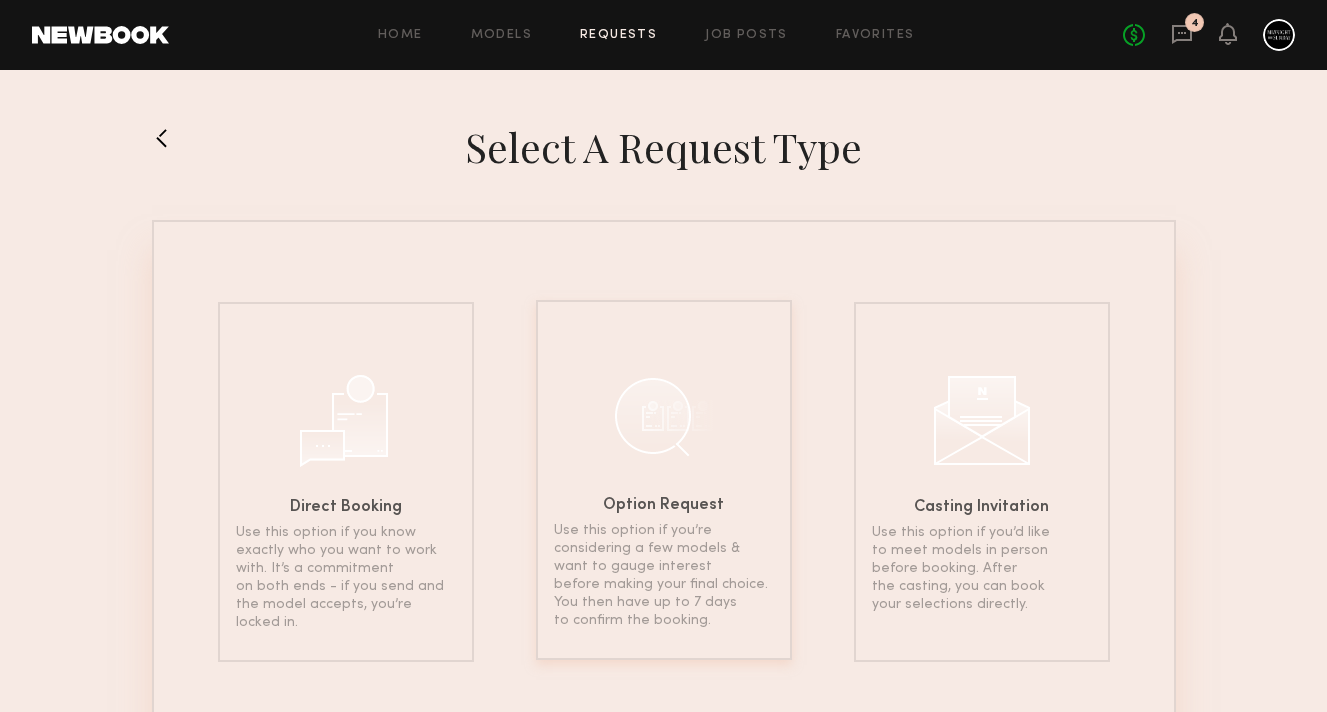 click on "Option Request" 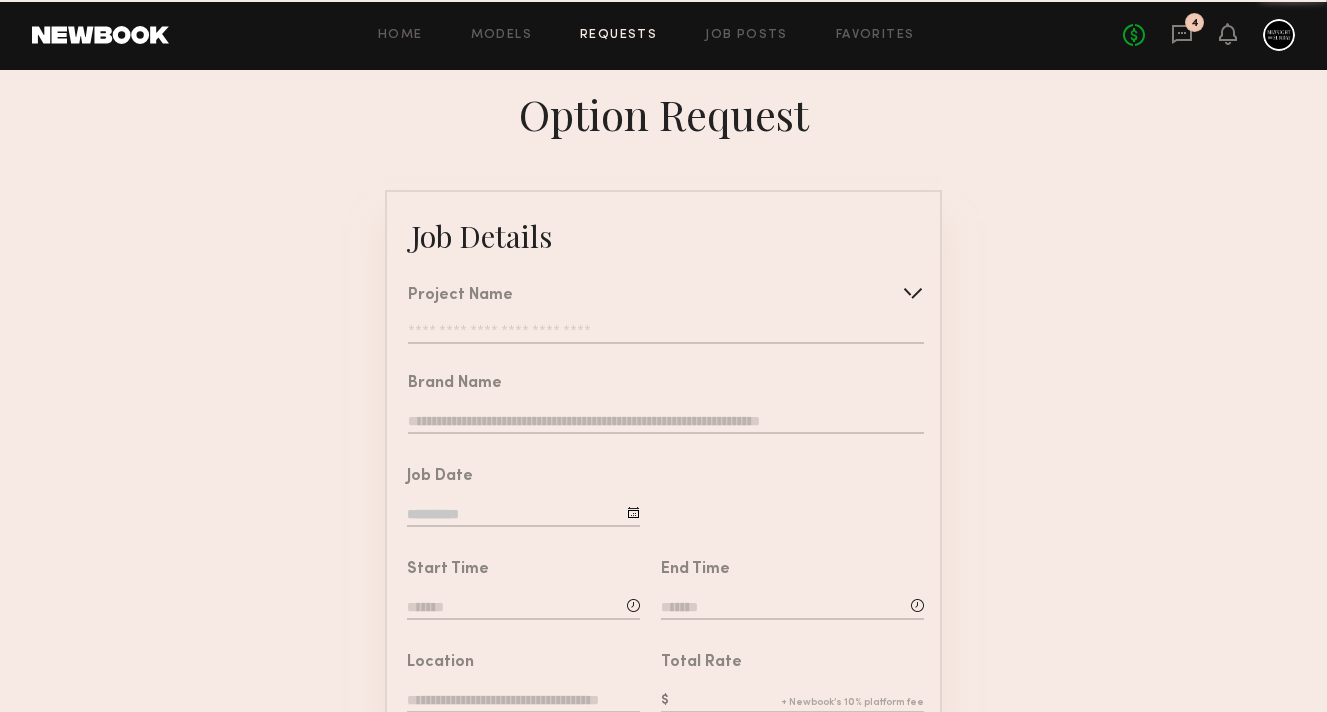 click 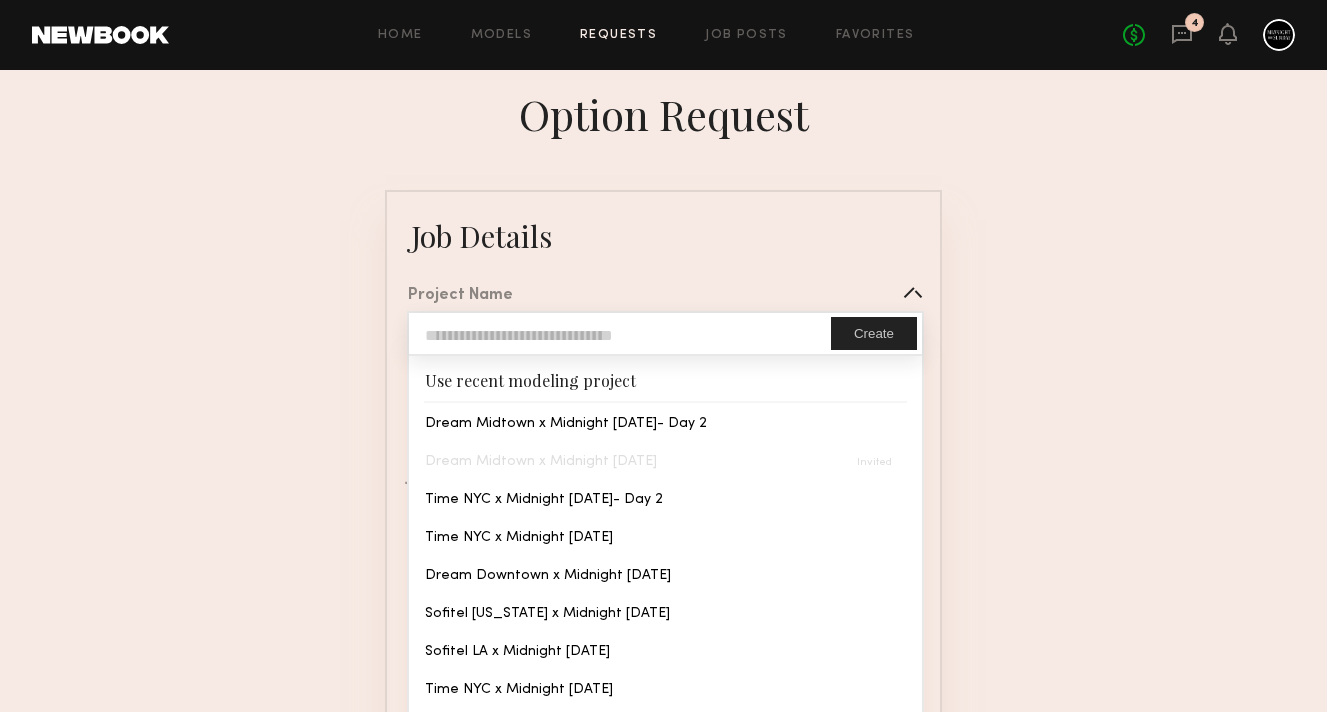 type on "**********" 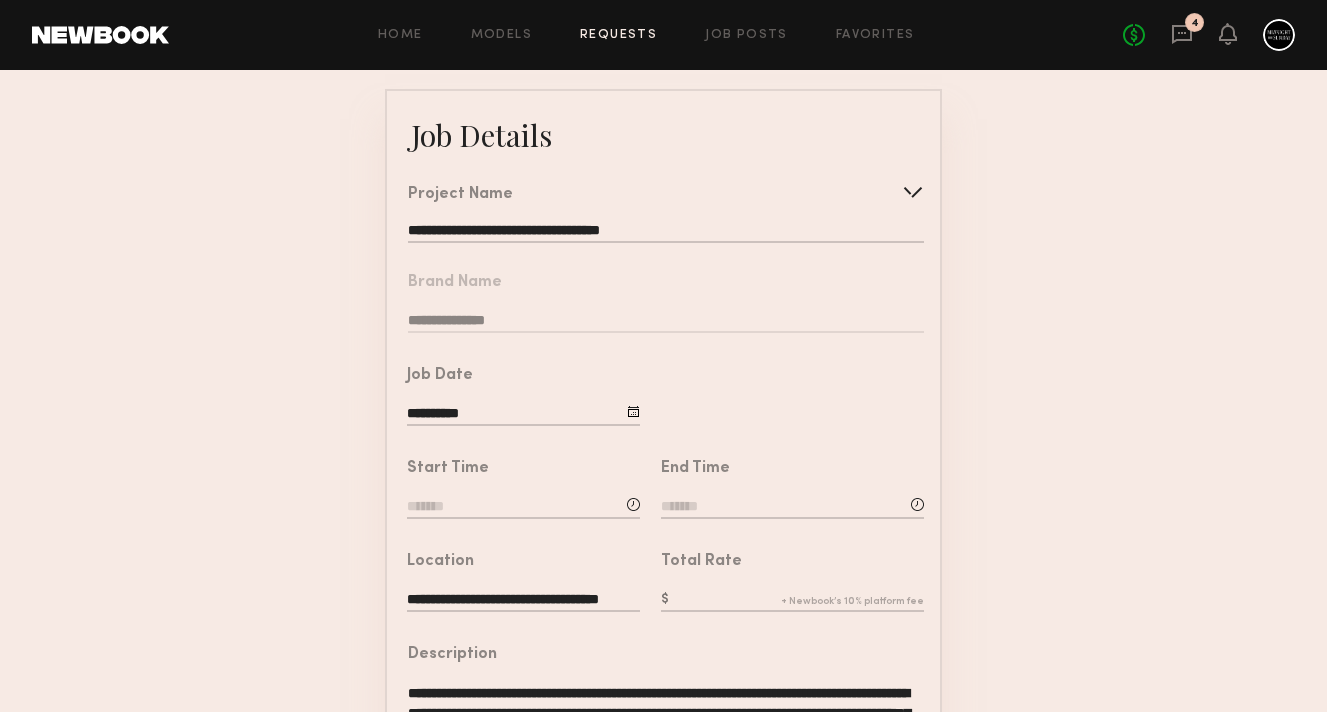 scroll, scrollTop: 123, scrollLeft: 0, axis: vertical 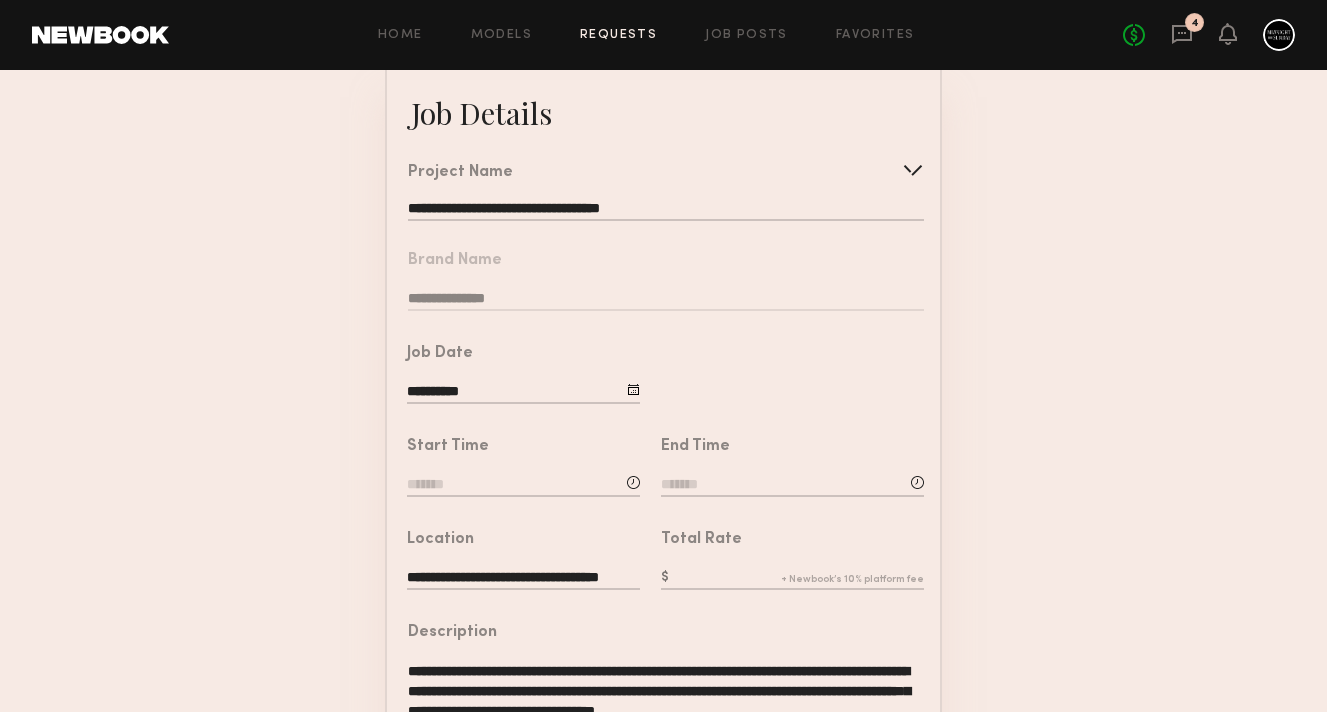click 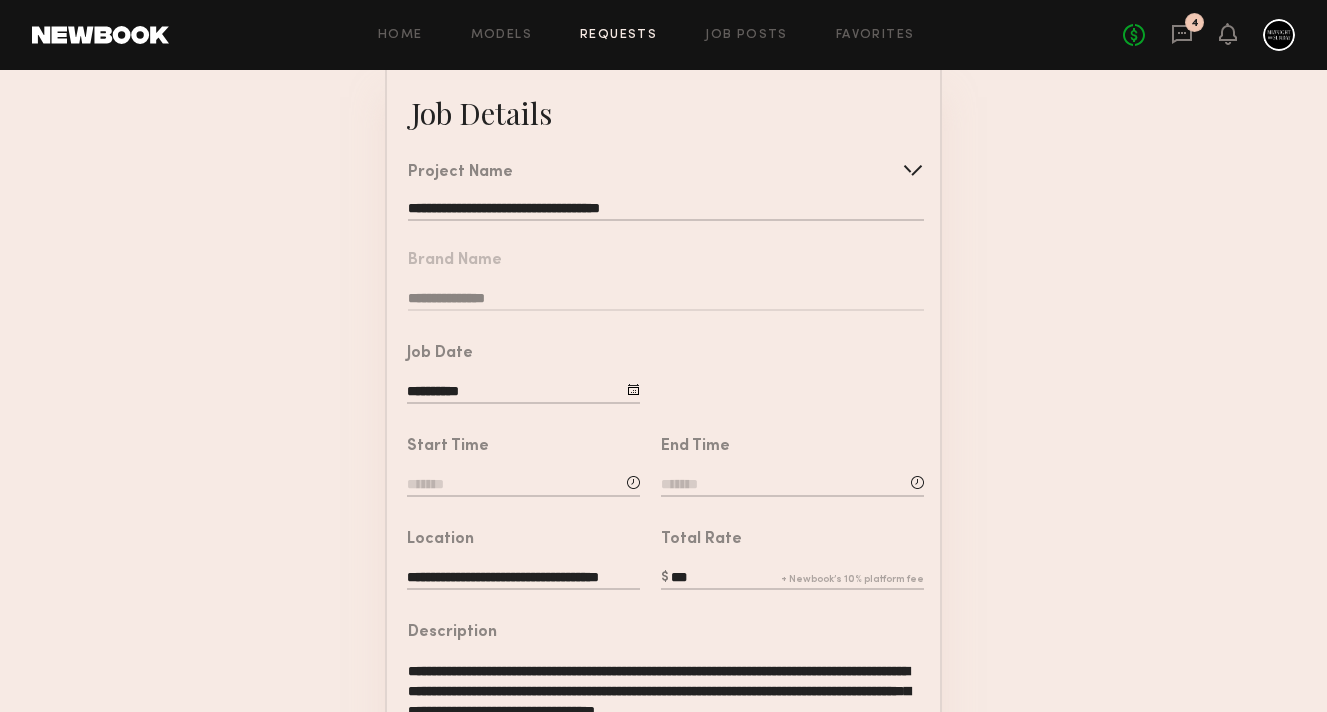 type on "***" 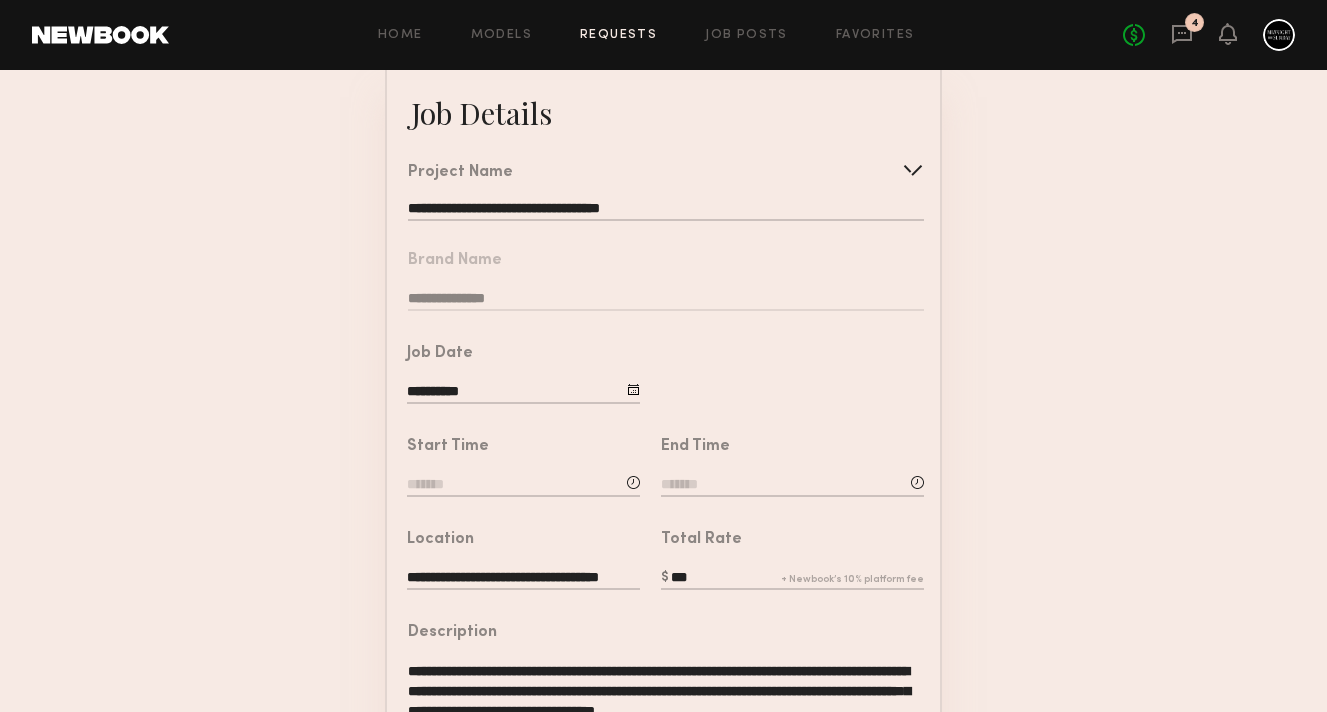 click 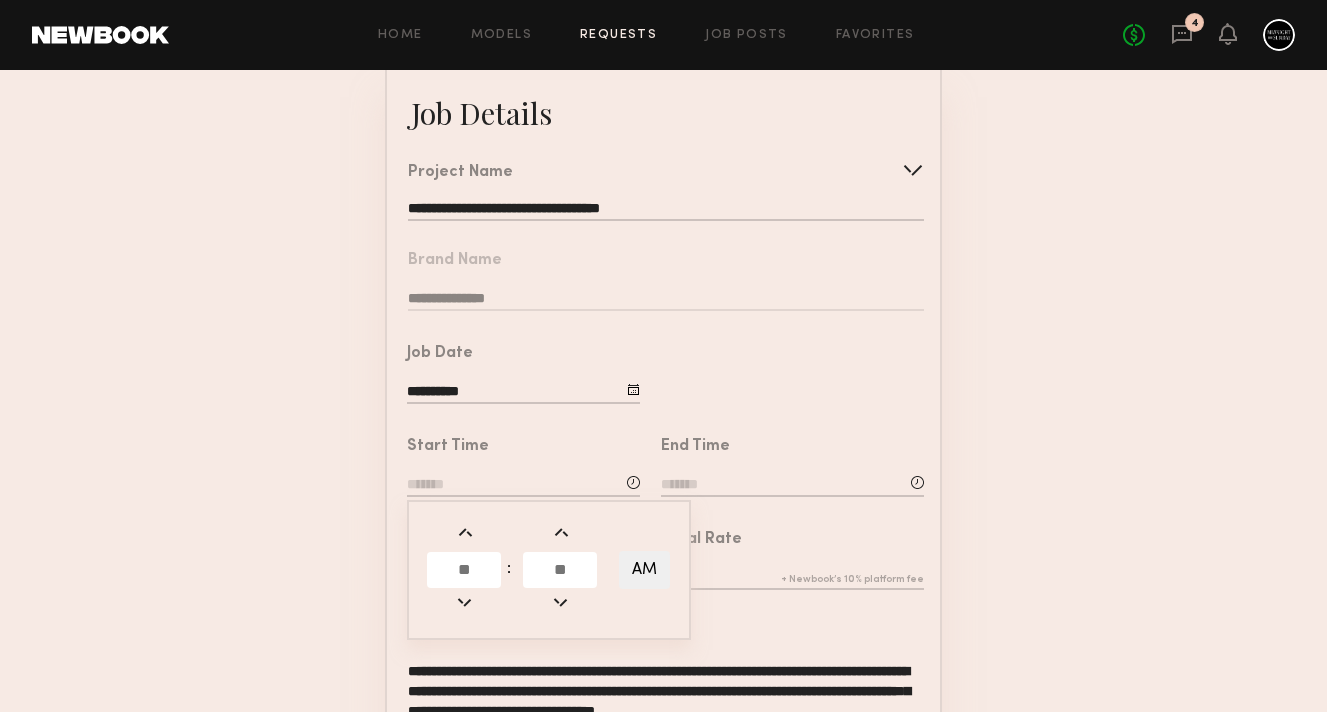 click 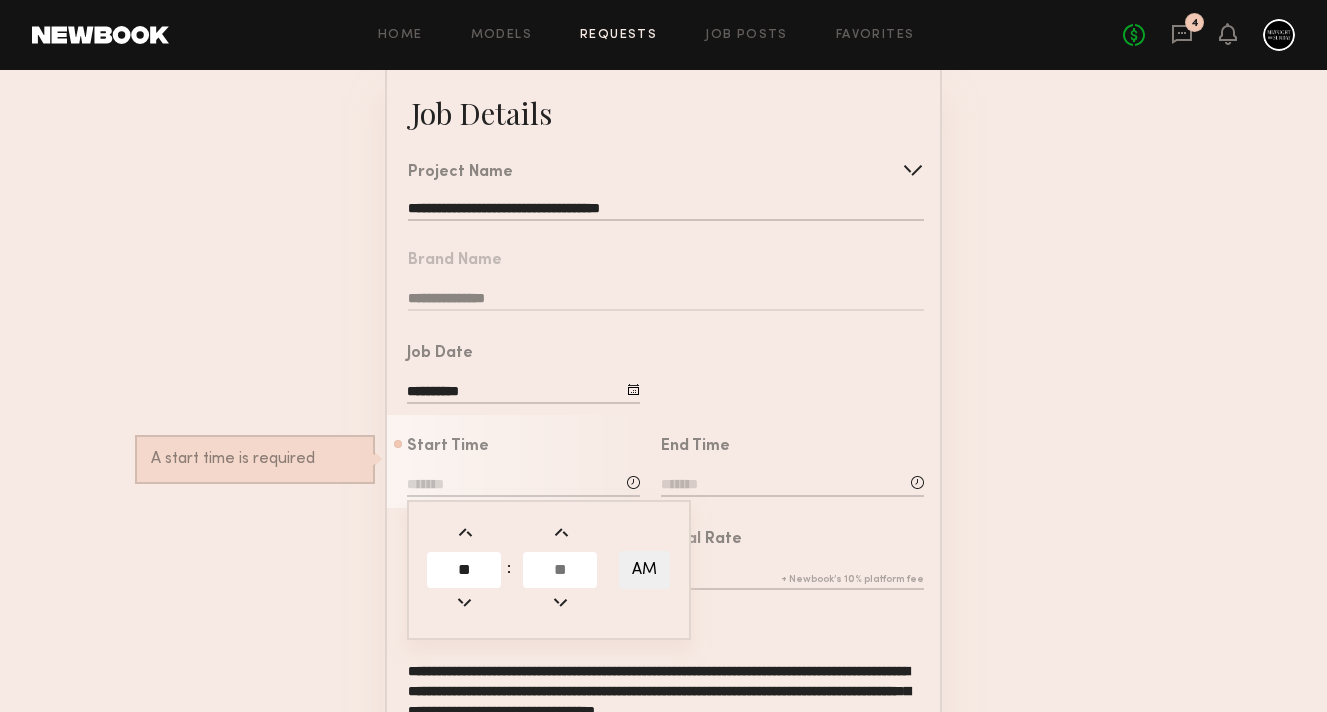 type on "**" 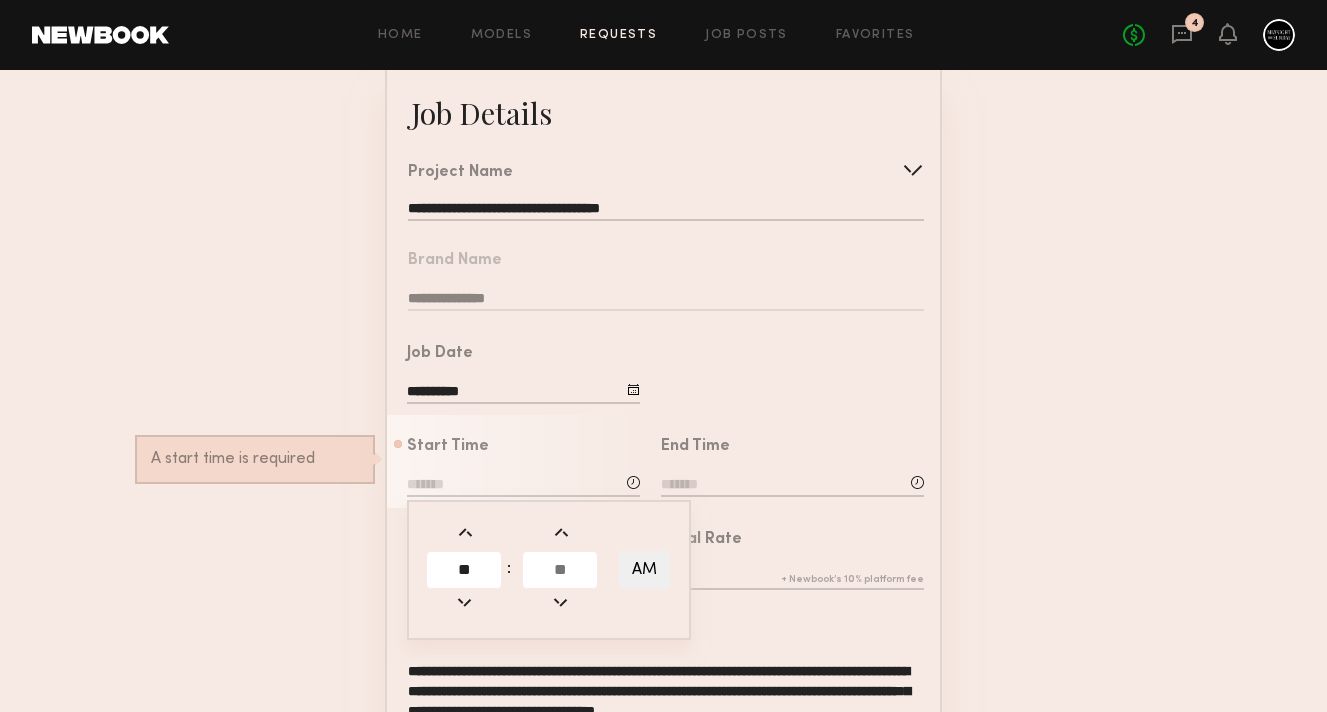 click 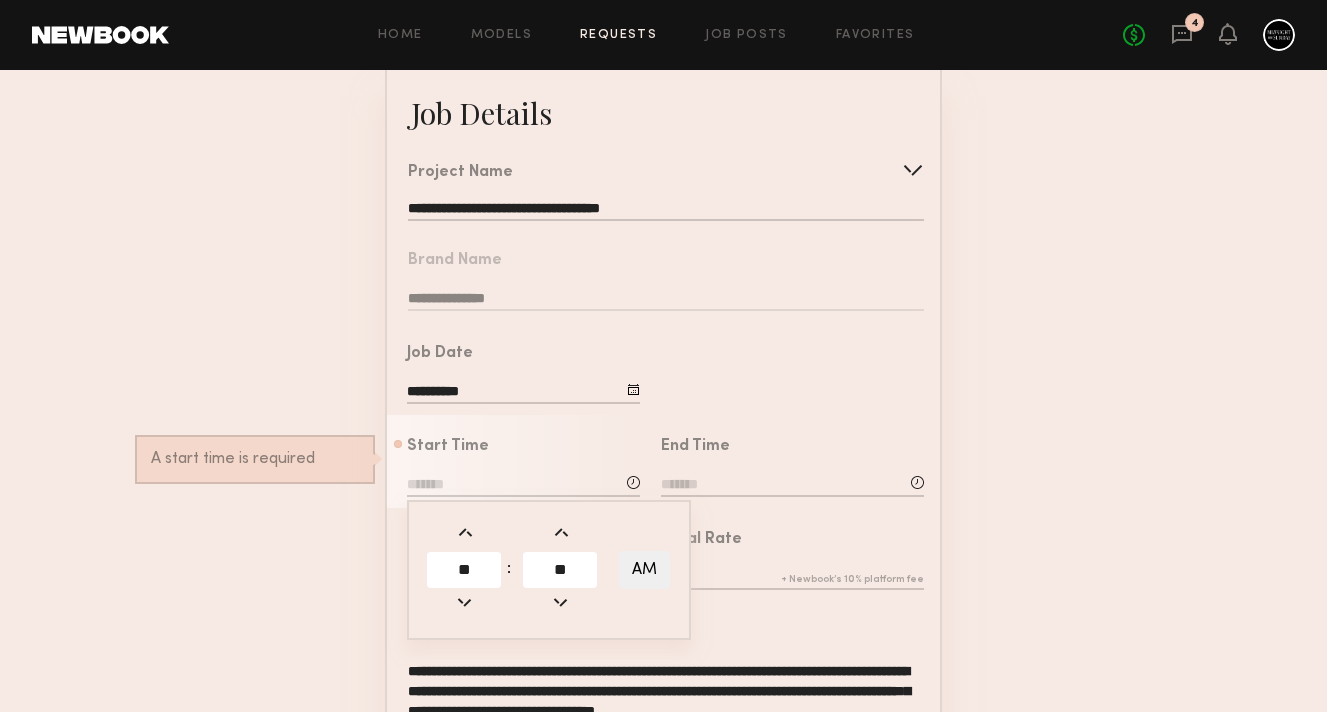 type on "**" 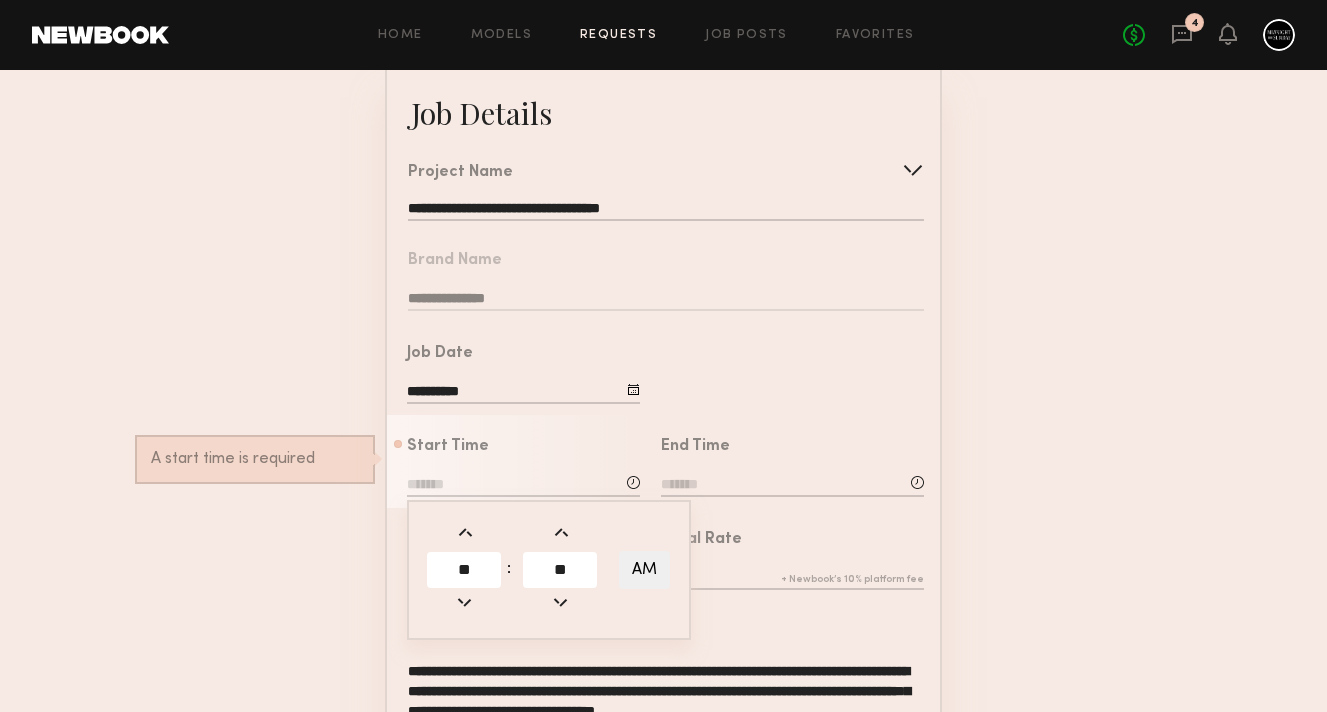 type on "********" 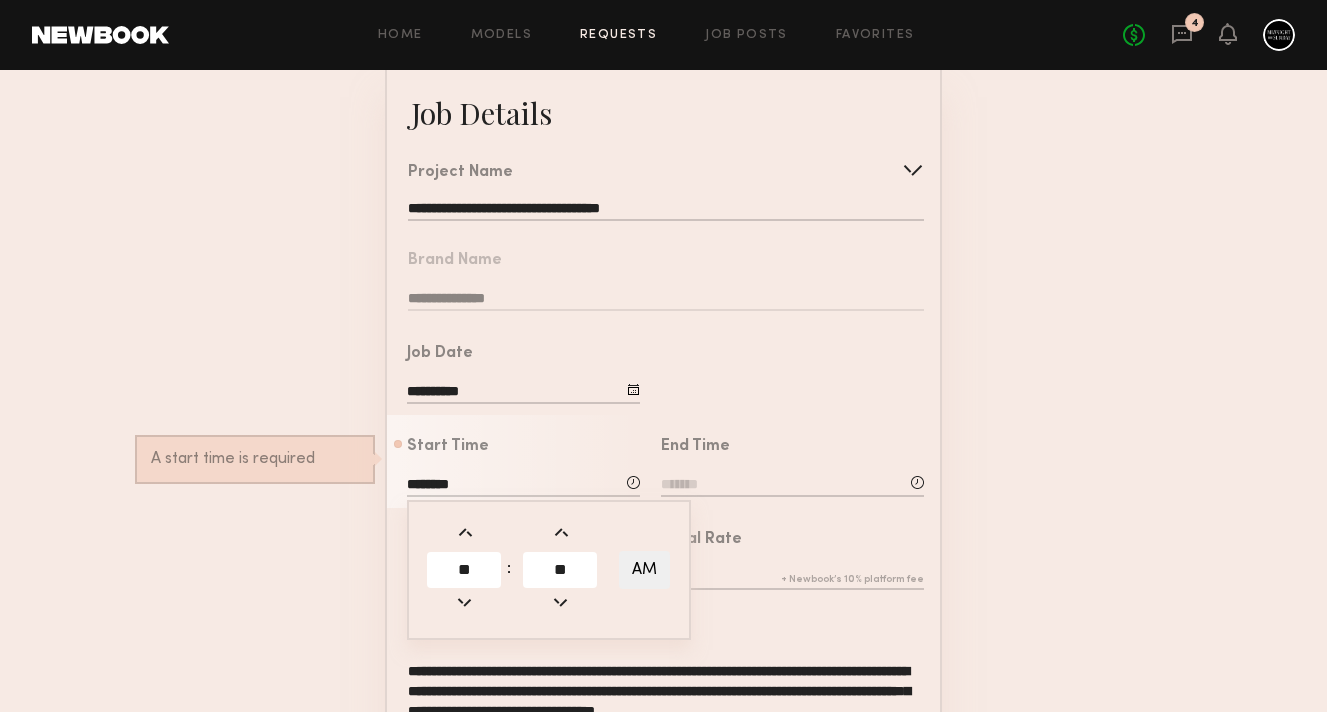 click 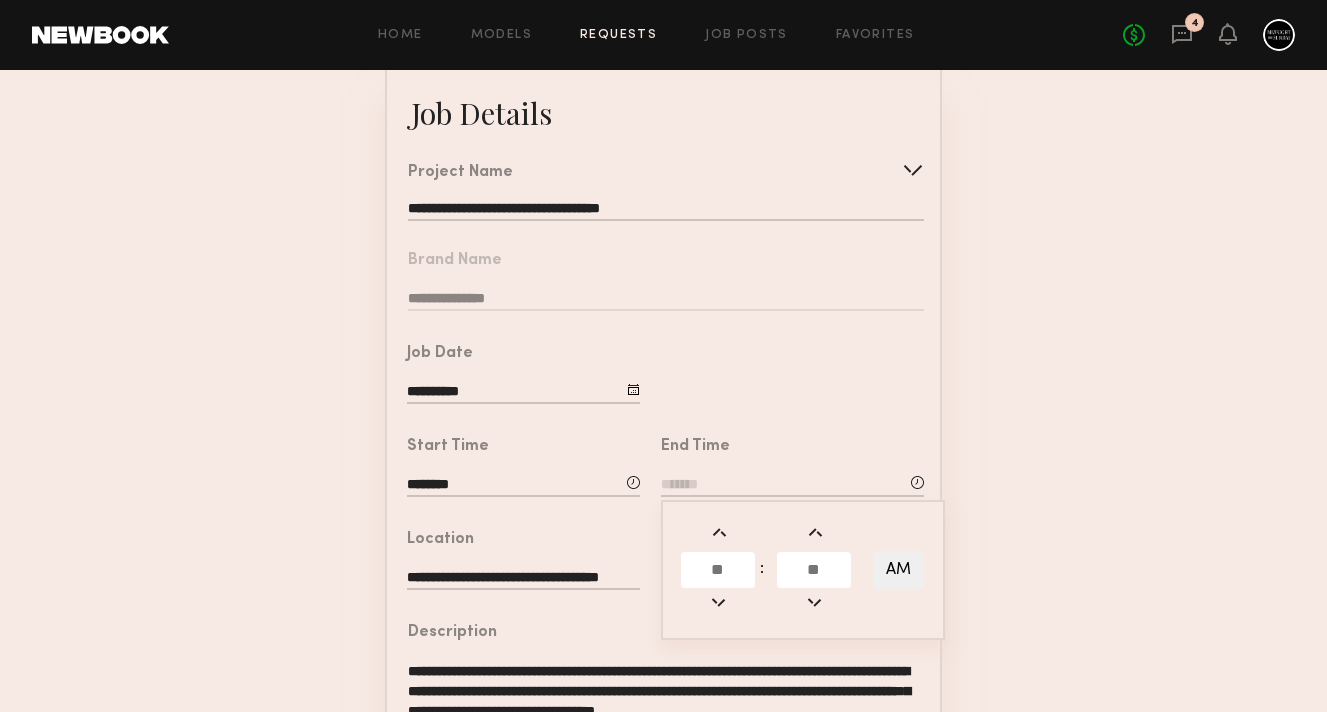 click 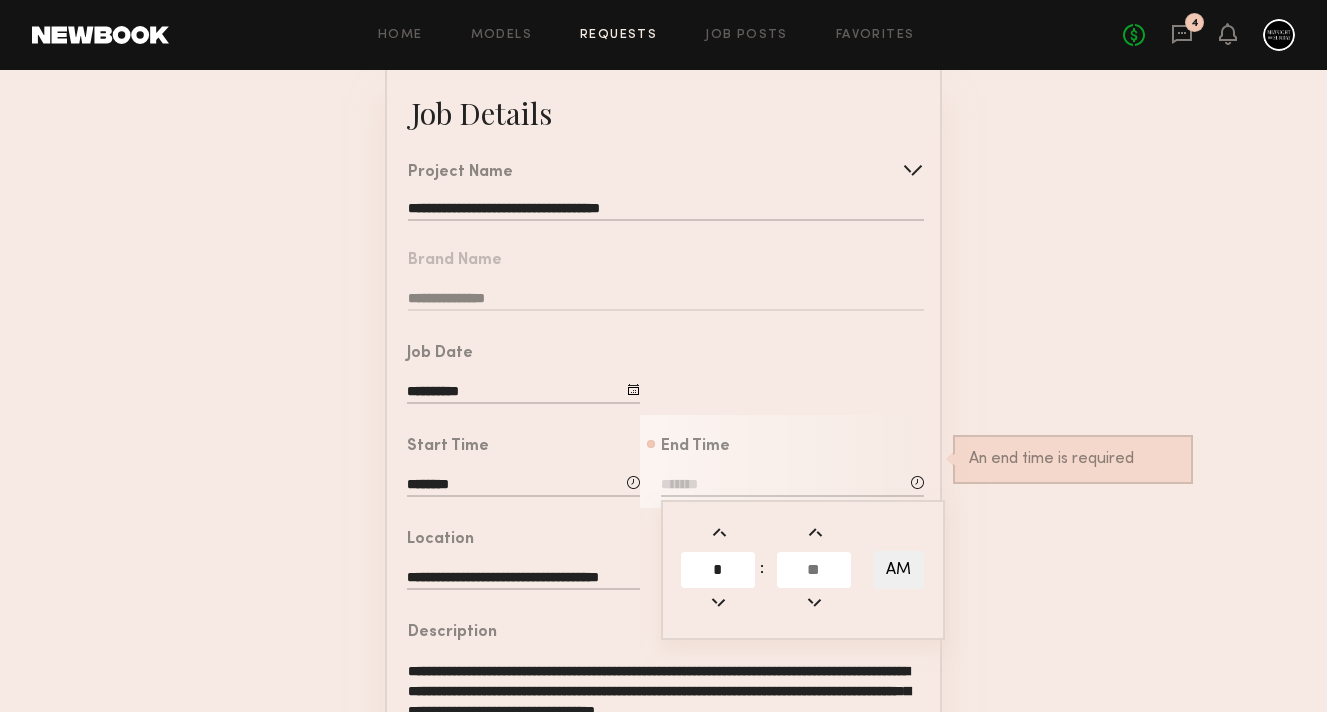 type on "*" 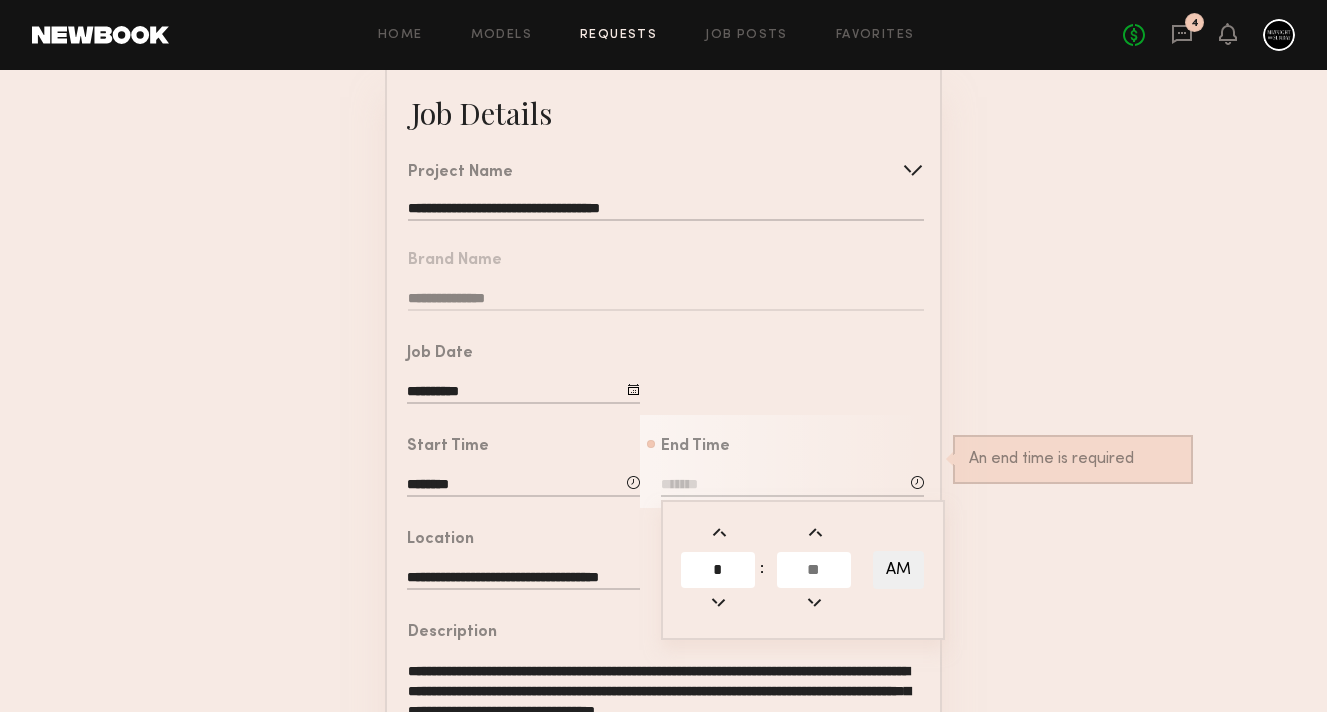 click 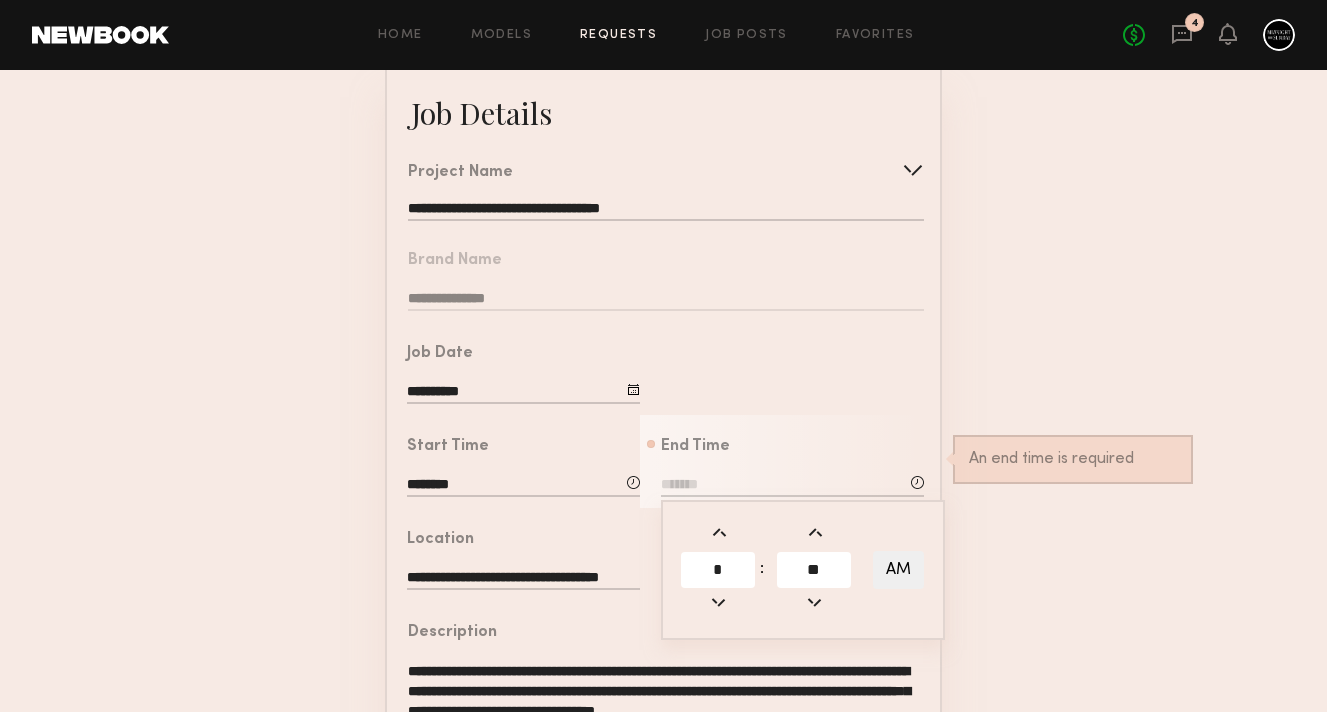 type on "**" 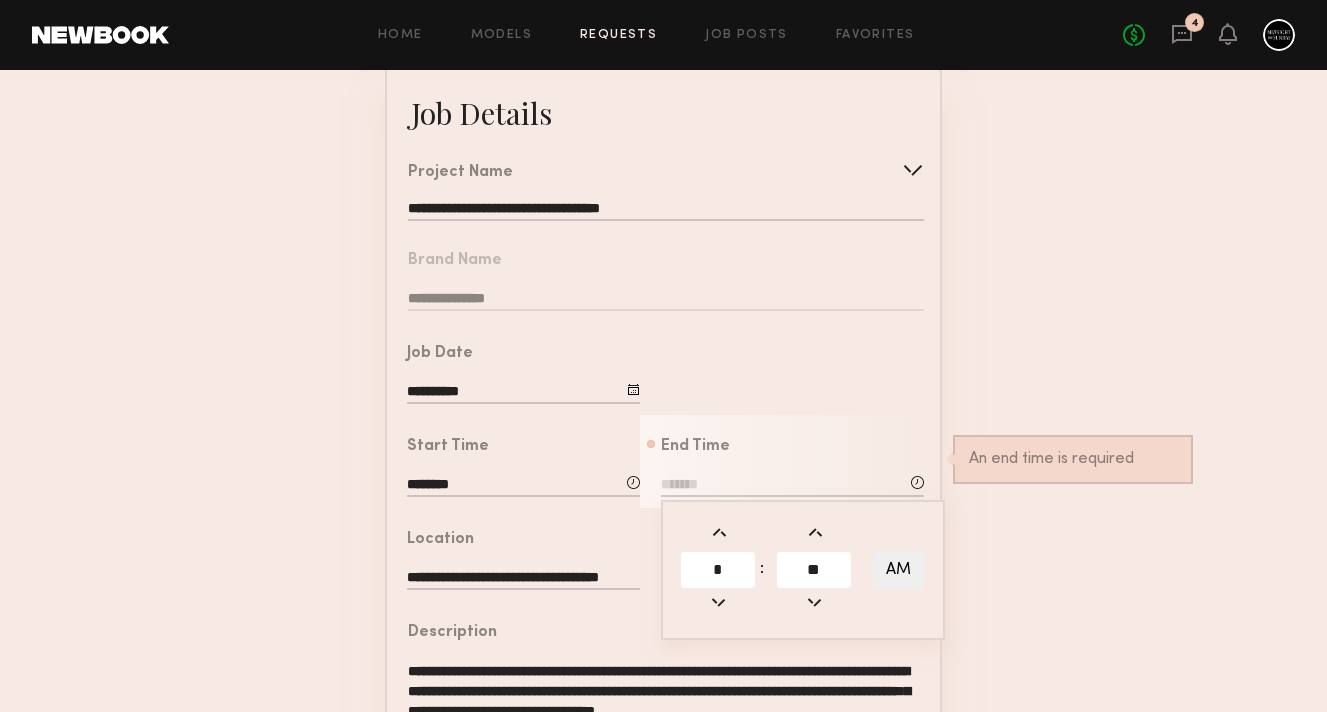 type on "*******" 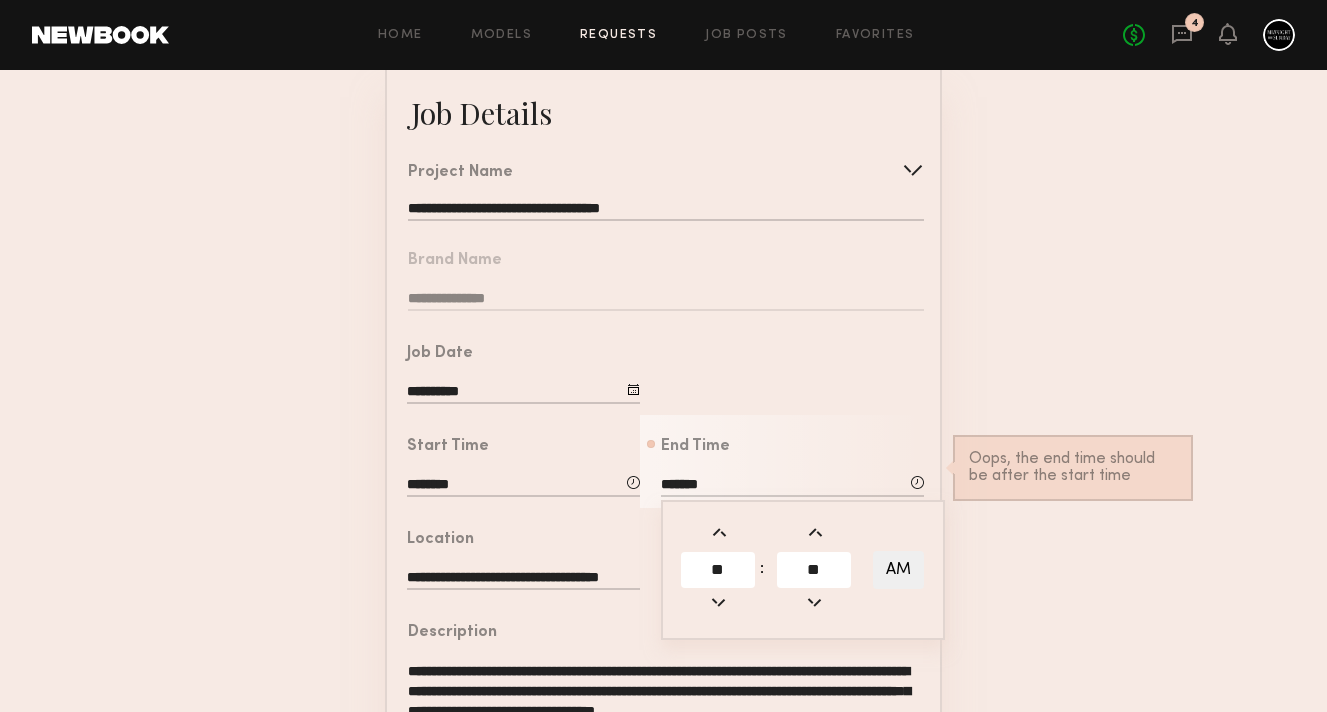 click on "AM" 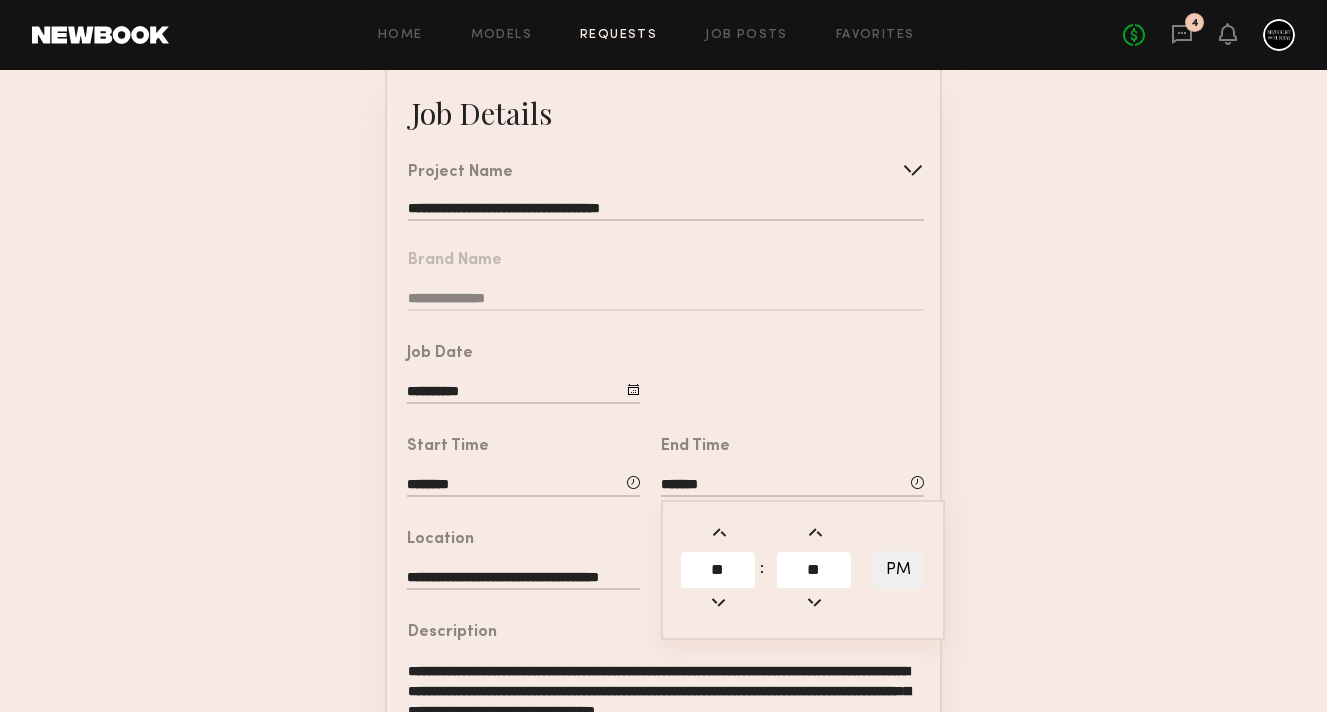 click on "**********" 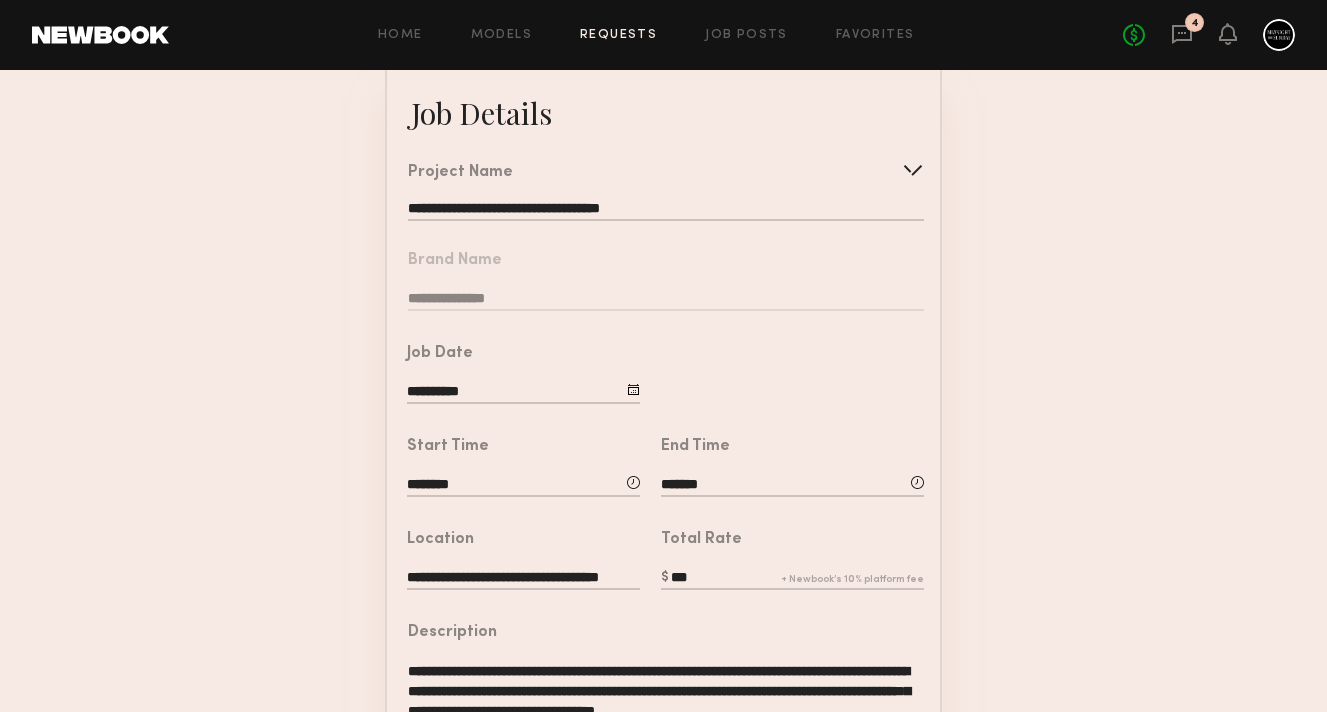 scroll, scrollTop: 604, scrollLeft: 0, axis: vertical 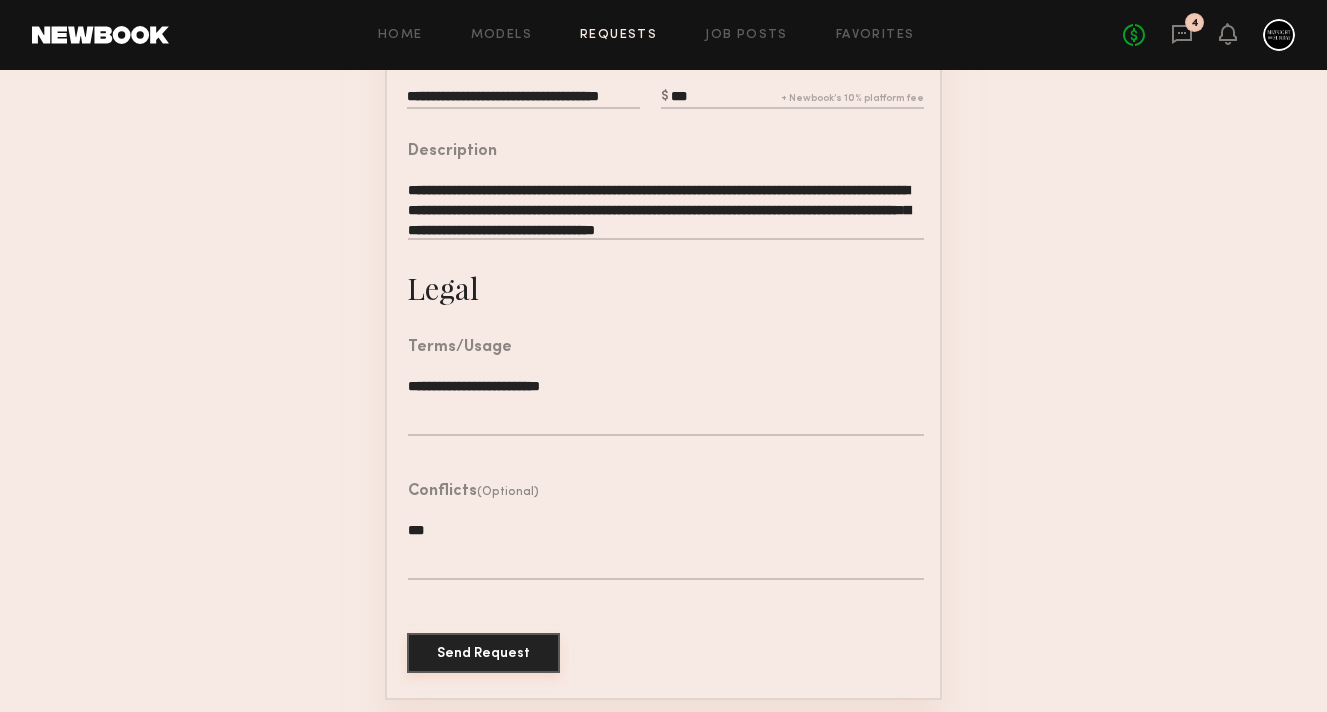 click on "Send Request" 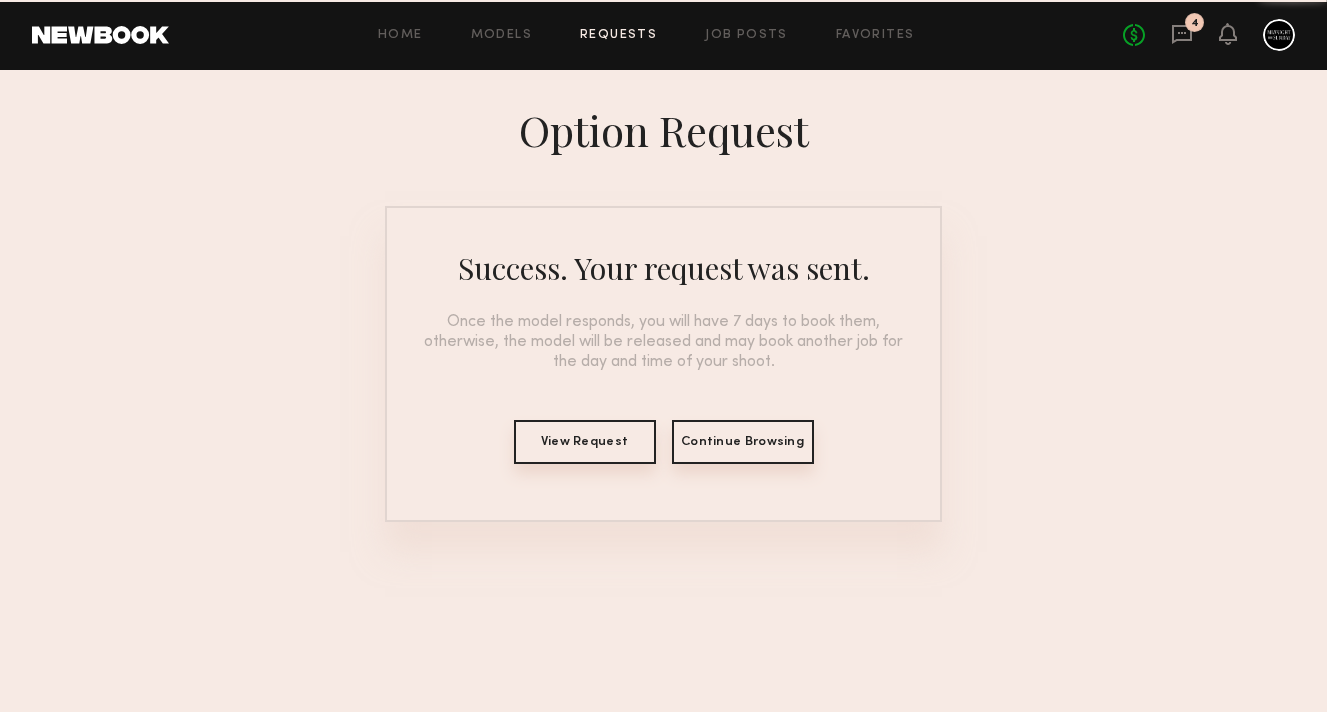 scroll, scrollTop: 0, scrollLeft: 0, axis: both 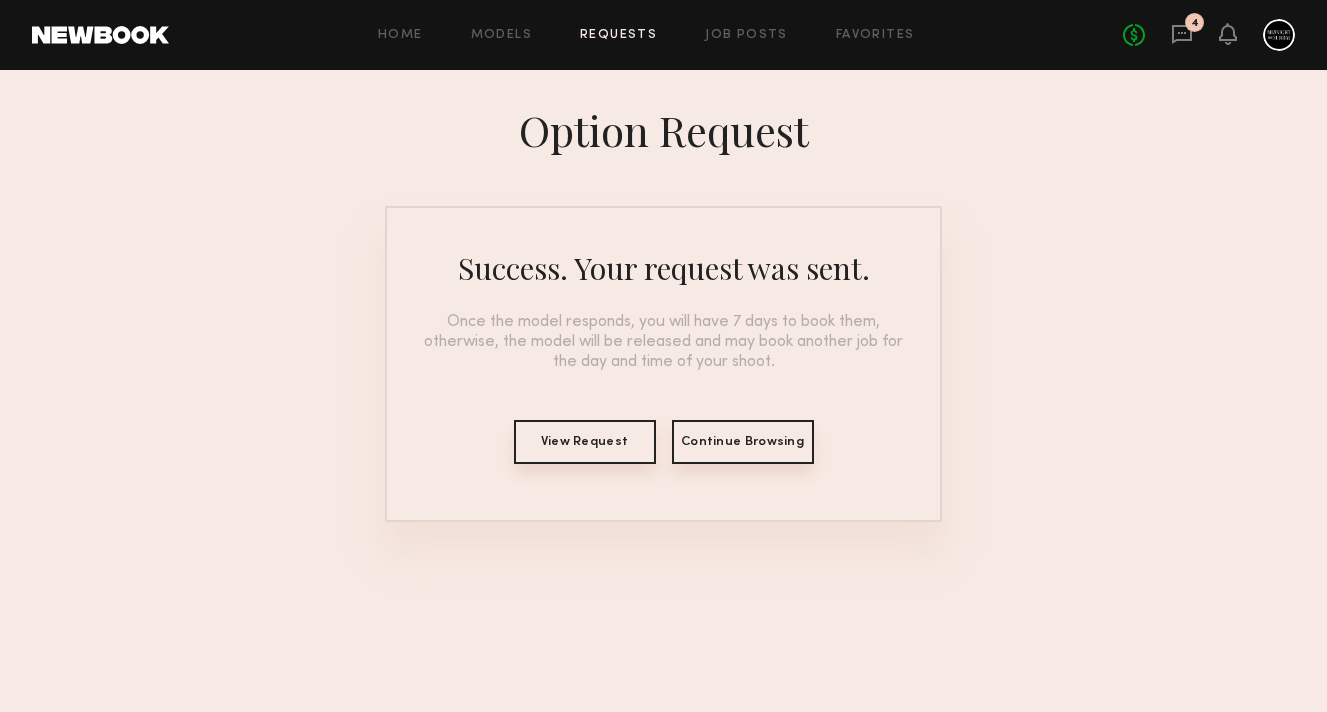 click on "View Request" 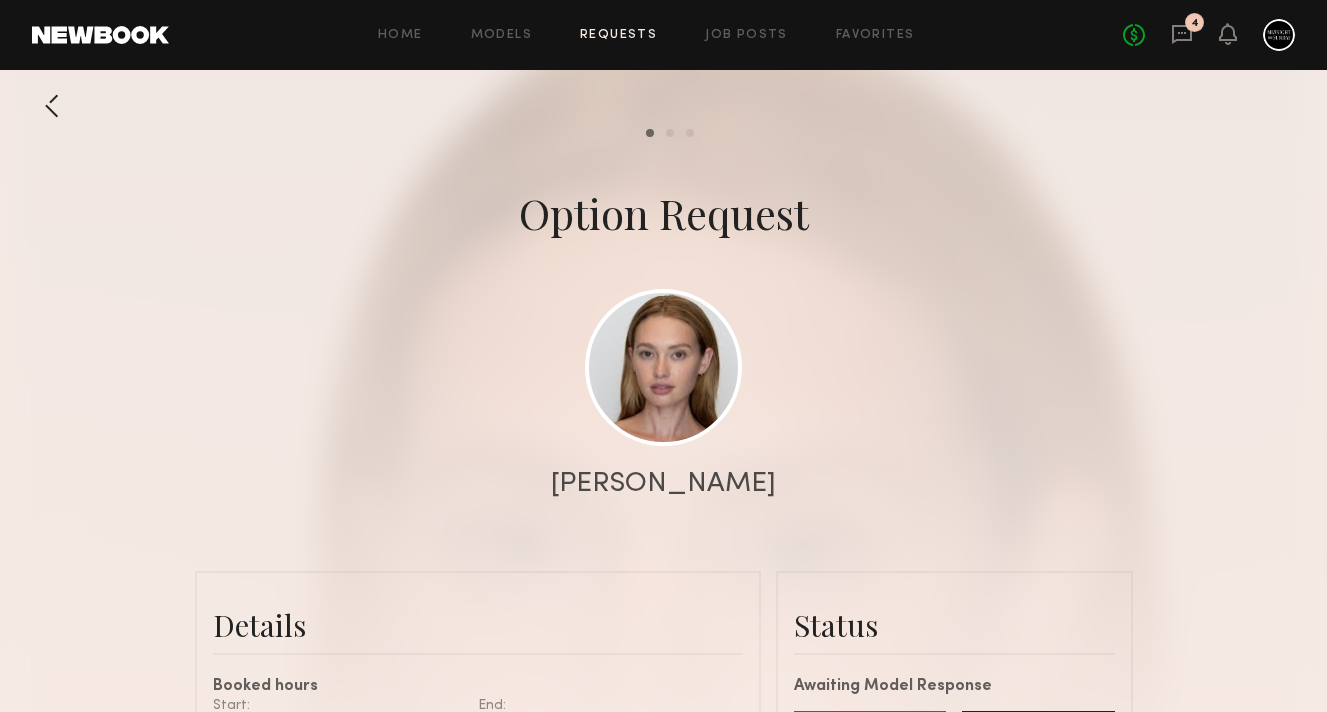 scroll, scrollTop: 2178, scrollLeft: 0, axis: vertical 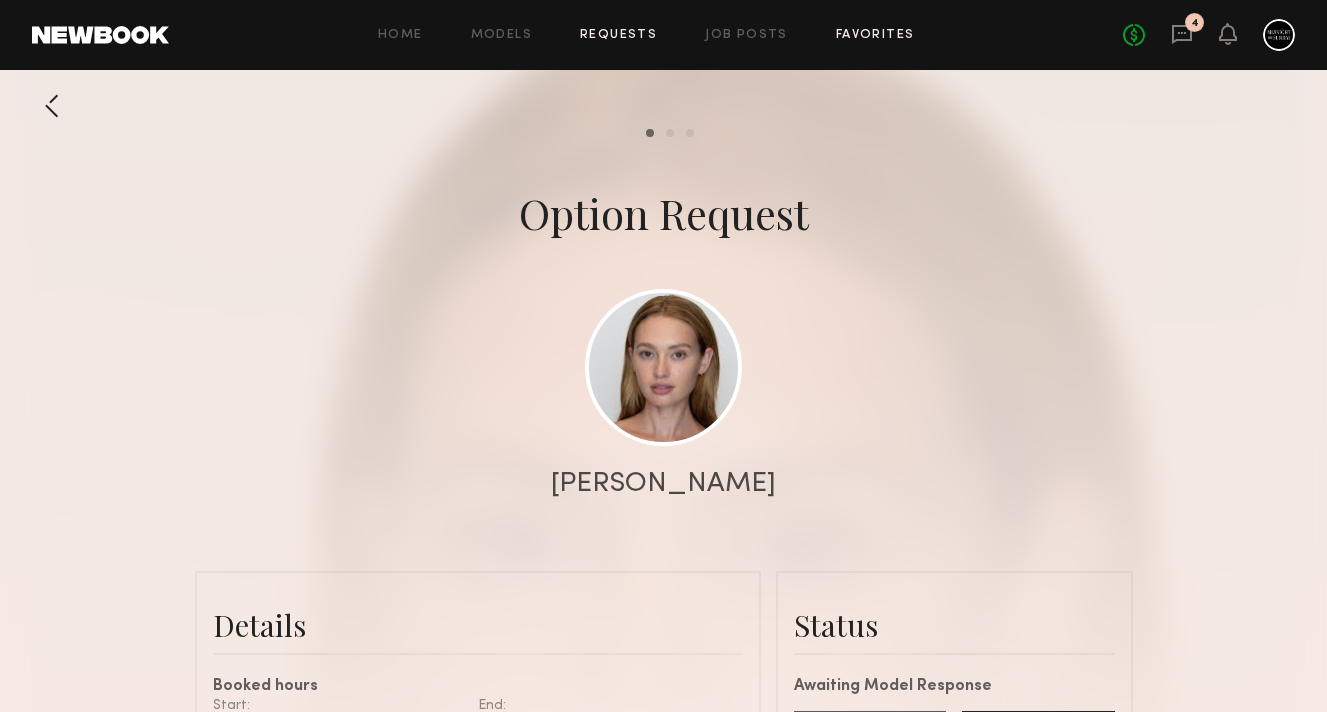 click on "Favorites" 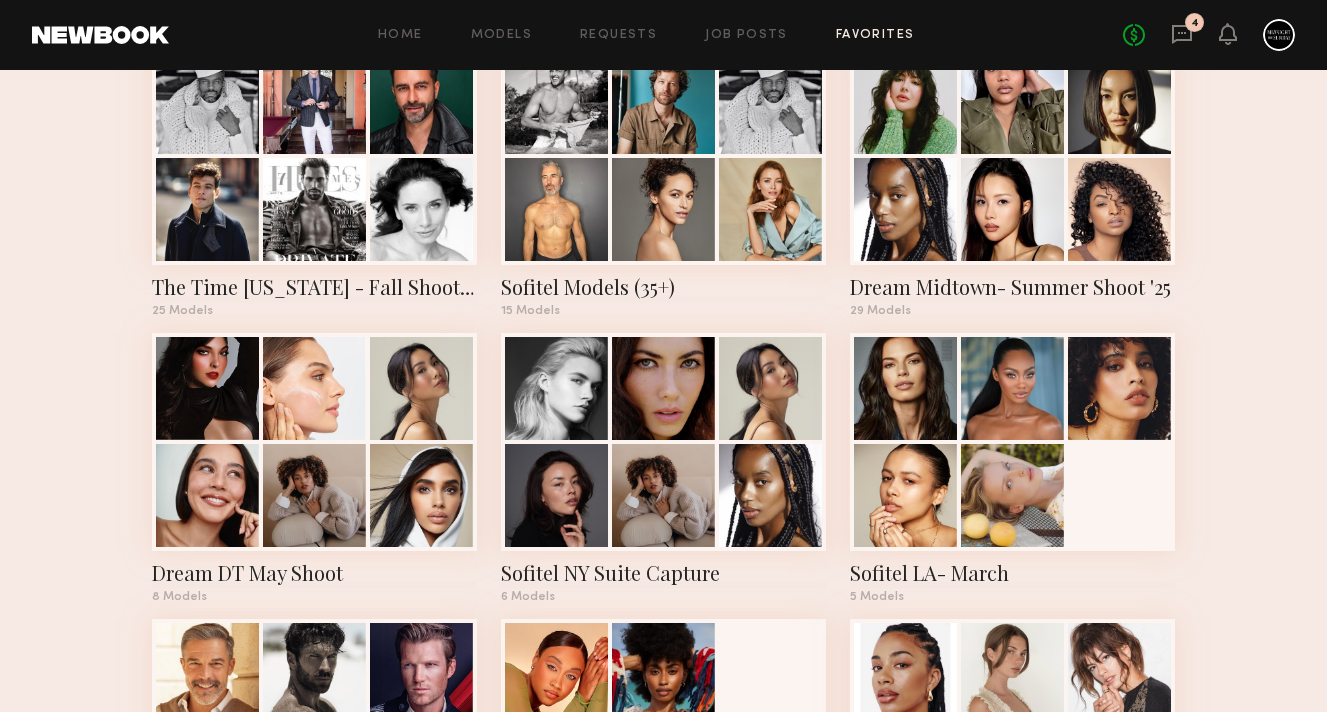 scroll, scrollTop: 705, scrollLeft: 0, axis: vertical 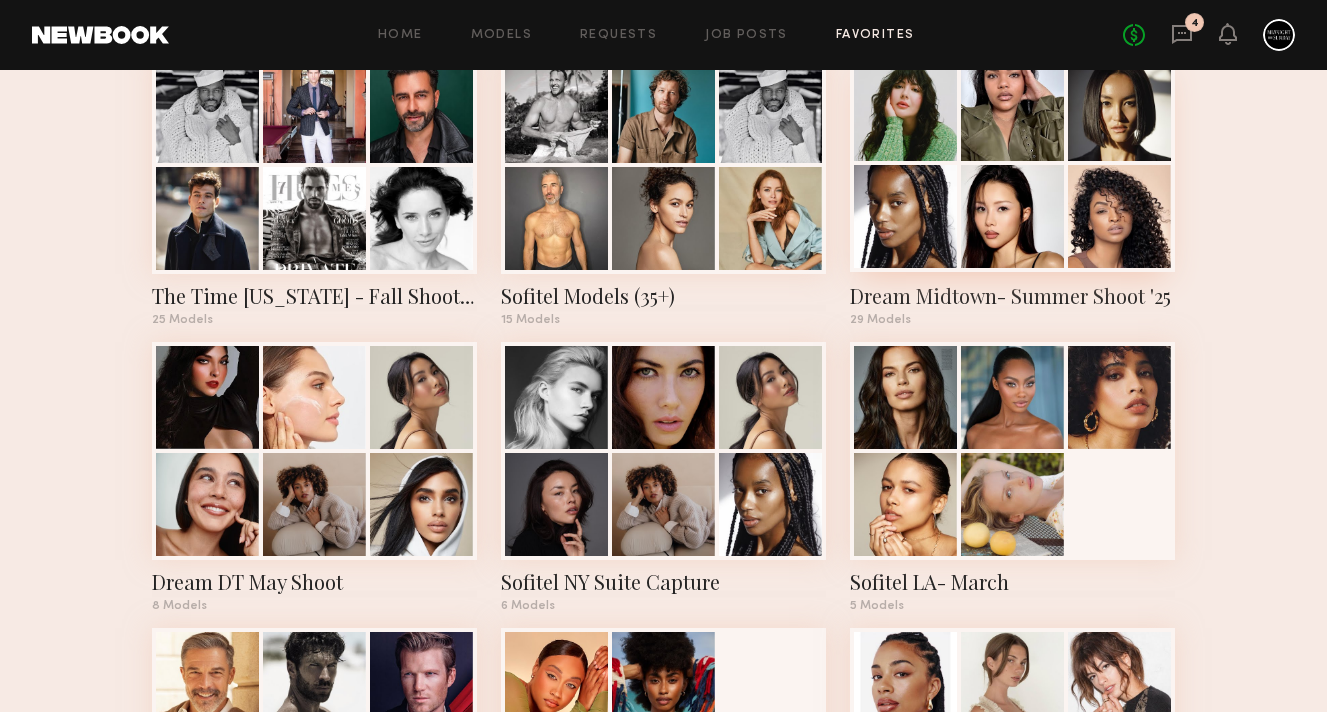 click 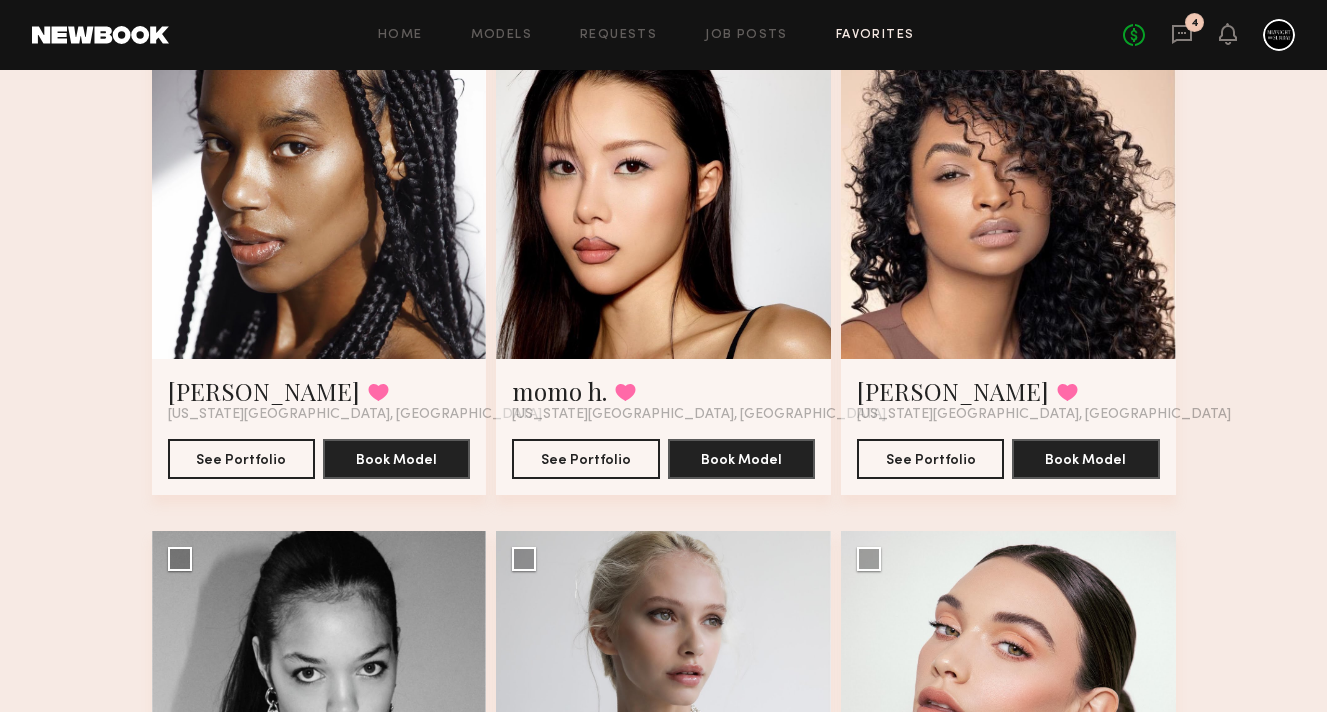 scroll, scrollTop: 744, scrollLeft: 0, axis: vertical 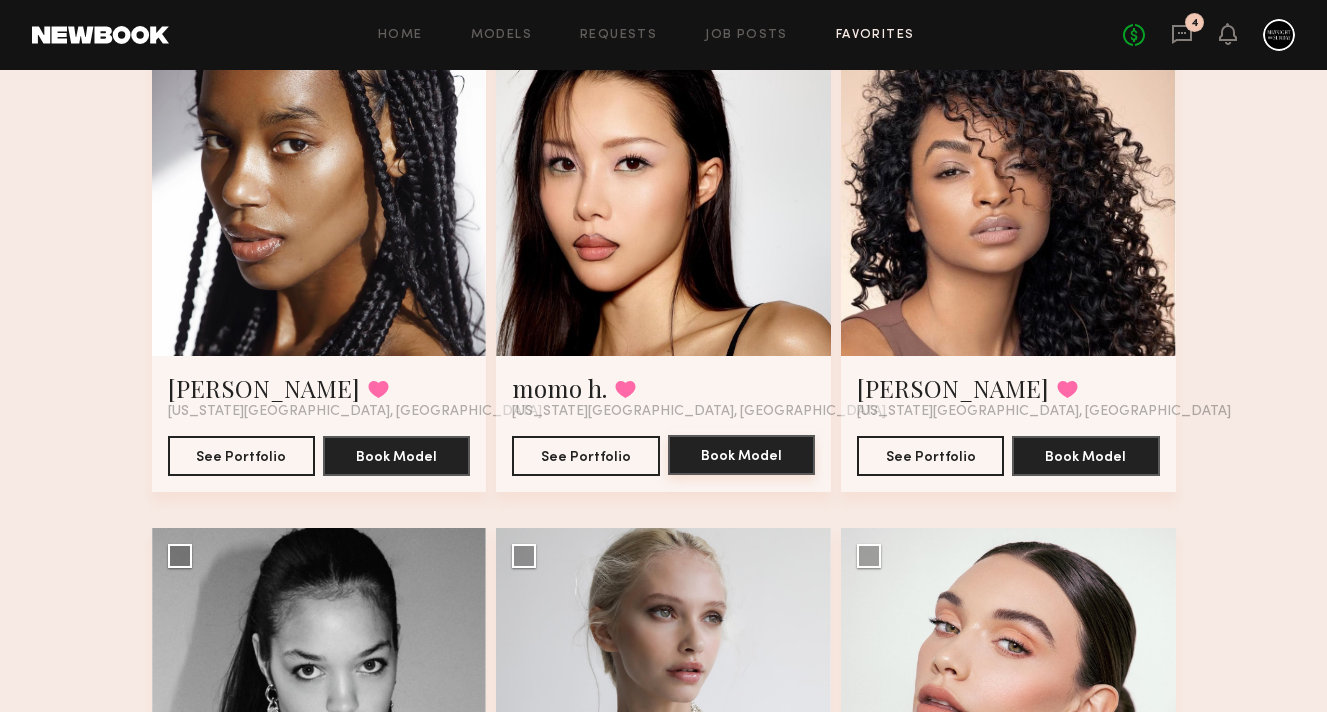click on "Book Model" 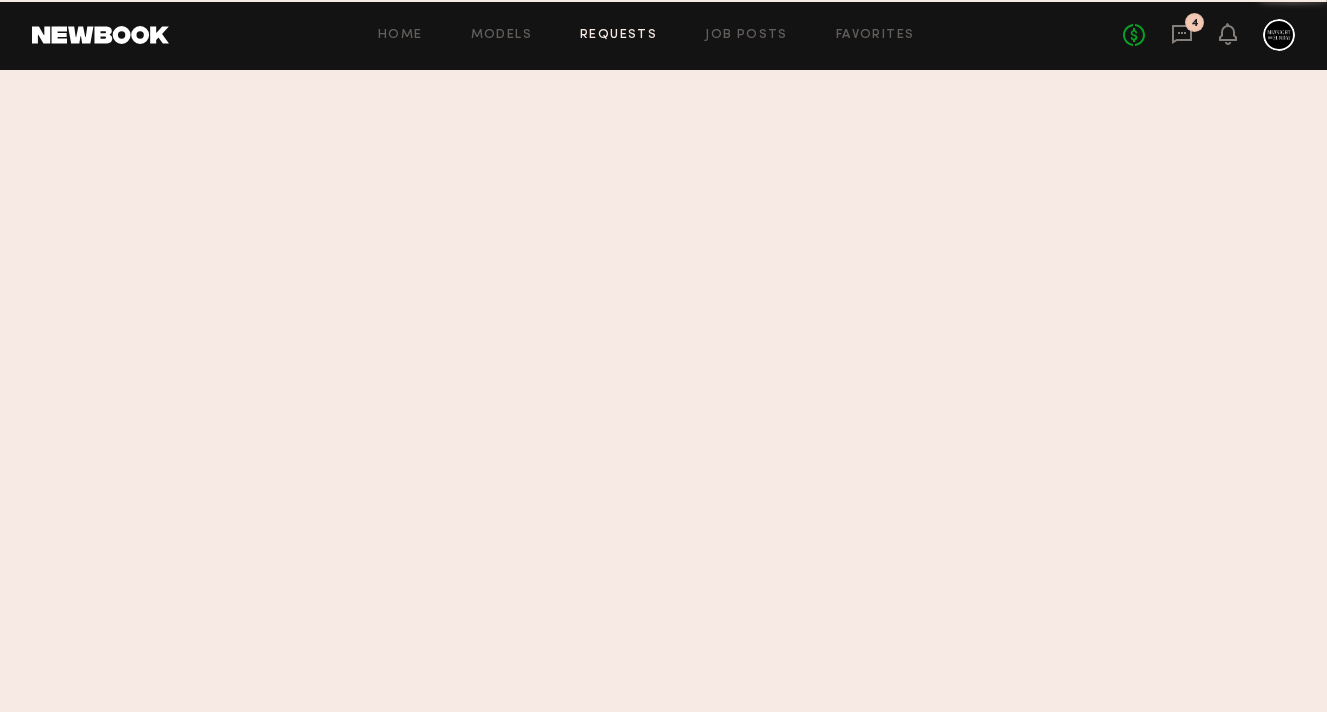 scroll, scrollTop: 0, scrollLeft: 0, axis: both 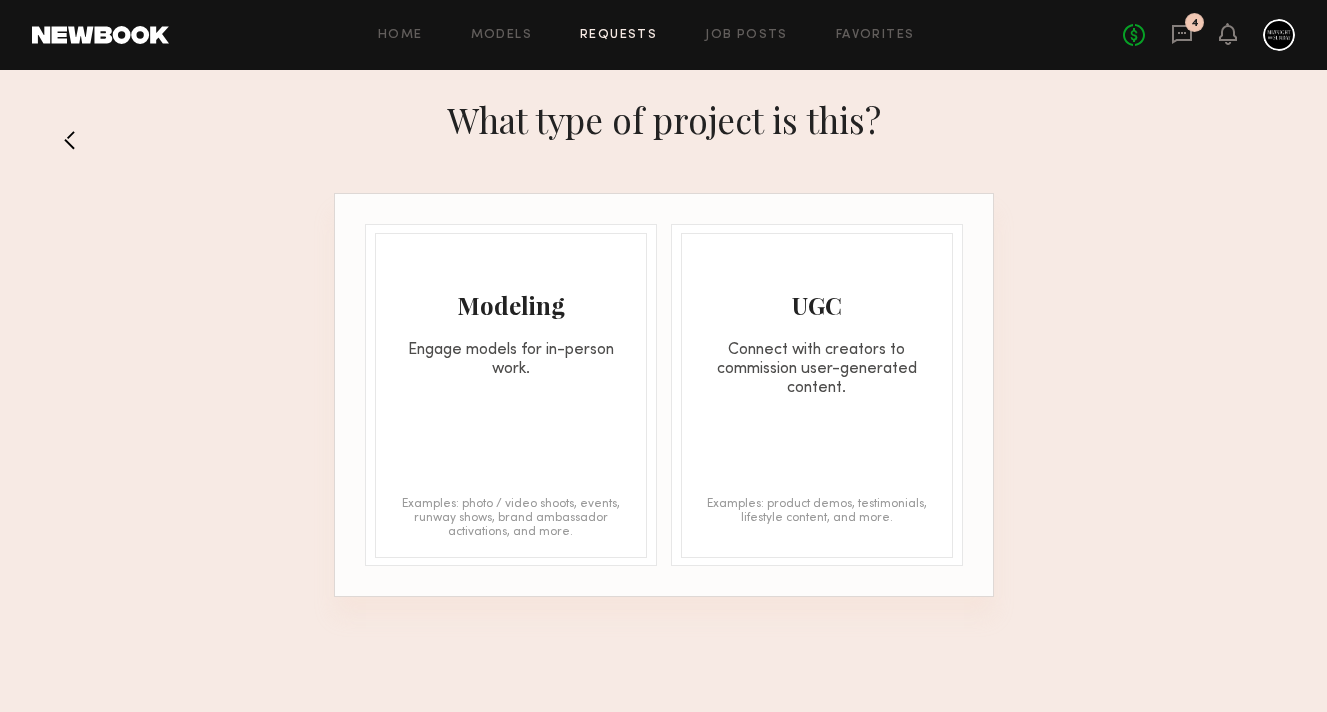 click on "Modeling Engage models for in-person work. Examples: photo / video shoots, events, runway shows, brand ambassador activations, and more." 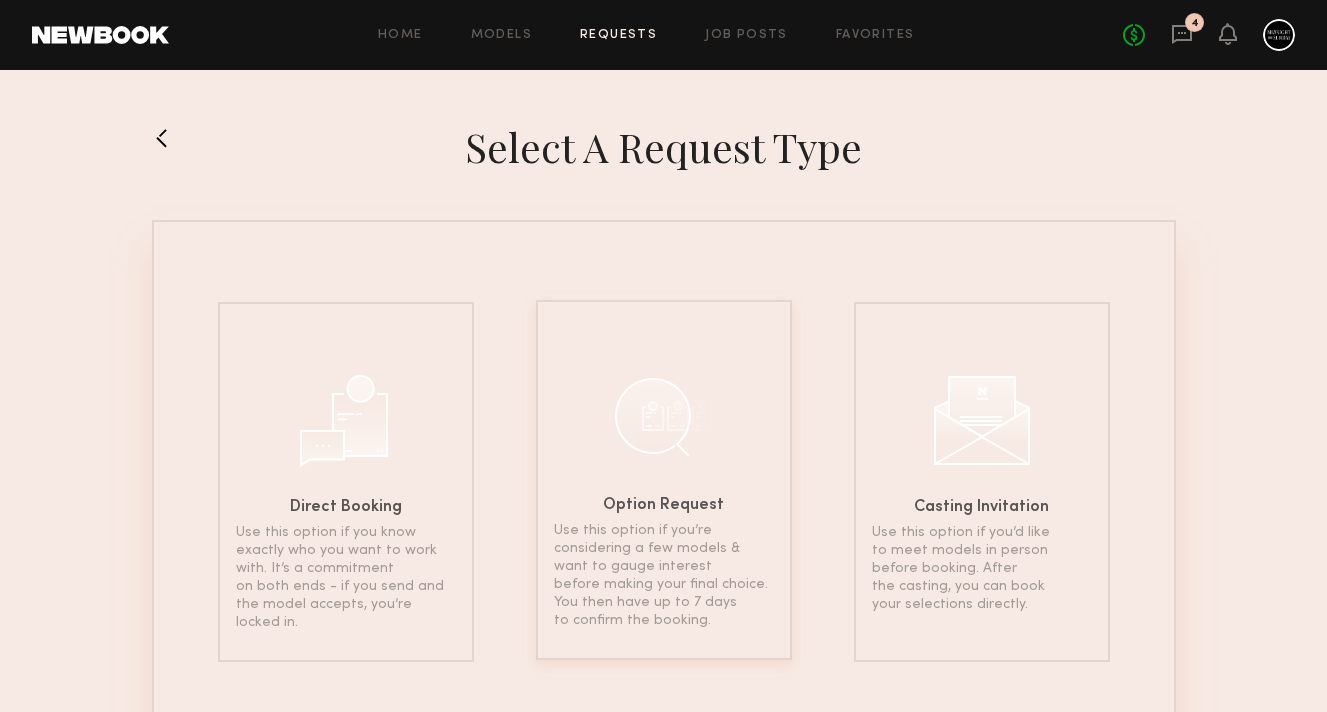 click 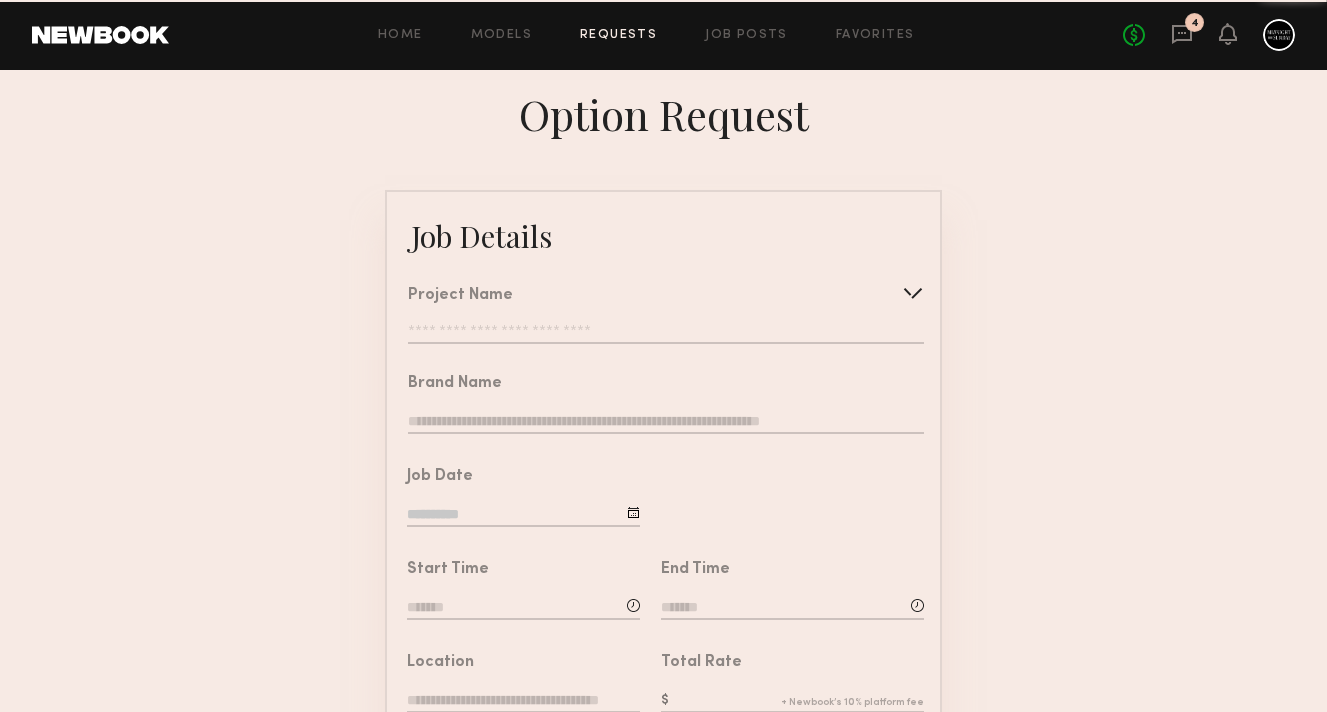 click 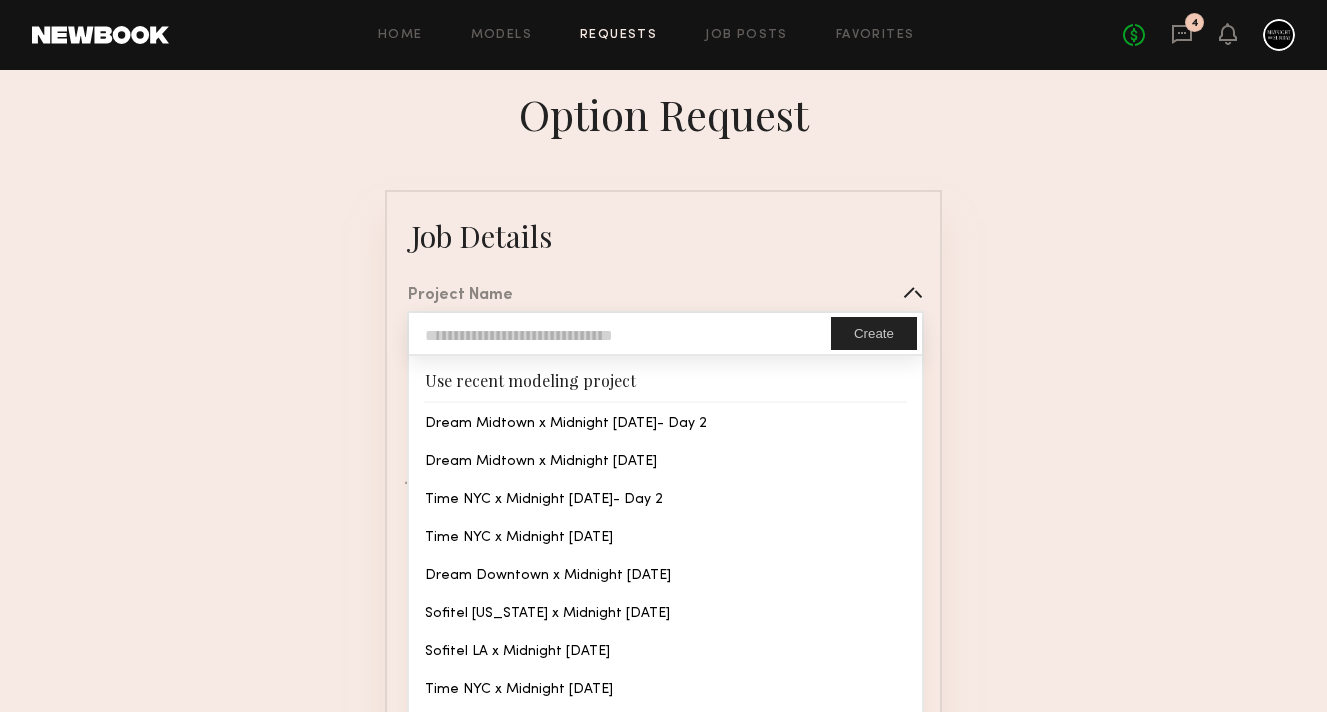 type on "**********" 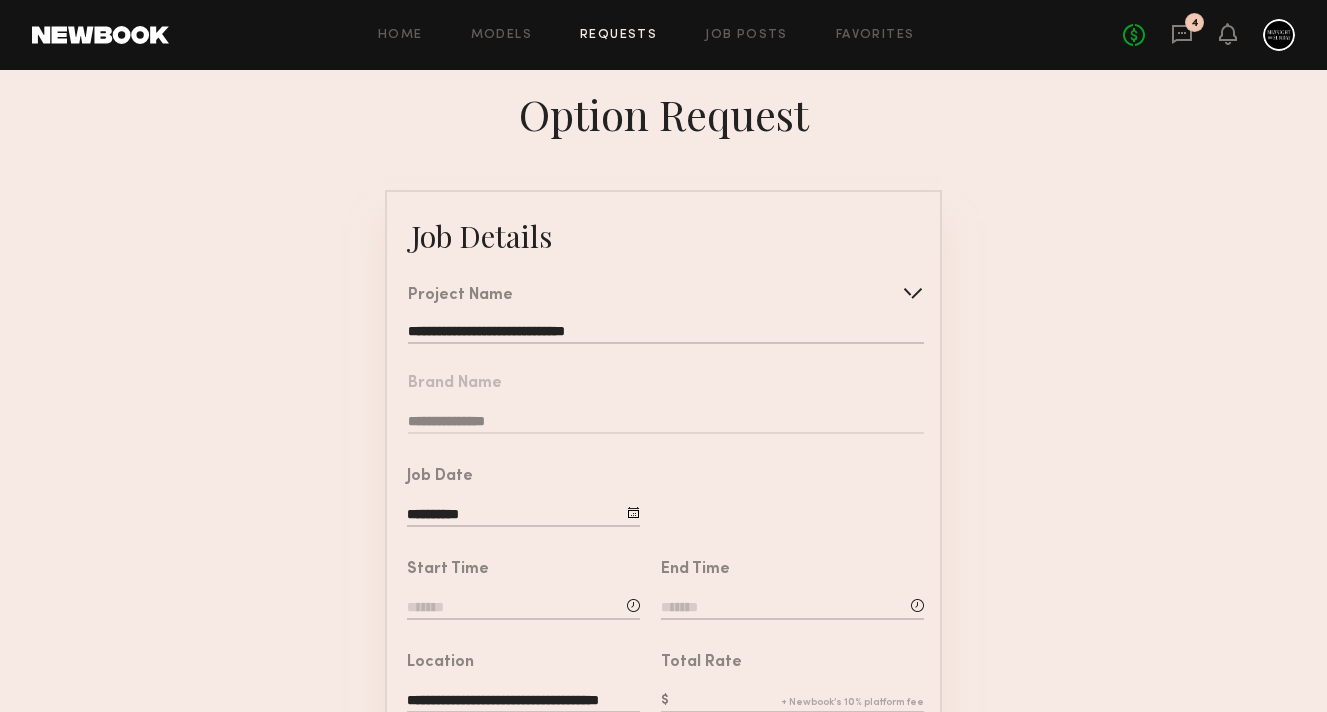 click 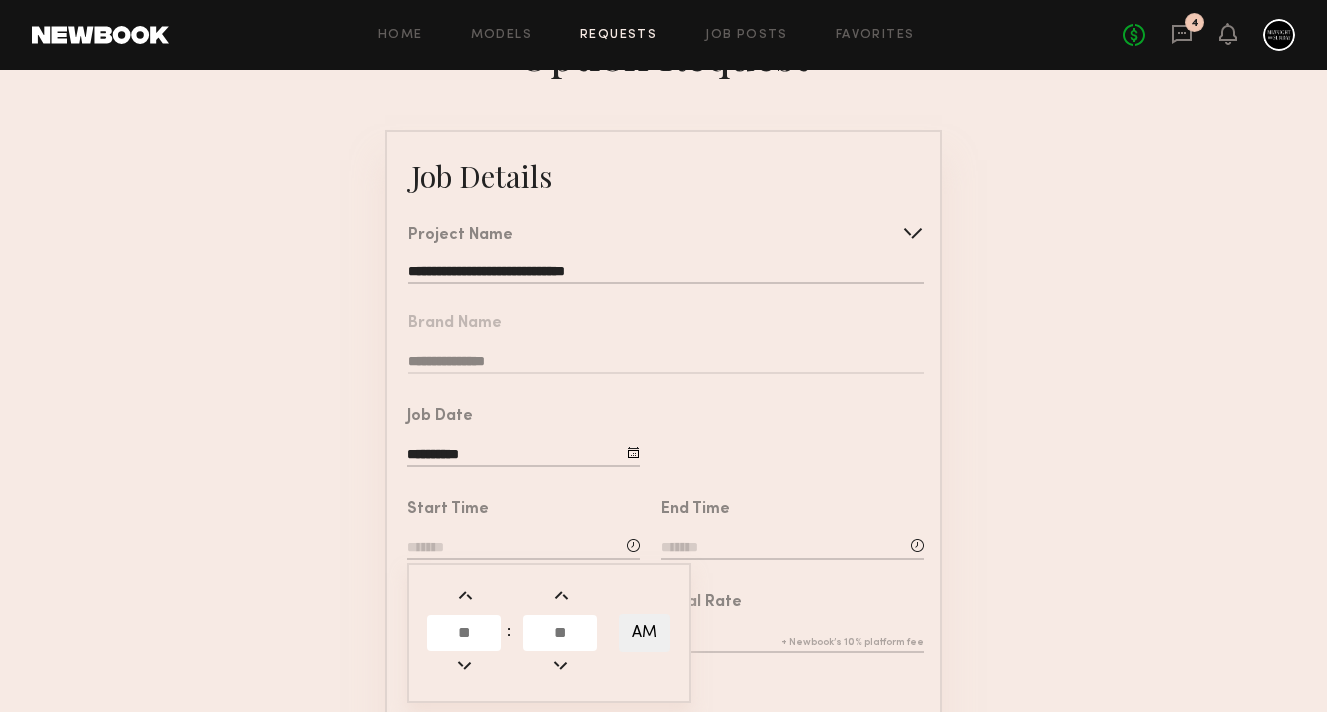 scroll, scrollTop: 72, scrollLeft: 0, axis: vertical 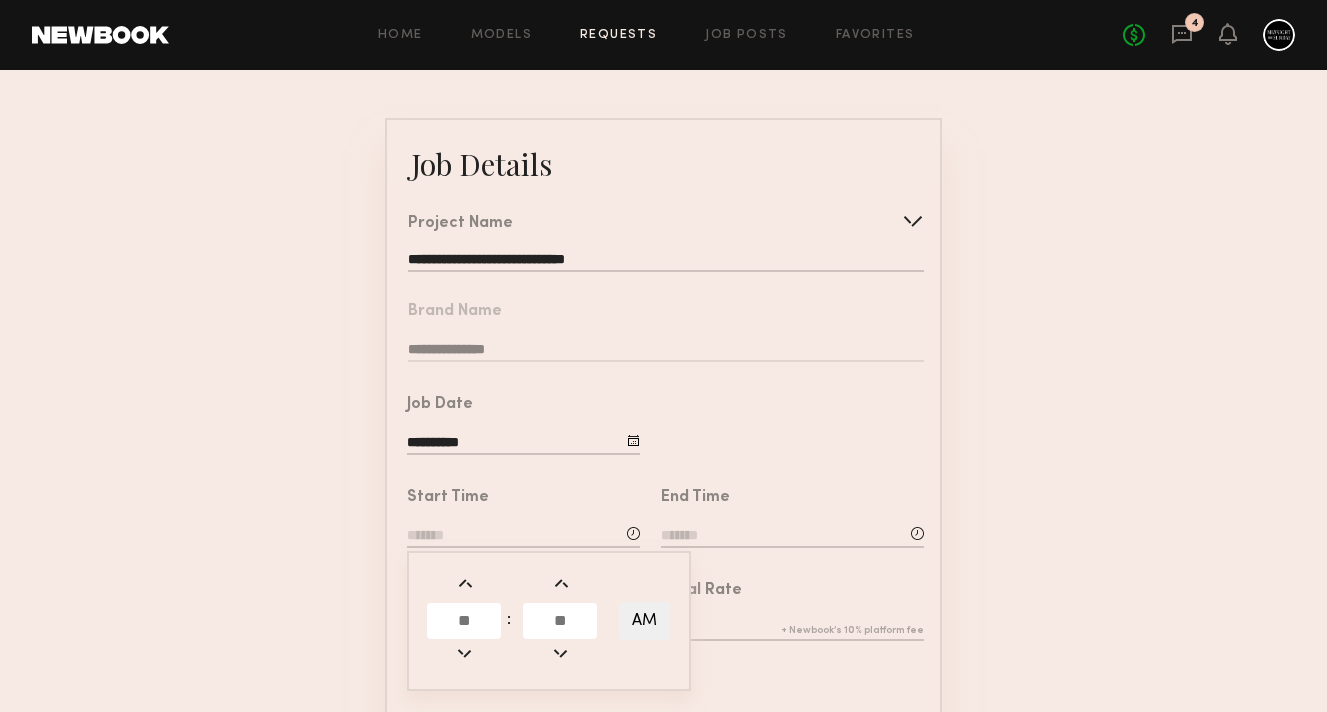 click 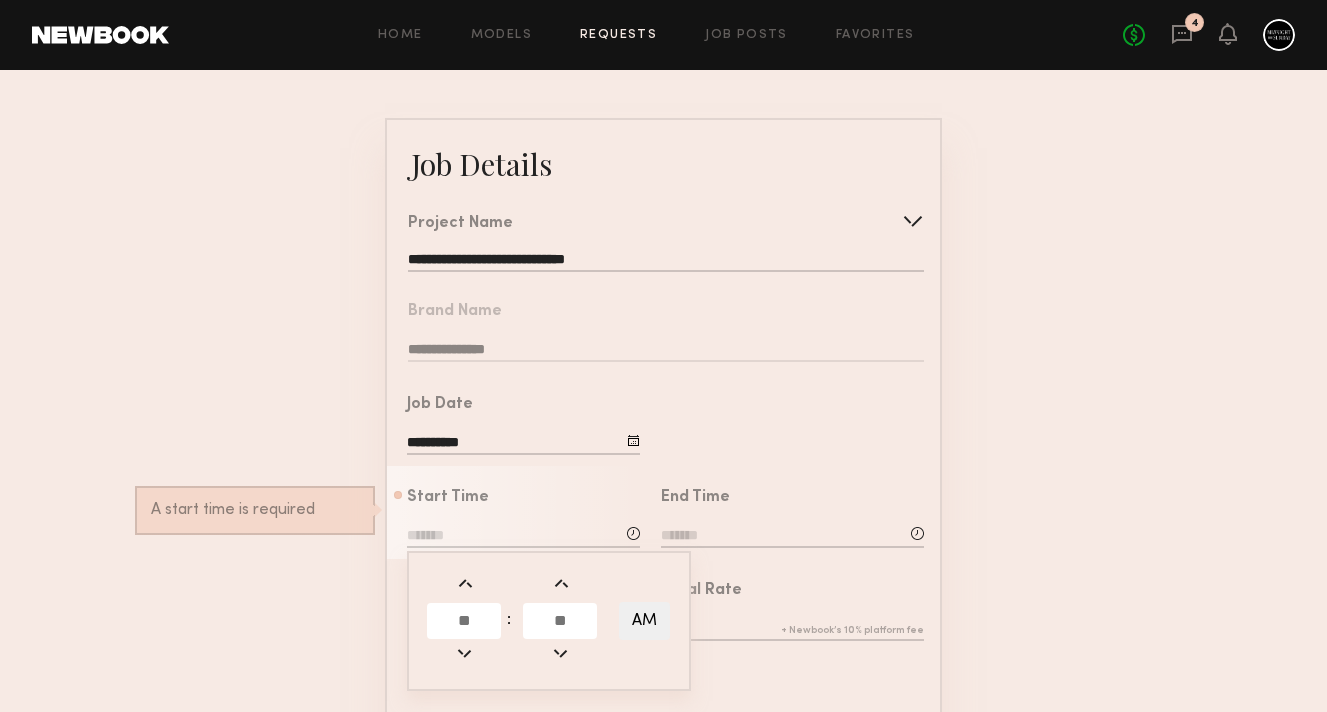 click 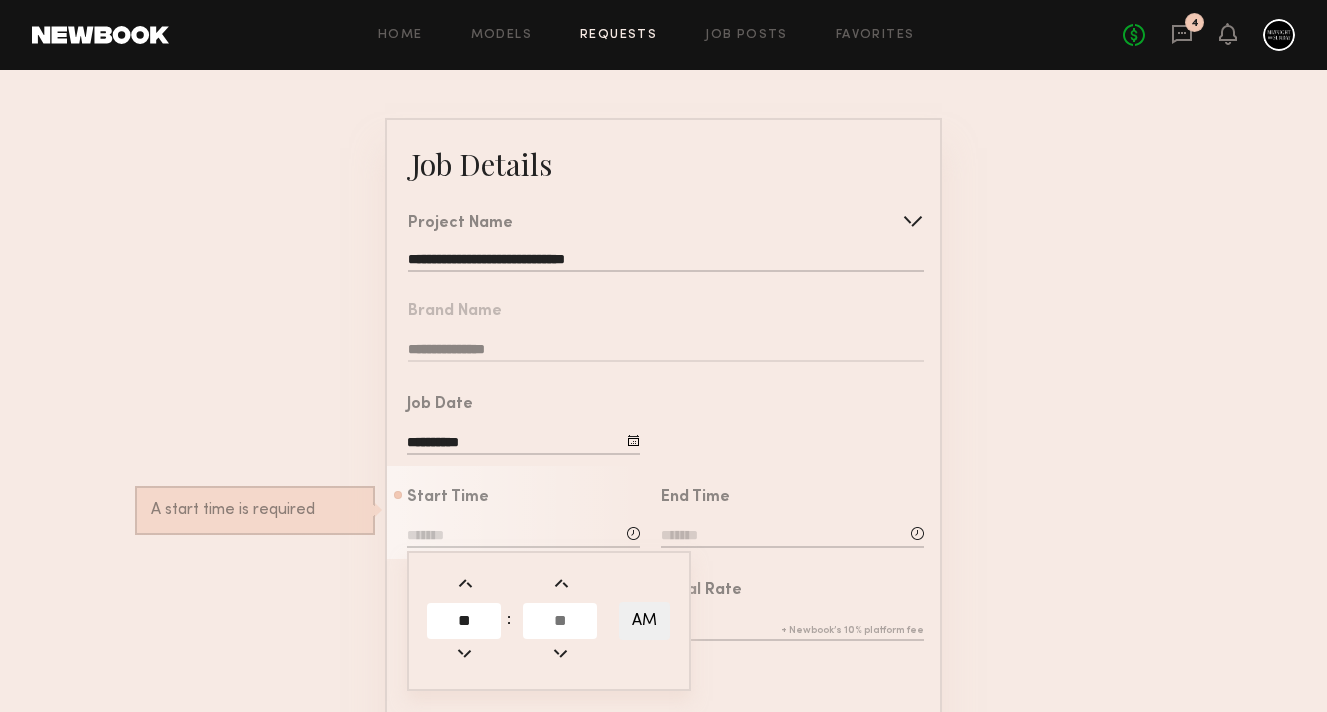 type on "**" 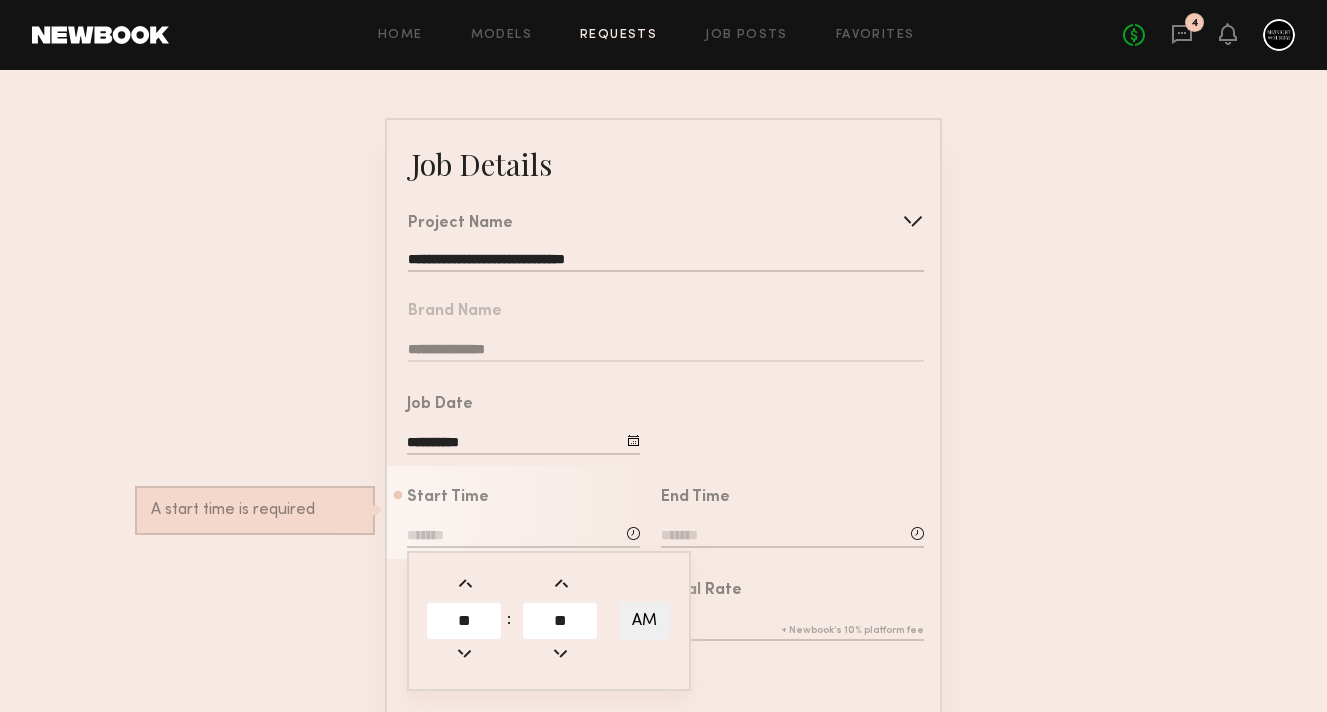 type on "**" 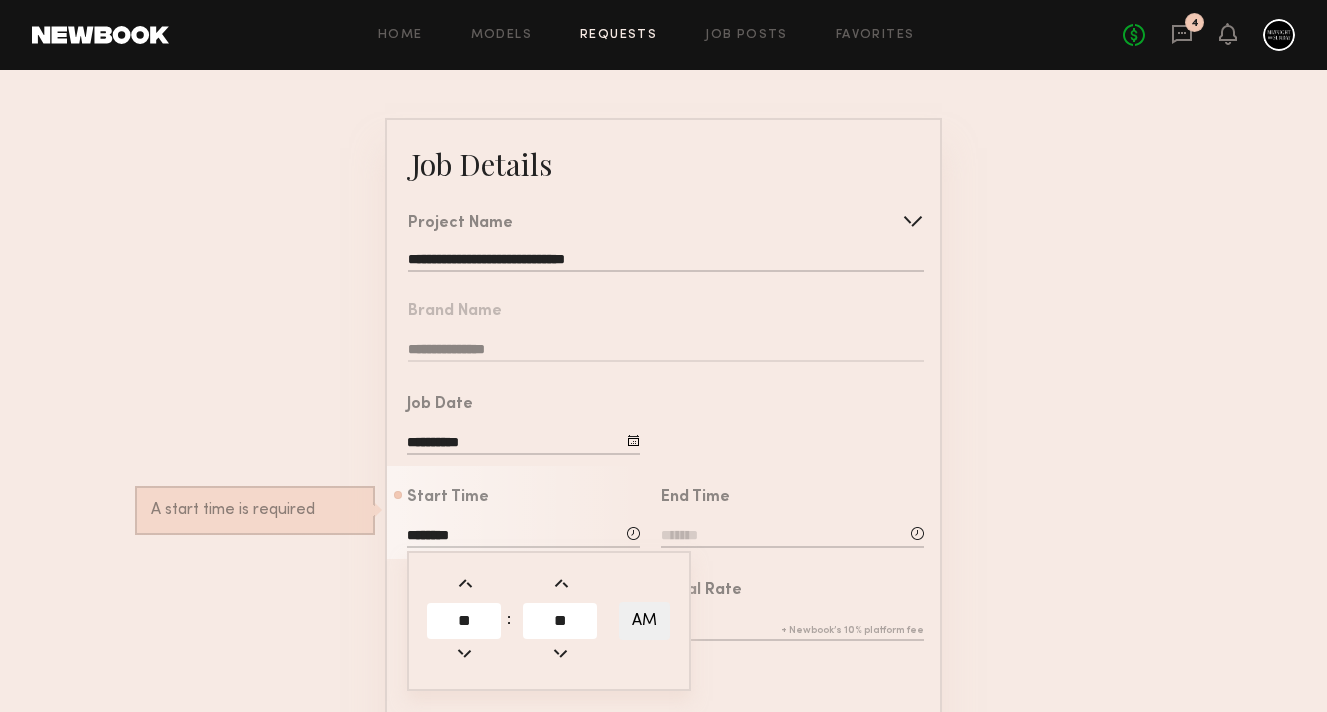 click on "AM" 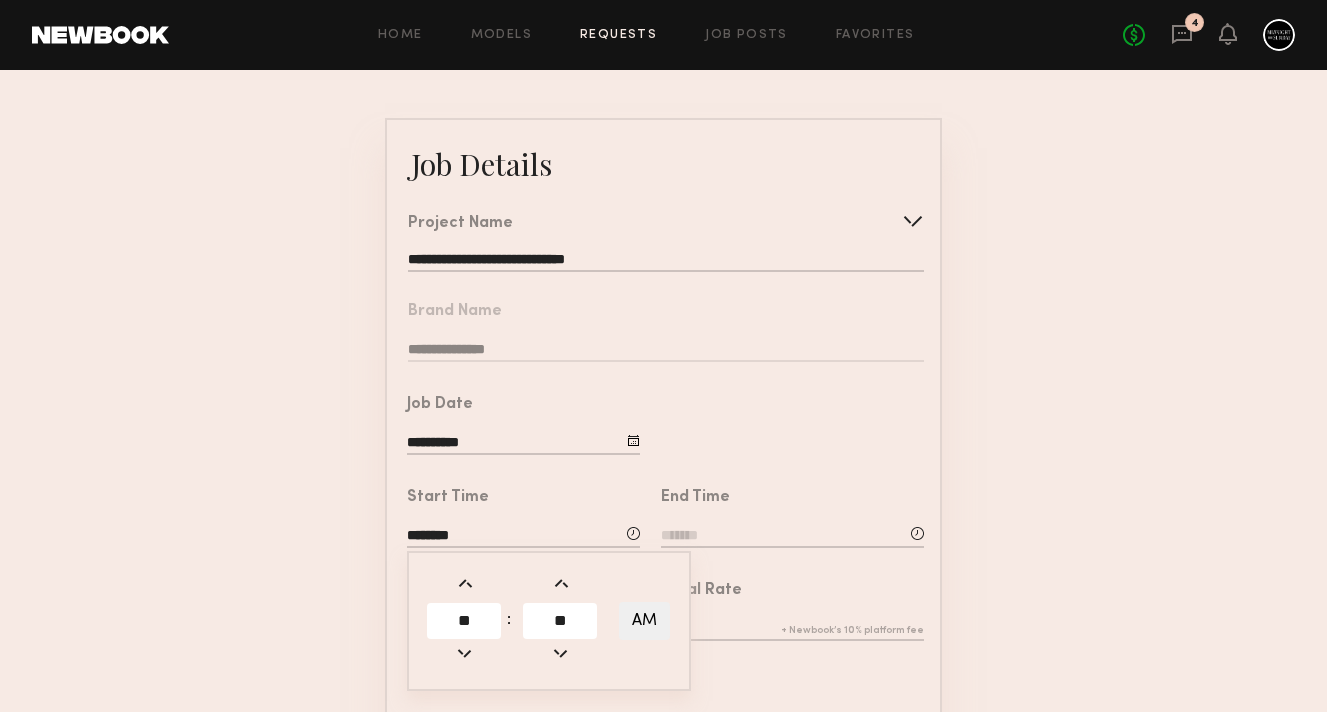 click 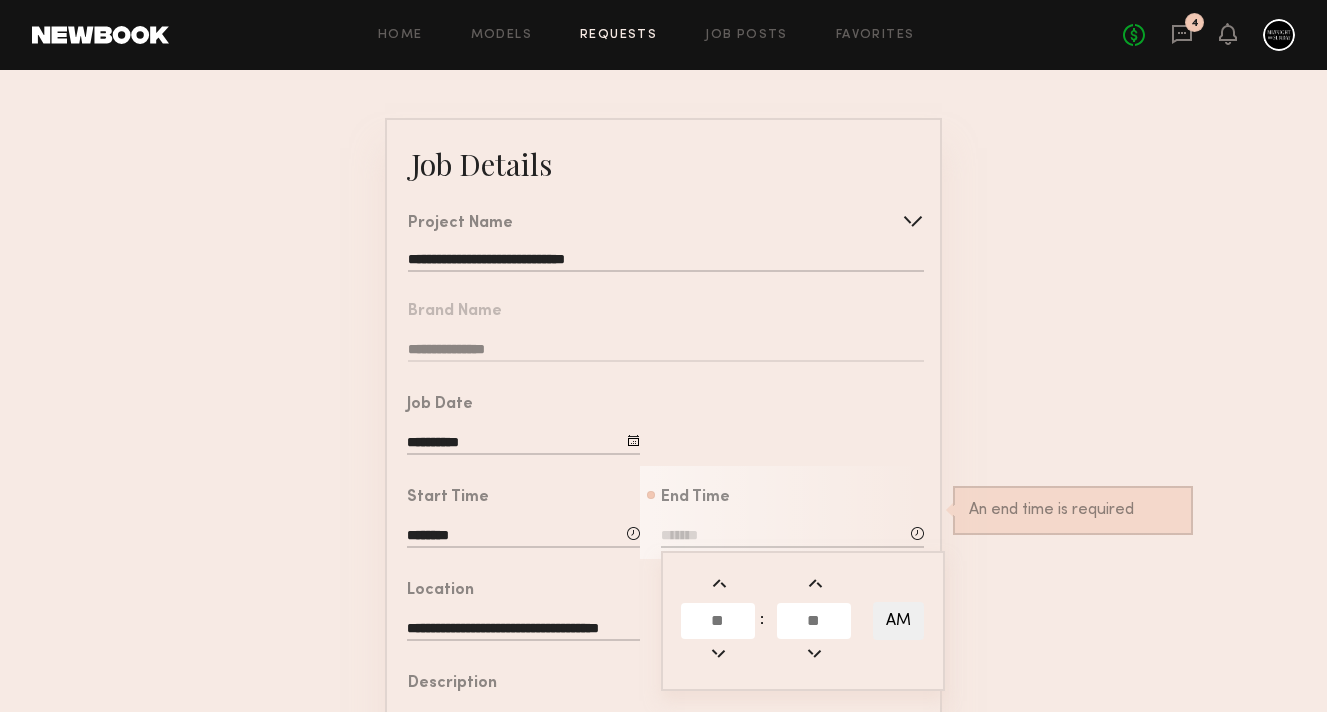 click 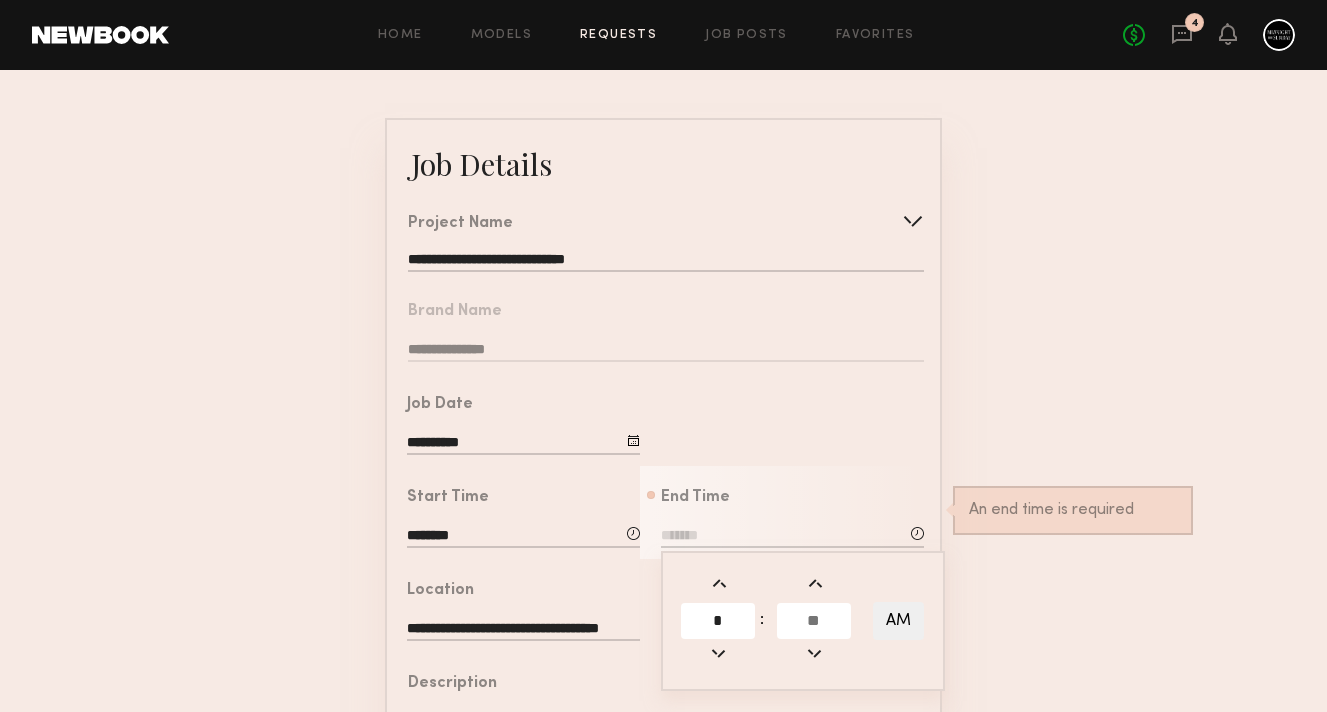type on "*" 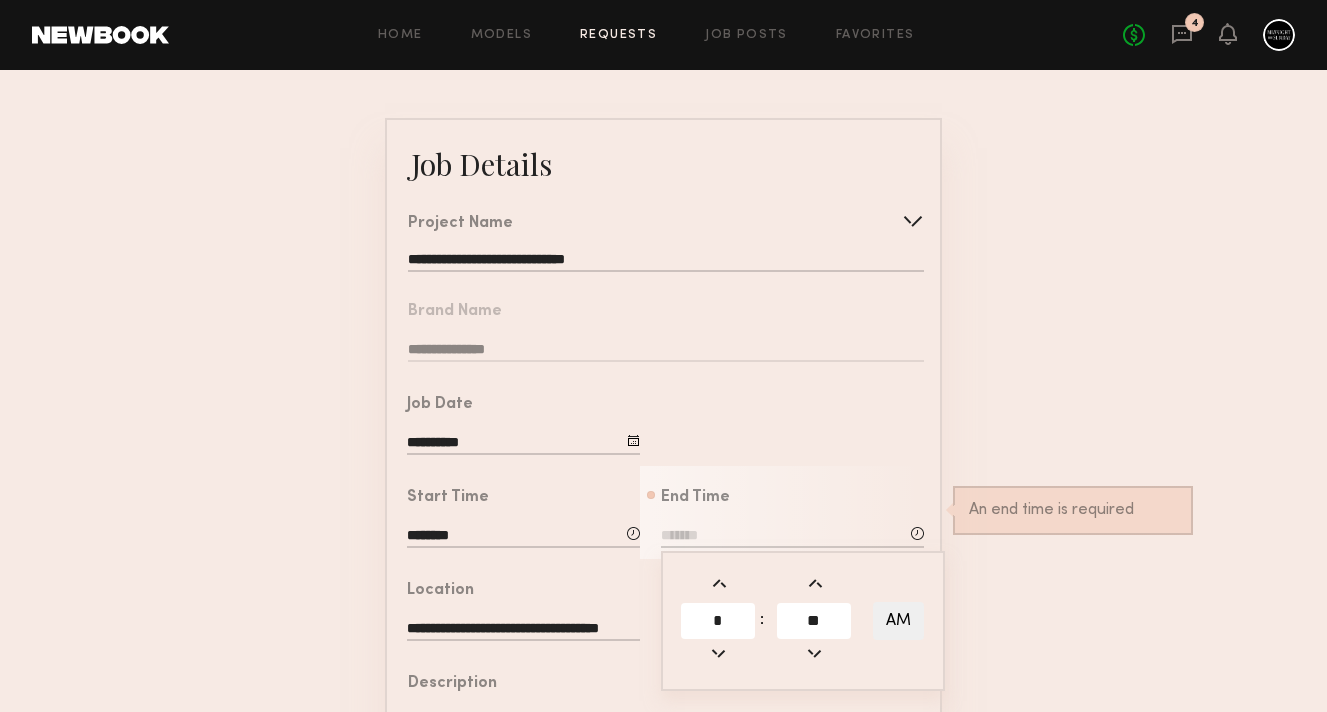 type on "**" 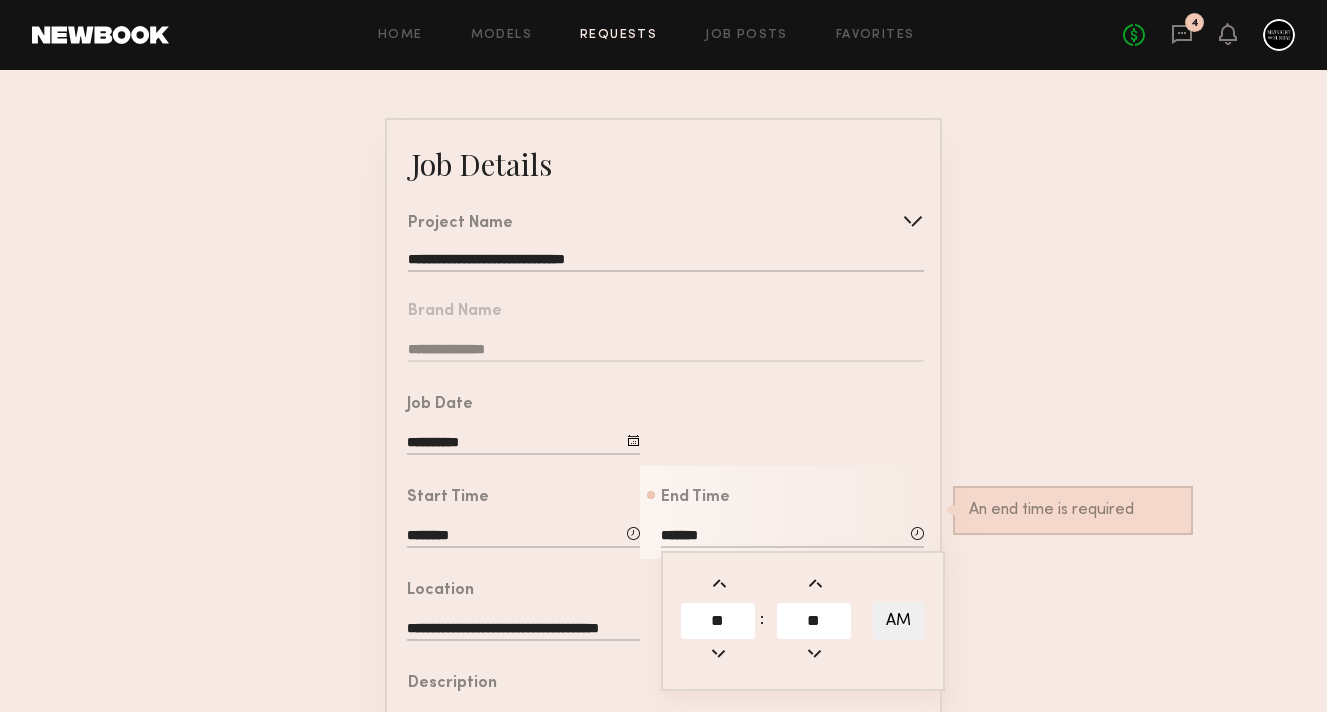 click on "AM" 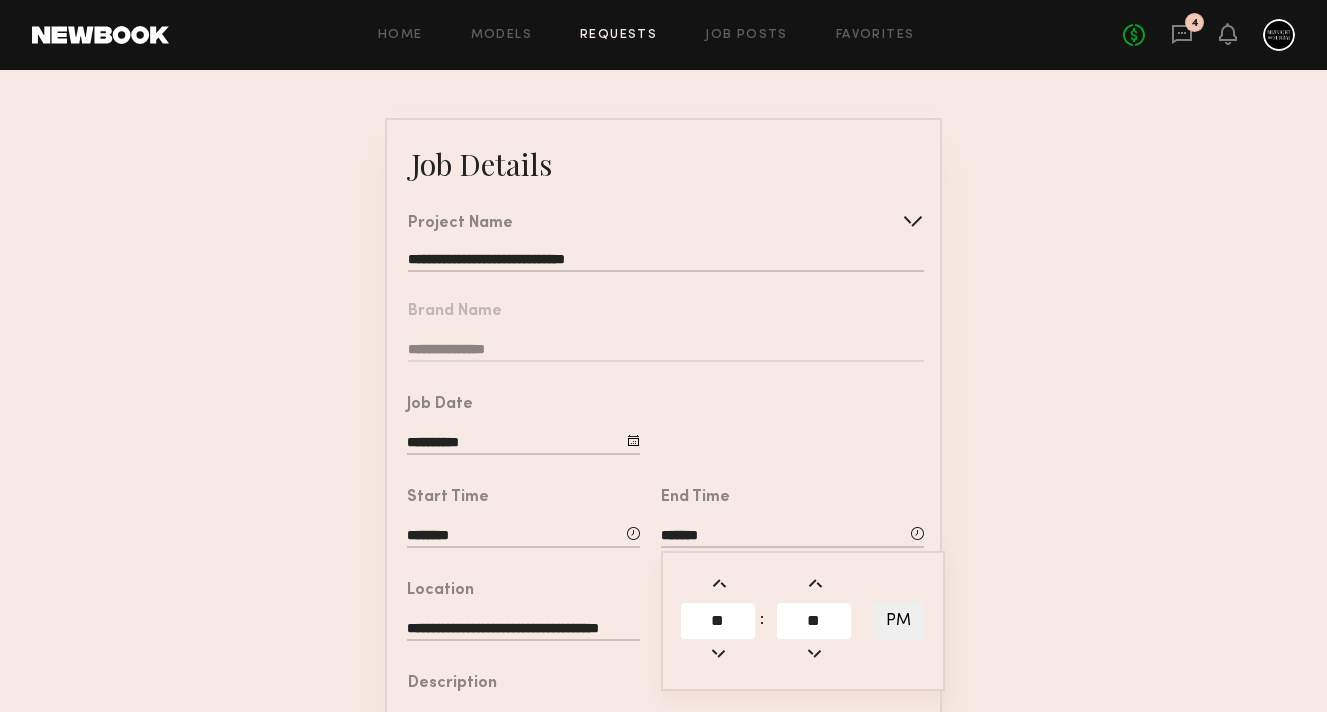 click on "**********" 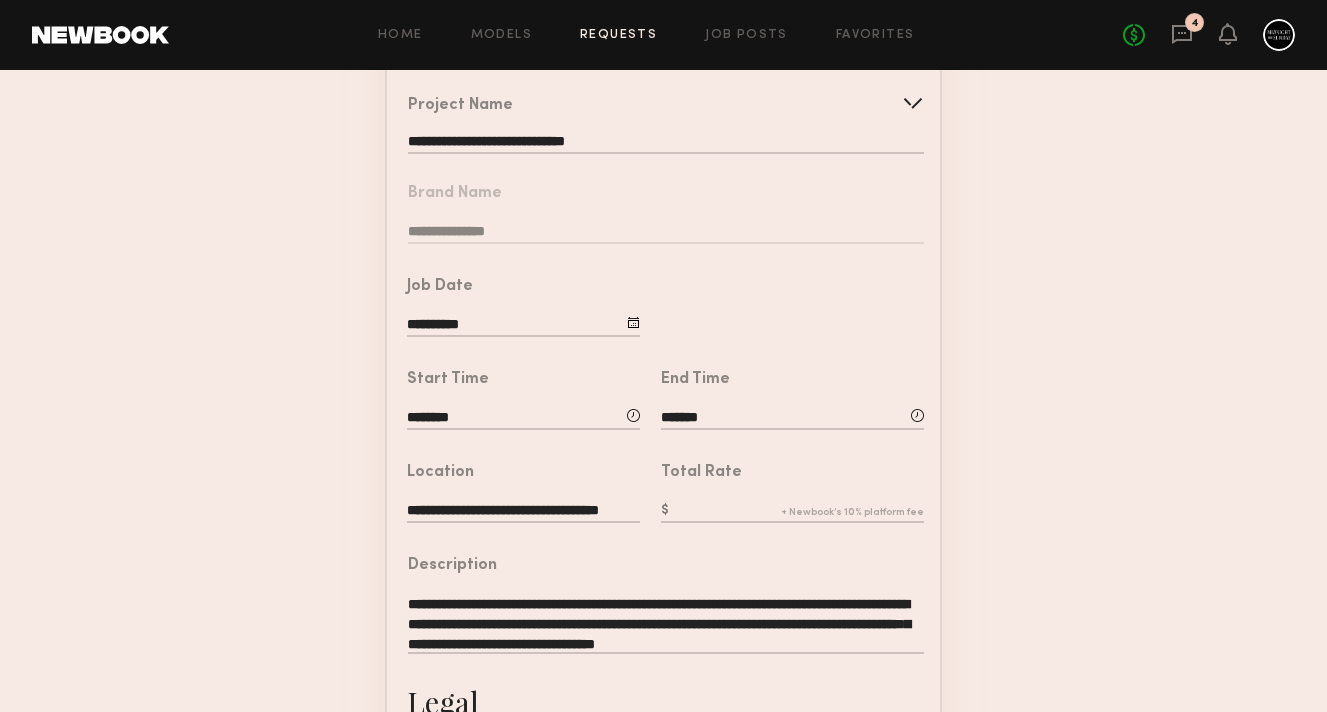 scroll, scrollTop: 191, scrollLeft: 0, axis: vertical 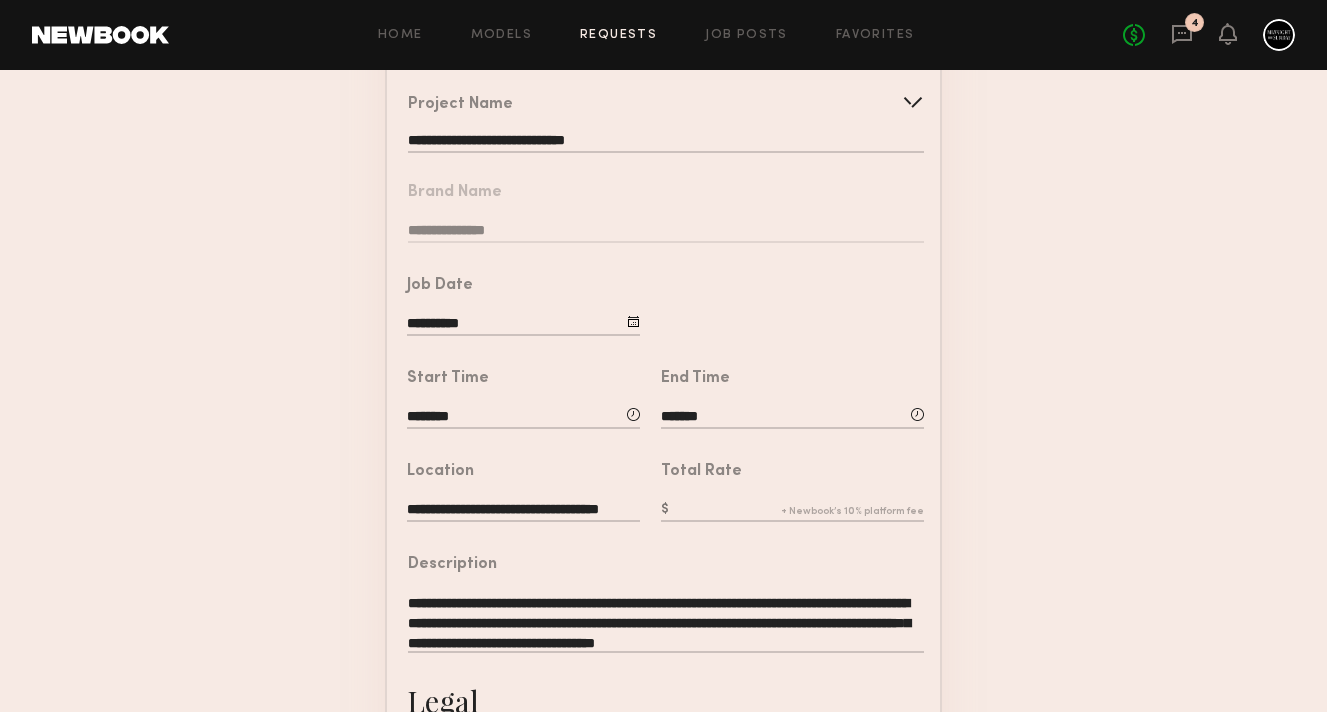 click 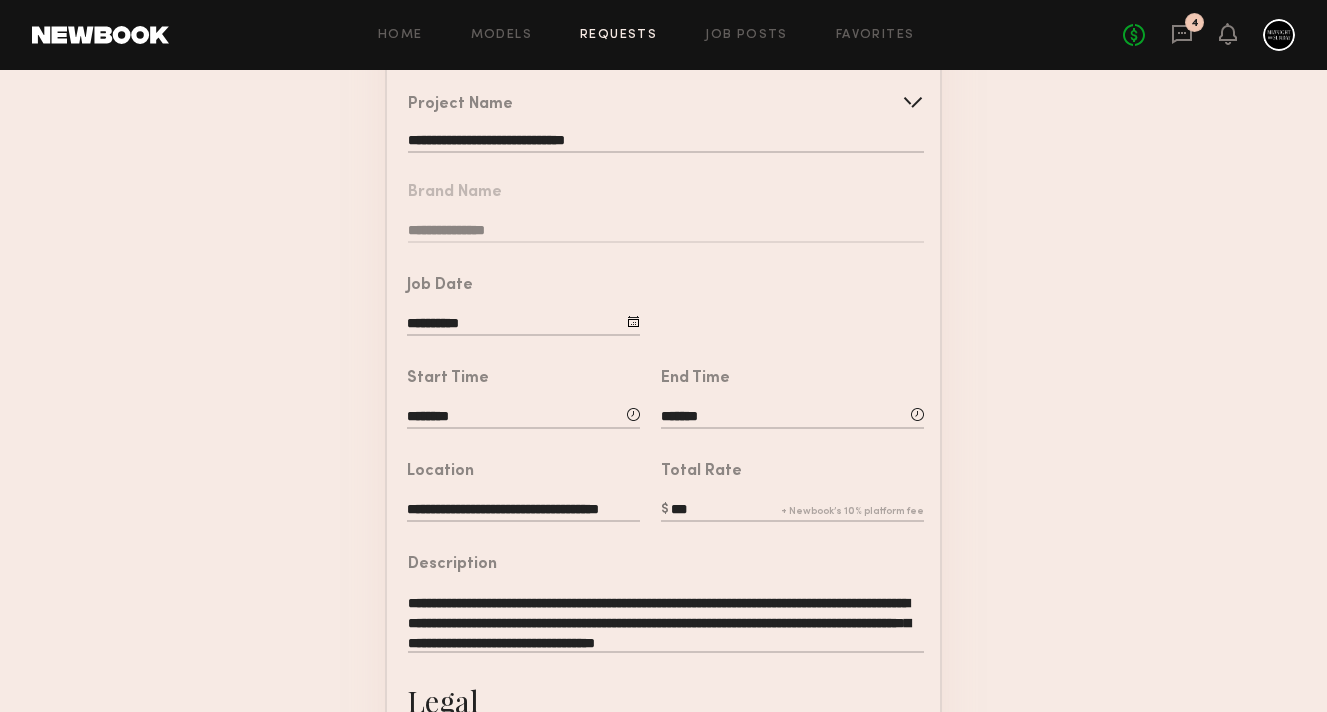 type on "***" 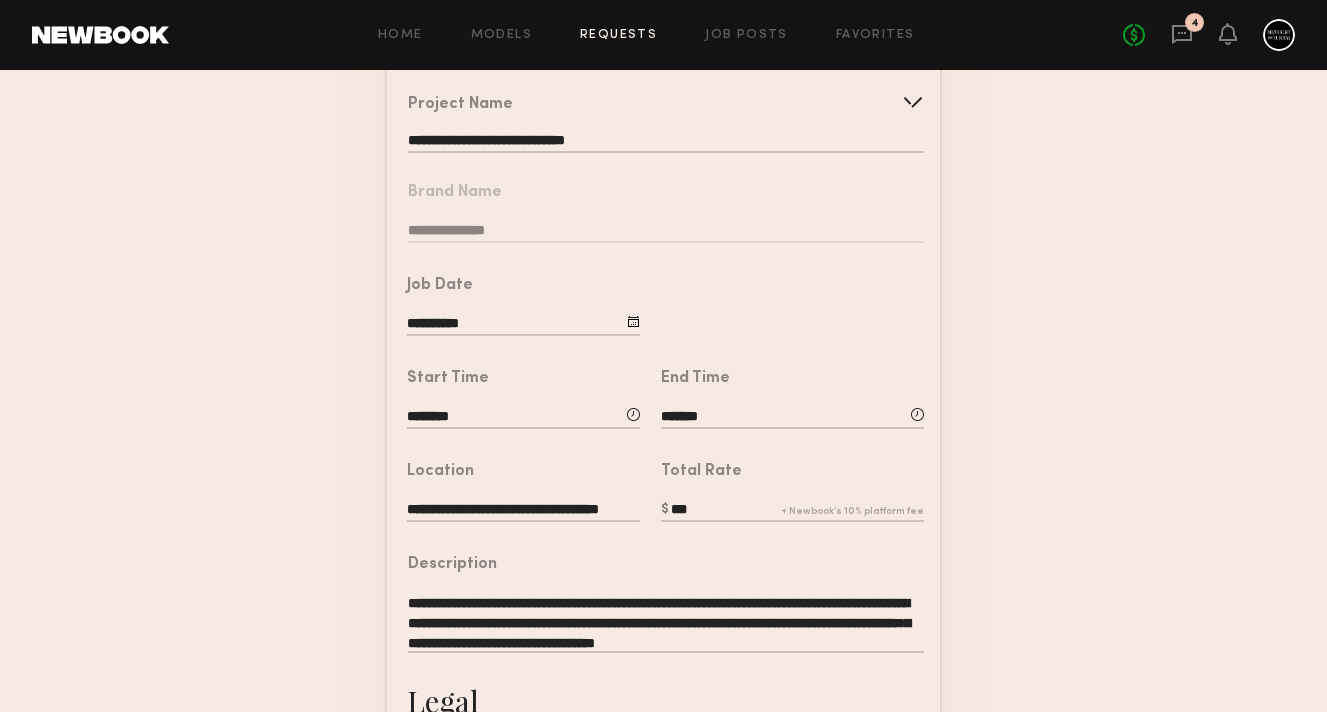 click on "**********" 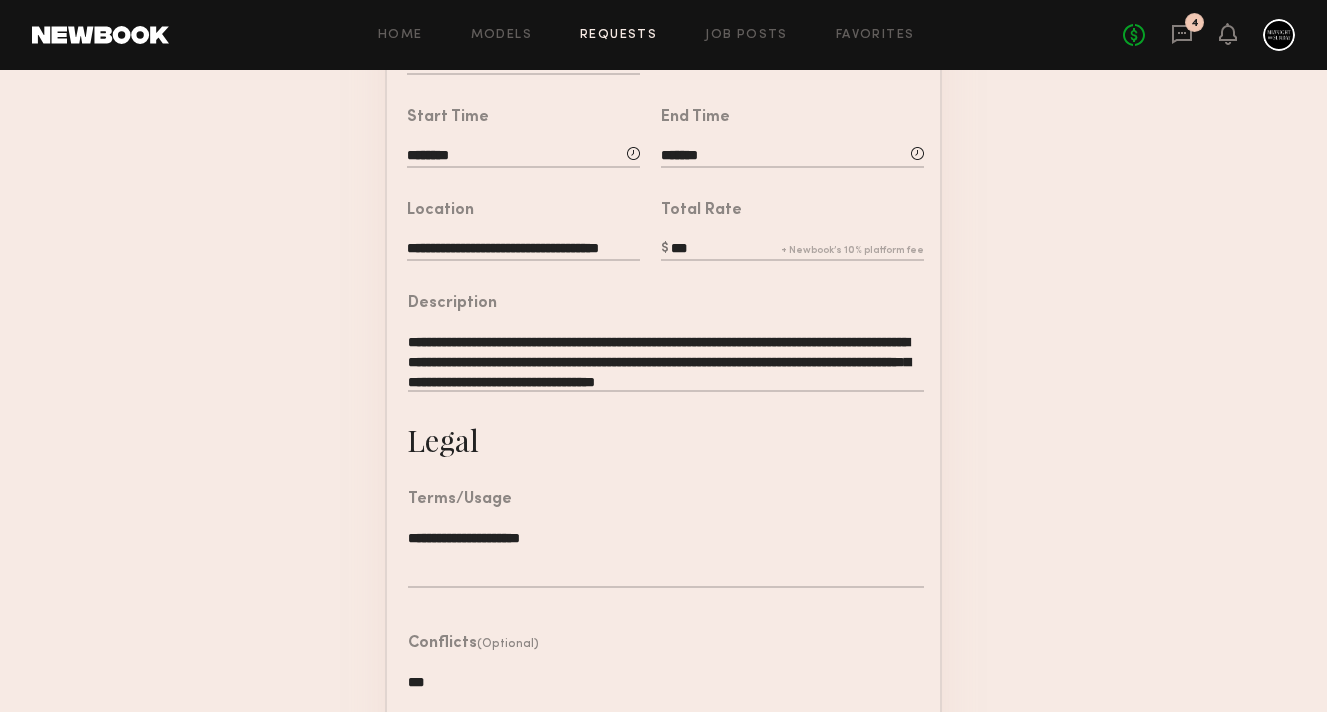 scroll, scrollTop: 453, scrollLeft: 0, axis: vertical 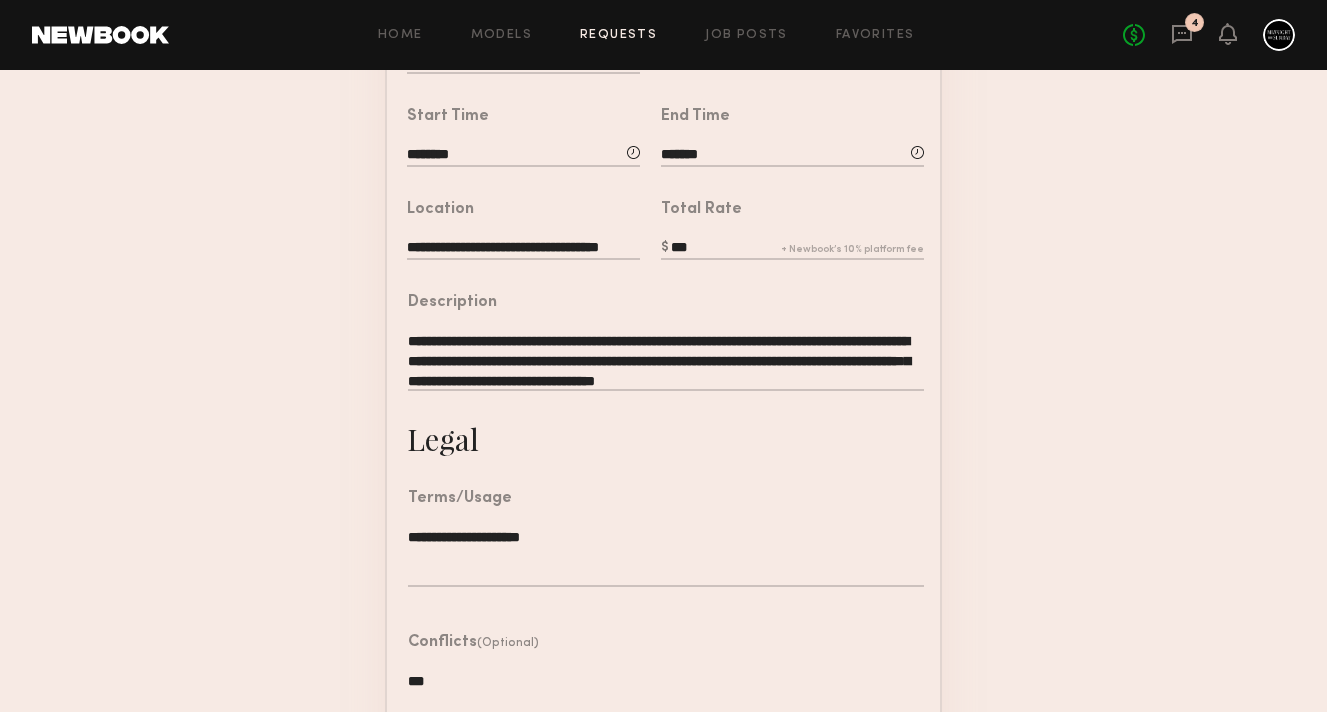 click on "********" 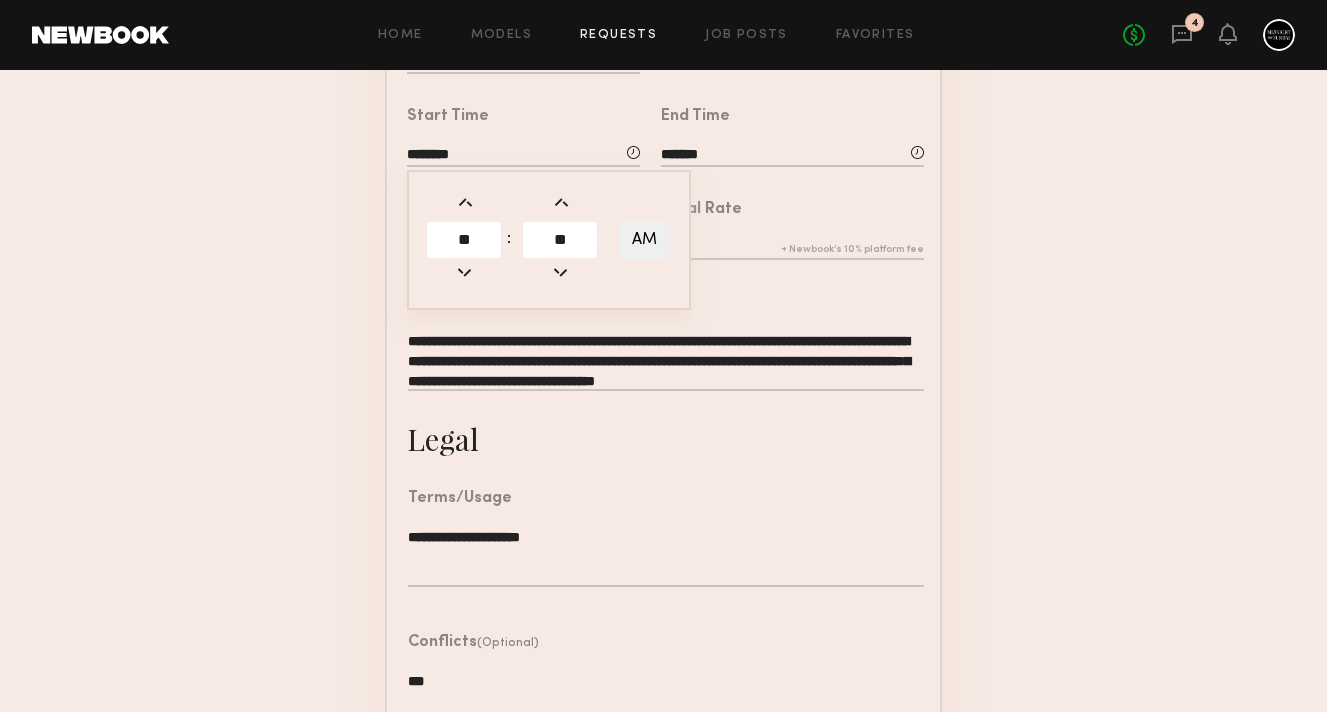 click on "AM" 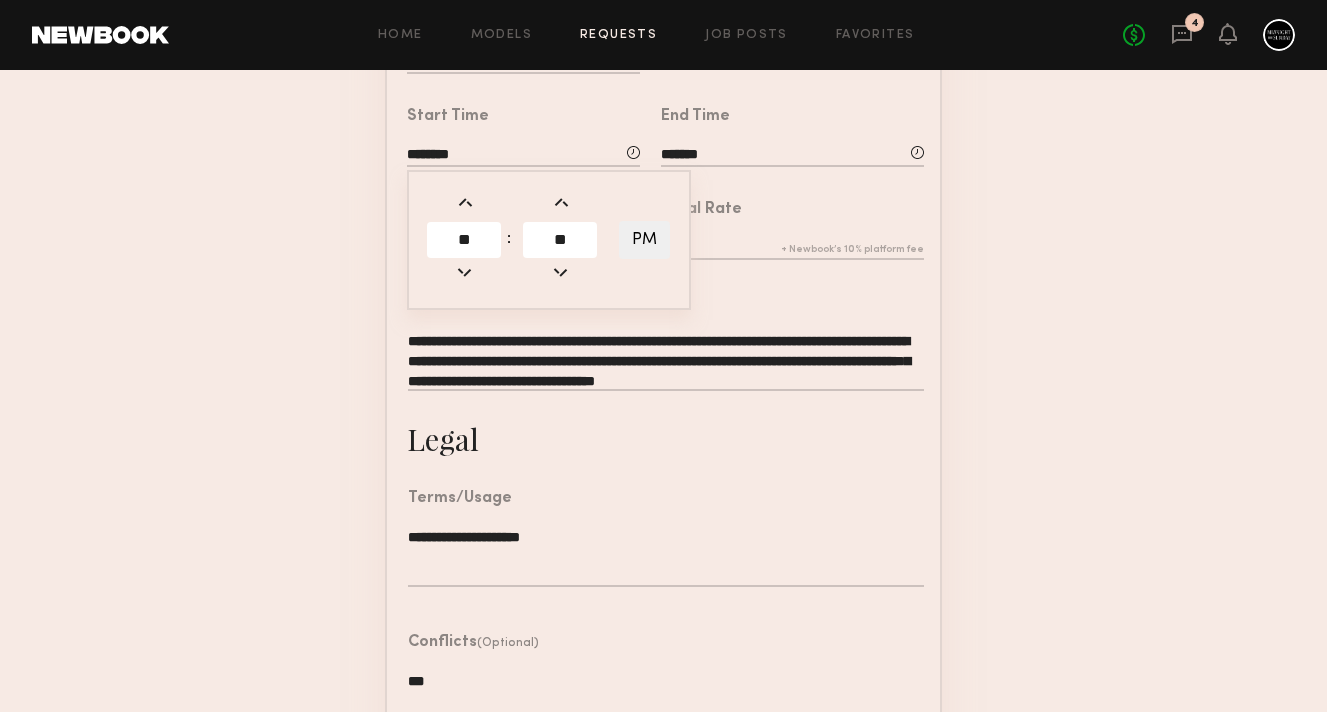 click on "**********" 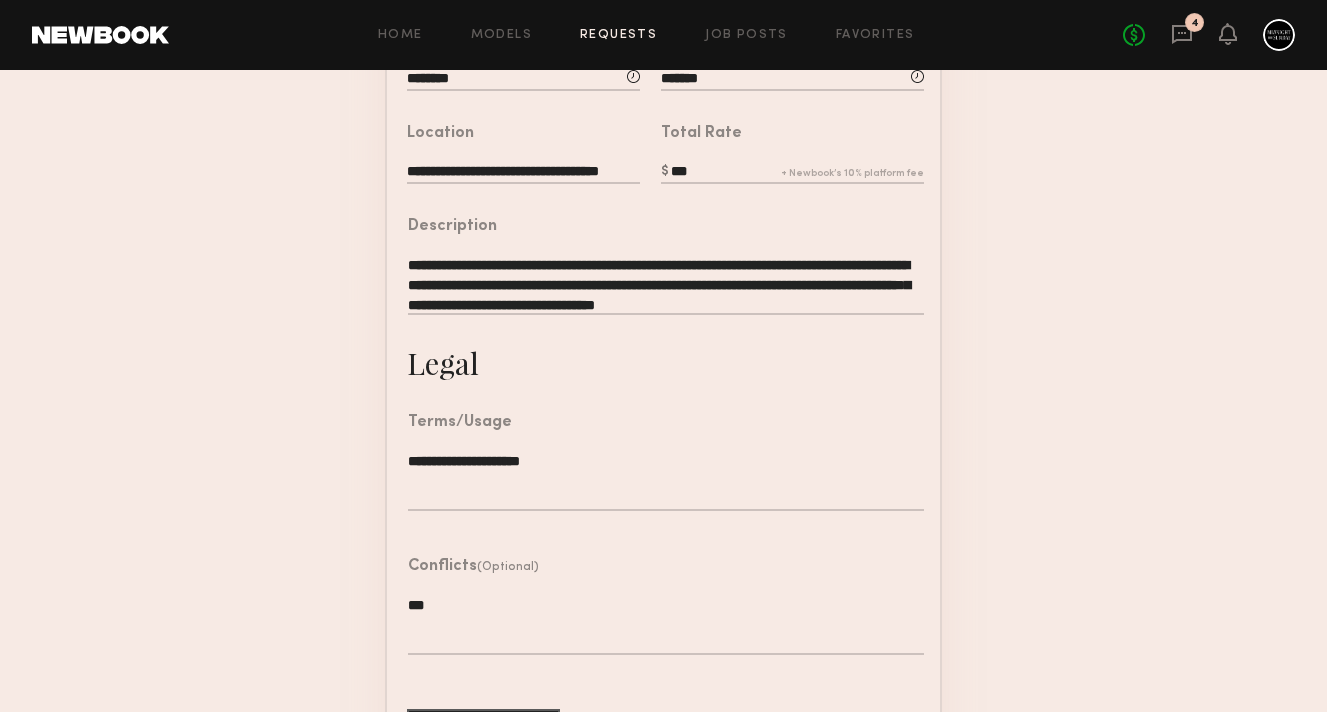 scroll, scrollTop: 604, scrollLeft: 0, axis: vertical 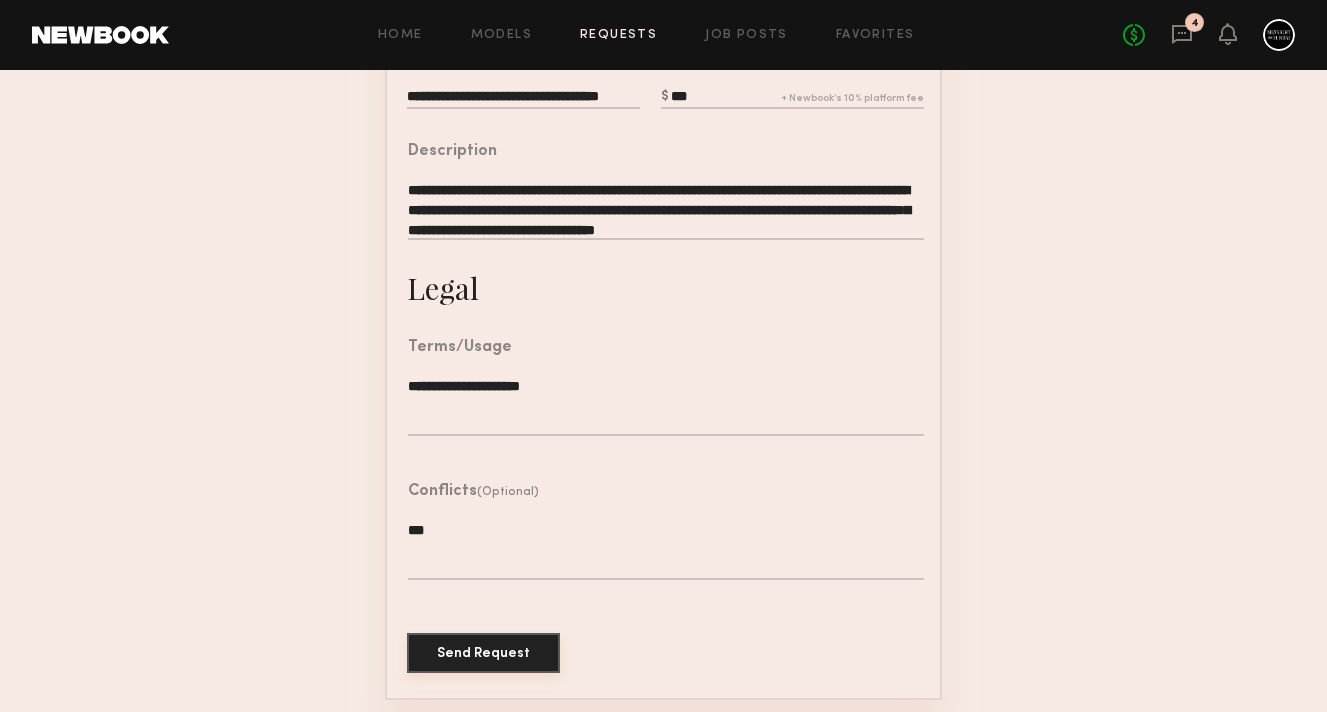 click on "Send Request" 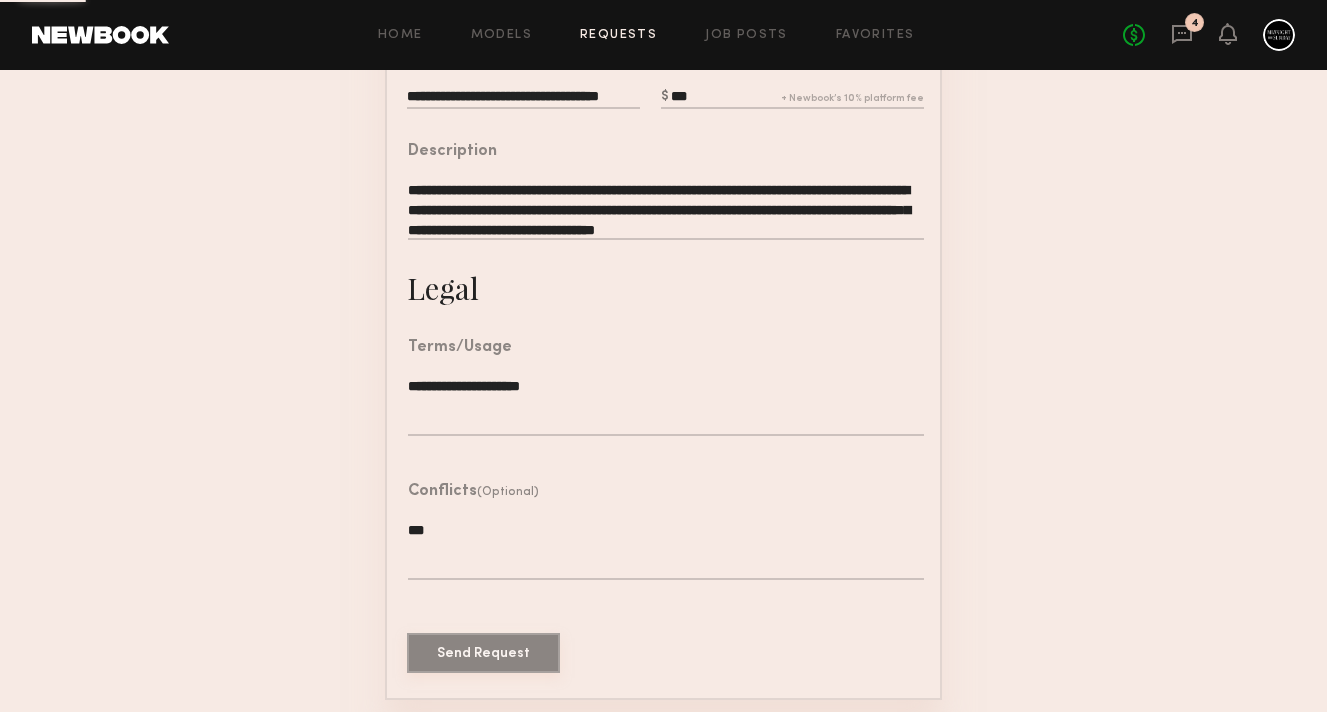 scroll, scrollTop: 0, scrollLeft: 0, axis: both 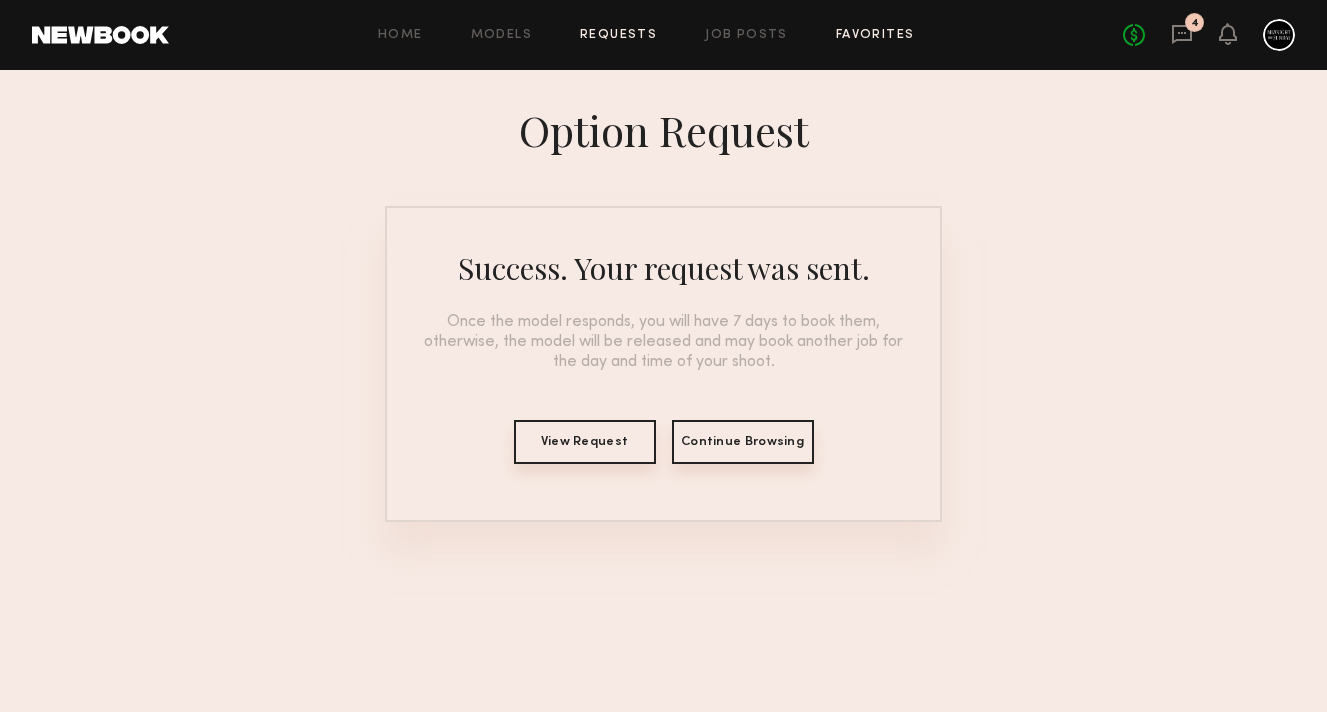 click on "Favorites" 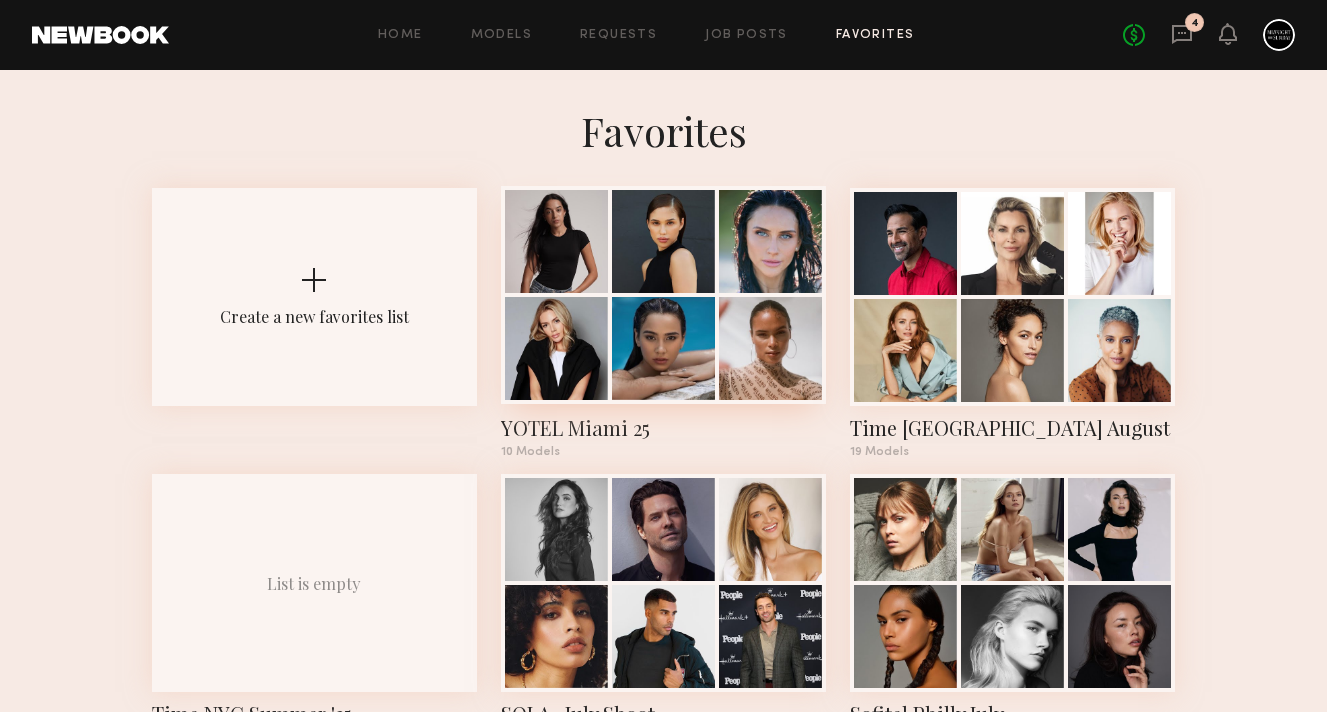 scroll, scrollTop: 456, scrollLeft: 0, axis: vertical 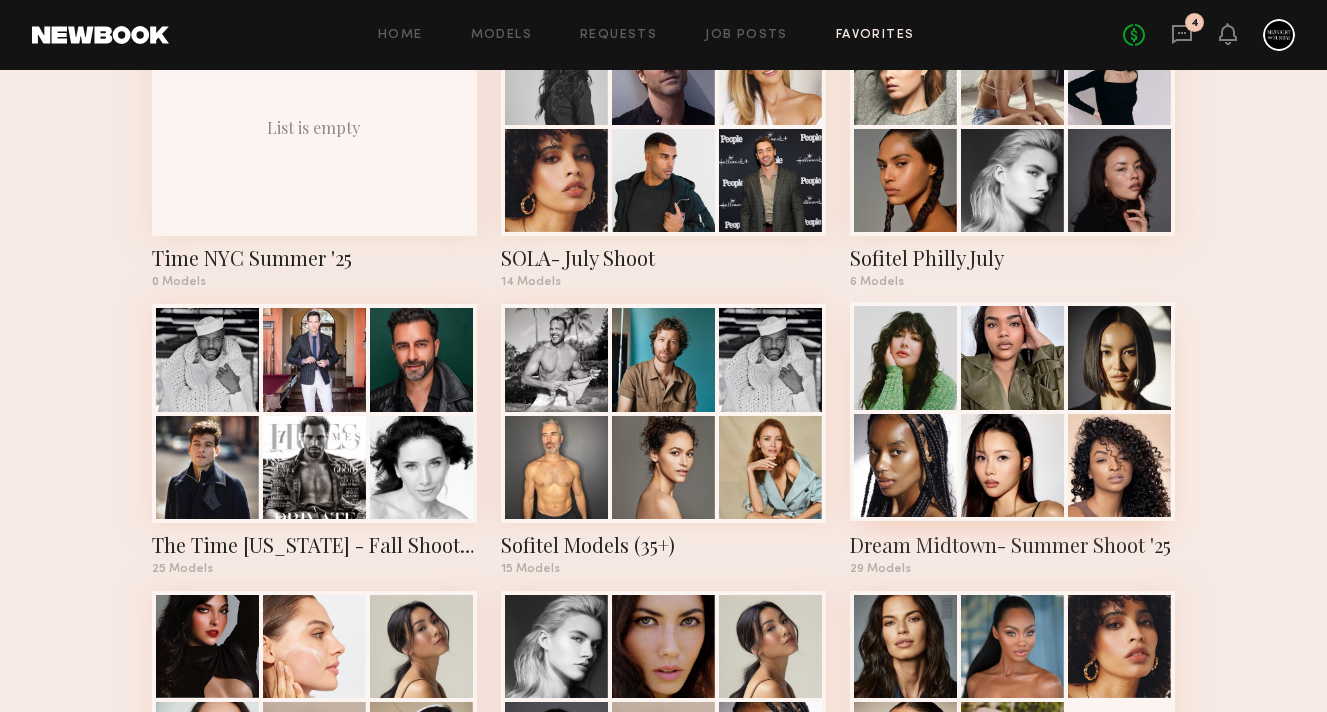 click 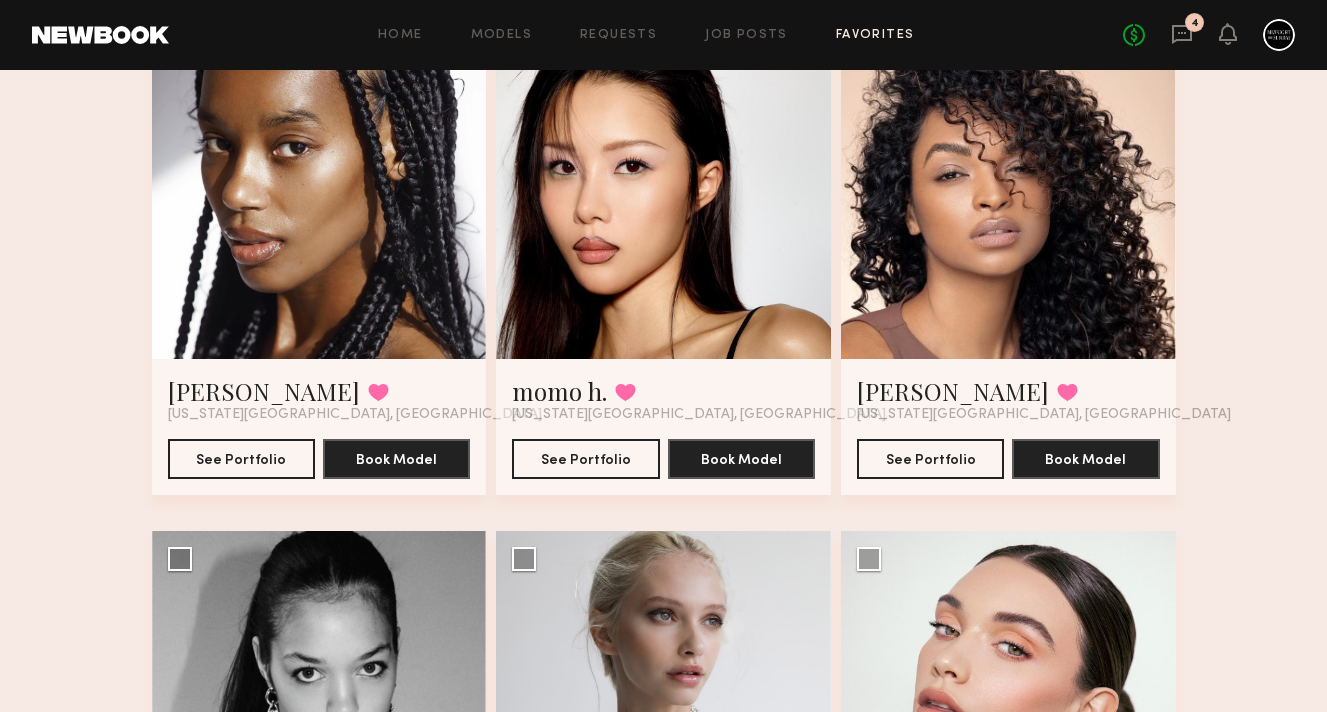 scroll, scrollTop: 617, scrollLeft: 0, axis: vertical 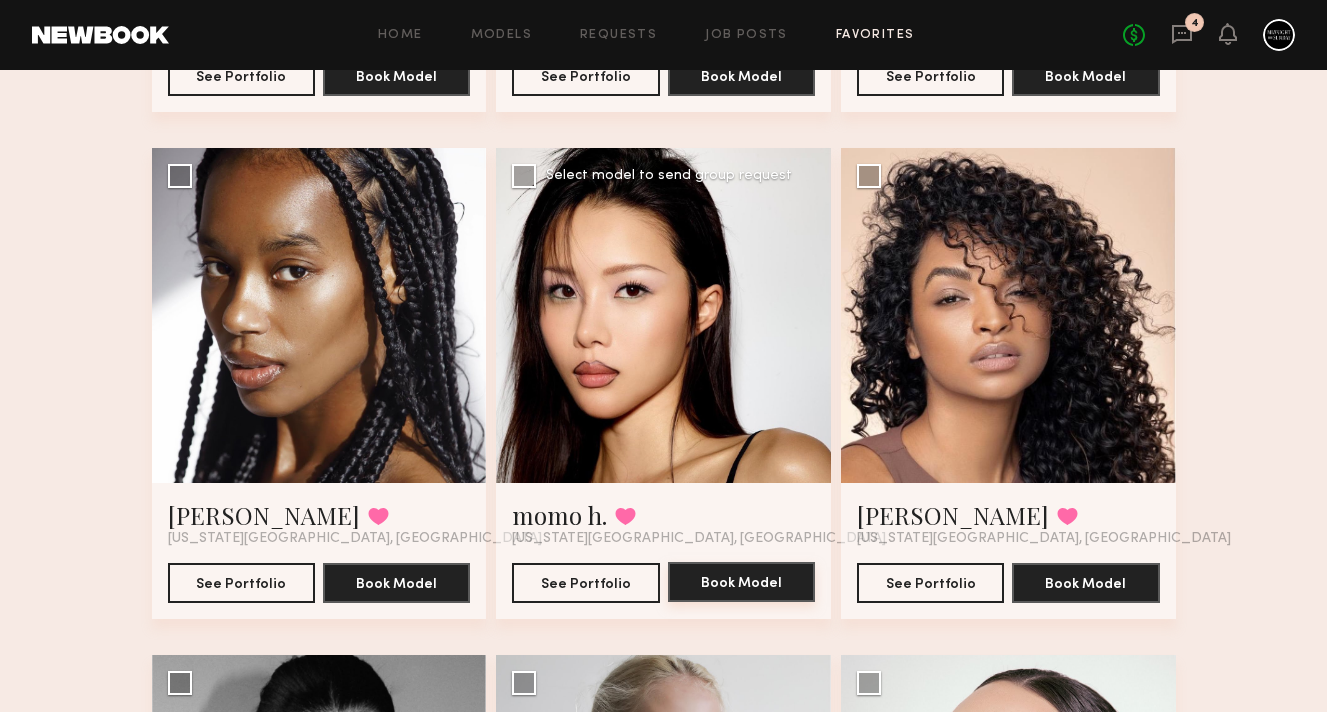 click on "Book Model" 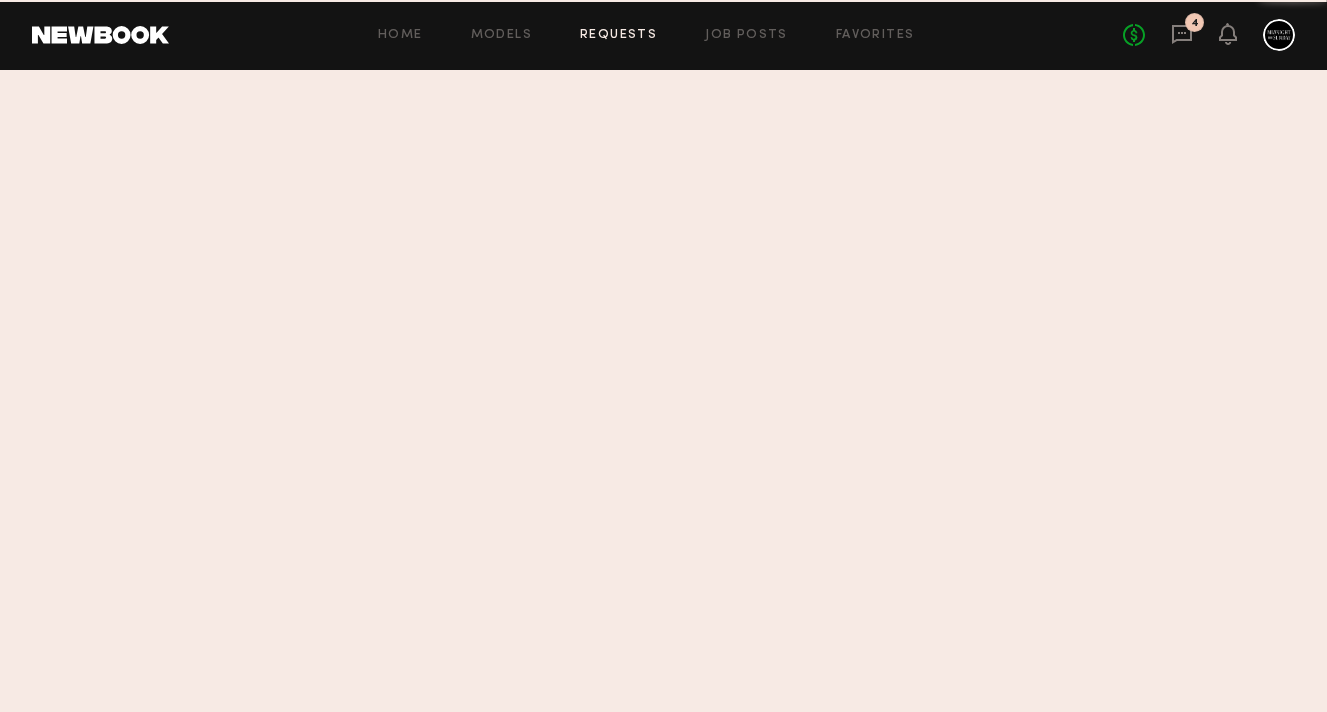 scroll, scrollTop: 0, scrollLeft: 0, axis: both 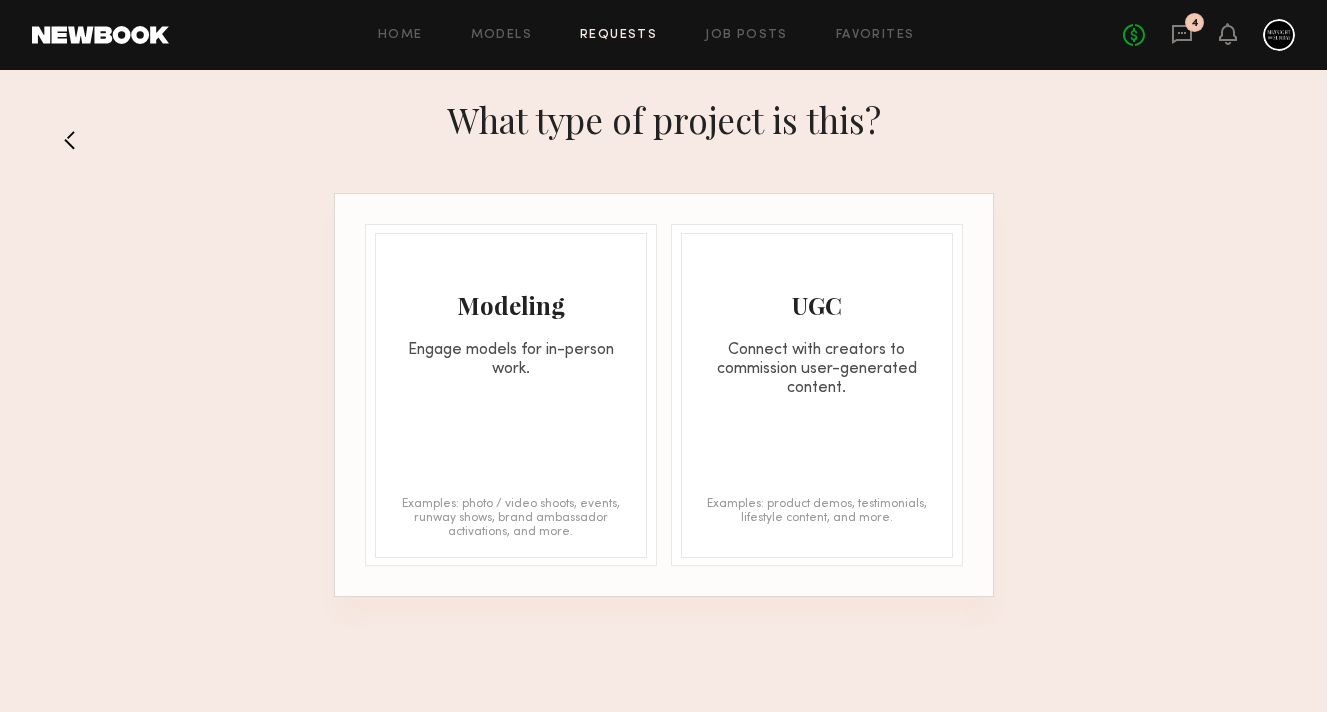click on "Modeling Engage models for in-person work. Examples: photo / video shoots, events, runway shows, brand ambassador activations, and more." 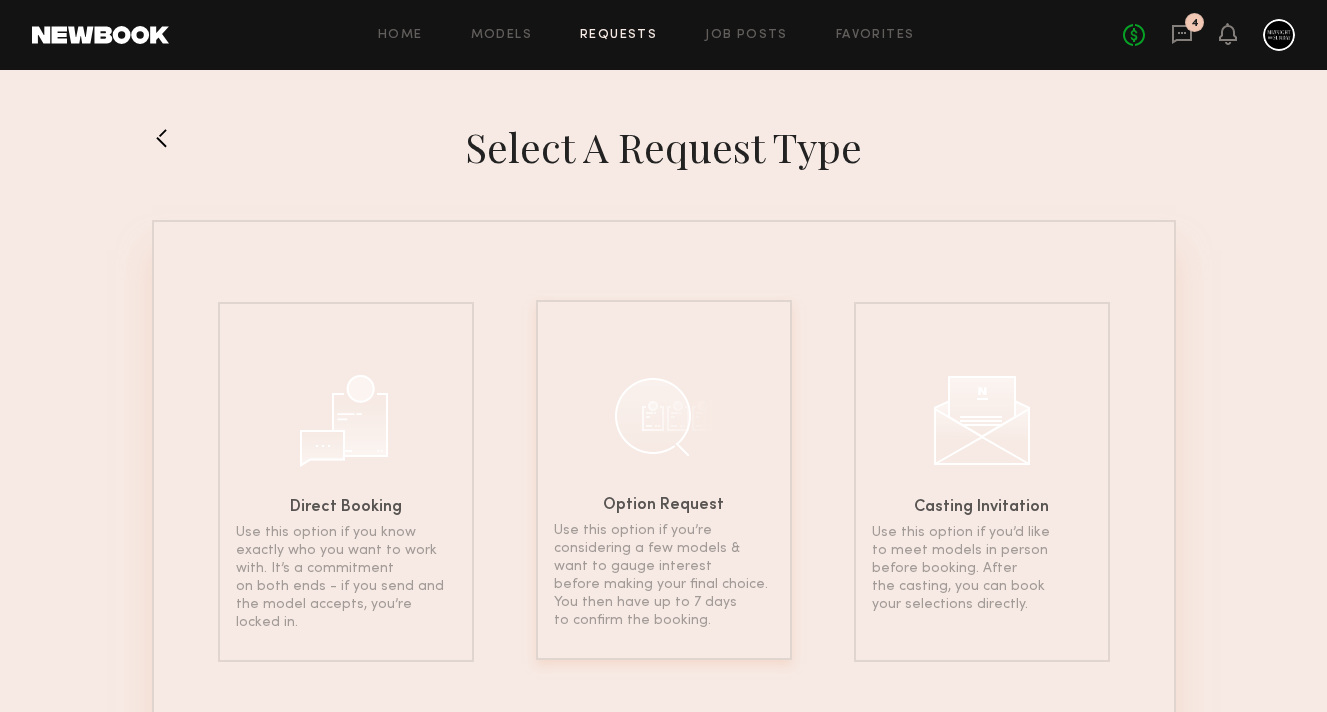 click on "Option Request" 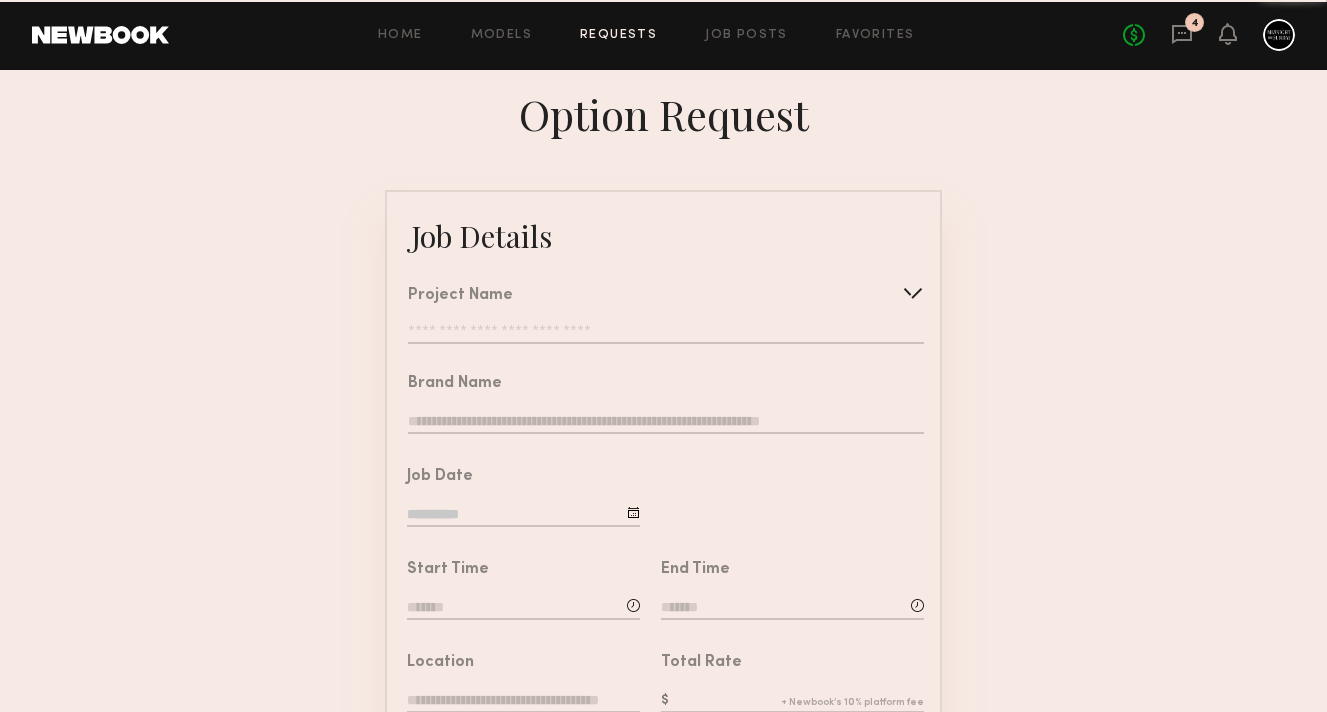 click 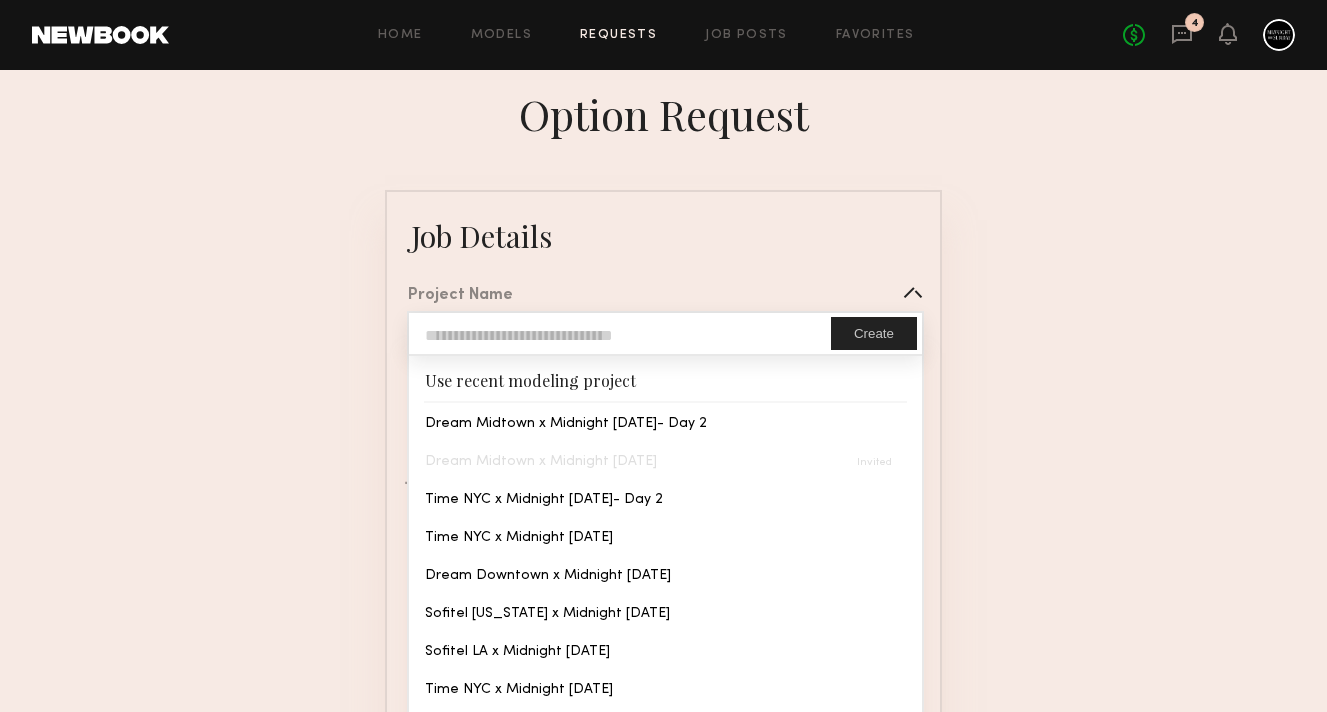 type on "**********" 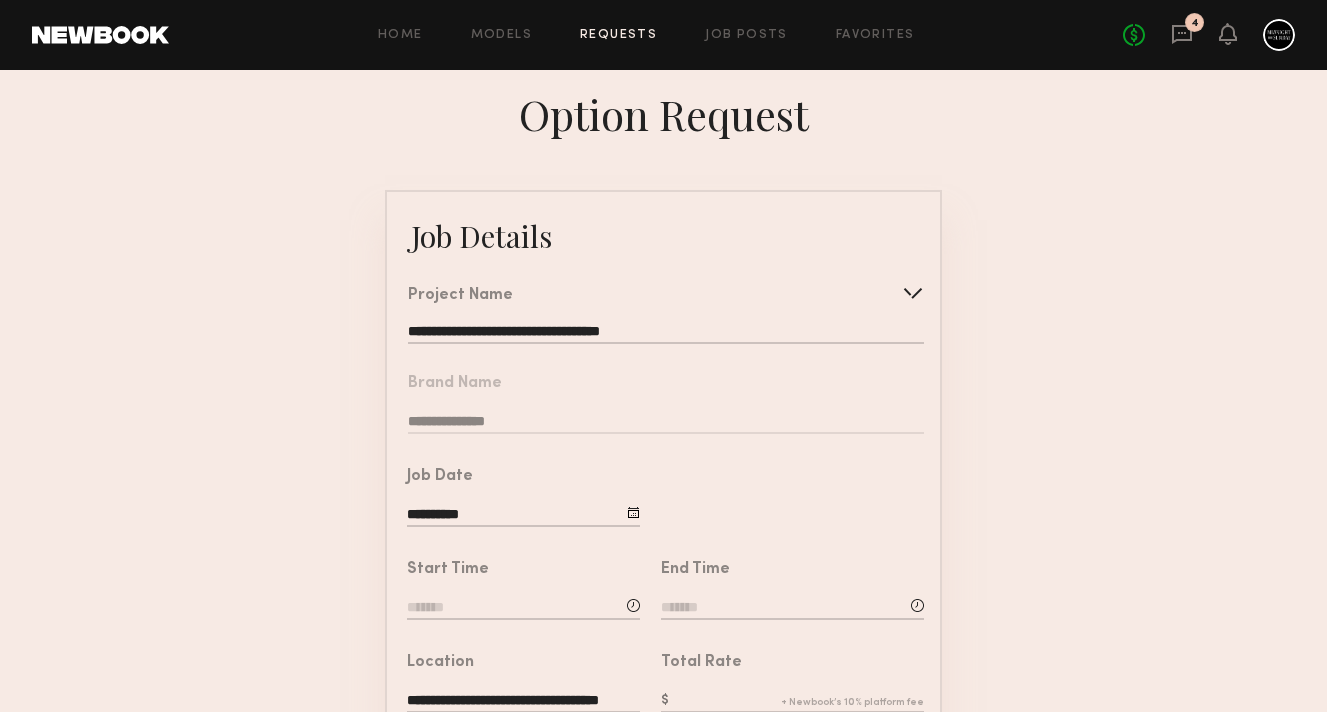 click 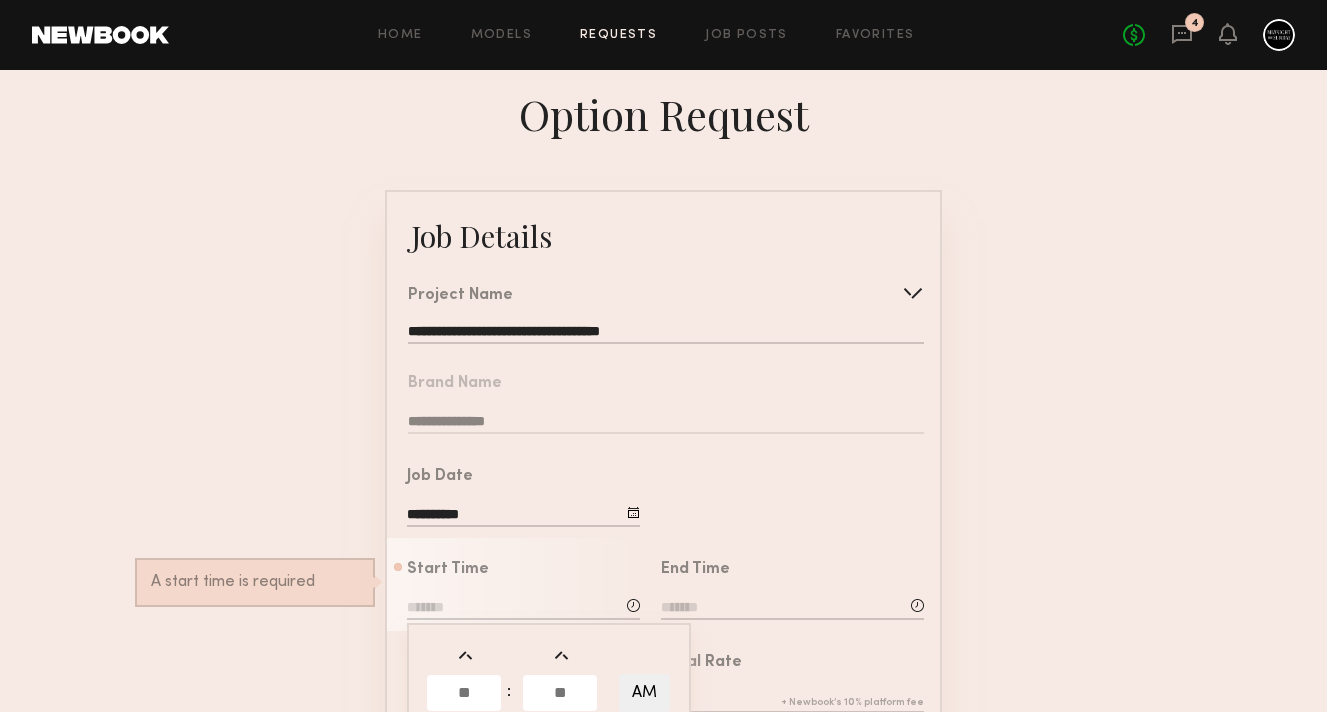 click 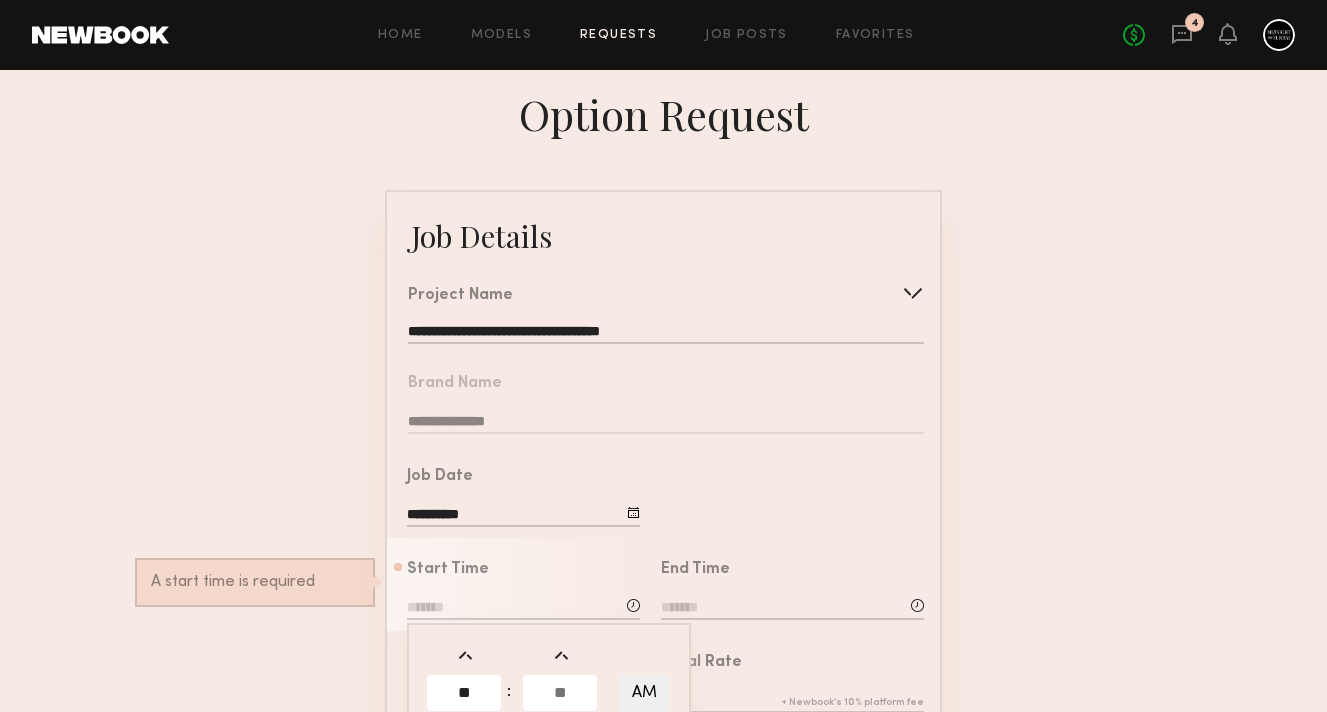 type on "**" 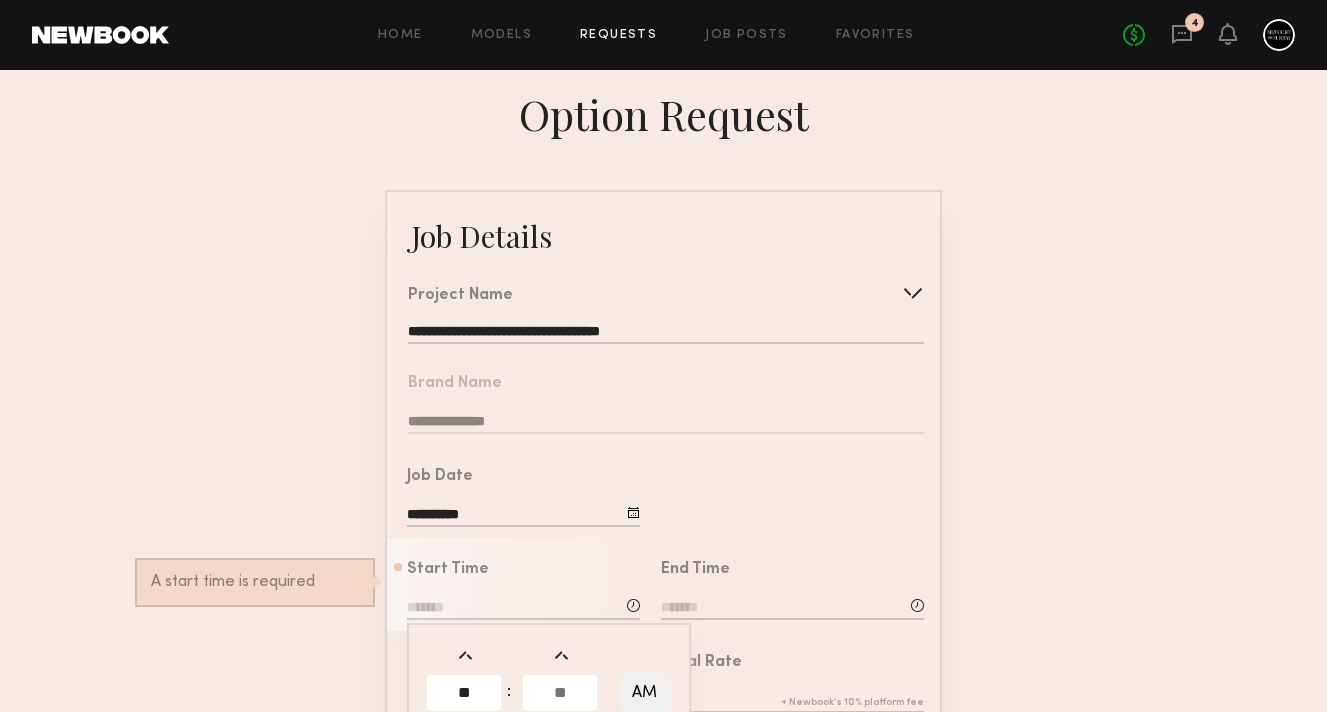 click 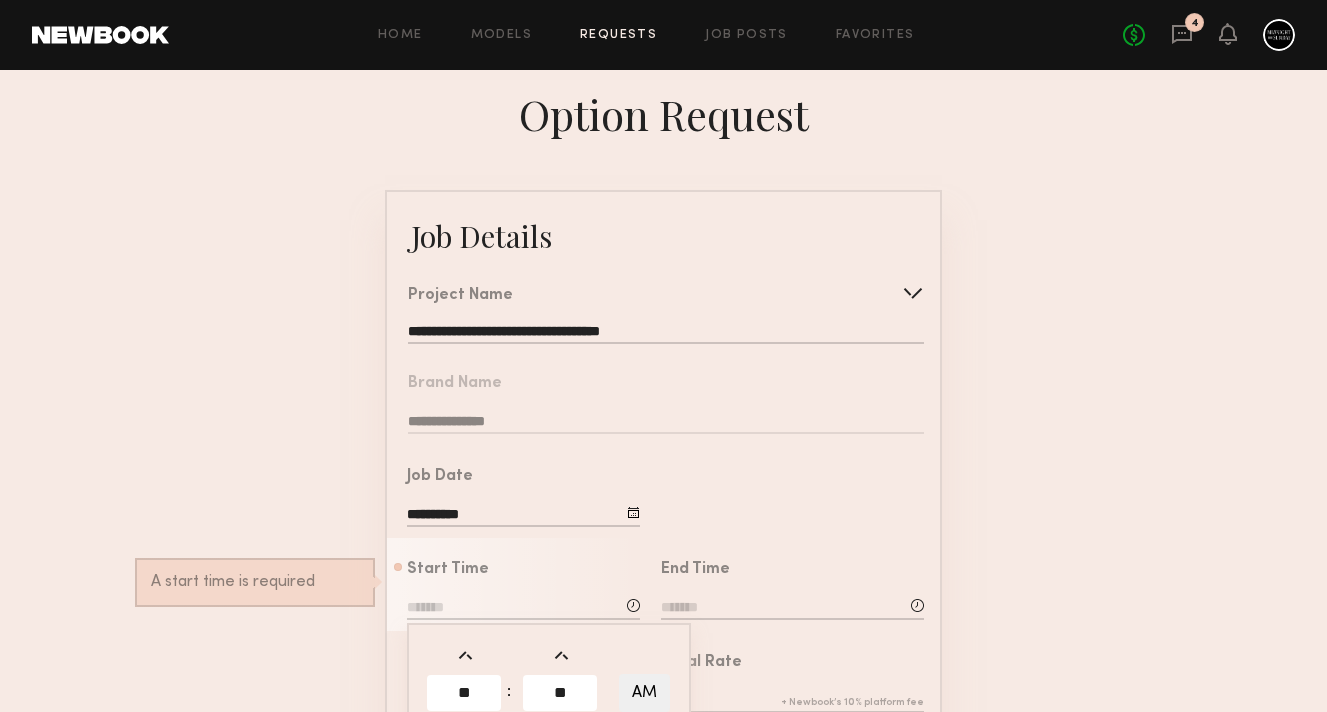 type on "**" 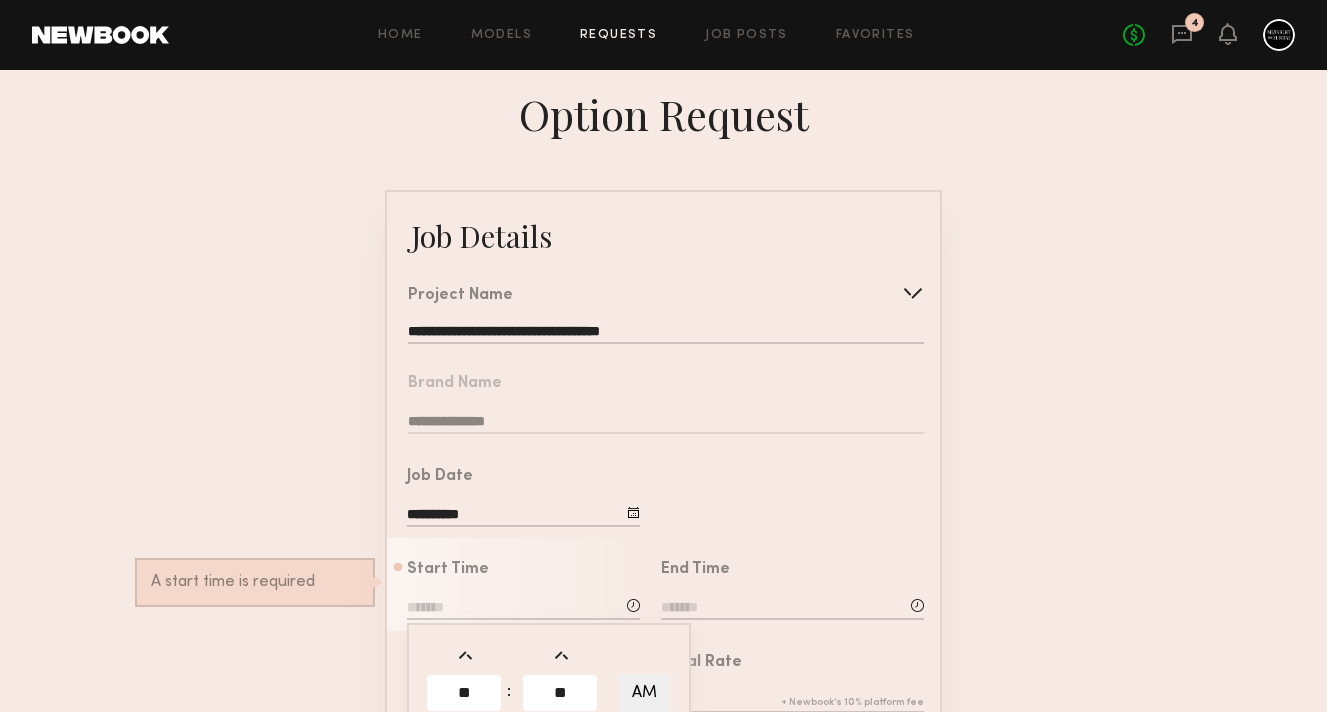type on "********" 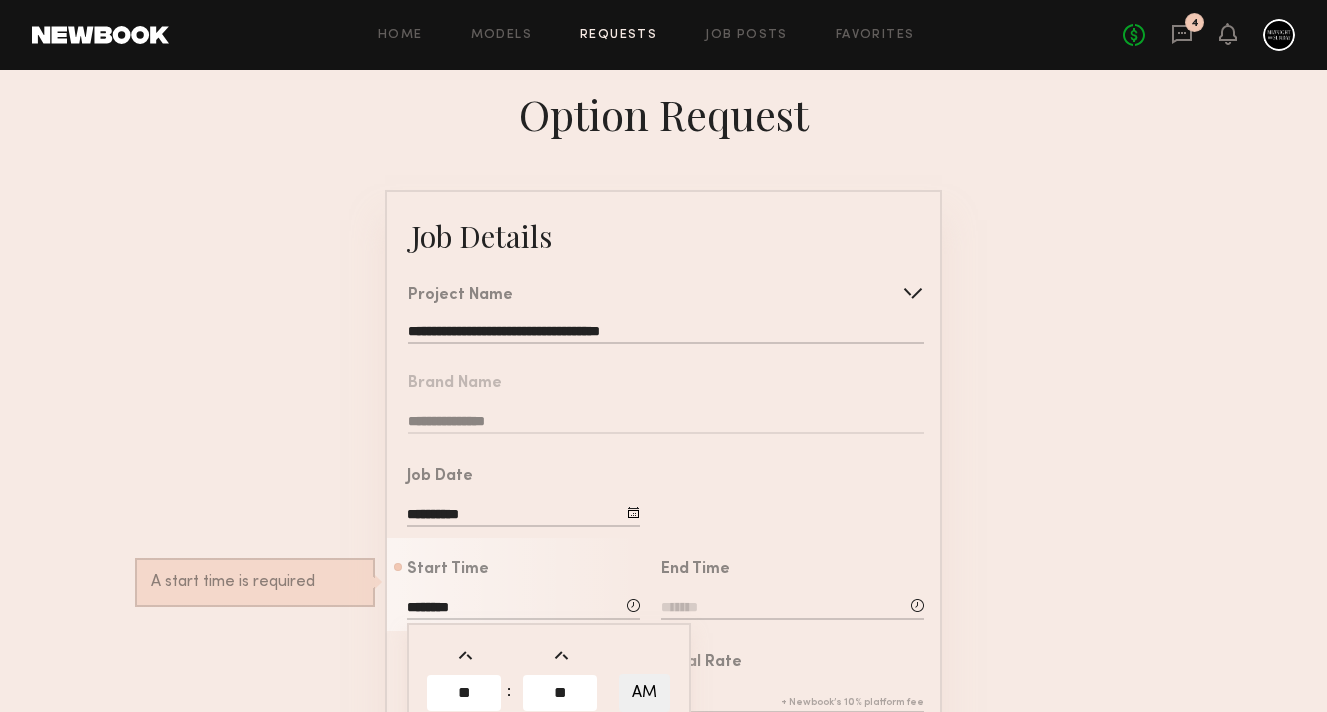 click 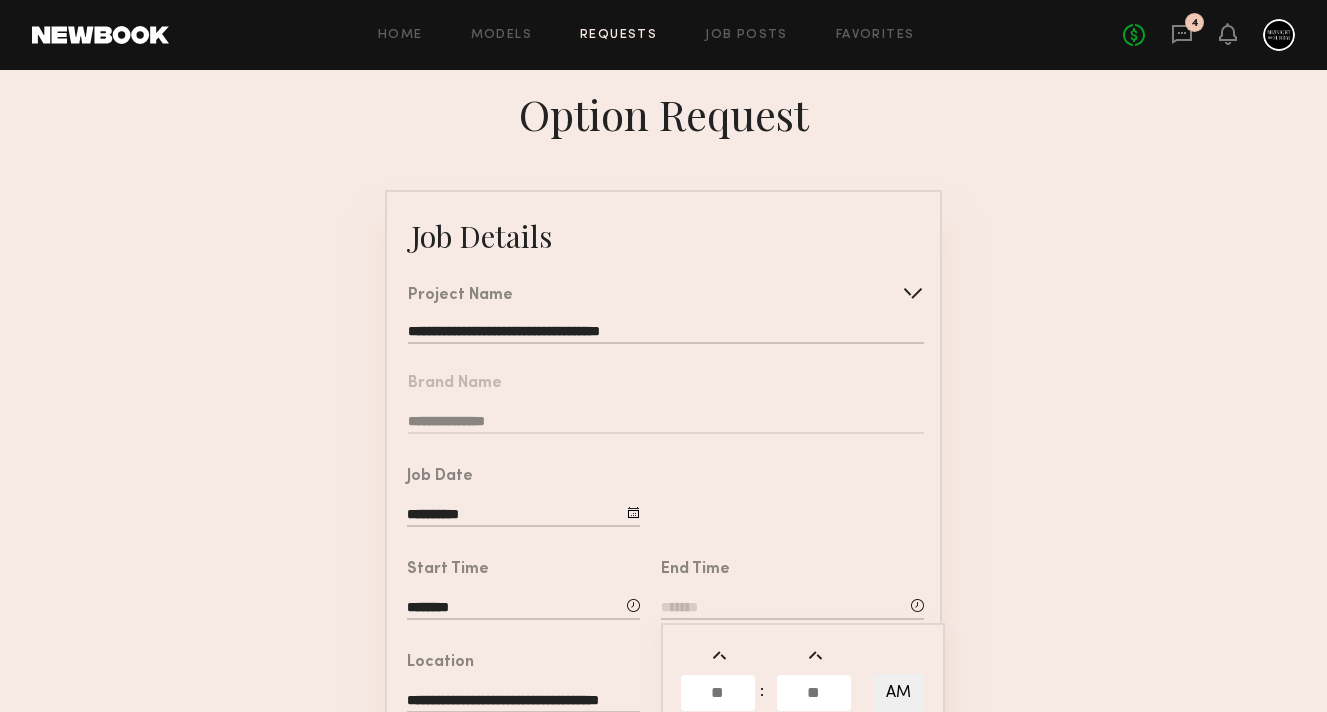 click 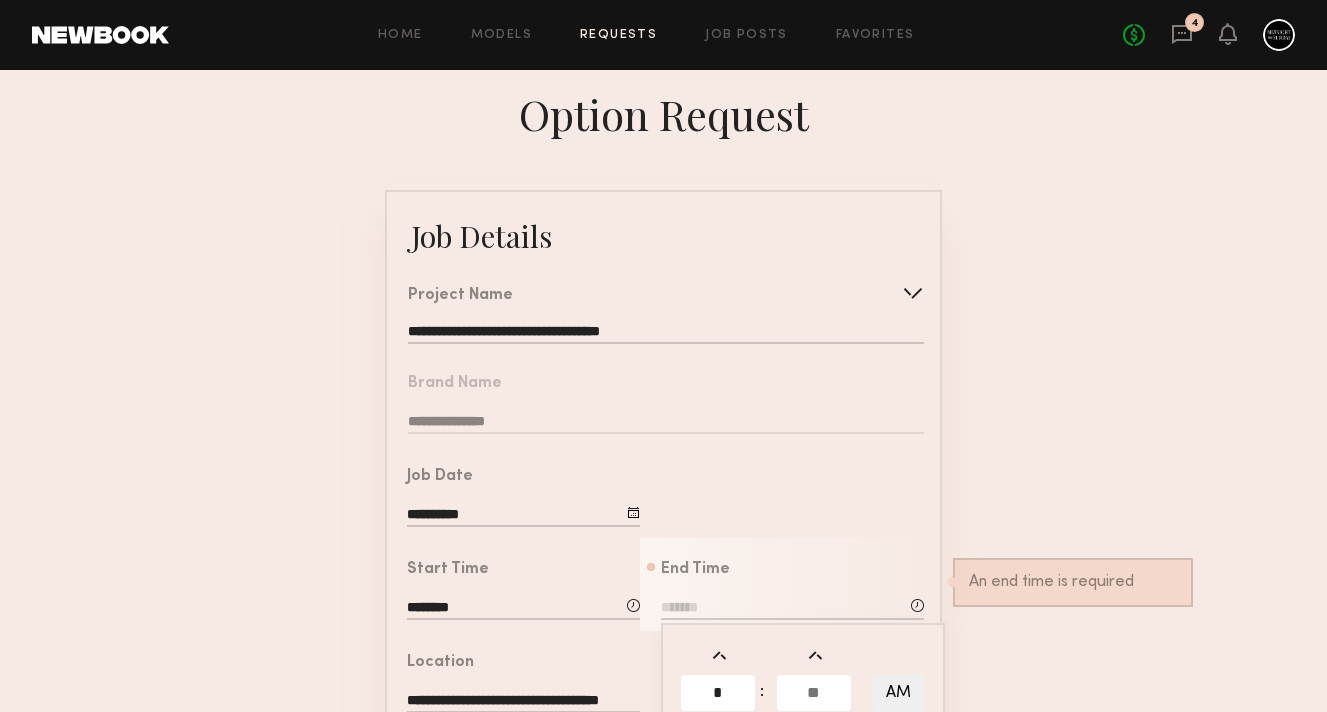 type on "*" 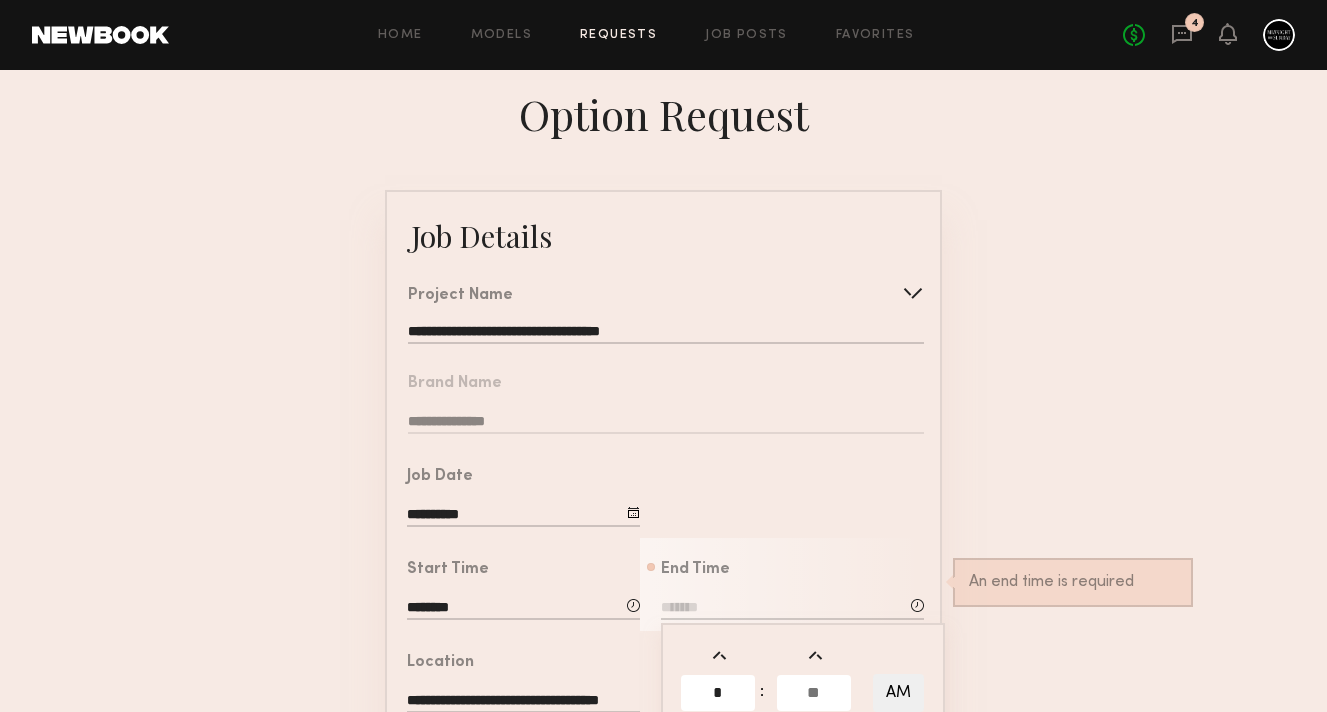 click 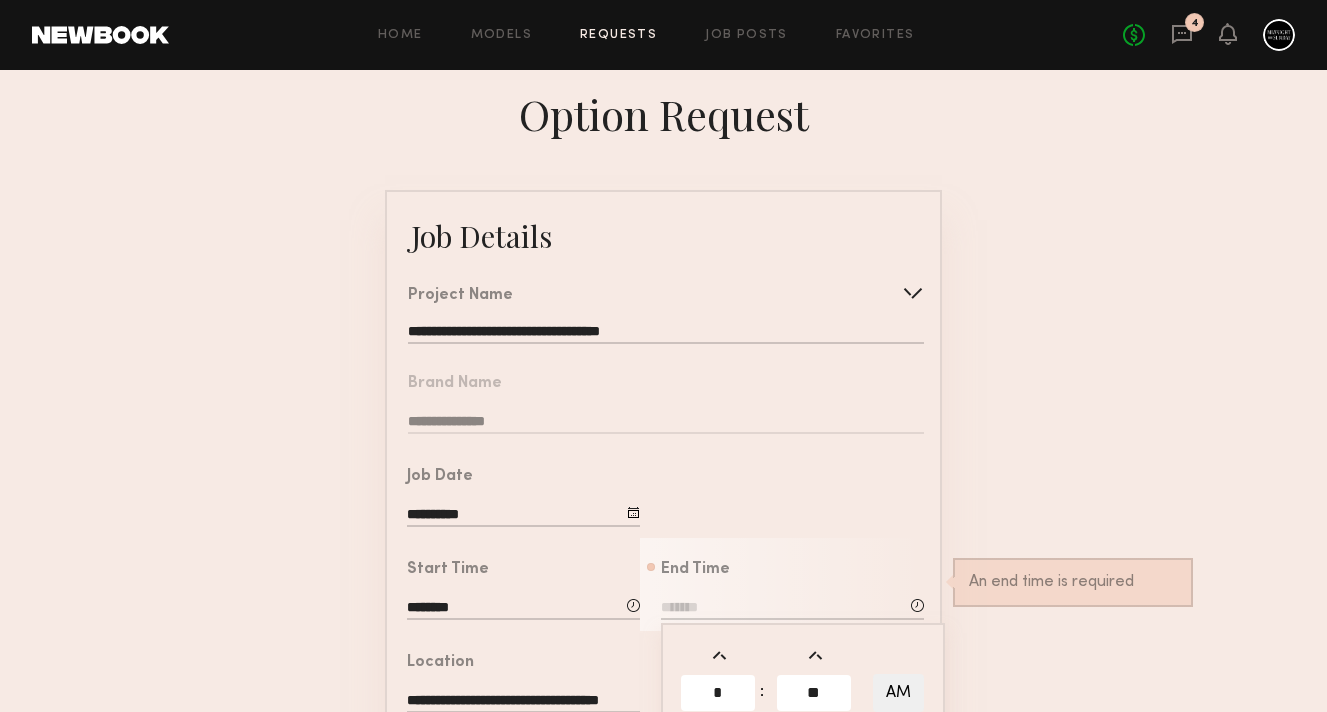 type on "**" 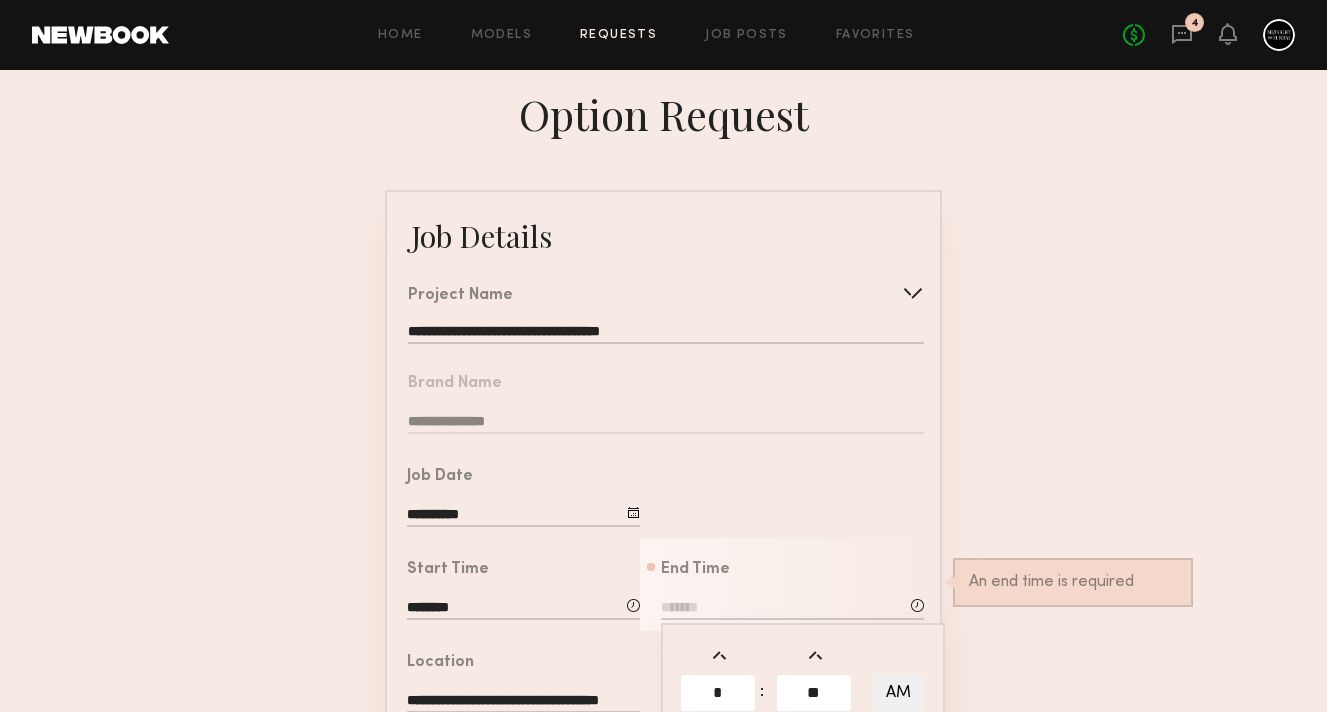 type on "*******" 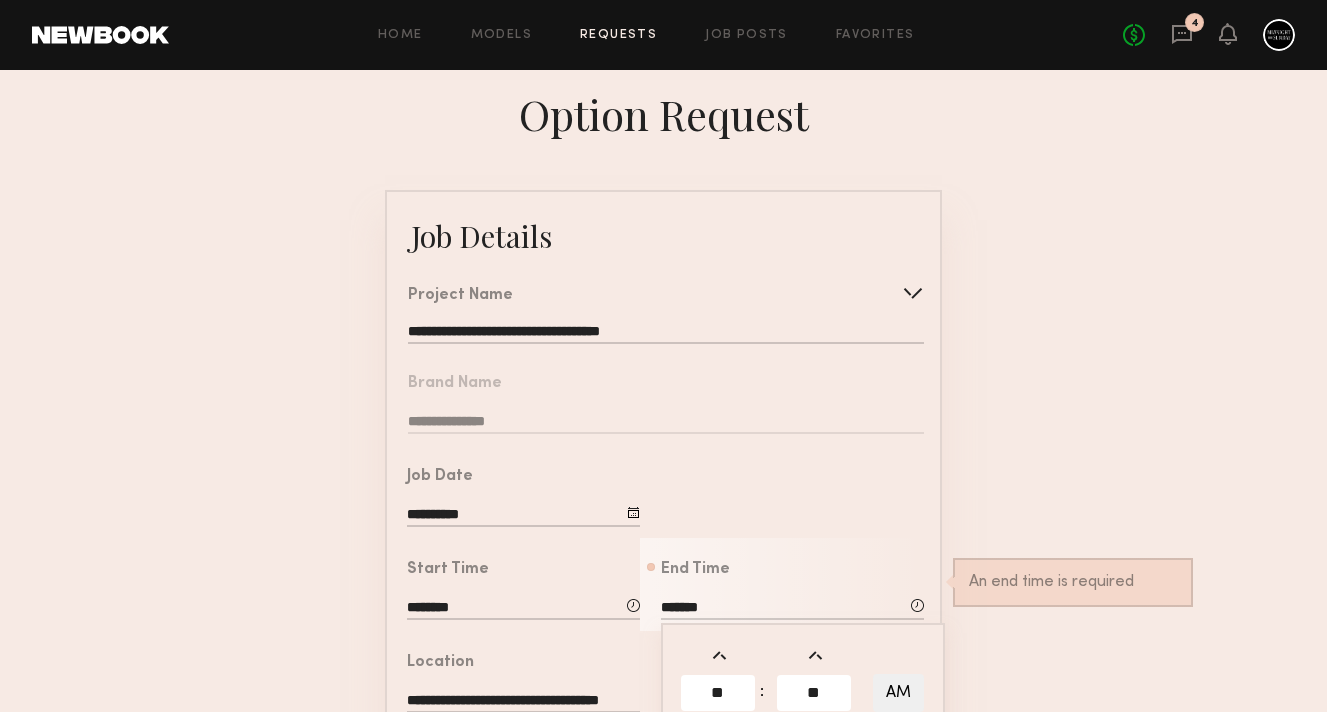 click on "AM" 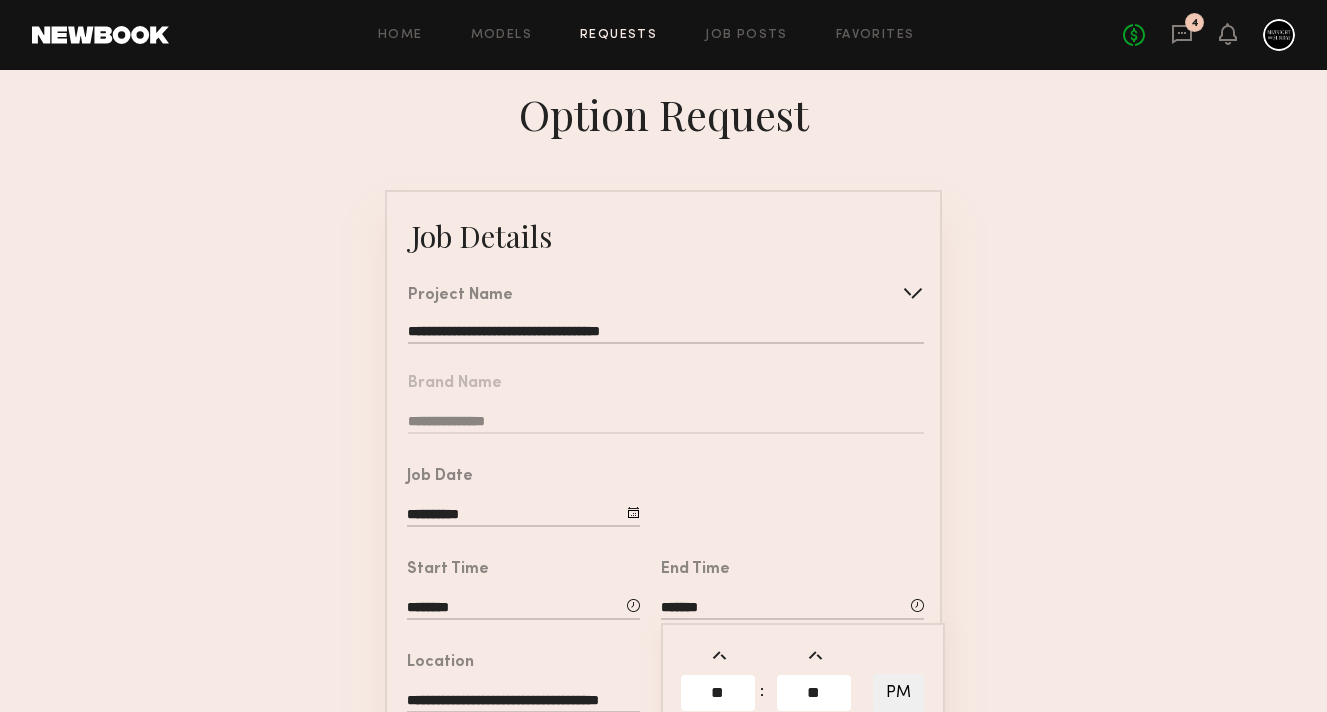 click on "**********" 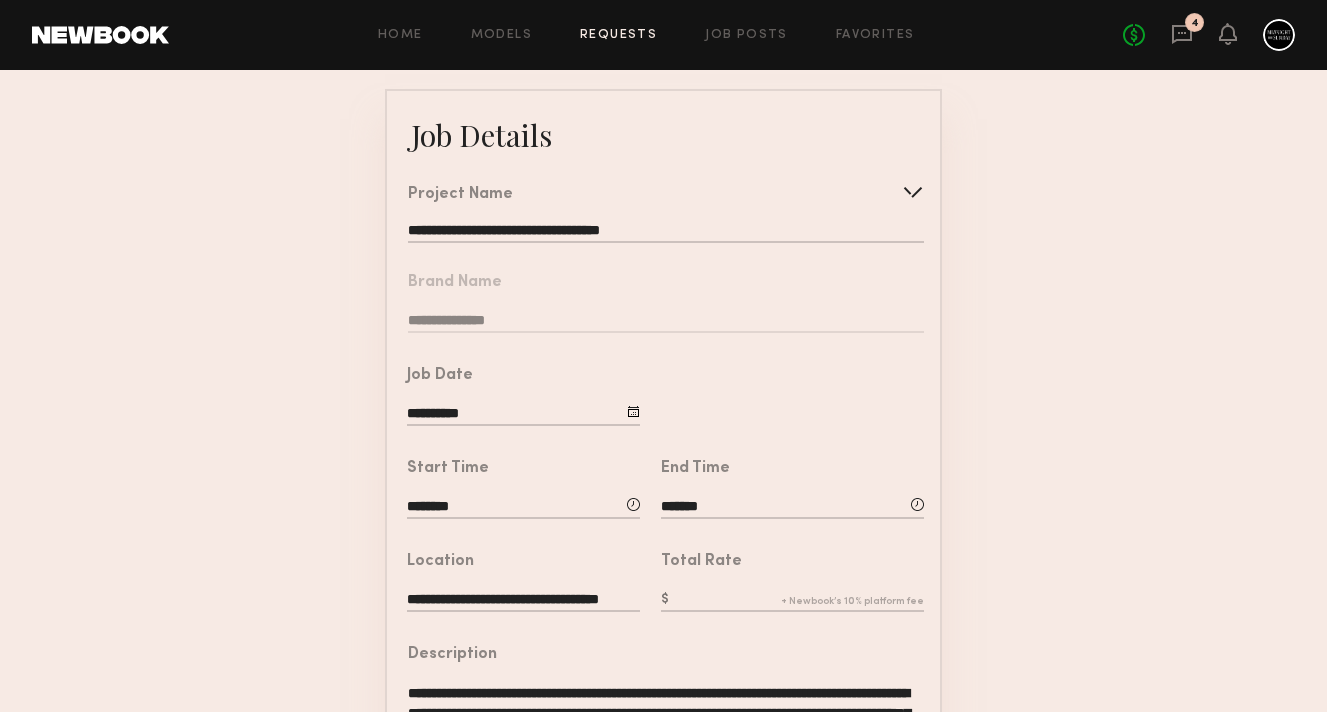 scroll, scrollTop: 102, scrollLeft: 0, axis: vertical 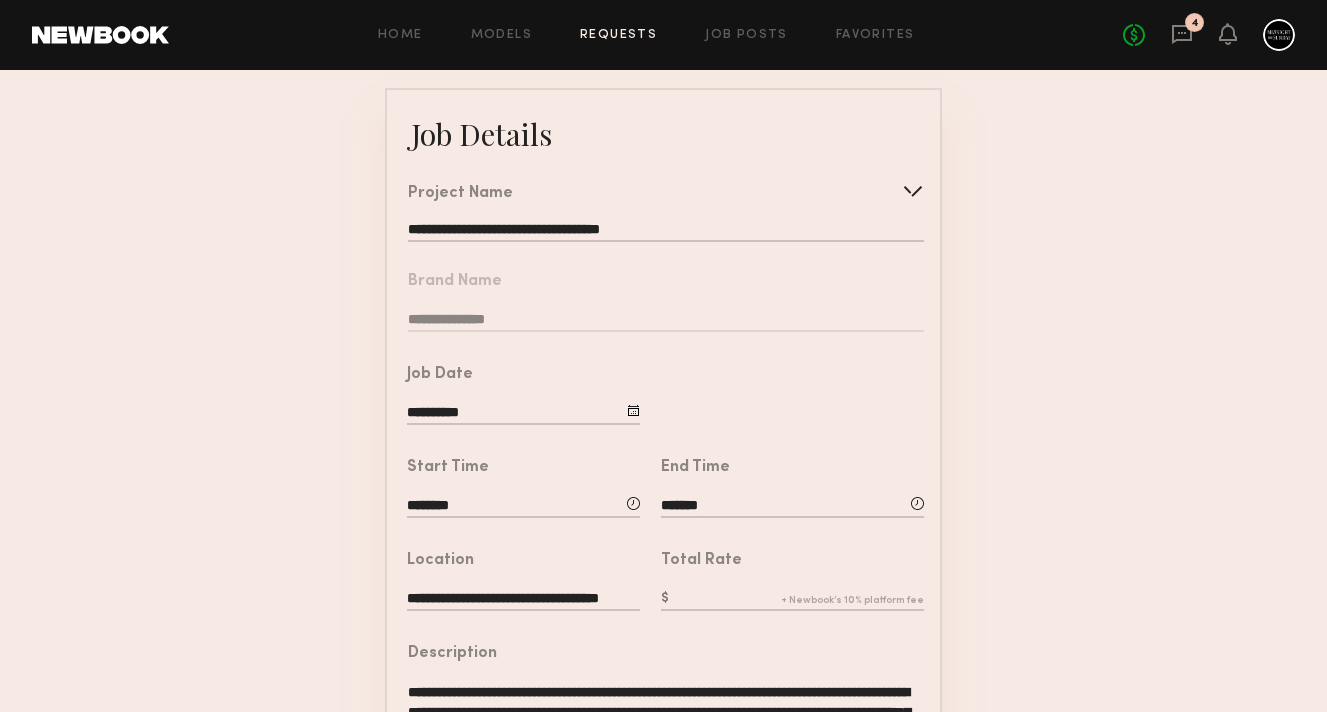click on "Total Rate" 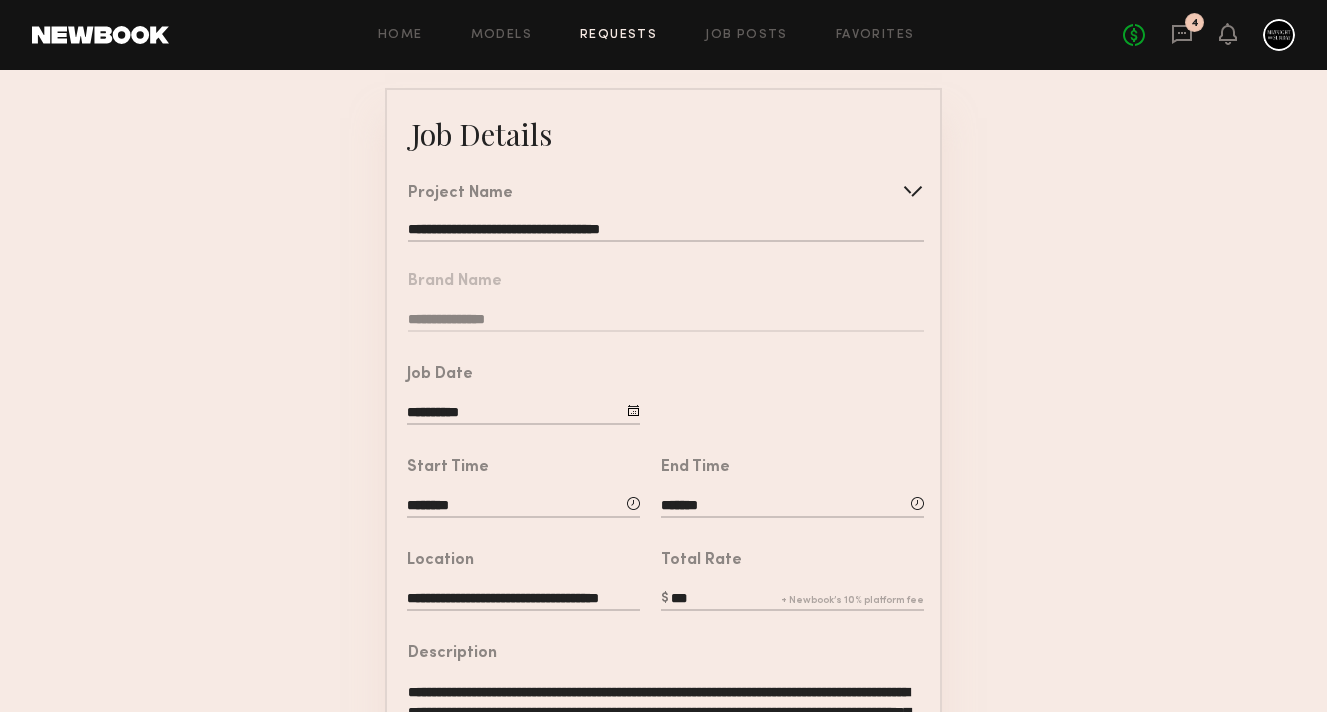 type on "***" 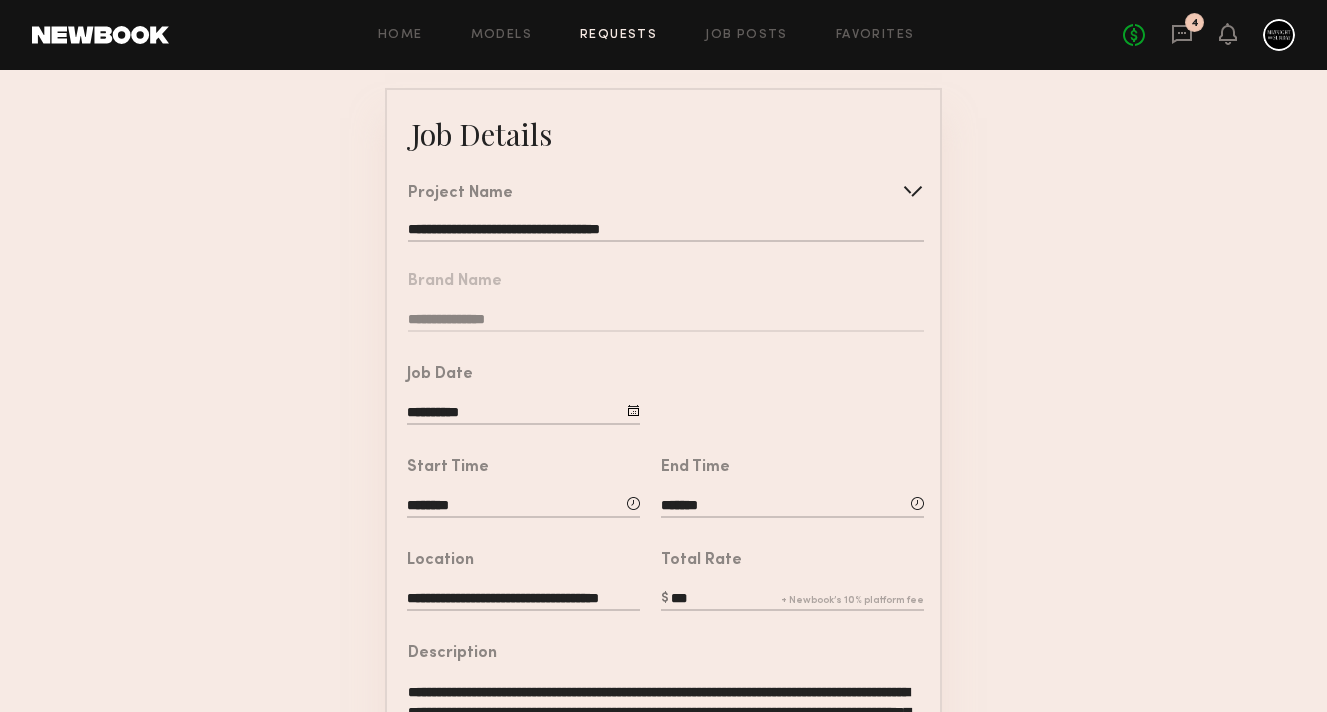 click on "**********" 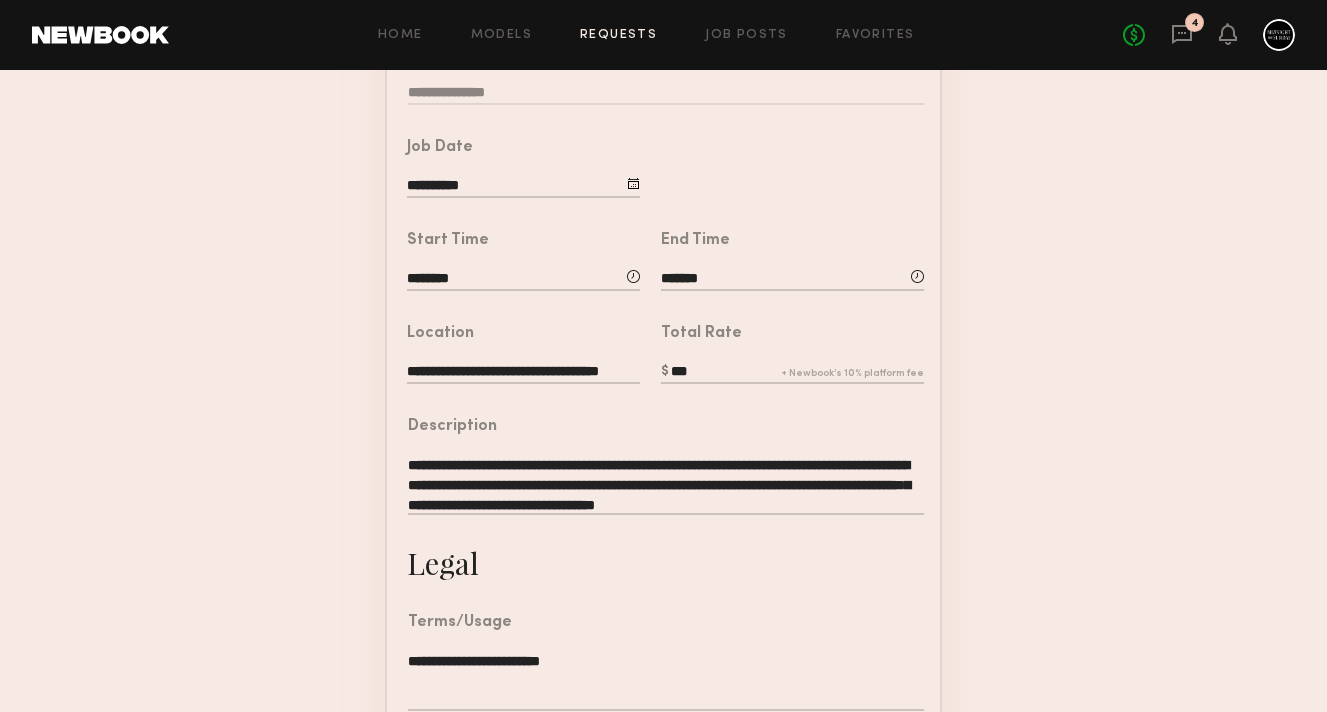 scroll, scrollTop: 604, scrollLeft: 0, axis: vertical 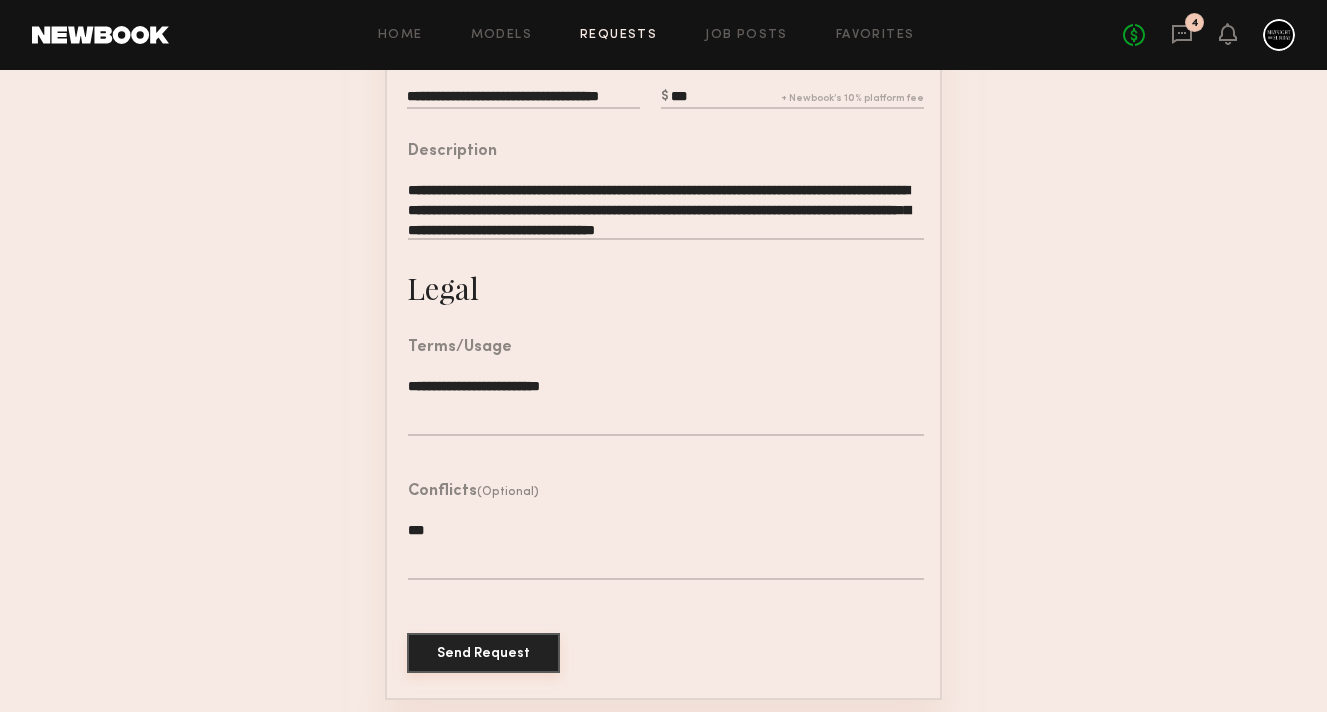 click on "Send Request" 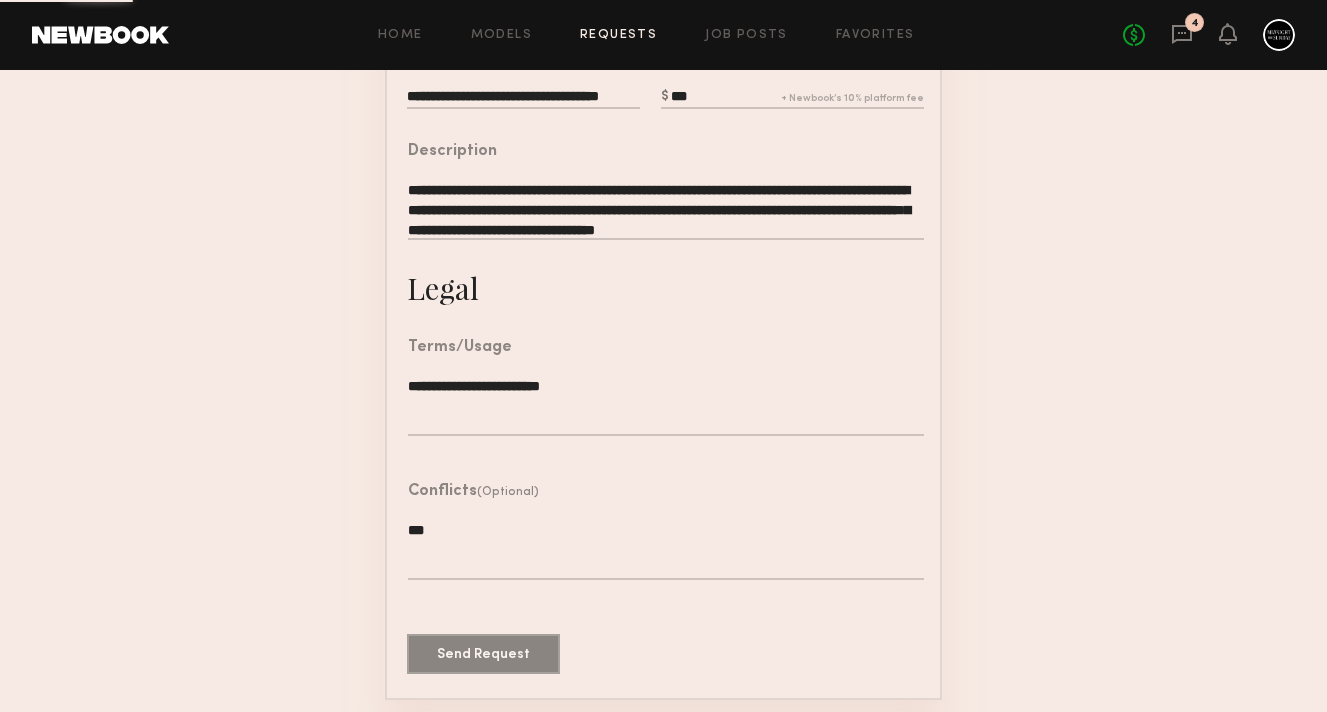 scroll, scrollTop: 0, scrollLeft: 0, axis: both 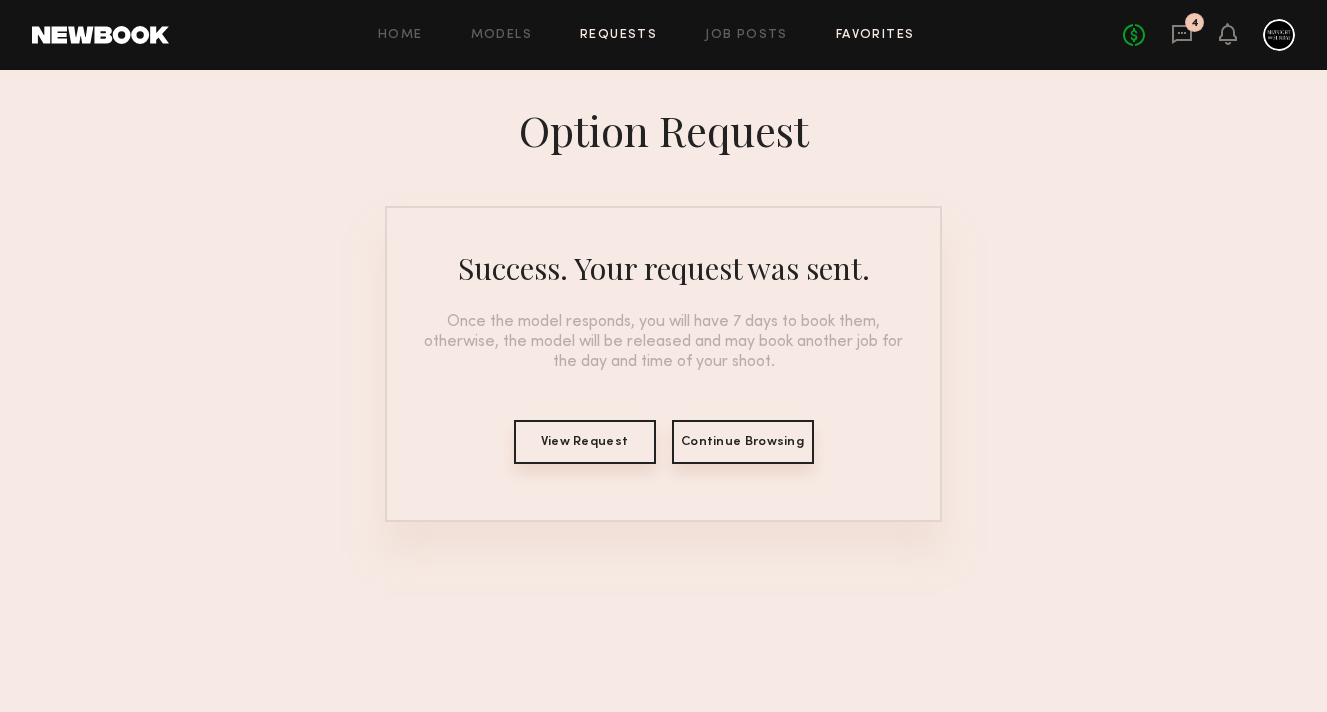 click on "Favorites" 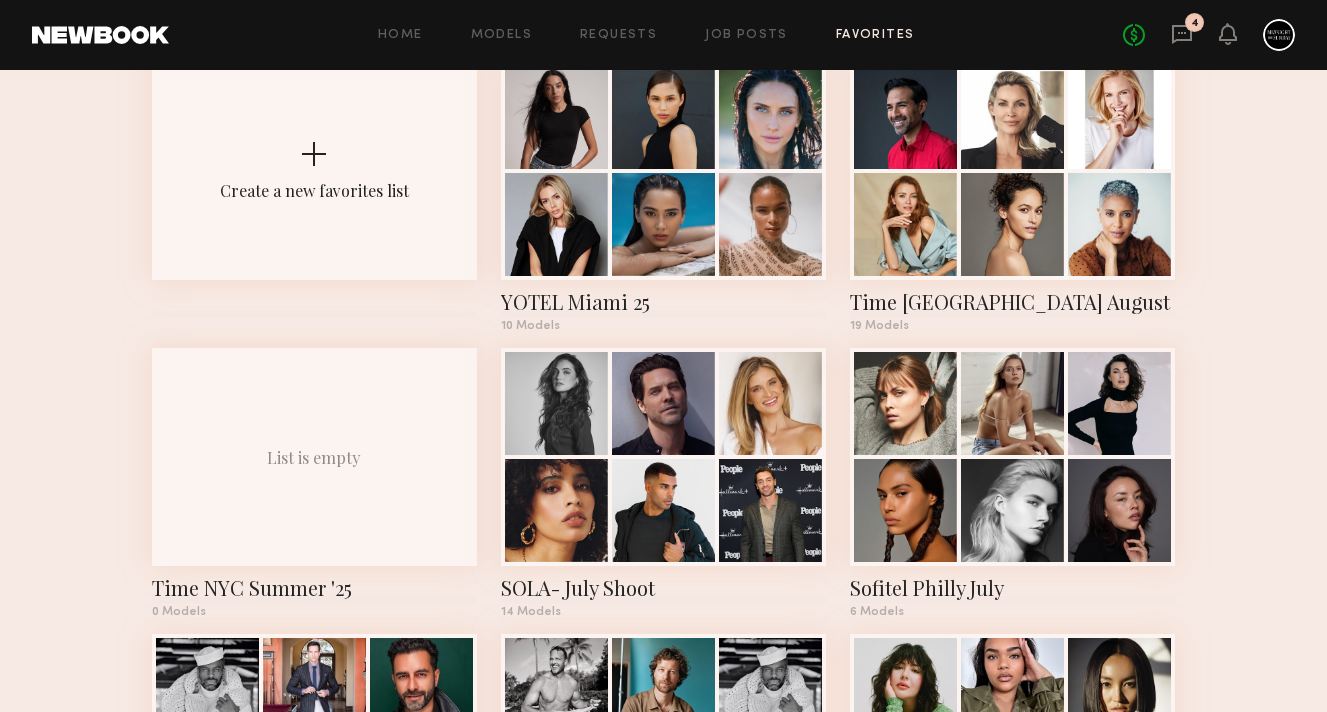 scroll, scrollTop: 65, scrollLeft: 0, axis: vertical 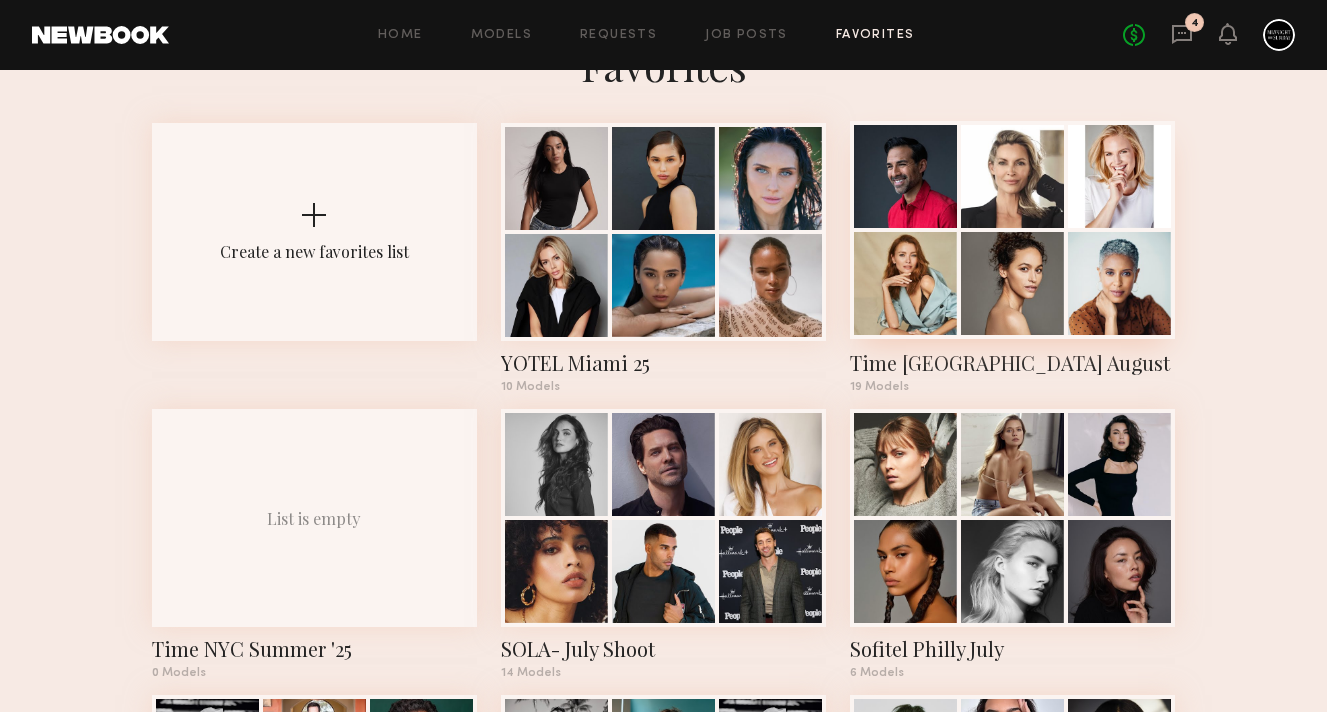 click 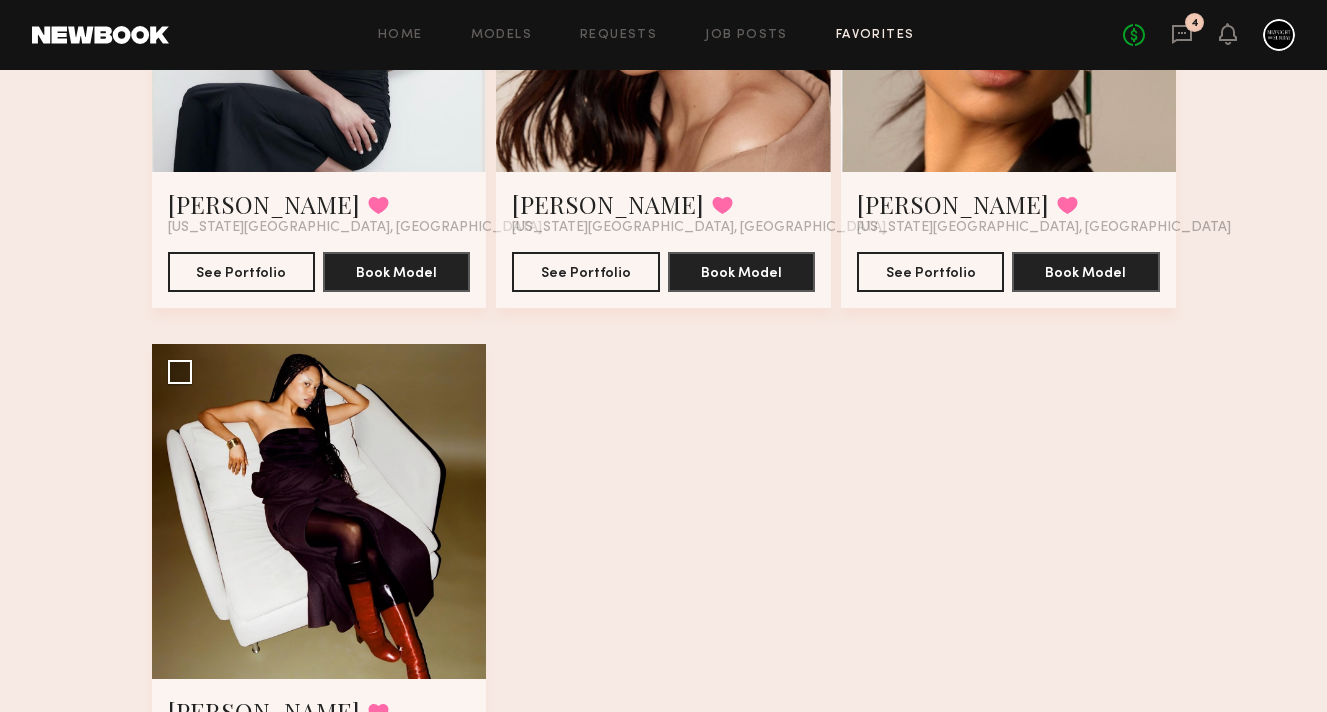 scroll, scrollTop: 3098, scrollLeft: 0, axis: vertical 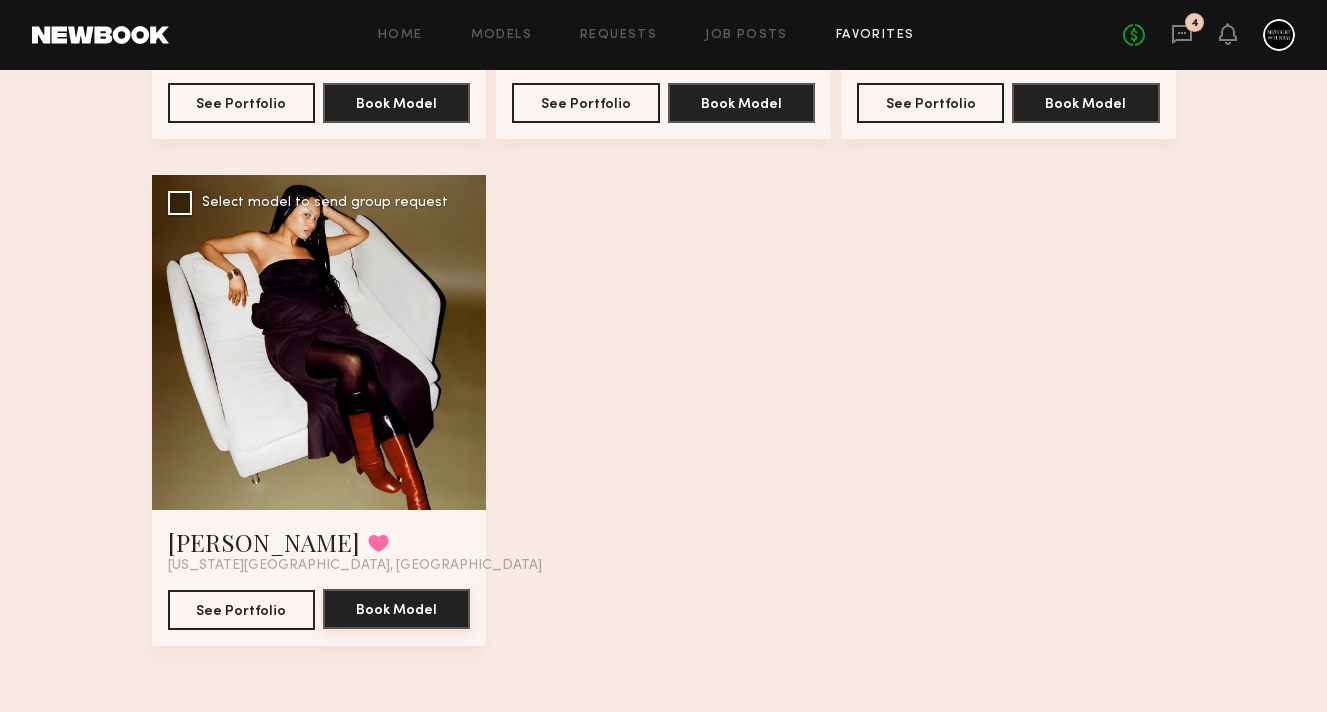 click on "Book Model" 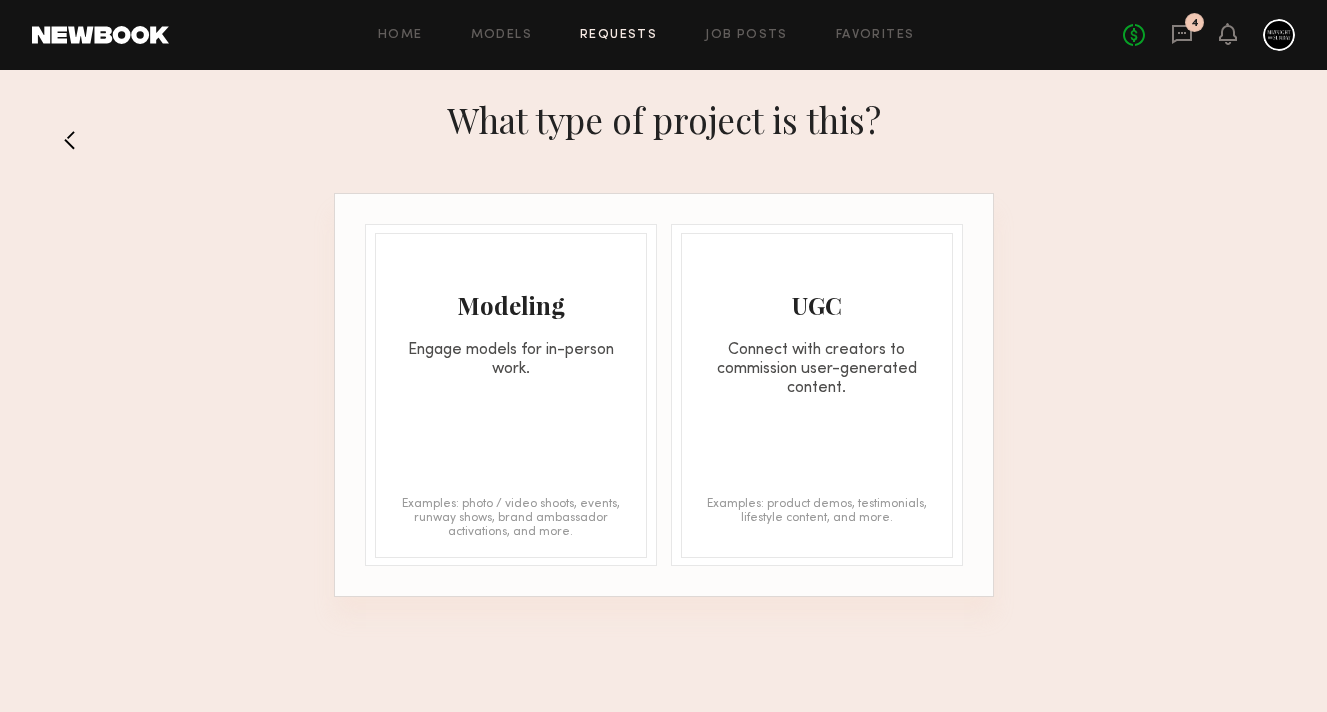 click on "Modeling Engage models for in-person work. Examples: photo / video shoots, events, runway shows, brand ambassador activations, and more." 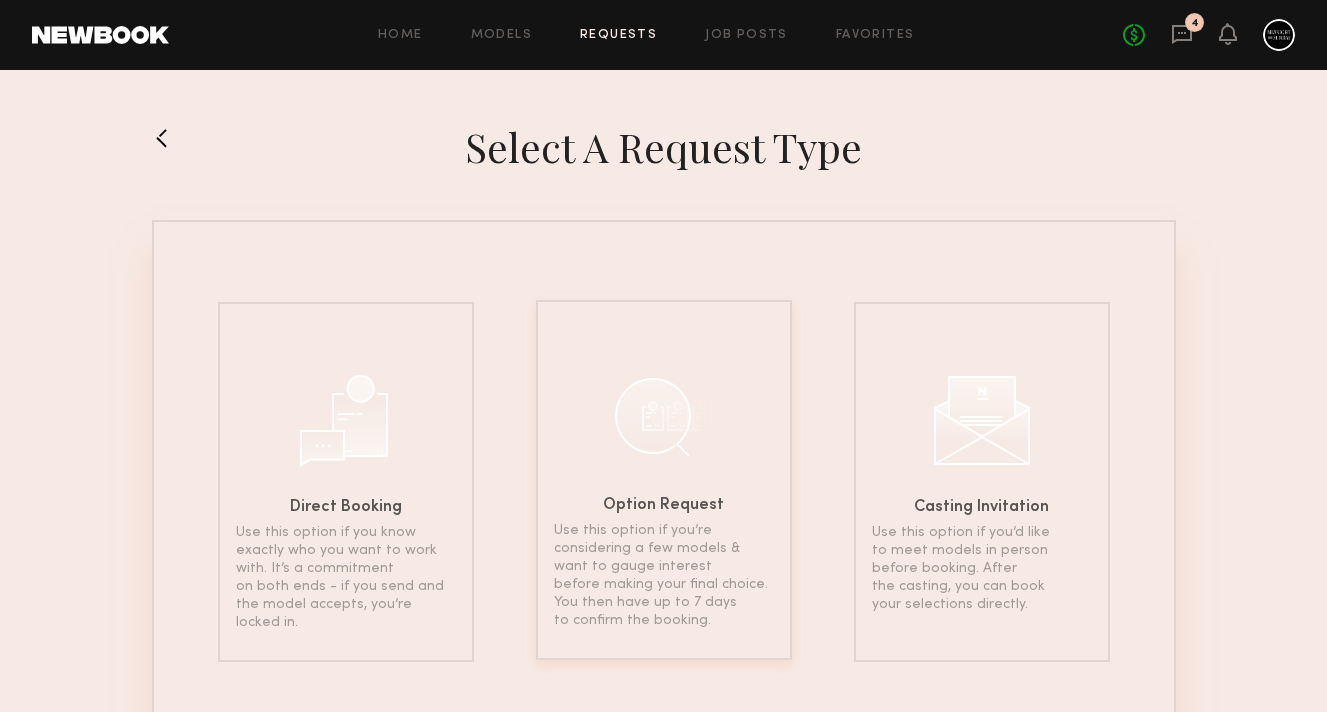 click on "Option Request Use this option if you’re considering a few models & want to gauge interest before making your final choice. You then have up to 7 days to confirm the booking." 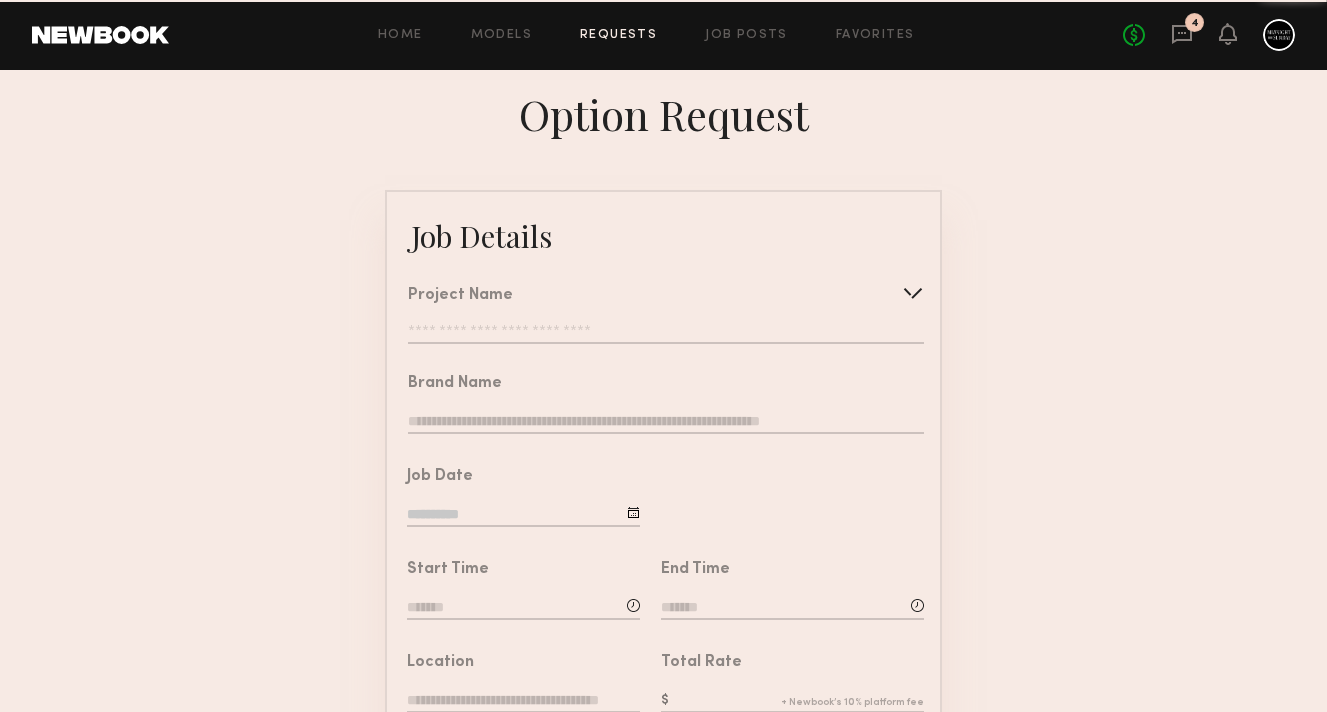 click 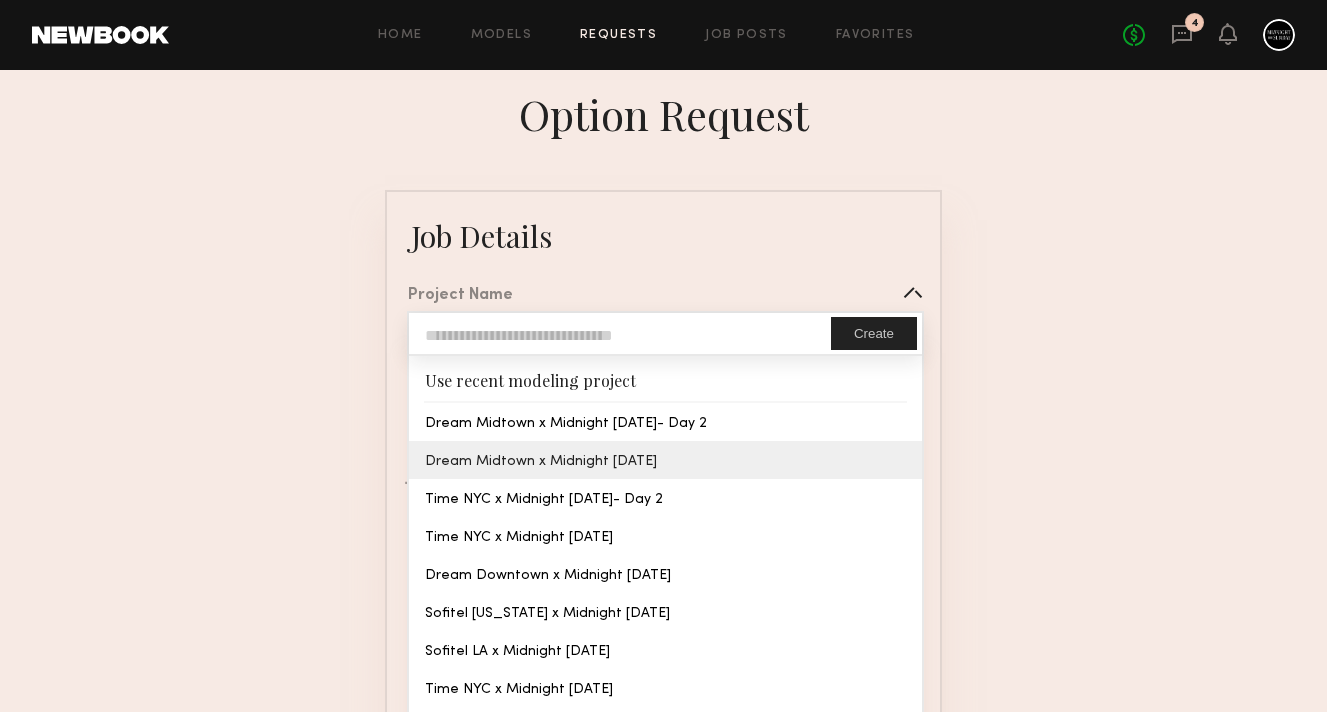 type on "**********" 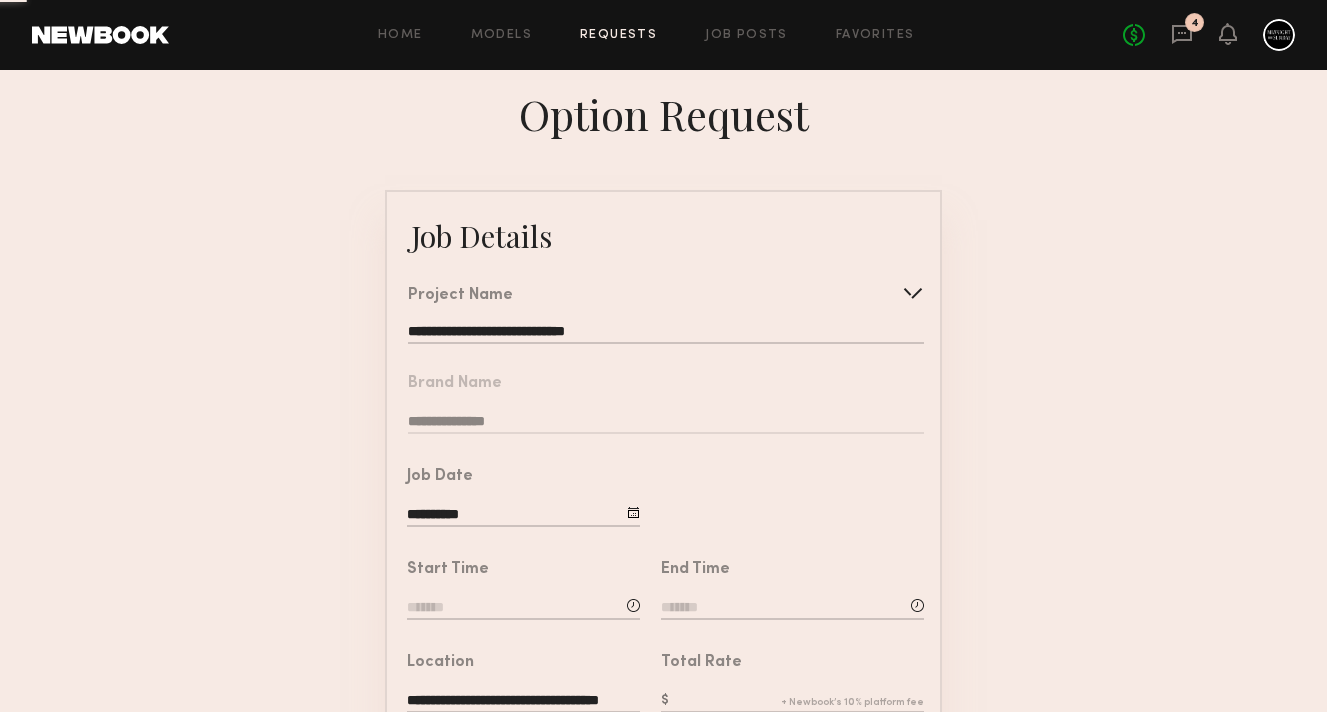 click on "**********" 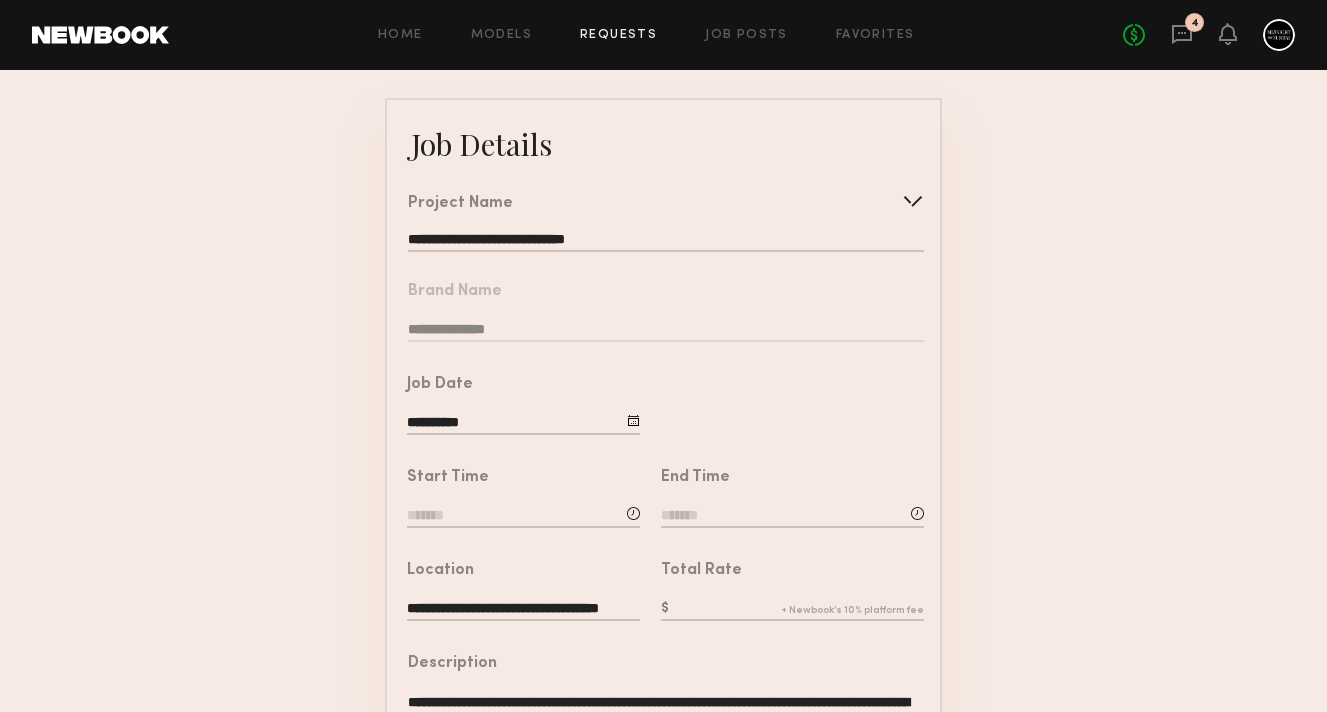 scroll, scrollTop: 114, scrollLeft: 0, axis: vertical 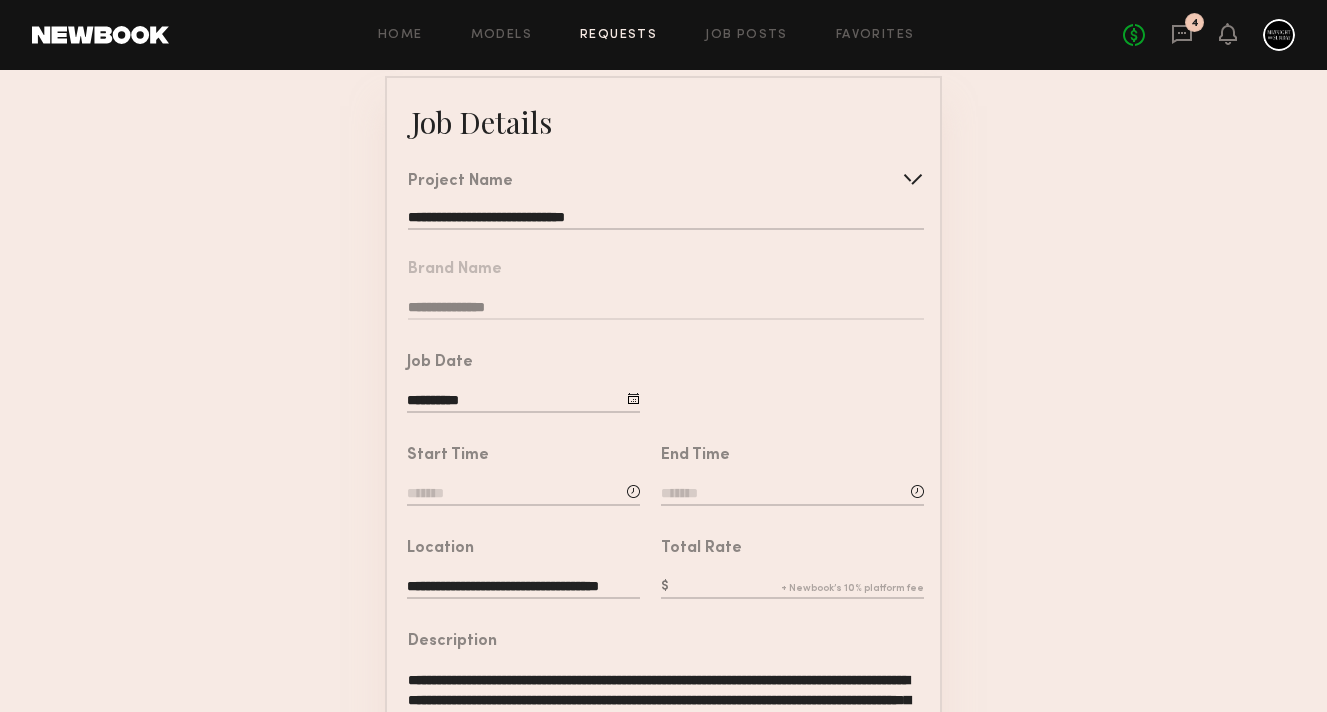 click 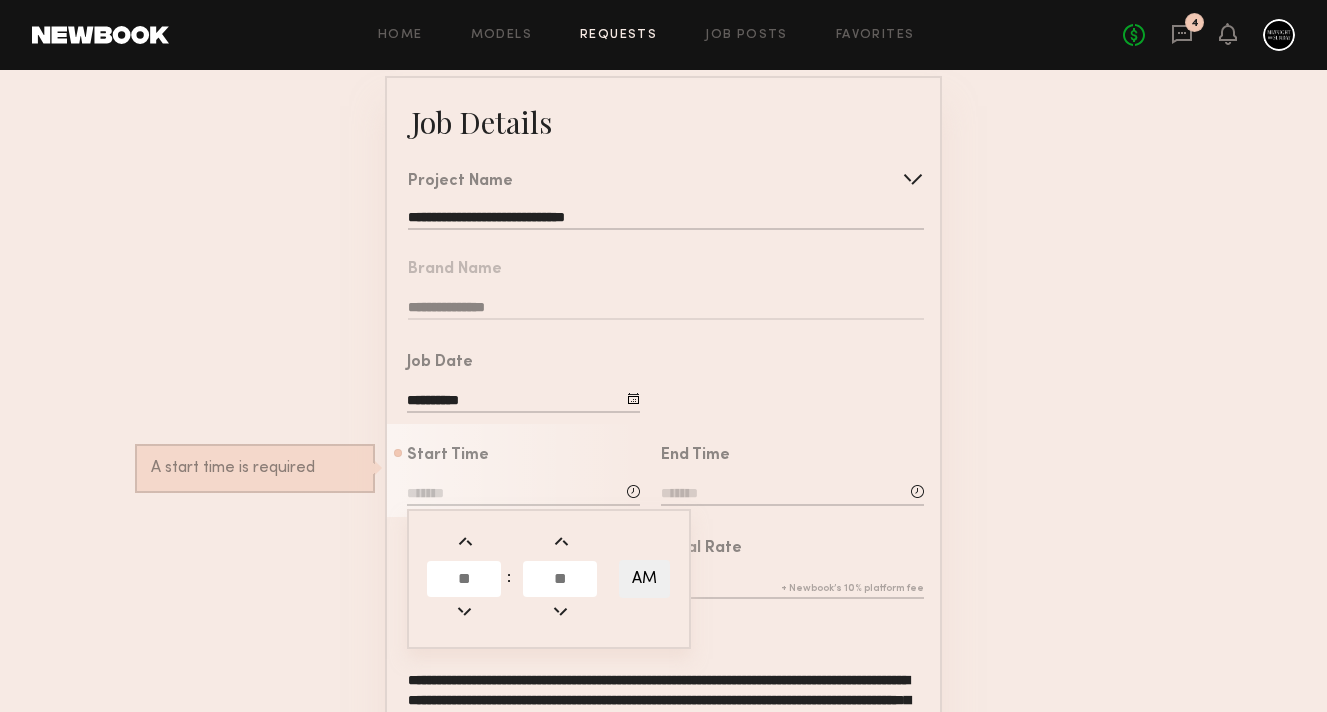 click 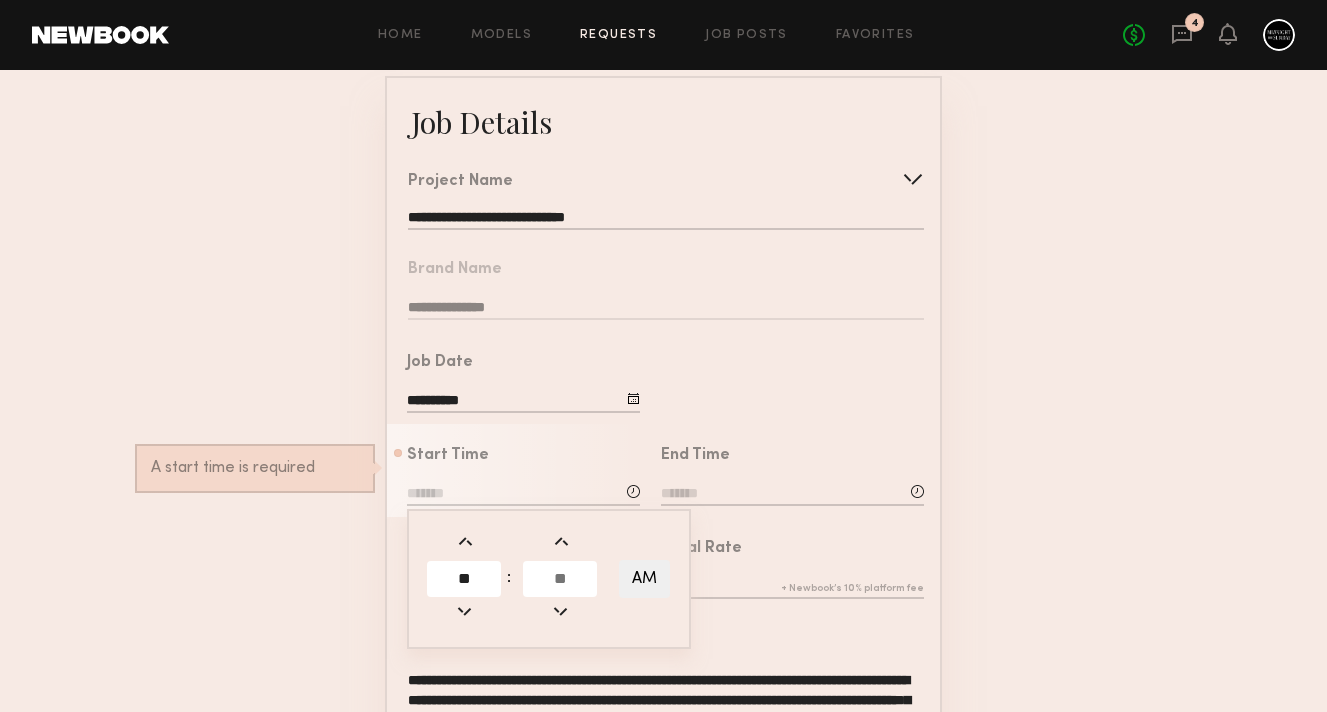 type on "**" 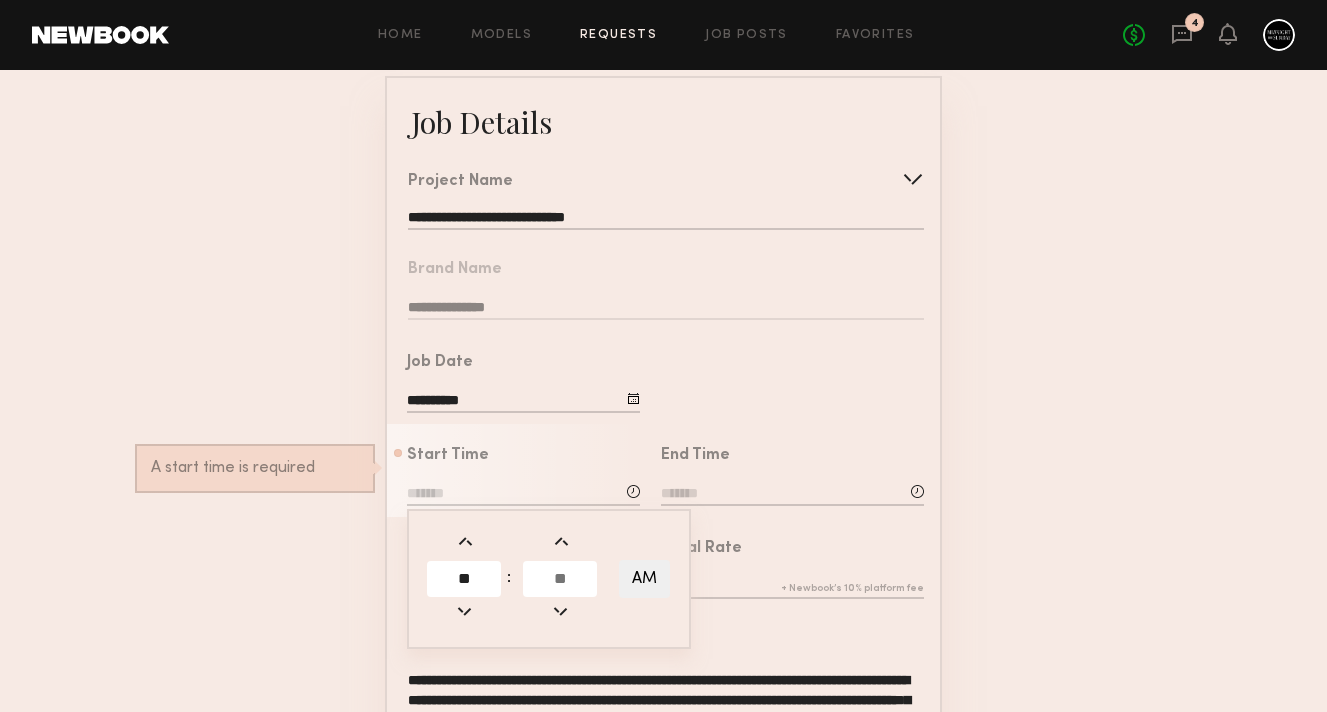 click 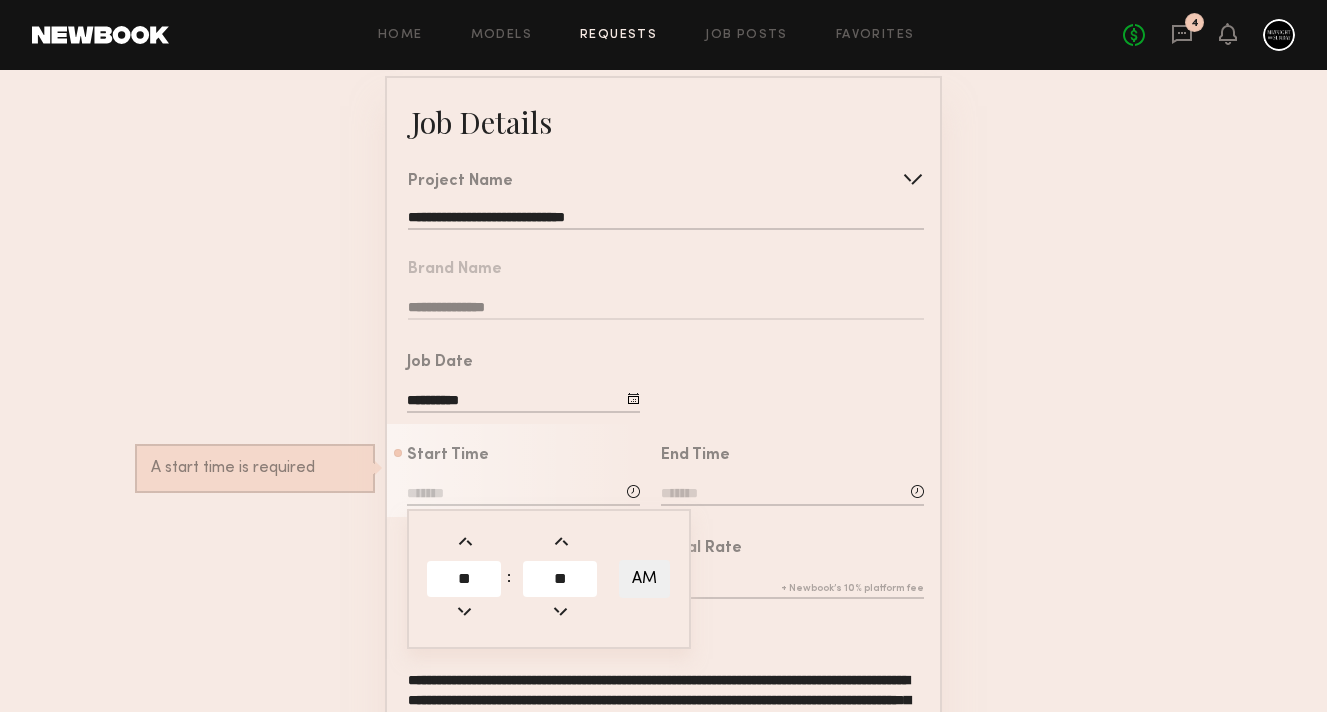 type on "**" 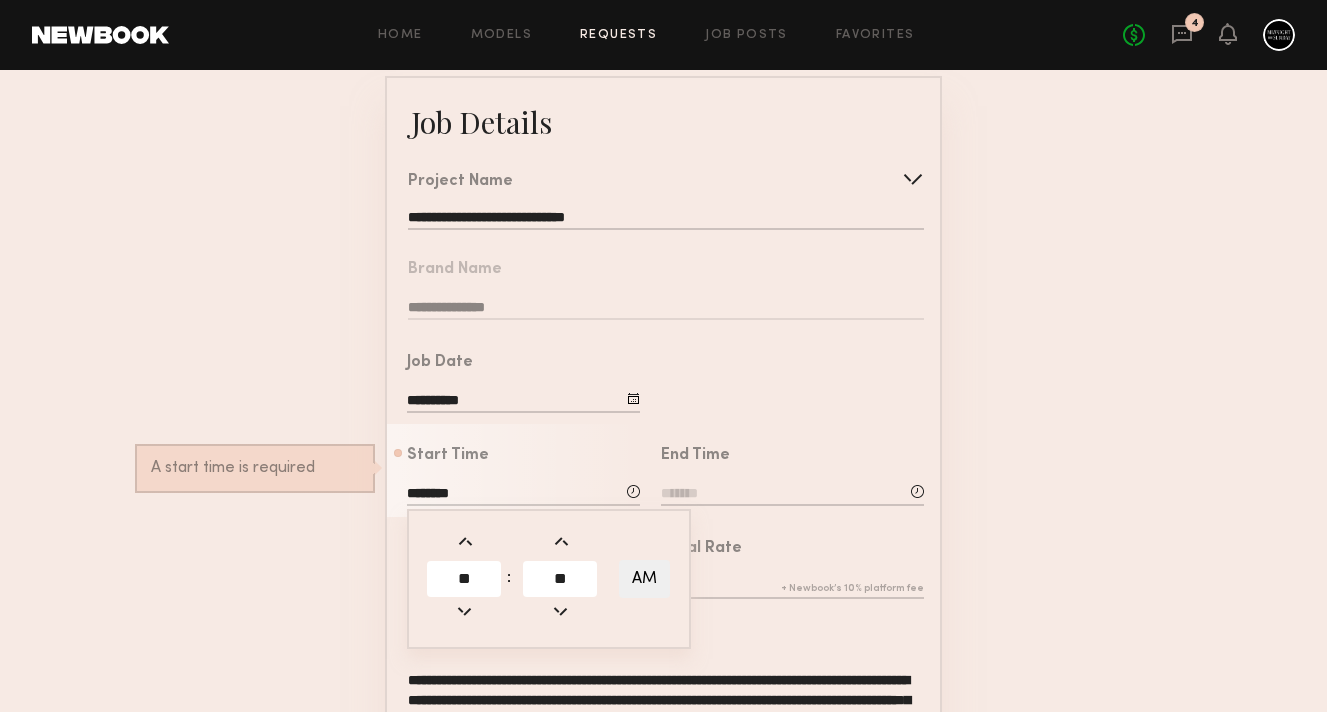 click on "AM" 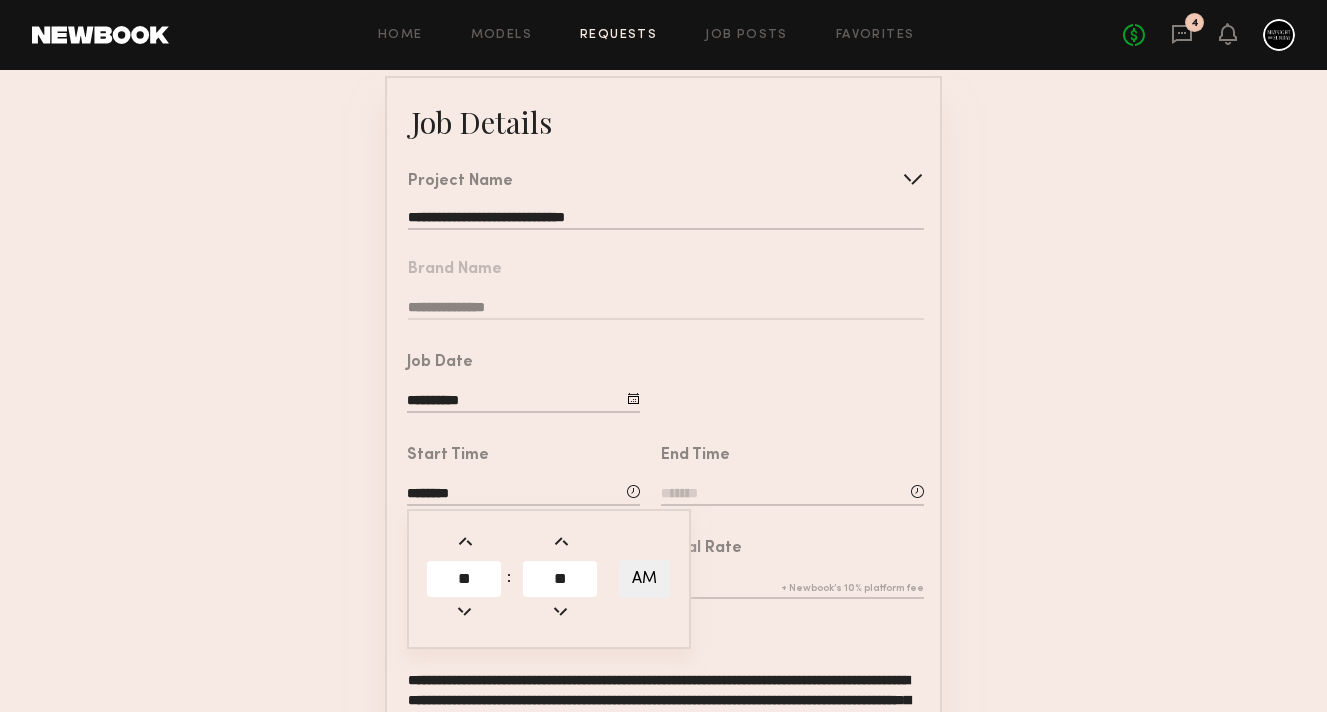 click on "AM" 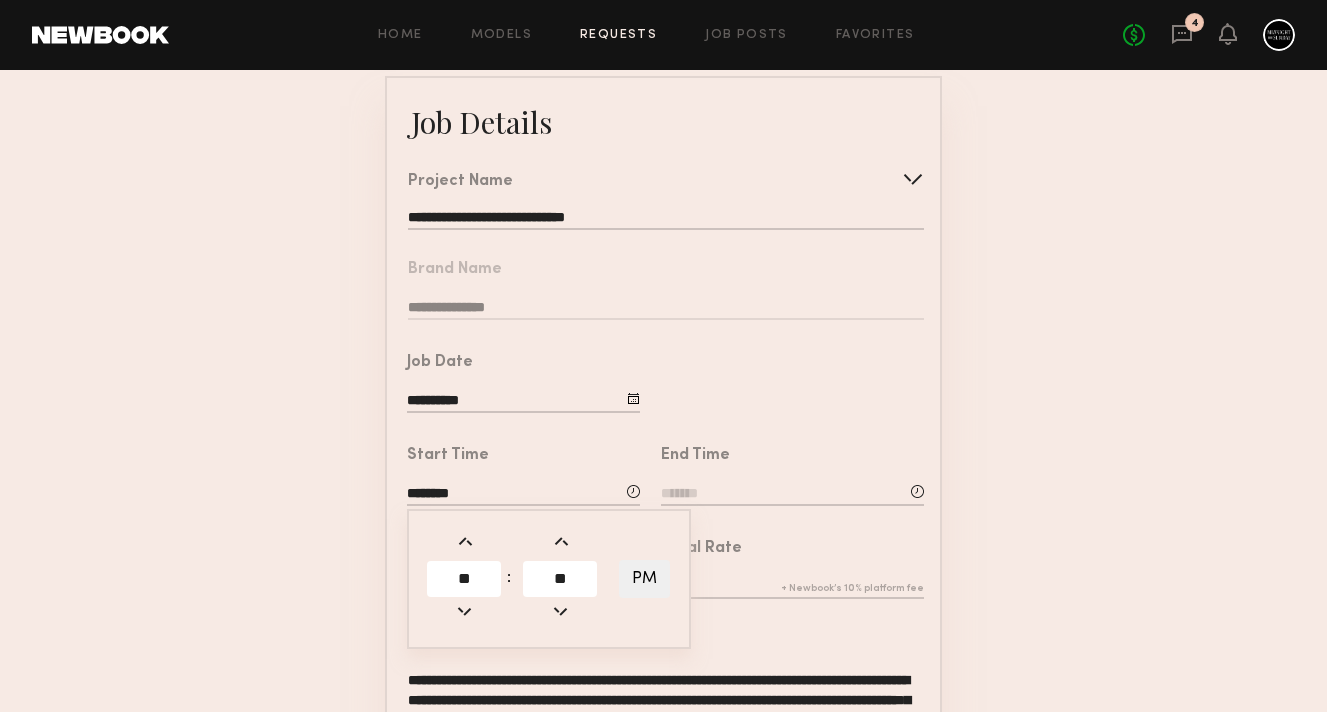 click 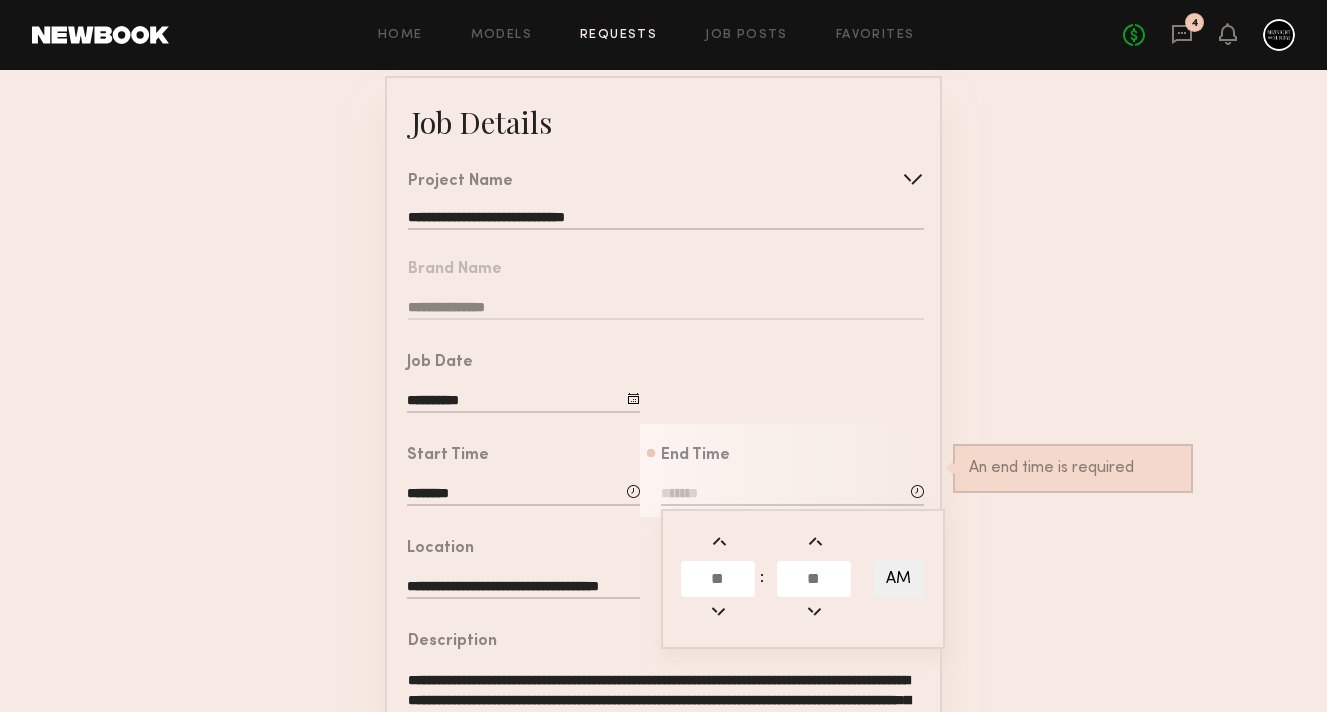 click 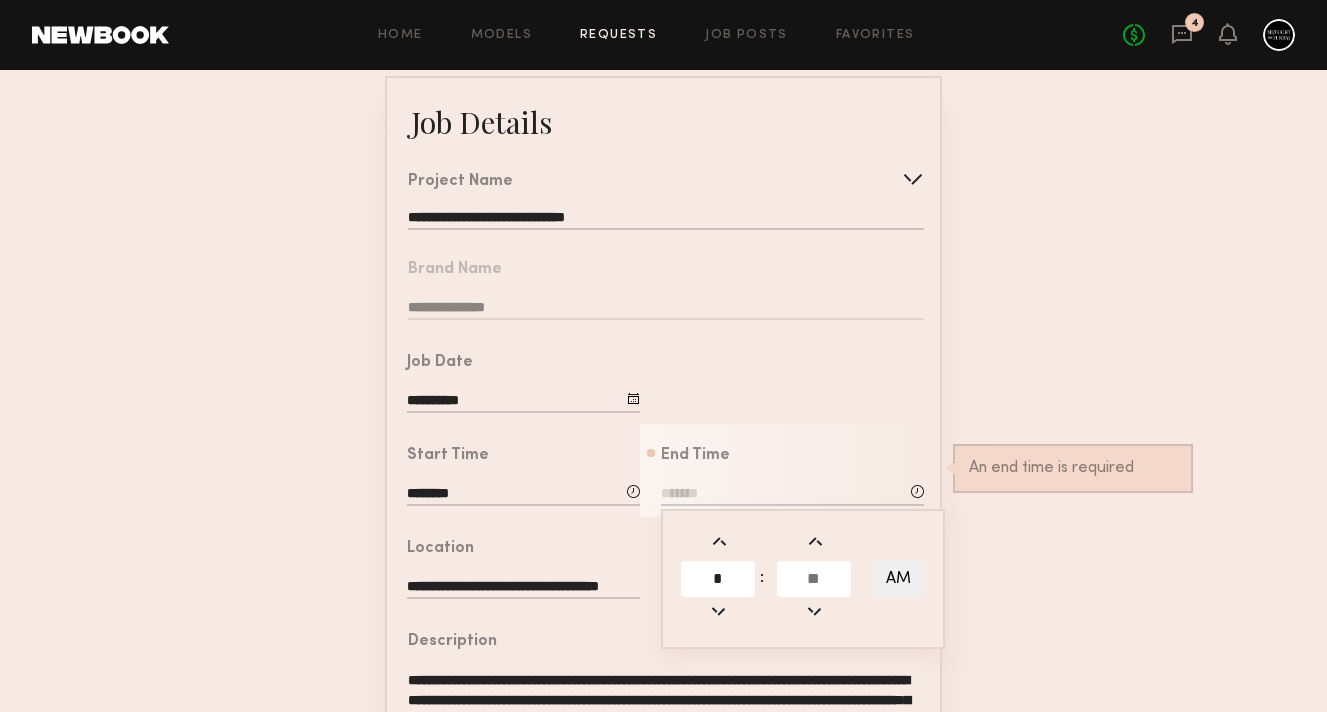 type on "*" 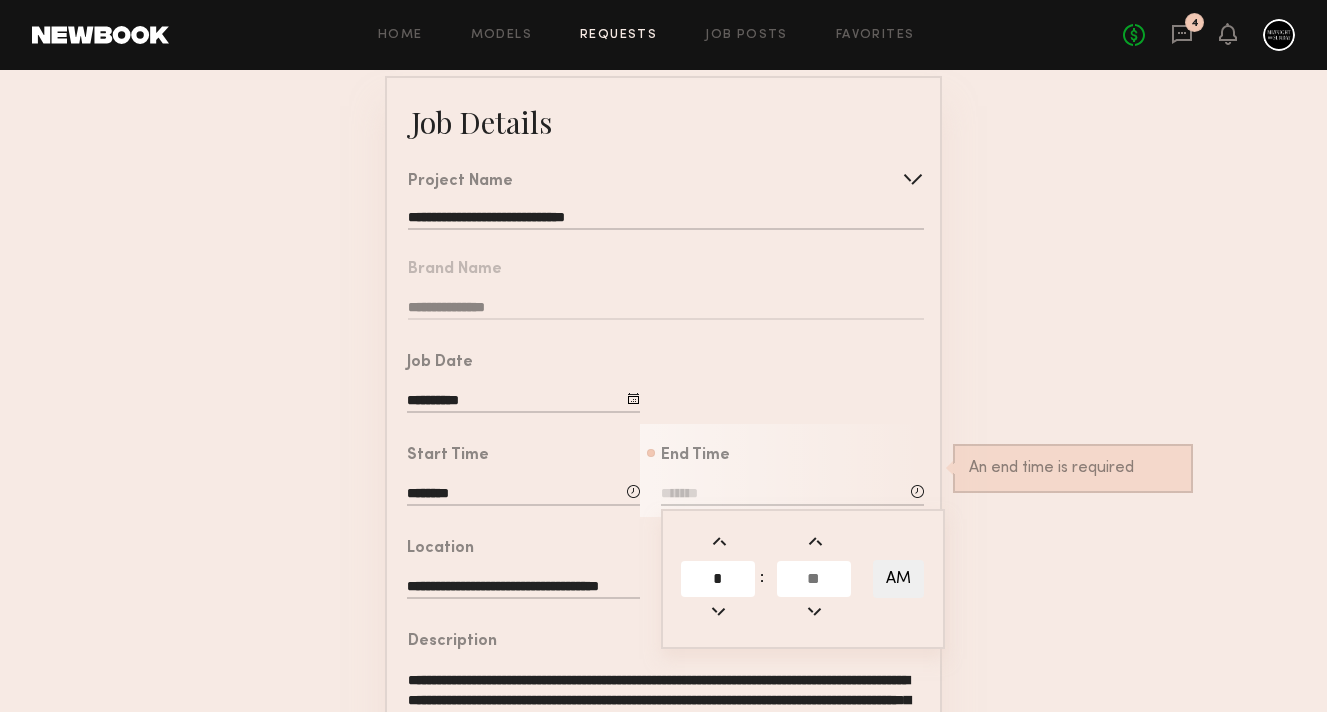 click 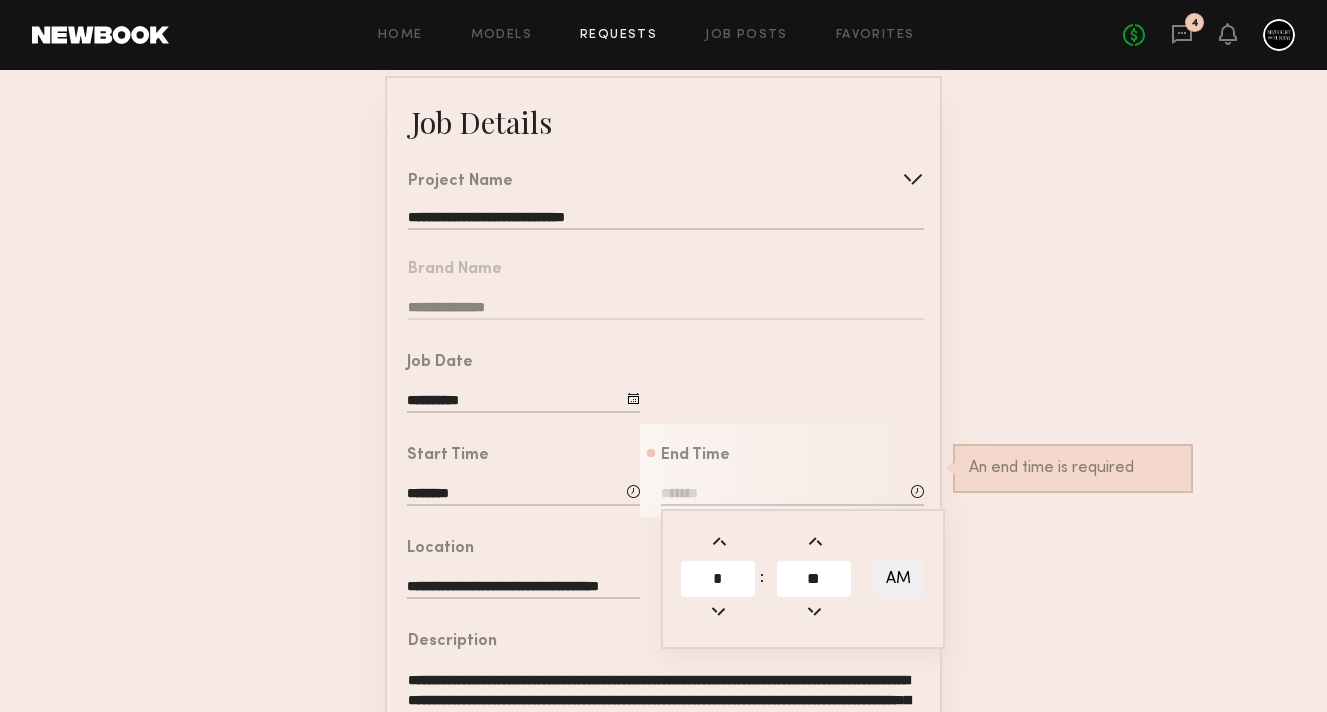 type on "**" 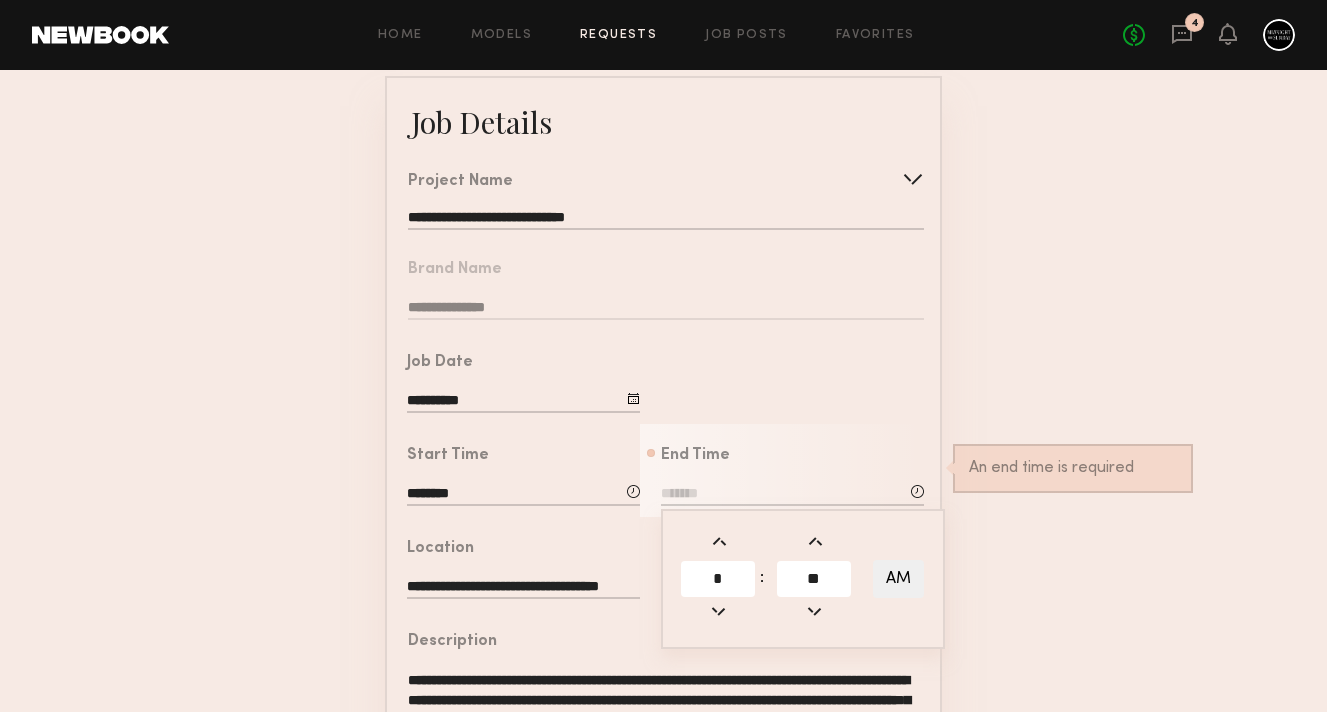 type on "*******" 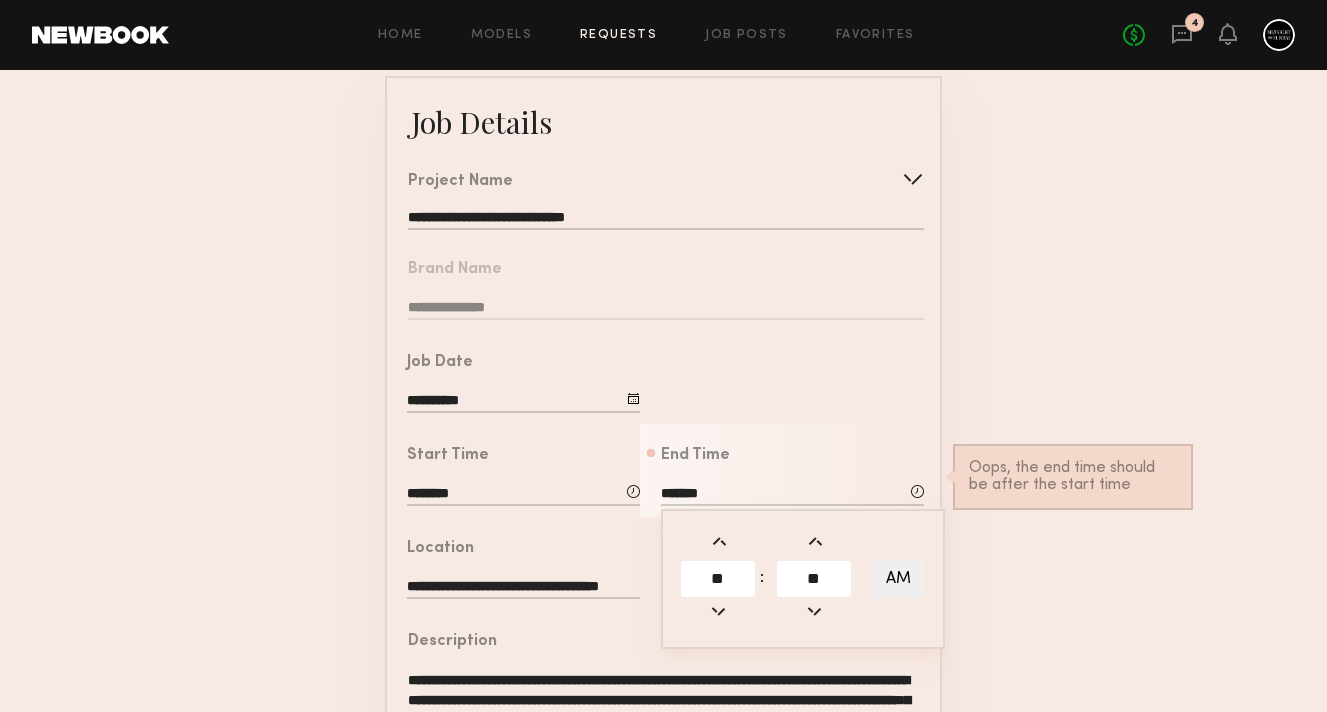 click on "AM" 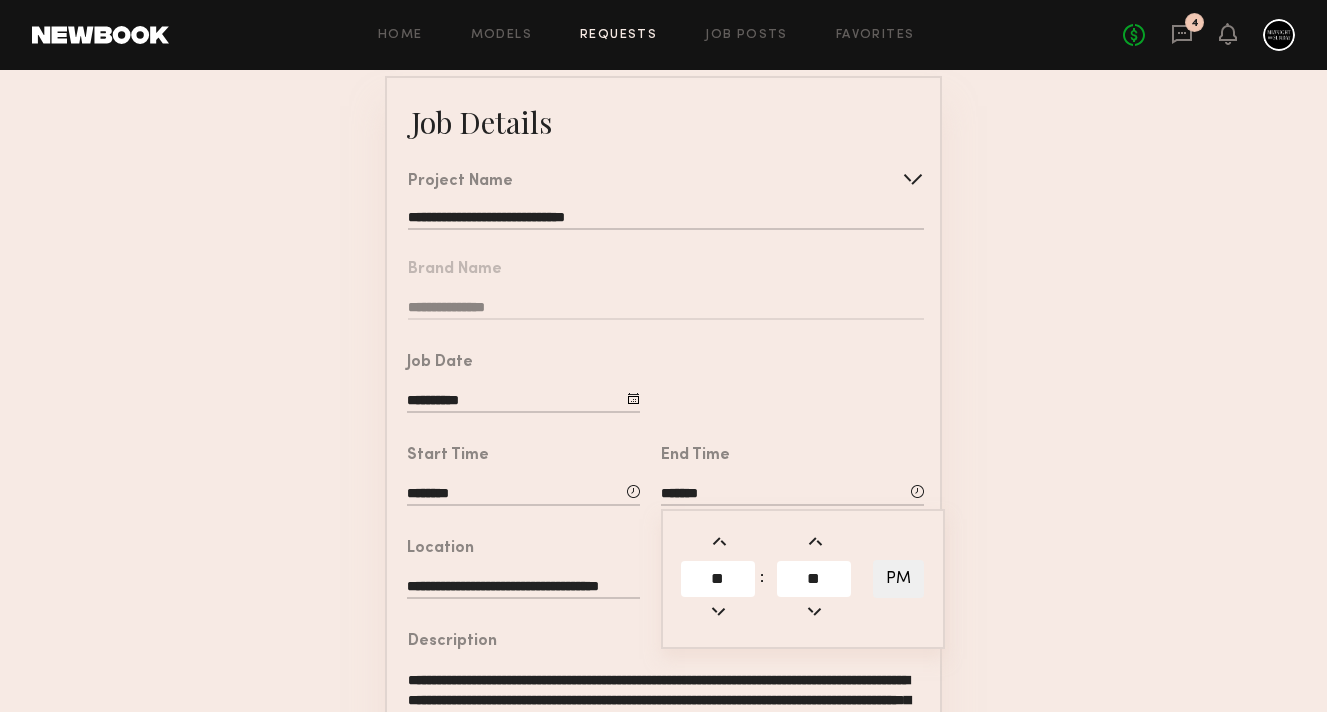 click on "**********" 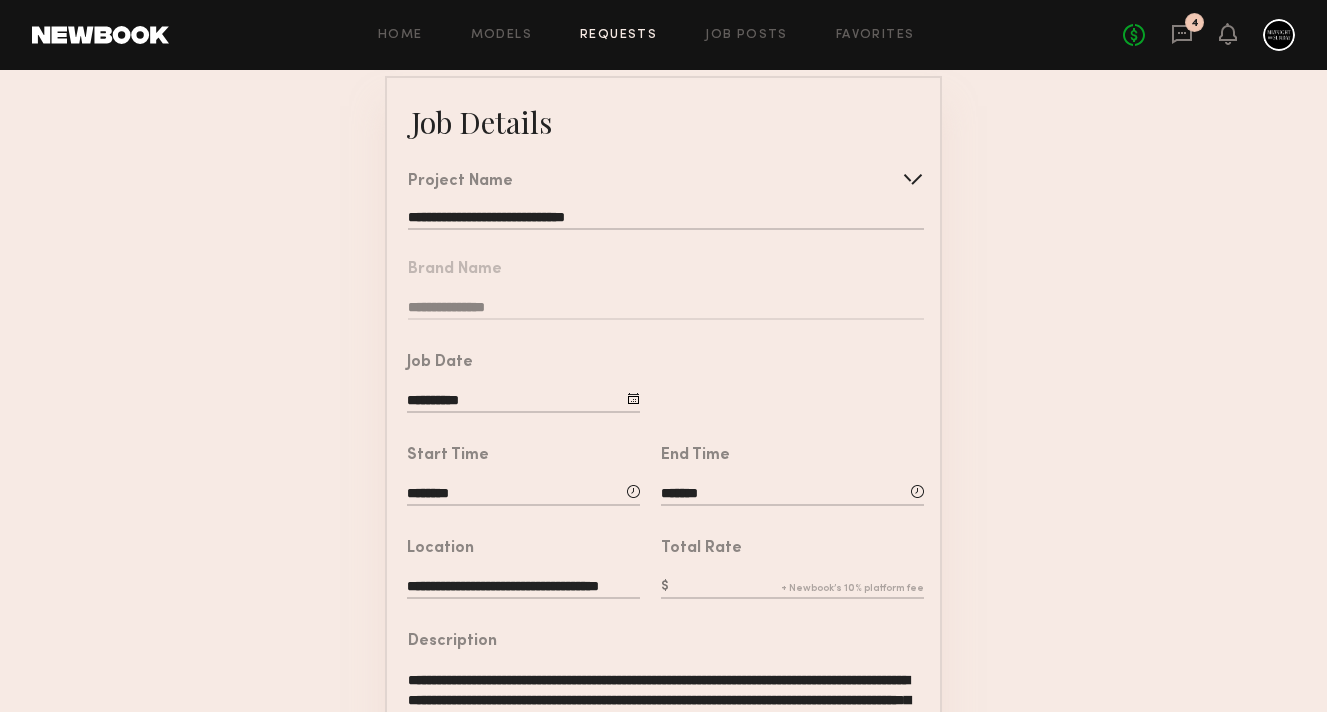 click 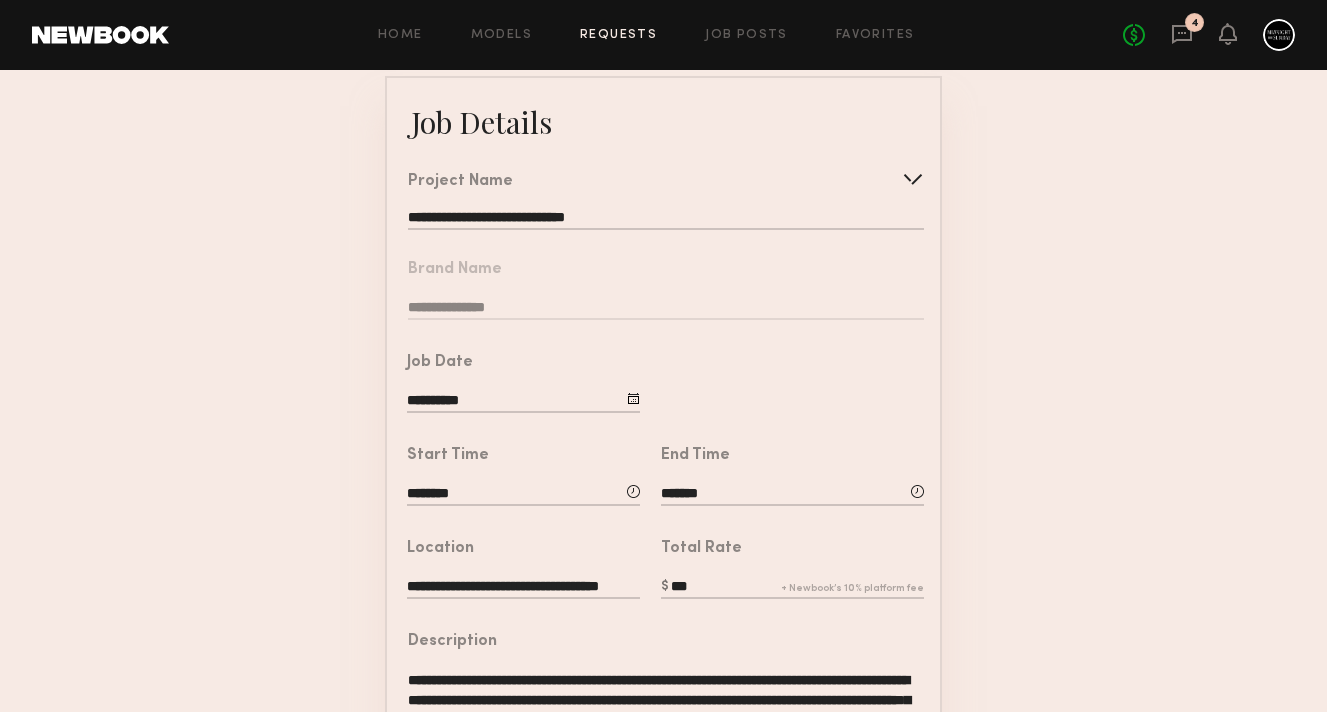 type on "***" 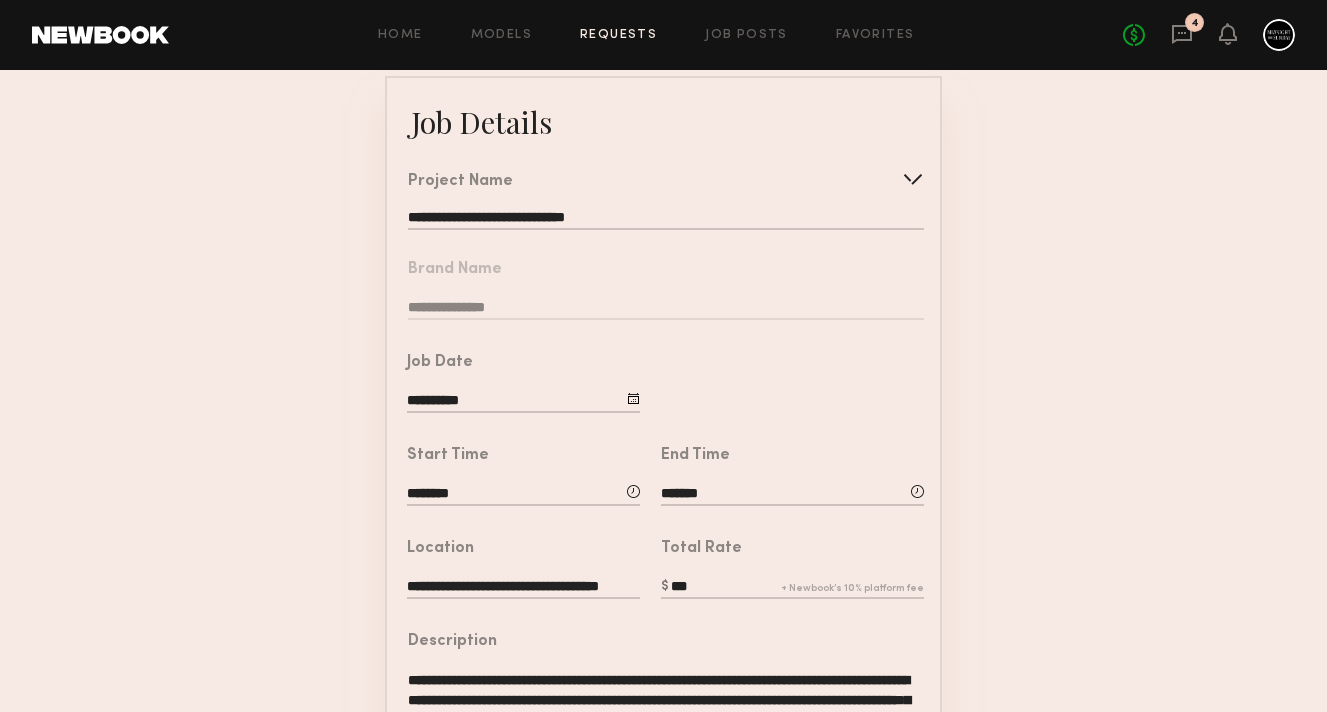 click on "**********" 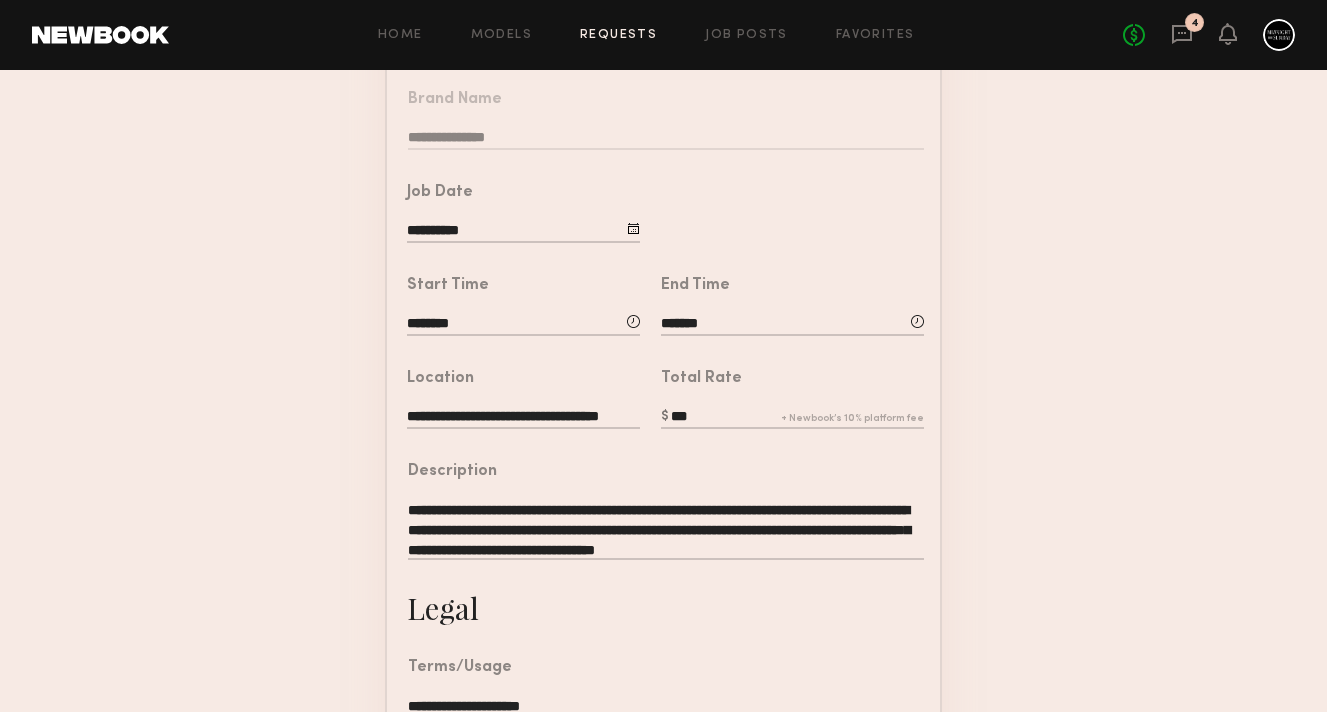 scroll, scrollTop: 604, scrollLeft: 0, axis: vertical 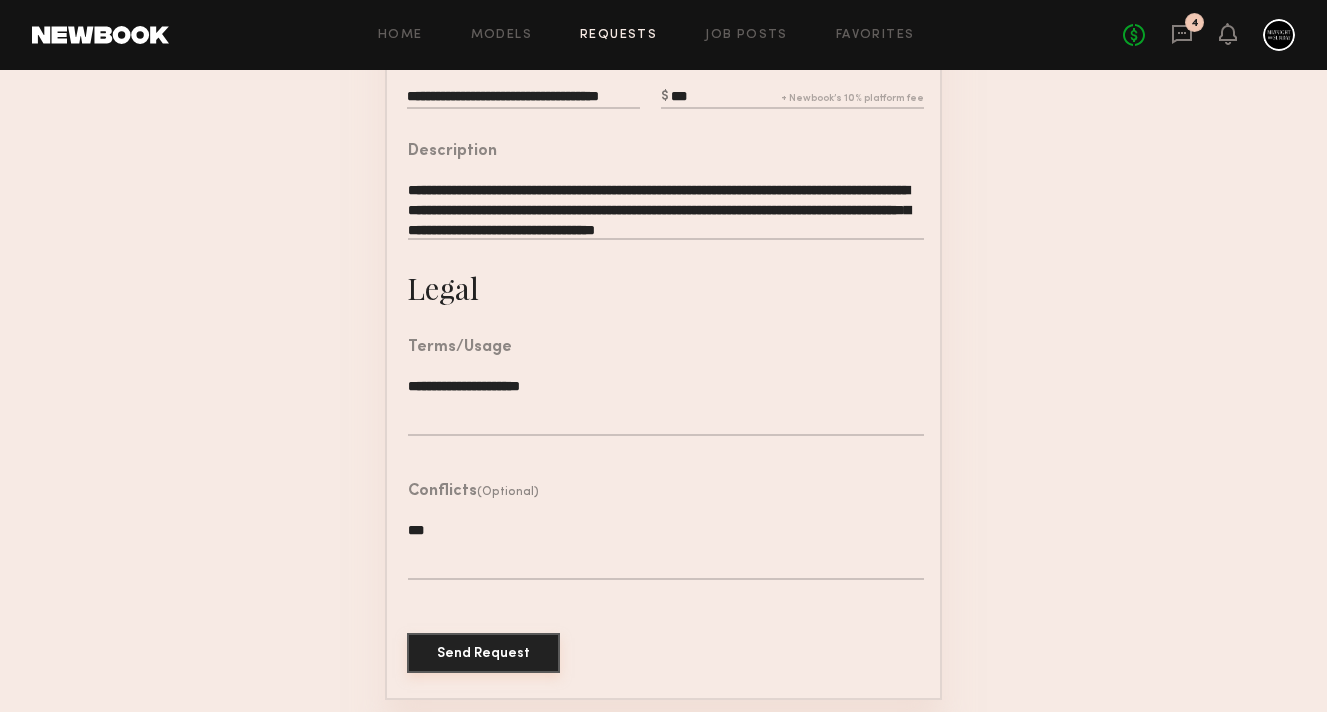 click on "Send Request" 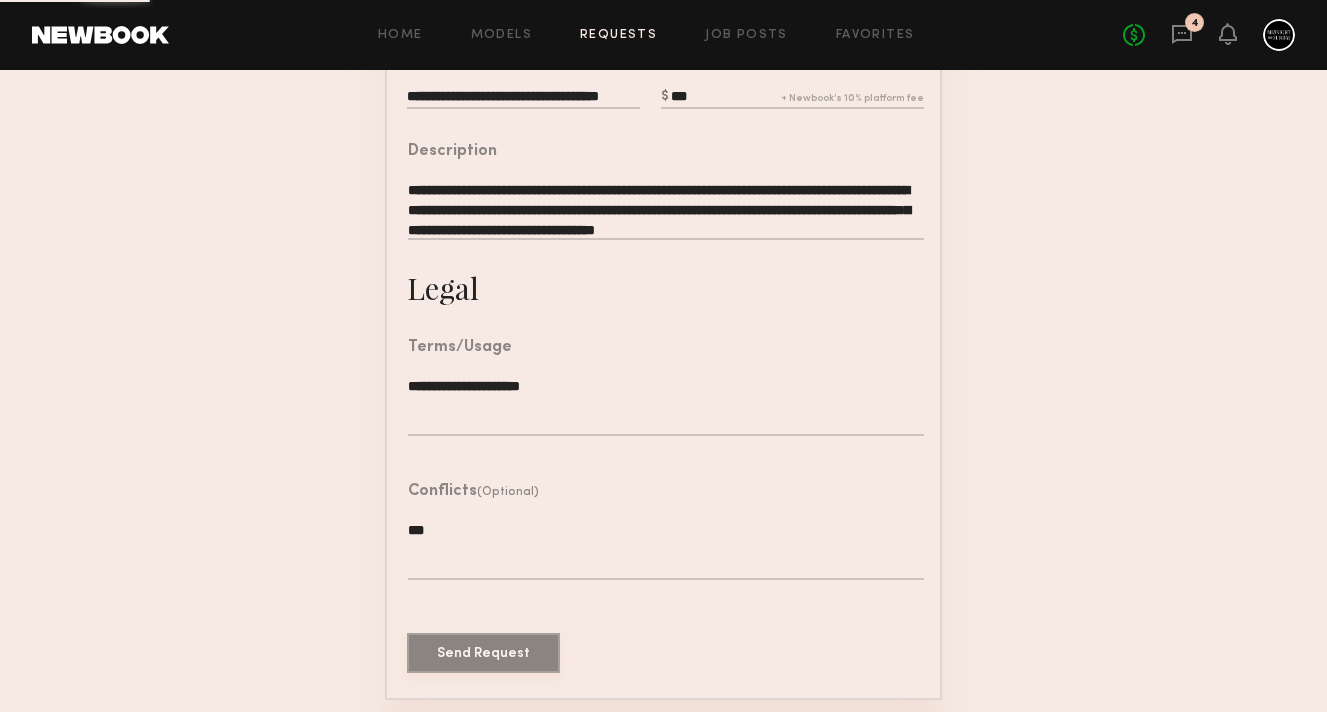 scroll, scrollTop: 0, scrollLeft: 0, axis: both 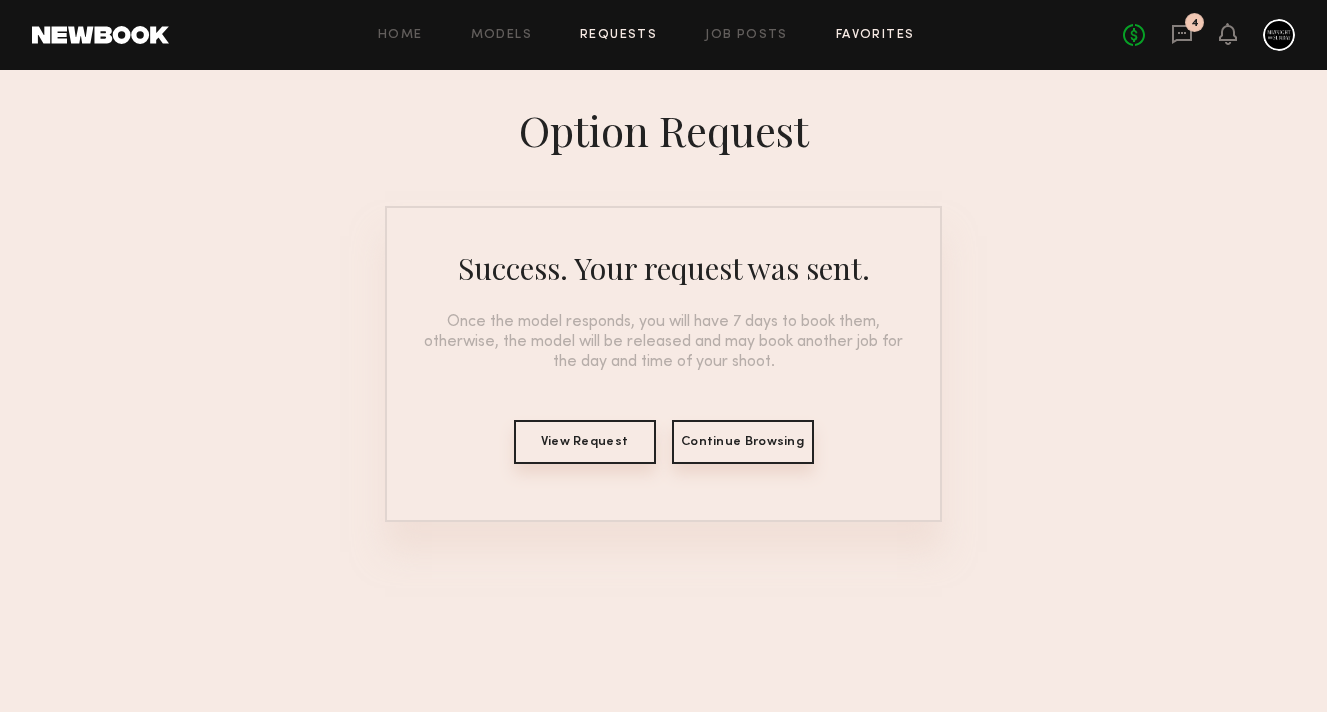 click on "Favorites" 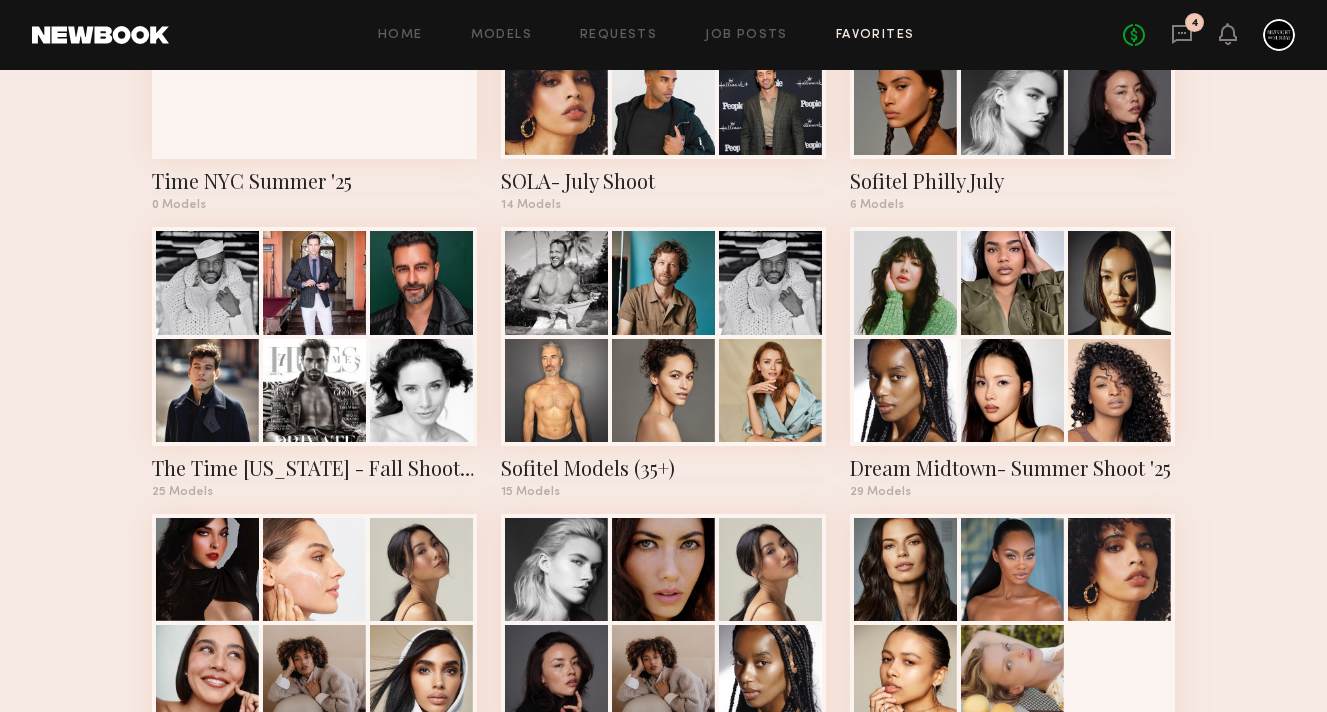 scroll, scrollTop: 536, scrollLeft: 0, axis: vertical 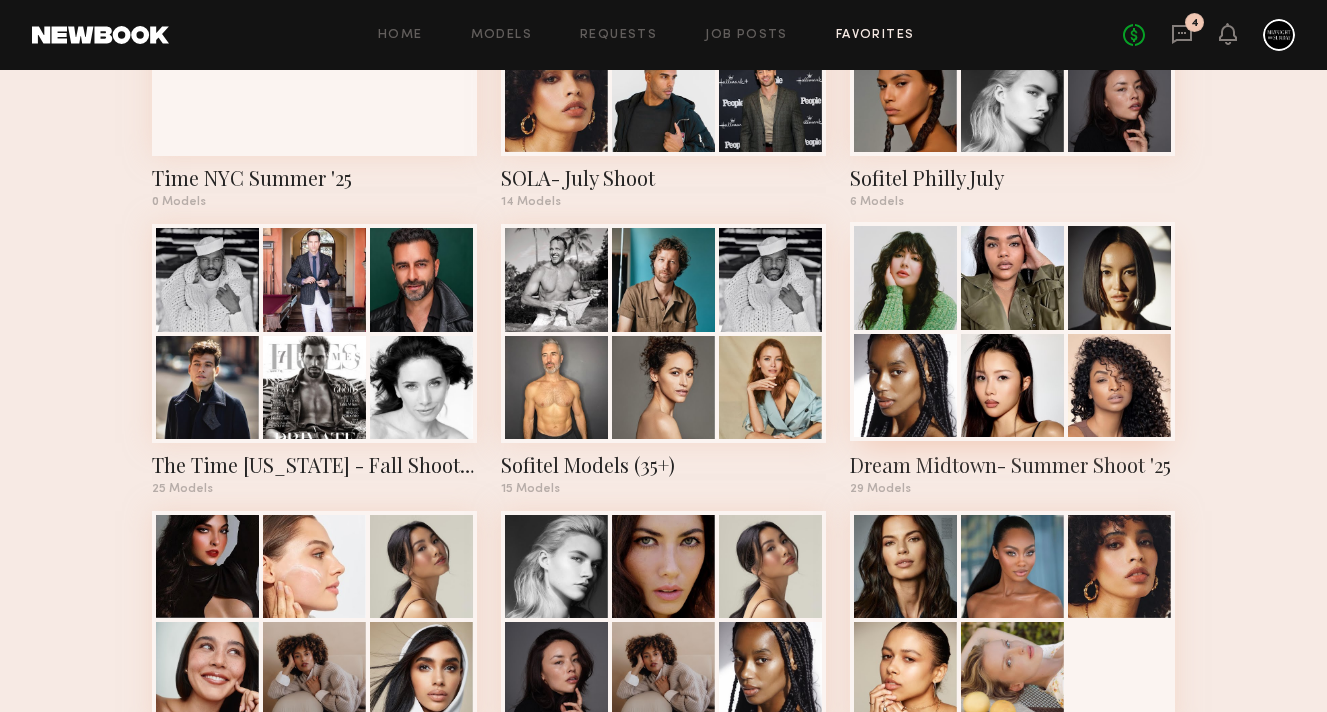 click 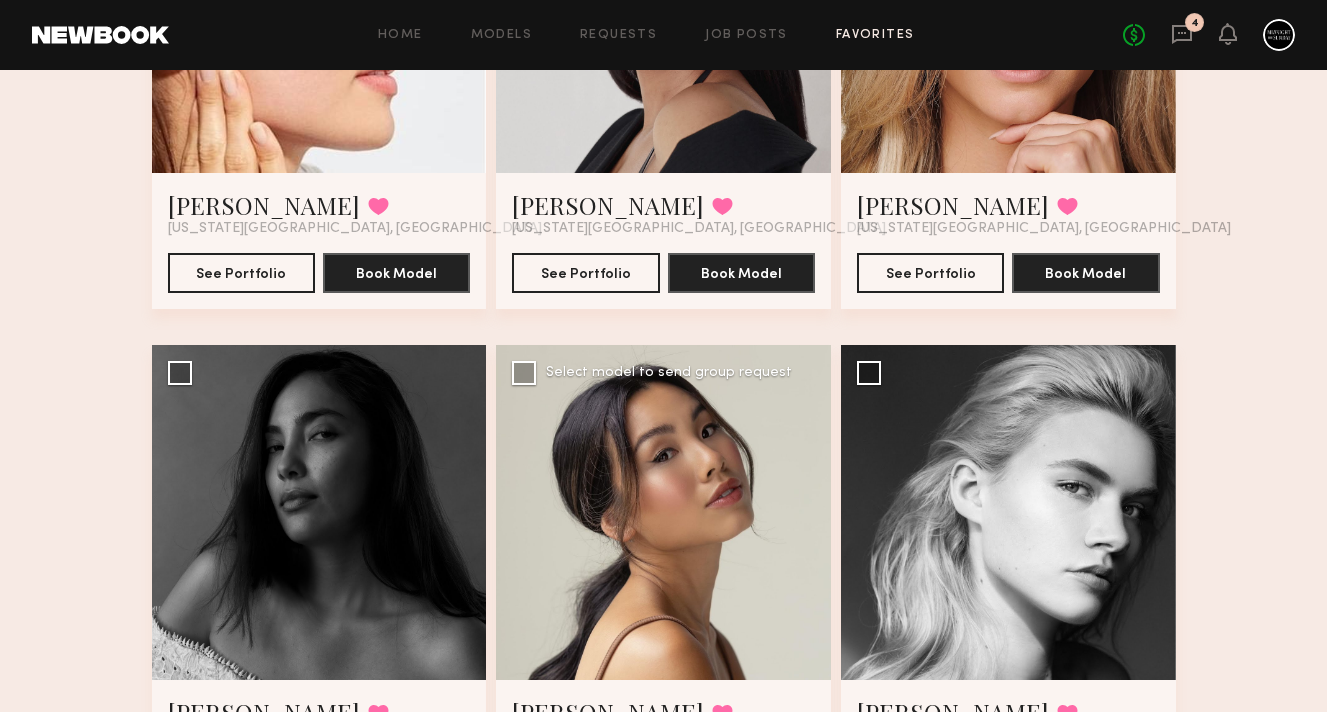 scroll, scrollTop: 4330, scrollLeft: 0, axis: vertical 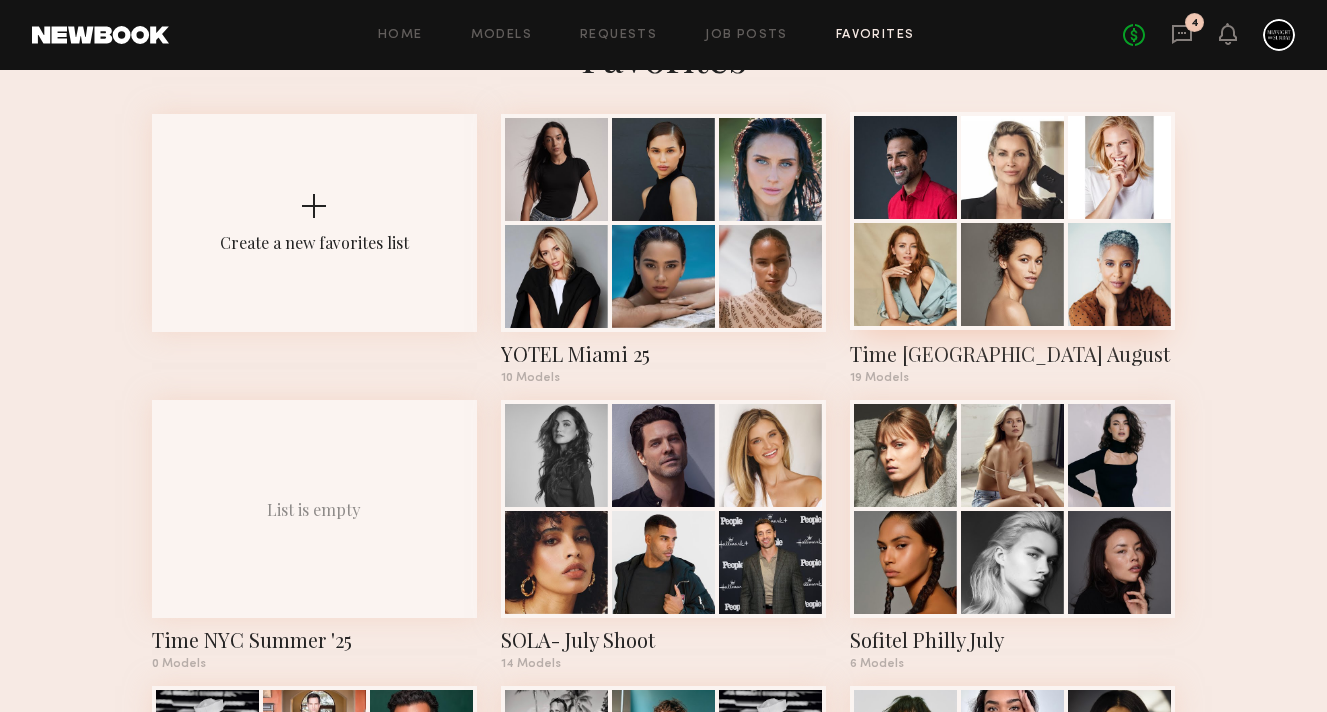 click 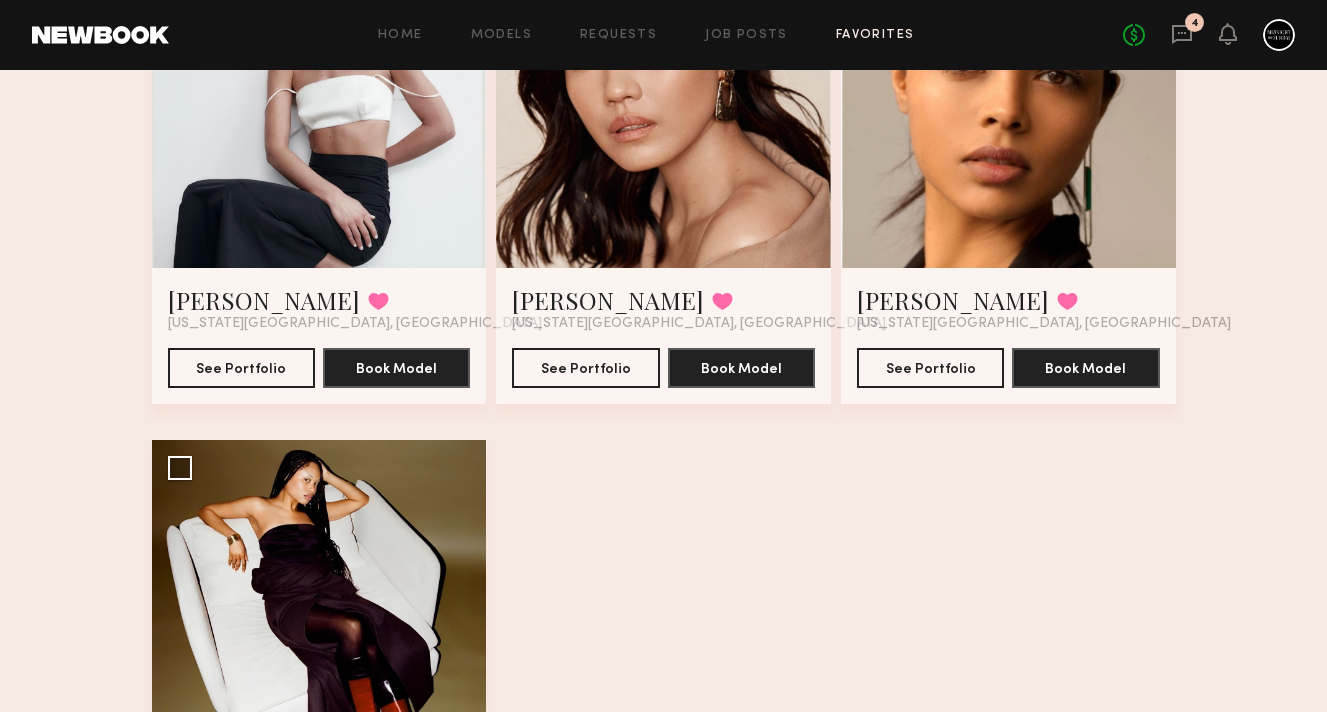 scroll, scrollTop: 3098, scrollLeft: 0, axis: vertical 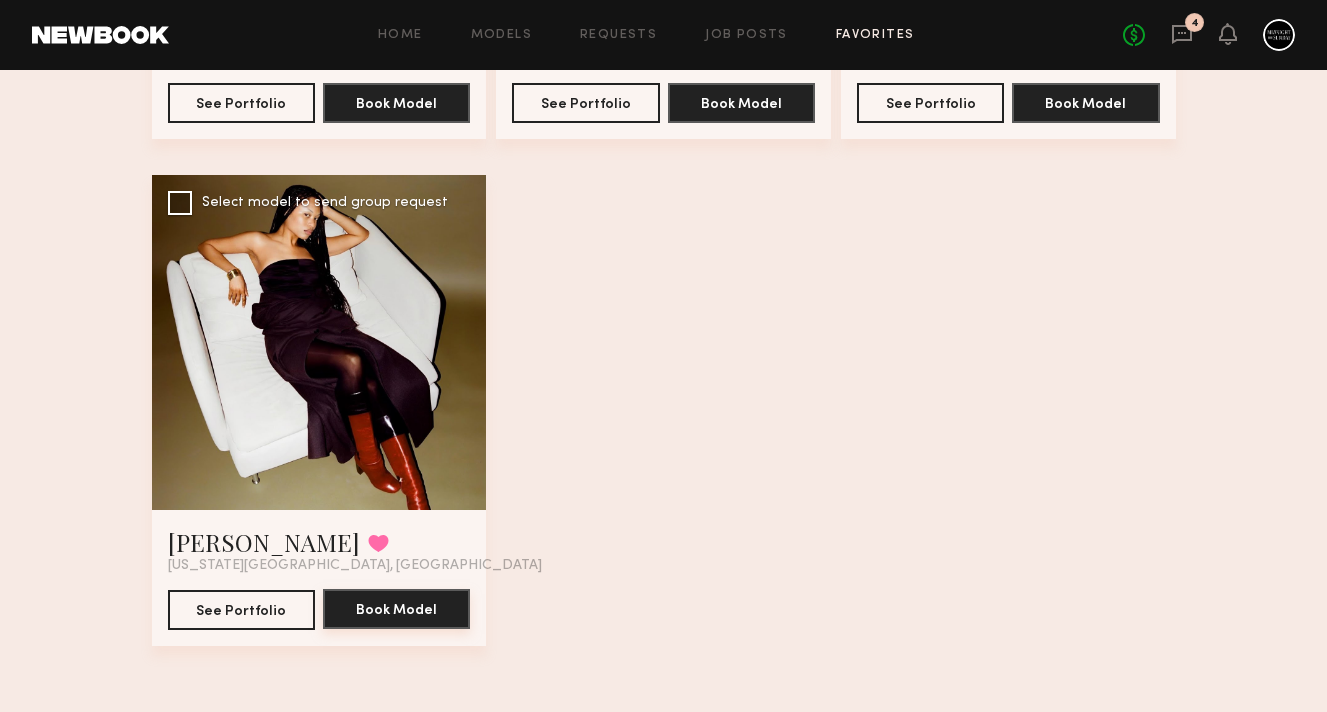 click on "Book Model" 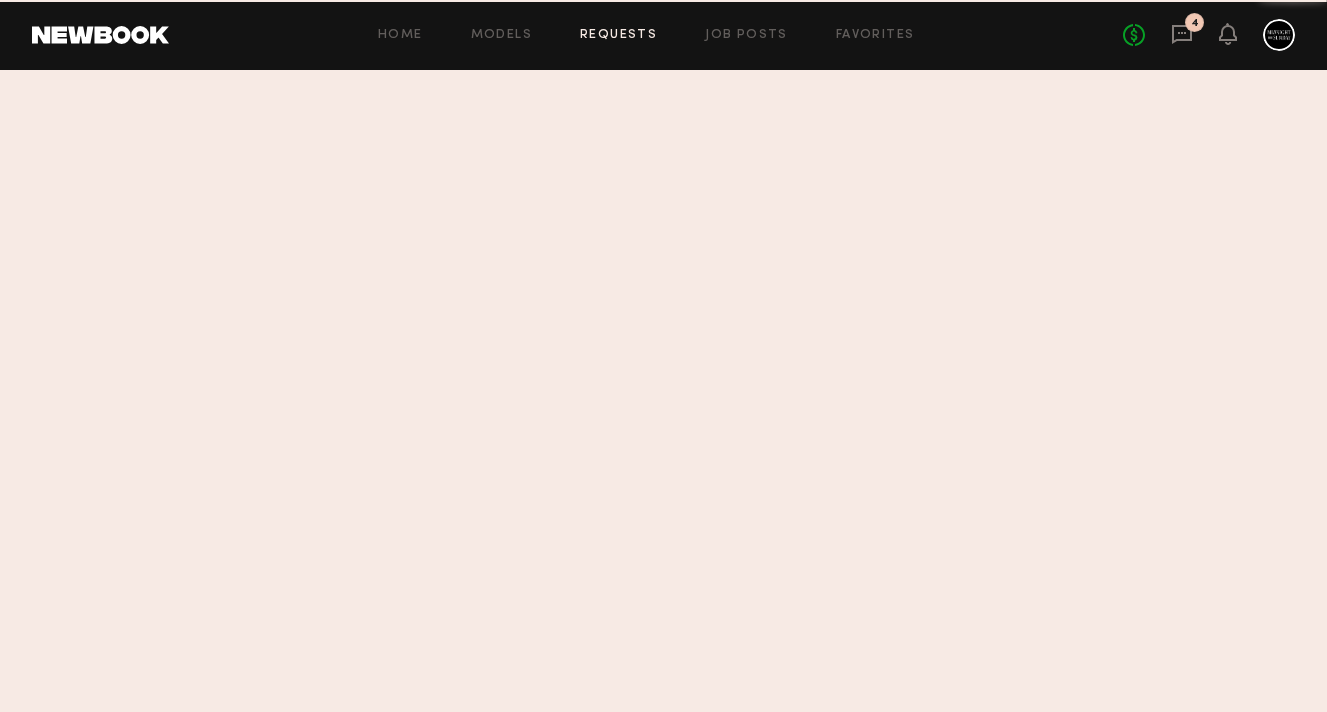 scroll, scrollTop: 0, scrollLeft: 0, axis: both 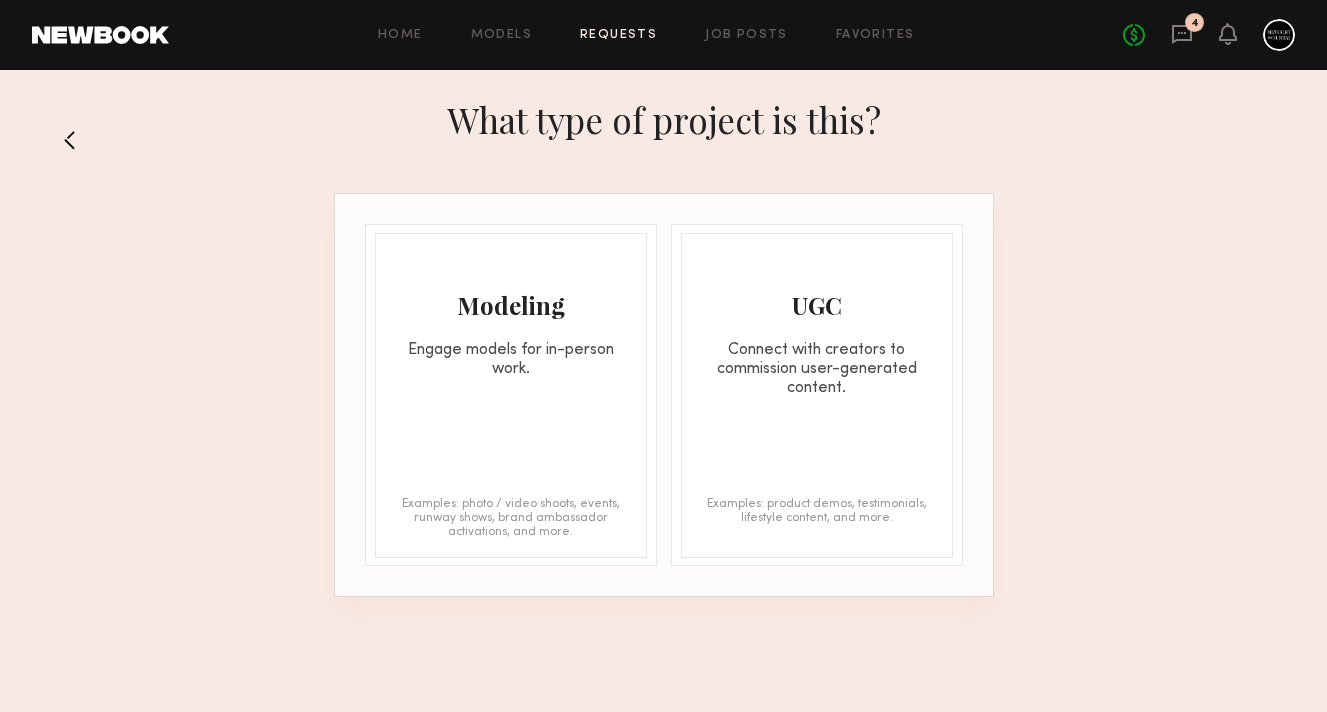 click on "Modeling Engage models for in-person work. Examples: photo / video shoots, events, runway shows, brand ambassador activations, and more." 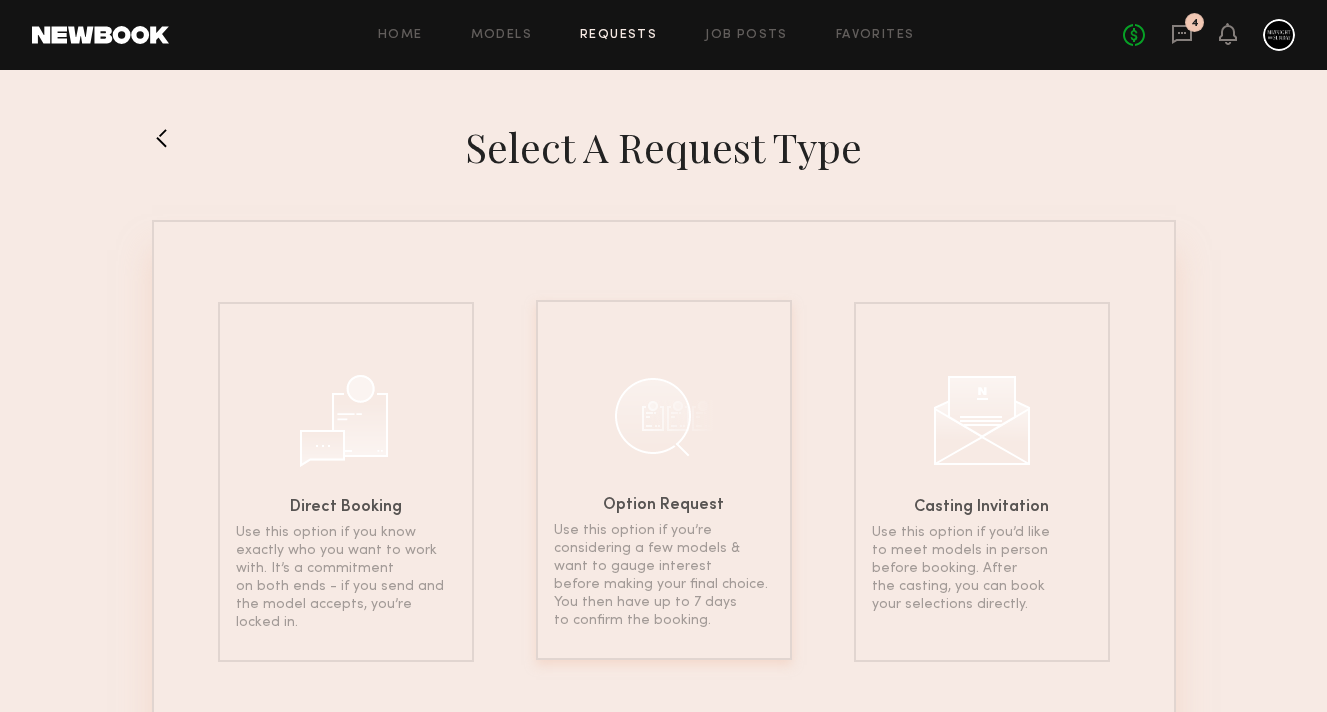 click 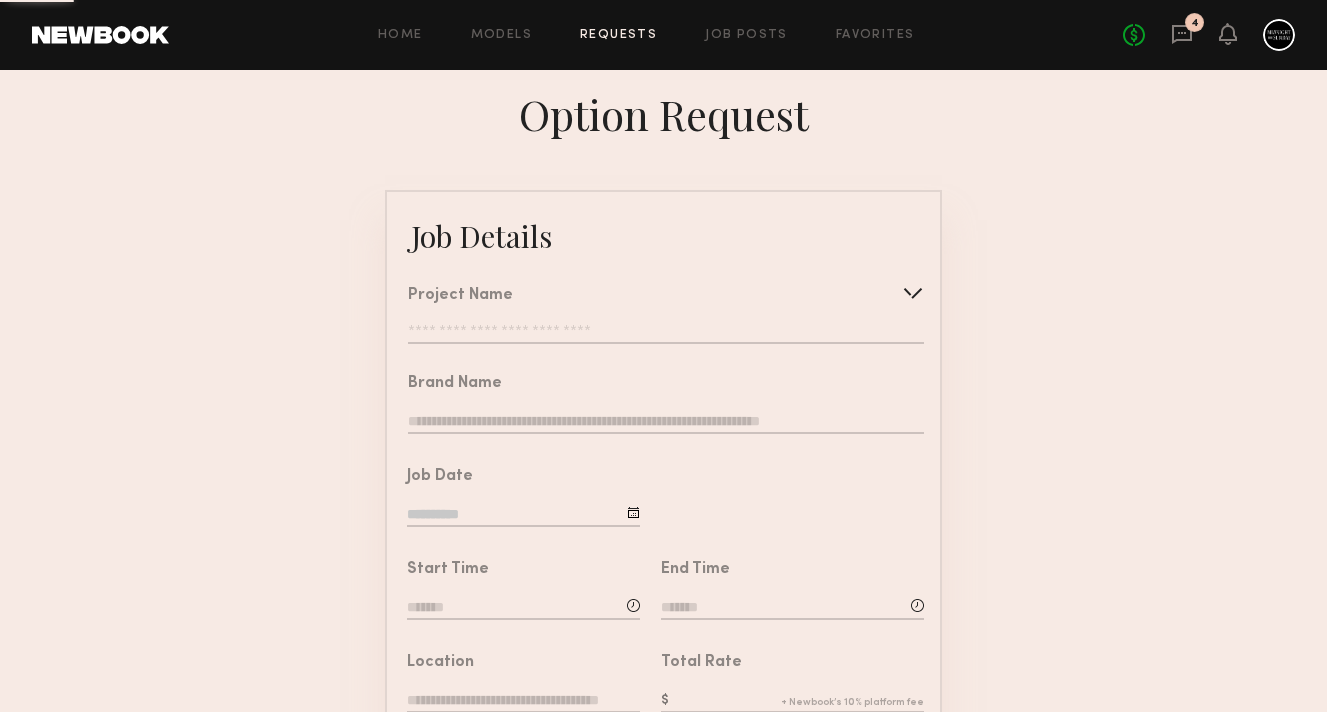 click on "Project Name   Create   Use recent modeling project  Dream Midtown x Midnight Sunday- Day 2  Dream Midtown x Midnight Sunday  Time NYC x Midnight Sunday- Day 2  Time NYC x Midnight Sunday  Dream Downtown x Midnight Sunday  Sofitel New York x Midnight Sunday  Sofitel LA x Midnight Sunday  Time NYC x Midnight Sunday  Fairmont Grand Del Mar (Day 2)" 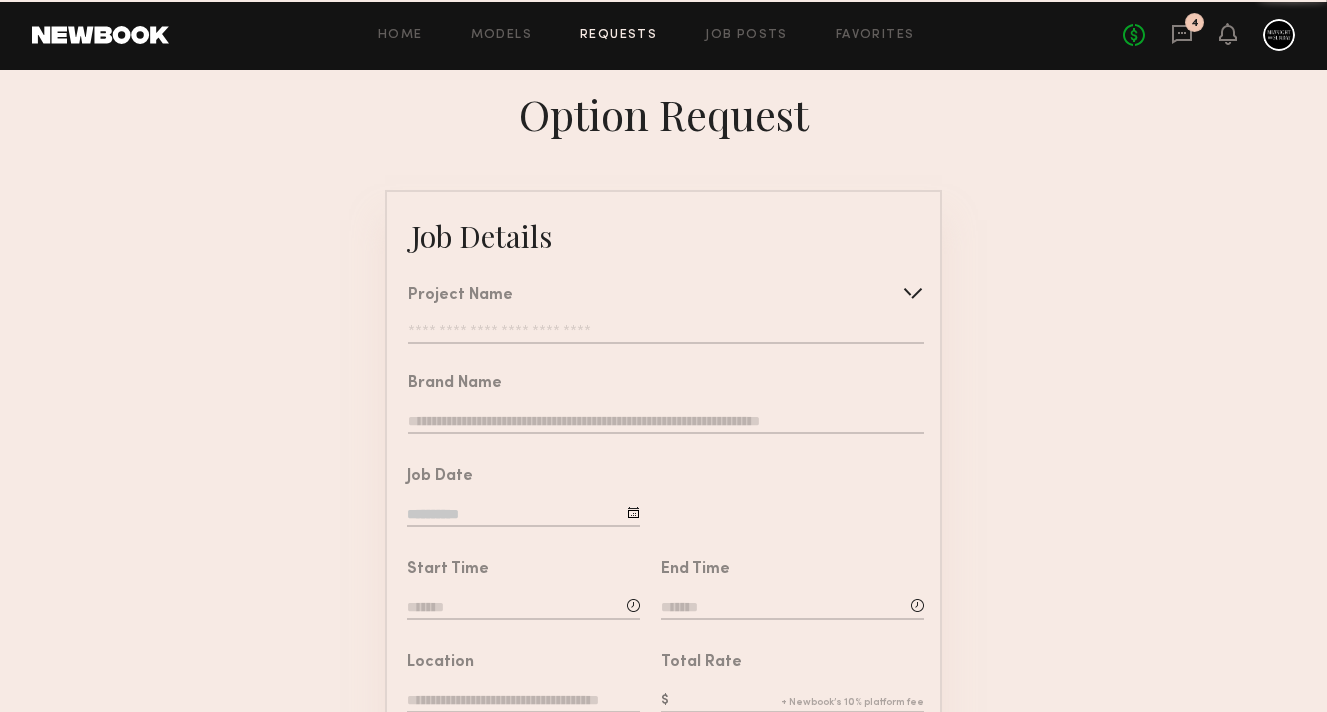 click 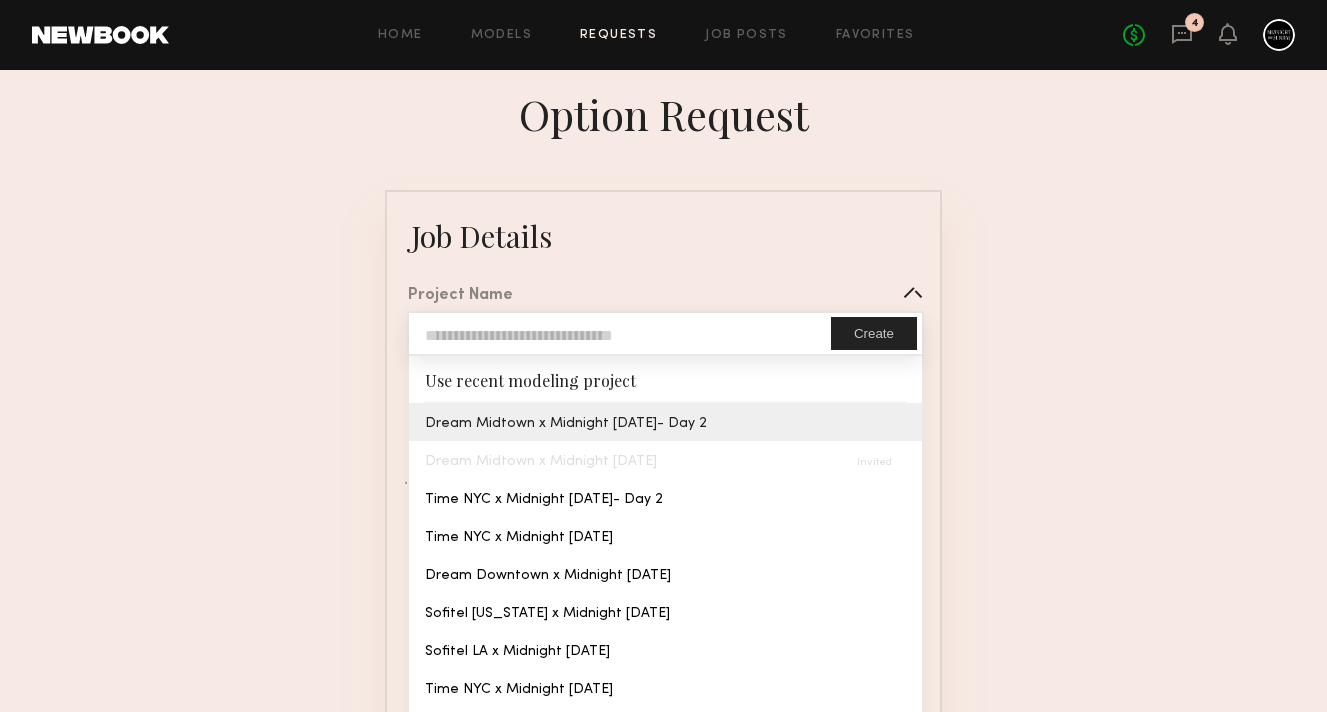 type on "**********" 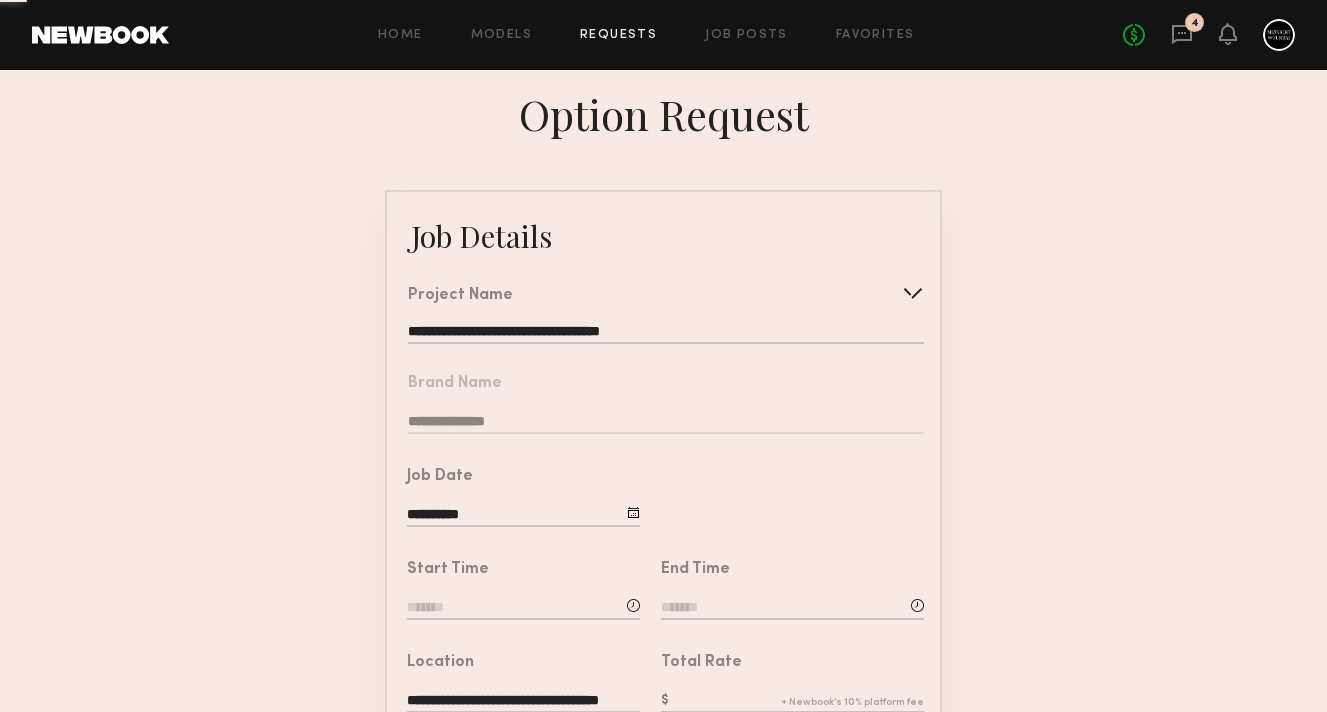 click on "**********" 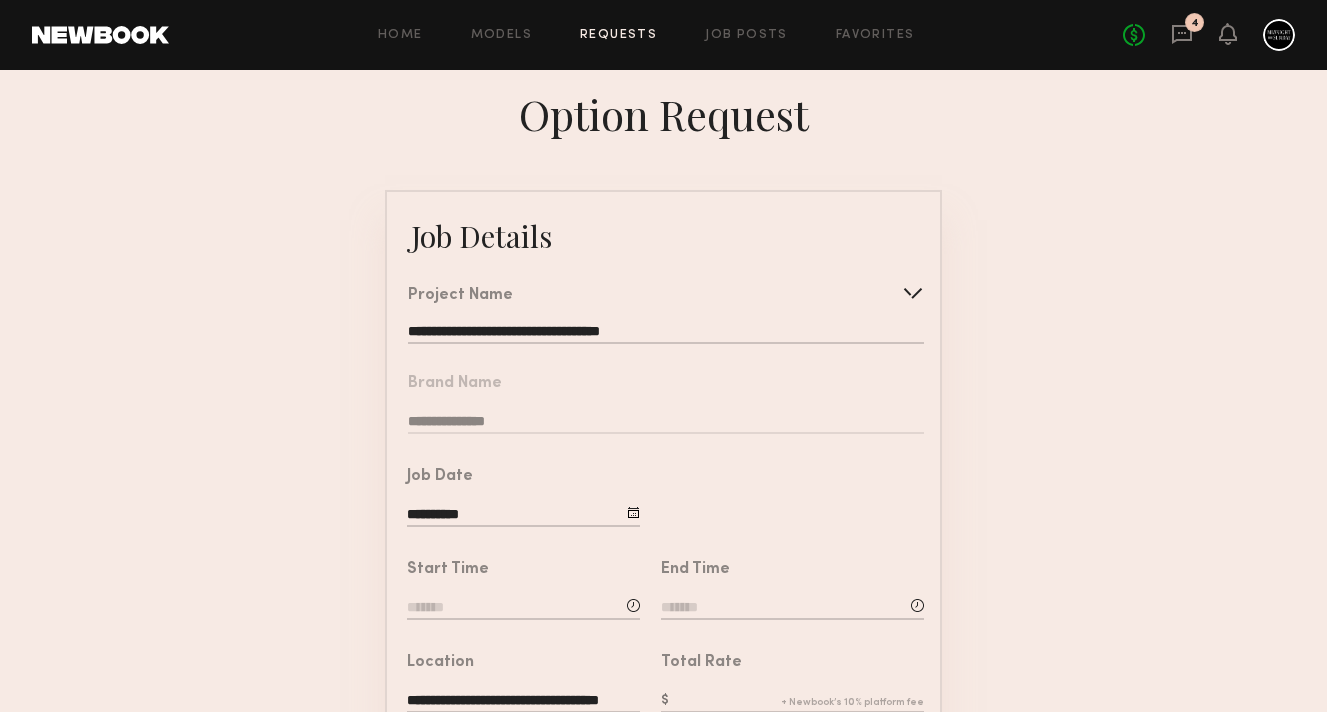 click 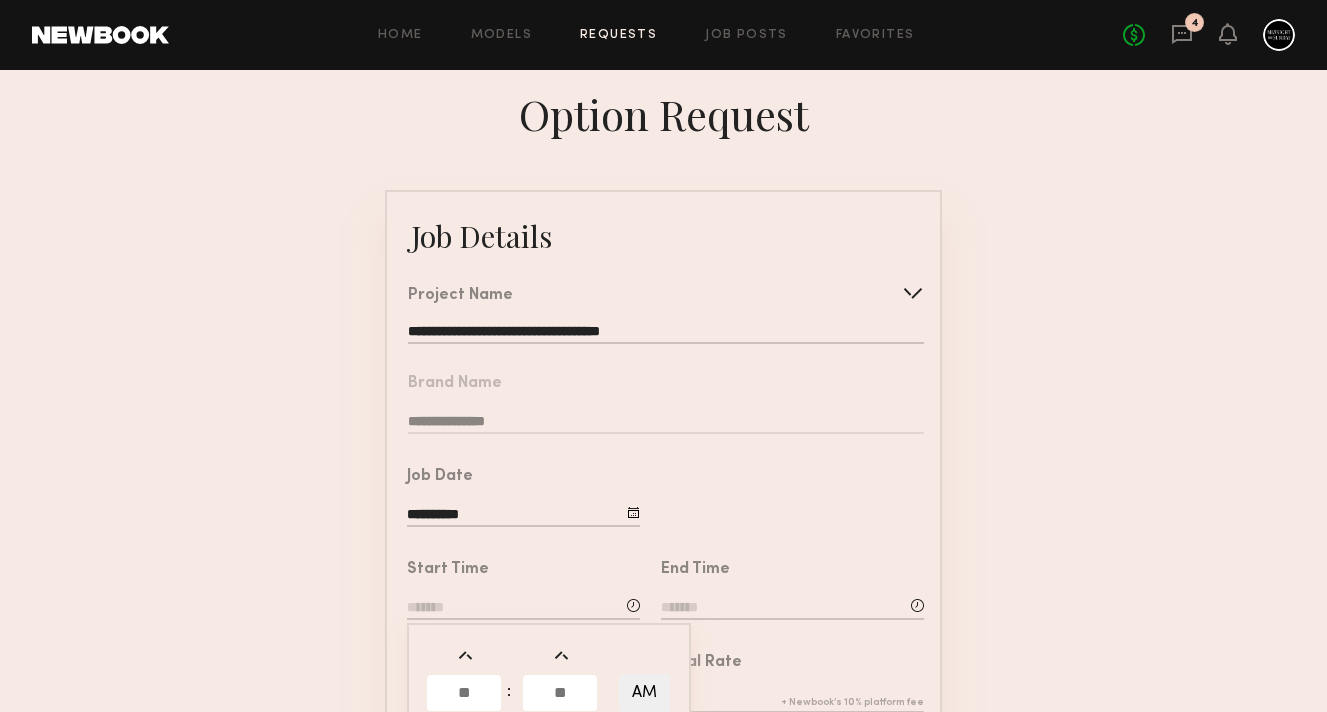 click 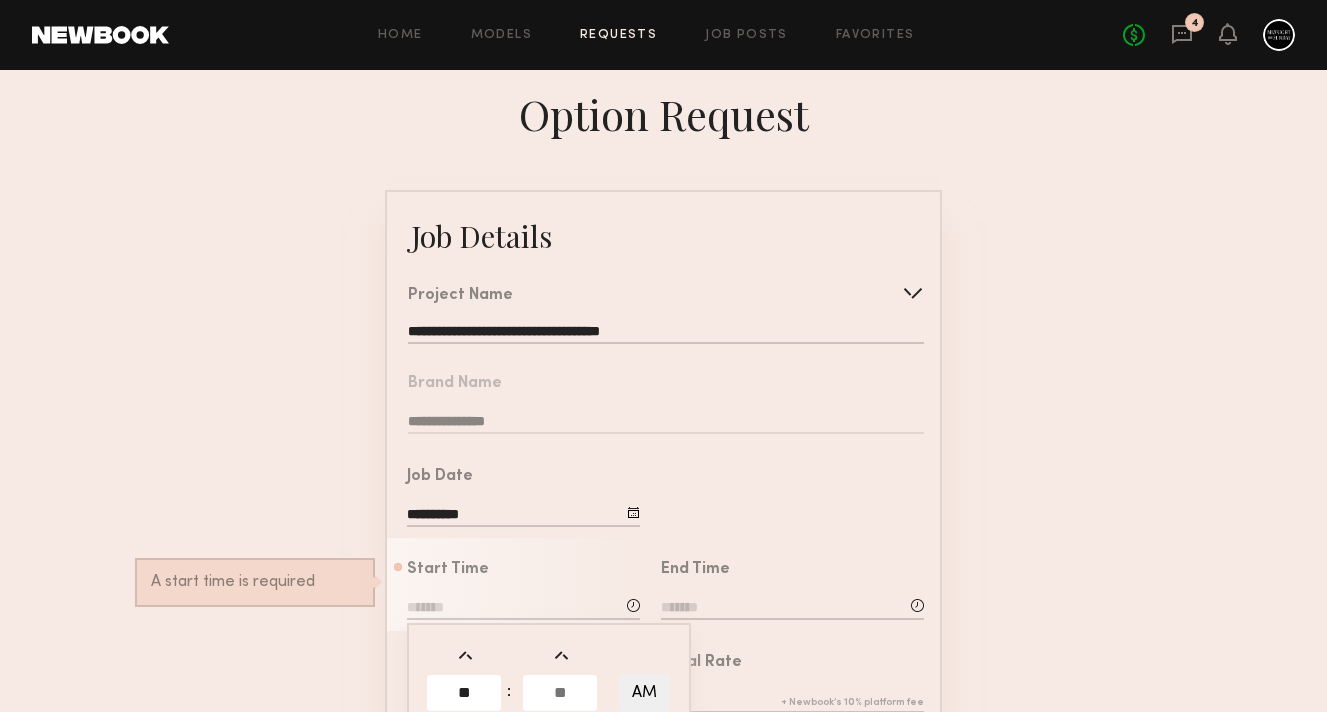 type on "**" 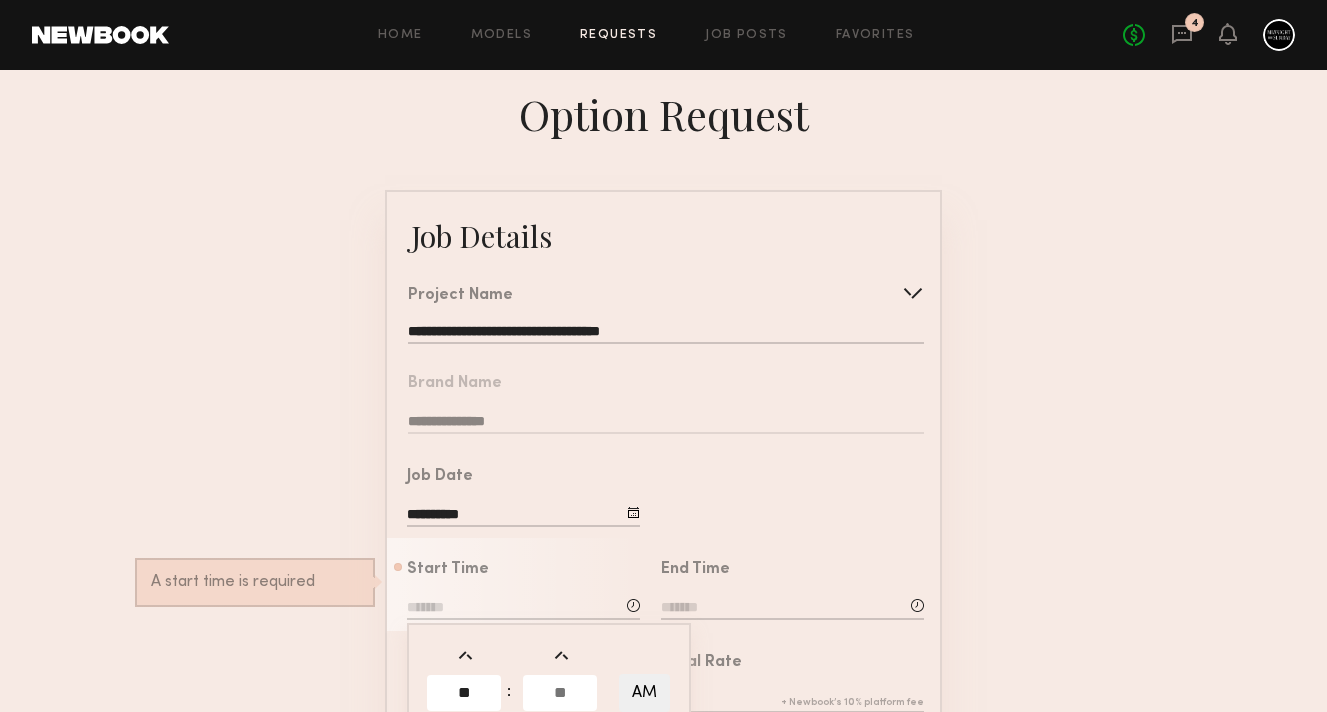 click 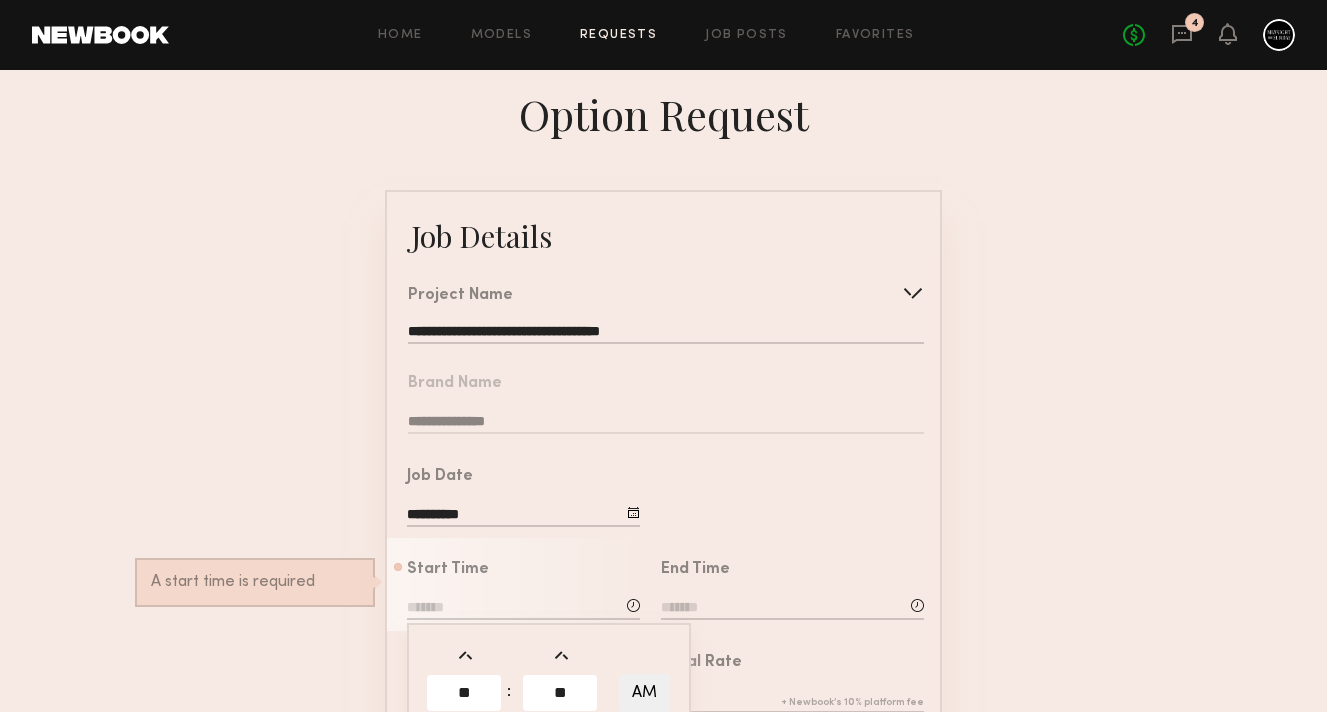 type on "**" 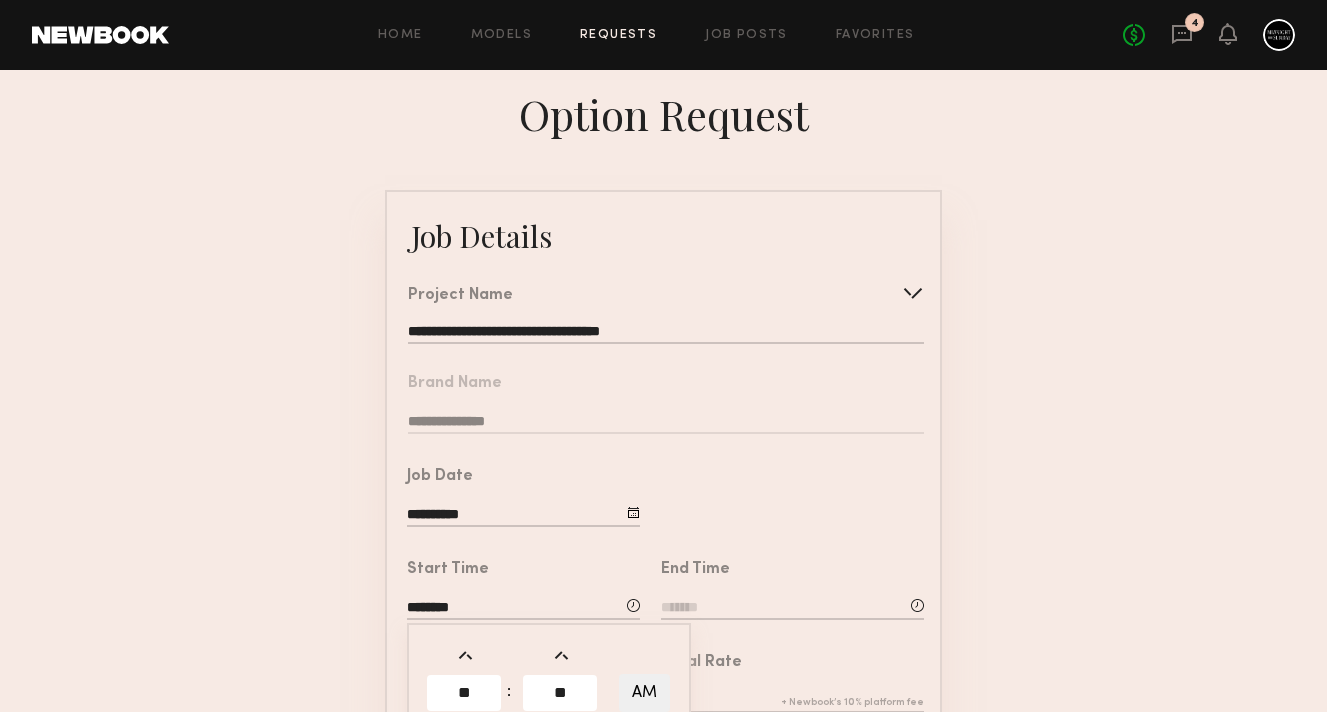 click on "AM" 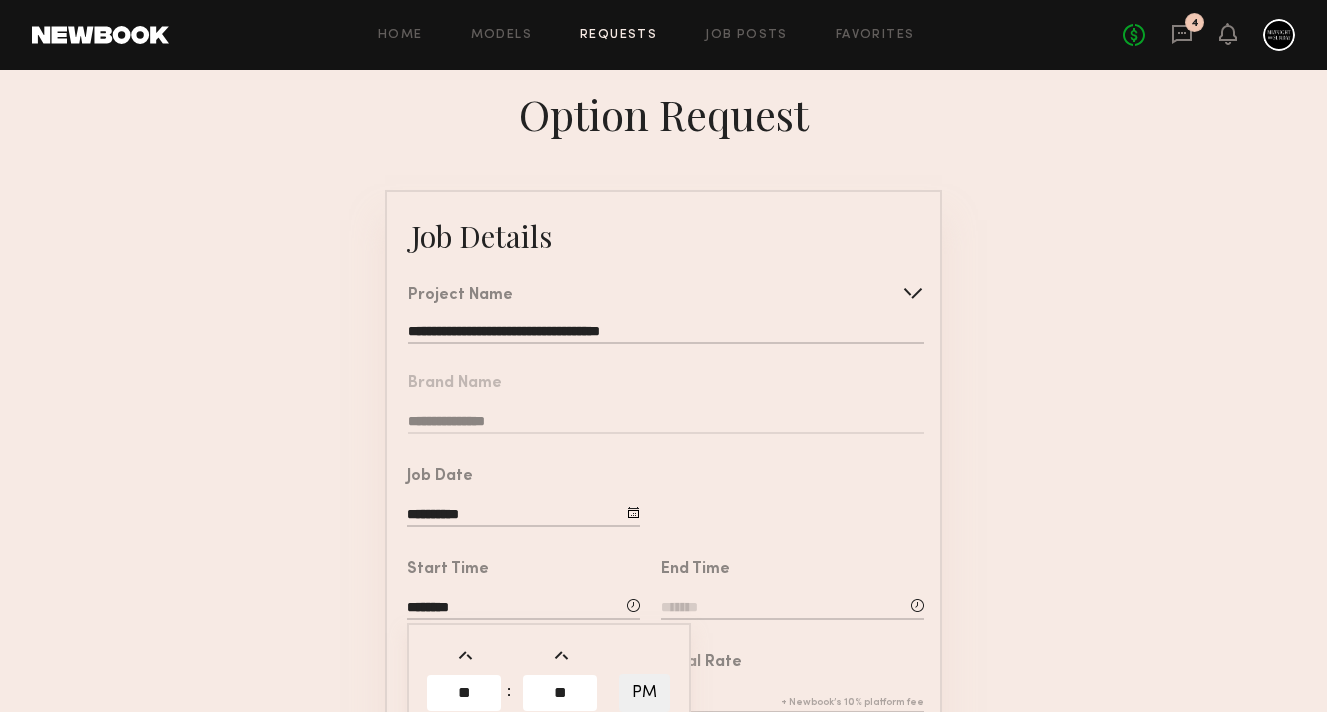 click 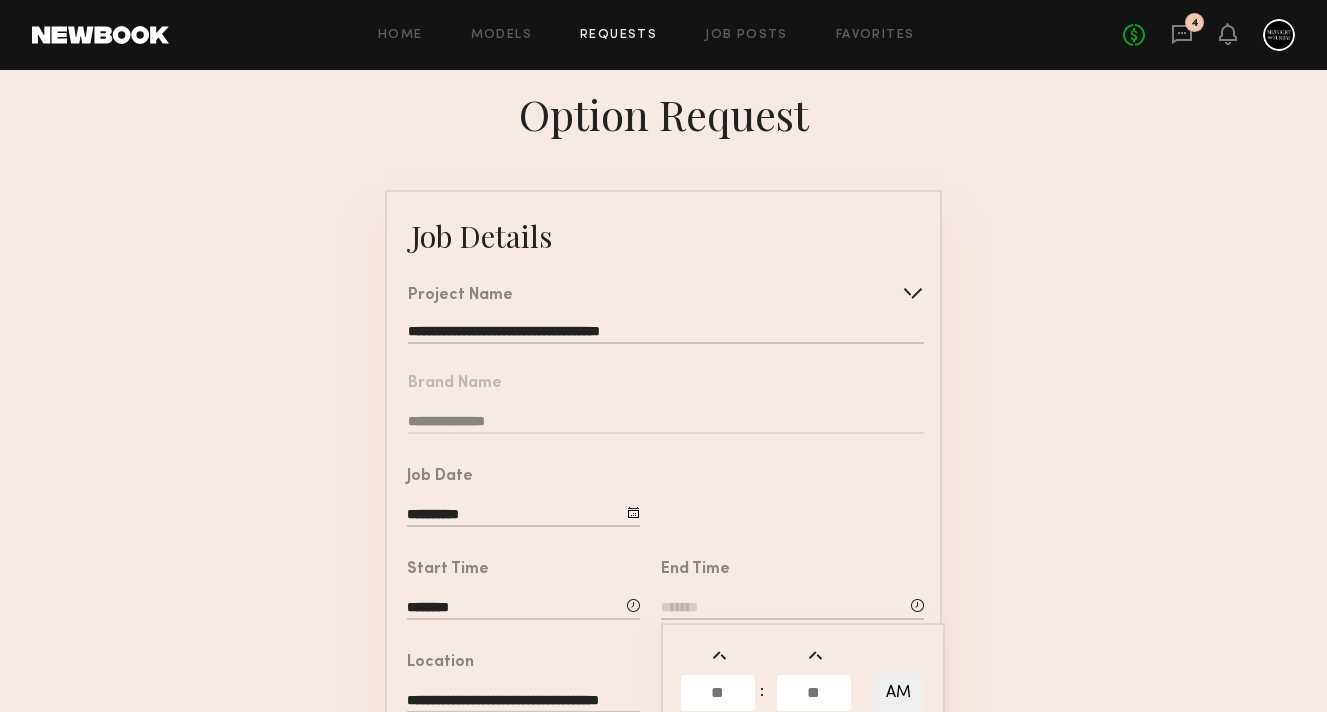 click on "Start Time  ********         **  :  **     PM" 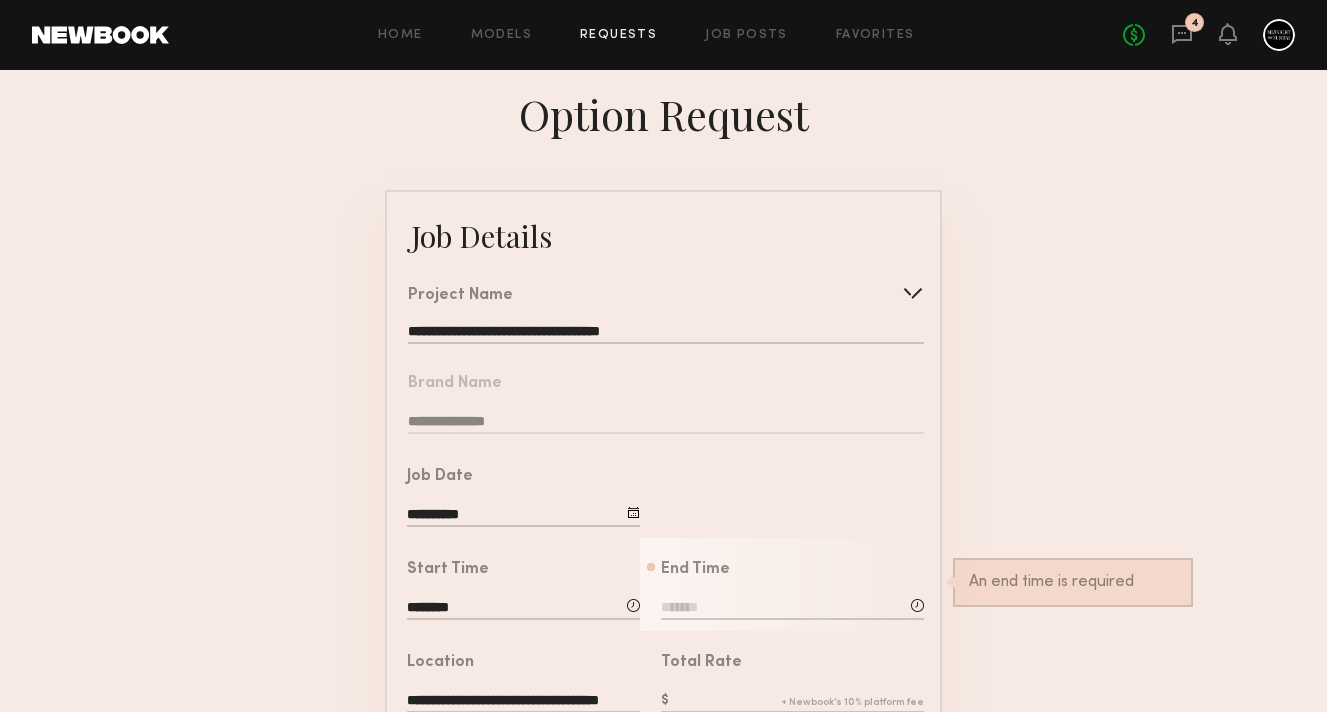 click on "********" 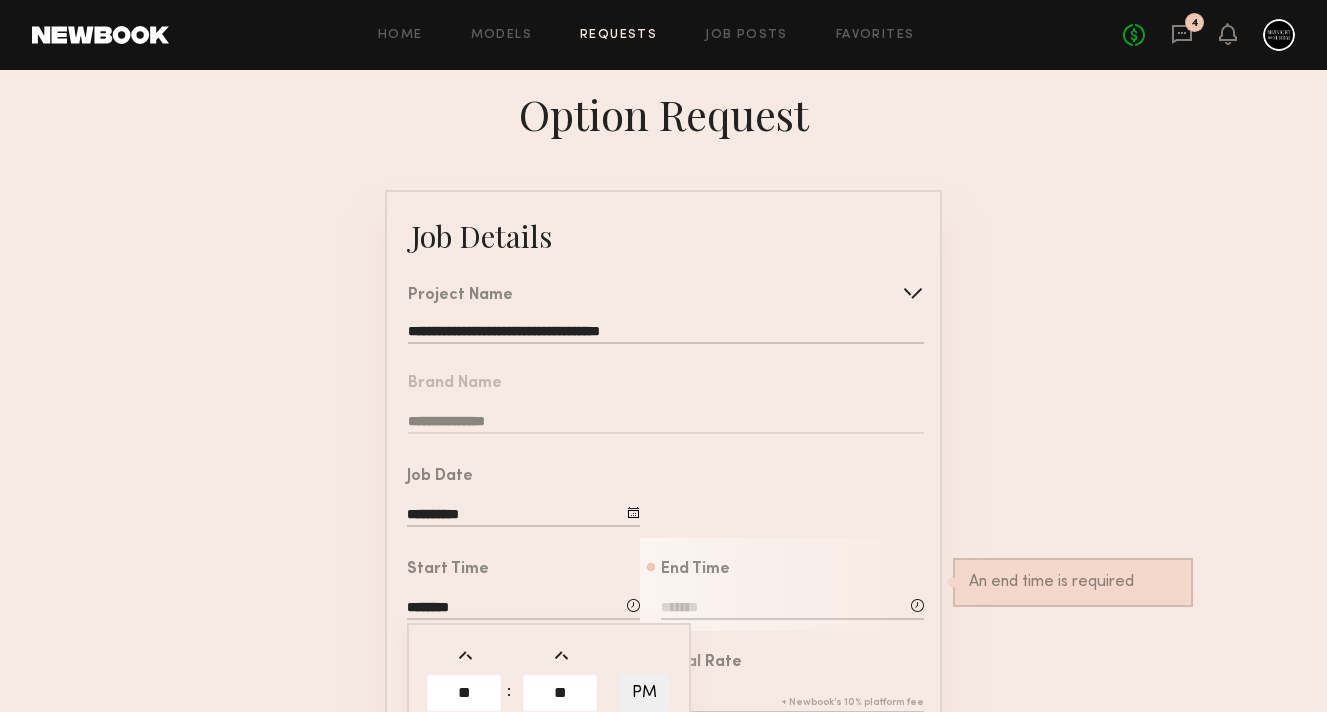 click on "PM" 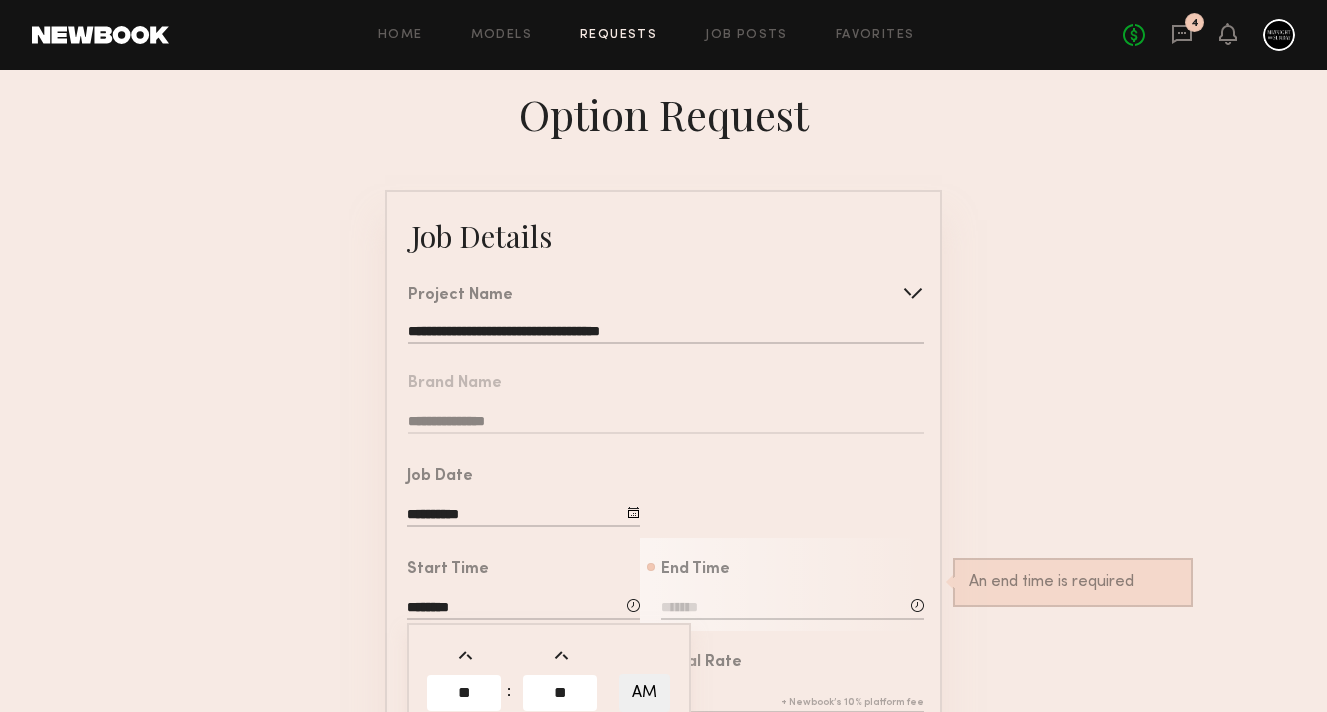click on "AM" 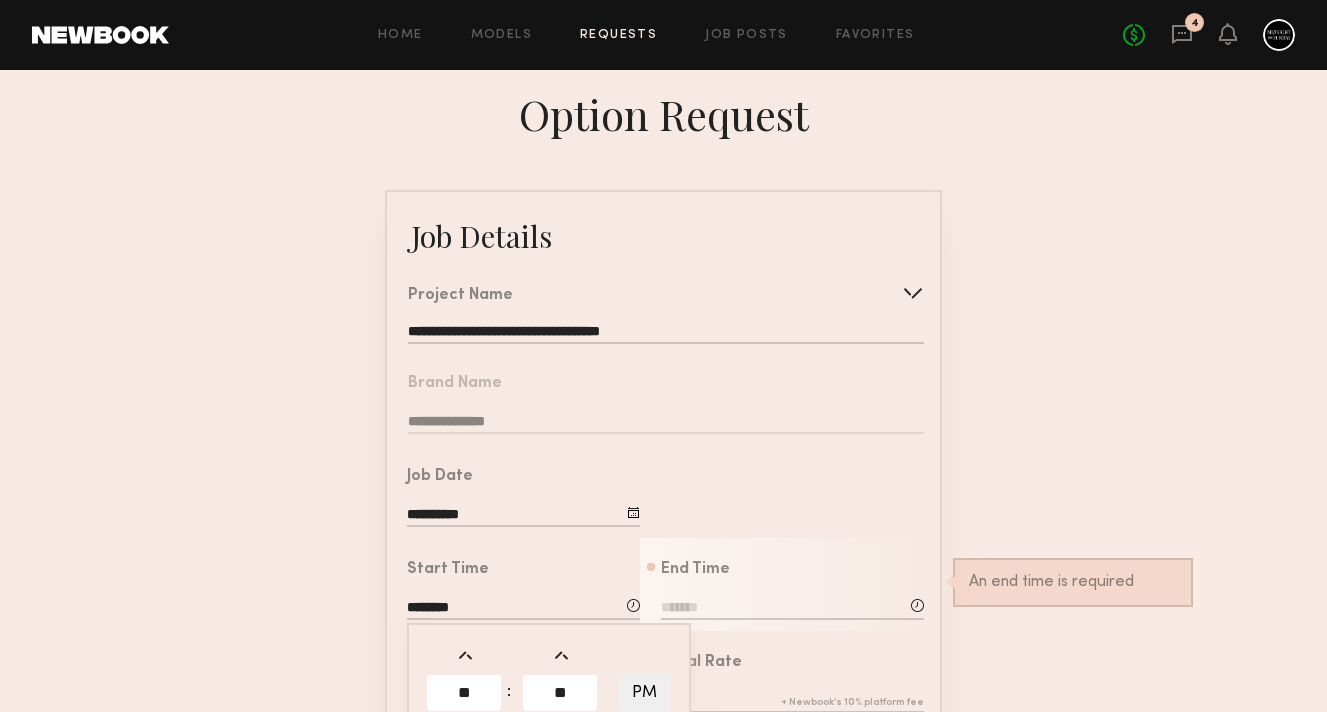 click on "PM" 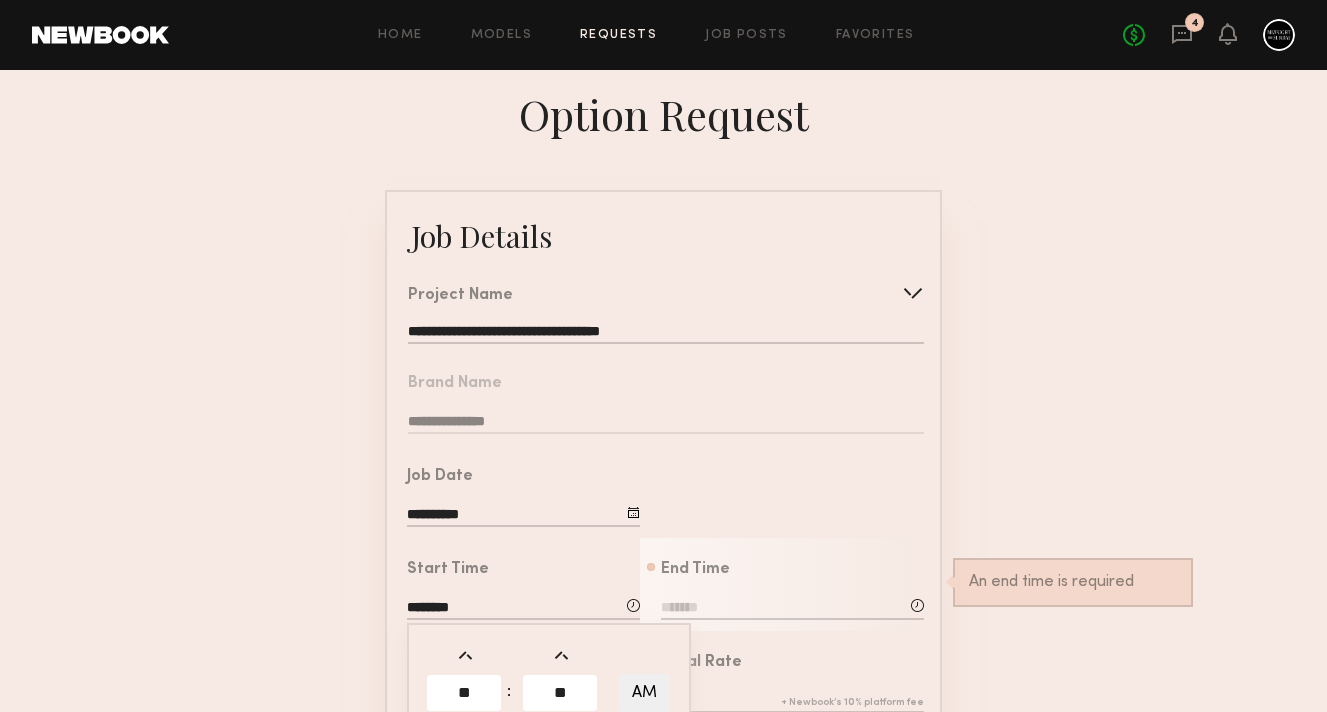 click on "End Time           :      AM           An end time is required" 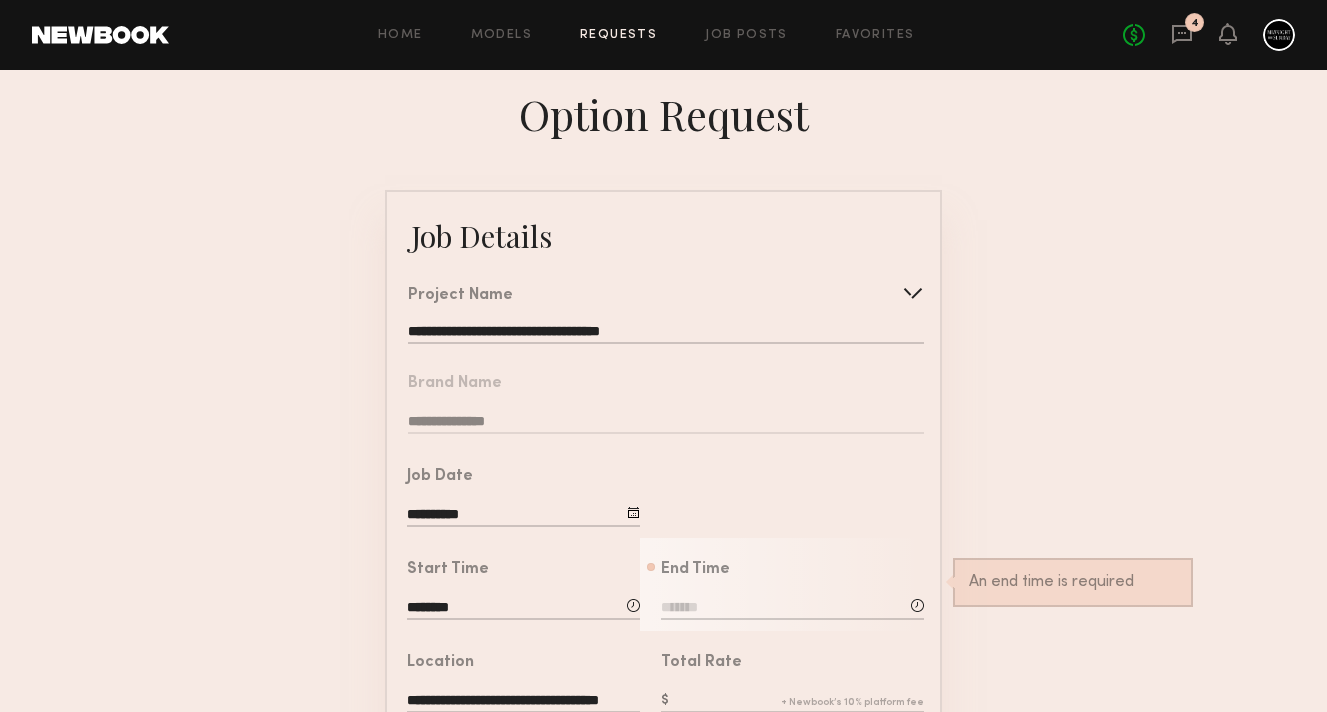 click 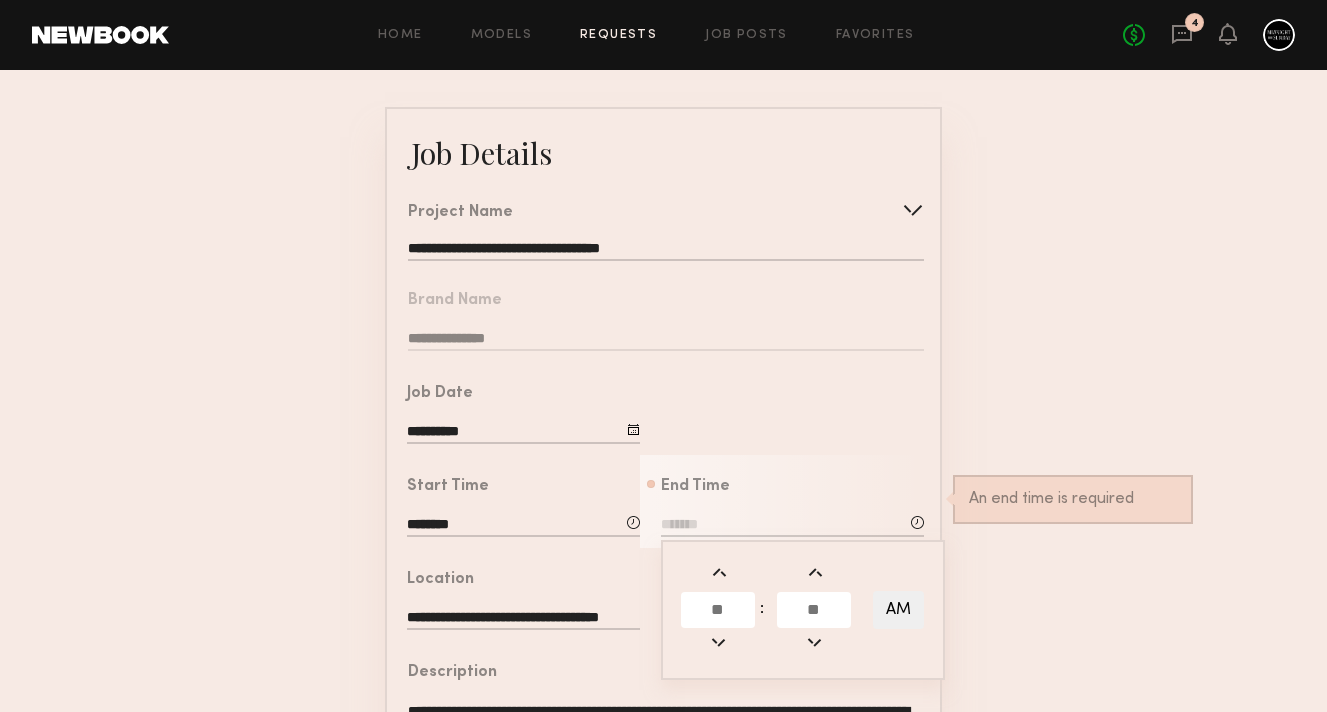 scroll, scrollTop: 88, scrollLeft: 0, axis: vertical 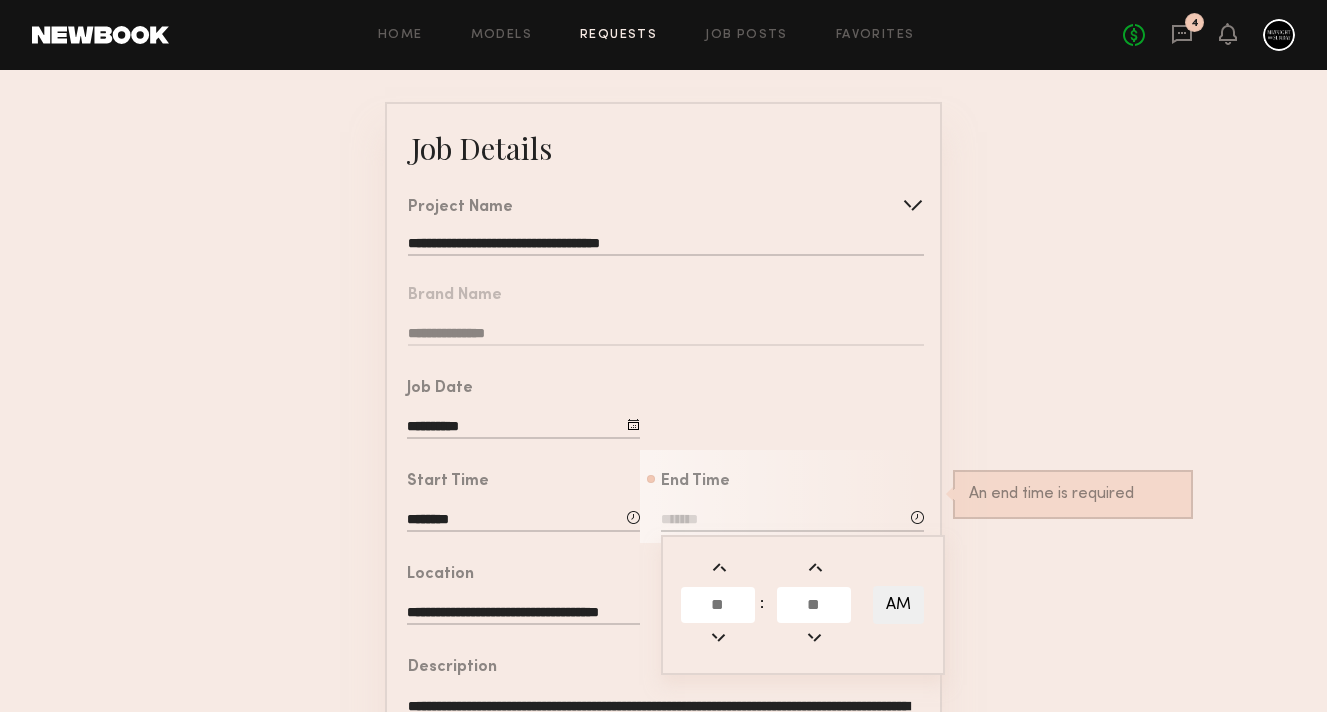 click 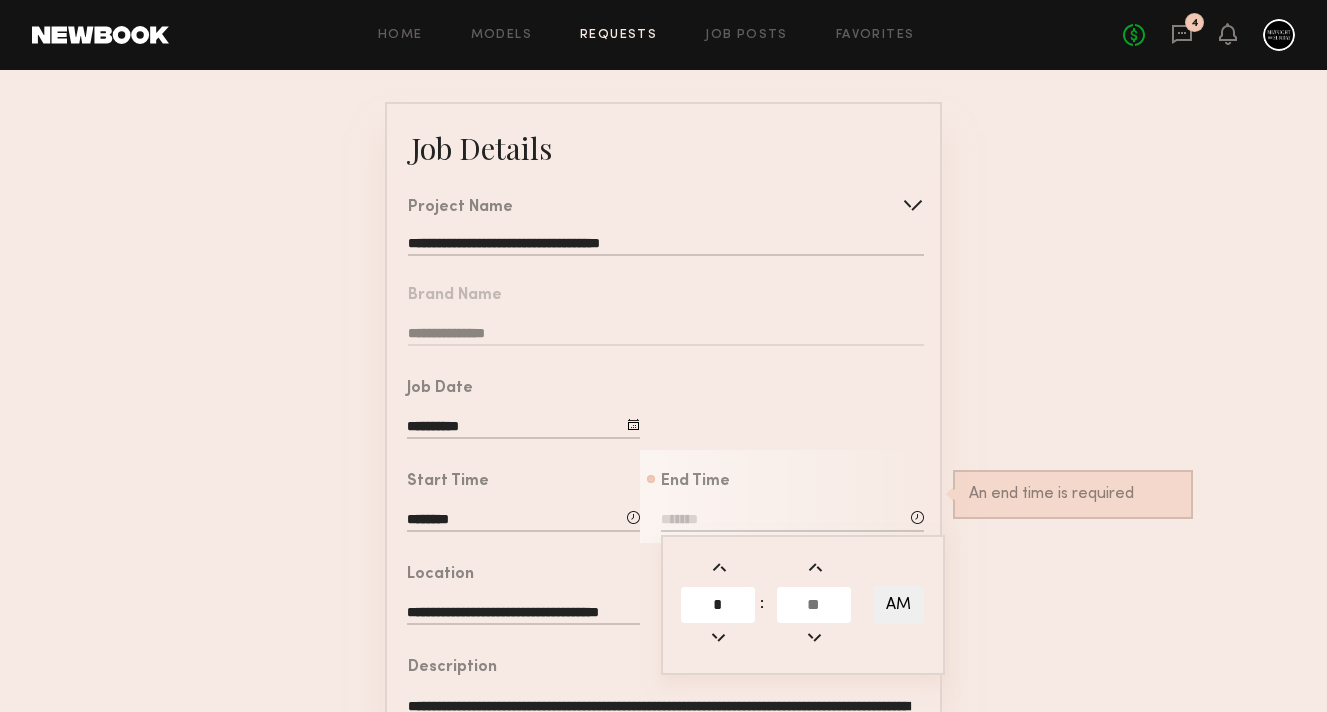 type on "*" 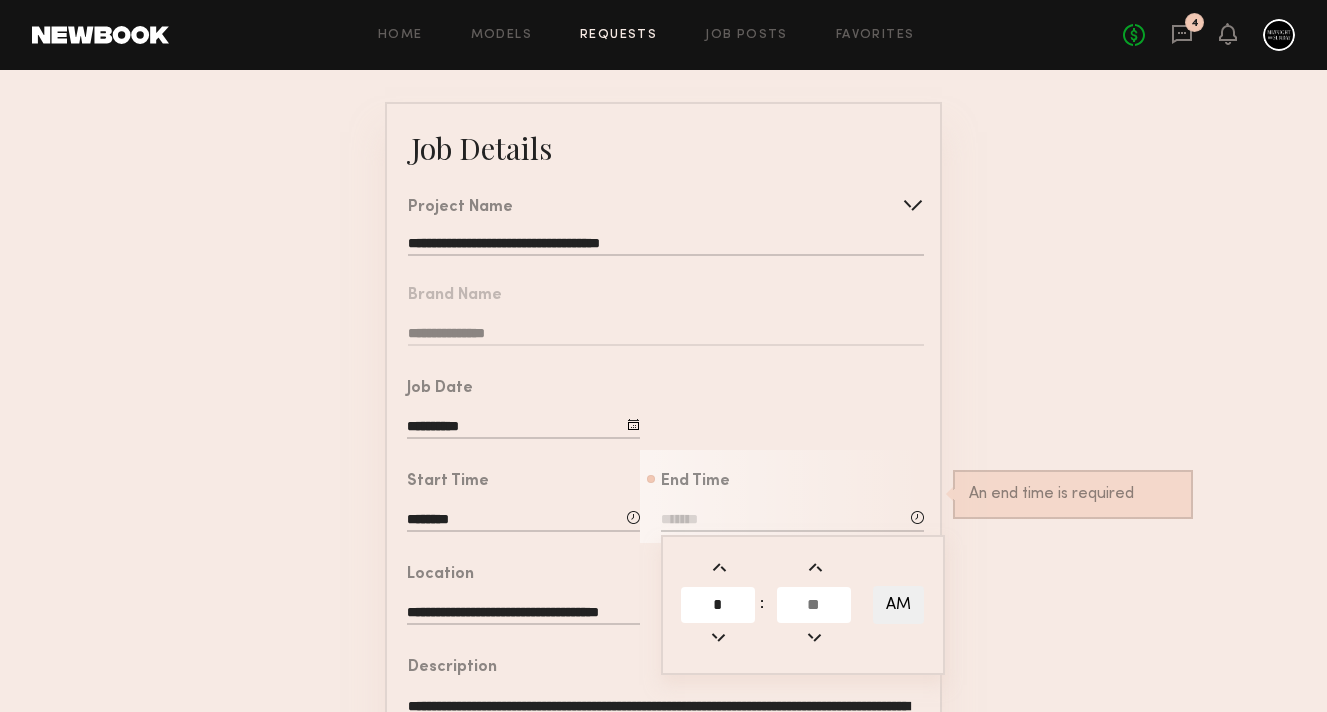 click 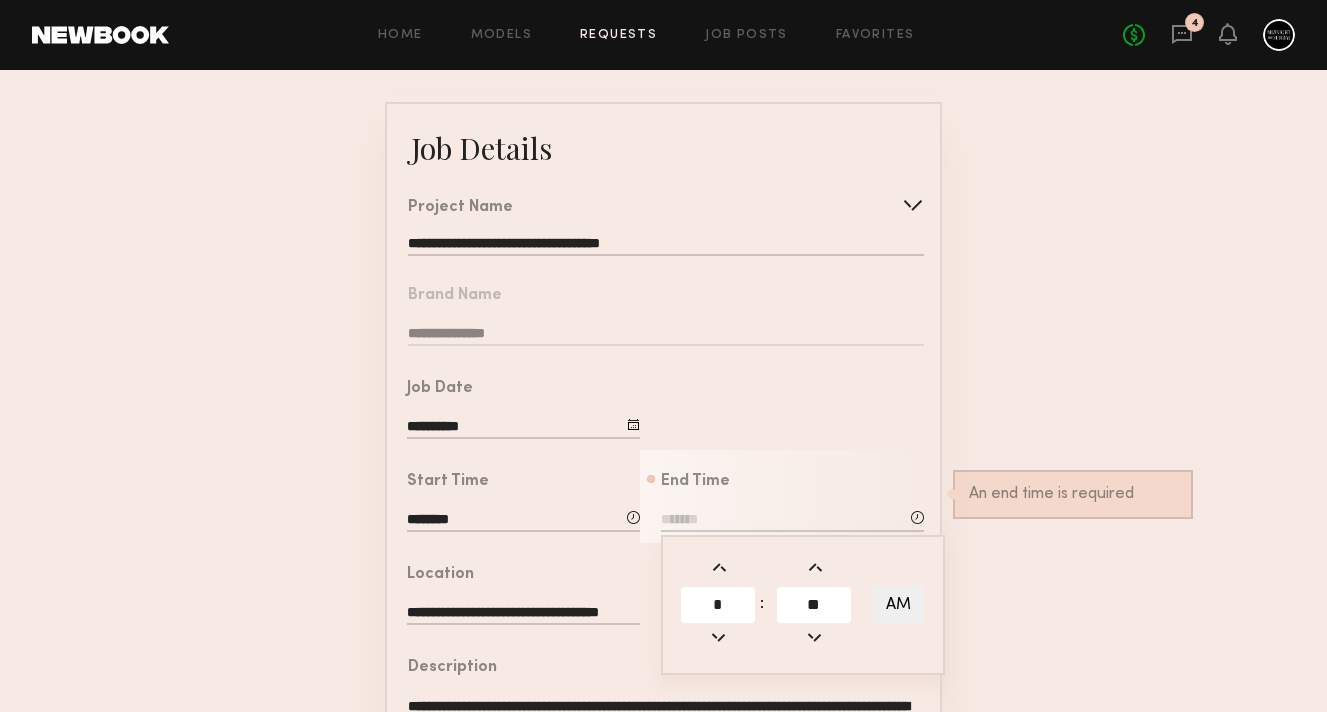 type on "**" 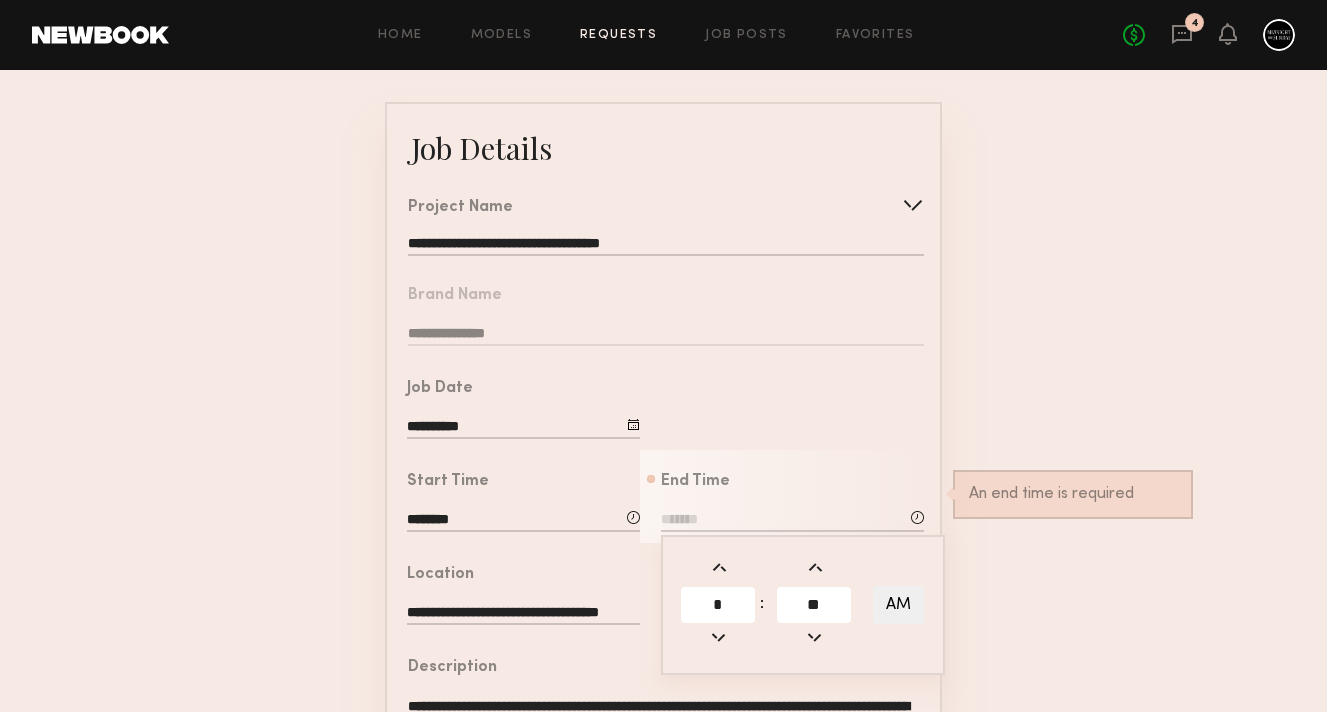 type on "*******" 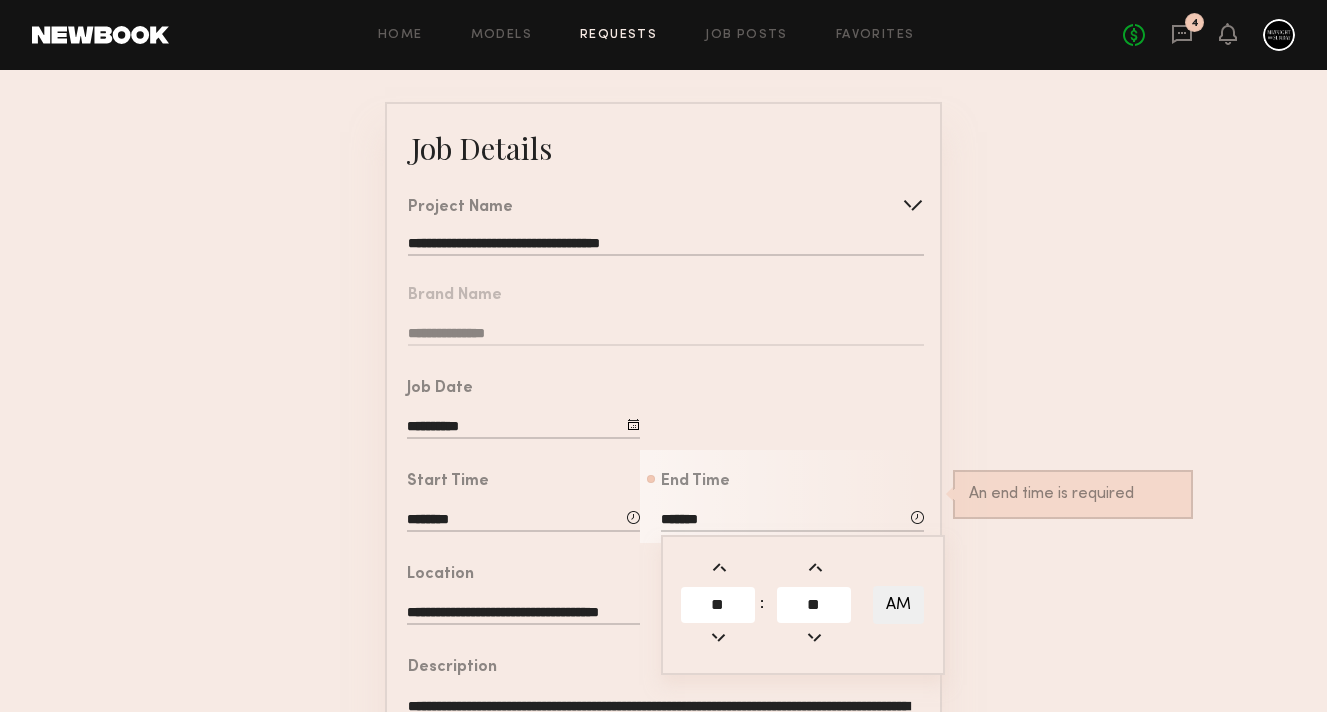 click on "AM" 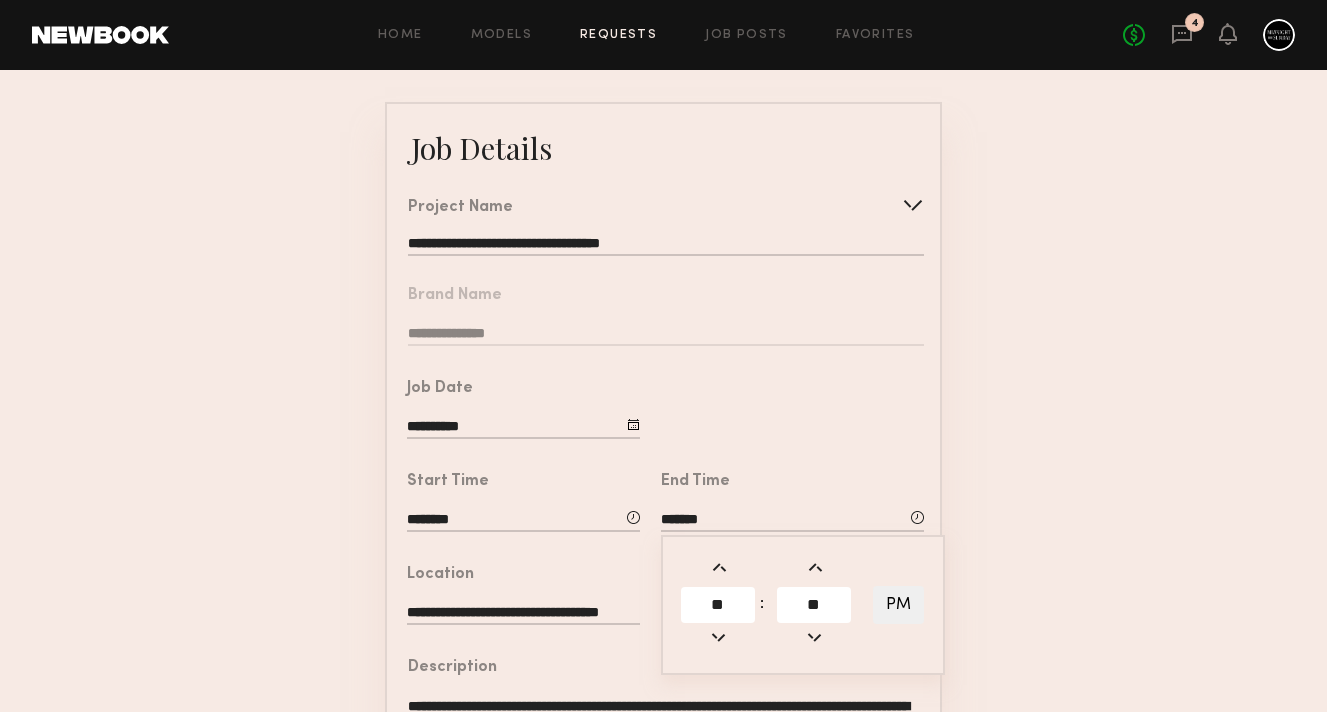 click on "**********" 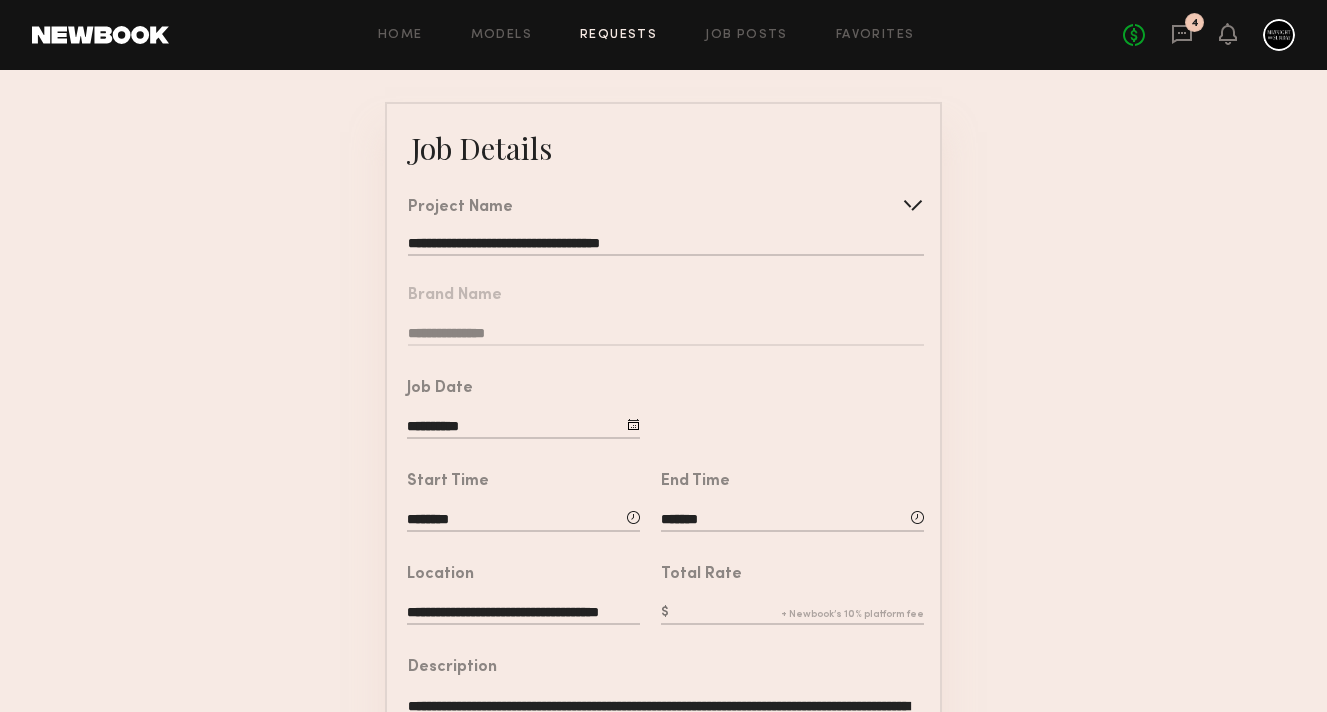 click 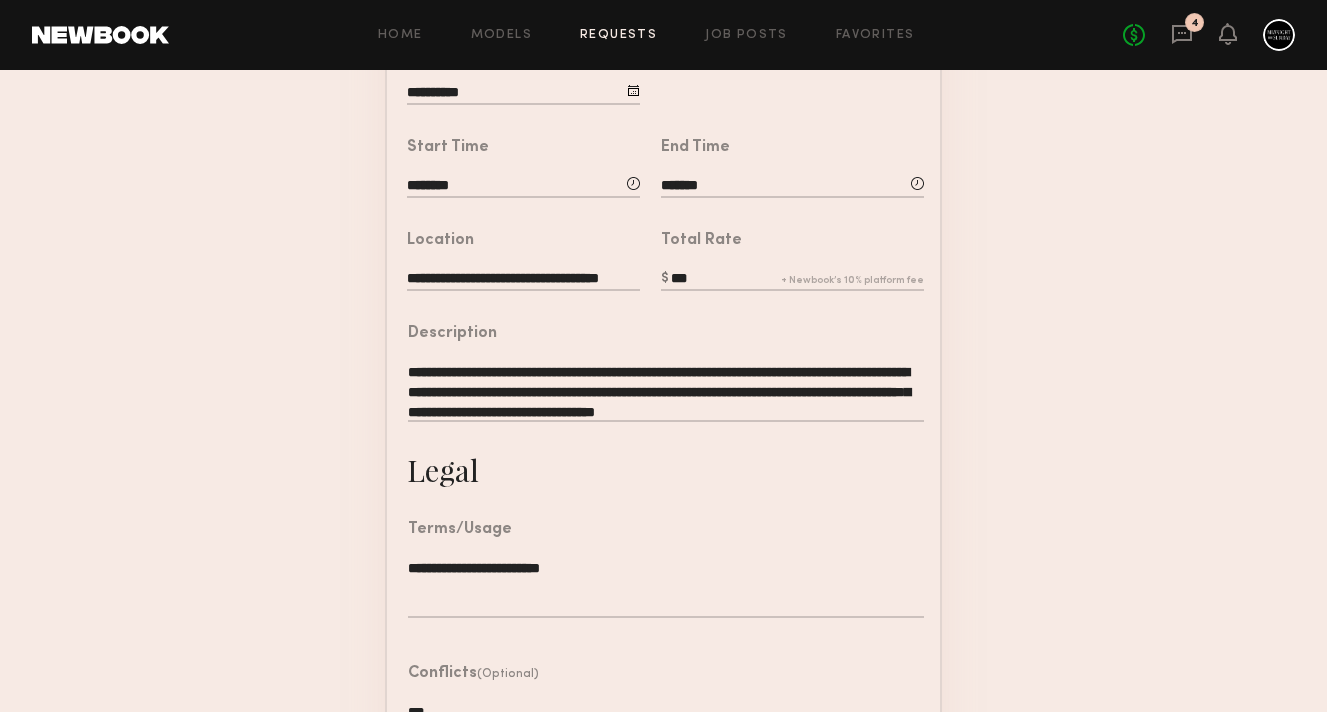 scroll, scrollTop: 604, scrollLeft: 0, axis: vertical 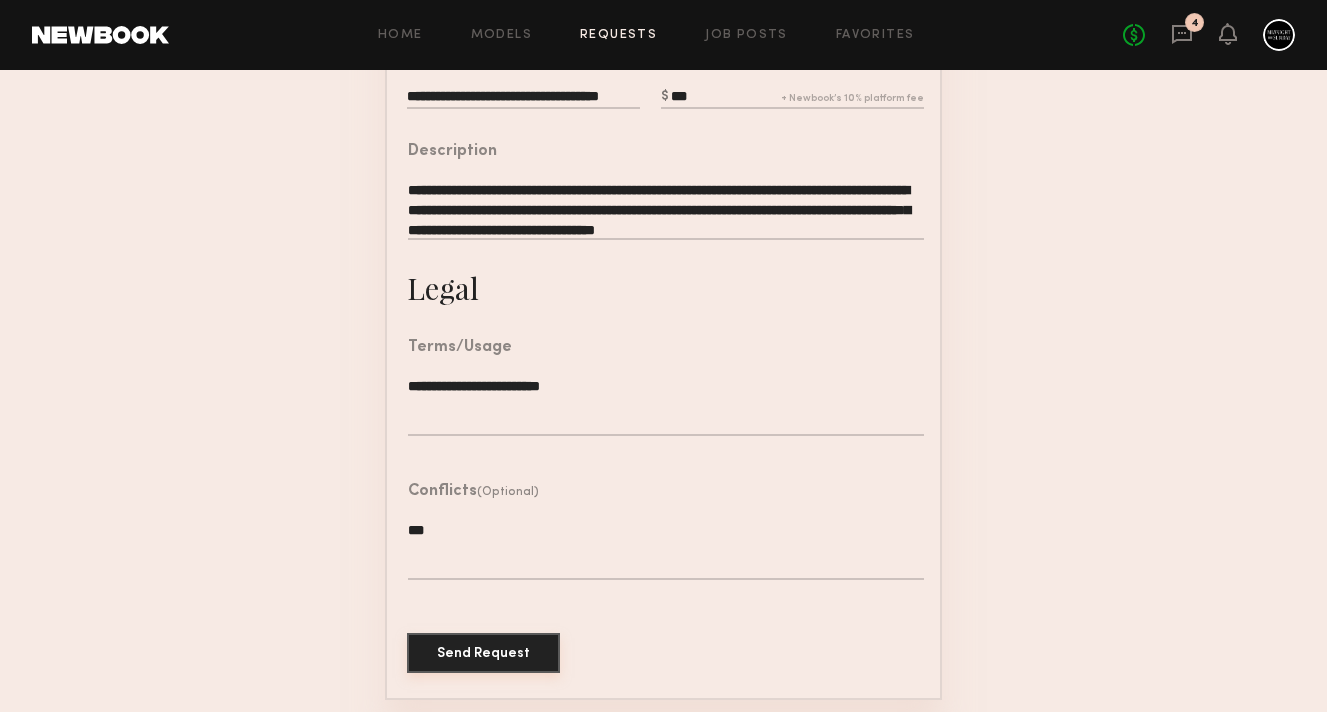 type on "***" 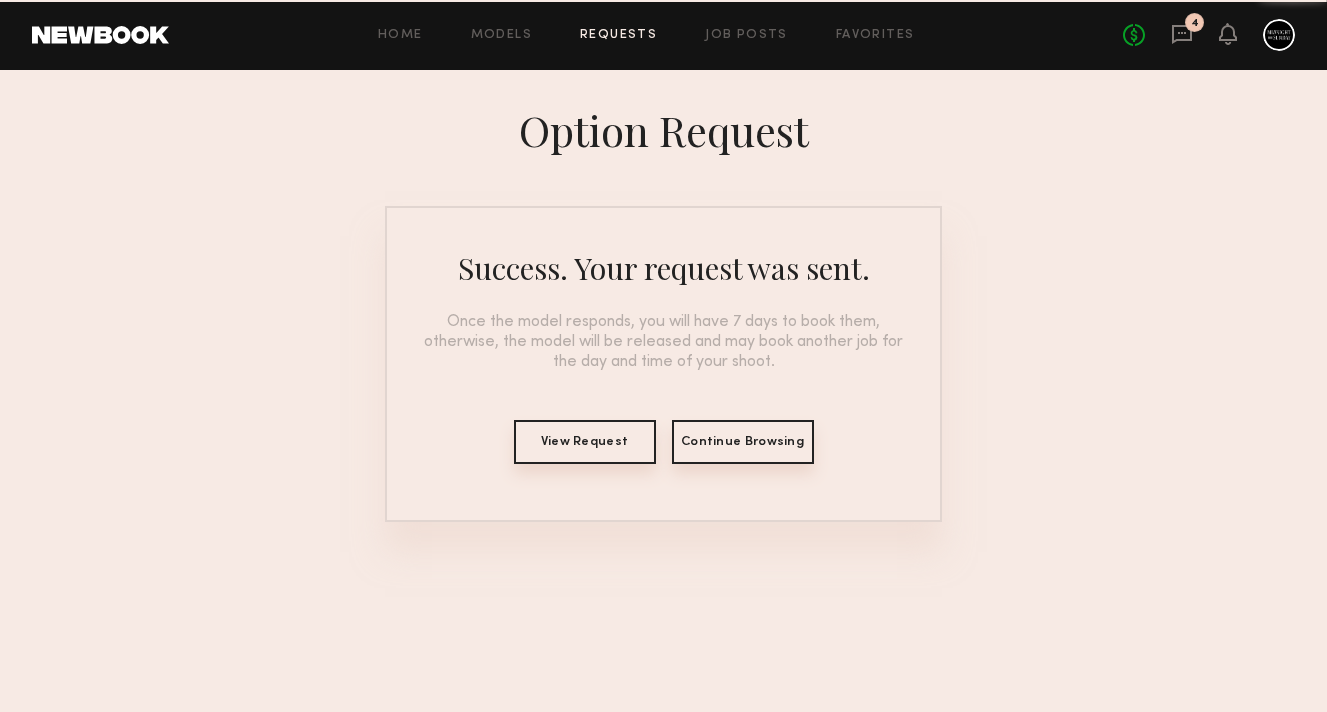 scroll, scrollTop: 0, scrollLeft: 0, axis: both 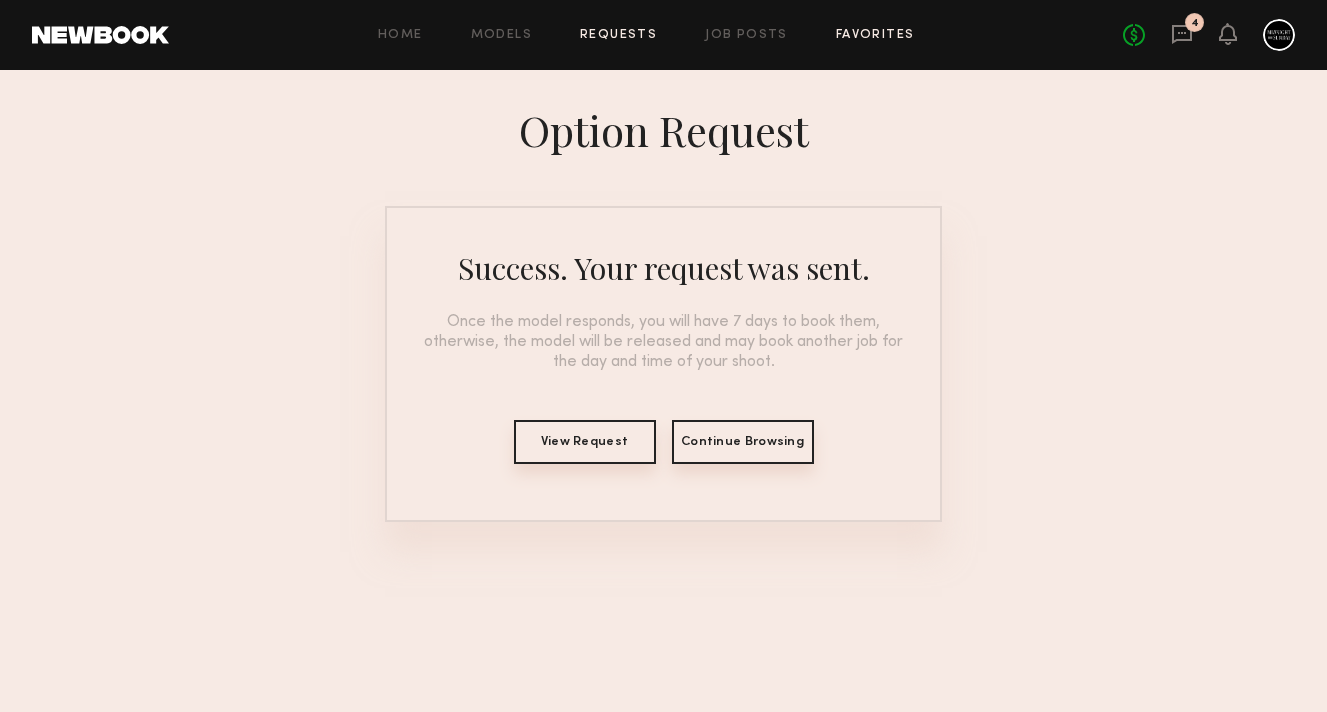 click on "Favorites" 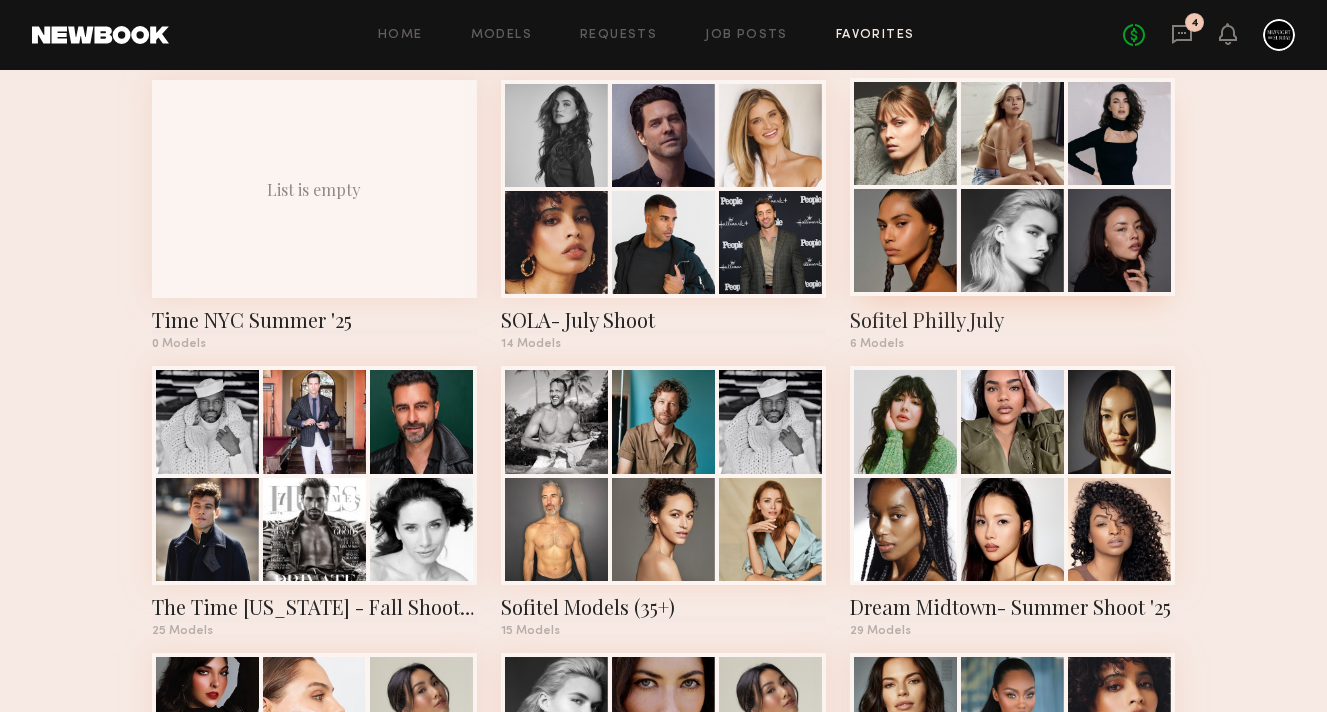 scroll, scrollTop: 549, scrollLeft: 0, axis: vertical 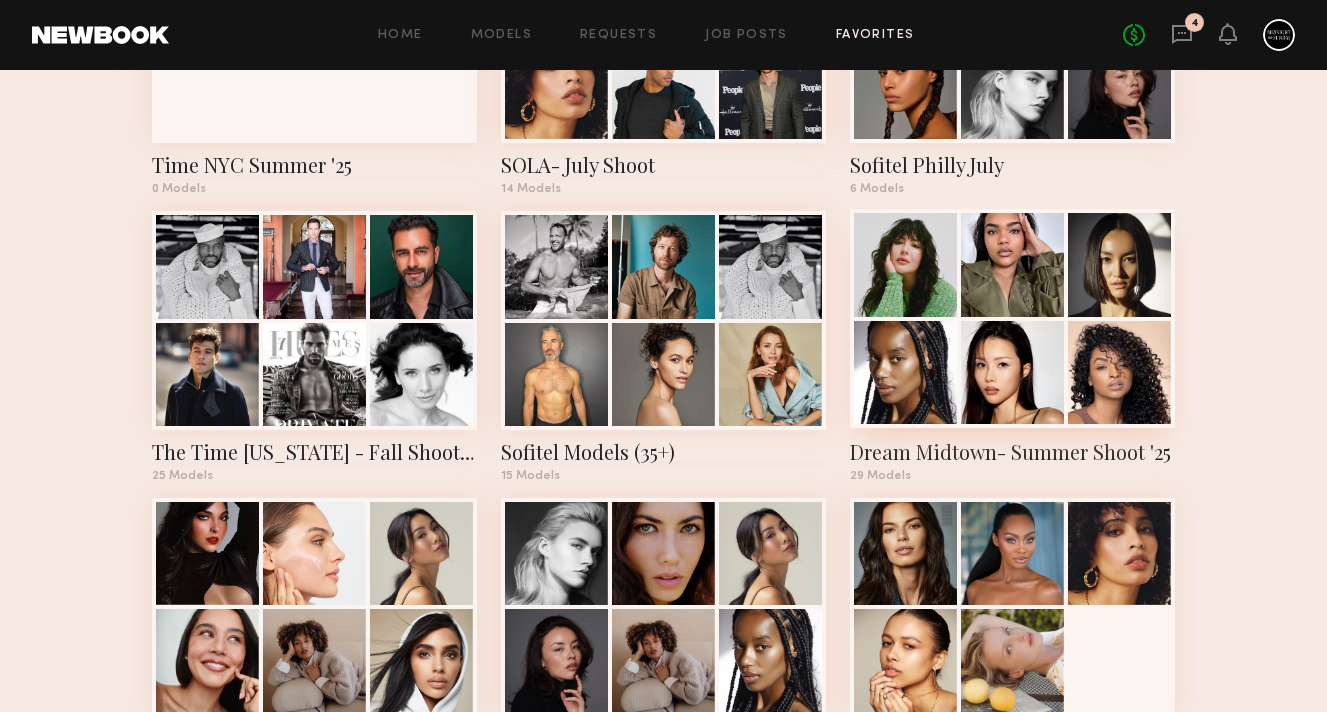 click 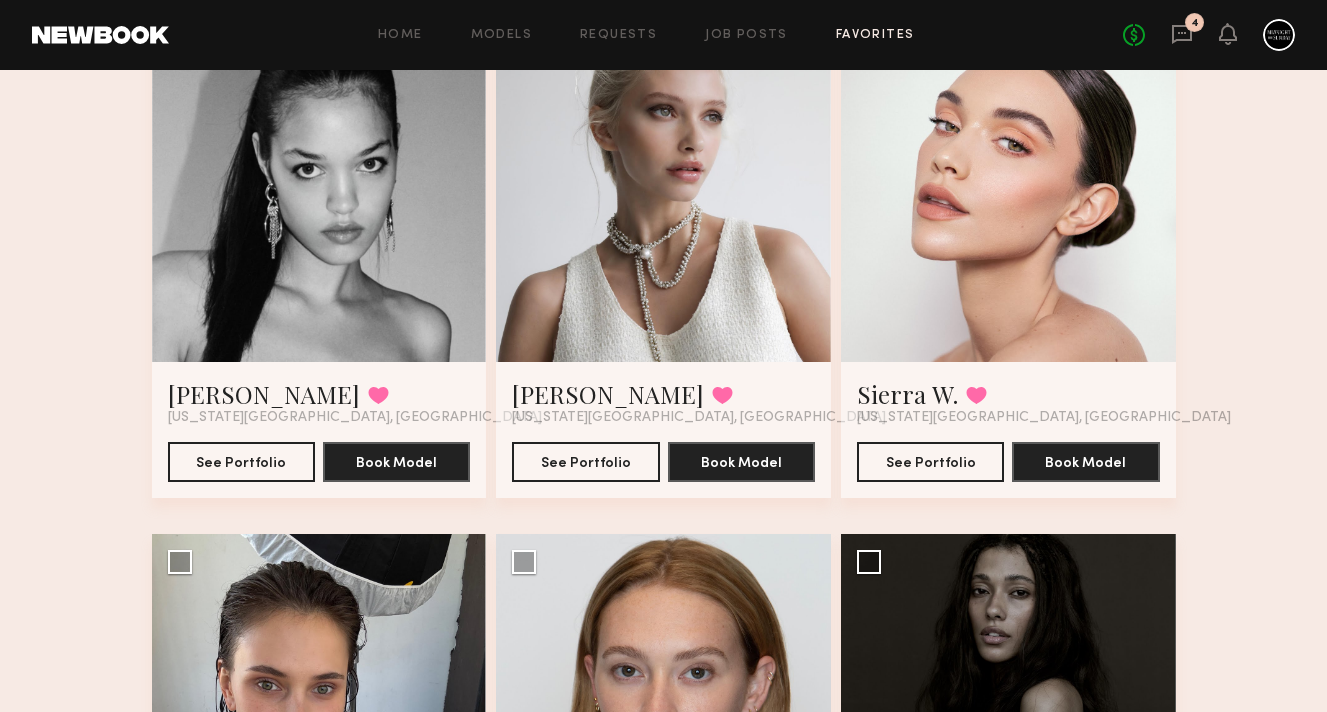 scroll, scrollTop: 1223, scrollLeft: 0, axis: vertical 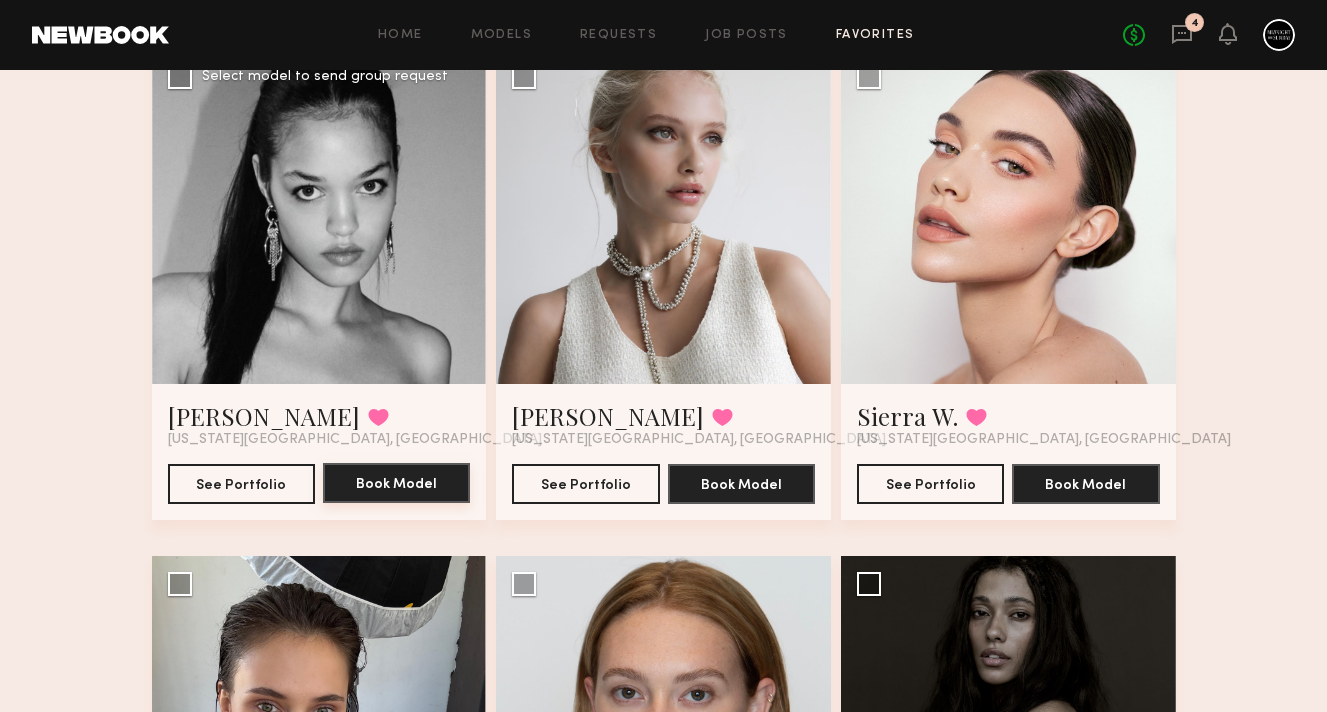click on "Book Model" 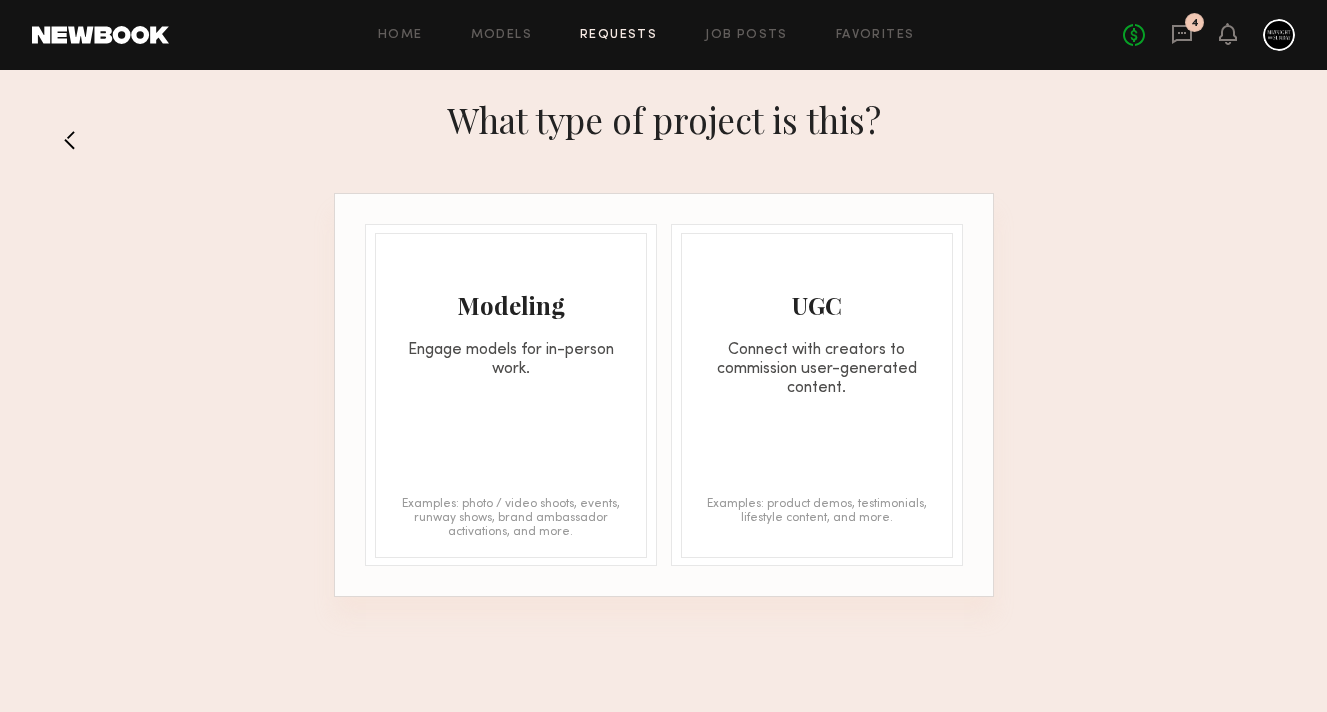 click on "Modeling Engage models for in-person work. Examples: photo / video shoots, events, runway shows, brand ambassador activations, and more." 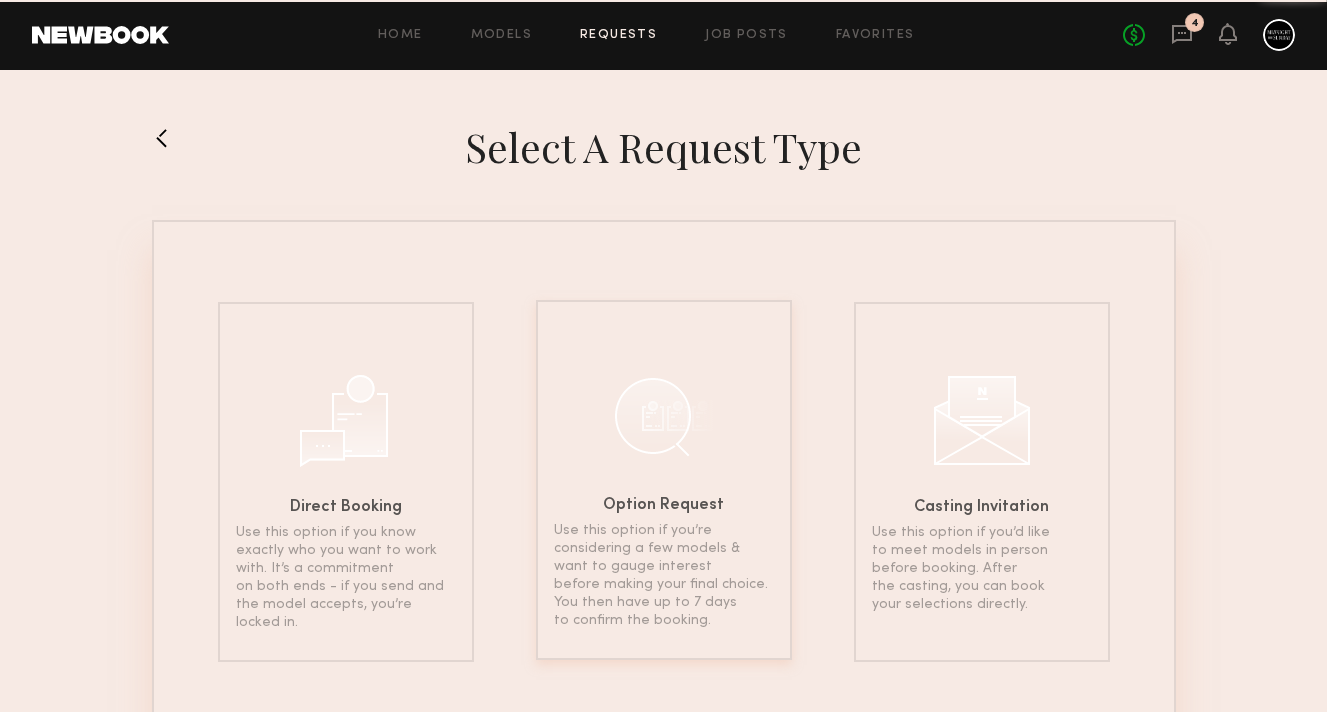 click 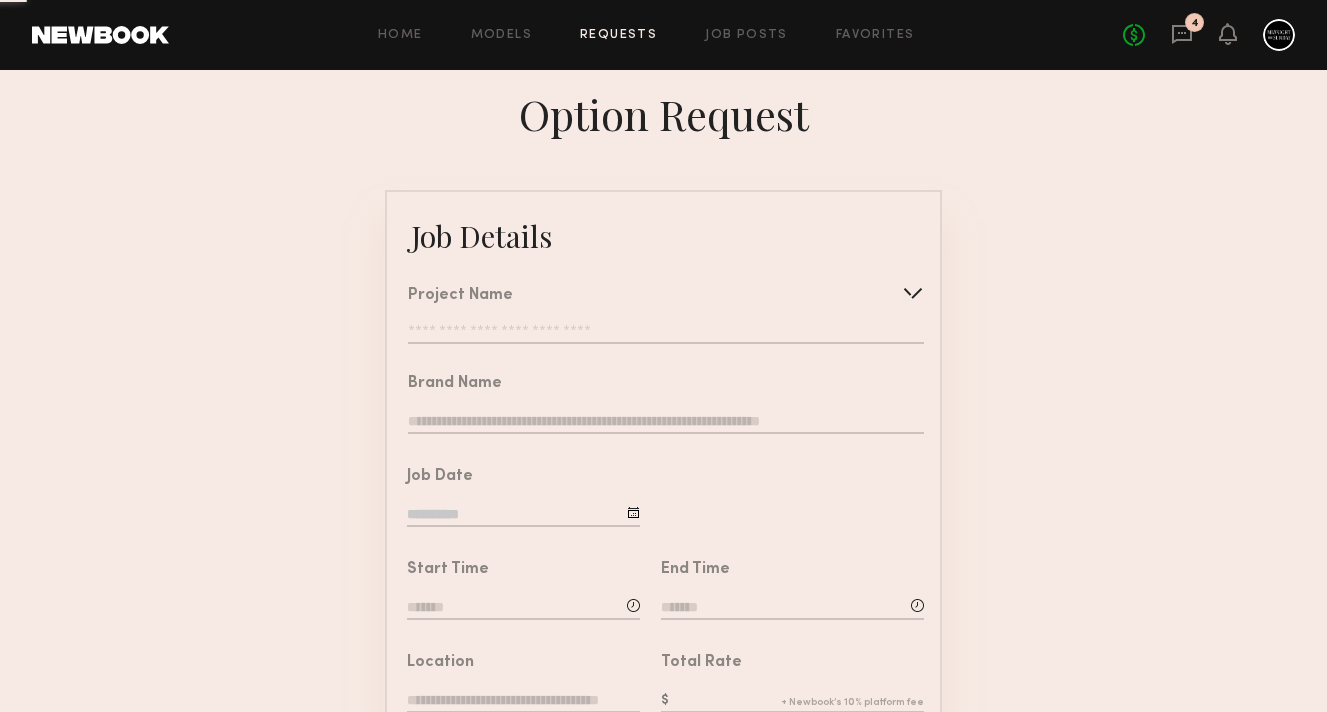click on "Project Name   Create   Use recent modeling project  Dream Midtown x Midnight Sunday- Day 2  Dream Midtown x Midnight Sunday  Time NYC x Midnight Sunday- Day 2  Time NYC x Midnight Sunday  Dream Downtown x Midnight Sunday  Sofitel New York x Midnight Sunday  Sofitel LA x Midnight Sunday  Time NYC x Midnight Sunday  Fairmont Grand Del Mar (Day 2)" 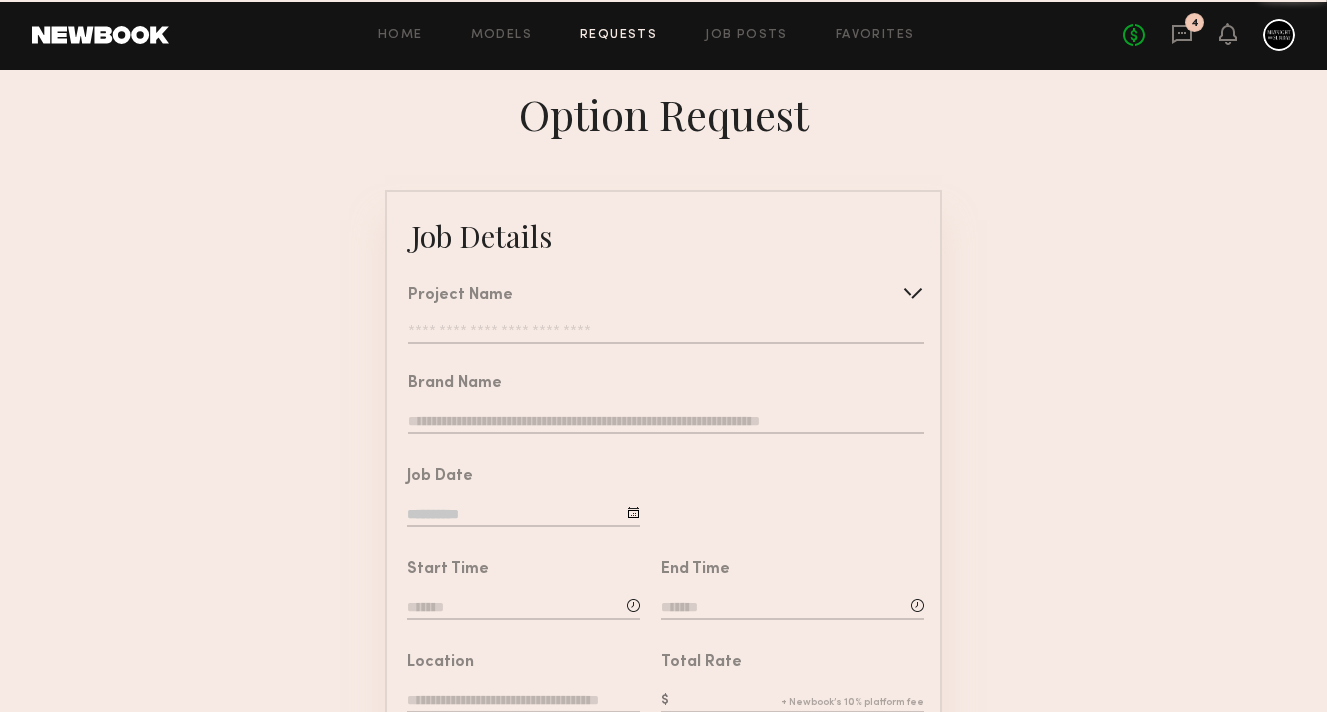 click 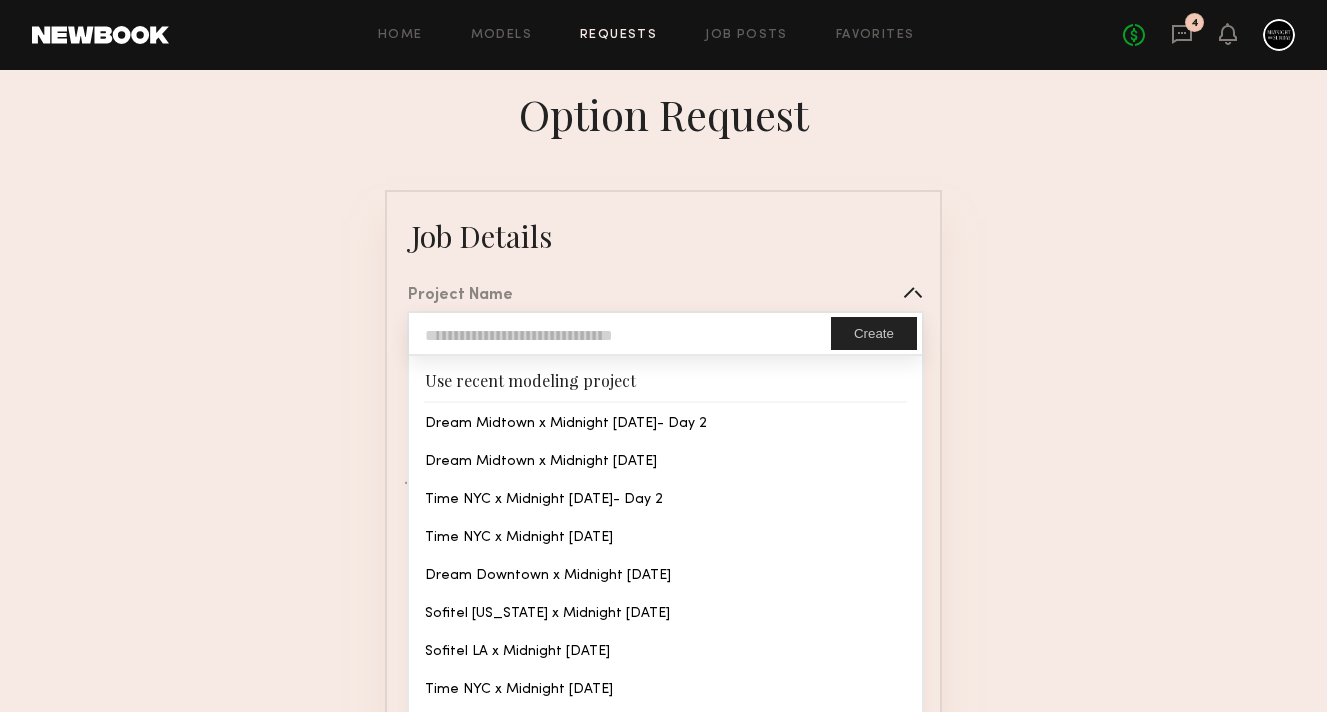 type on "**********" 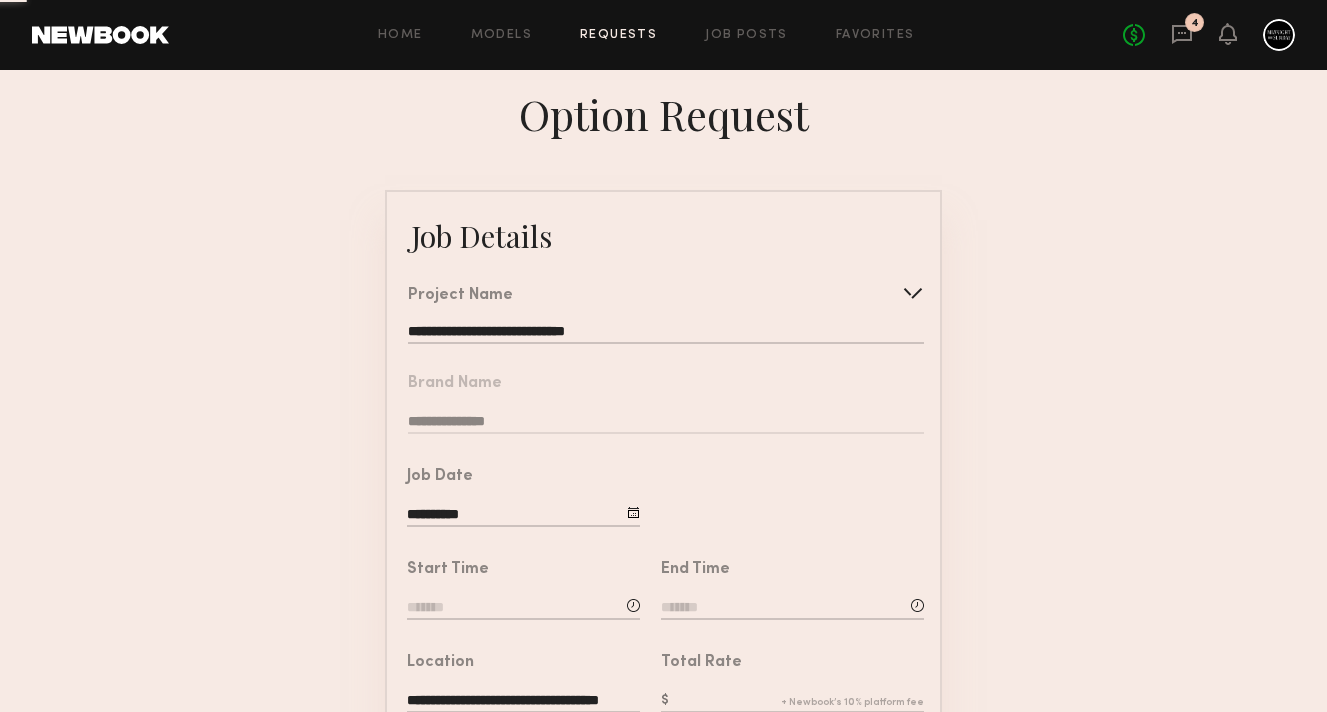 click on "**********" 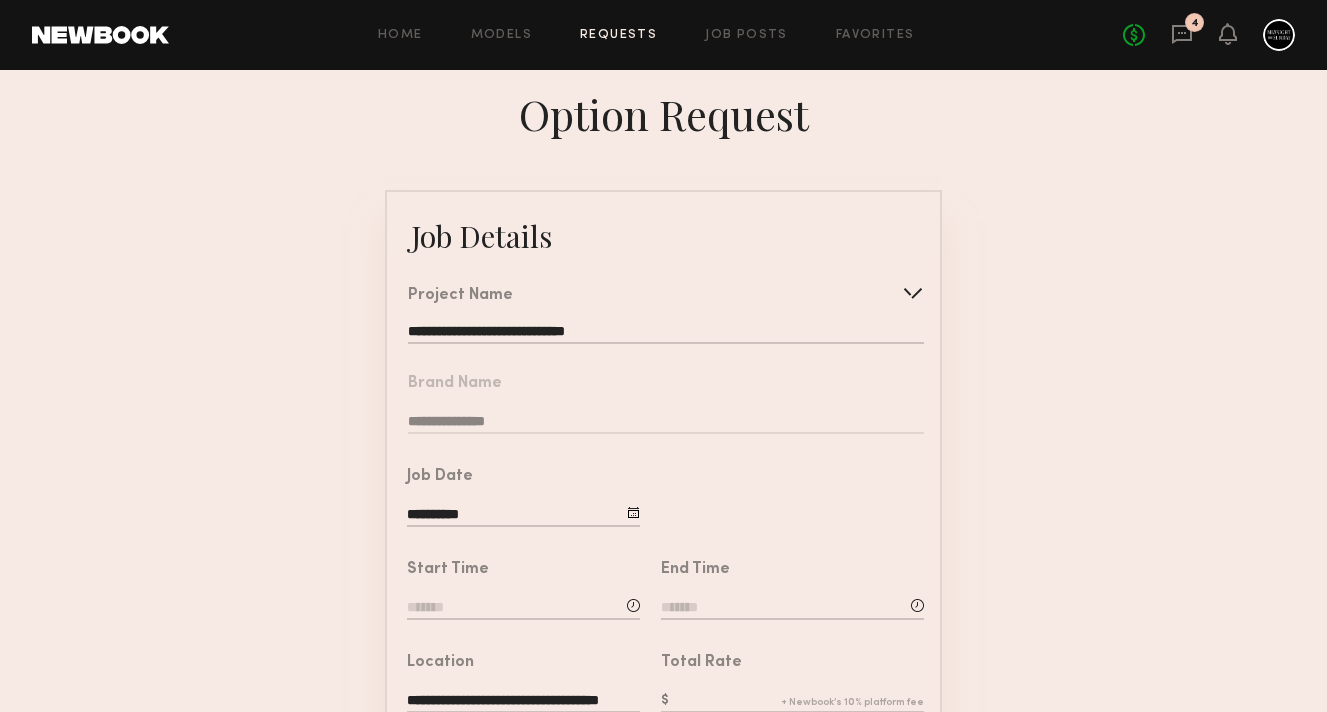 click 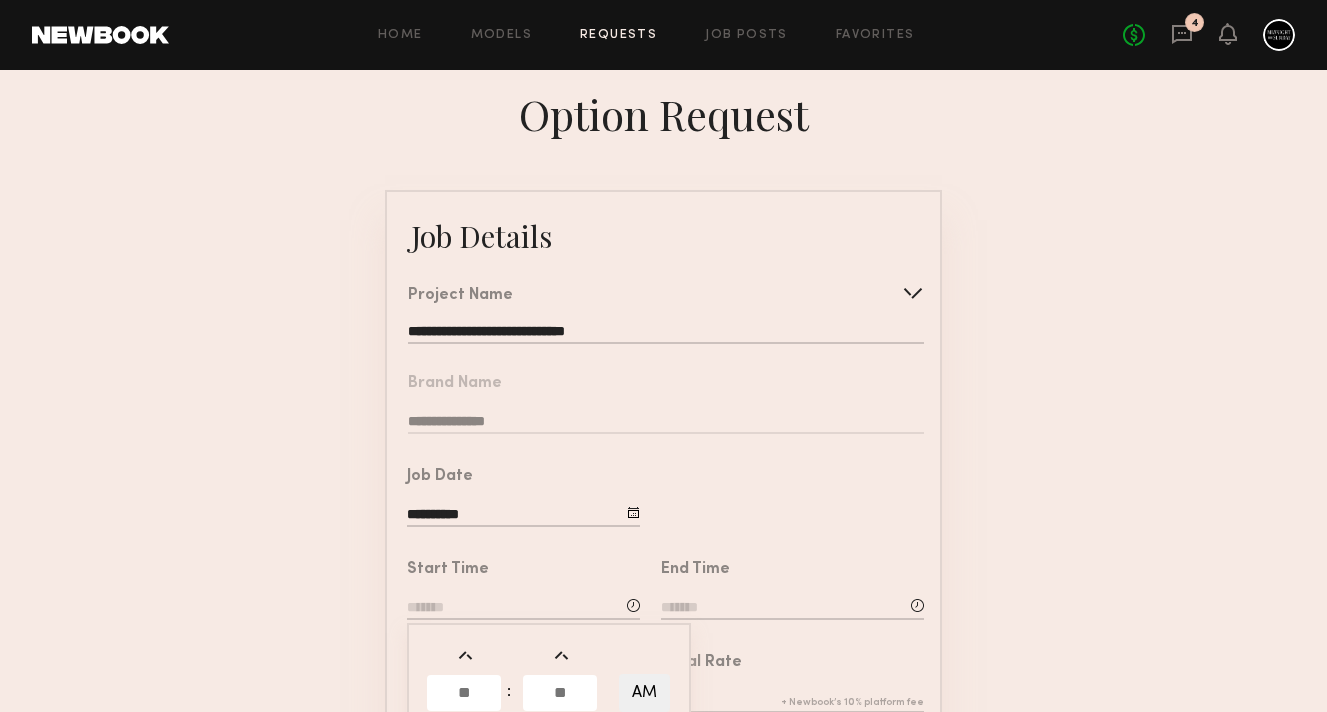 click 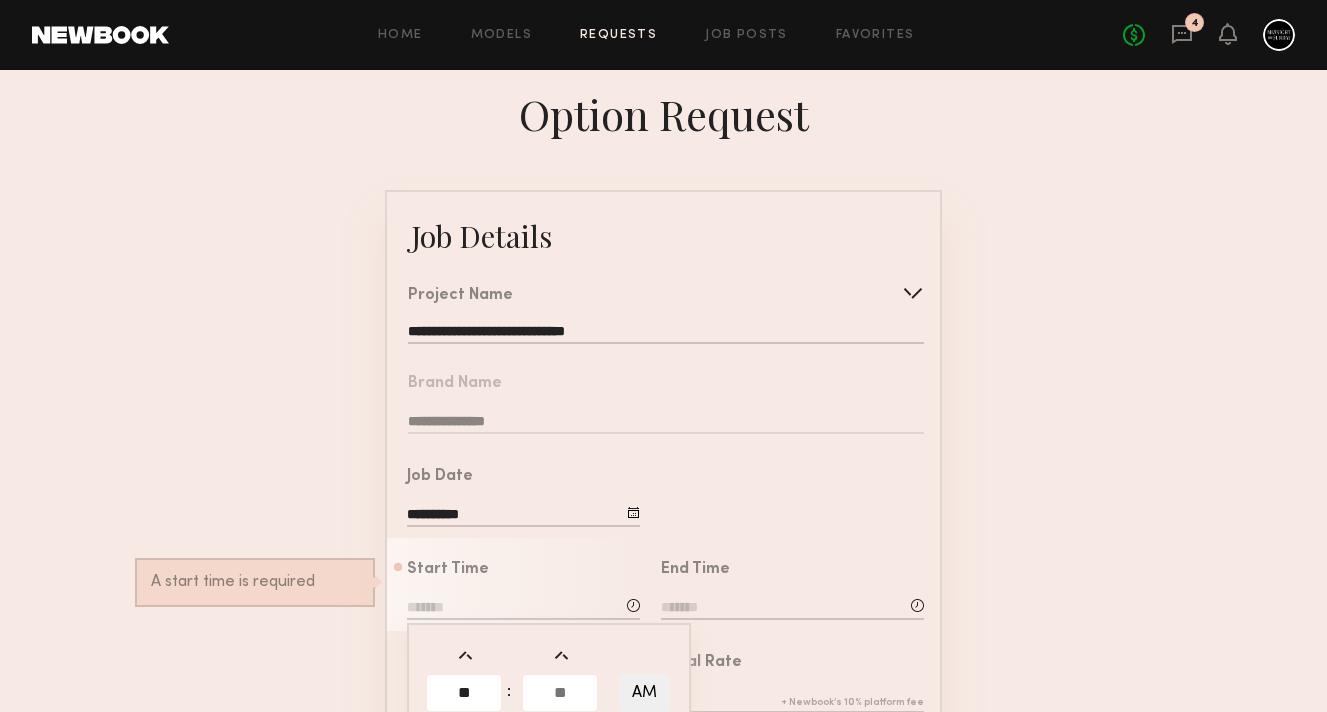 type on "**" 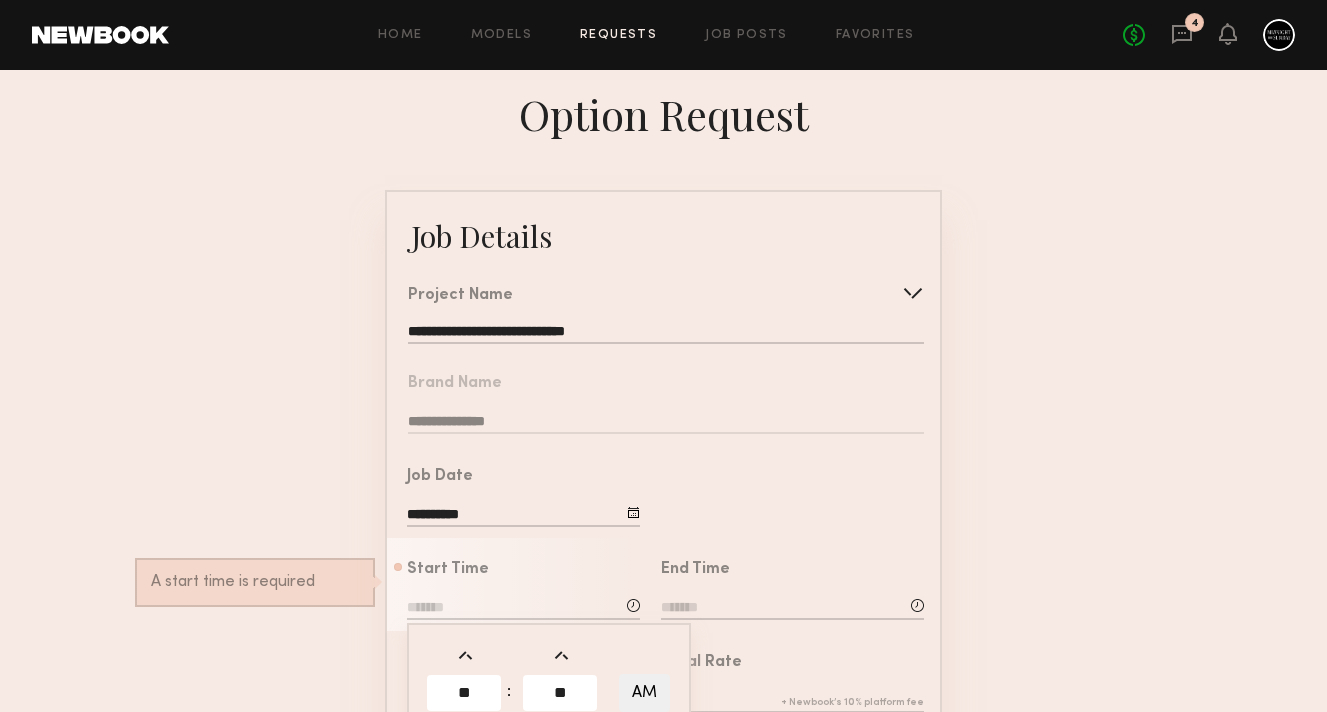 type on "**" 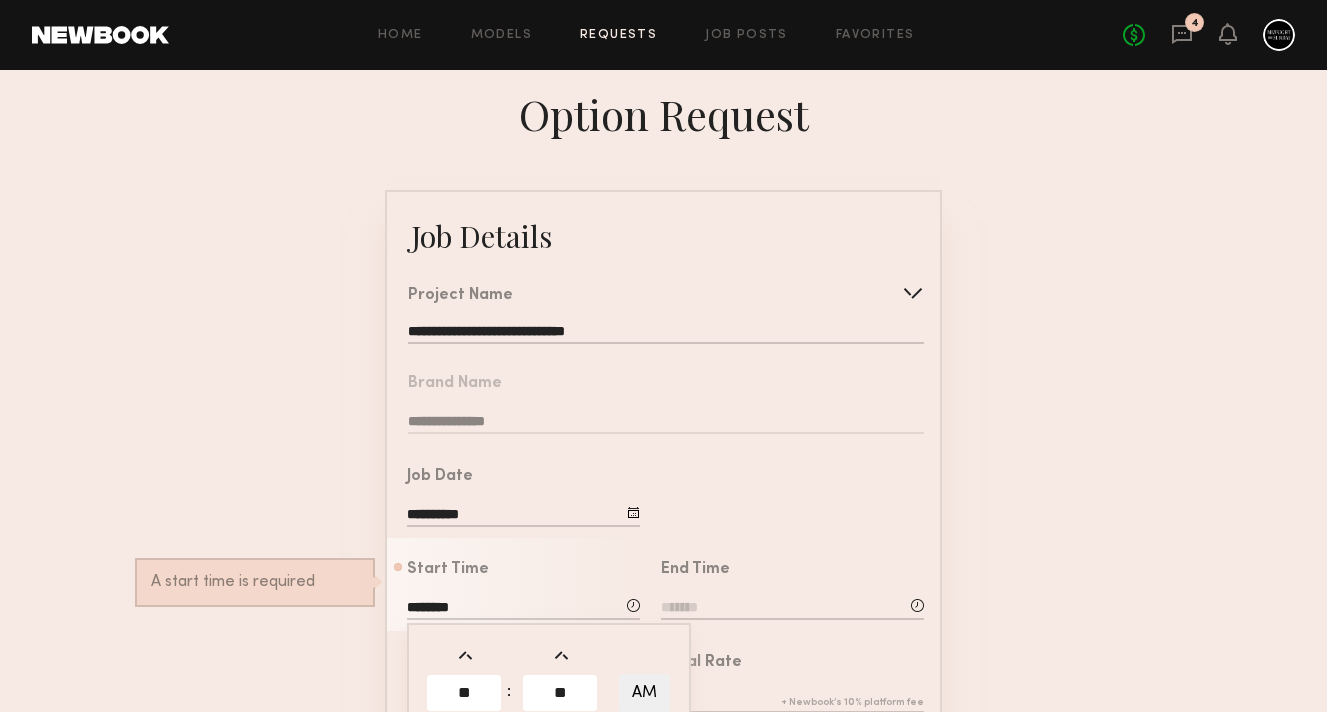 click on "AM" 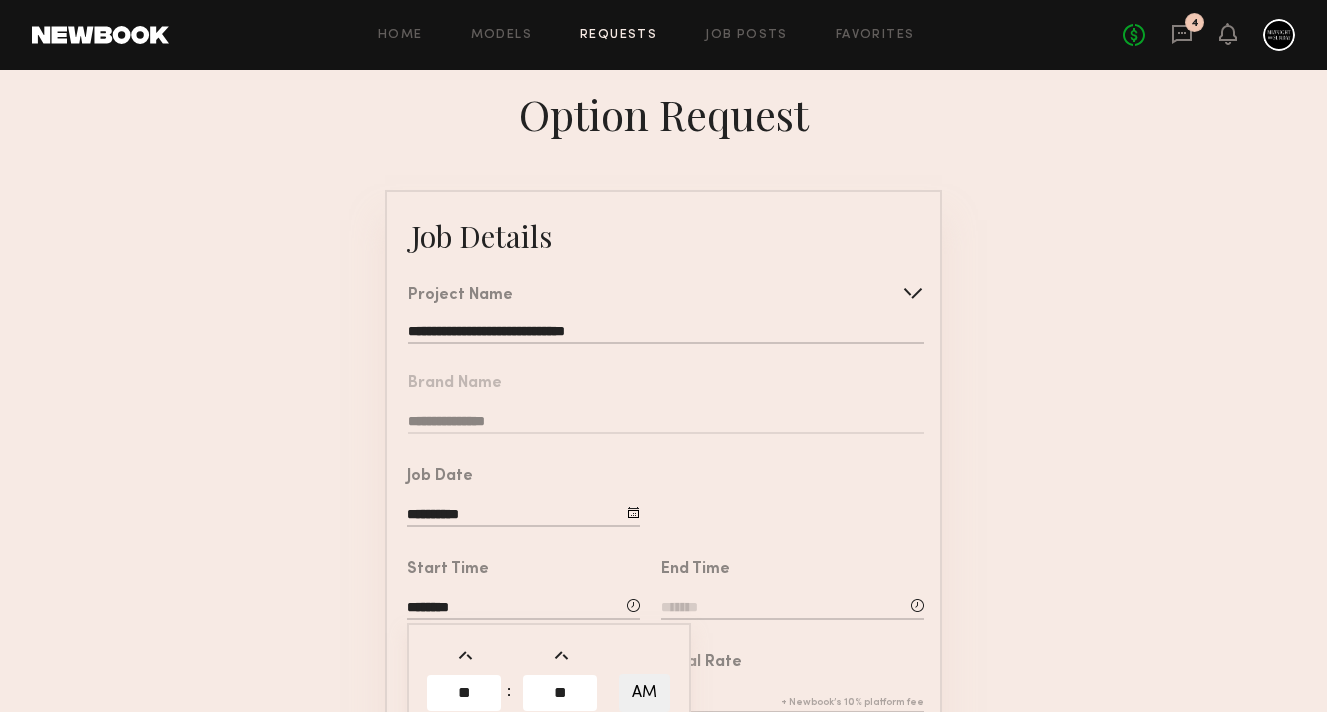 click on "AM" 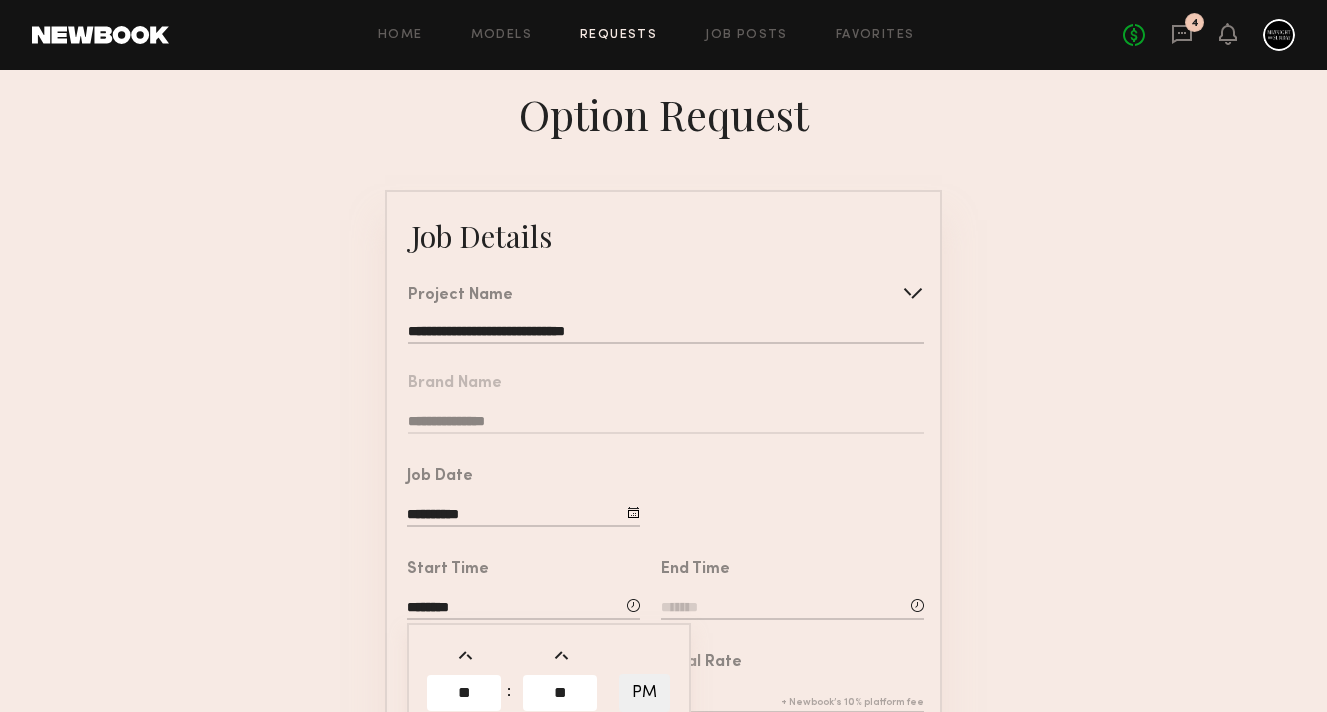 click 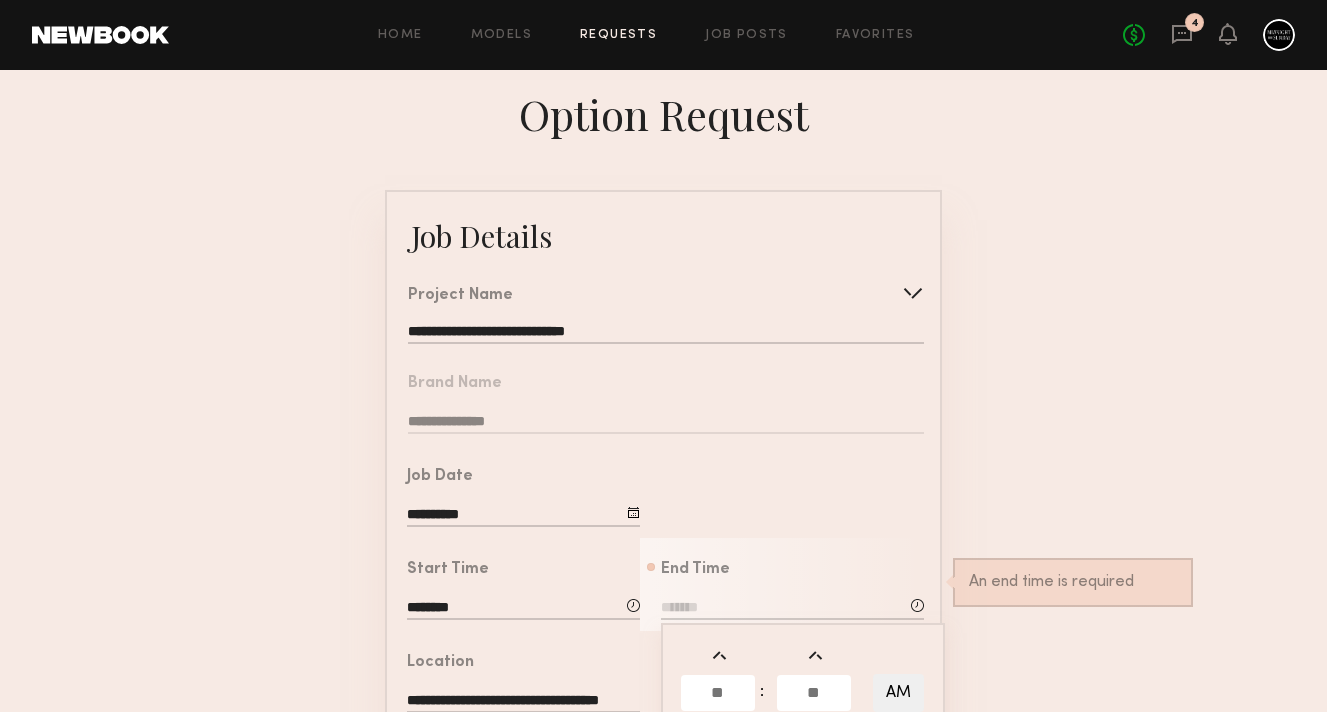 click 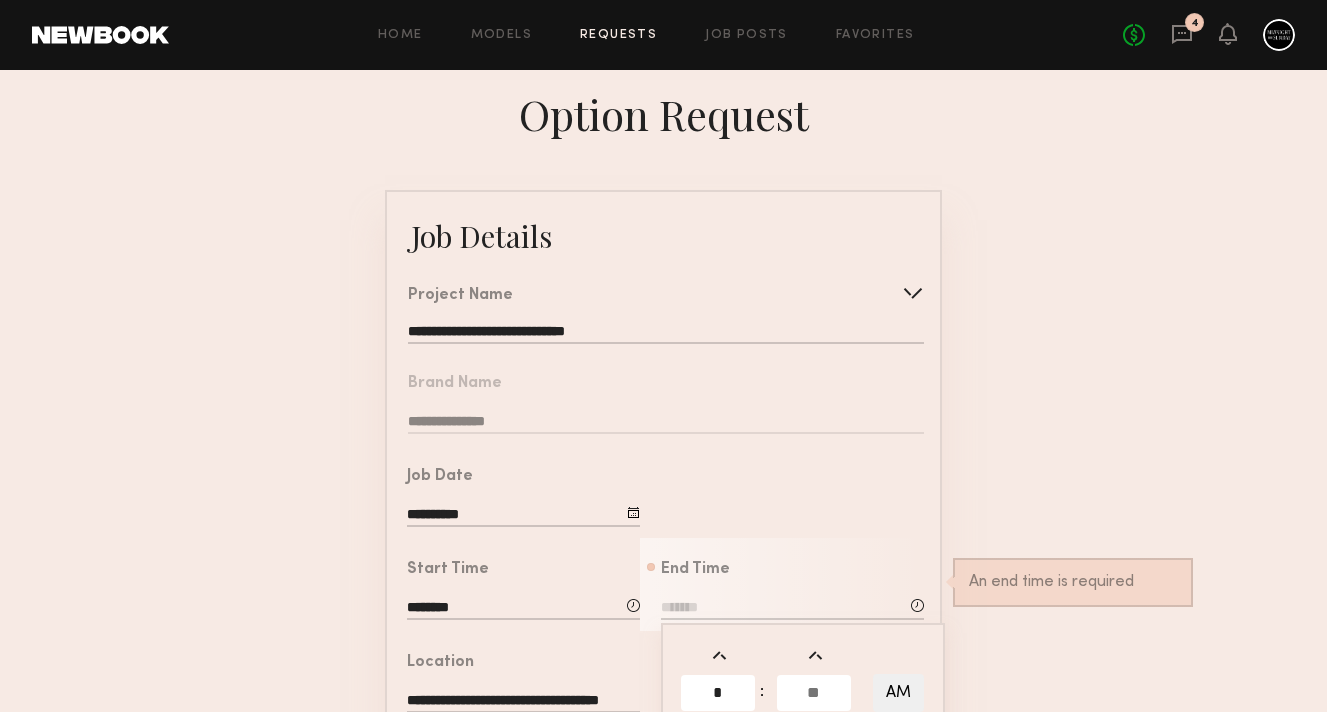 type on "*" 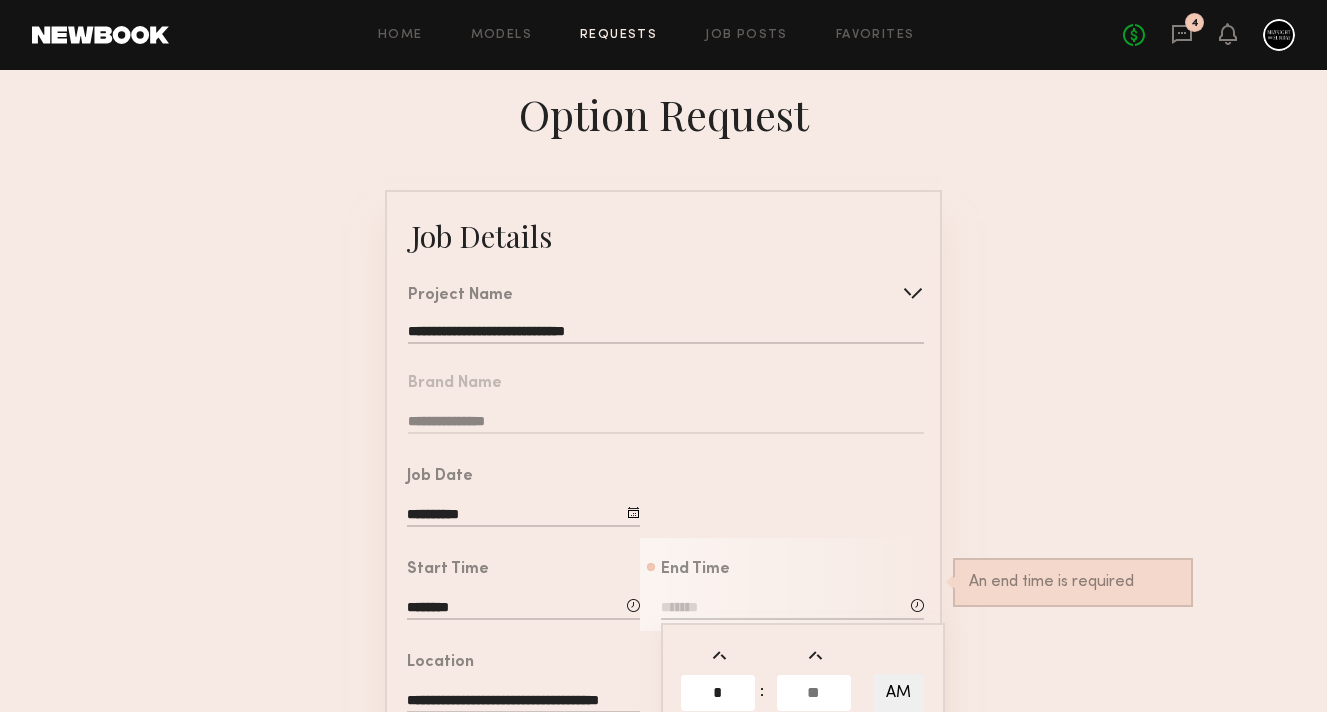 click 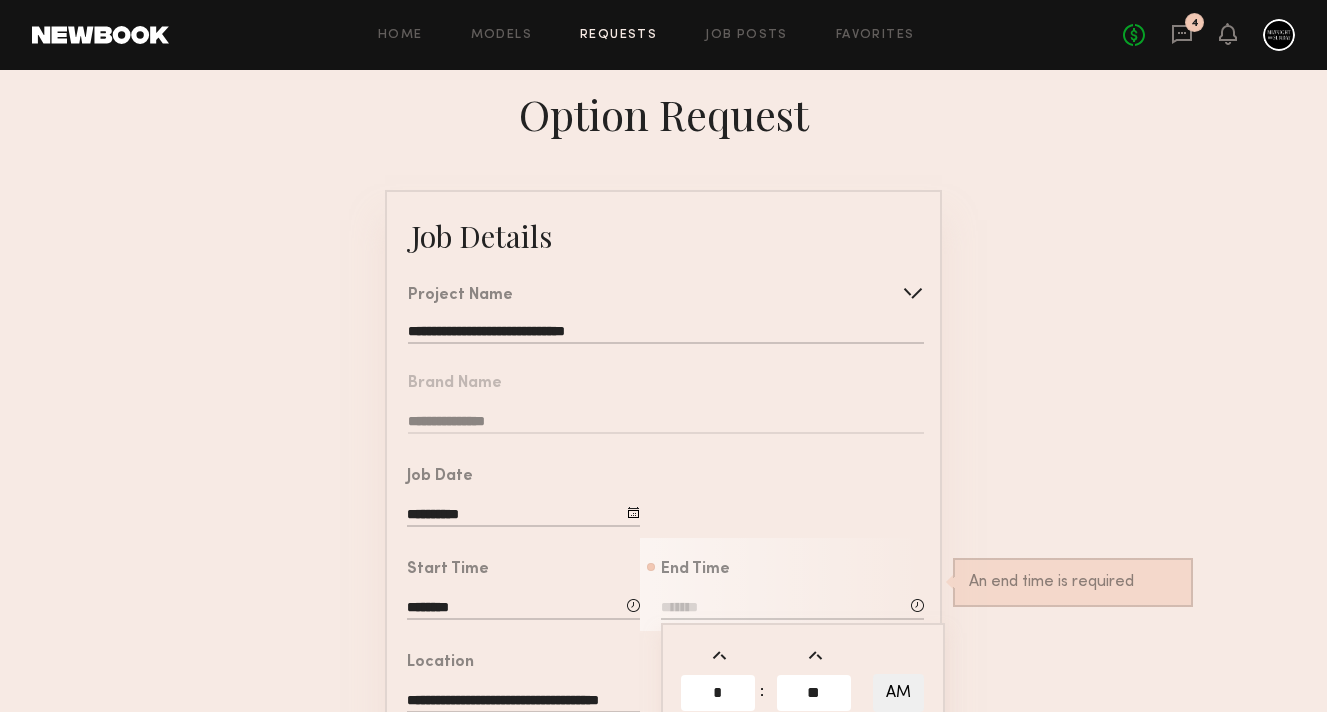 type on "**" 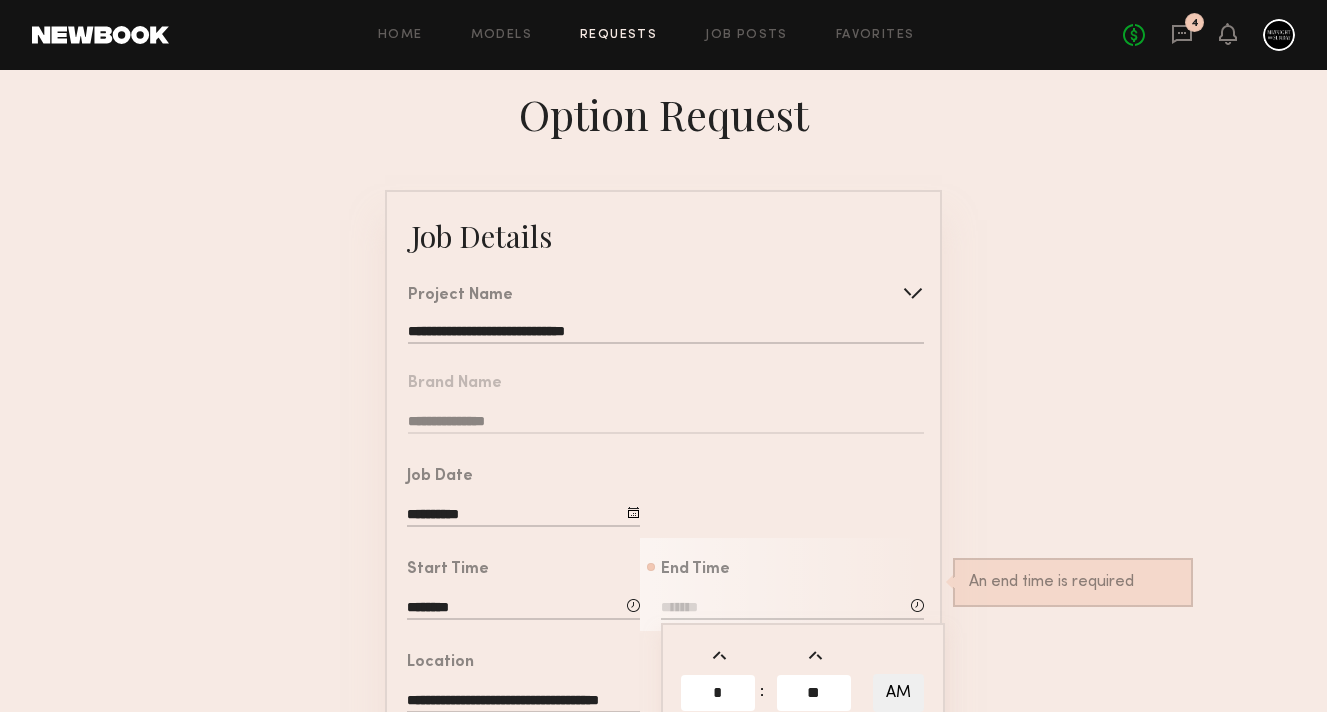 type on "*******" 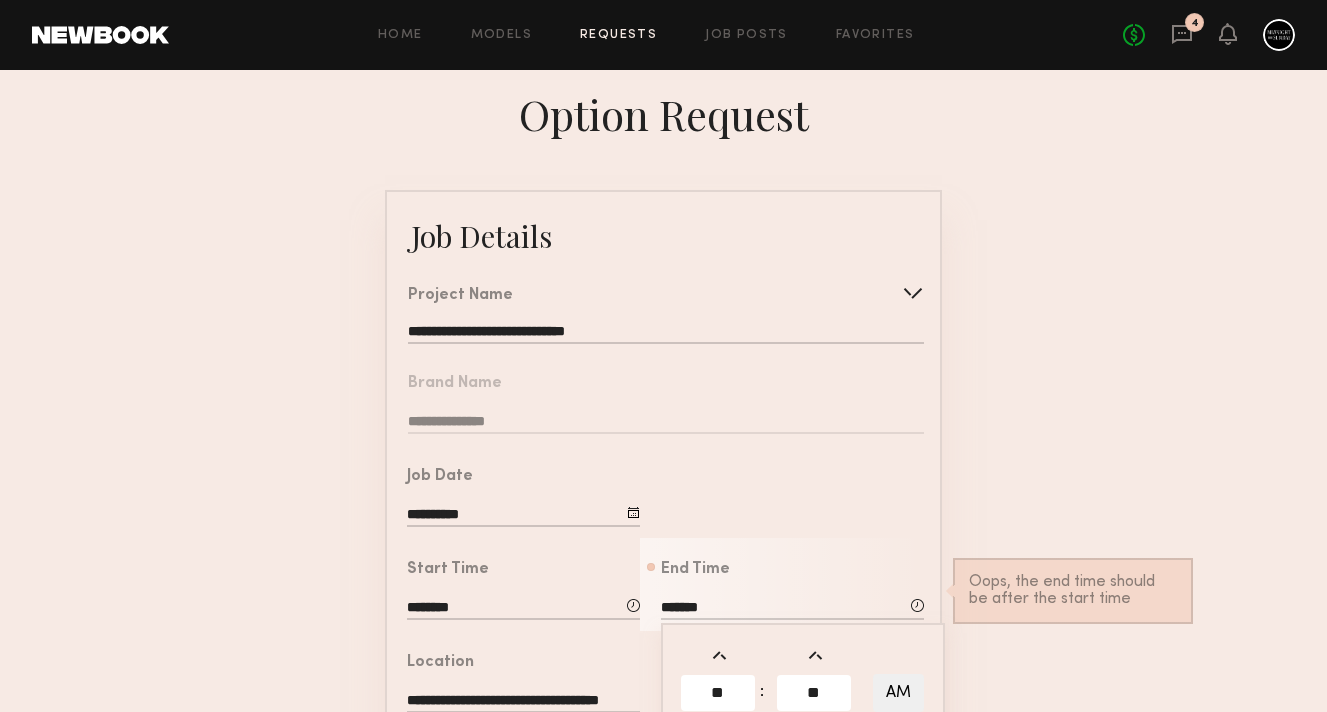 click on "AM" 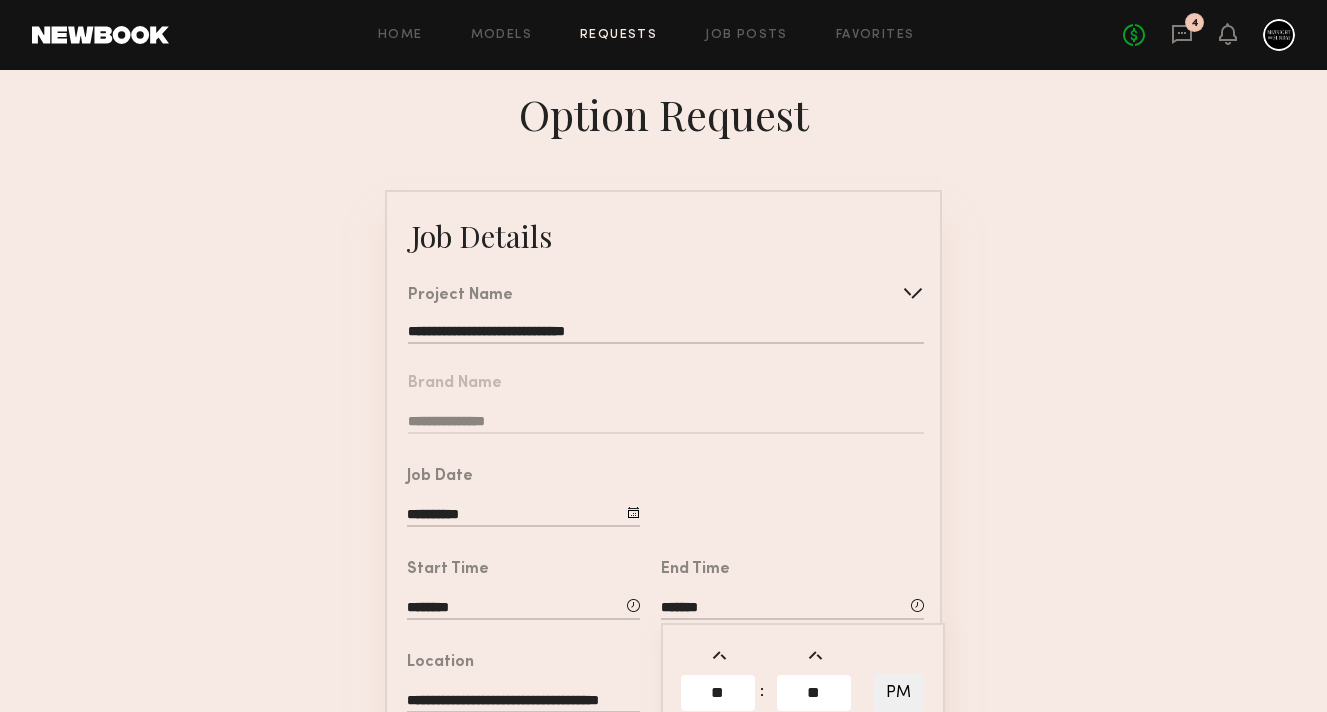 click on "**********" 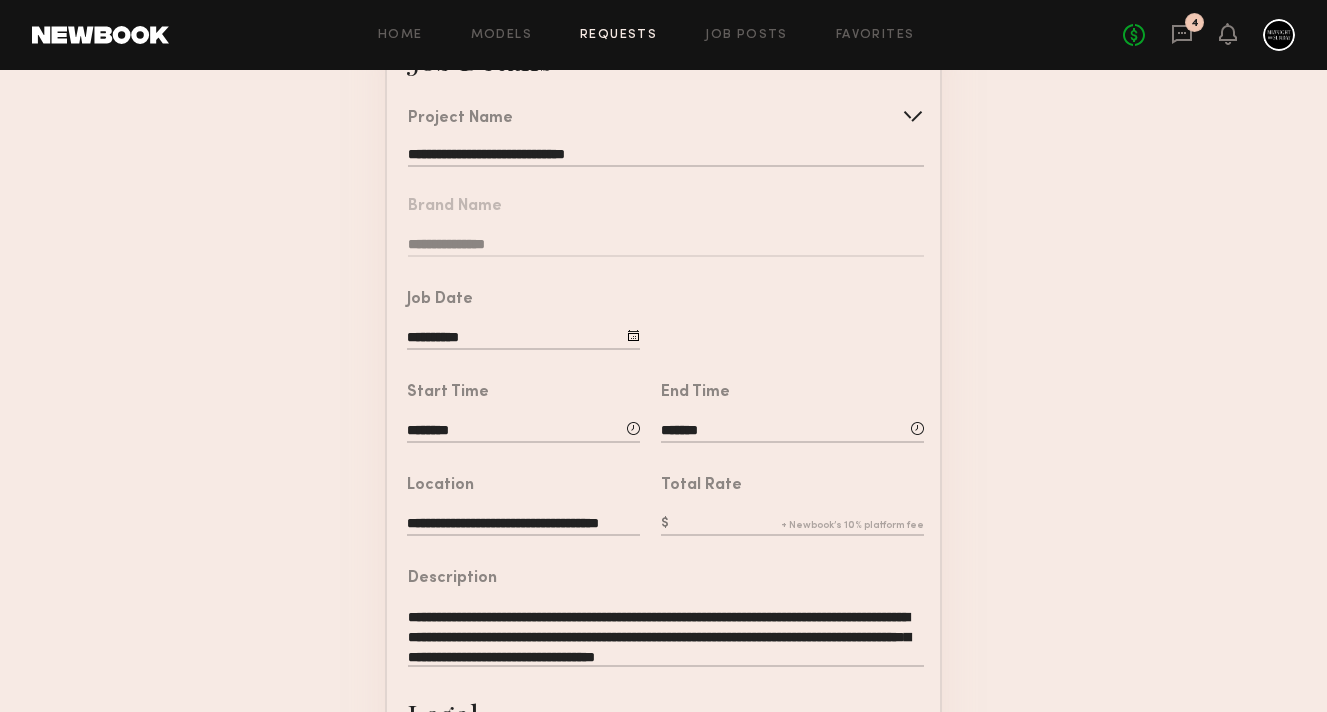 scroll, scrollTop: 175, scrollLeft: 0, axis: vertical 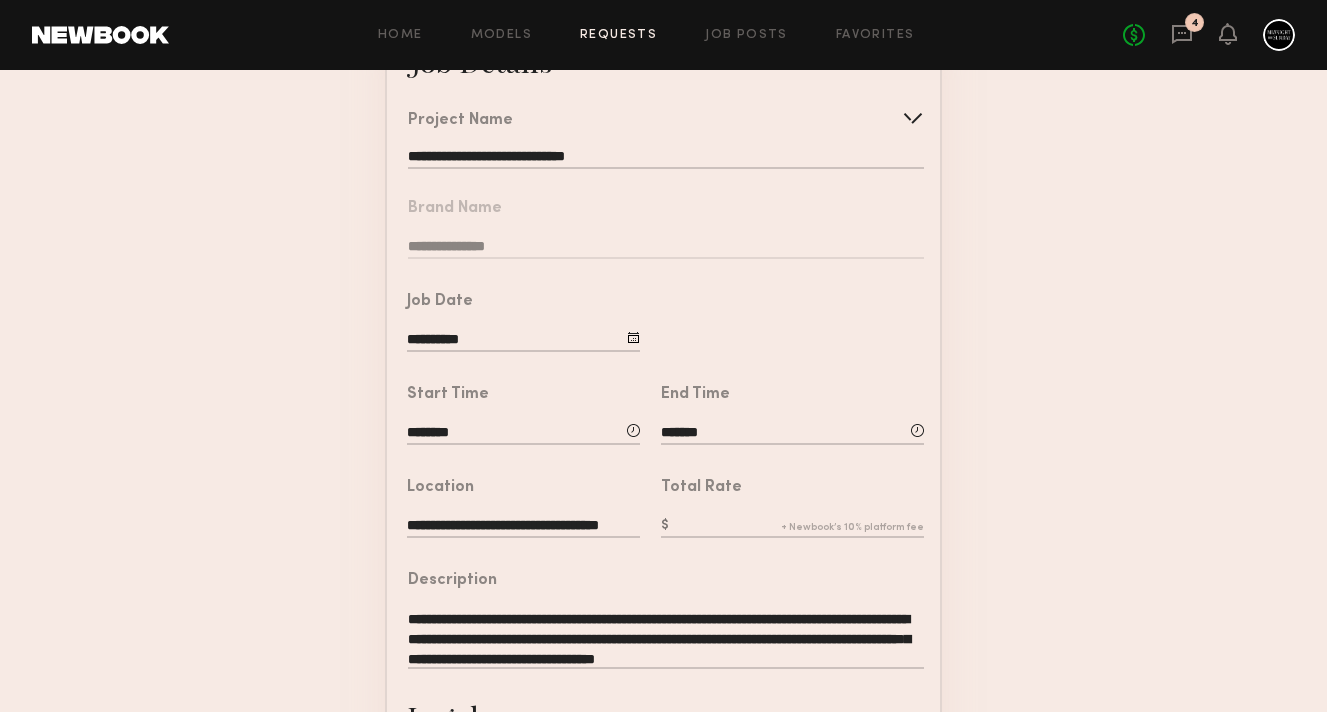 click 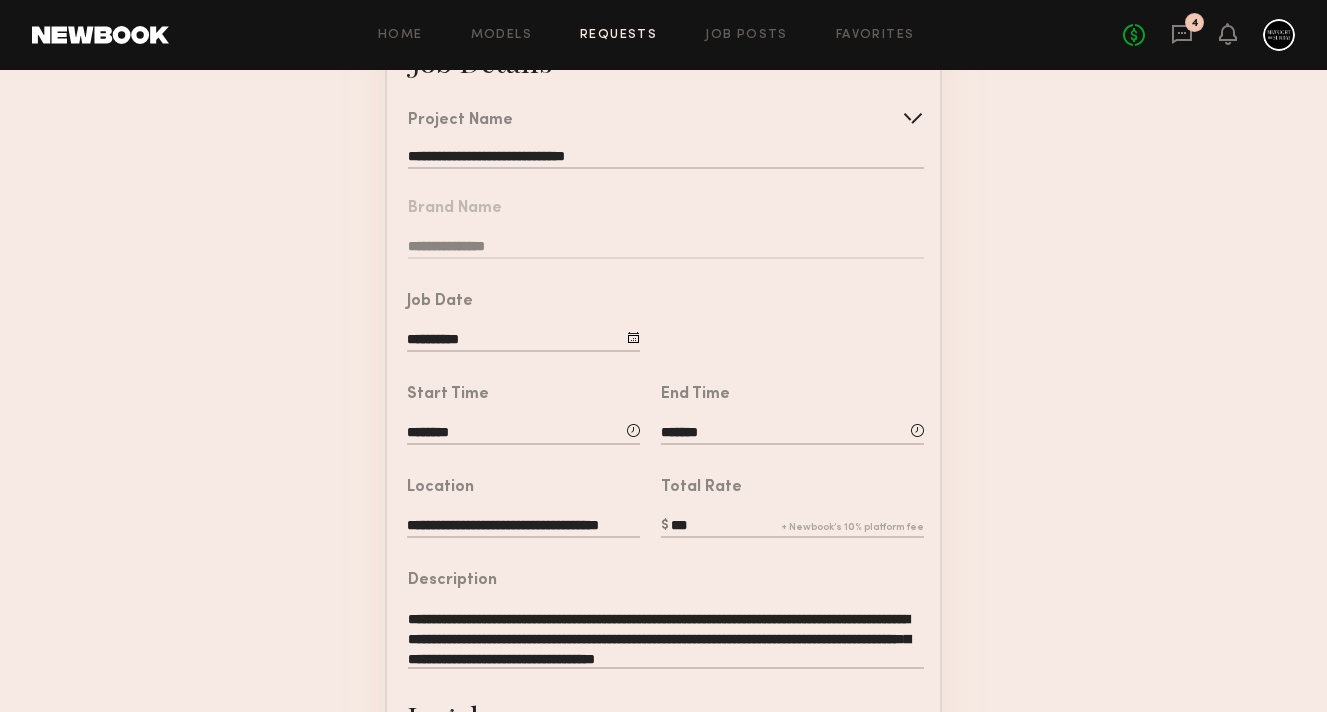 type on "***" 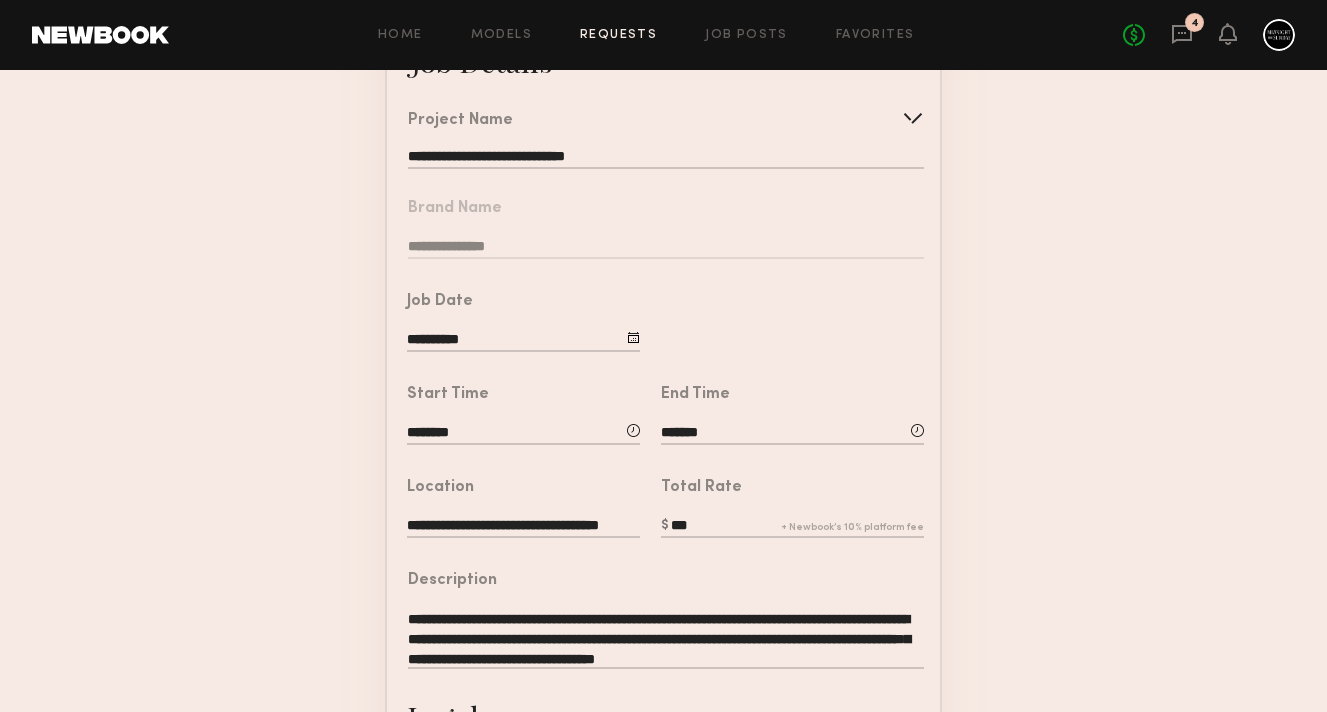 click on "**********" 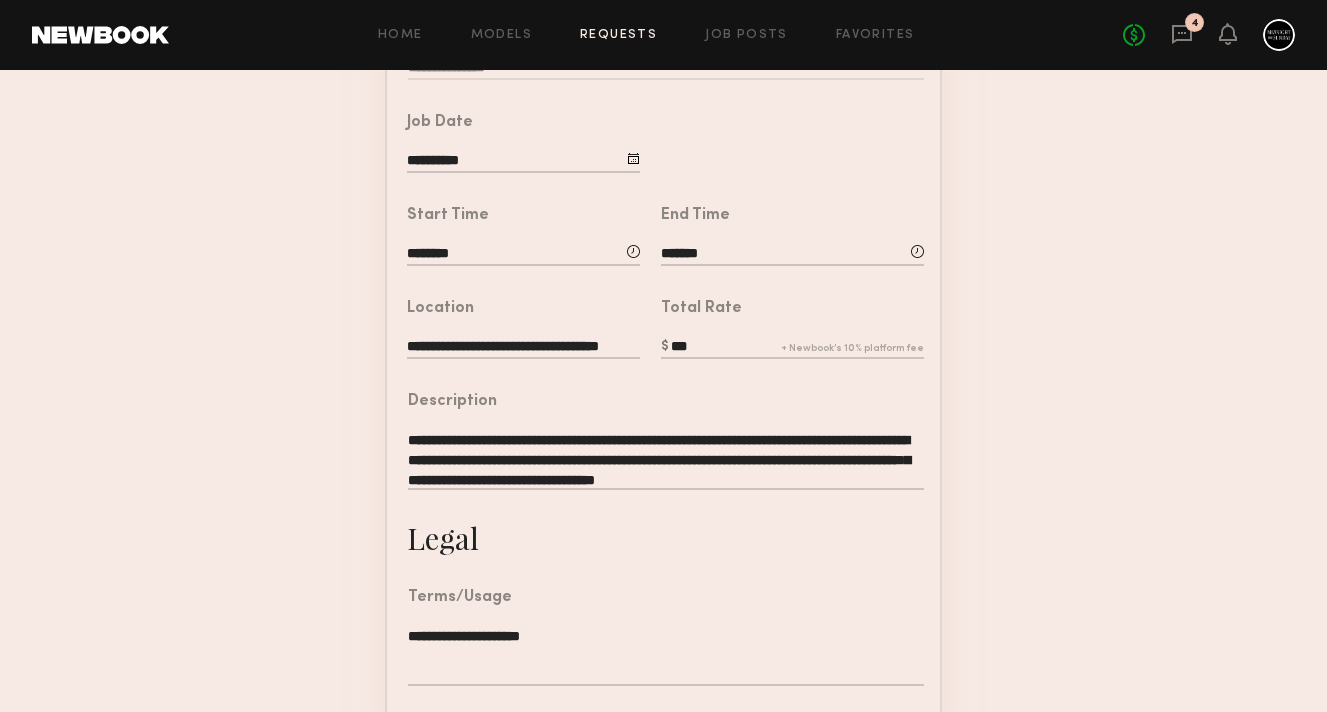 scroll, scrollTop: 604, scrollLeft: 0, axis: vertical 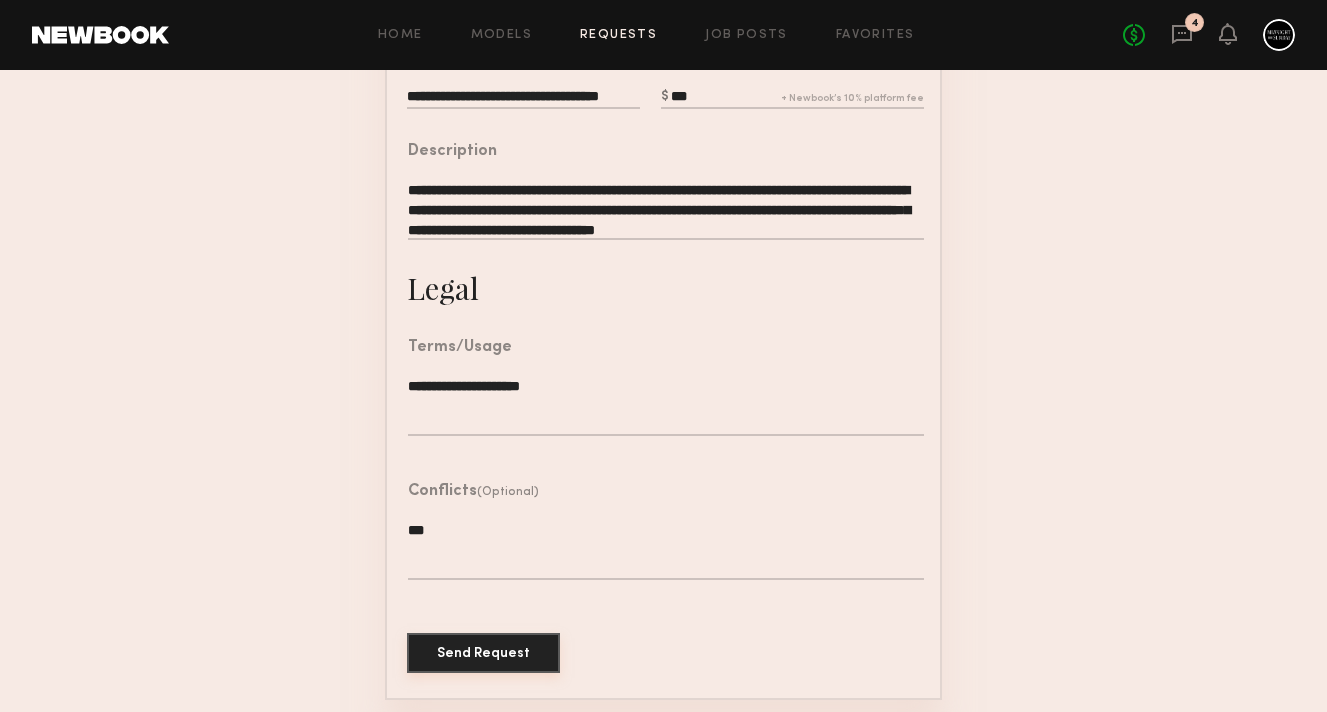 click on "Send Request" 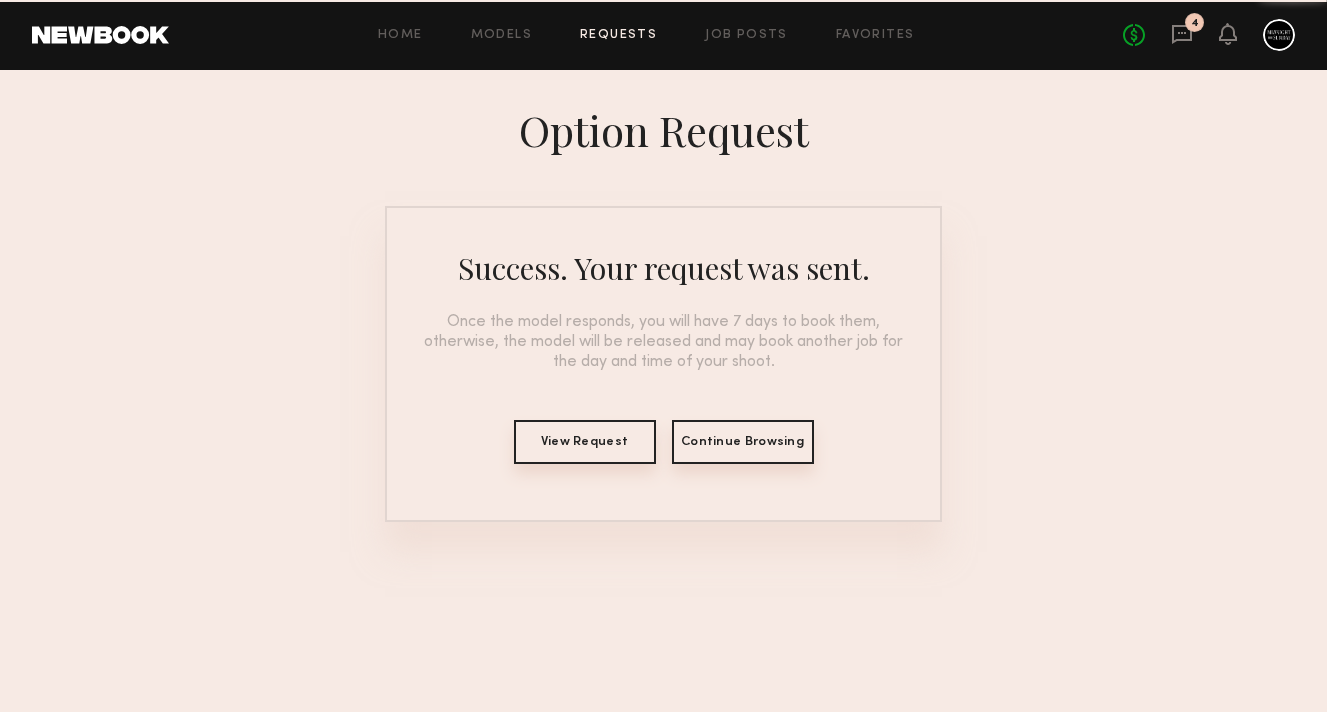 scroll, scrollTop: 0, scrollLeft: 0, axis: both 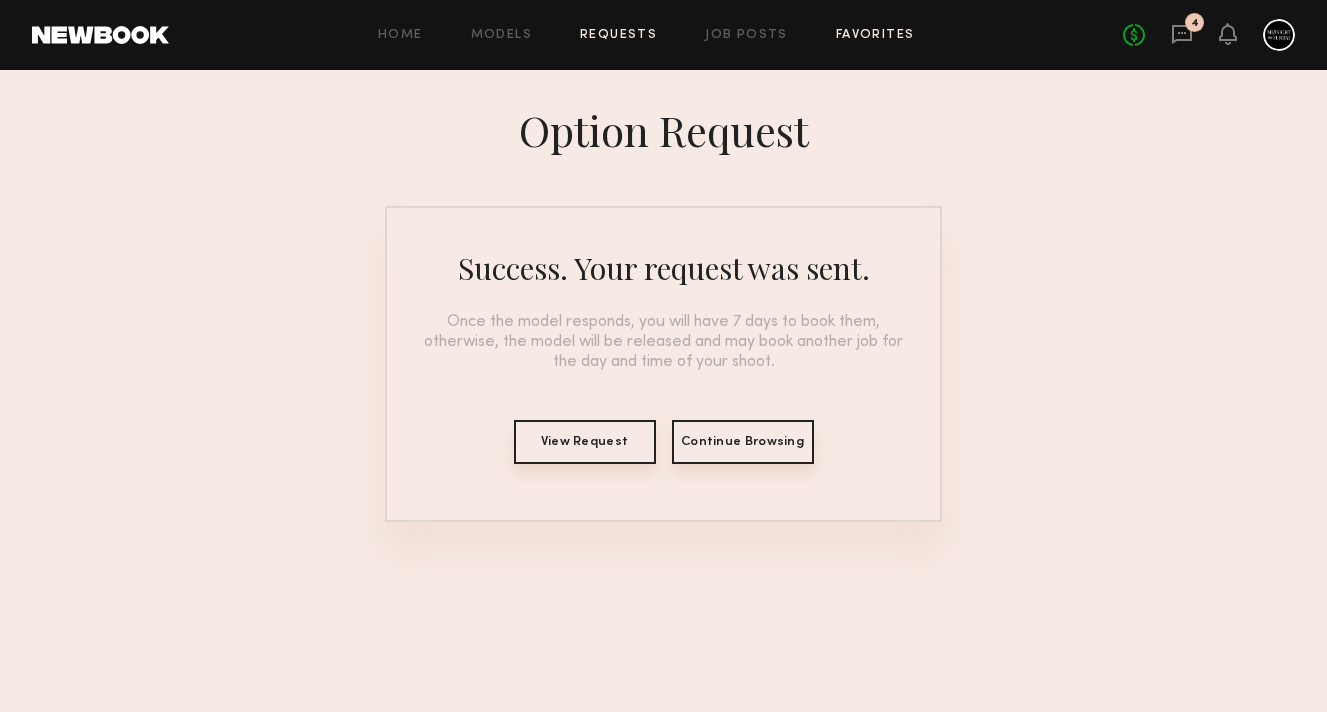 click on "Favorites" 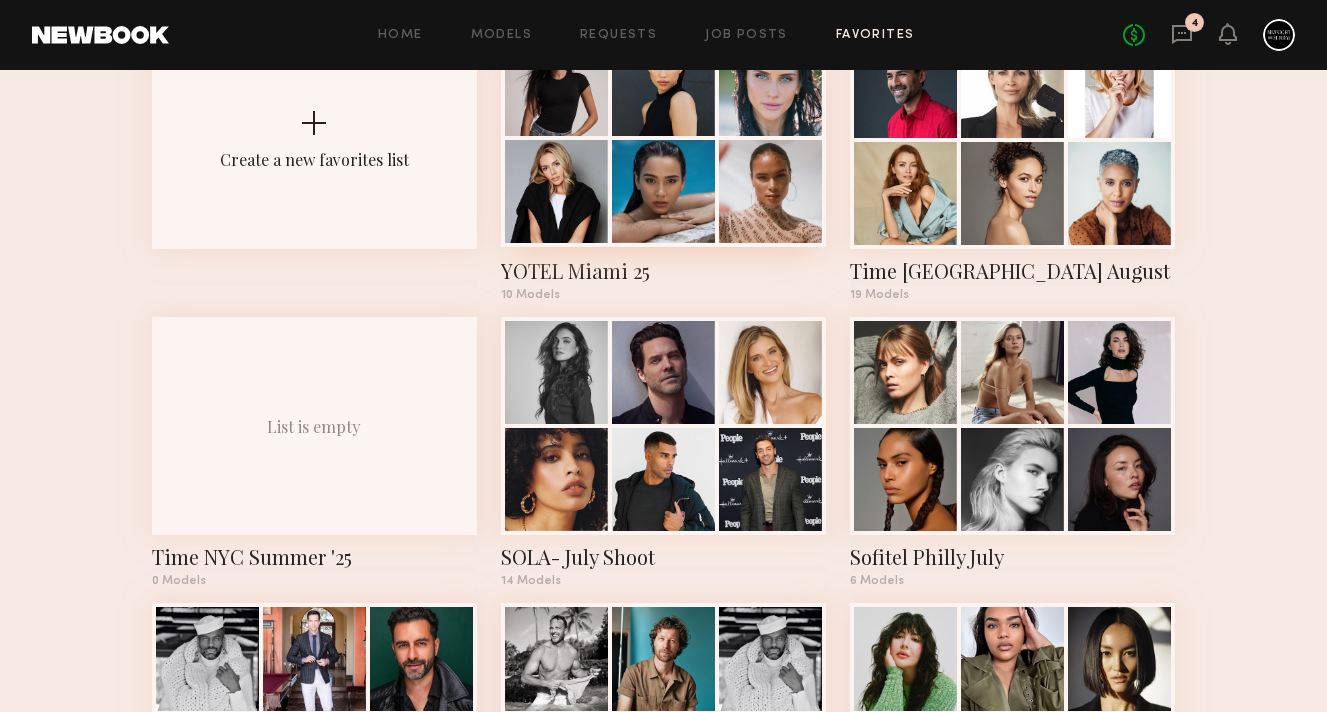 scroll, scrollTop: 427, scrollLeft: 0, axis: vertical 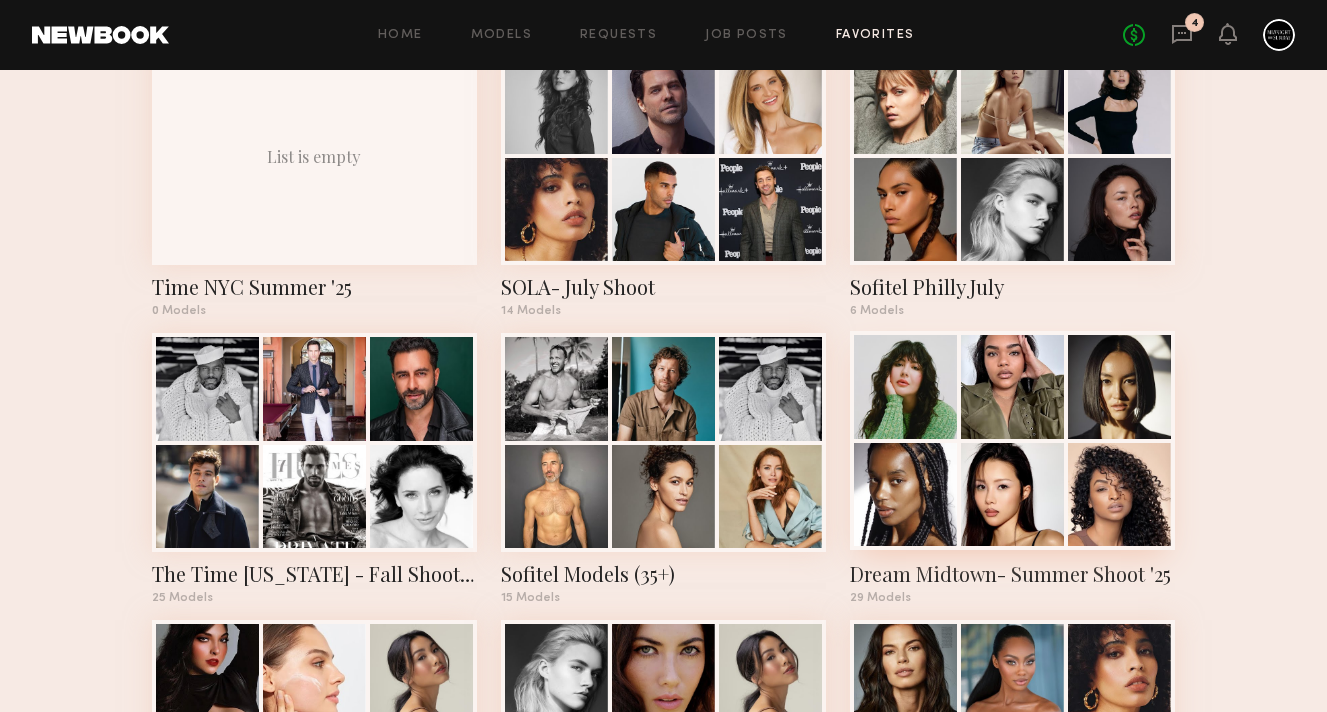 click 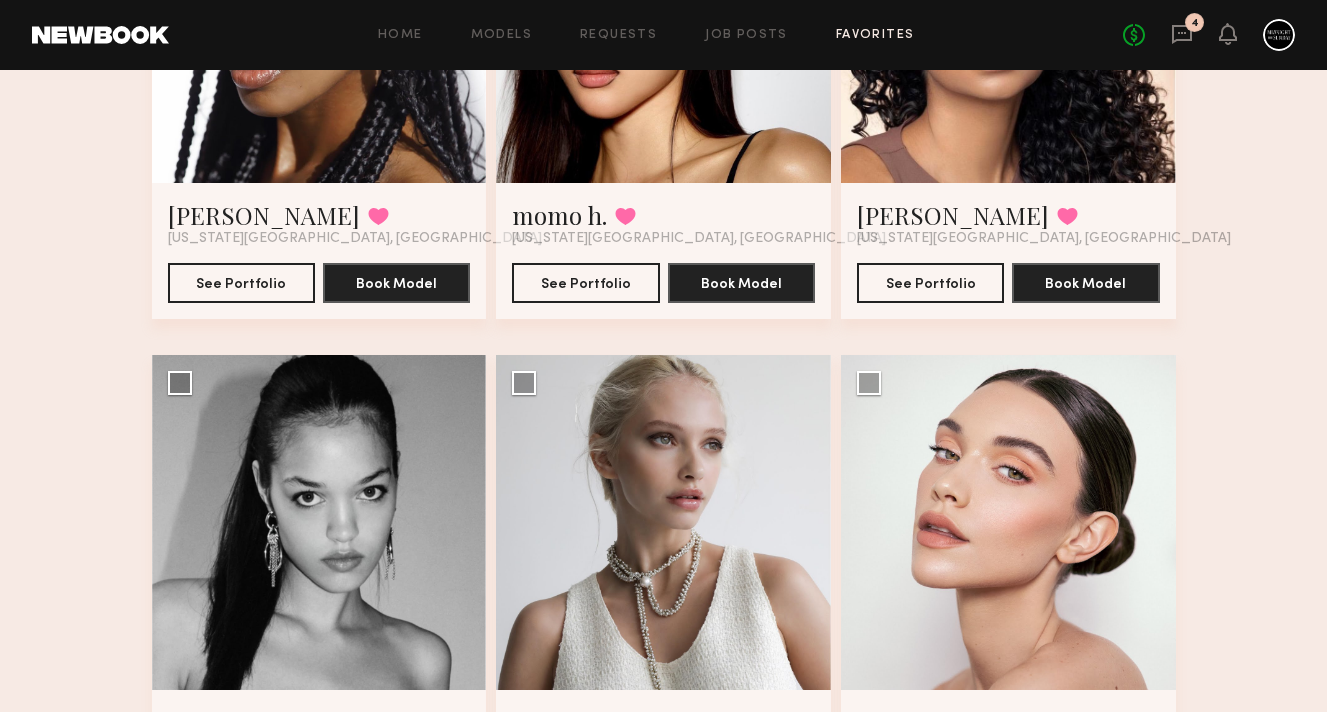scroll, scrollTop: 1107, scrollLeft: 0, axis: vertical 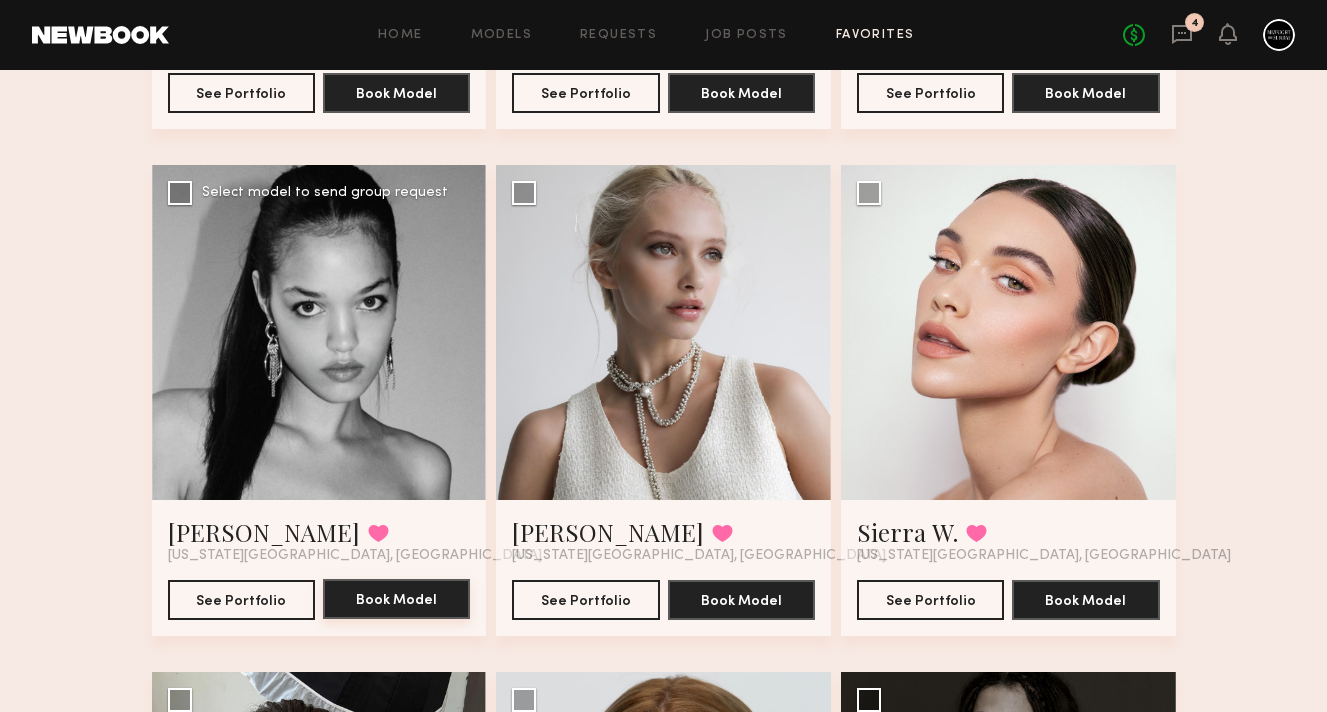 click on "Book Model" 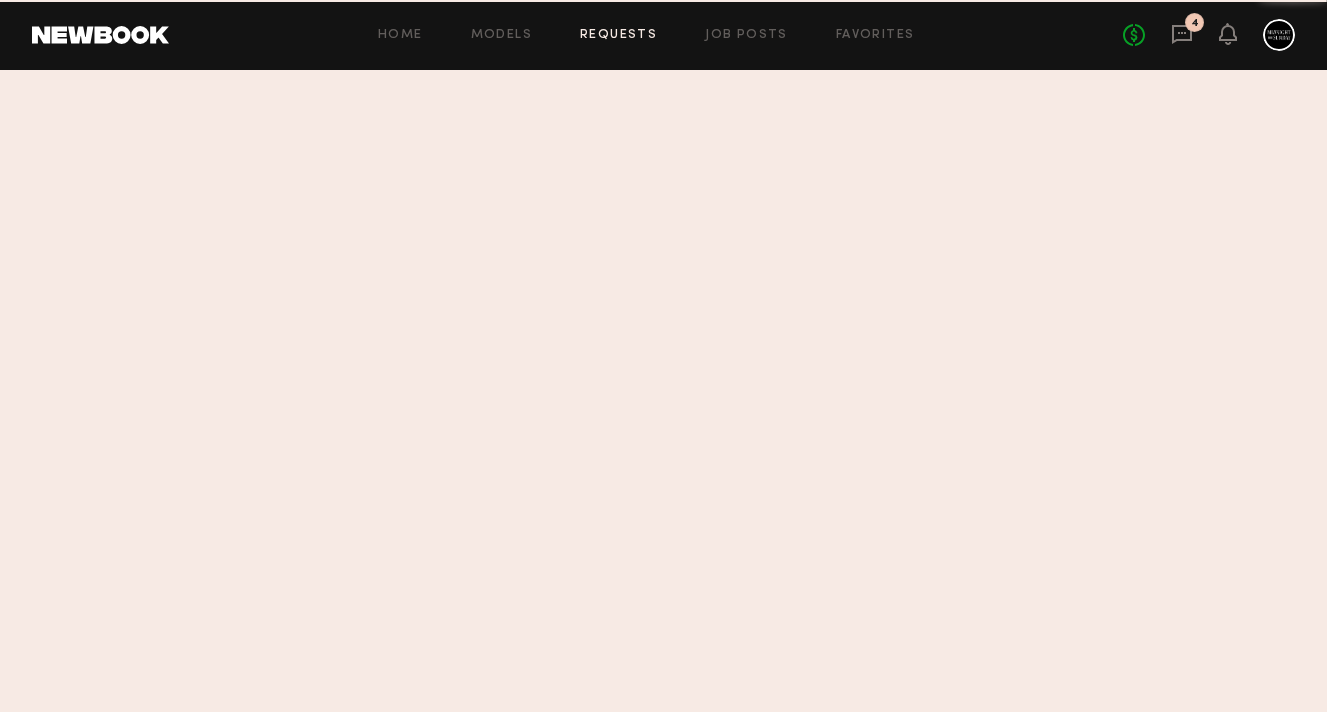 scroll, scrollTop: 0, scrollLeft: 0, axis: both 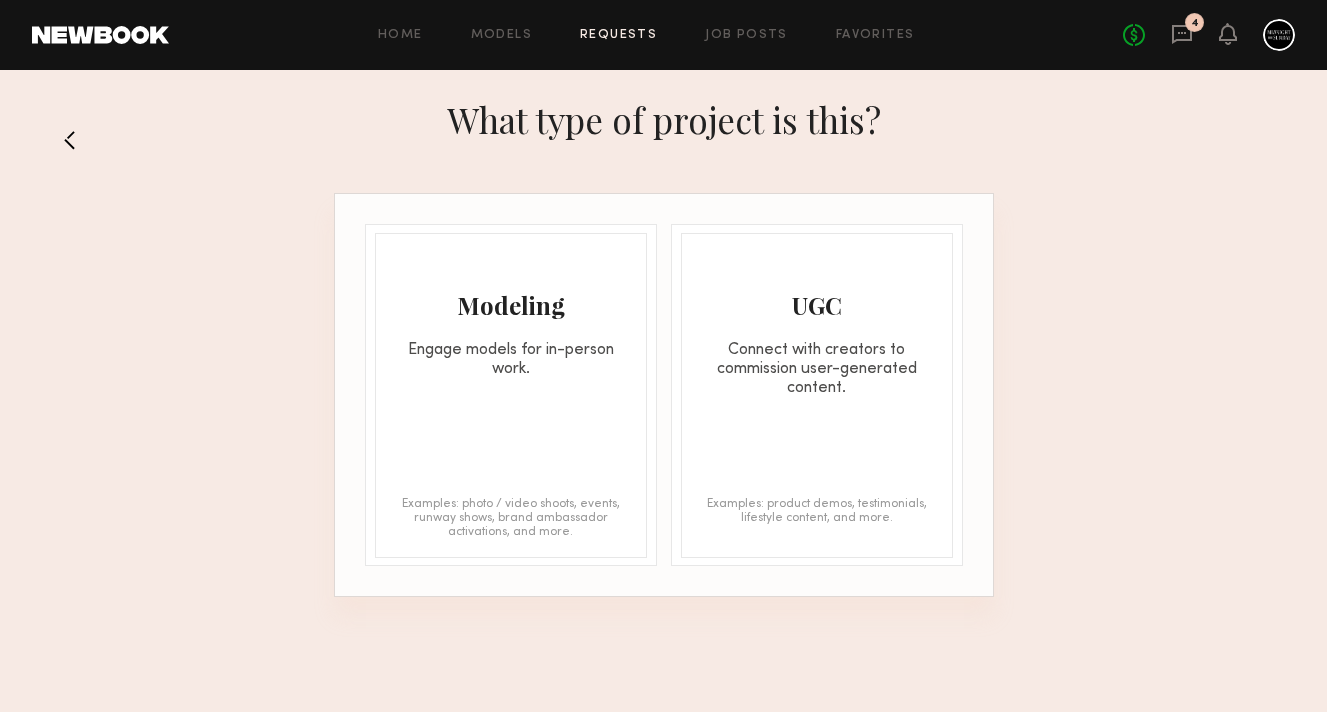 click on "Modeling Engage models for in-person work. Examples: photo / video shoots, events, runway shows, brand ambassador activations, and more." 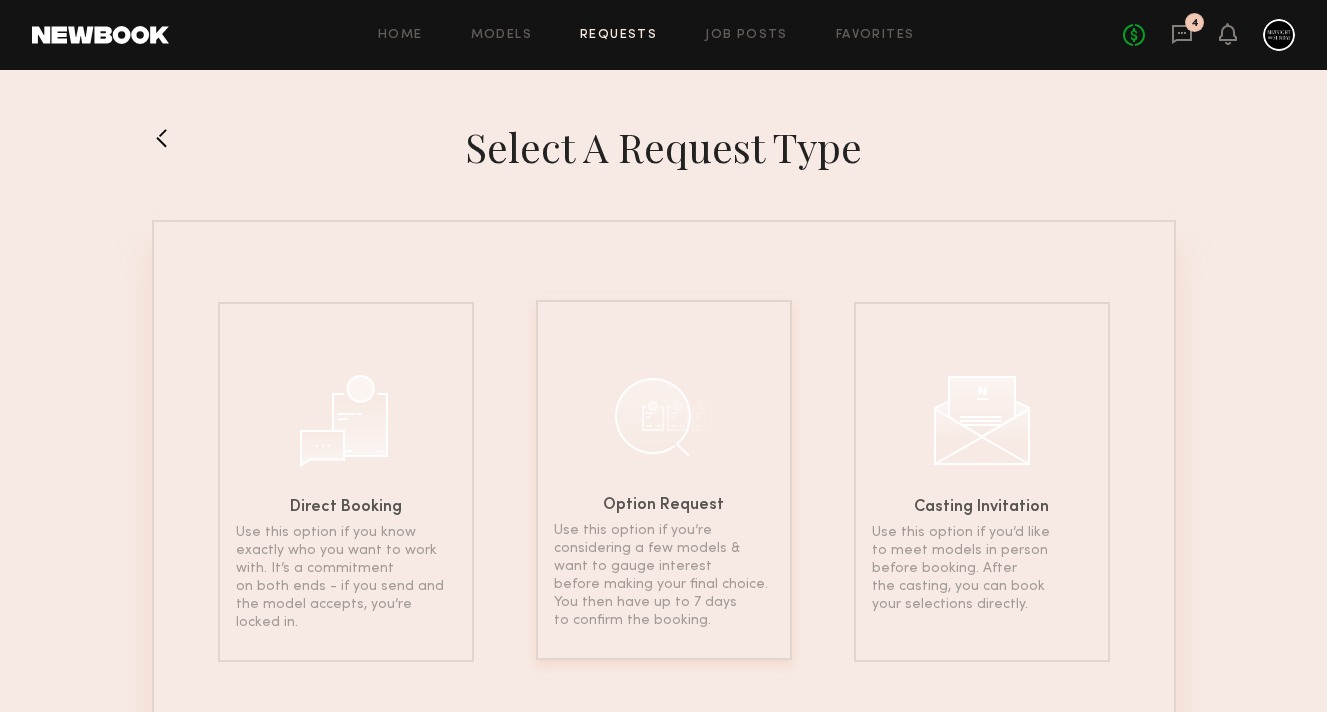 click 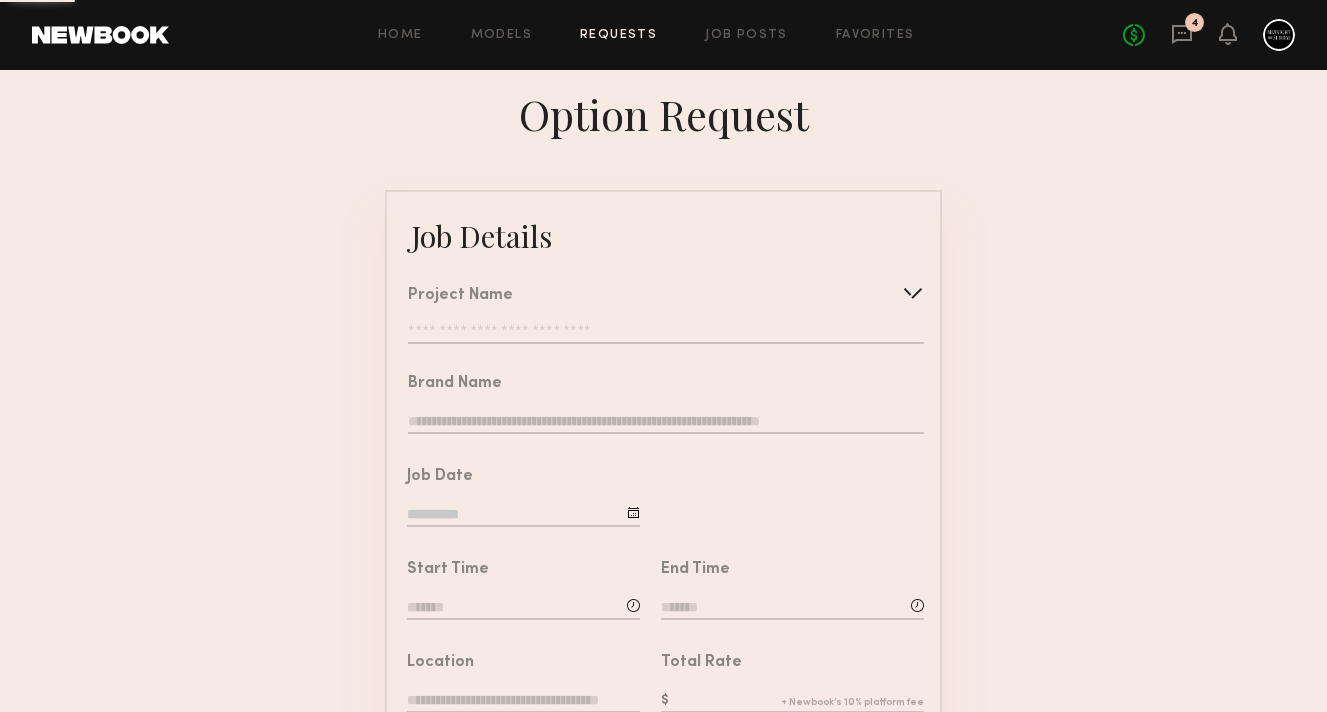 click 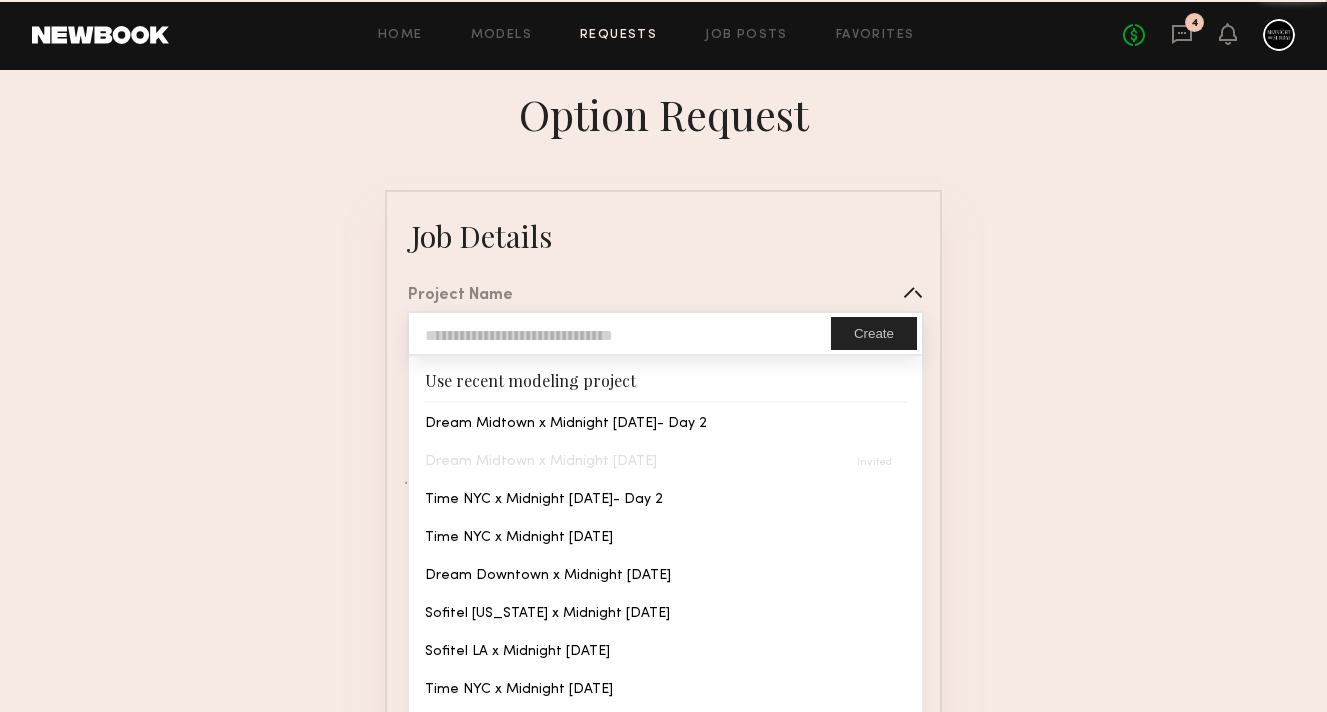 type on "**********" 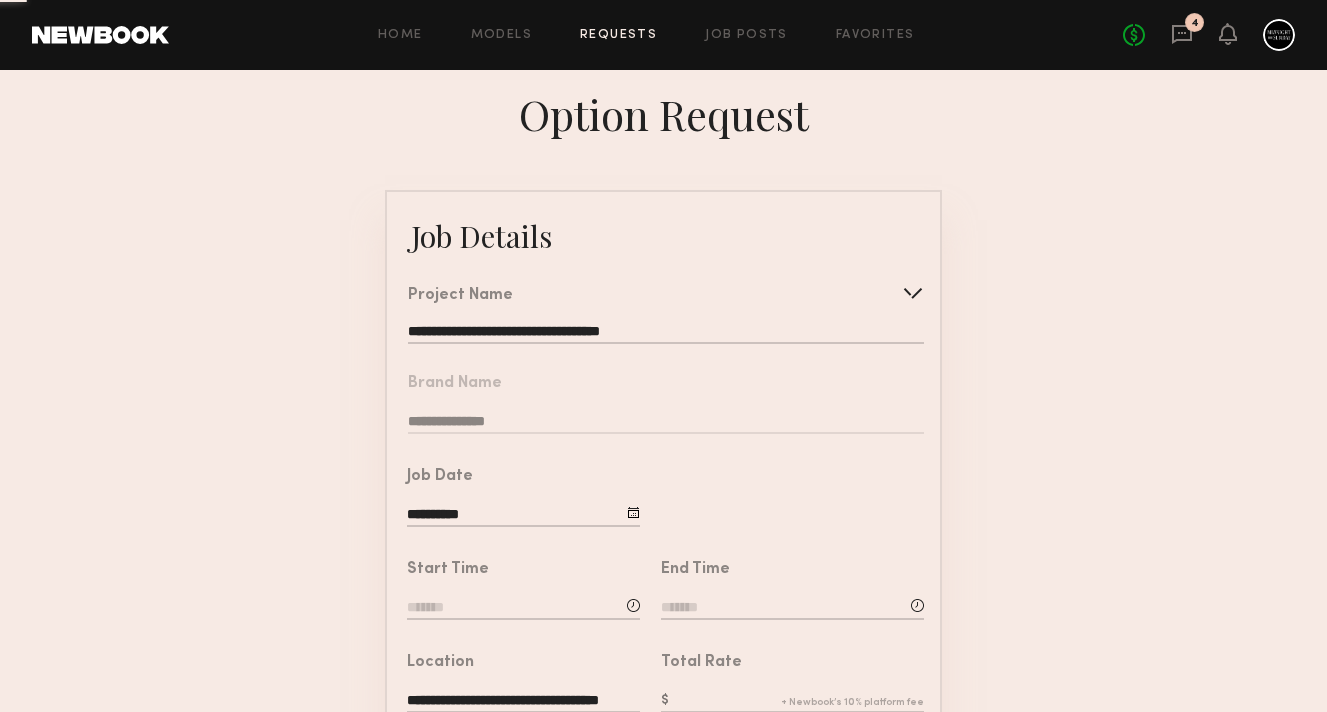 click on "**********" 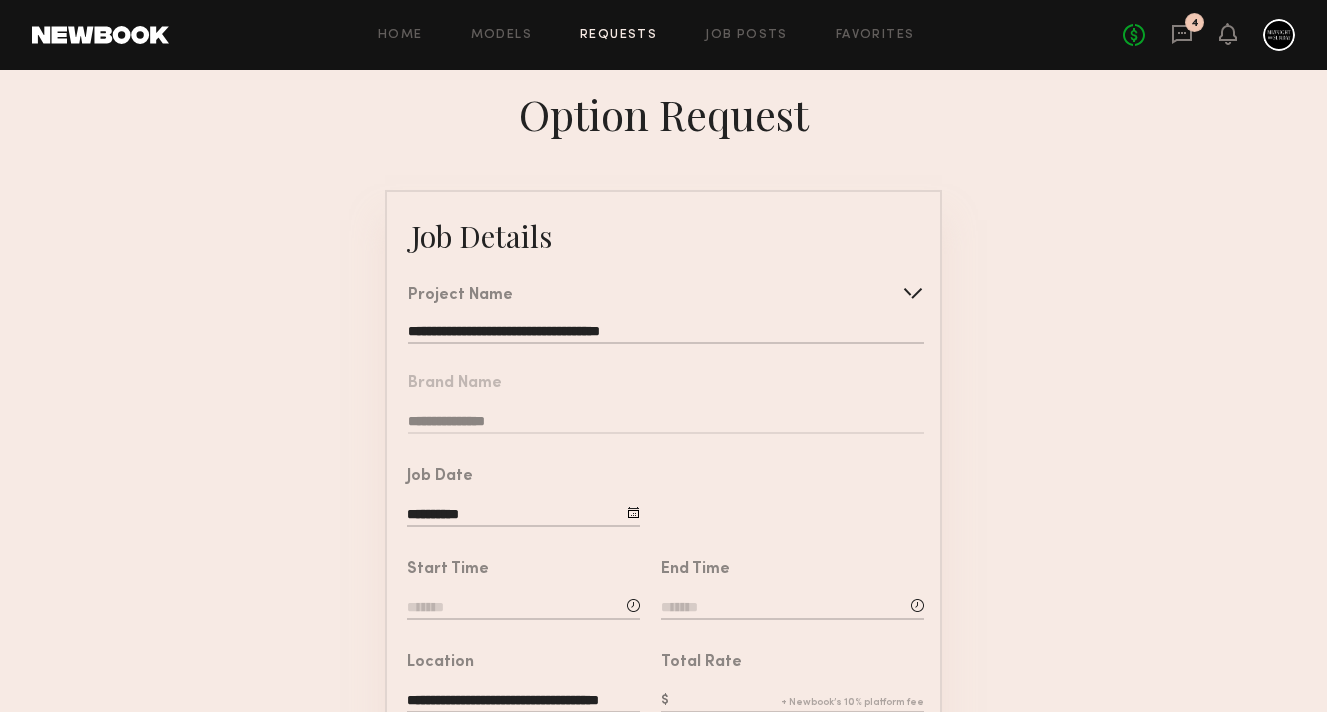 click 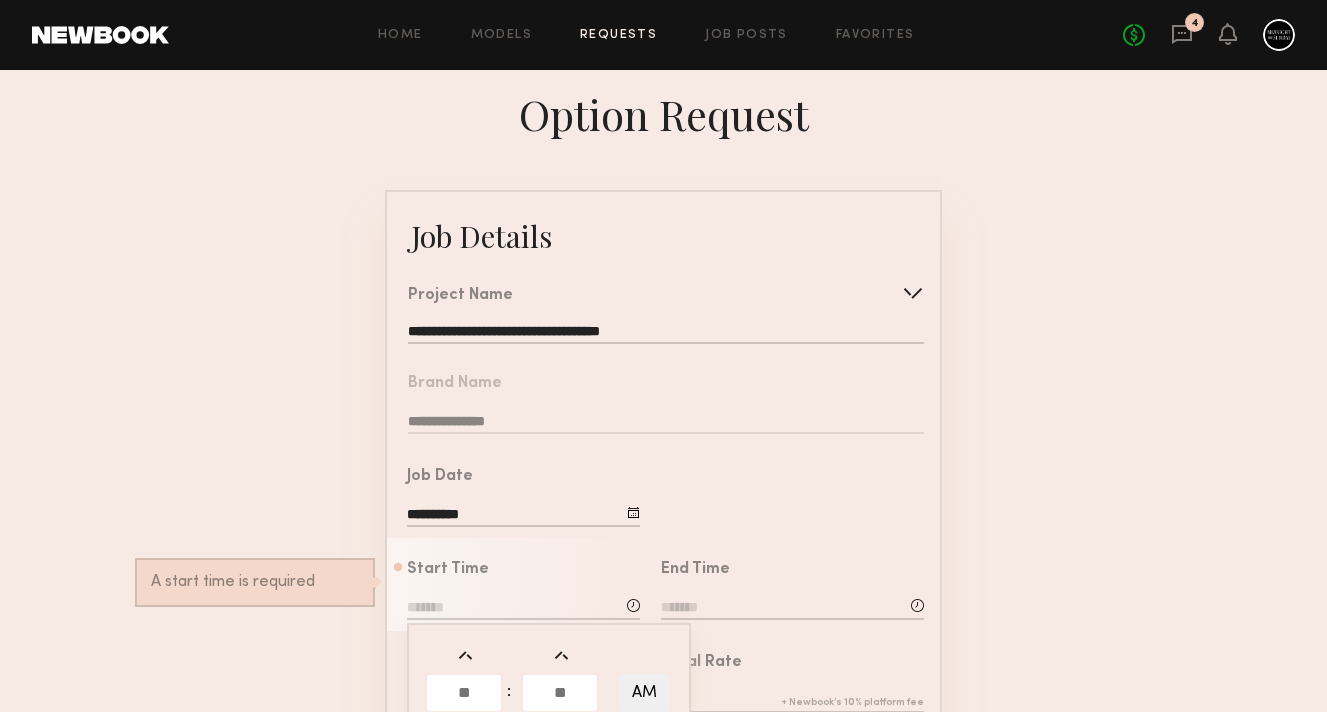 click 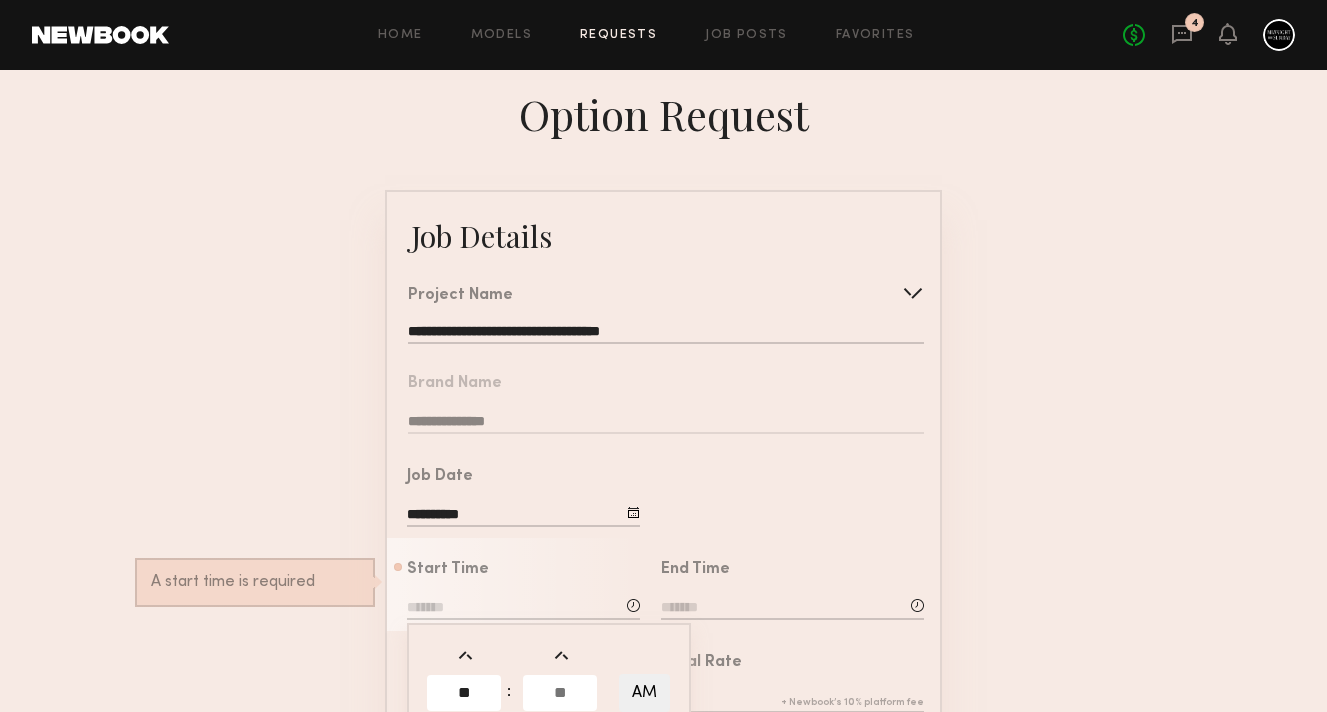 type on "**" 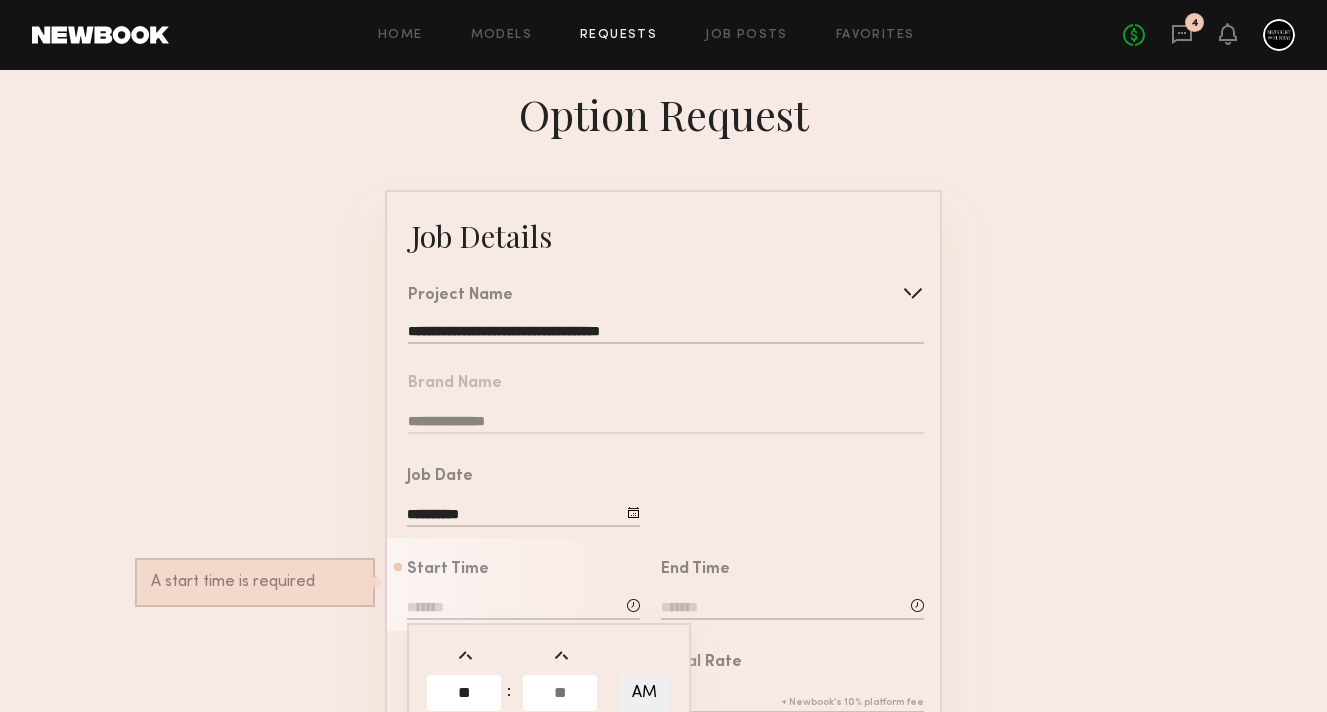 click 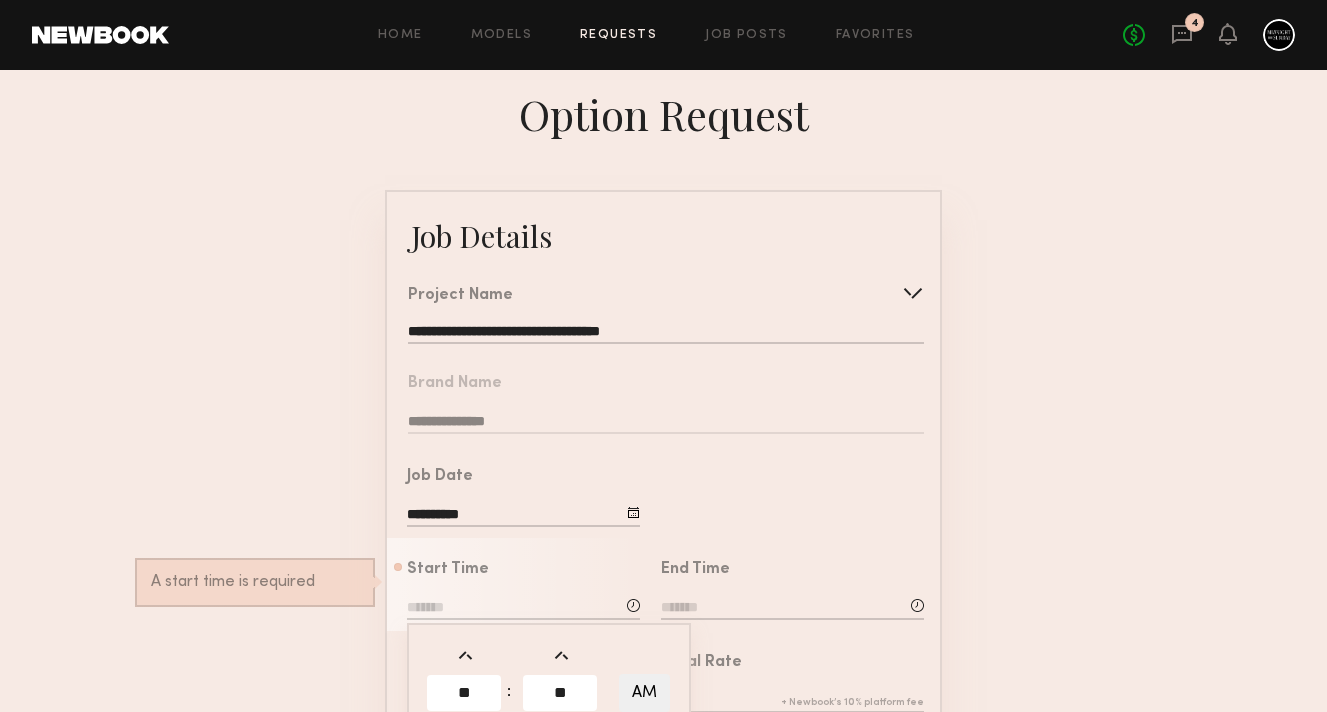 type on "**" 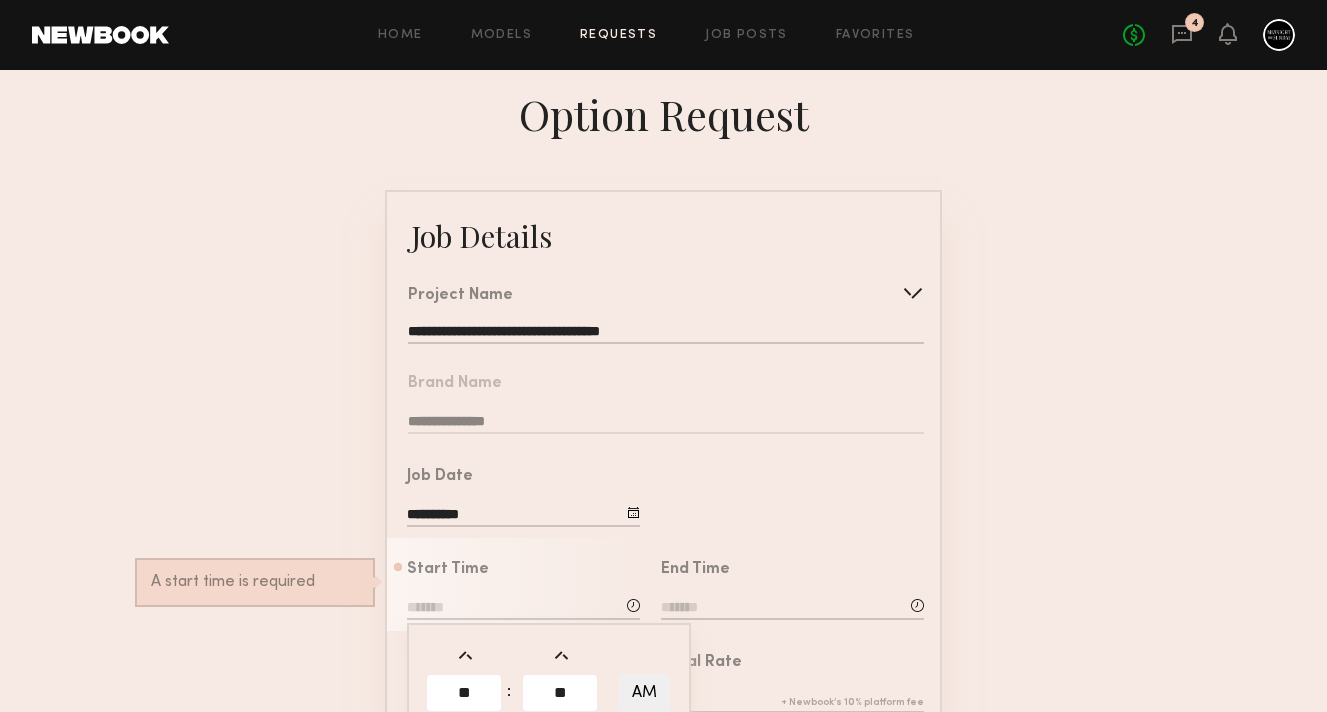 type on "********" 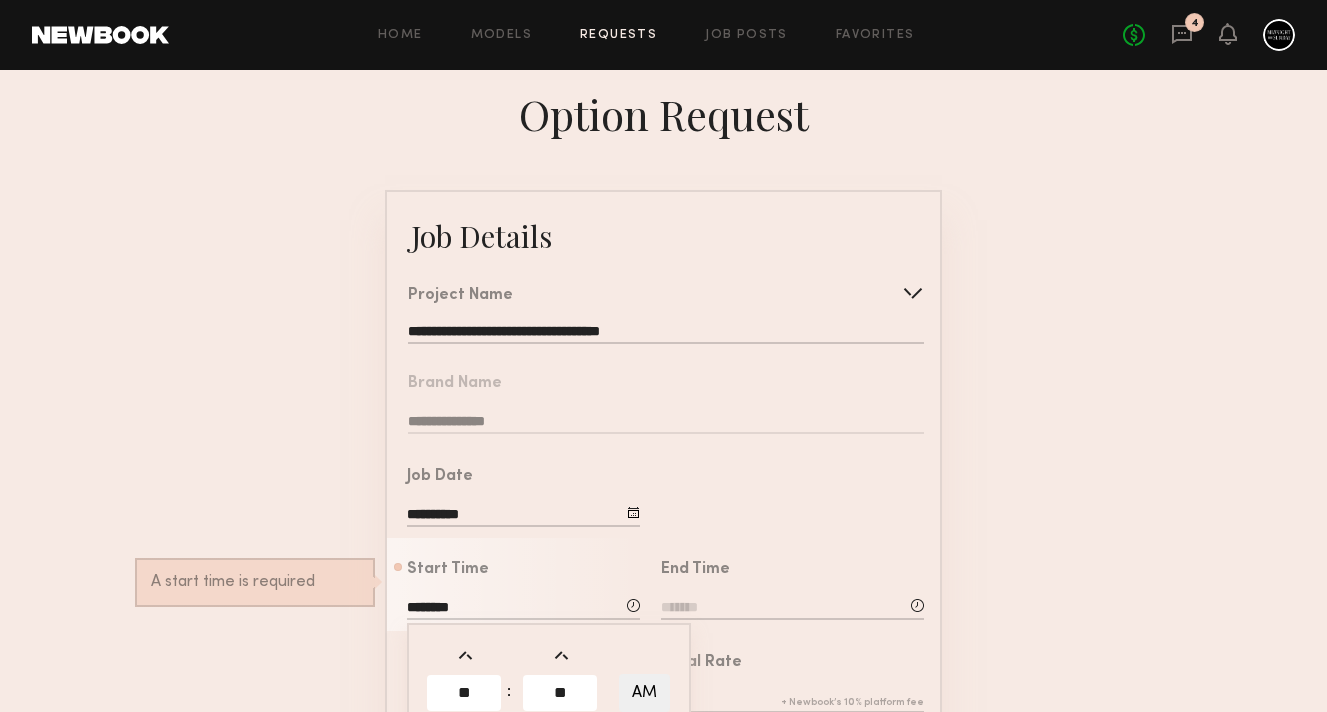 click 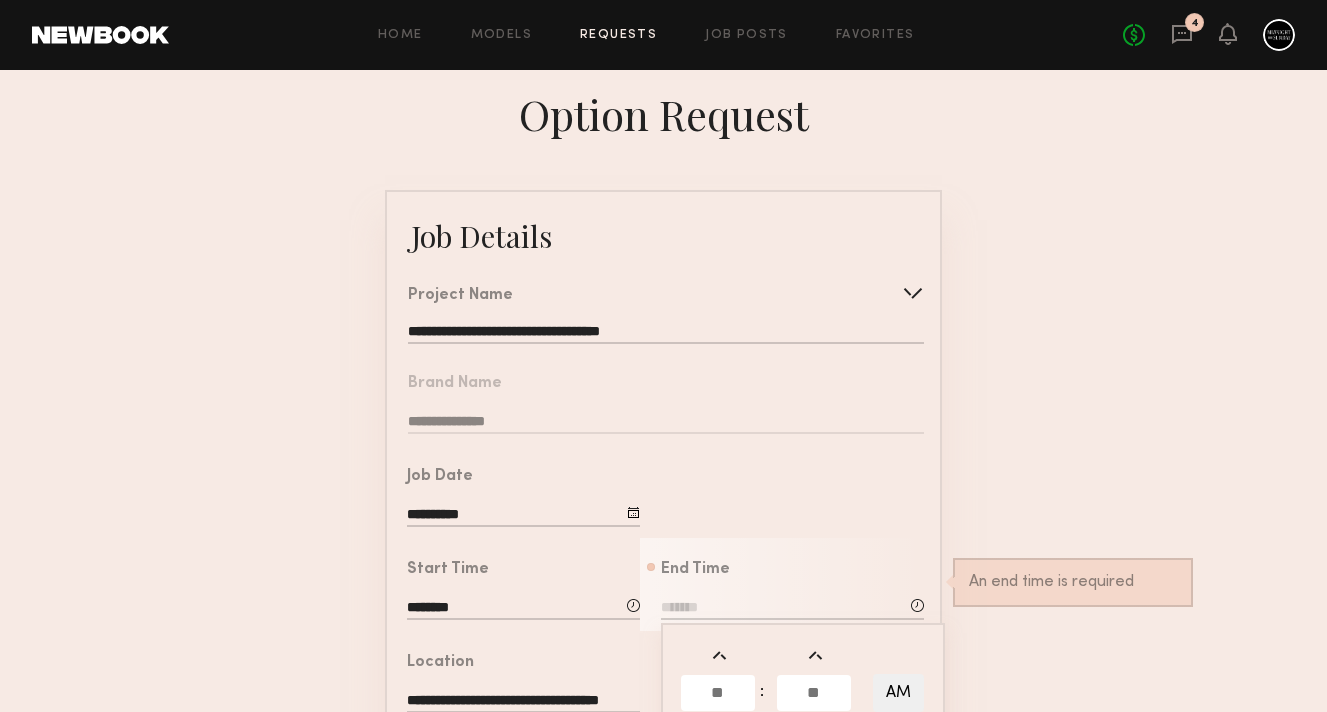 click 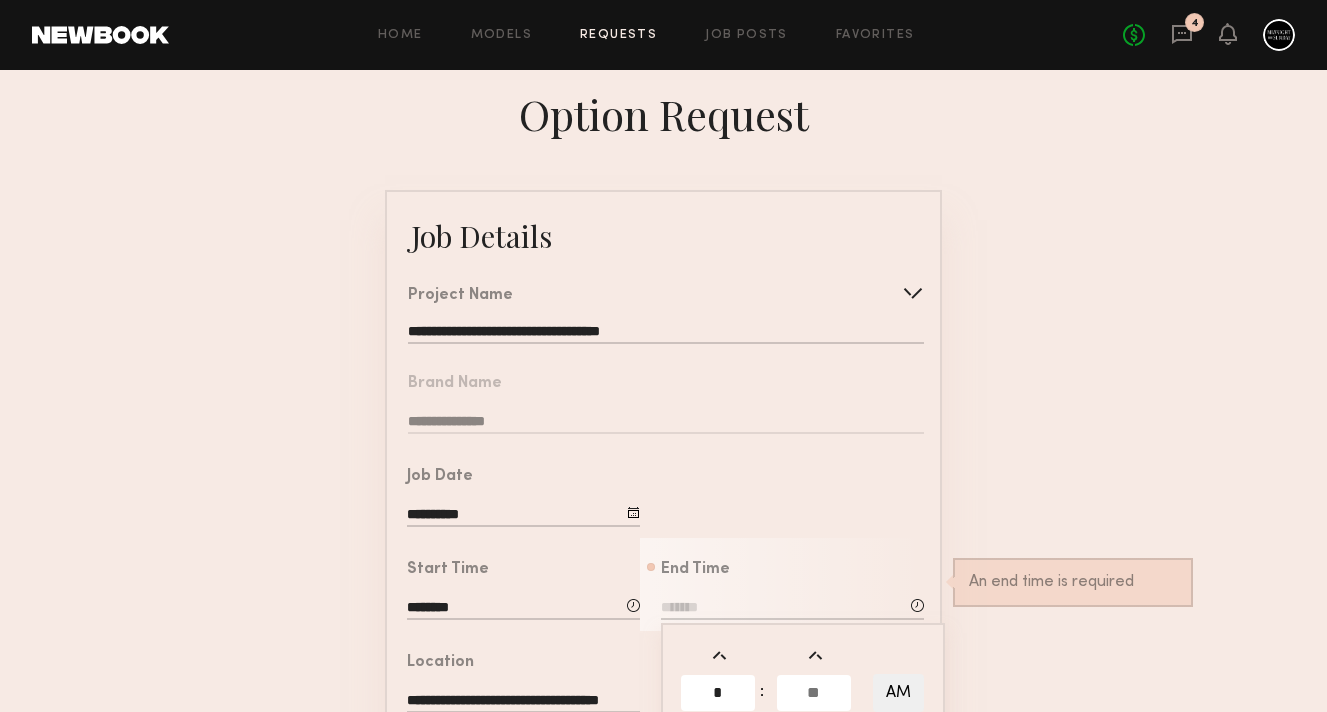 type on "*" 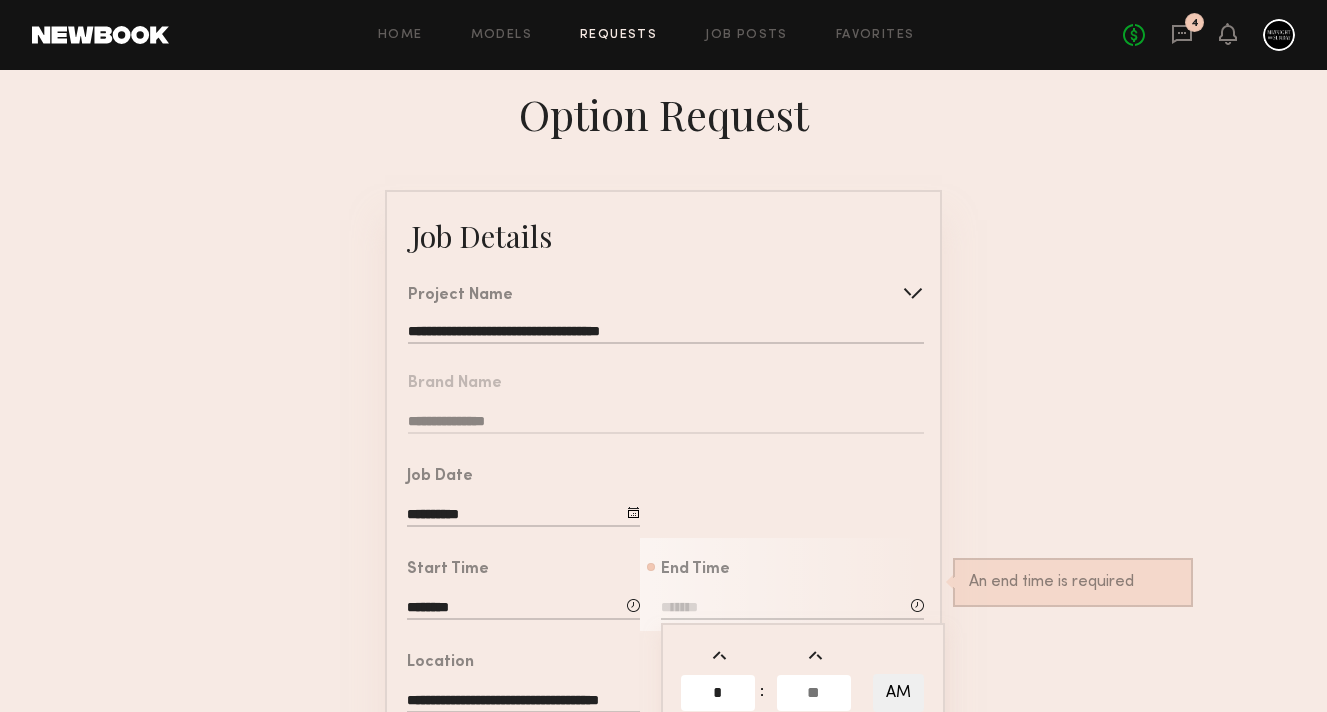 click 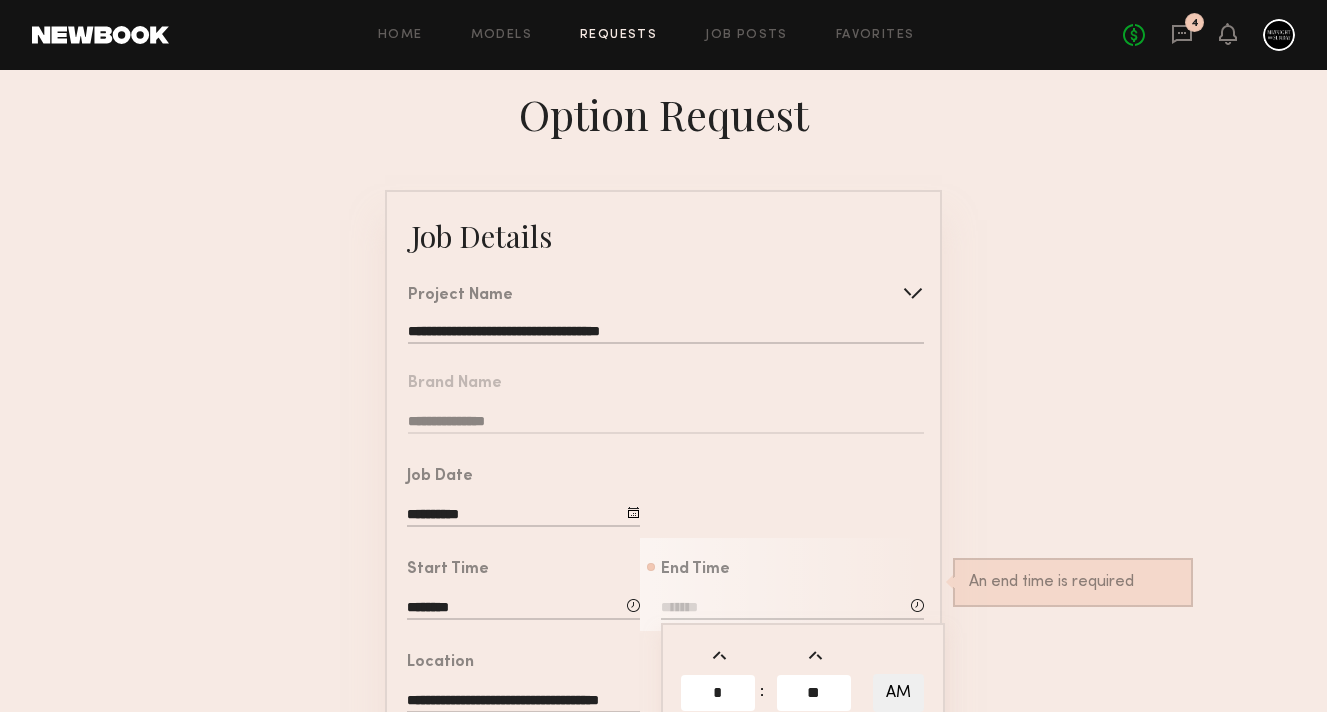 type on "**" 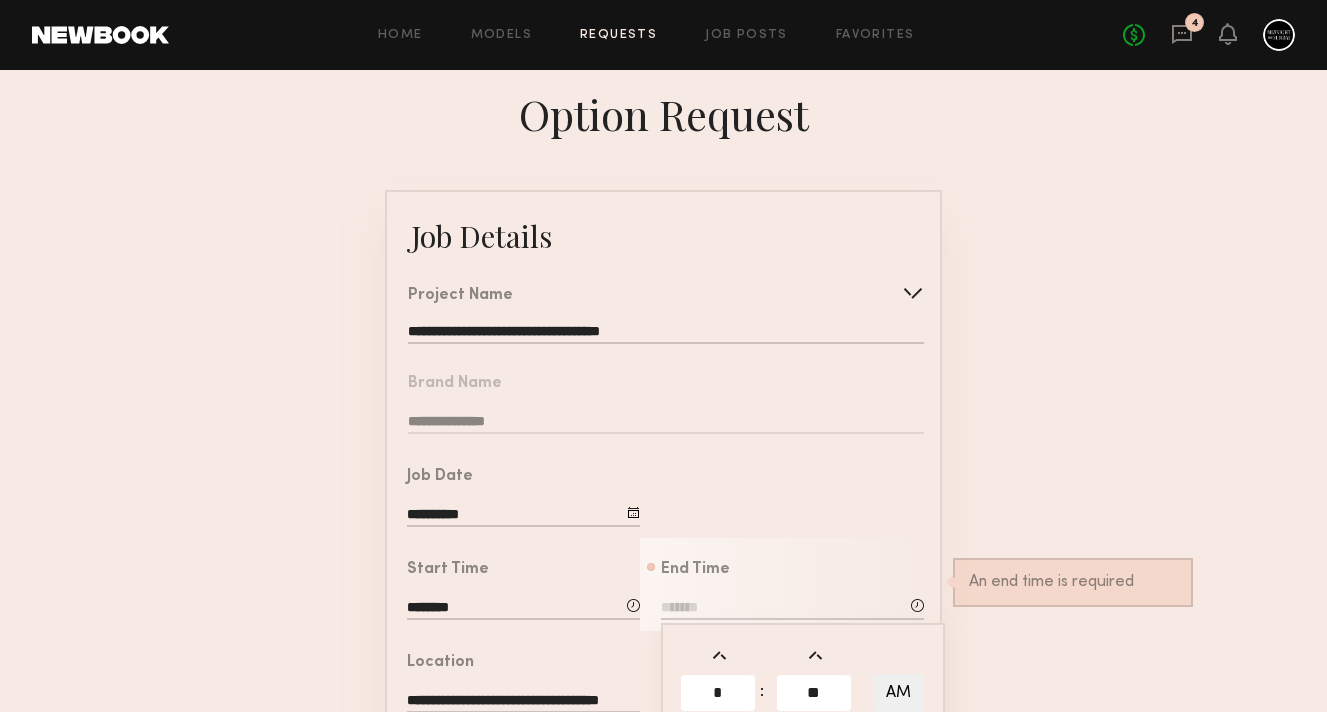 type on "*******" 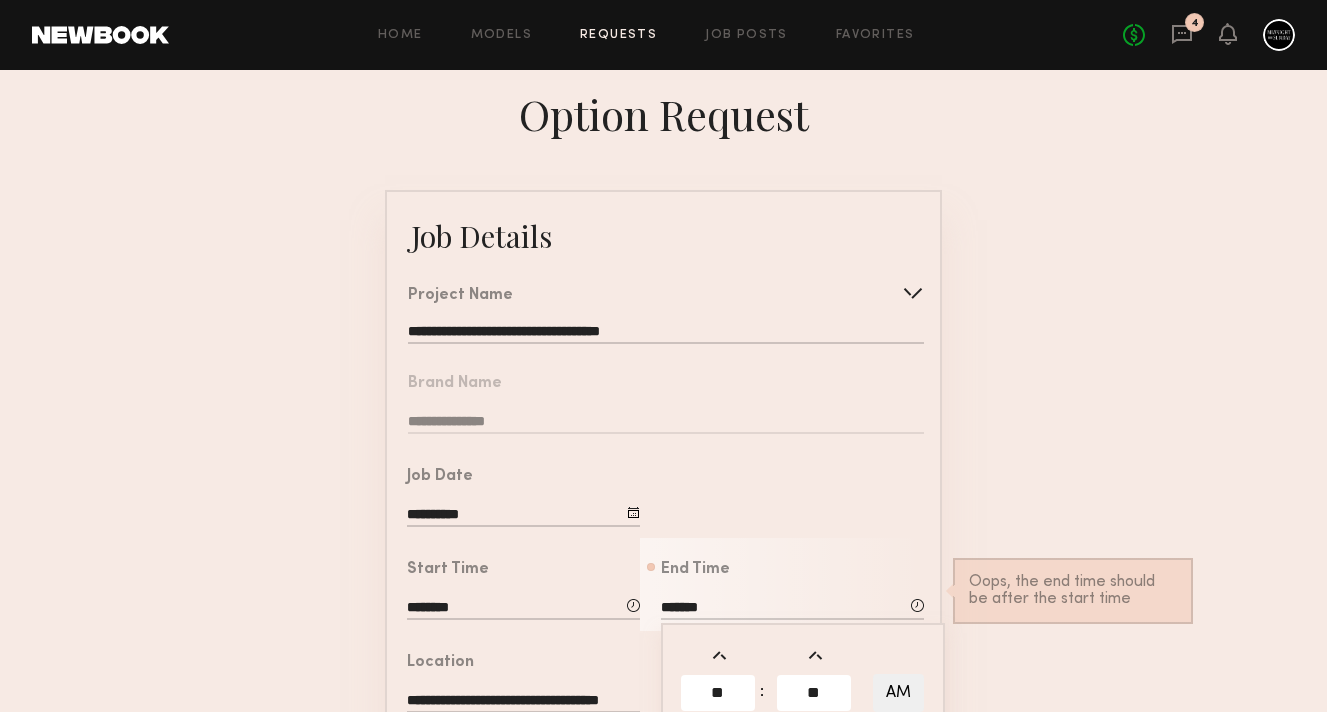 click on "AM" 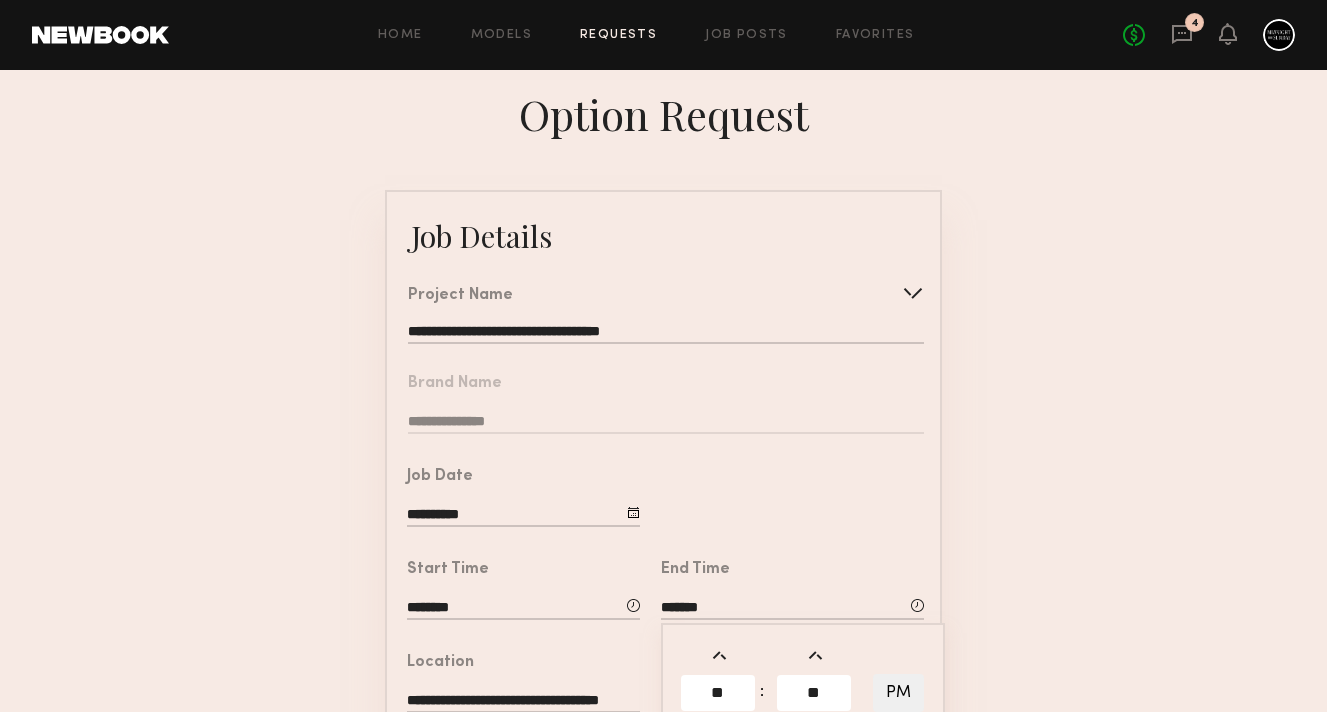 click on "**********" 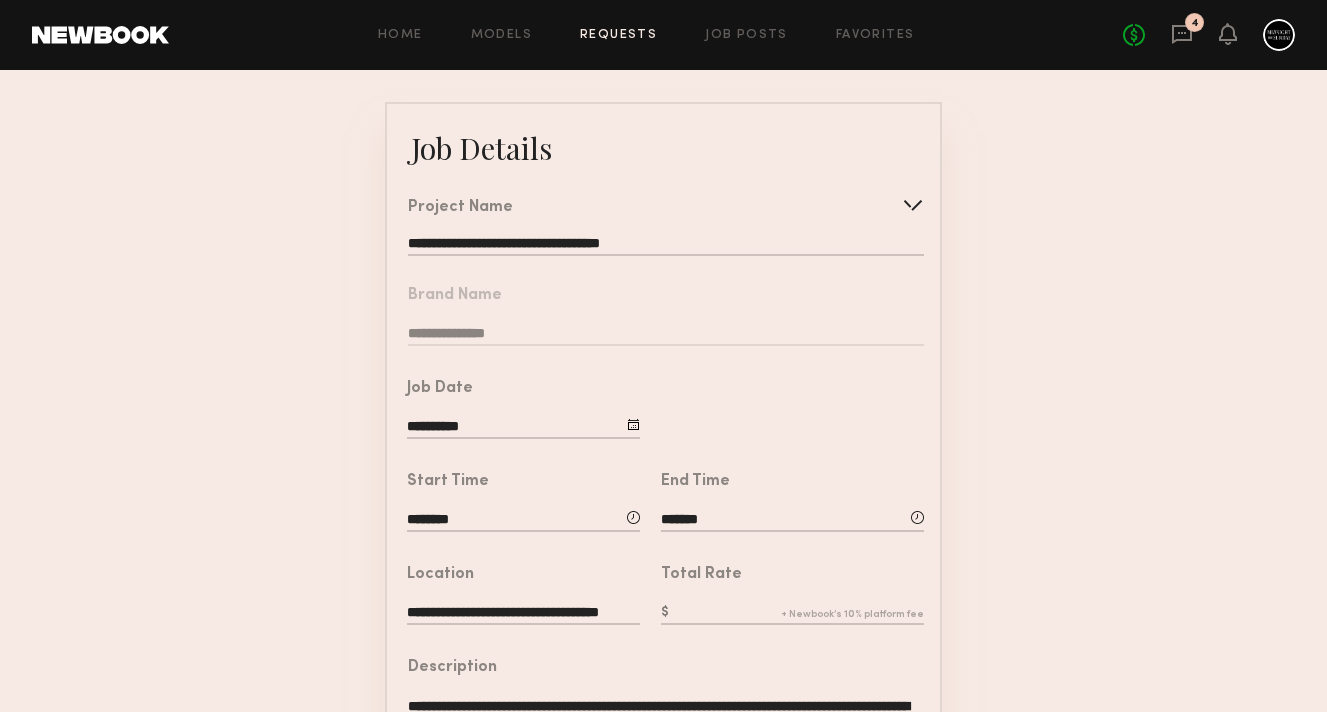 scroll, scrollTop: 130, scrollLeft: 0, axis: vertical 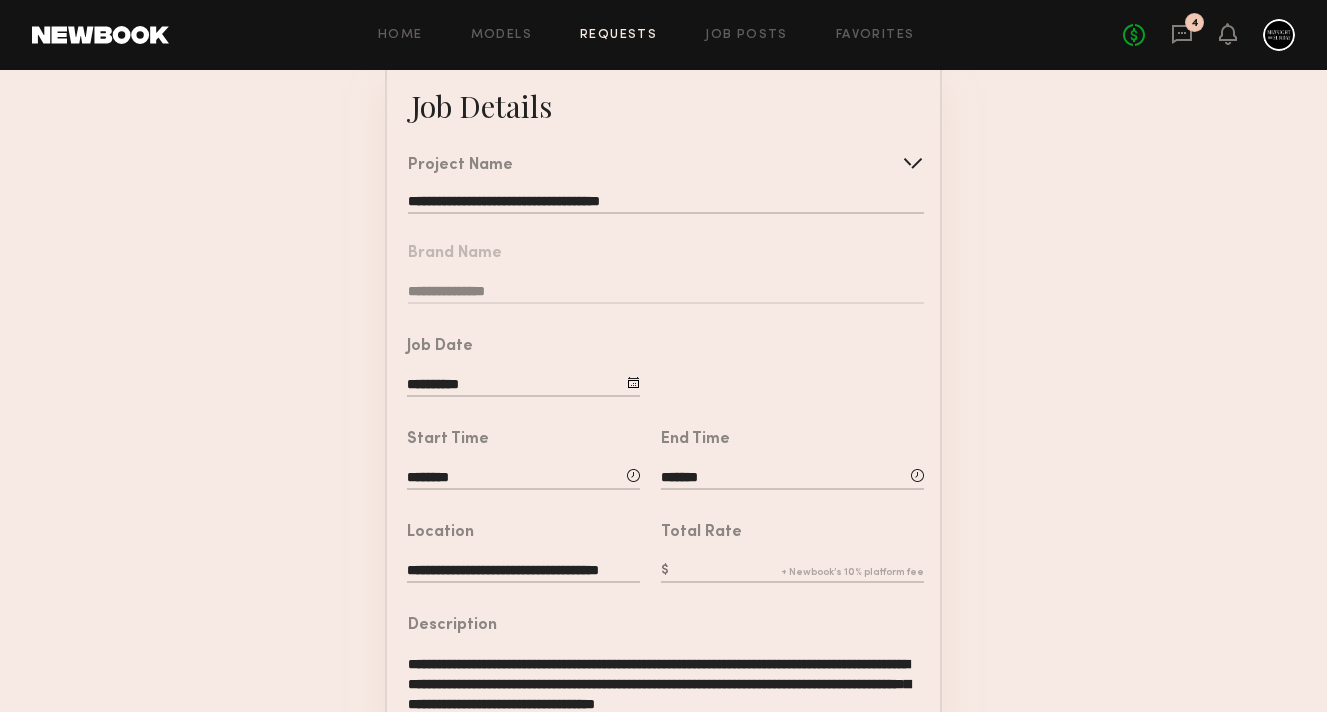 click 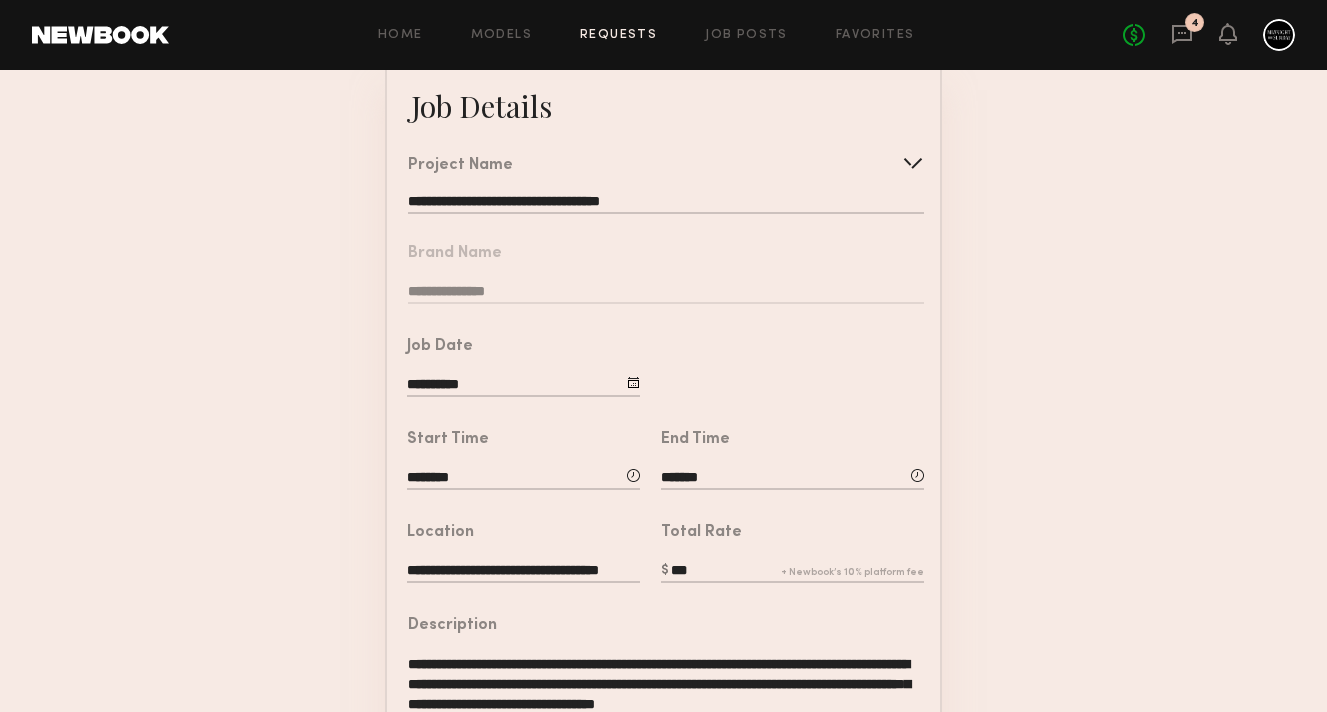 type on "***" 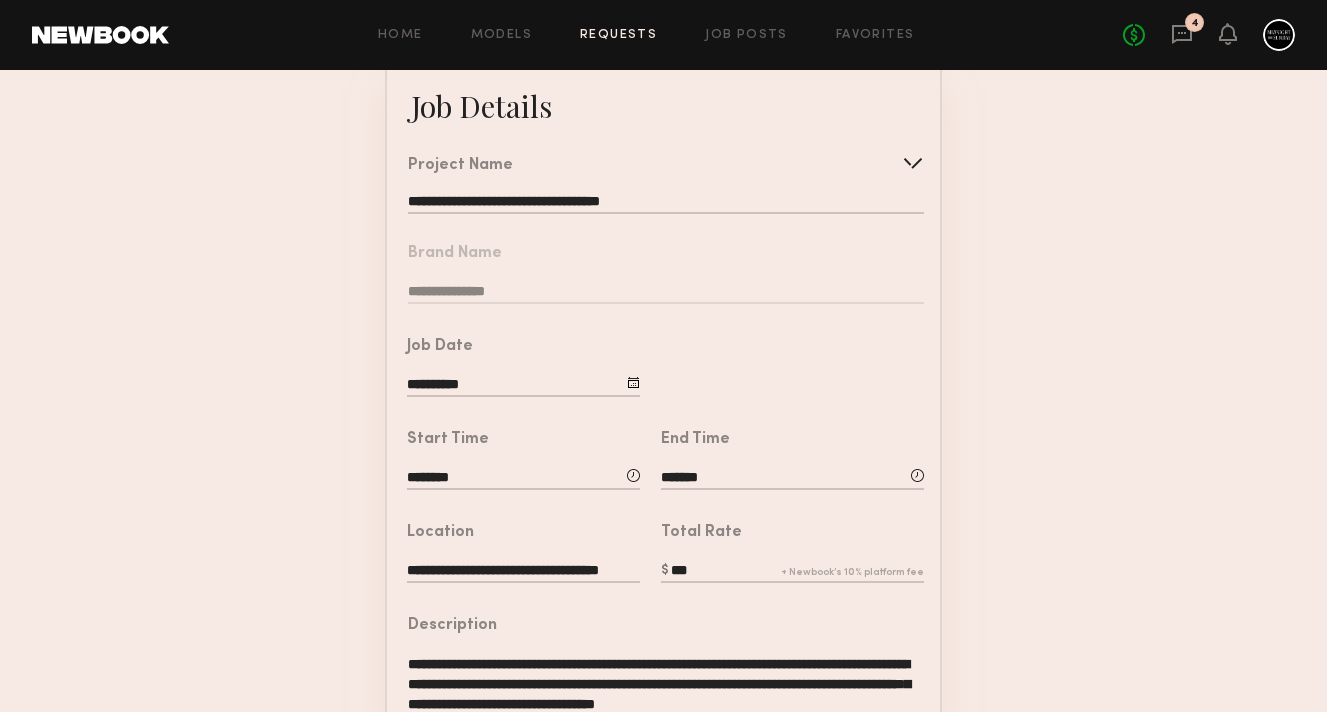click on "**********" 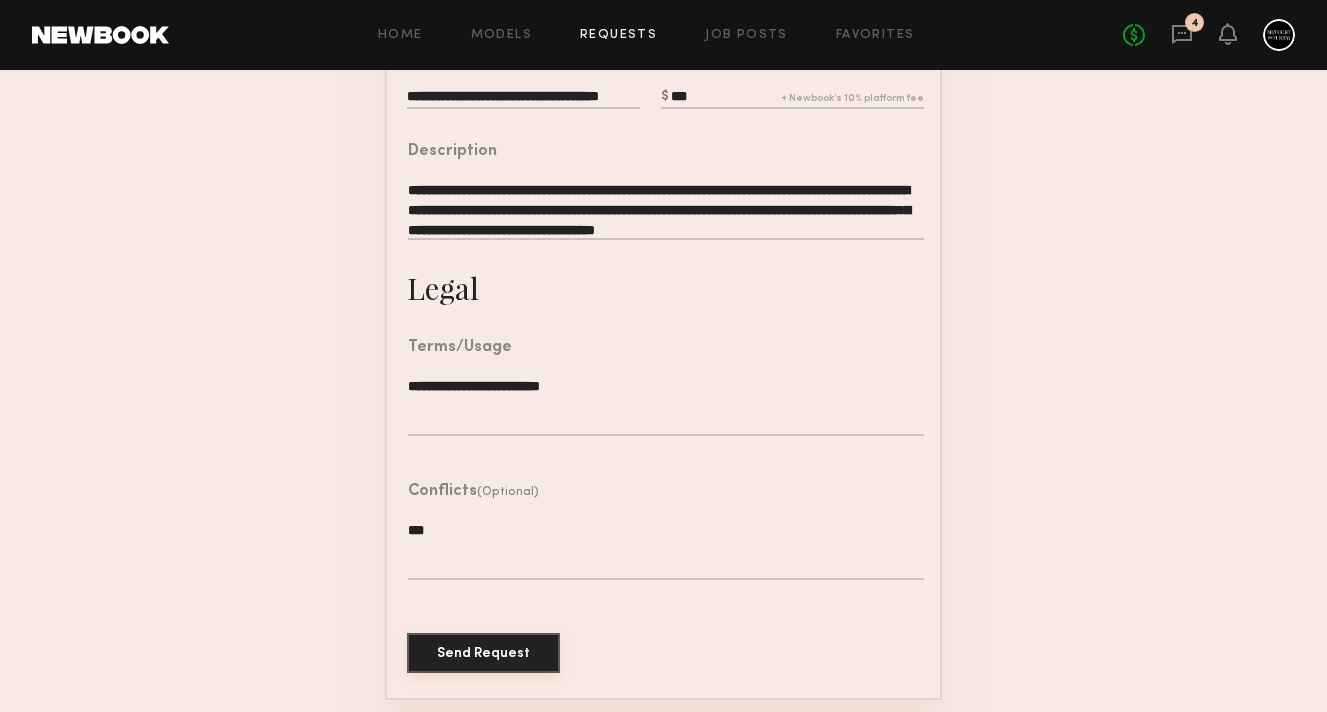 click on "Send Request" 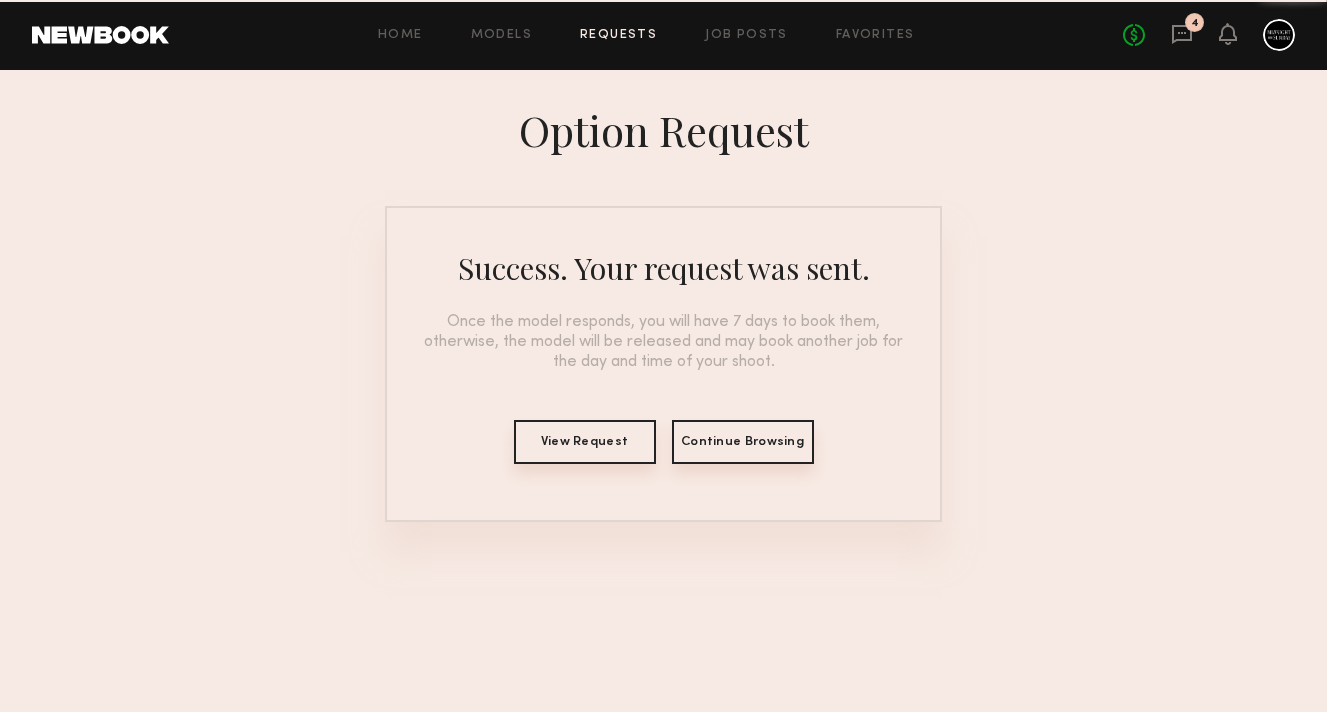scroll, scrollTop: 0, scrollLeft: 0, axis: both 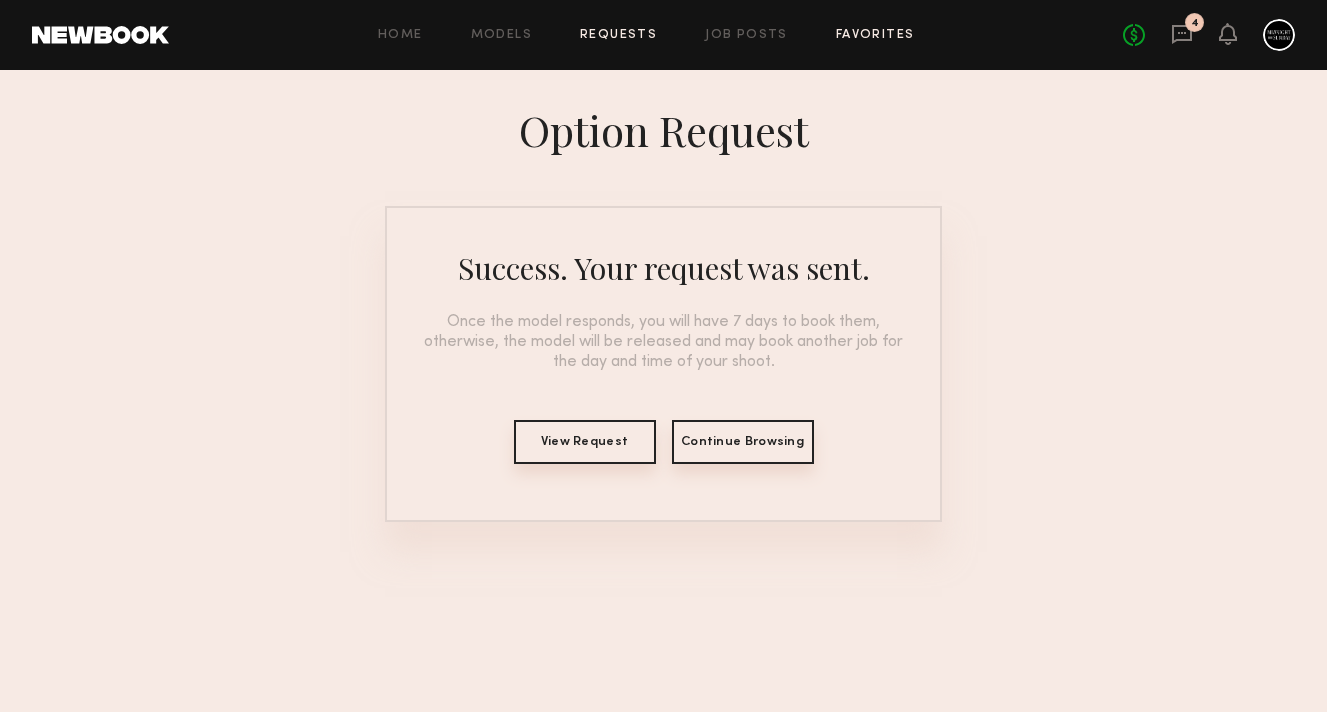 click on "Favorites" 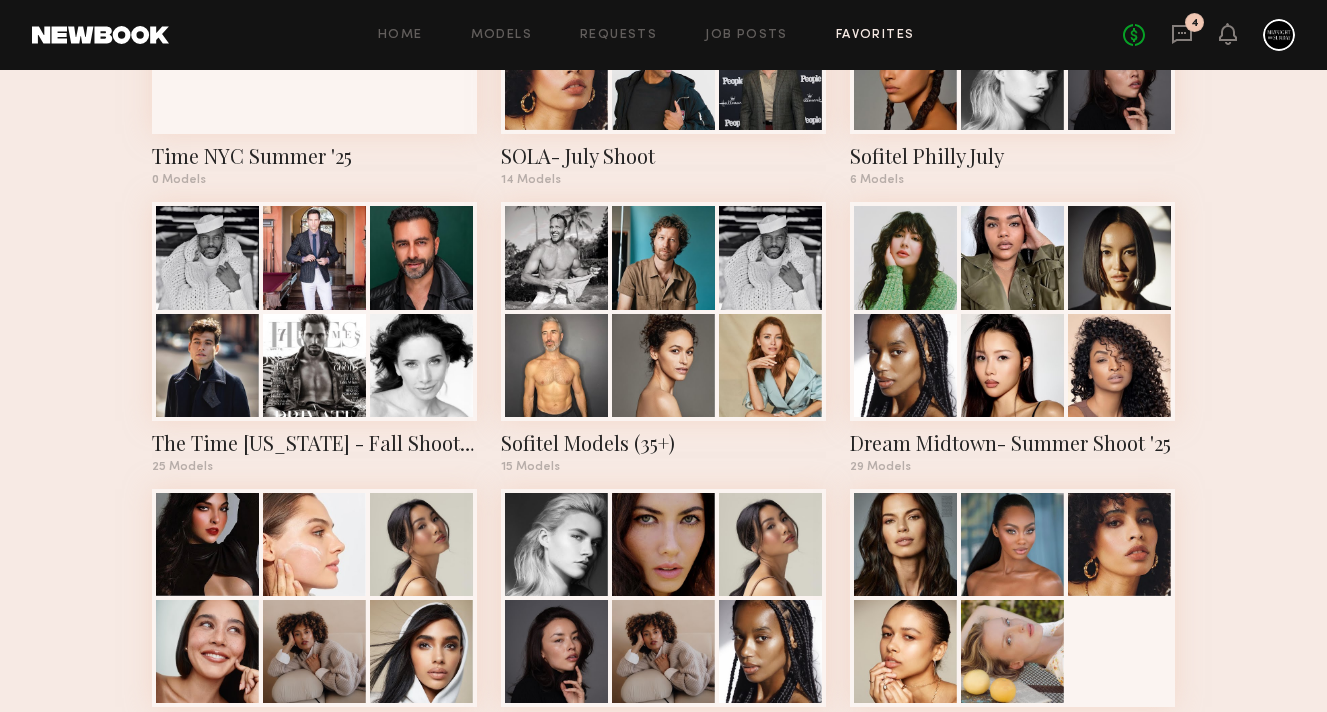 scroll, scrollTop: 585, scrollLeft: 0, axis: vertical 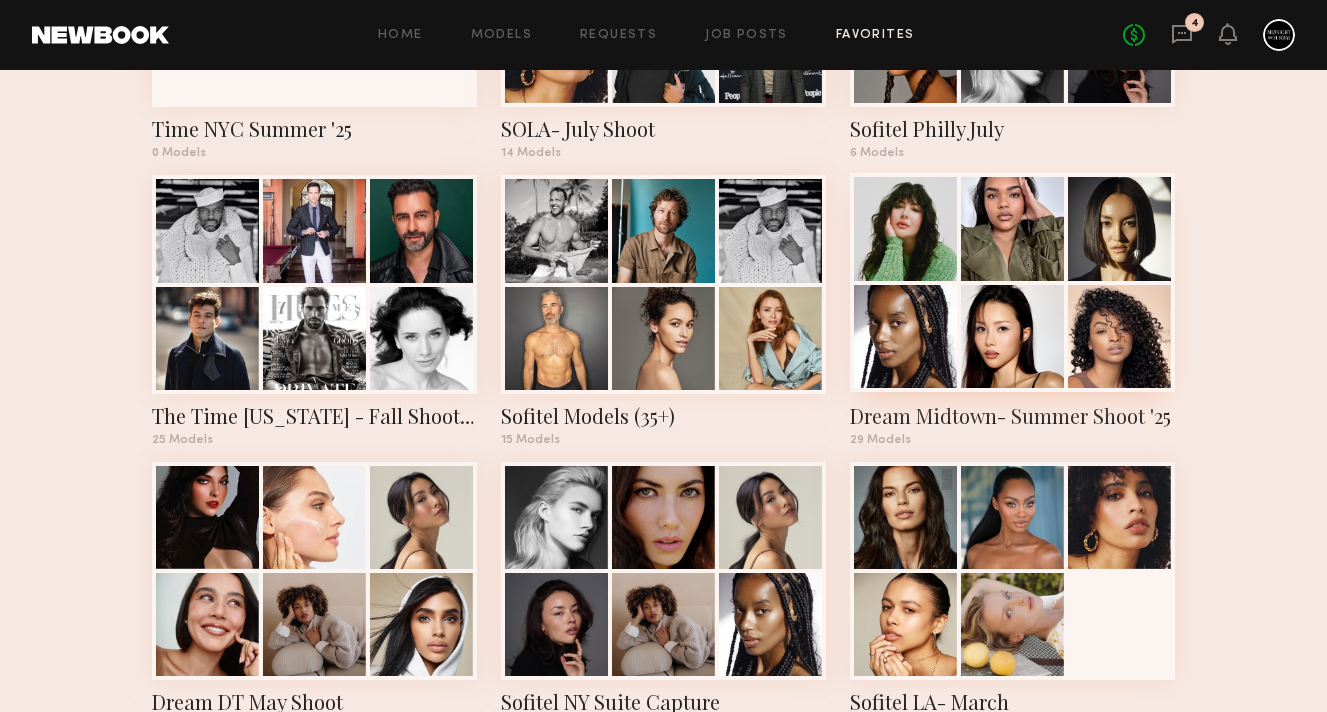 click 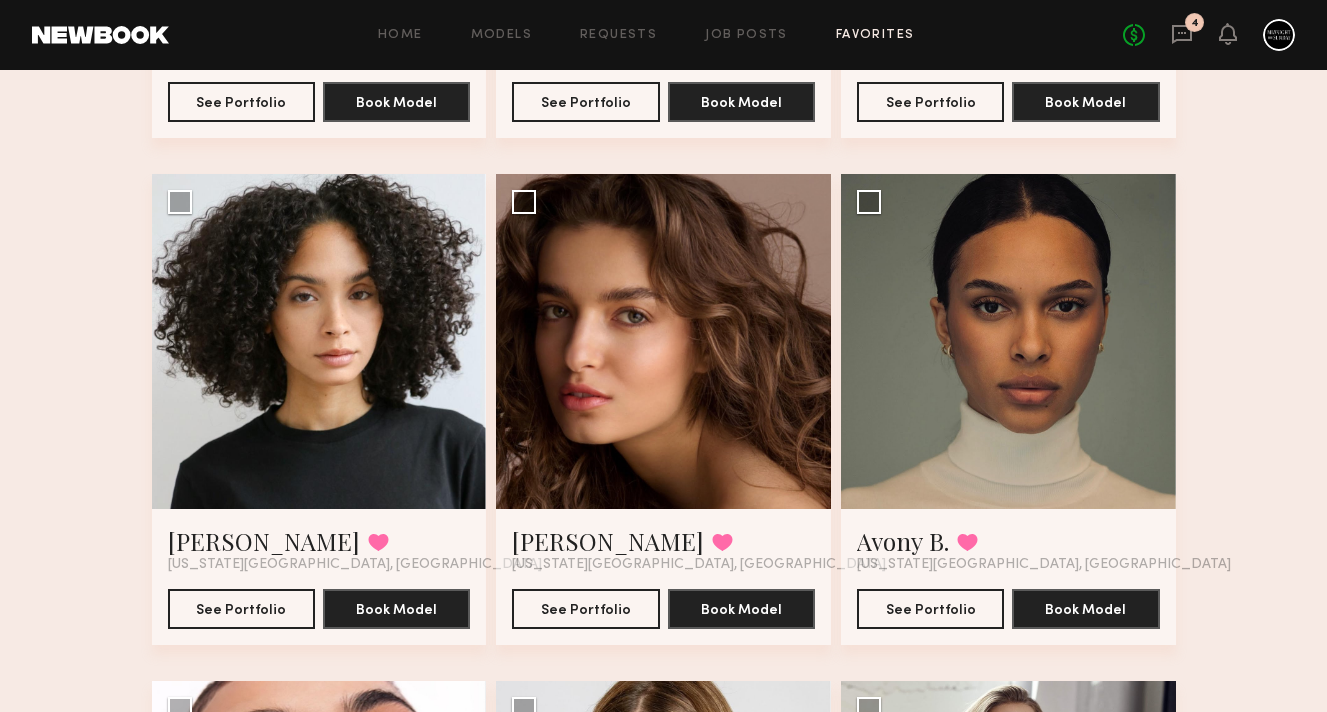 scroll, scrollTop: 2249, scrollLeft: 0, axis: vertical 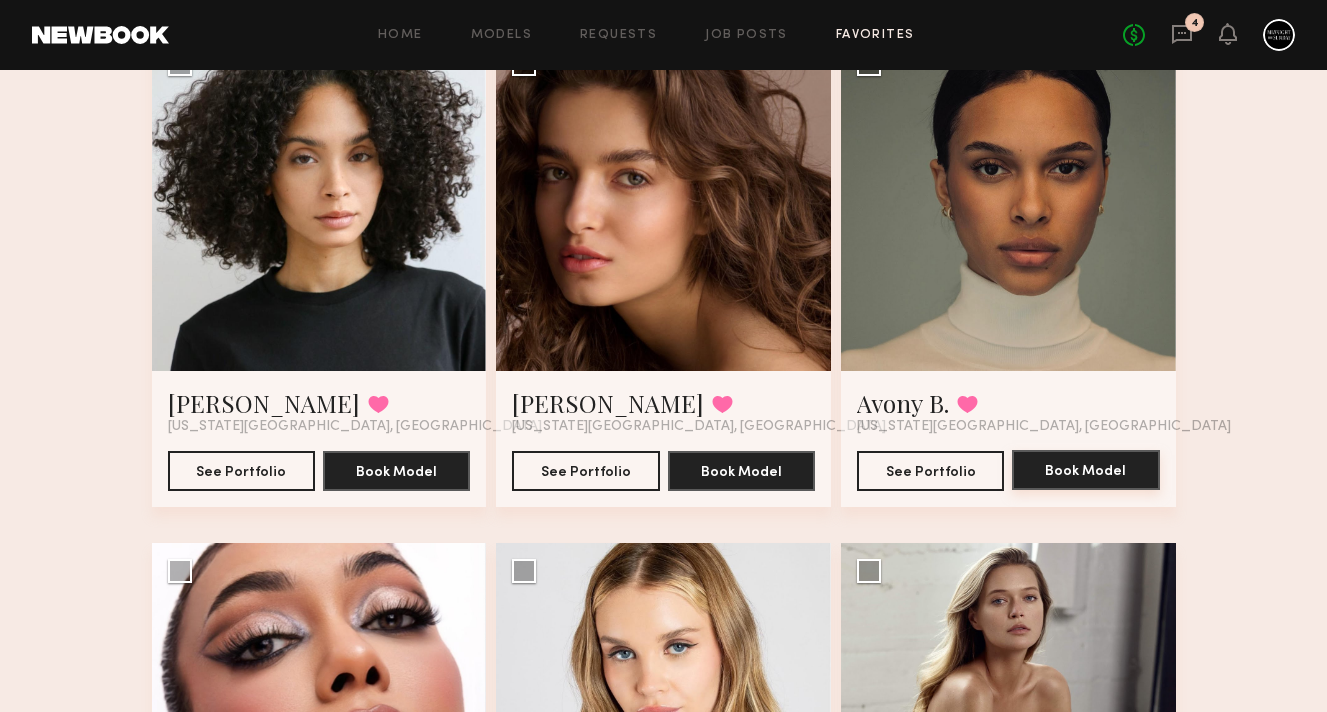 click on "Book Model" 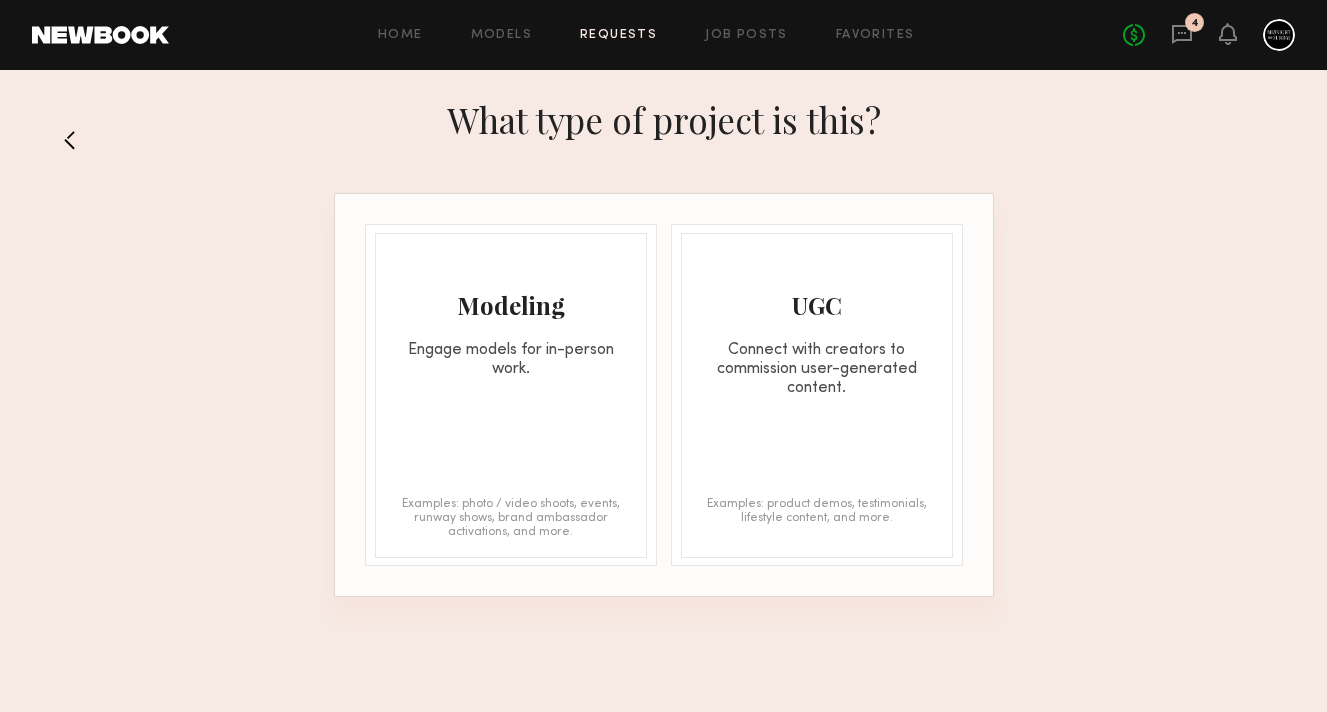 click on "Modeling Engage models for in-person work. Examples: photo / video shoots, events, runway shows, brand ambassador activations, and more." 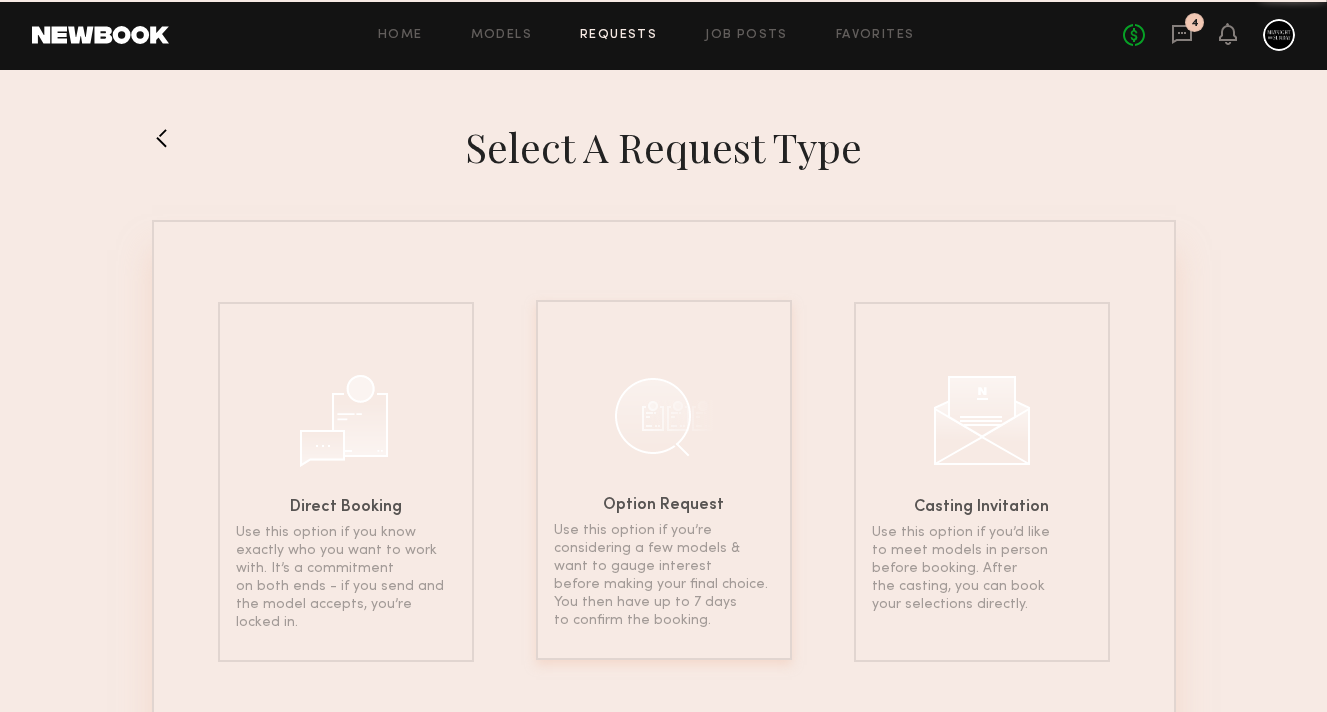 click 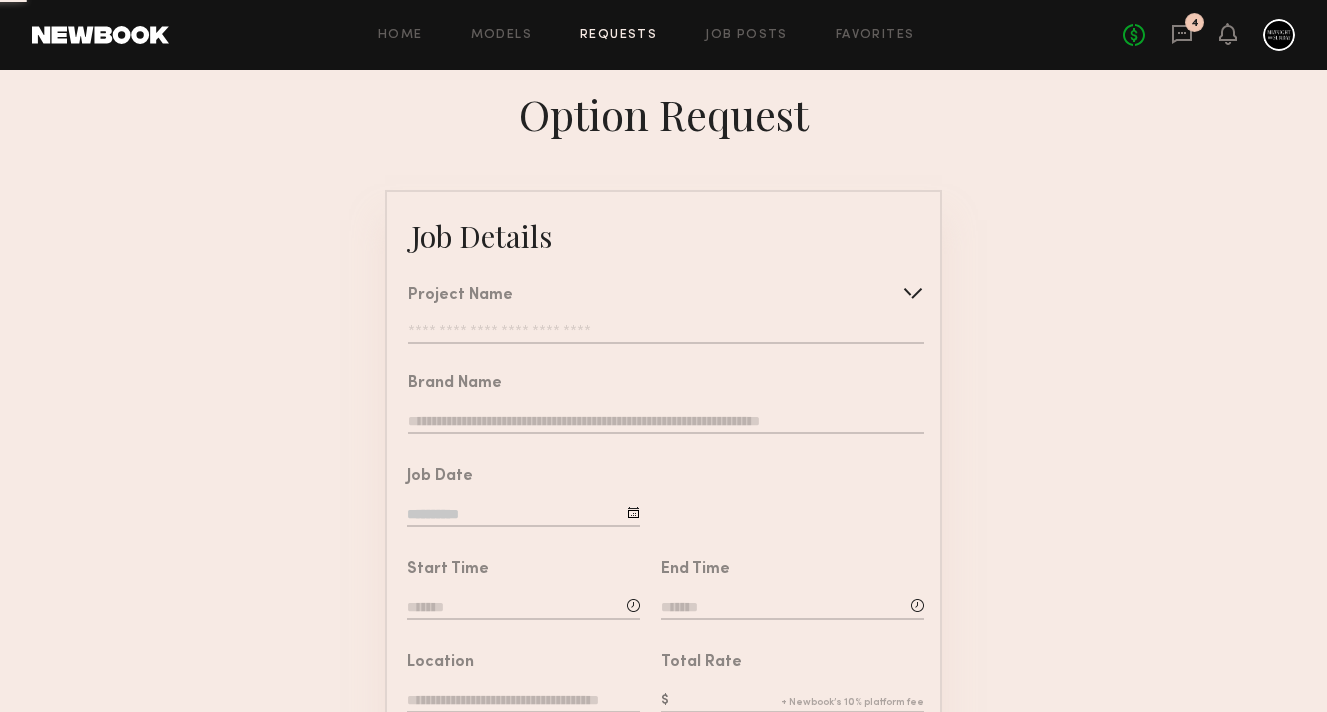 click 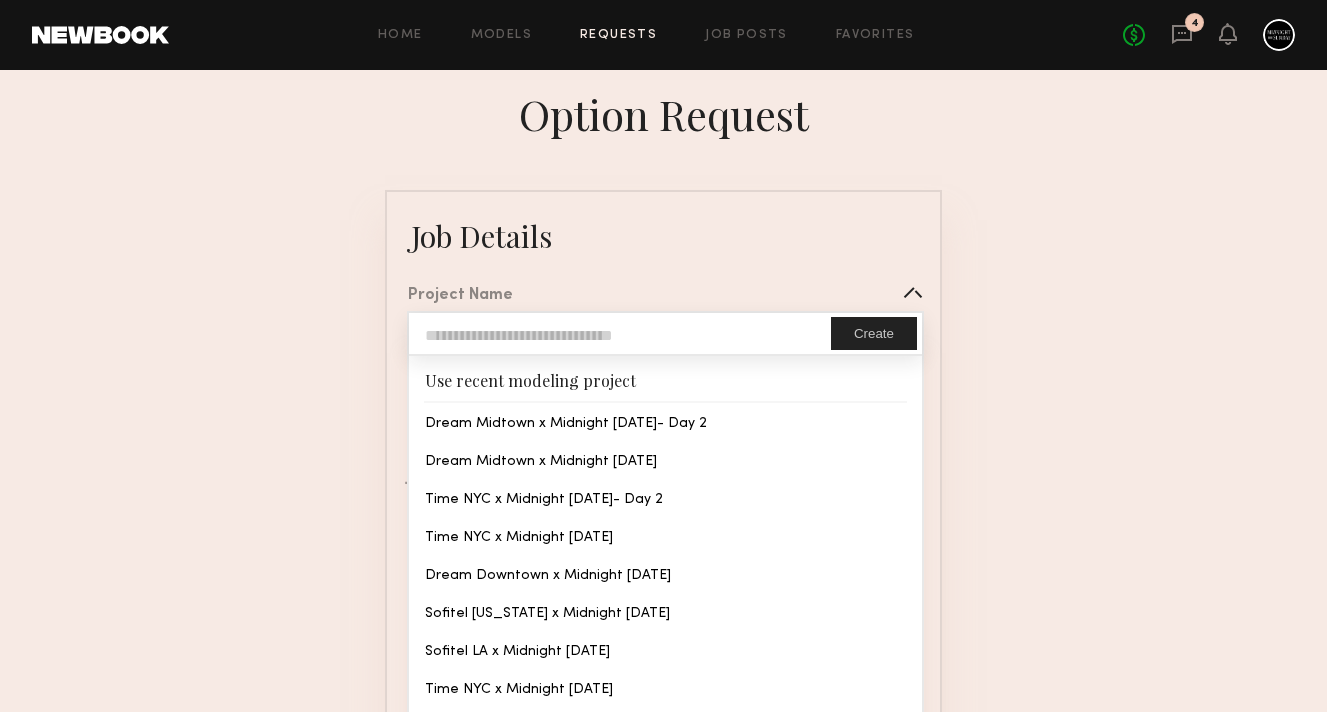 type on "**********" 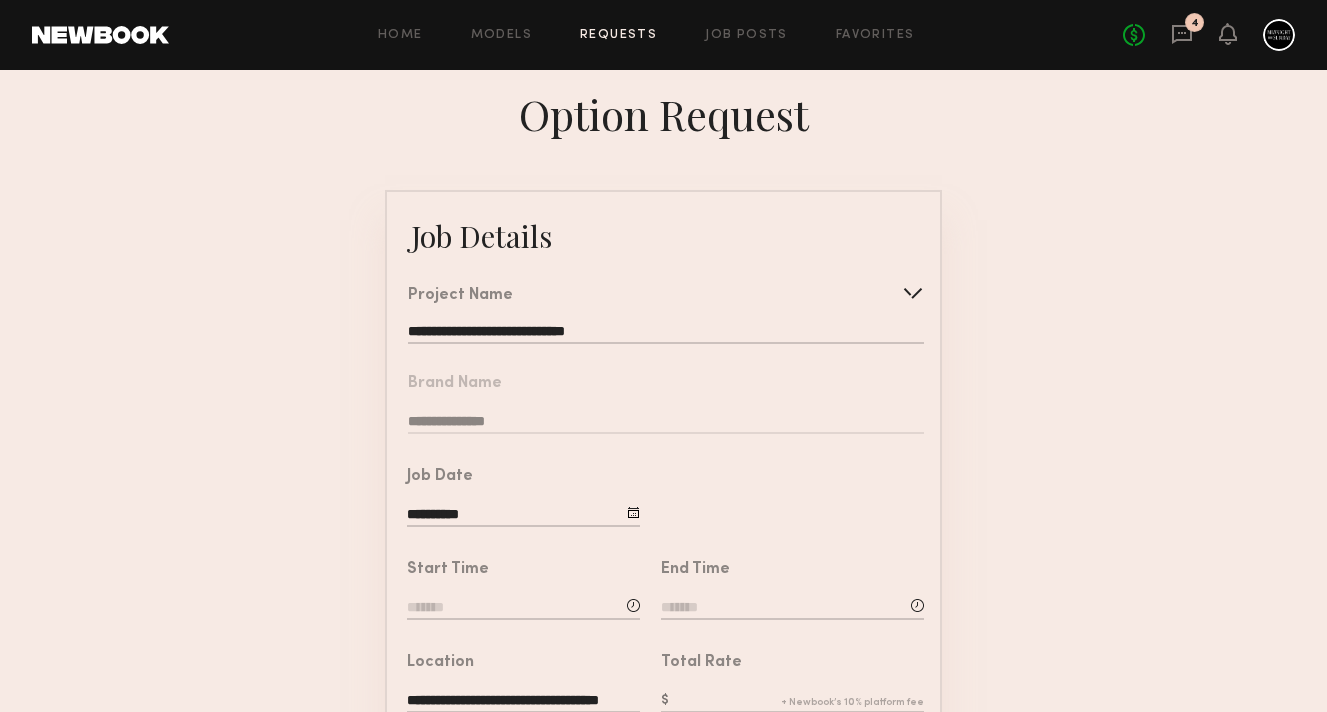 click 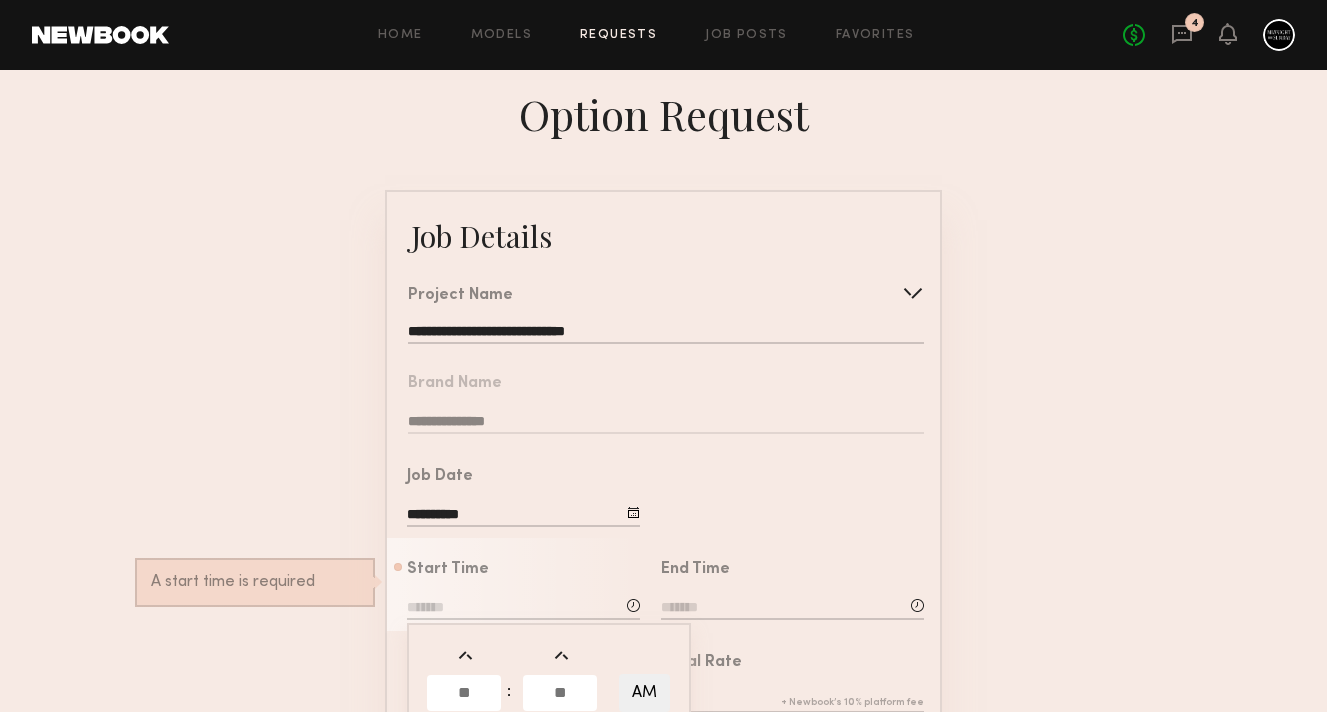 click 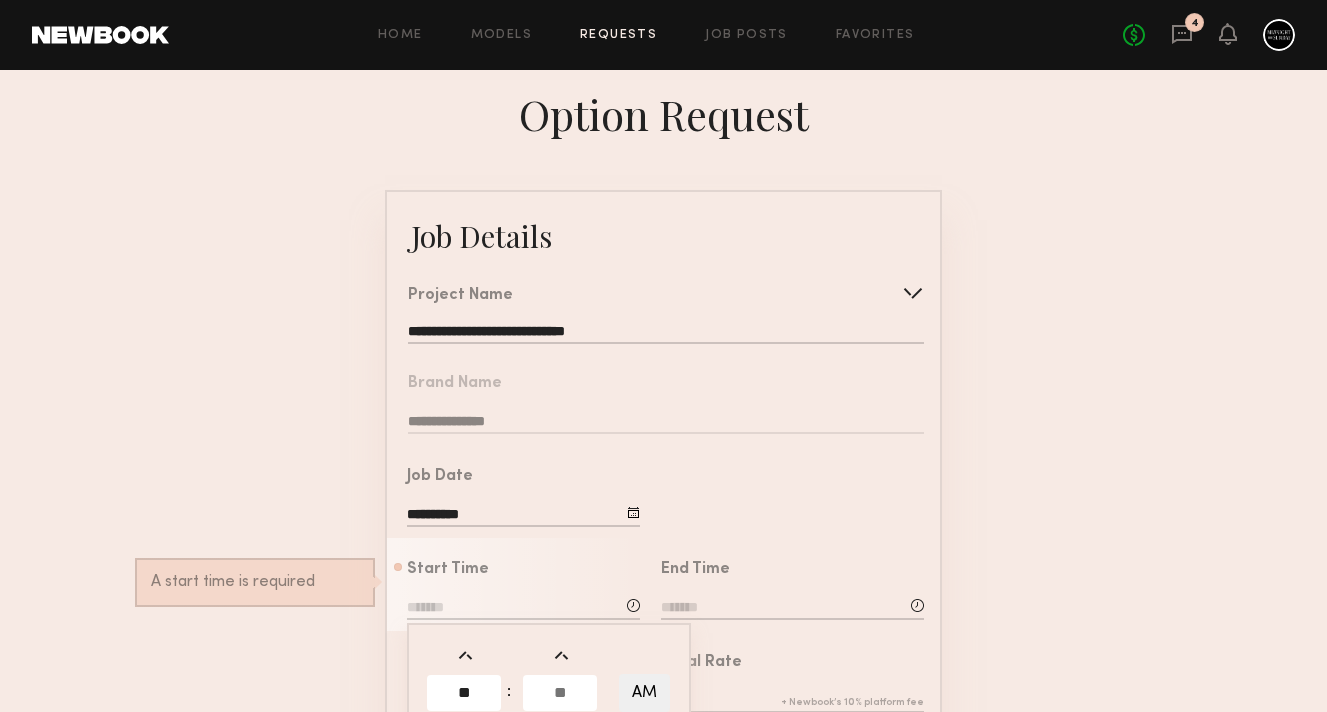 type on "**" 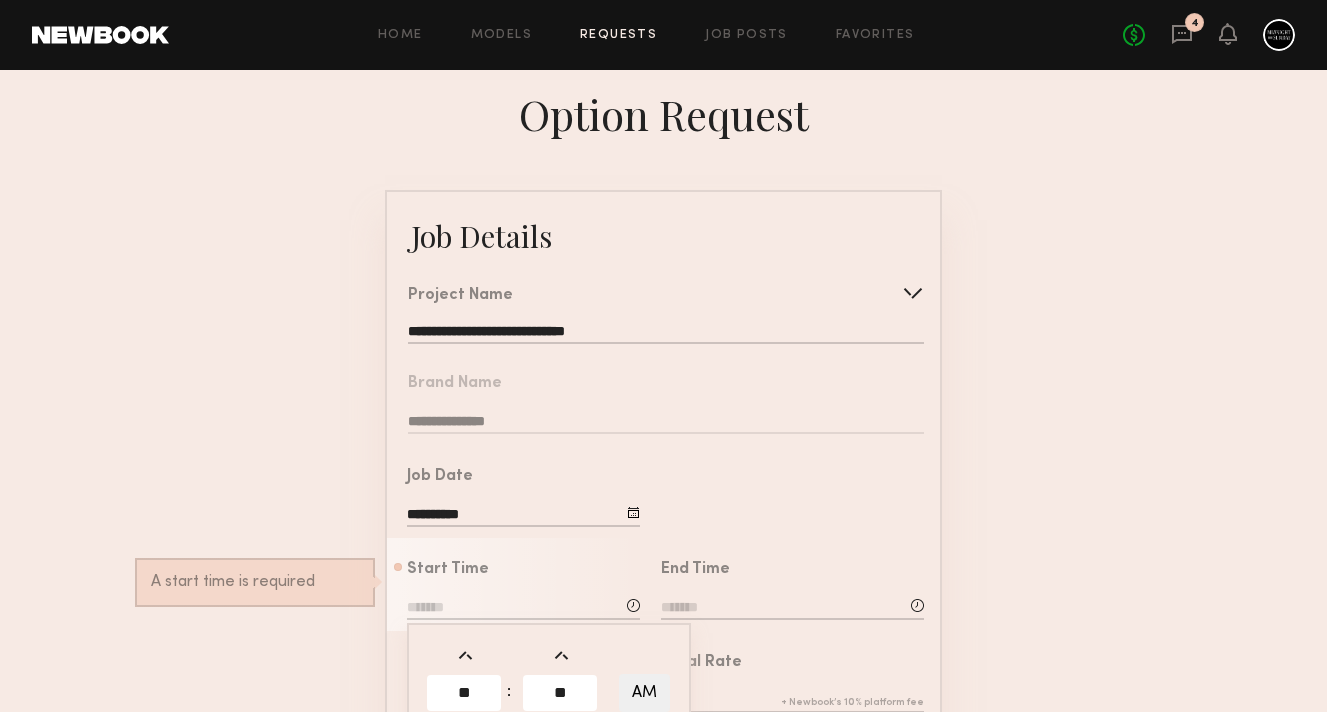 type on "**" 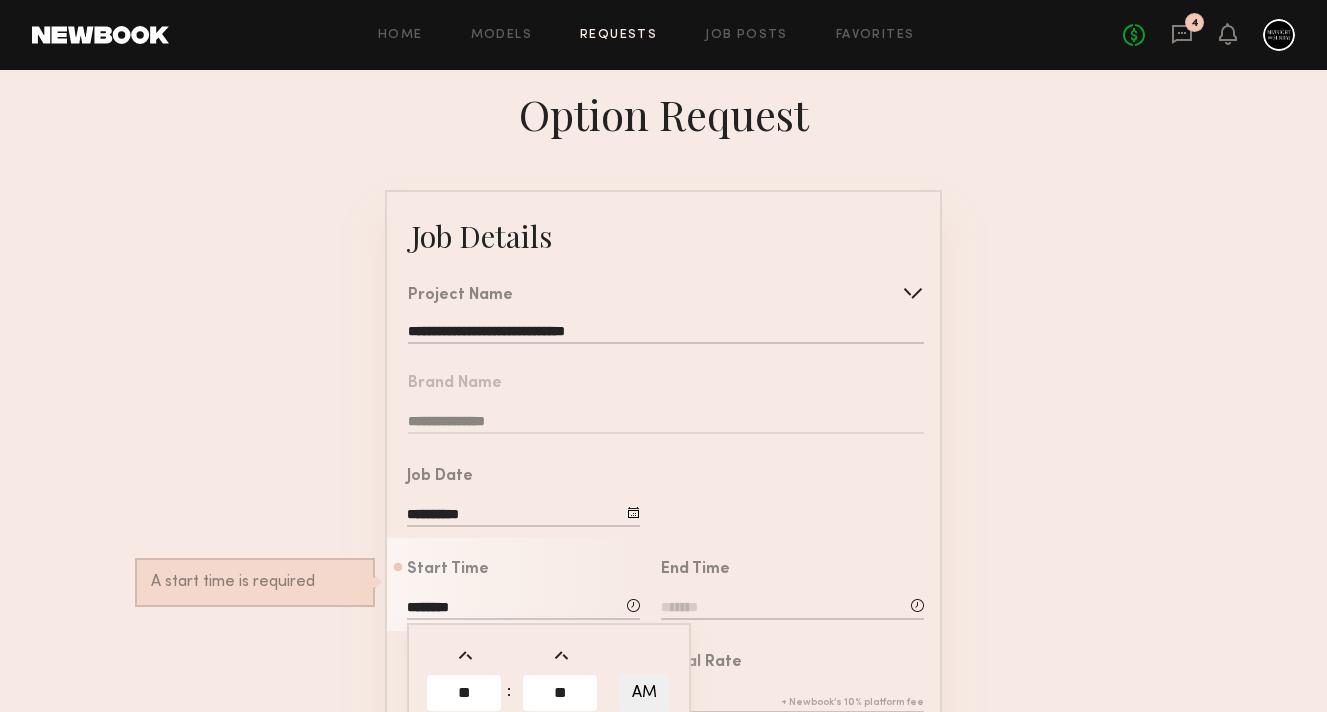 click on "AM" 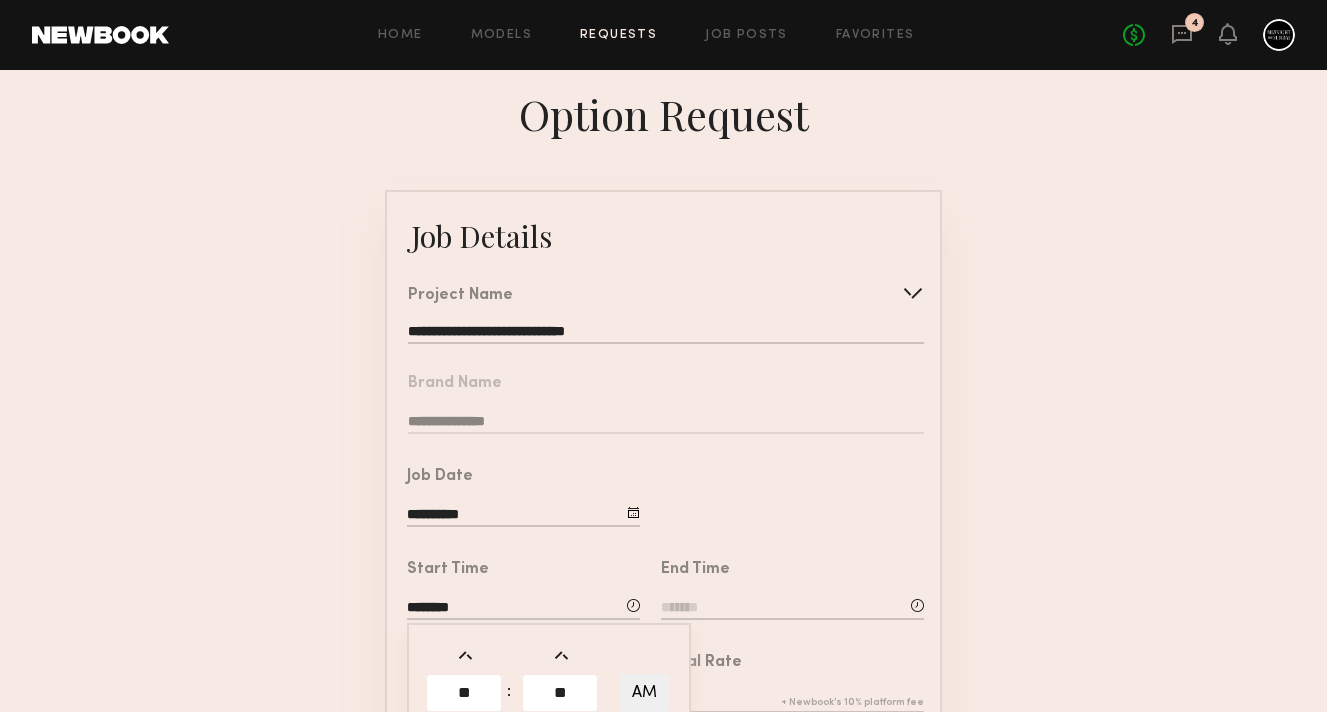 click on "AM" 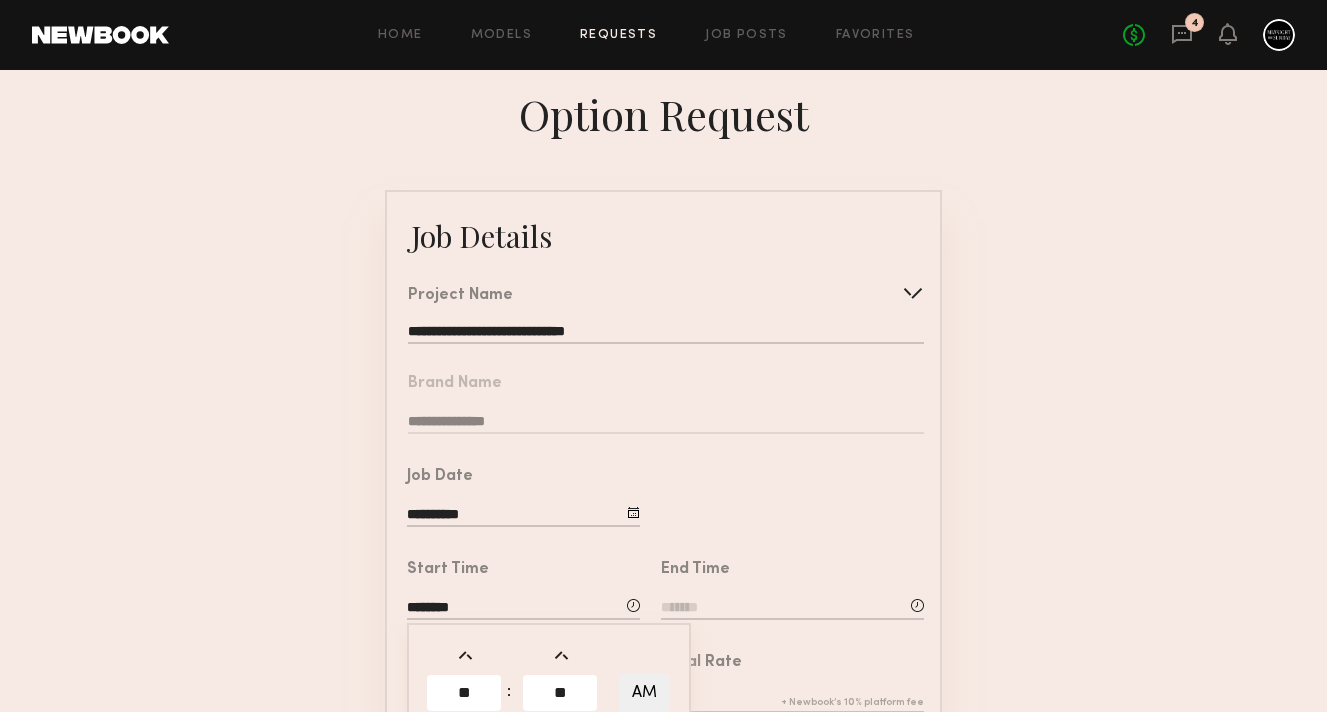 type on "********" 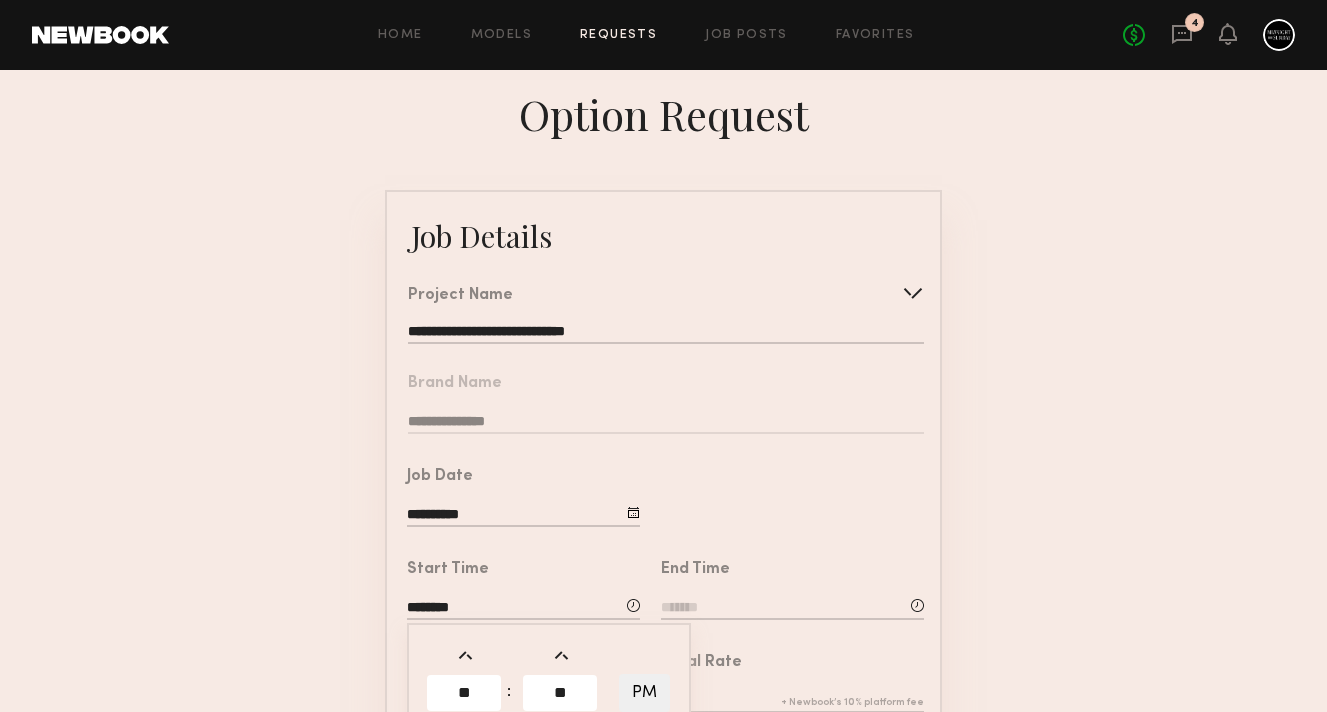 click 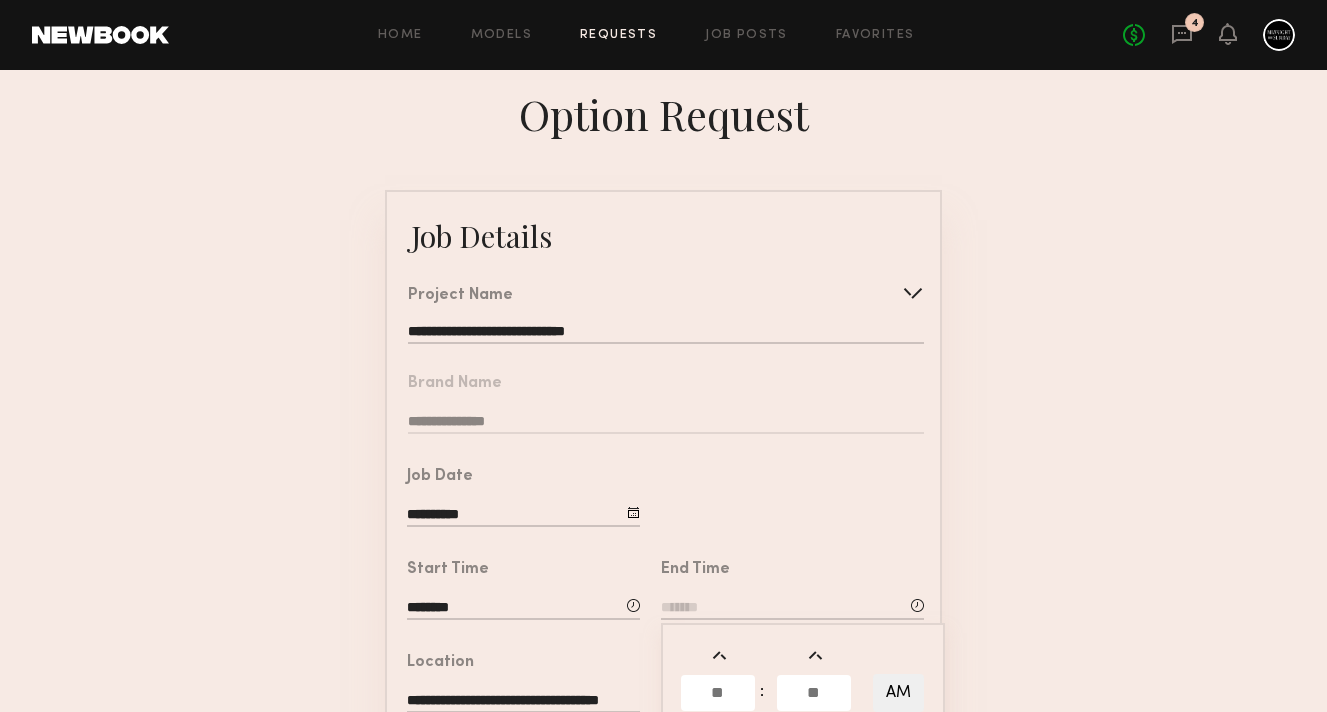 click 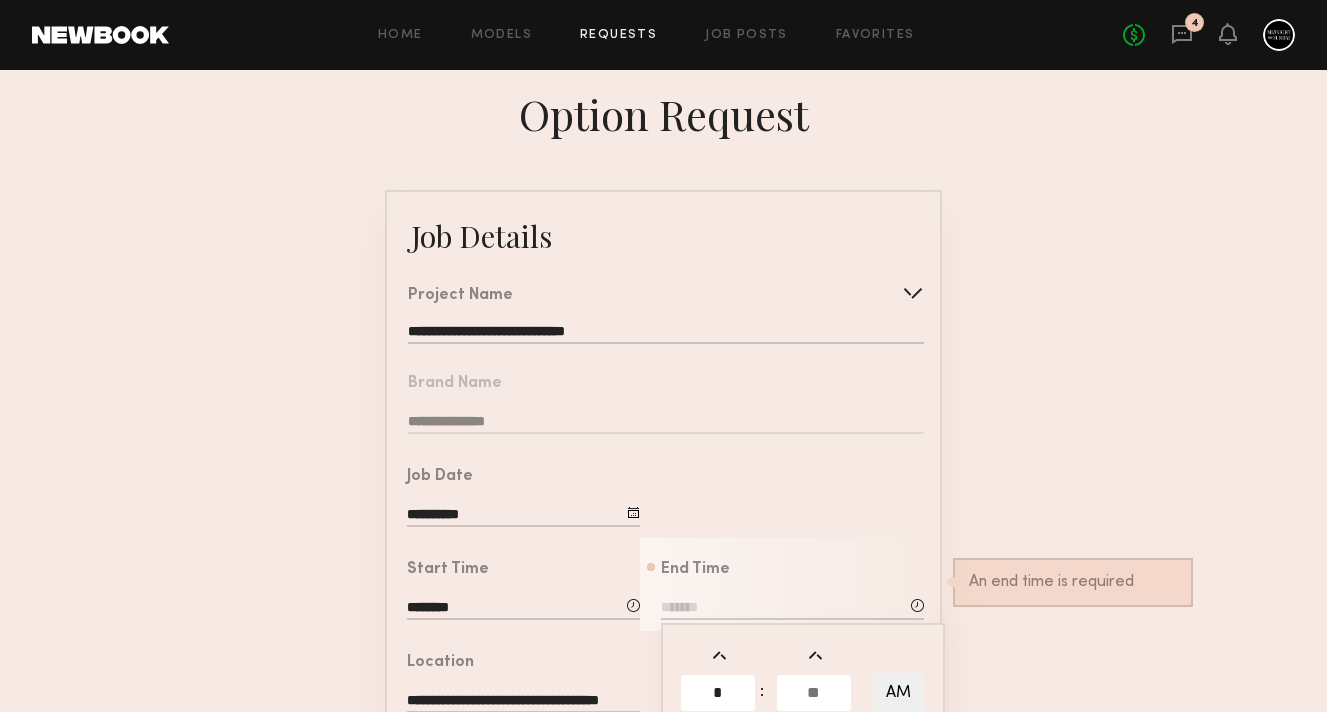 type on "*" 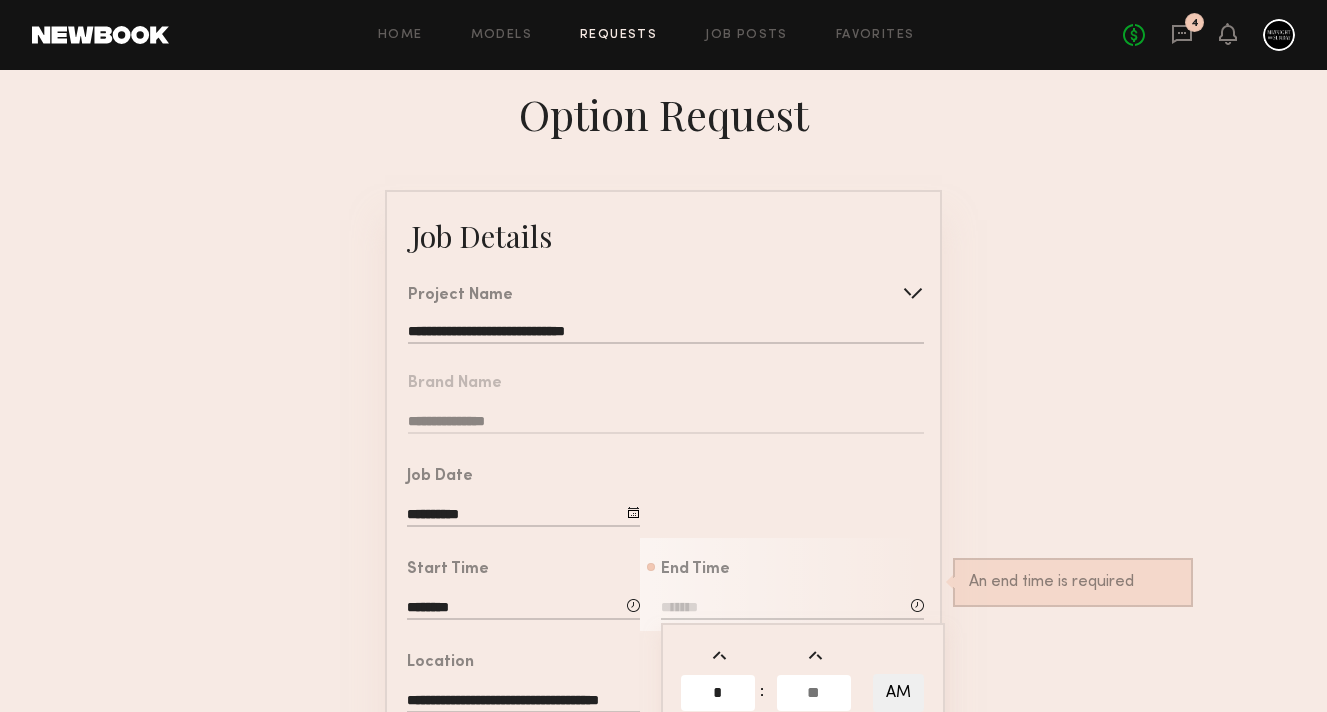 click 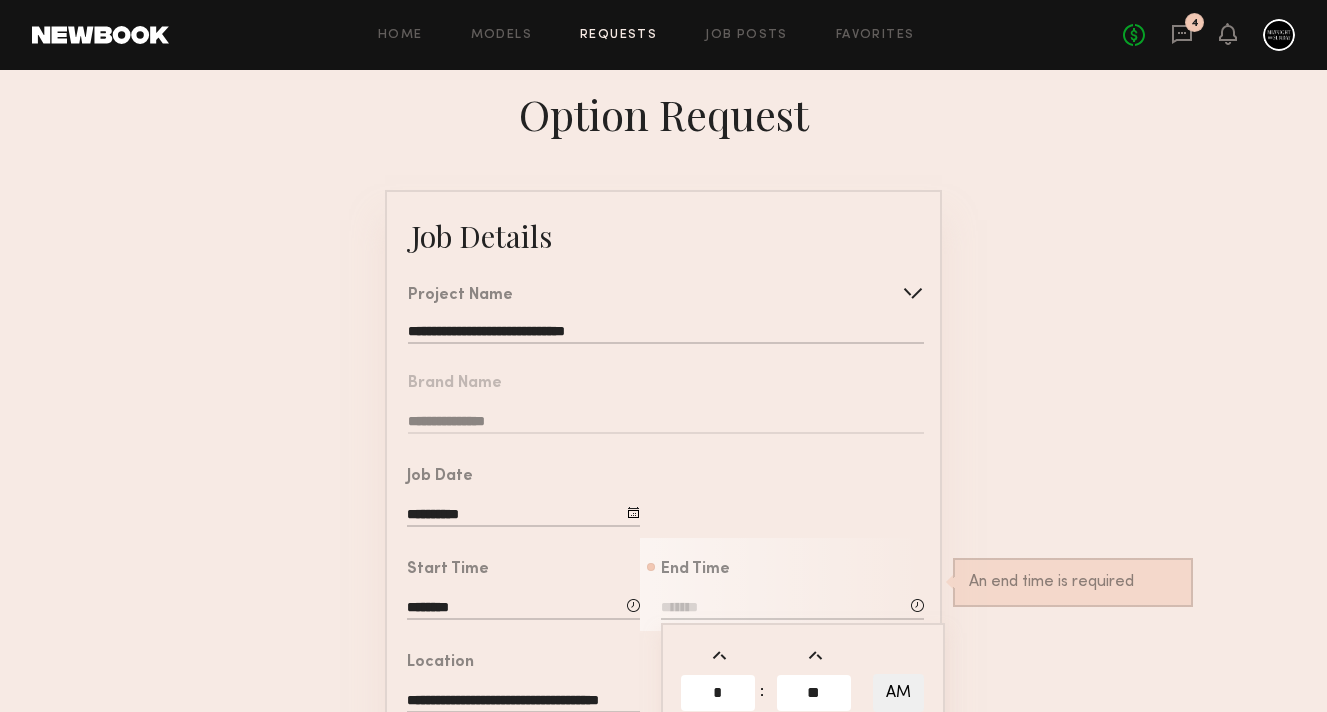 type on "**" 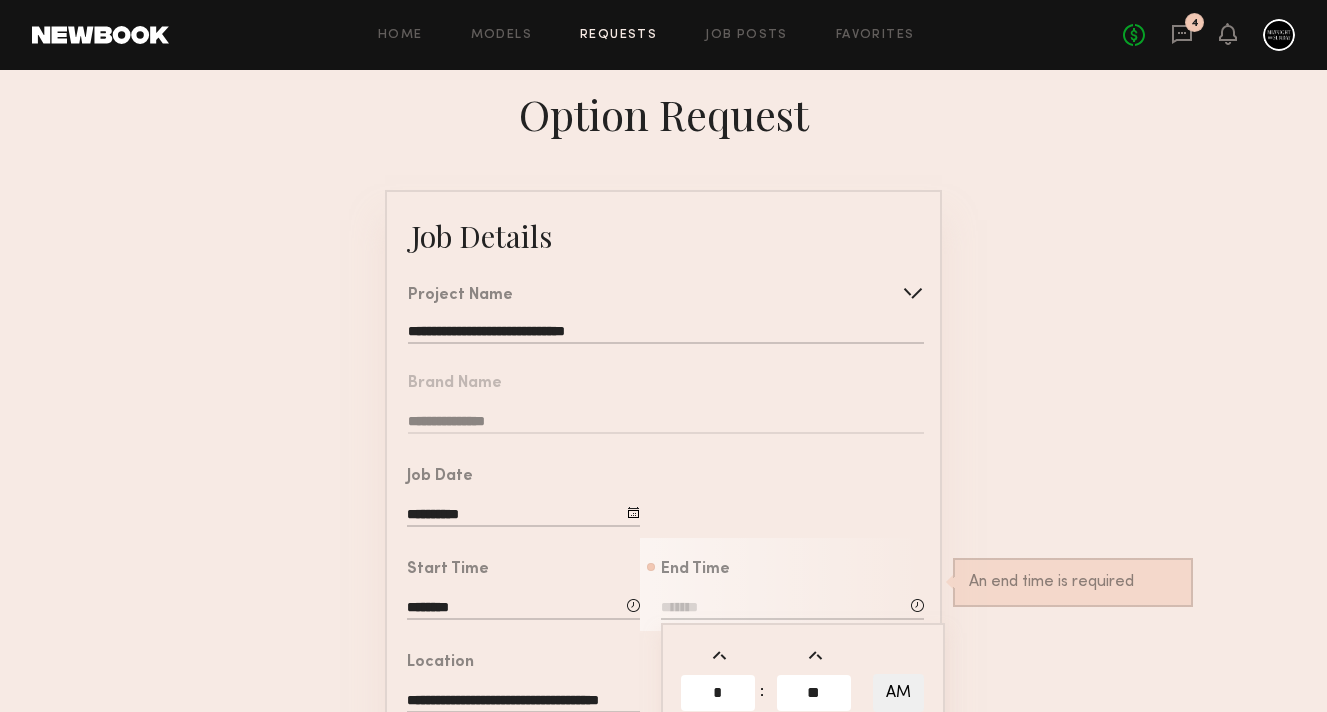 type on "*******" 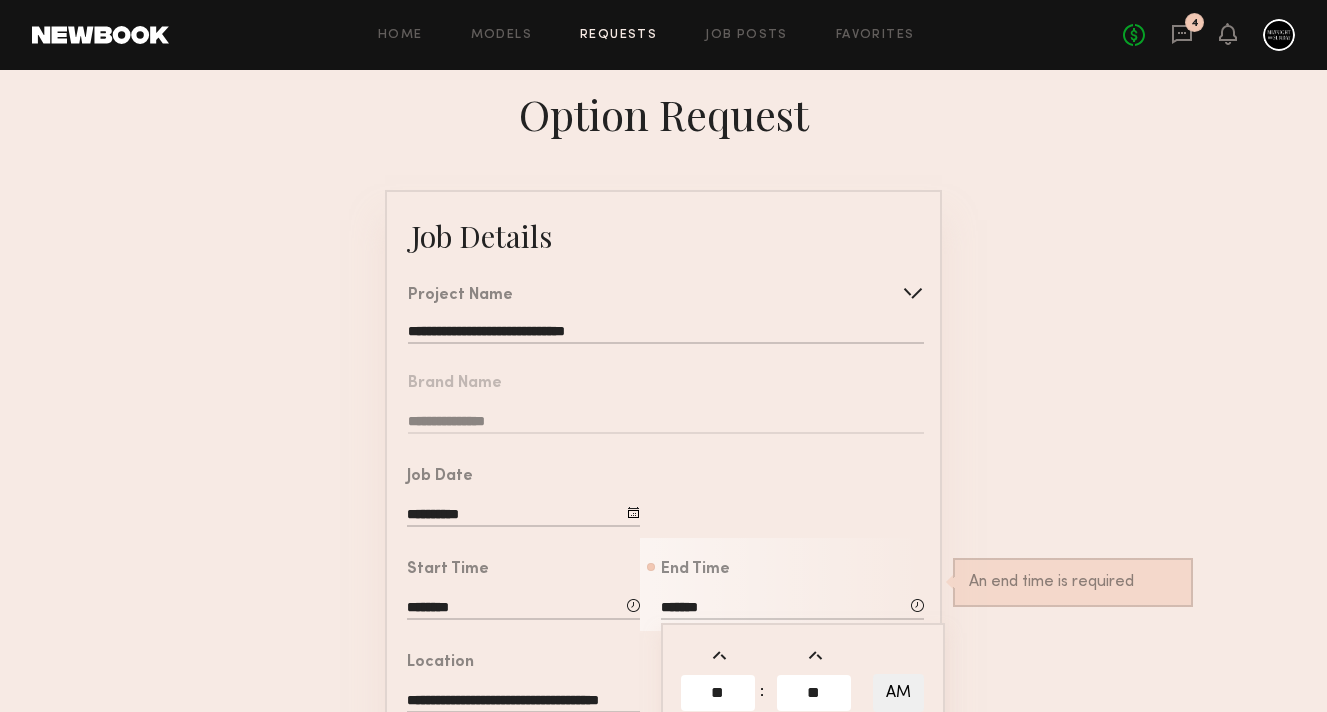 click on "AM" 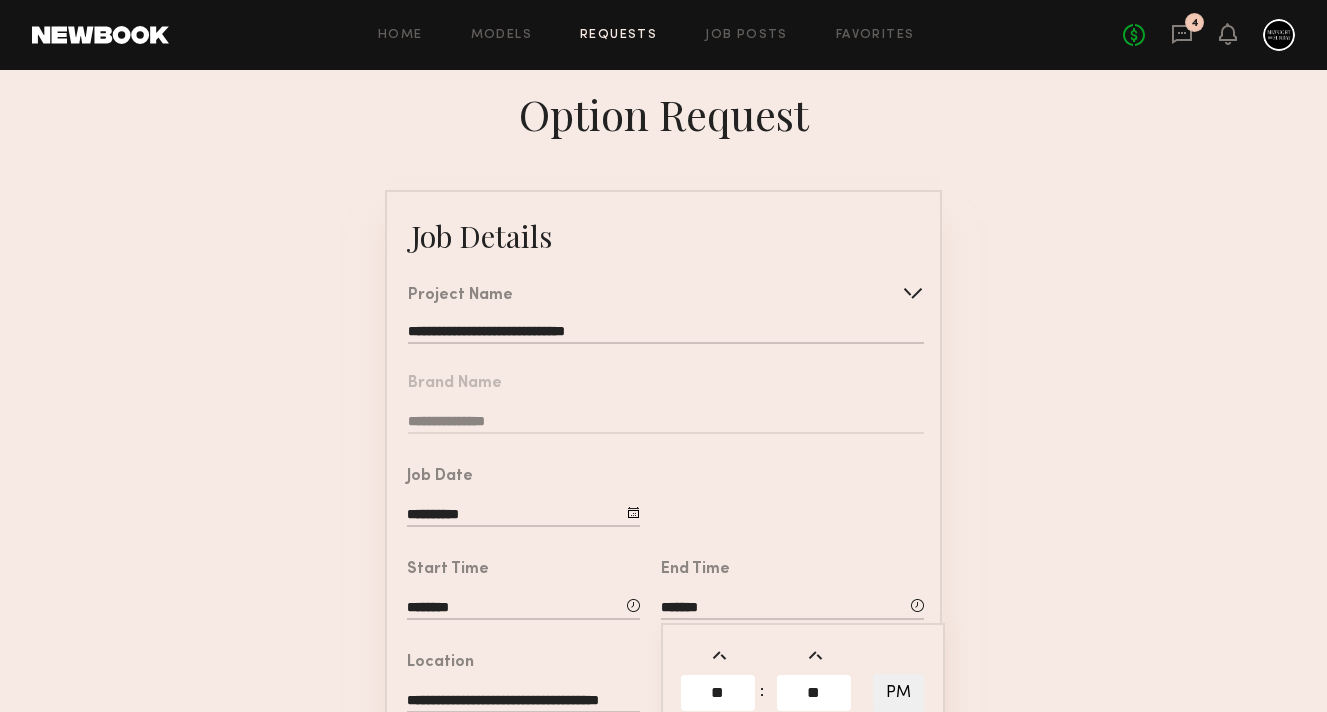 click on "**********" 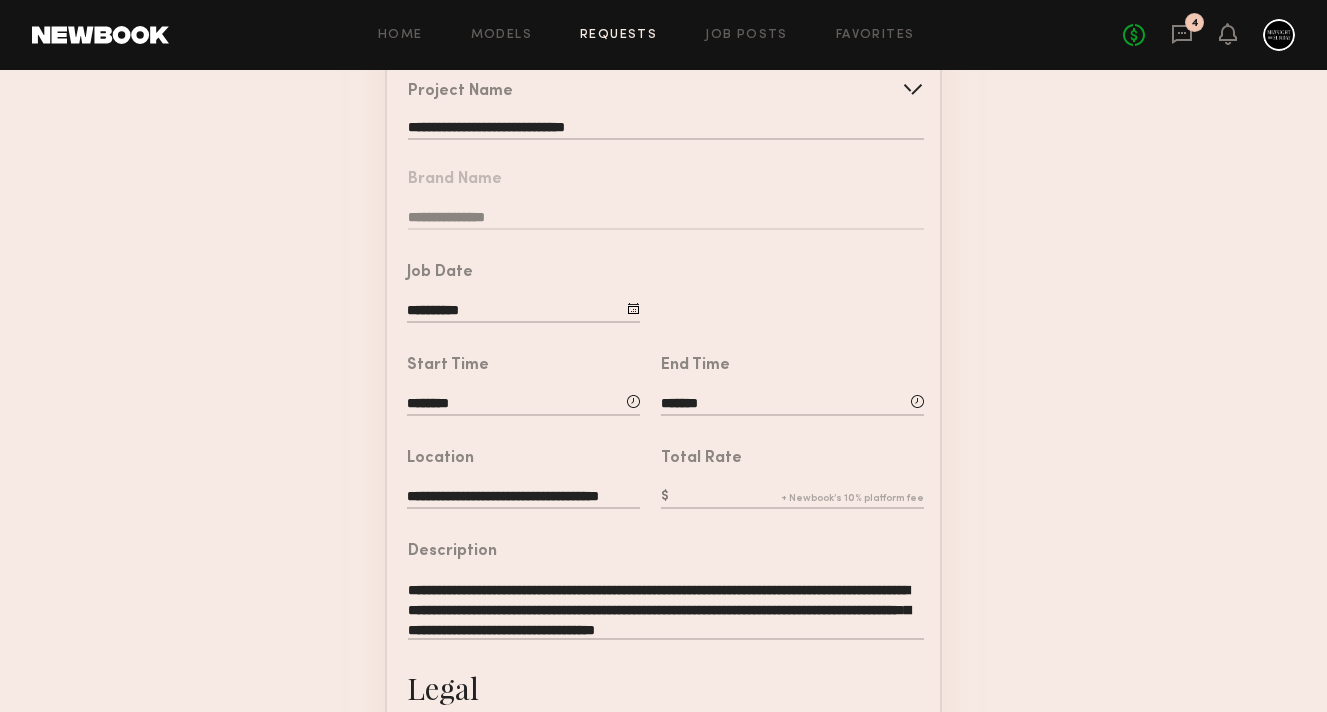 scroll, scrollTop: 249, scrollLeft: 0, axis: vertical 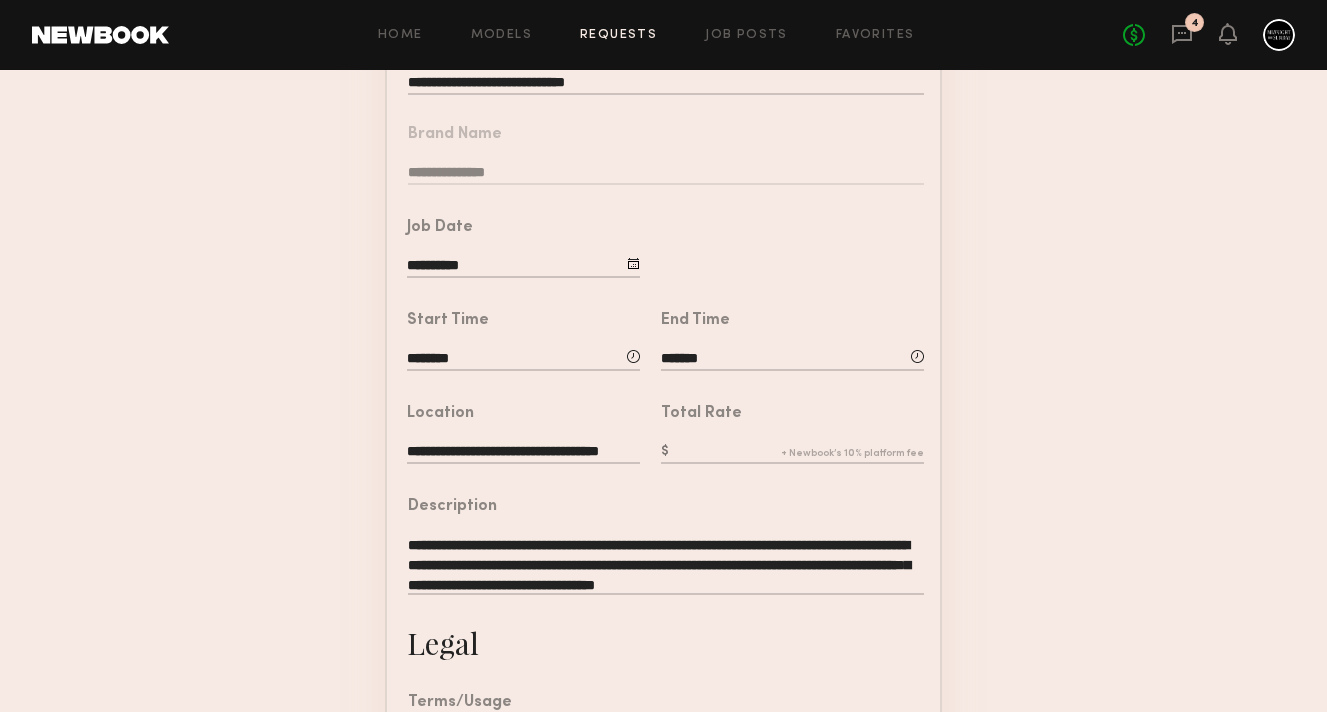 click 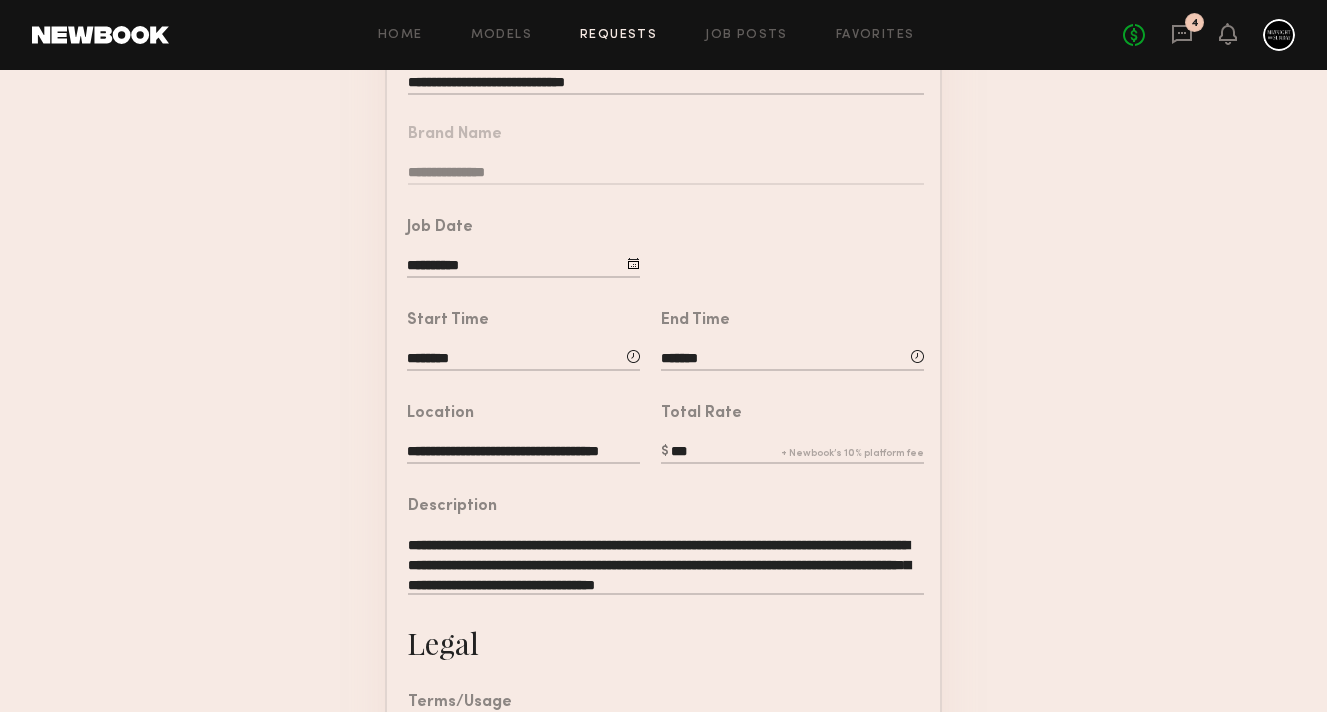 type on "***" 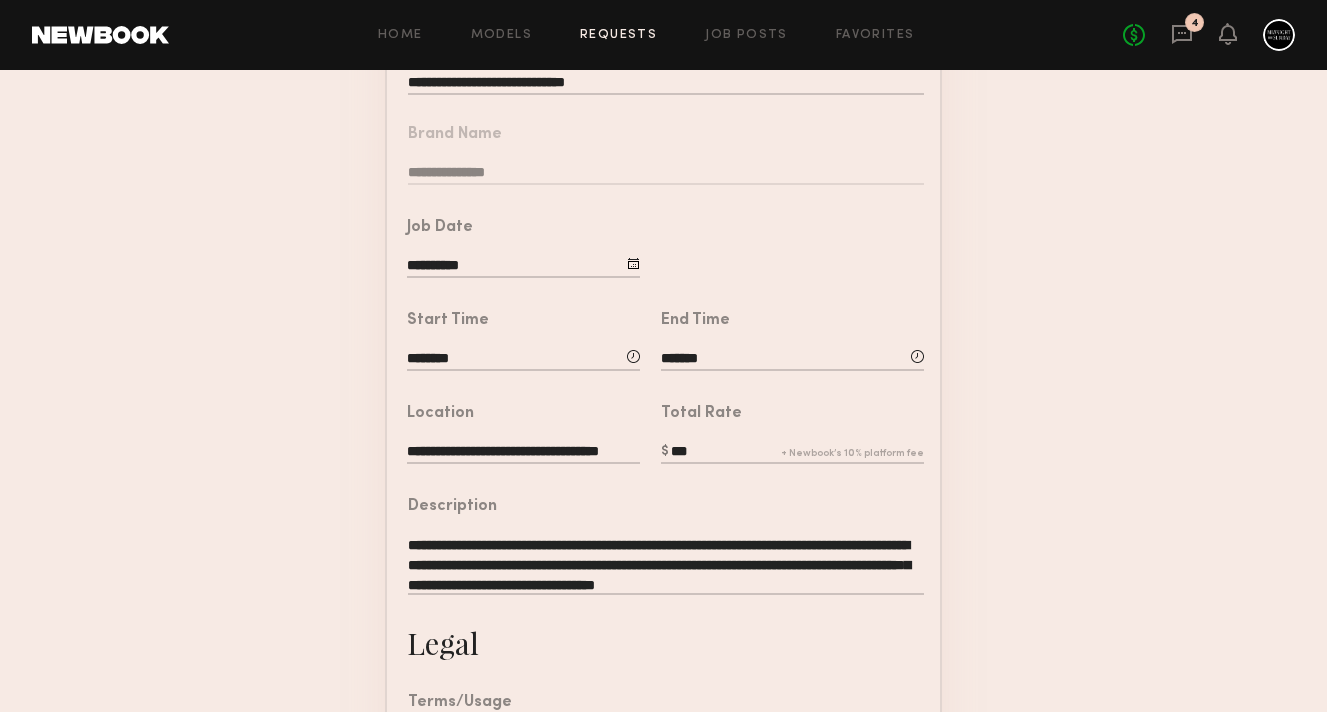 click on "**********" 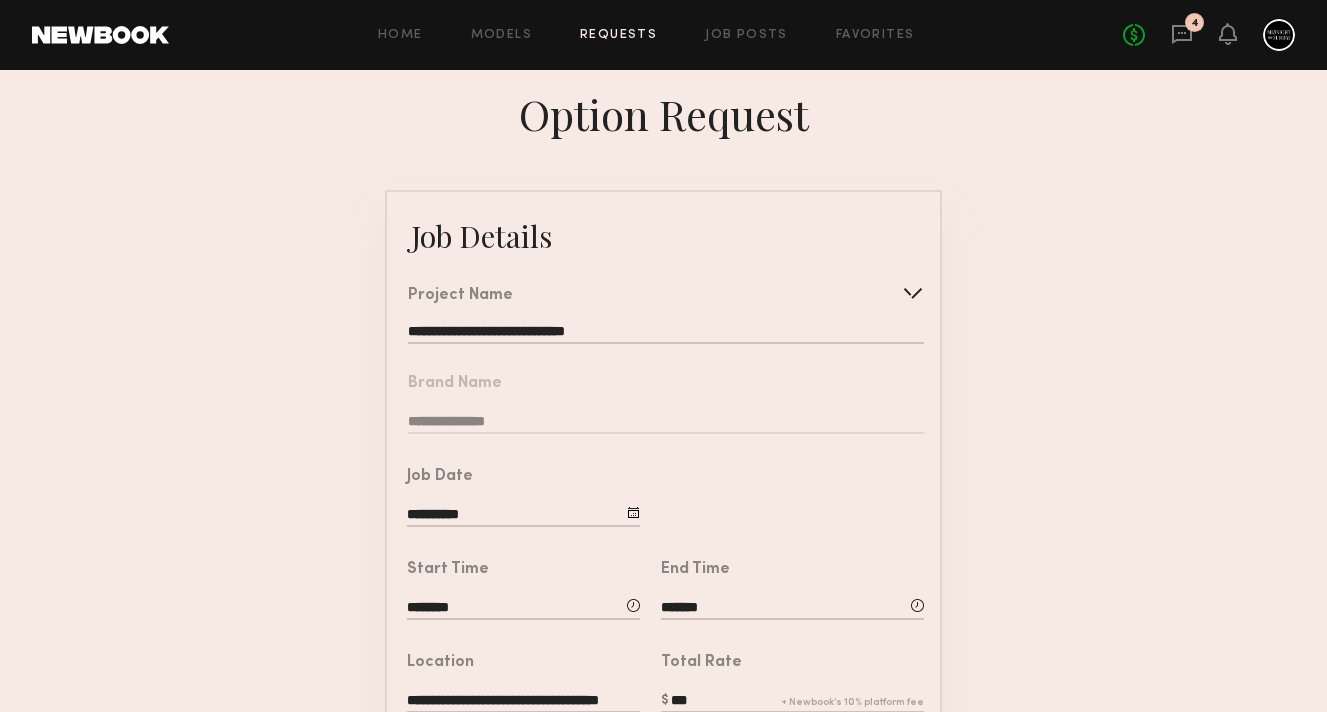 scroll, scrollTop: 604, scrollLeft: 0, axis: vertical 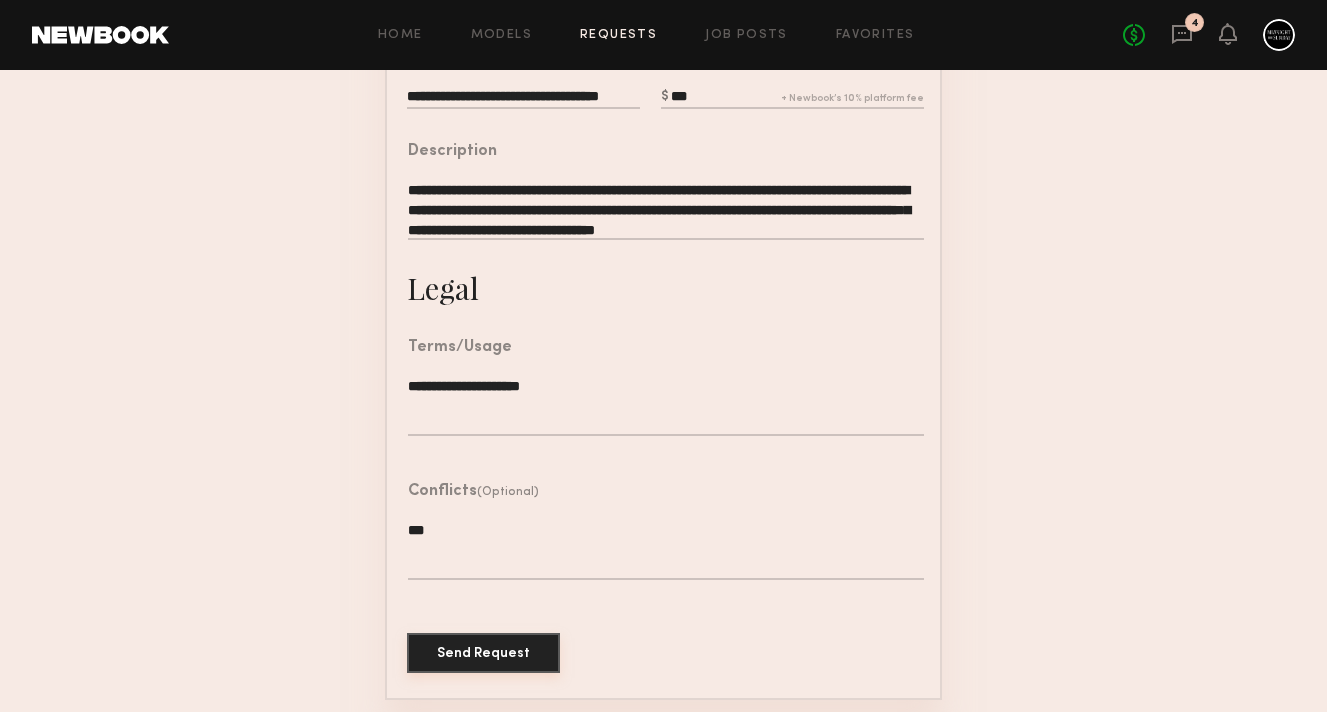click on "Send Request" 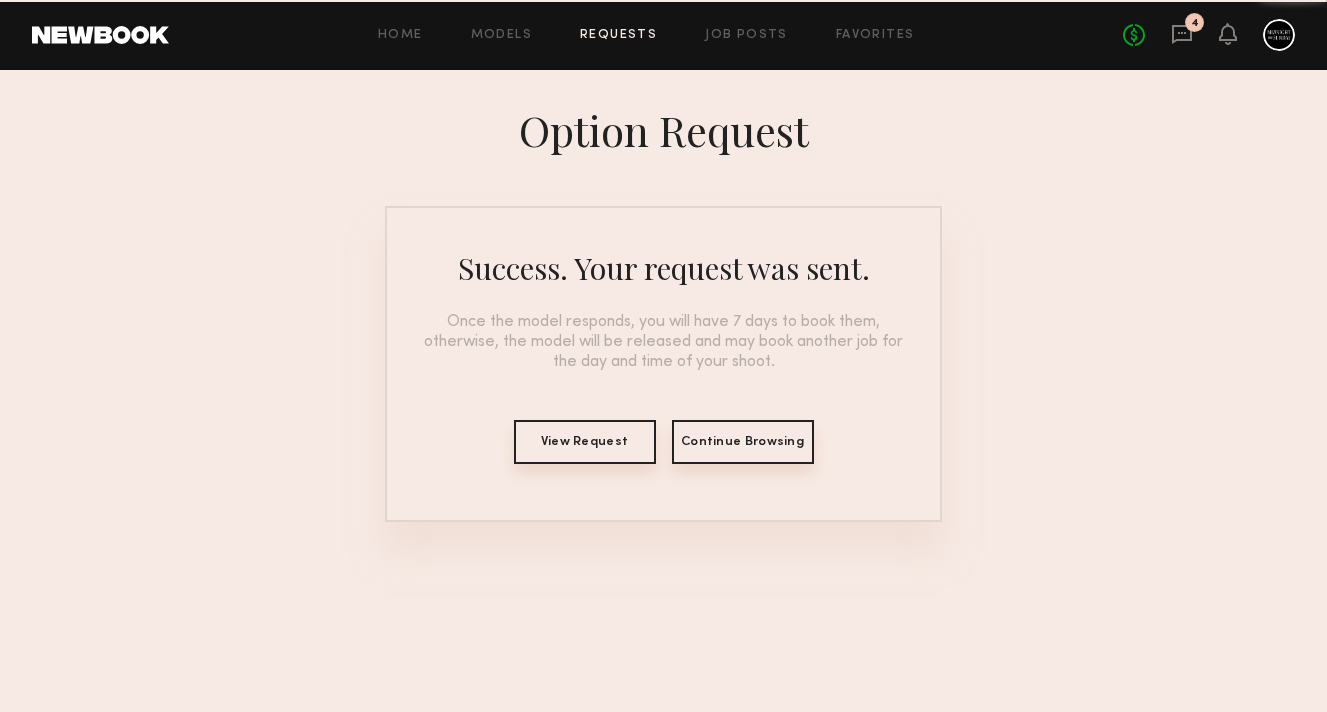 scroll, scrollTop: 0, scrollLeft: 0, axis: both 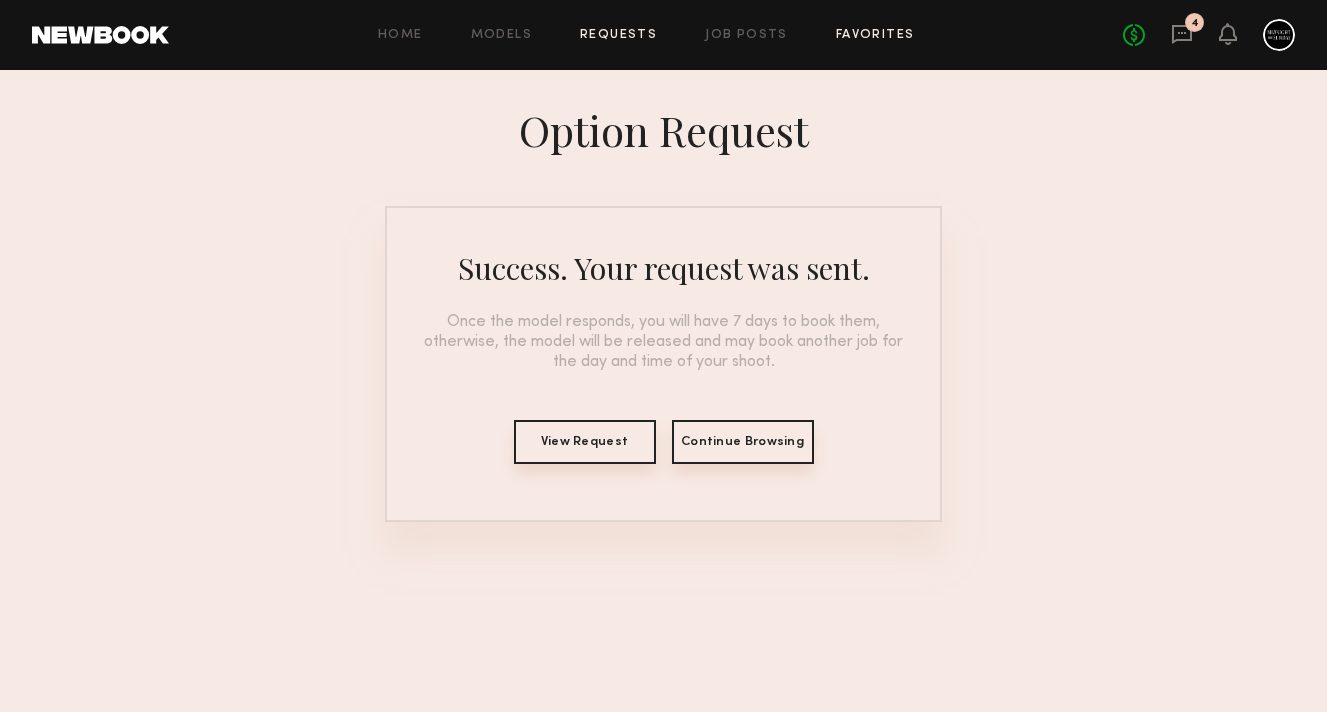 click on "Favorites" 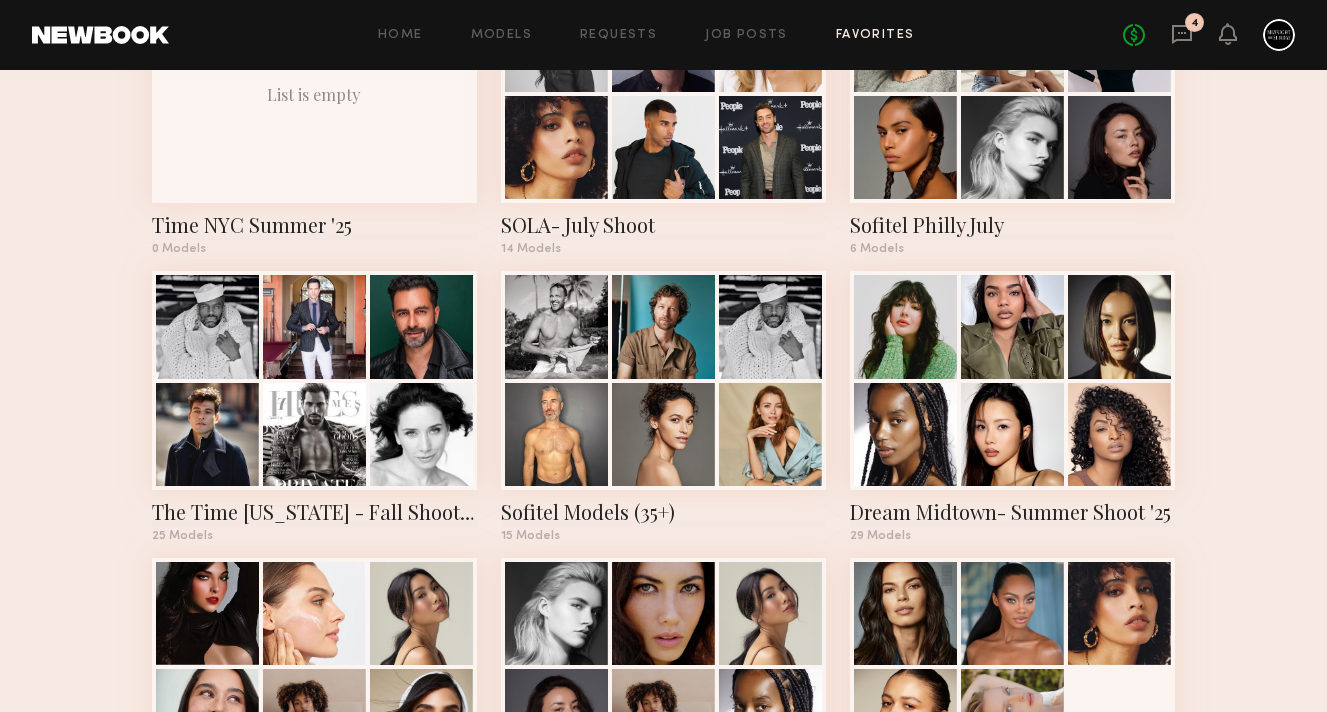 scroll, scrollTop: 545, scrollLeft: 0, axis: vertical 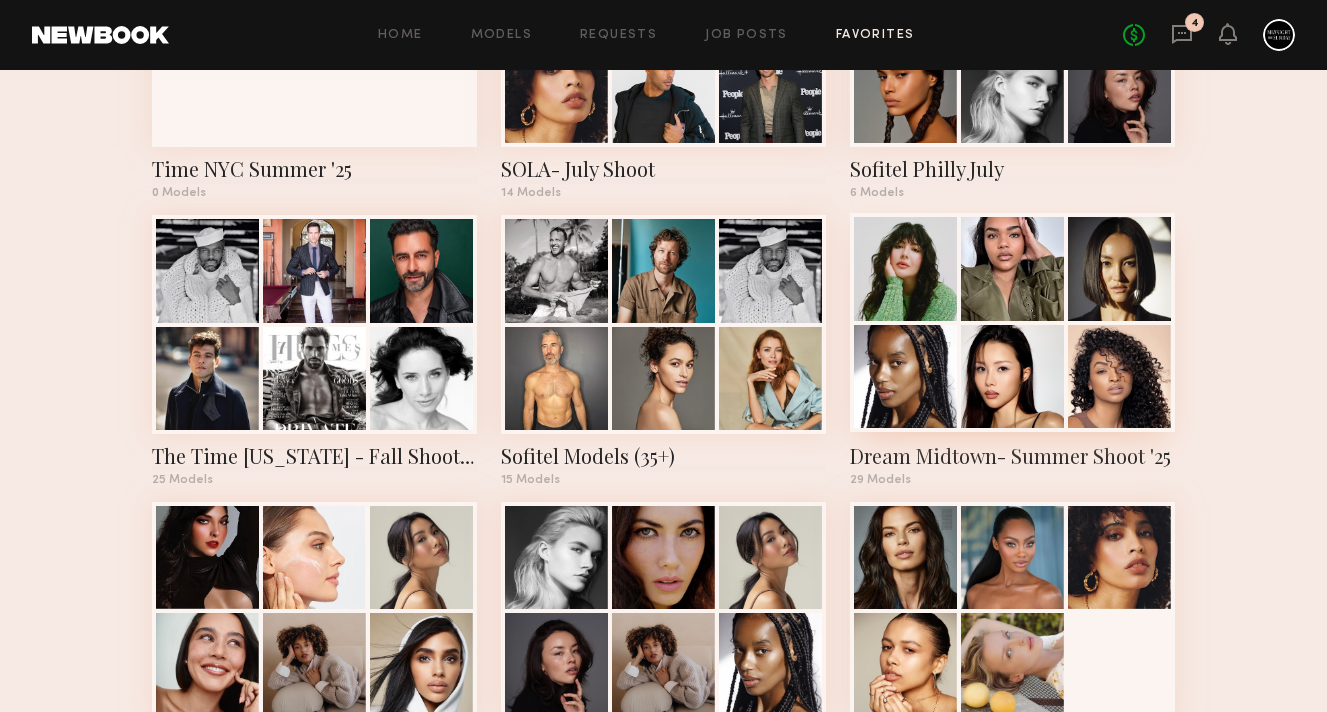 click 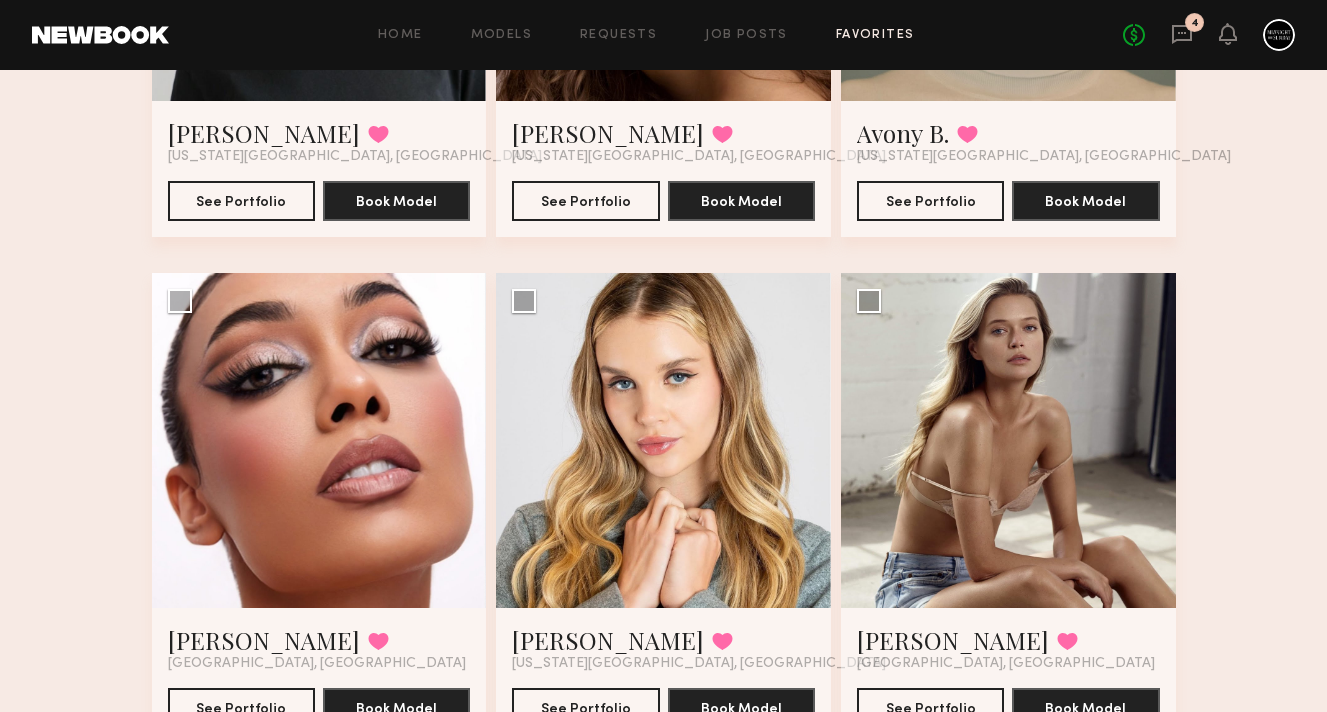 scroll, scrollTop: 2253, scrollLeft: 0, axis: vertical 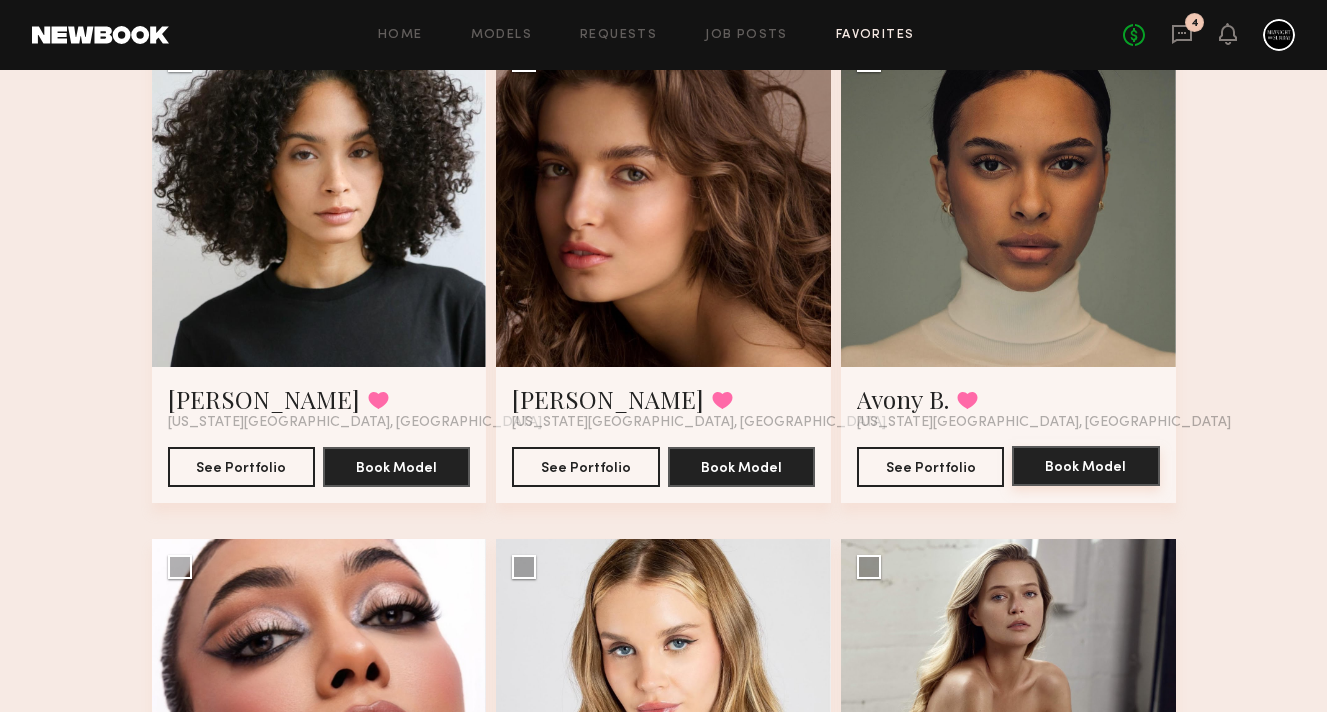 click on "Book Model" 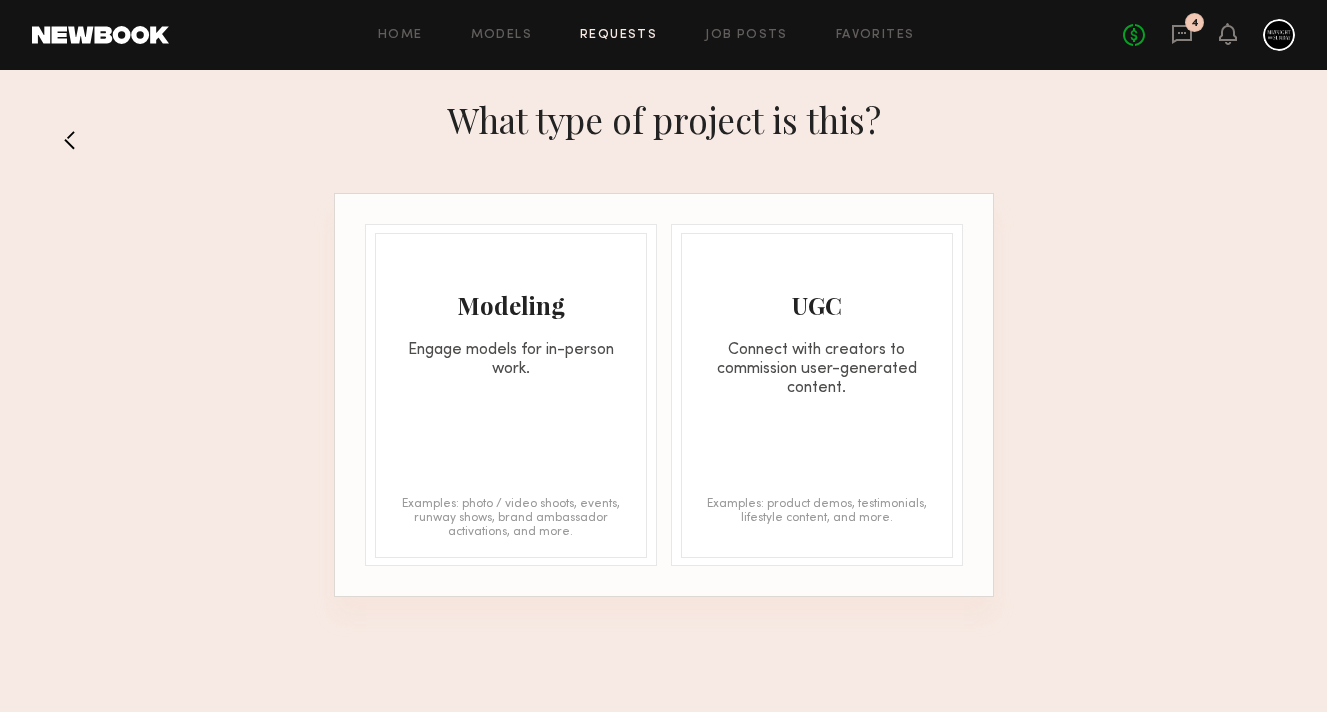 click on "Modeling Engage models for in-person work. Examples: photo / video shoots, events, runway shows, brand ambassador activations, and more." 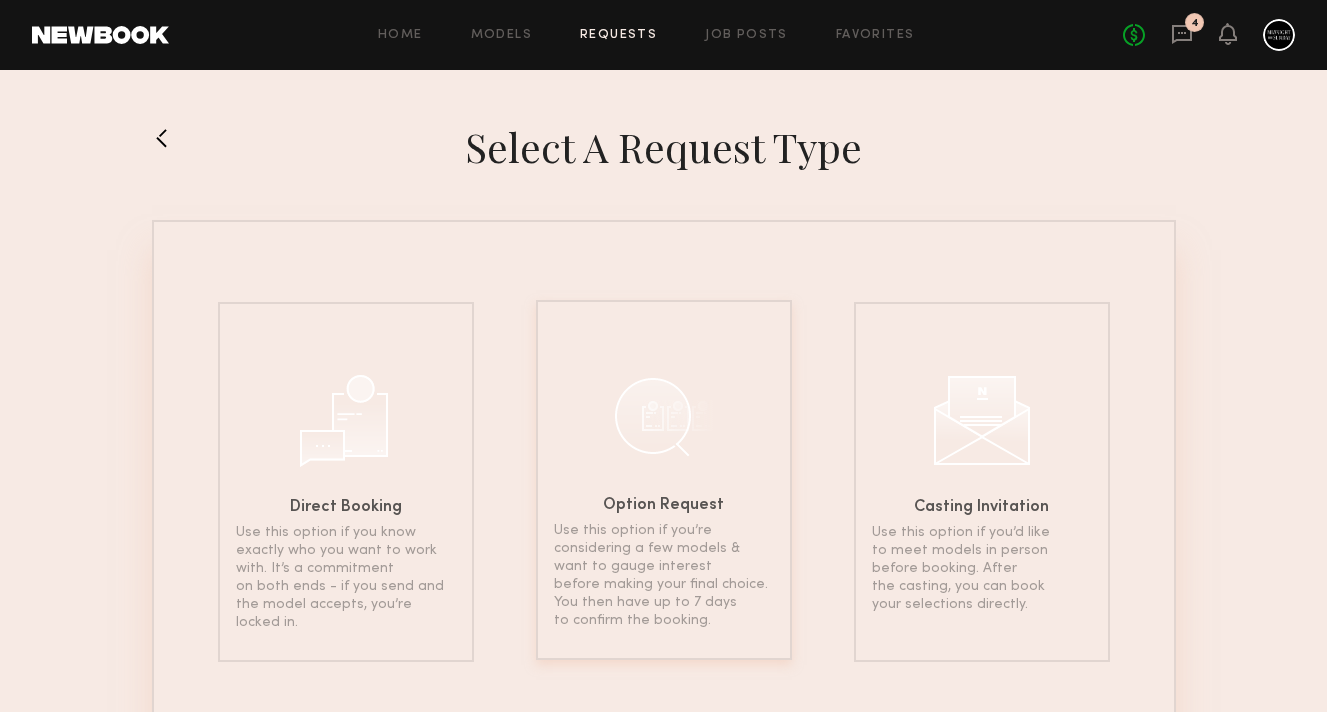 click on "Use this option if you’re considering a few models & want to gauge interest before making your final choice. You then have up to 7 days to confirm the booking." 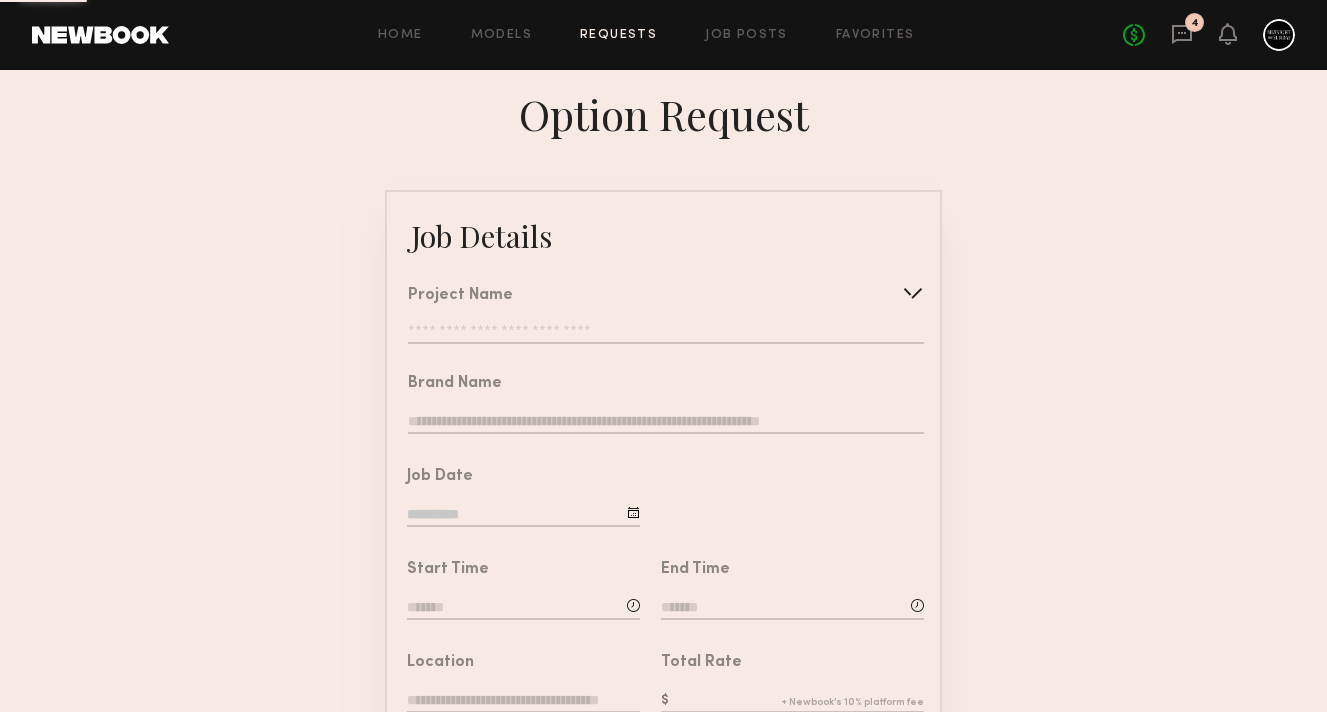 click 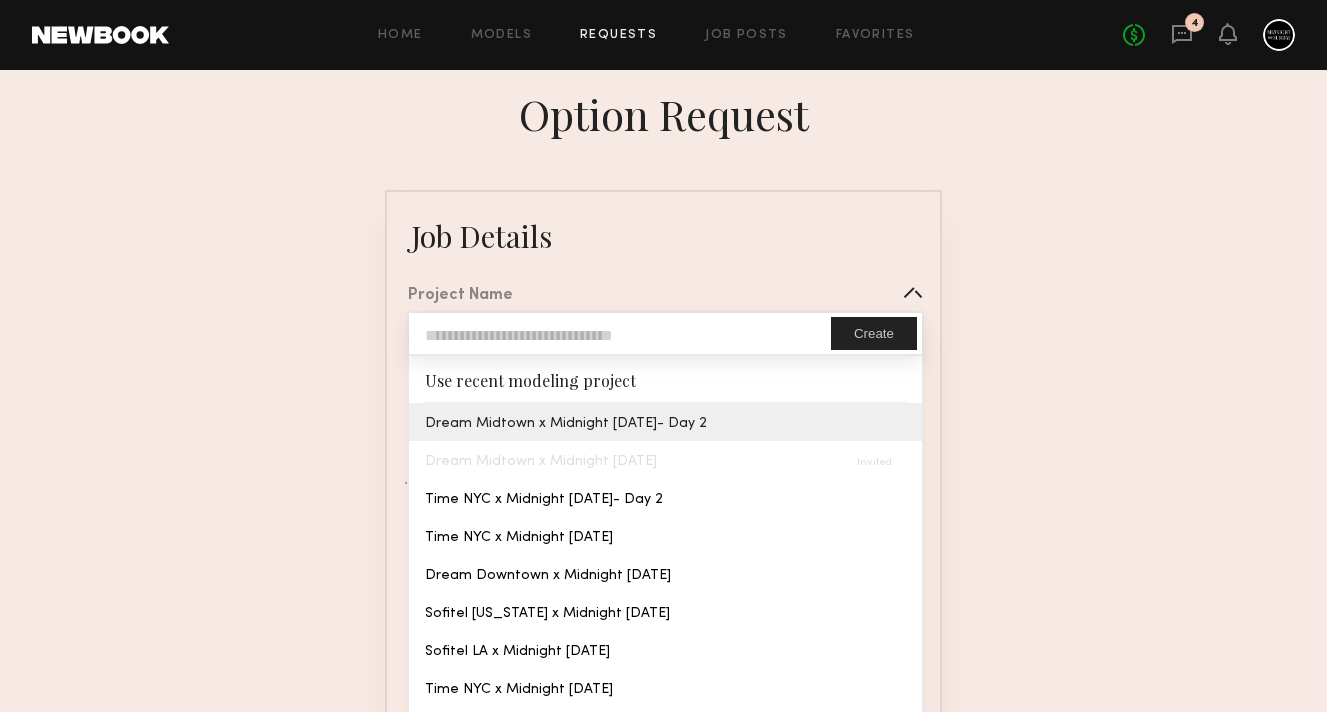 type on "**********" 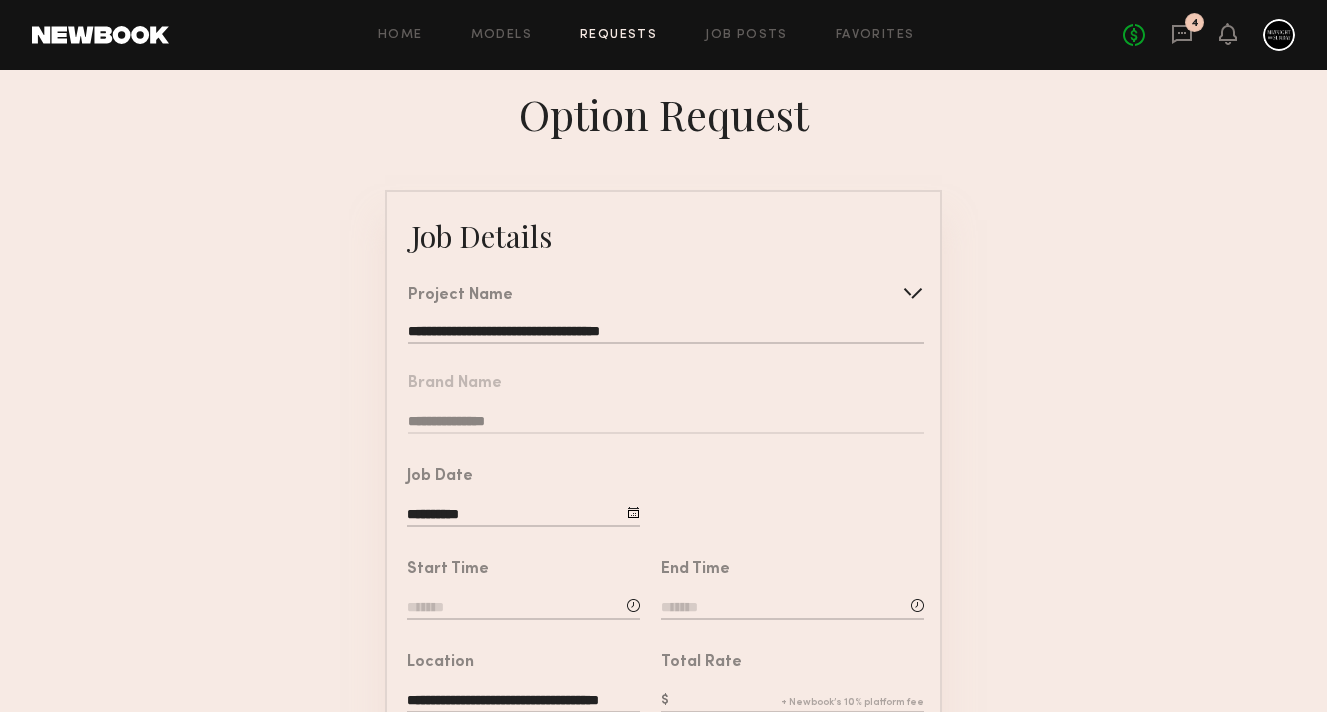 click 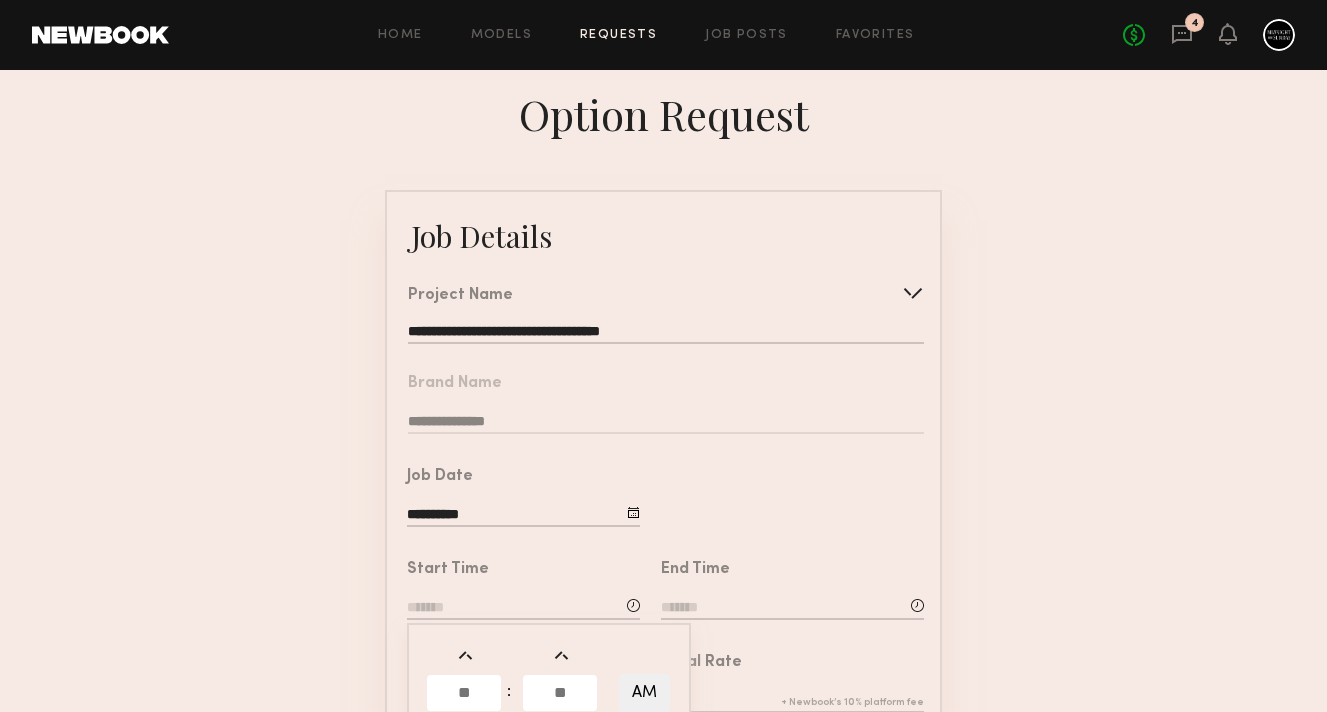 click 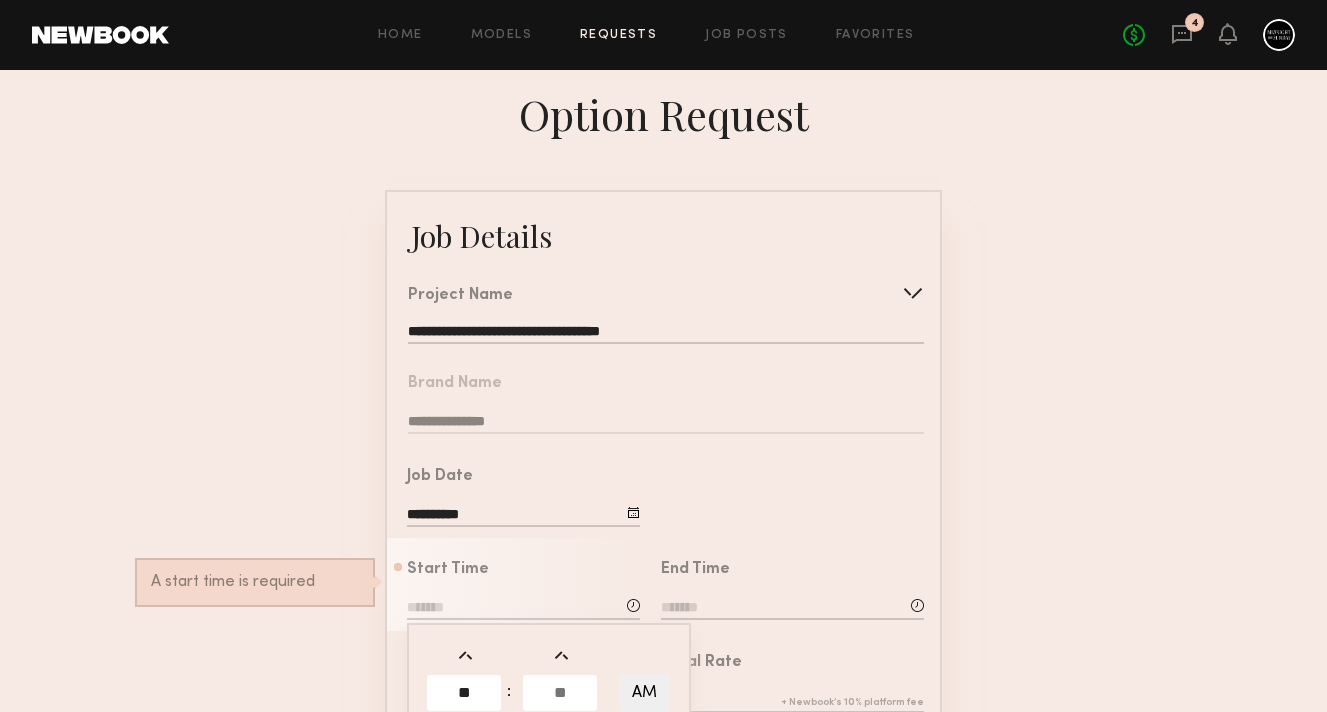 type on "**" 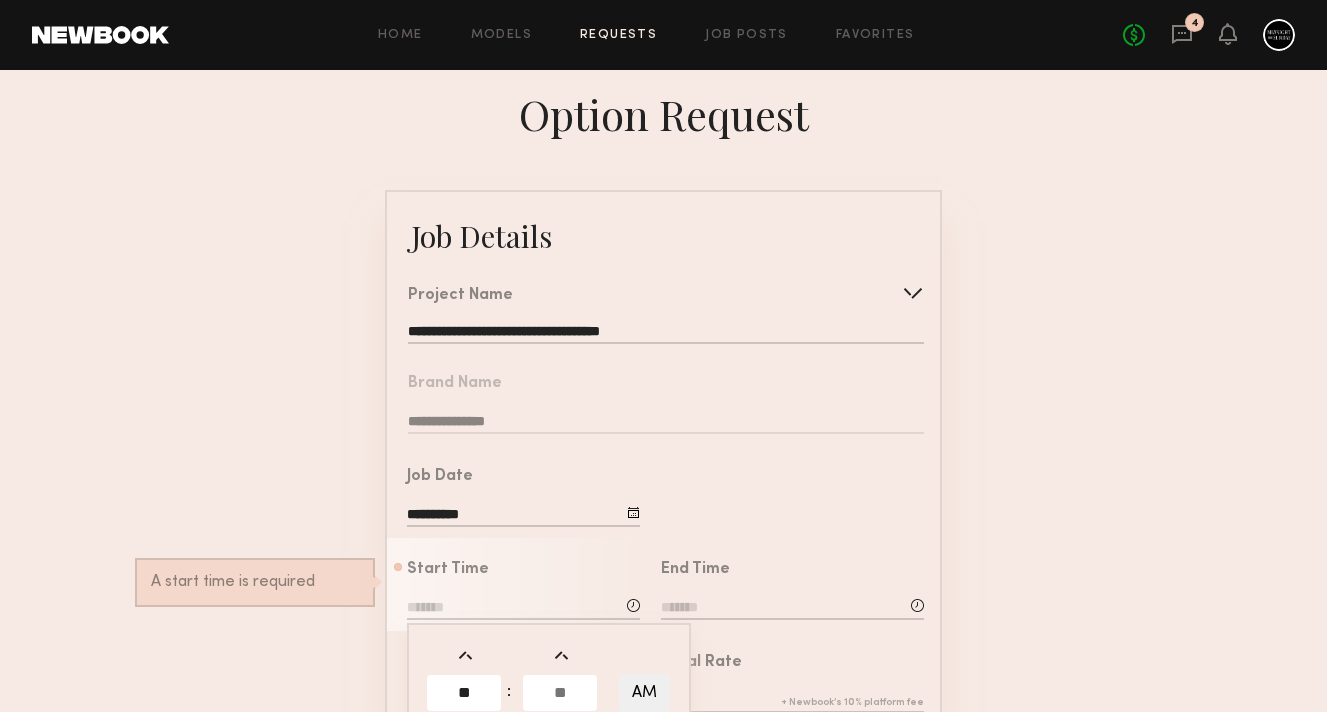 click 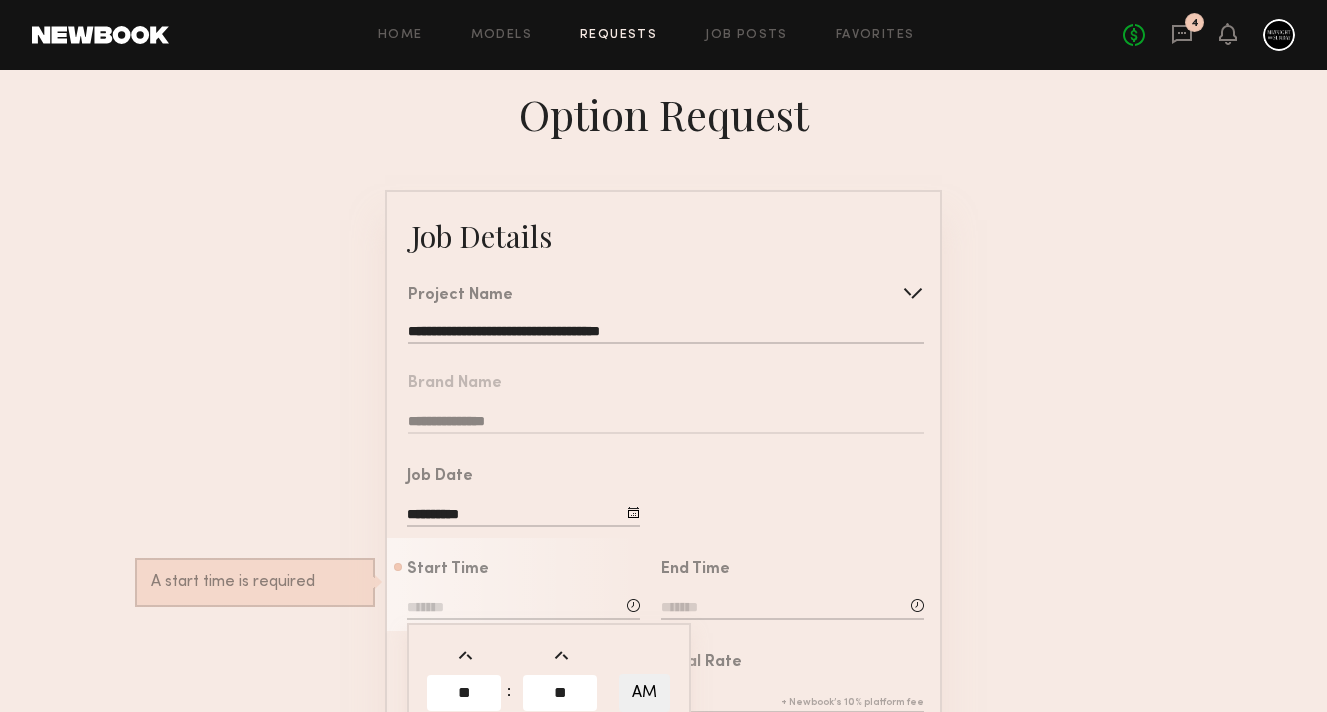 type on "**" 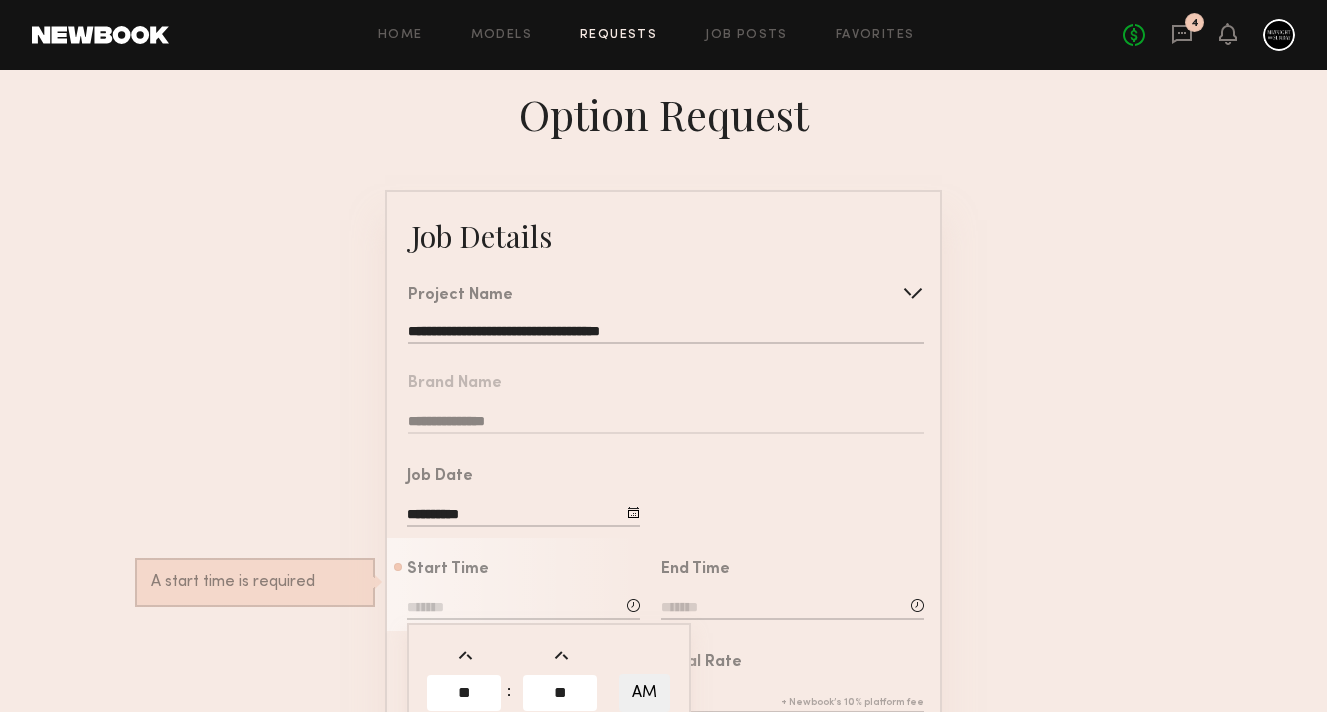type on "********" 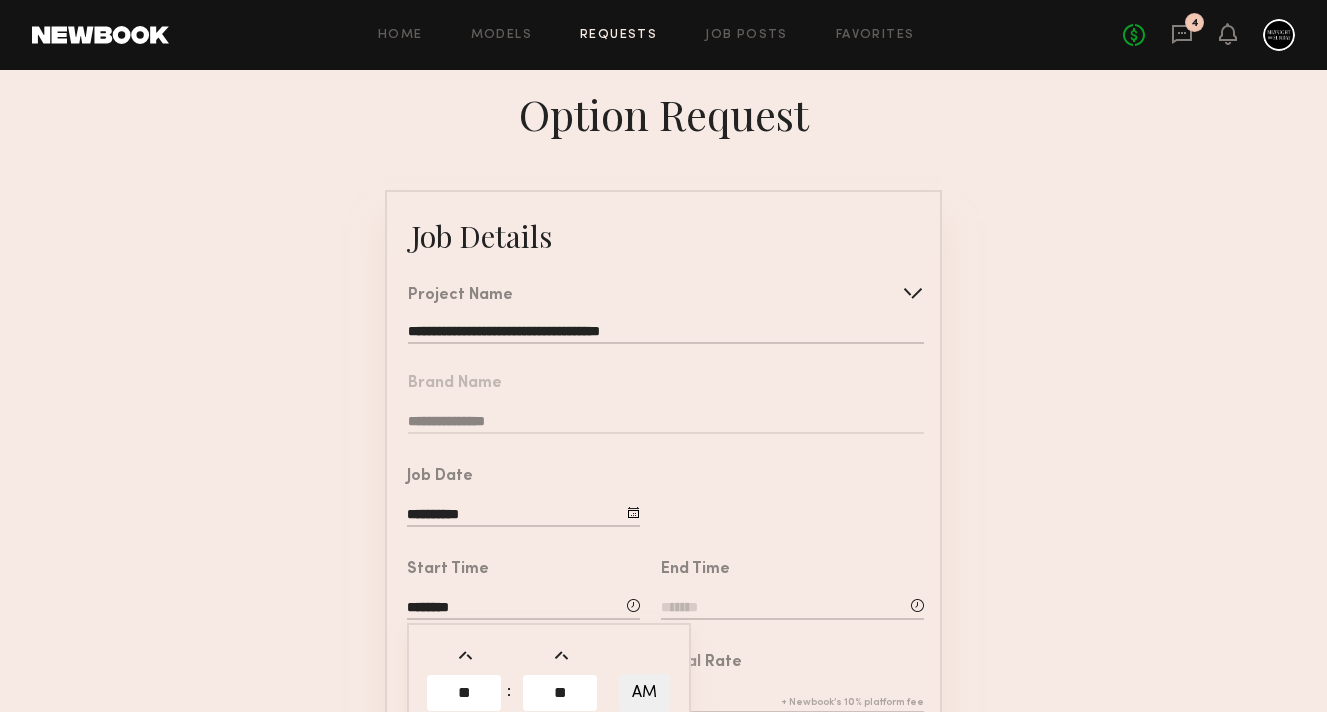 click 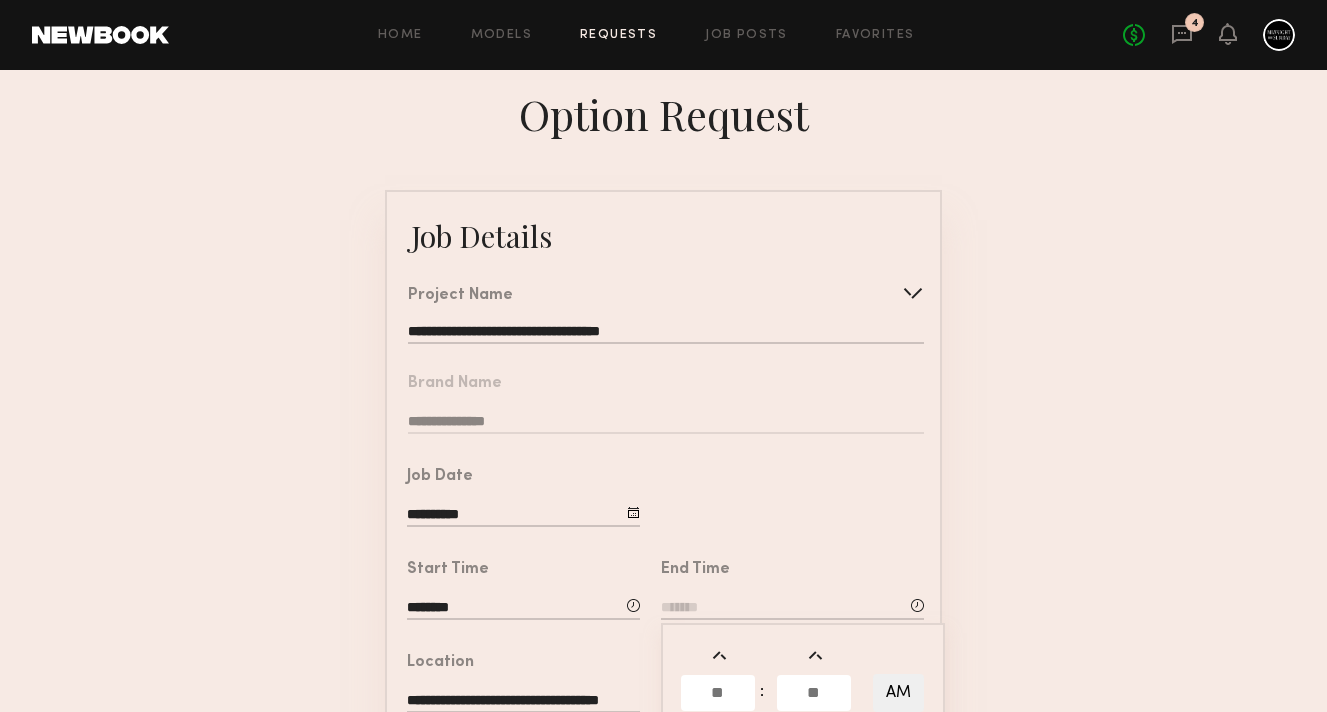click 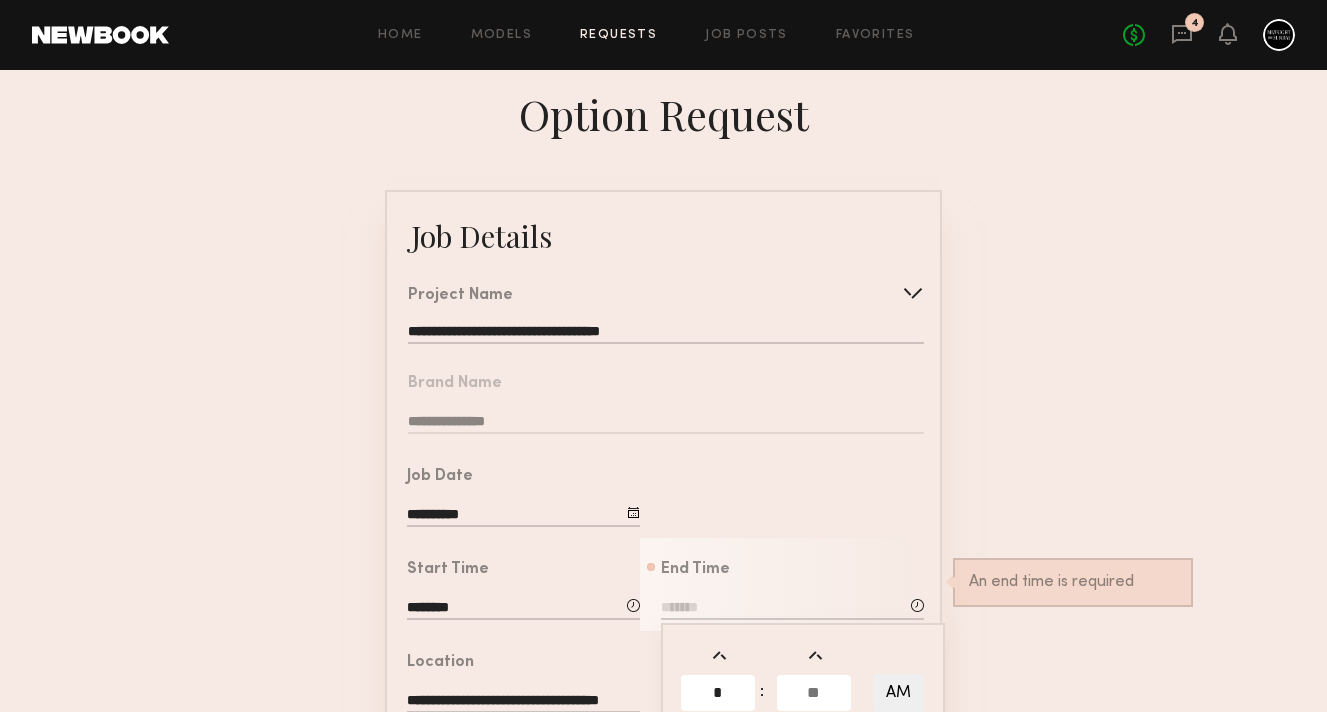 type on "*" 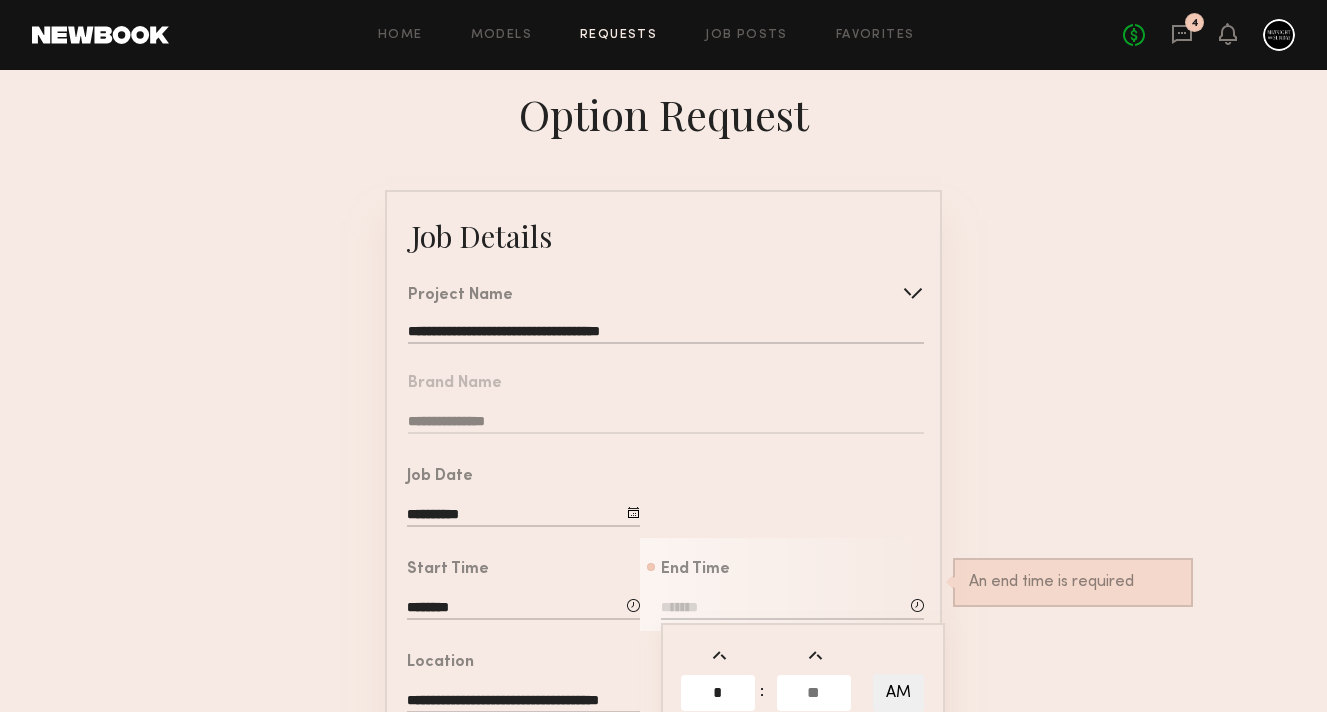 click 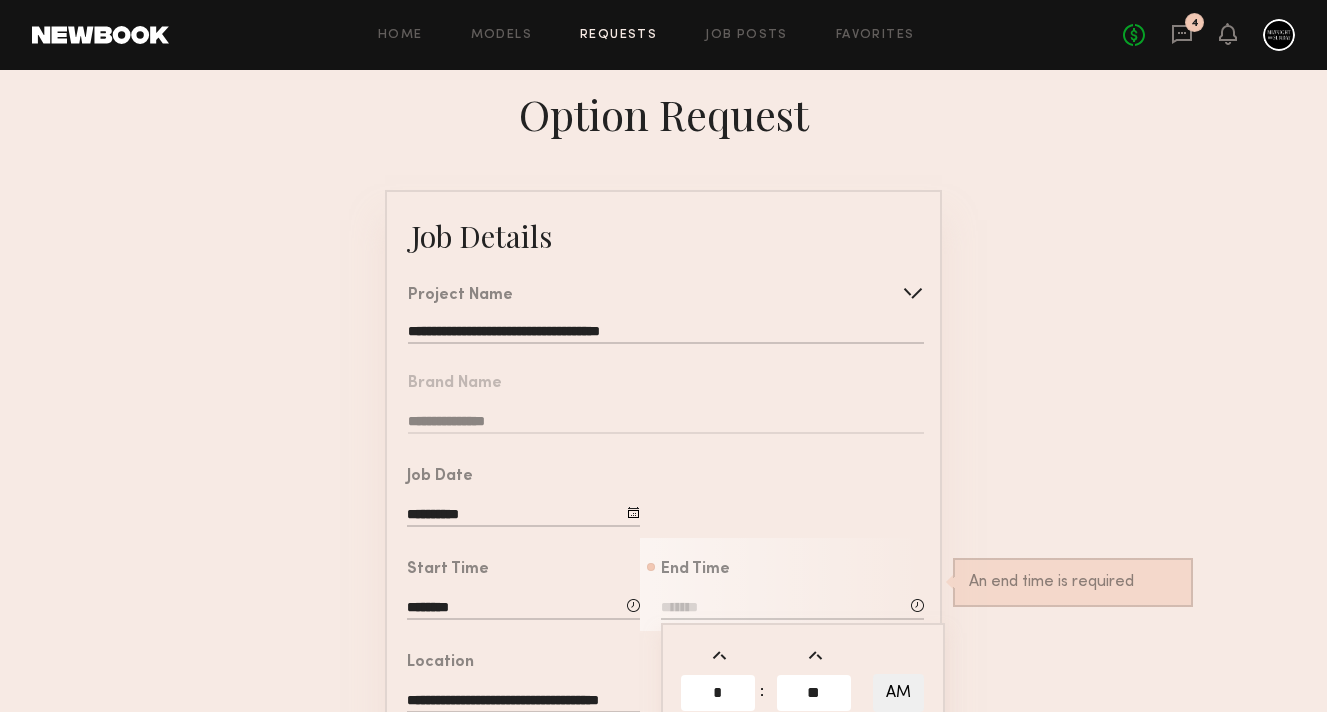 type on "**" 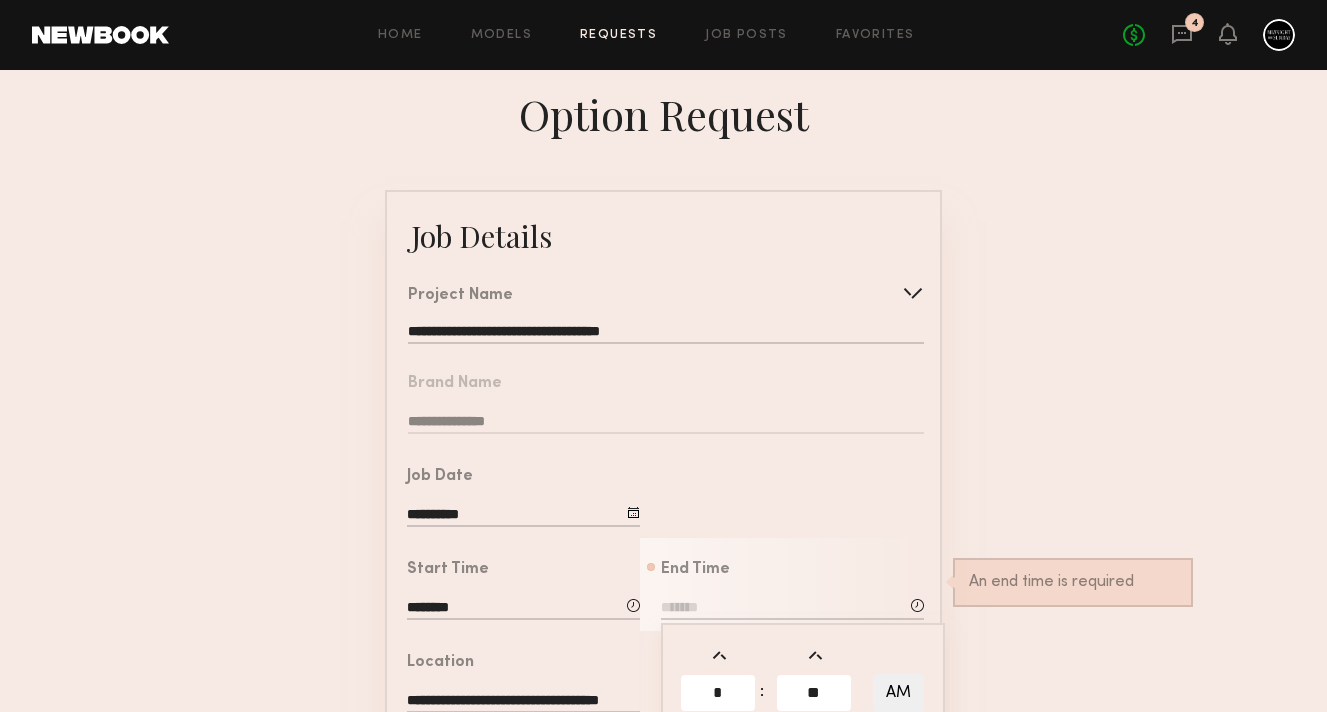 type on "*******" 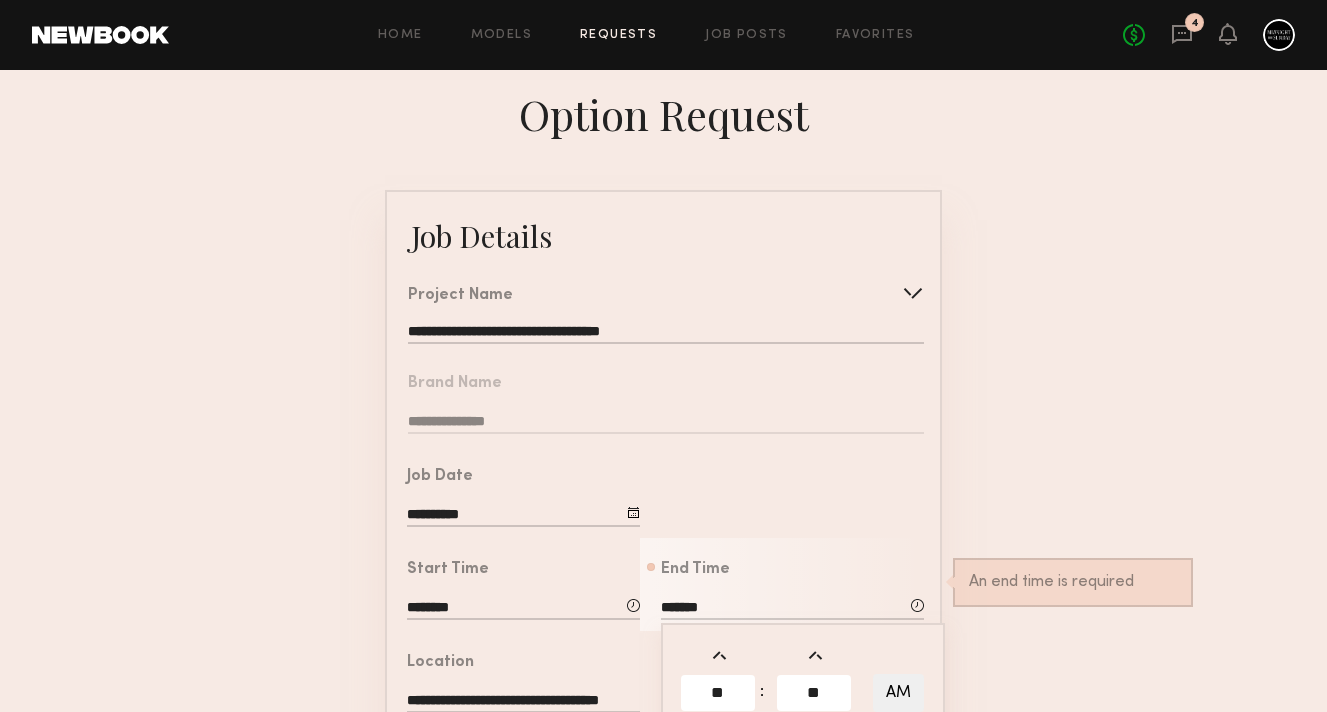 click on "AM" 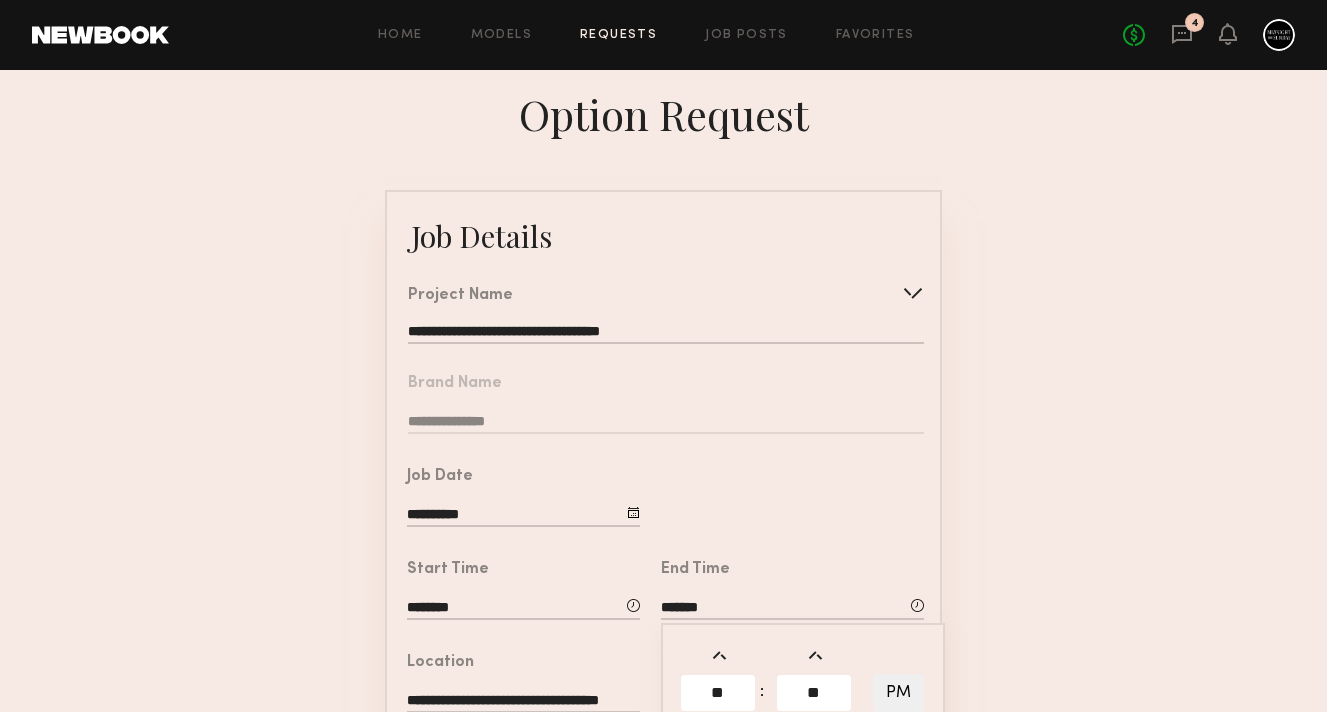 click on "**********" 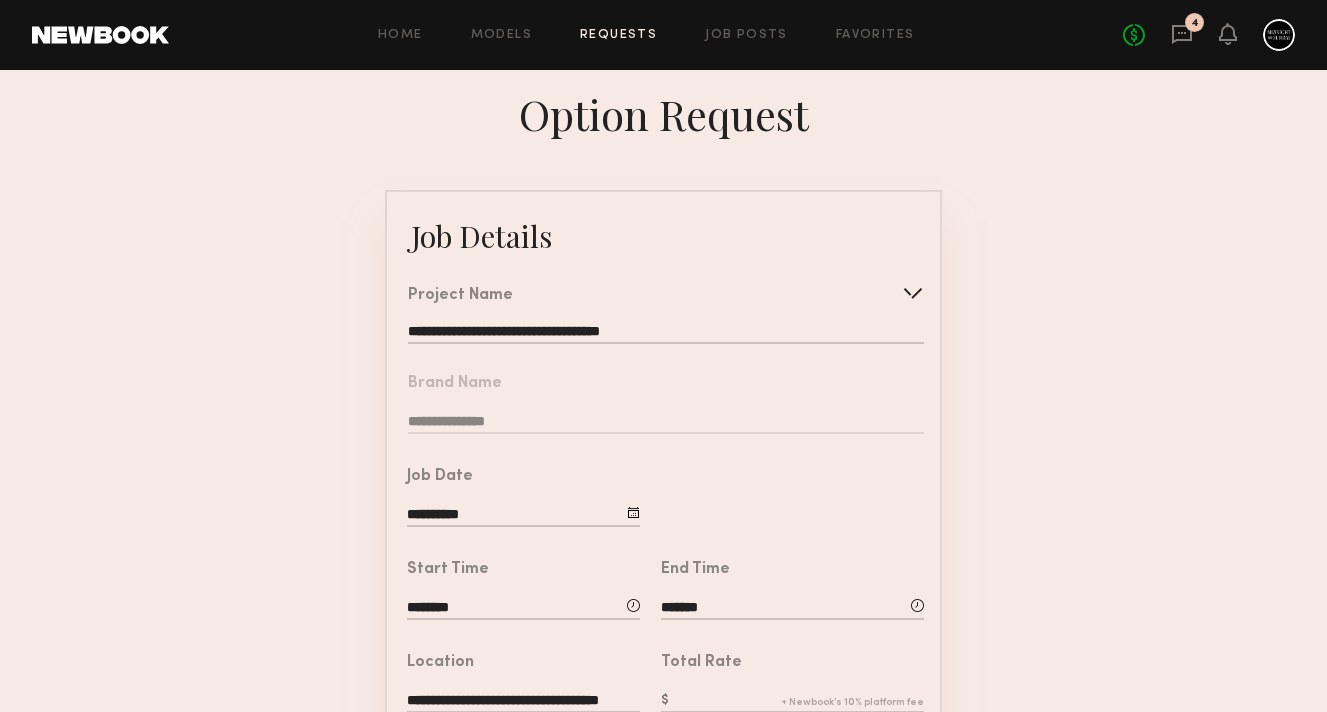 scroll, scrollTop: 146, scrollLeft: 0, axis: vertical 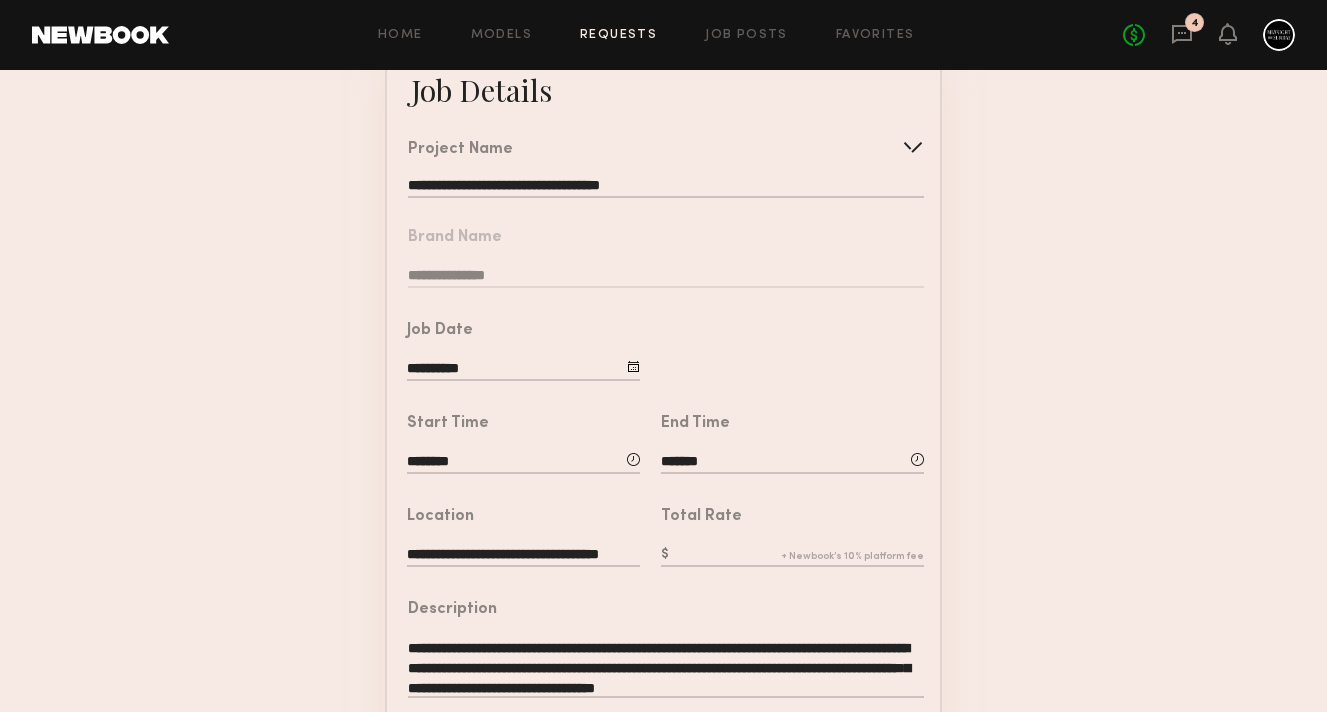click 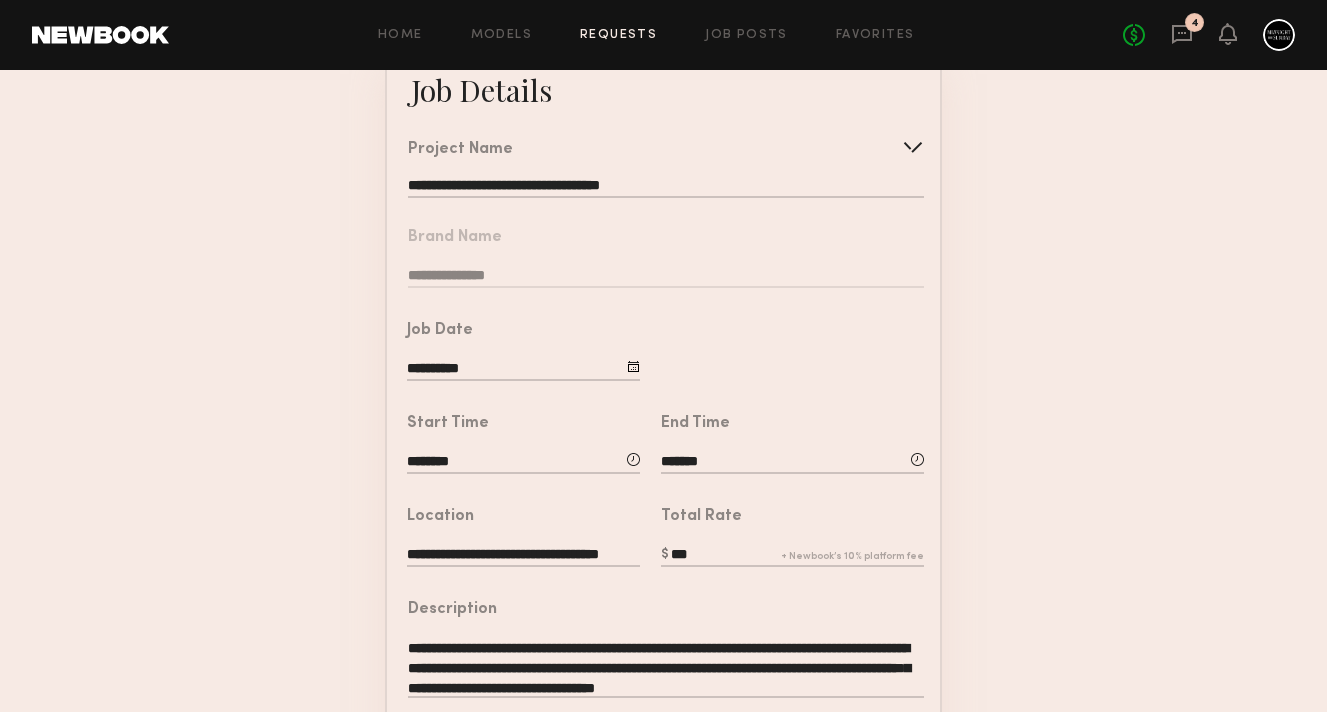 type on "***" 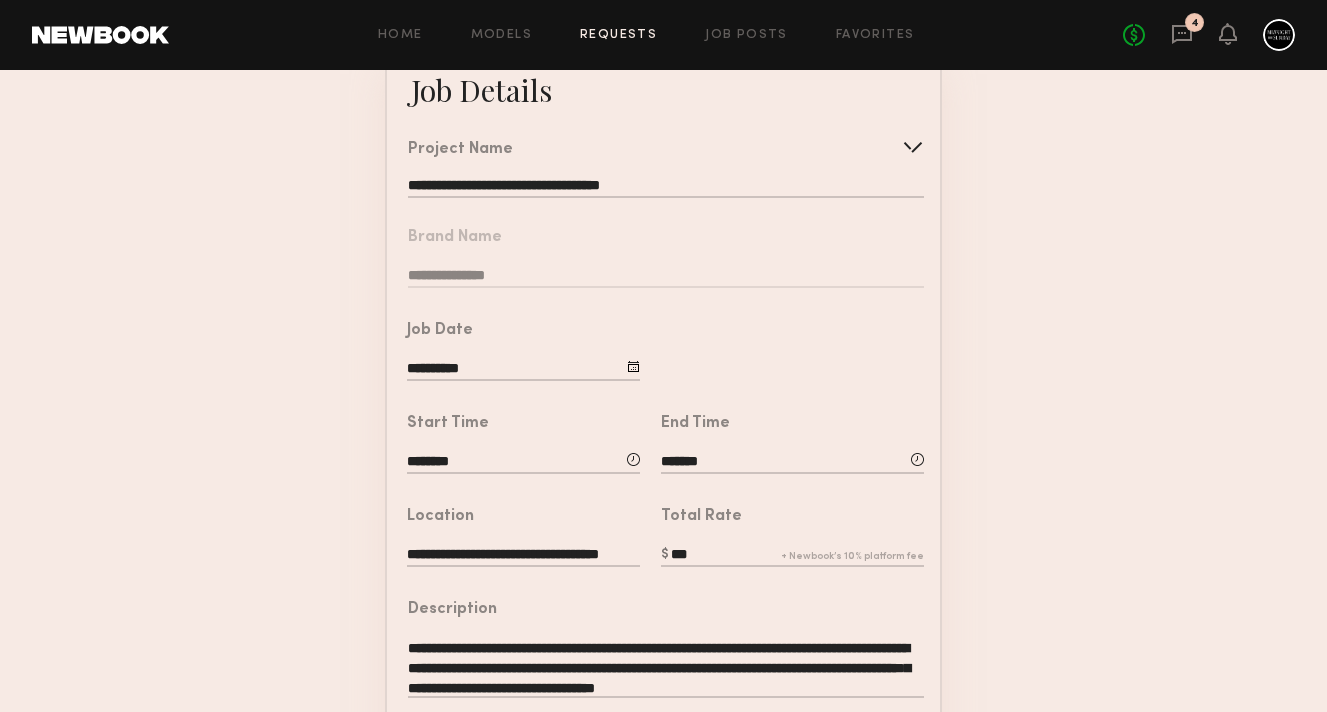 click on "**********" 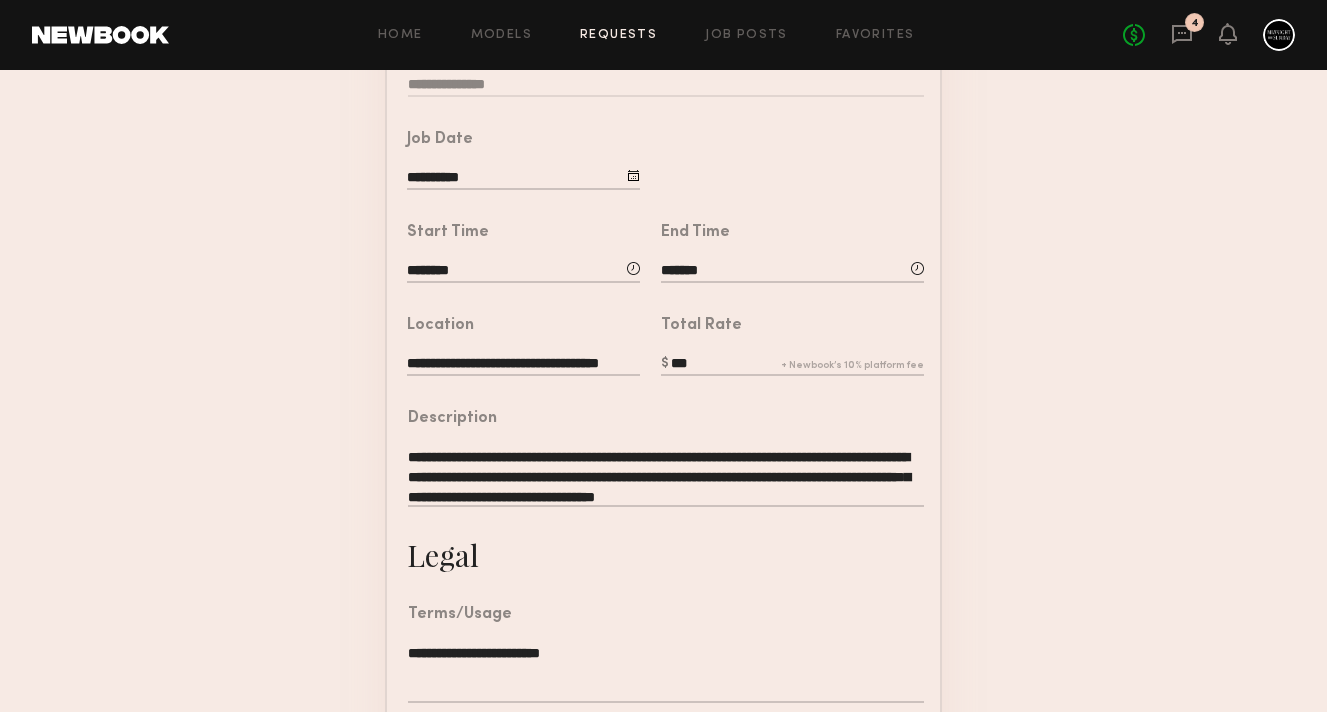 scroll, scrollTop: 604, scrollLeft: 0, axis: vertical 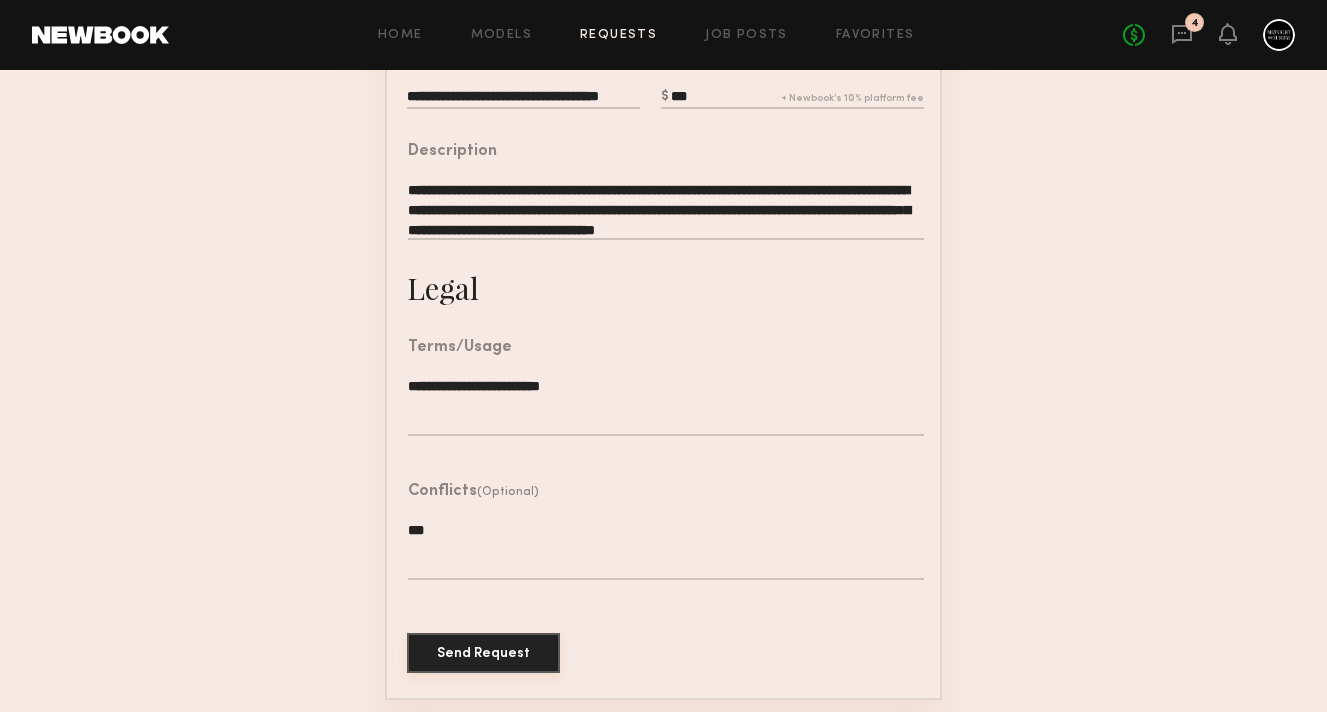 click on "Send Request" 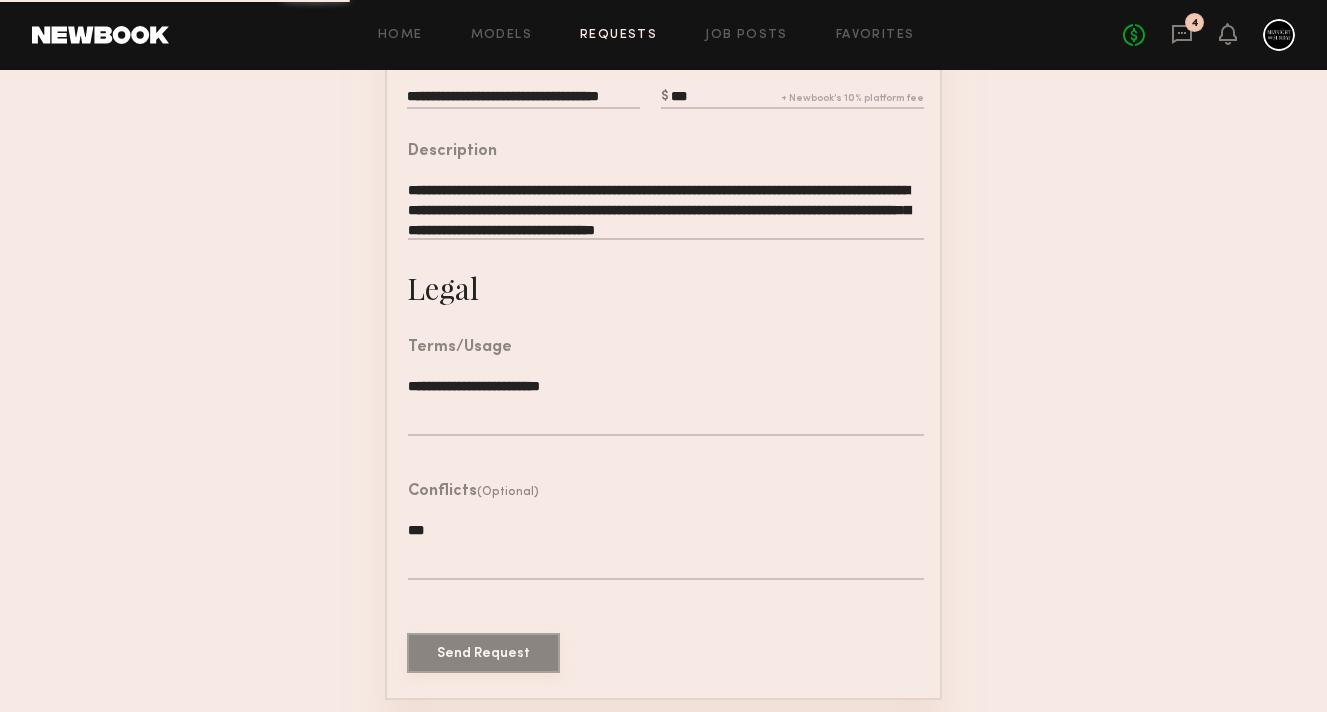 scroll, scrollTop: 0, scrollLeft: 0, axis: both 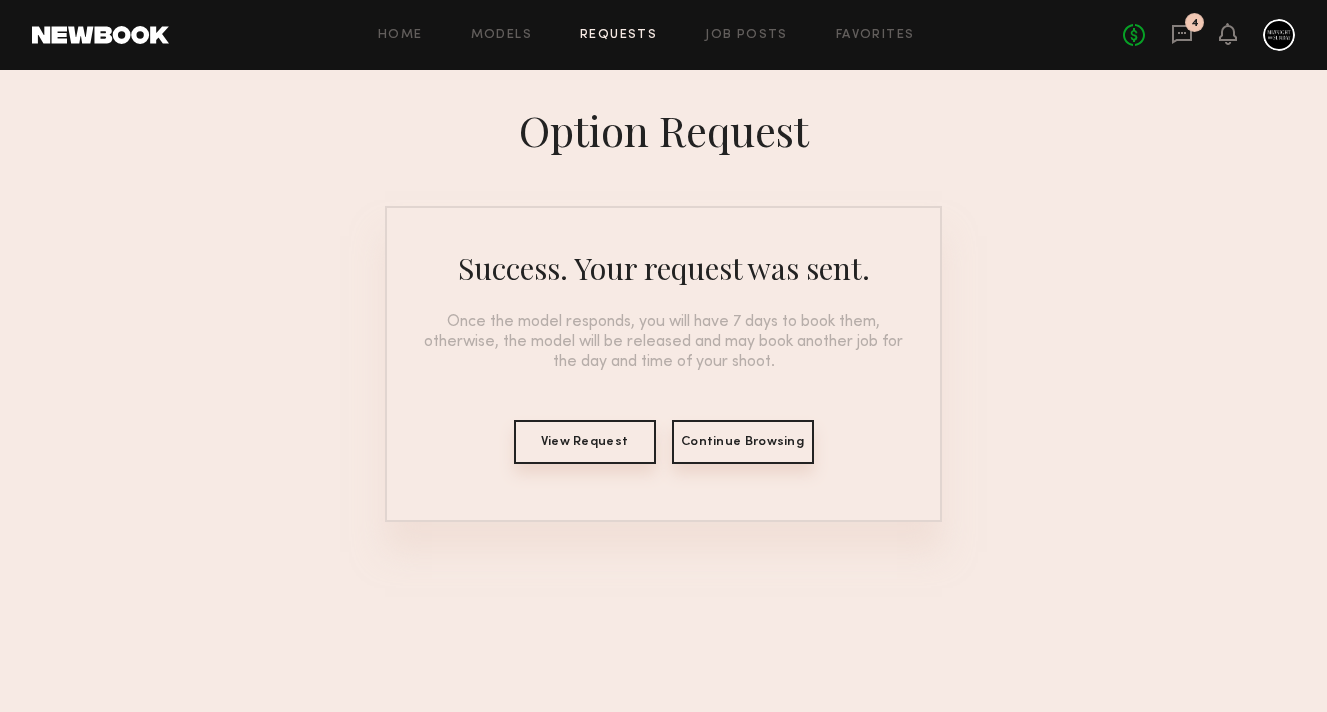 click on "4" 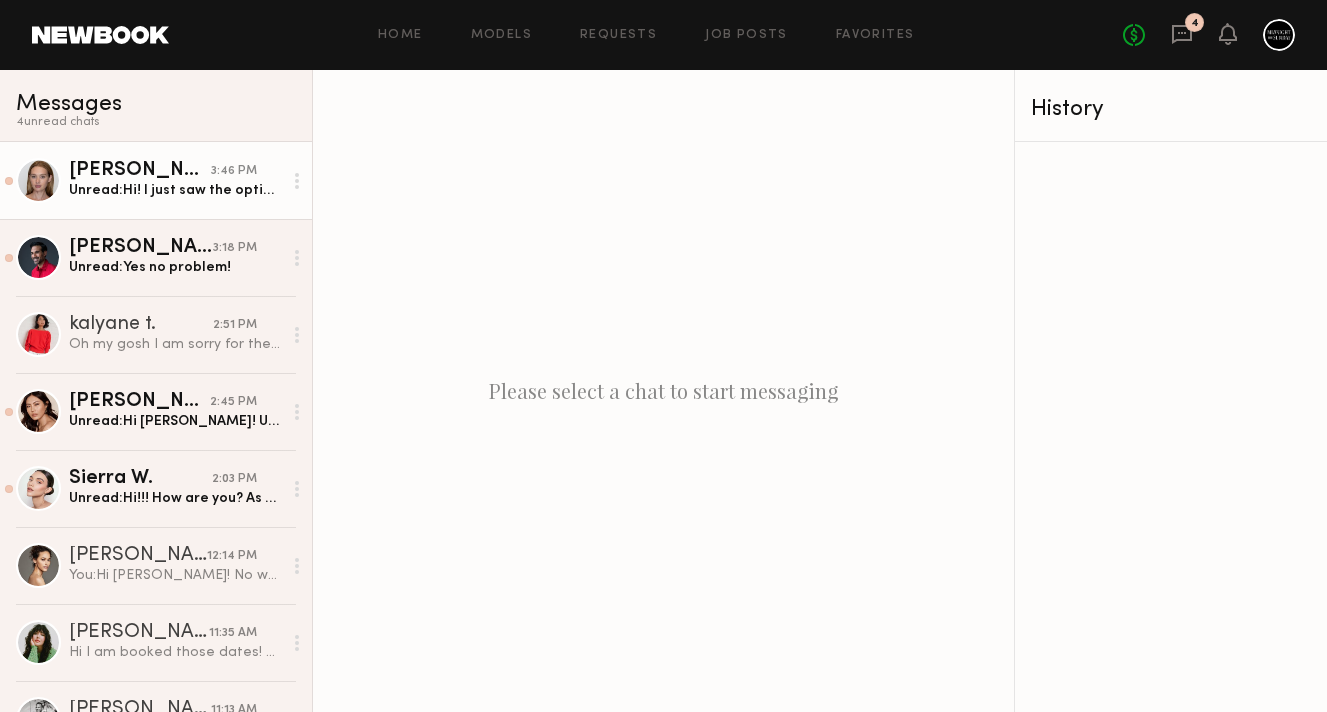 click on "Unread:  Hi! I just saw the option requests - I have a flight at 7pm on August 1st so I would have to wrap around 4:30pm. Would that work?" 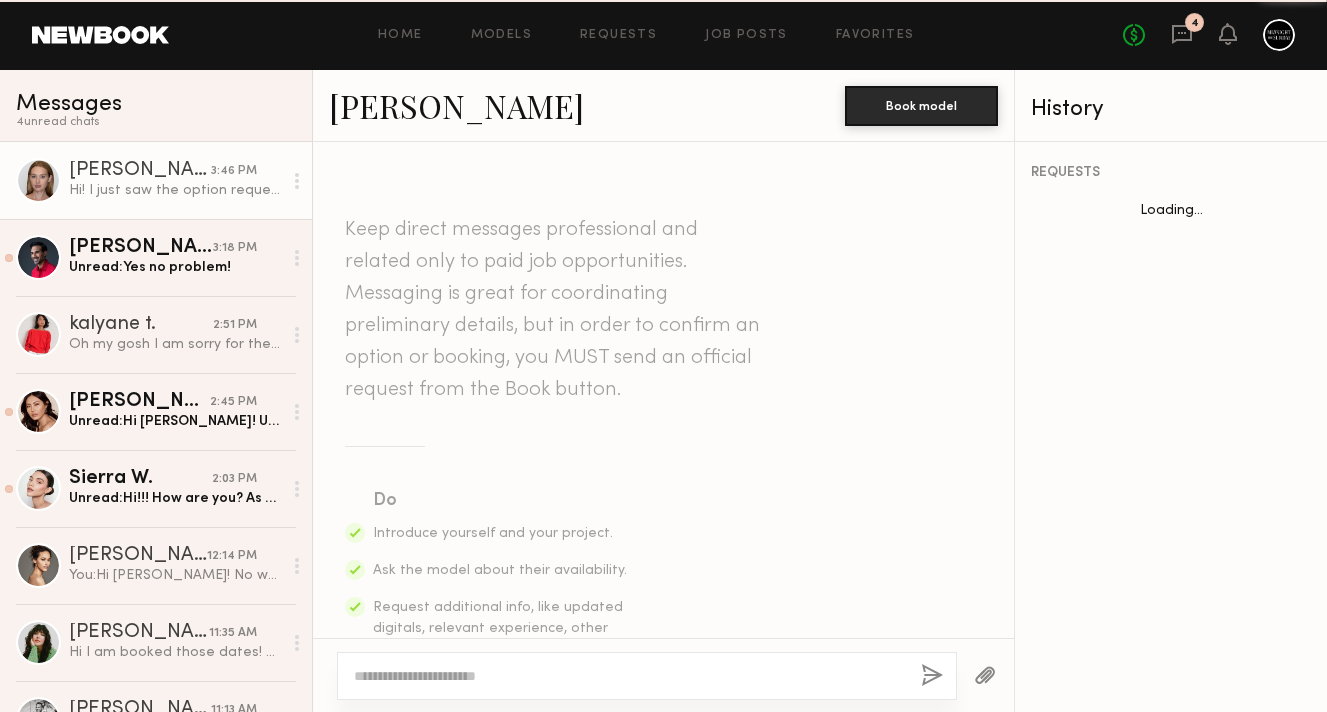 scroll, scrollTop: 2165, scrollLeft: 0, axis: vertical 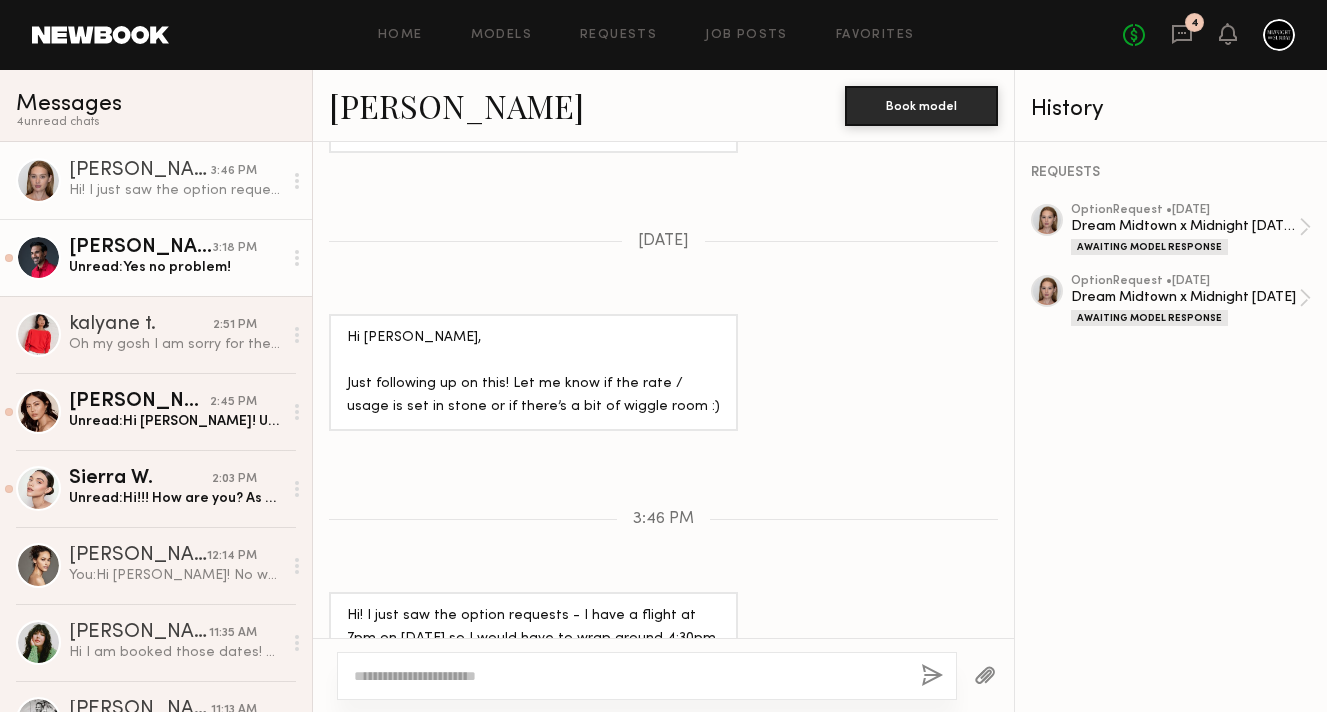 click on "Unread:  Yes no problem!" 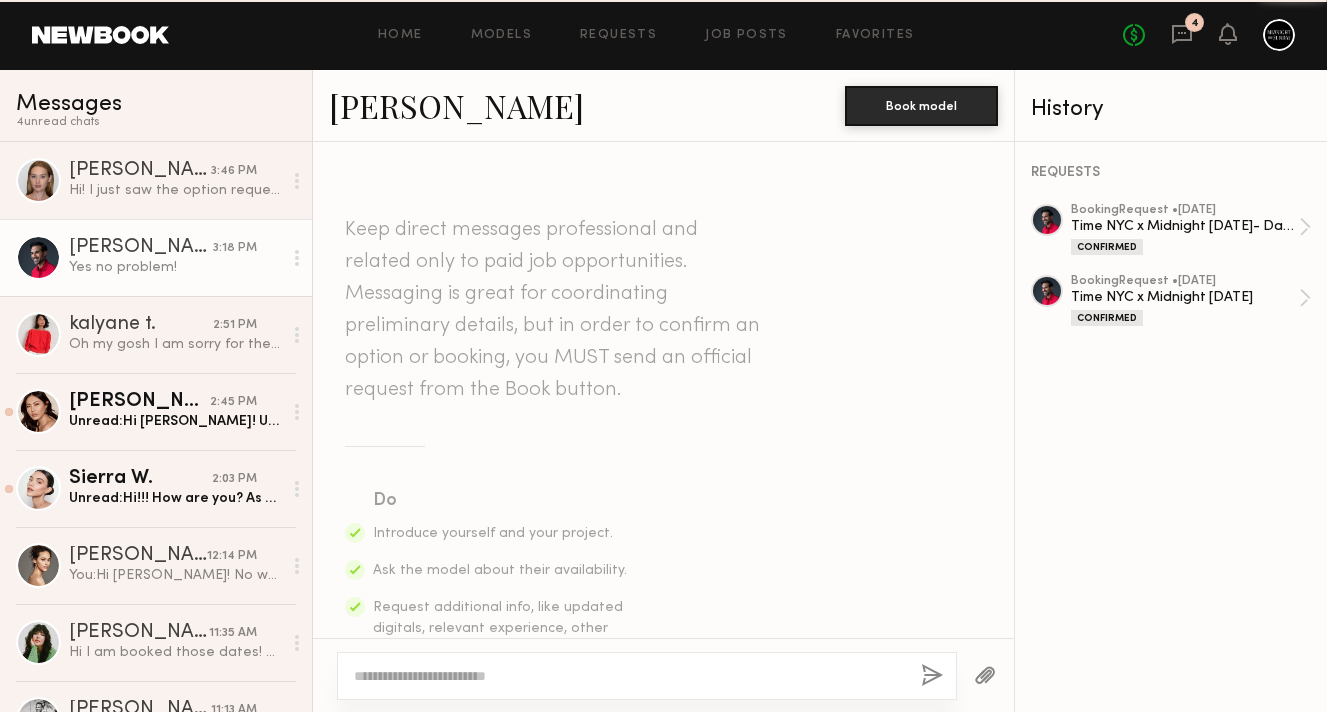 scroll, scrollTop: 2048, scrollLeft: 0, axis: vertical 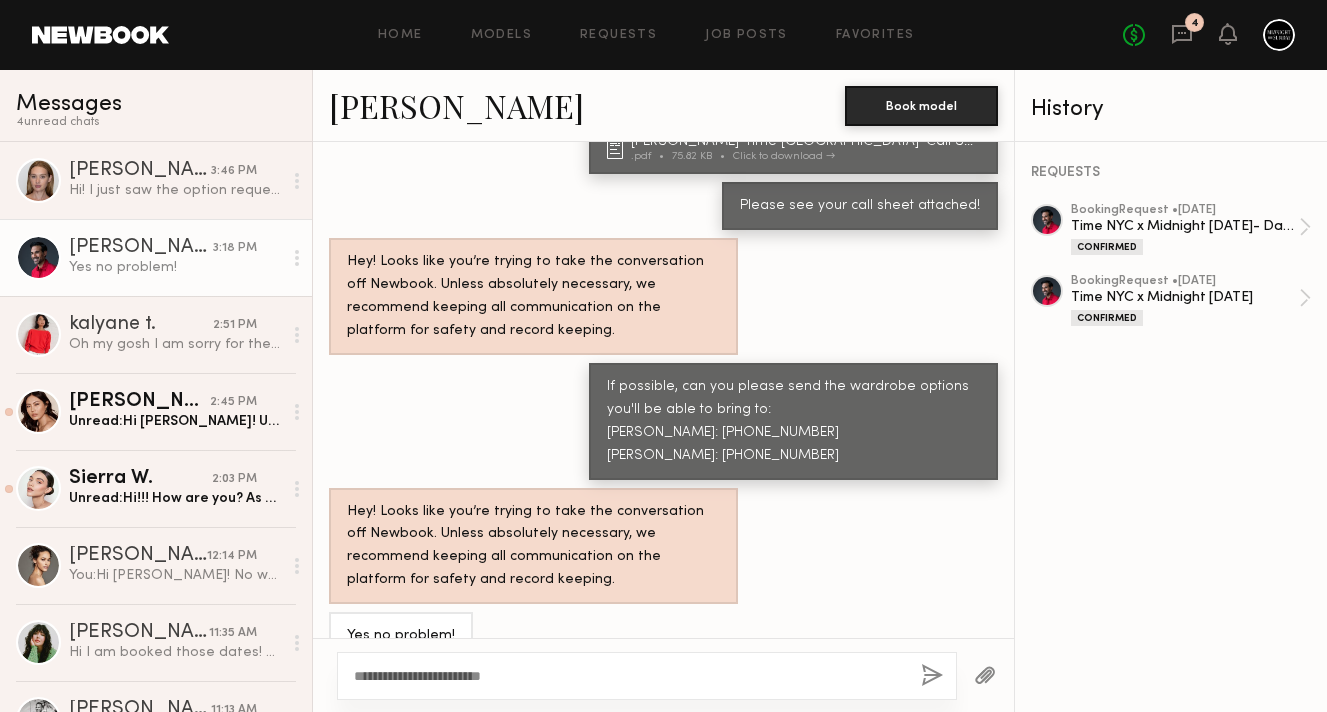 type on "**********" 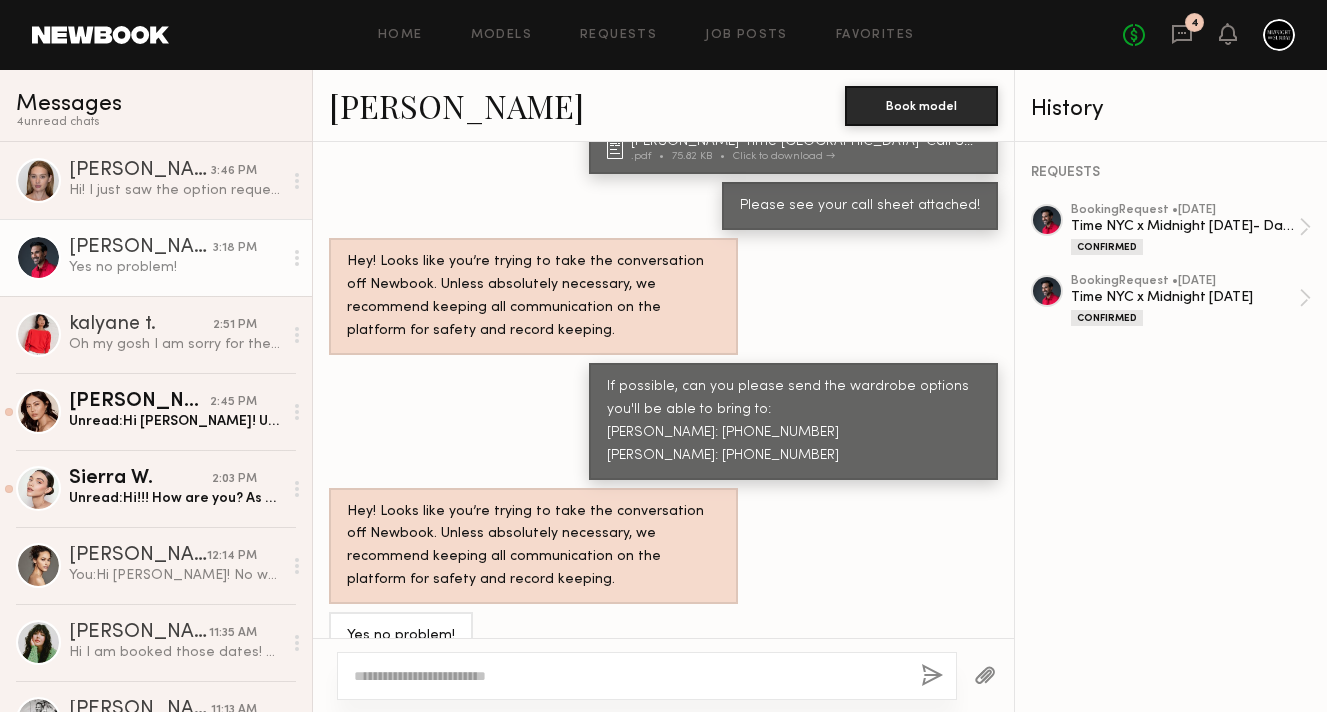 scroll, scrollTop: 2295, scrollLeft: 0, axis: vertical 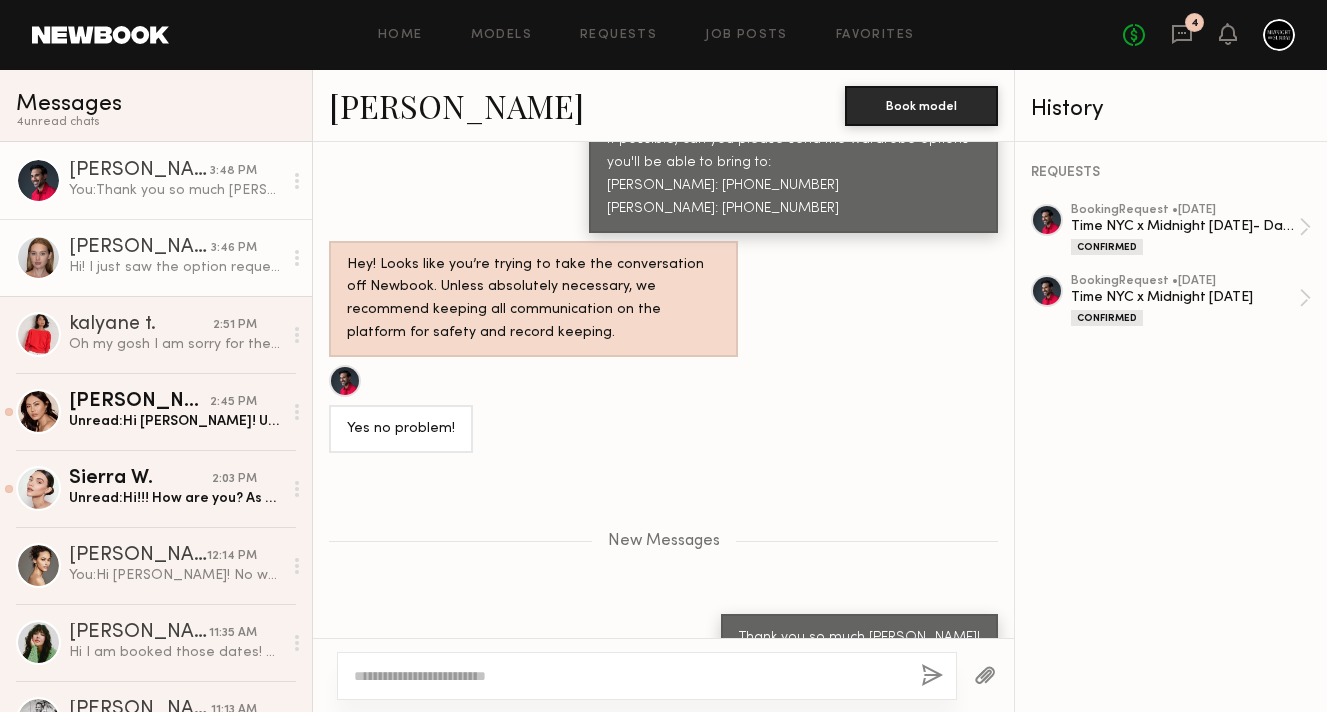 click on "Hi! I just saw the option requests - I have a flight at 7pm on August 1st so I would have to wrap around 4:30pm. Would that work?" 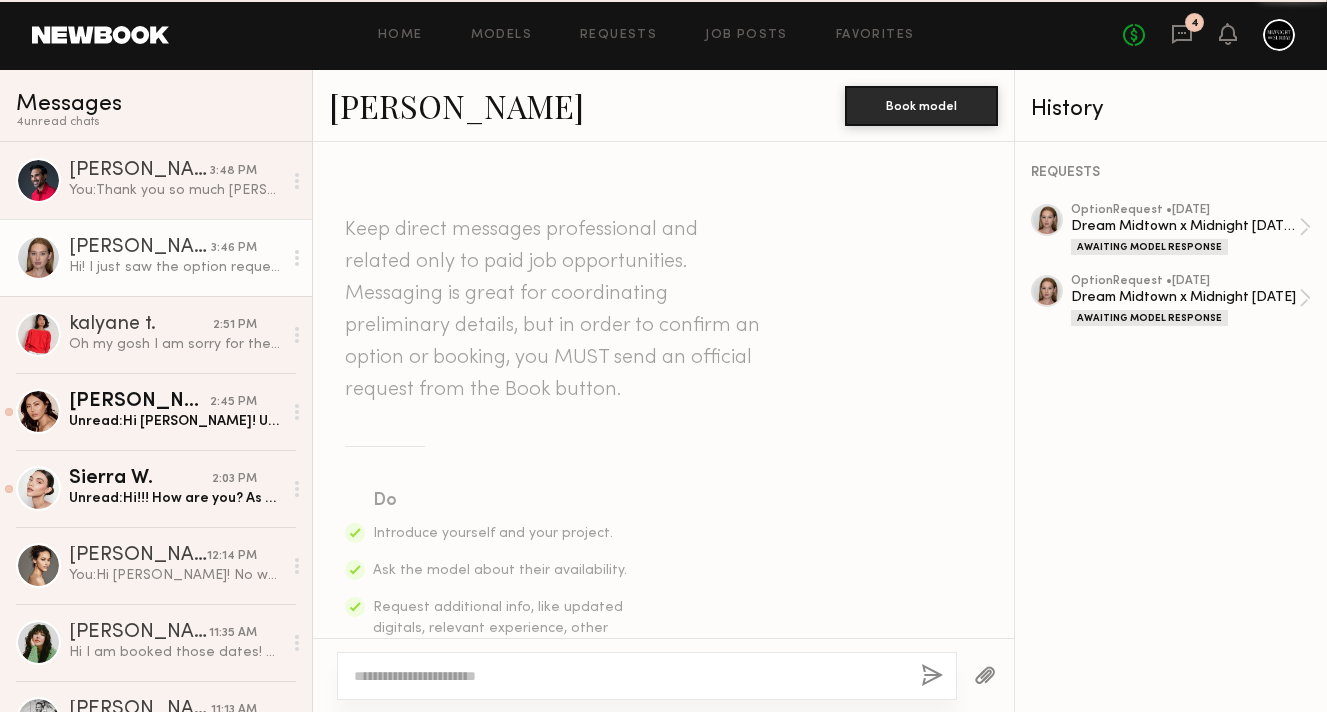 scroll, scrollTop: 2165, scrollLeft: 0, axis: vertical 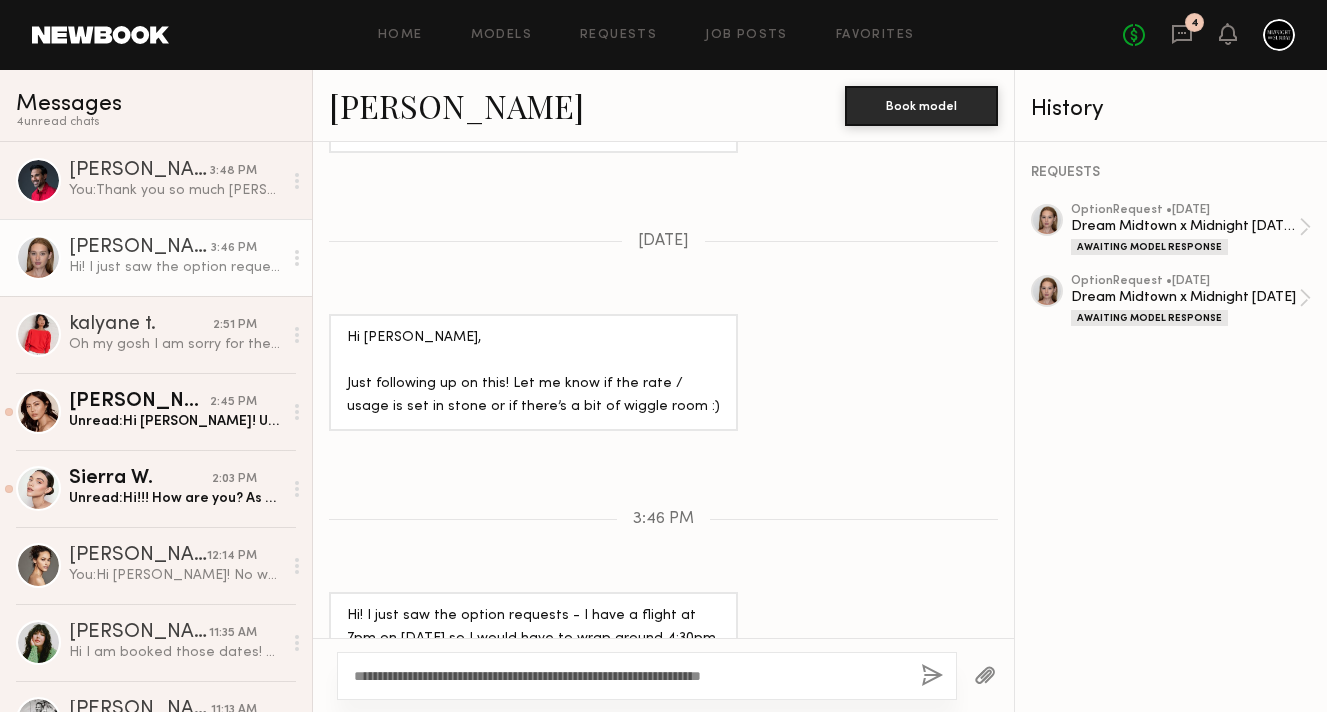 type on "**********" 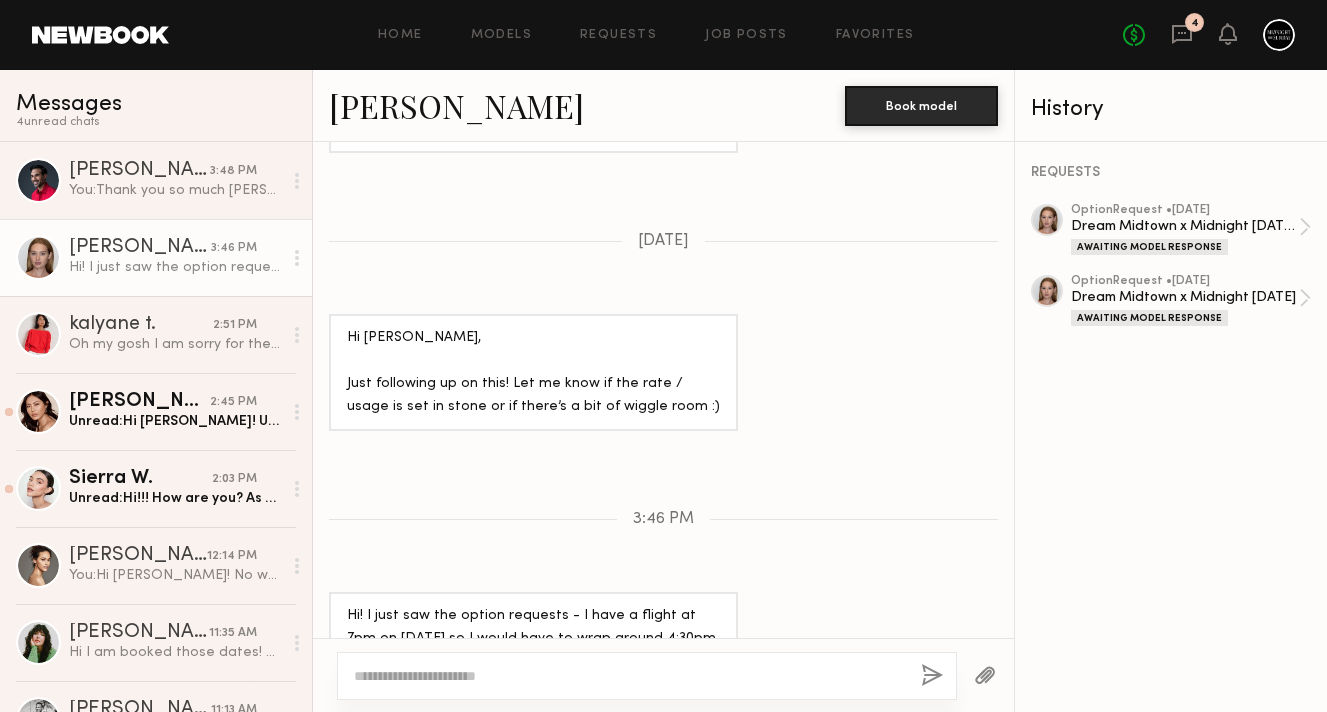 scroll, scrollTop: 2396, scrollLeft: 0, axis: vertical 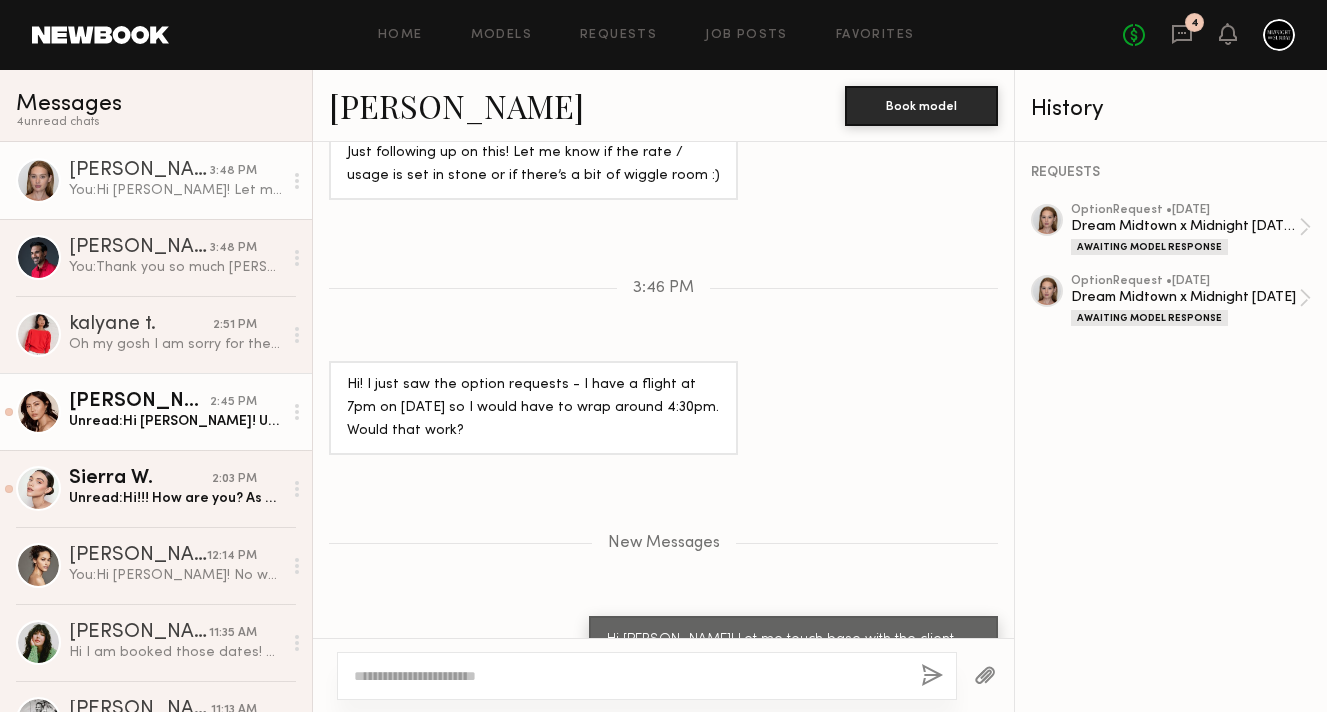 click on "Unread:  Hi Olivia! Unfortunately I am out of town July 28-29. I will be back in nyc in Sept and would love to keep in touch for future shoots!" 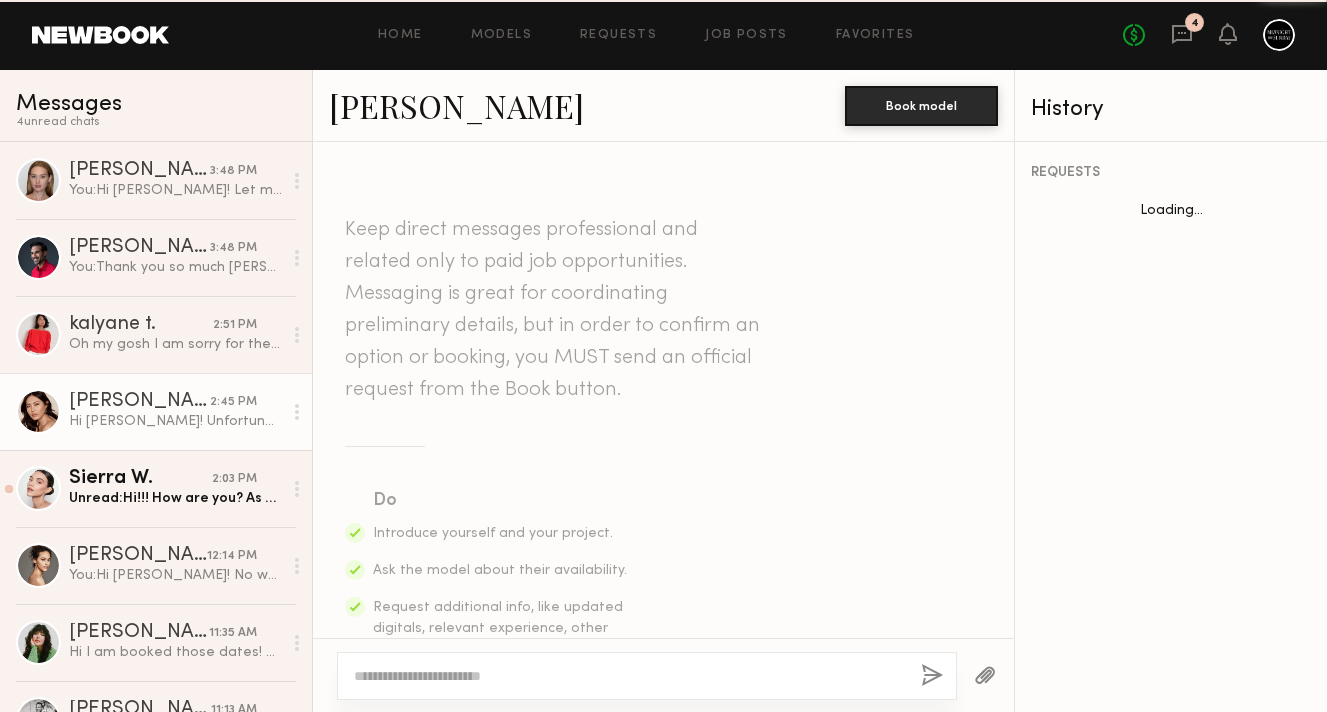 scroll, scrollTop: 1059, scrollLeft: 0, axis: vertical 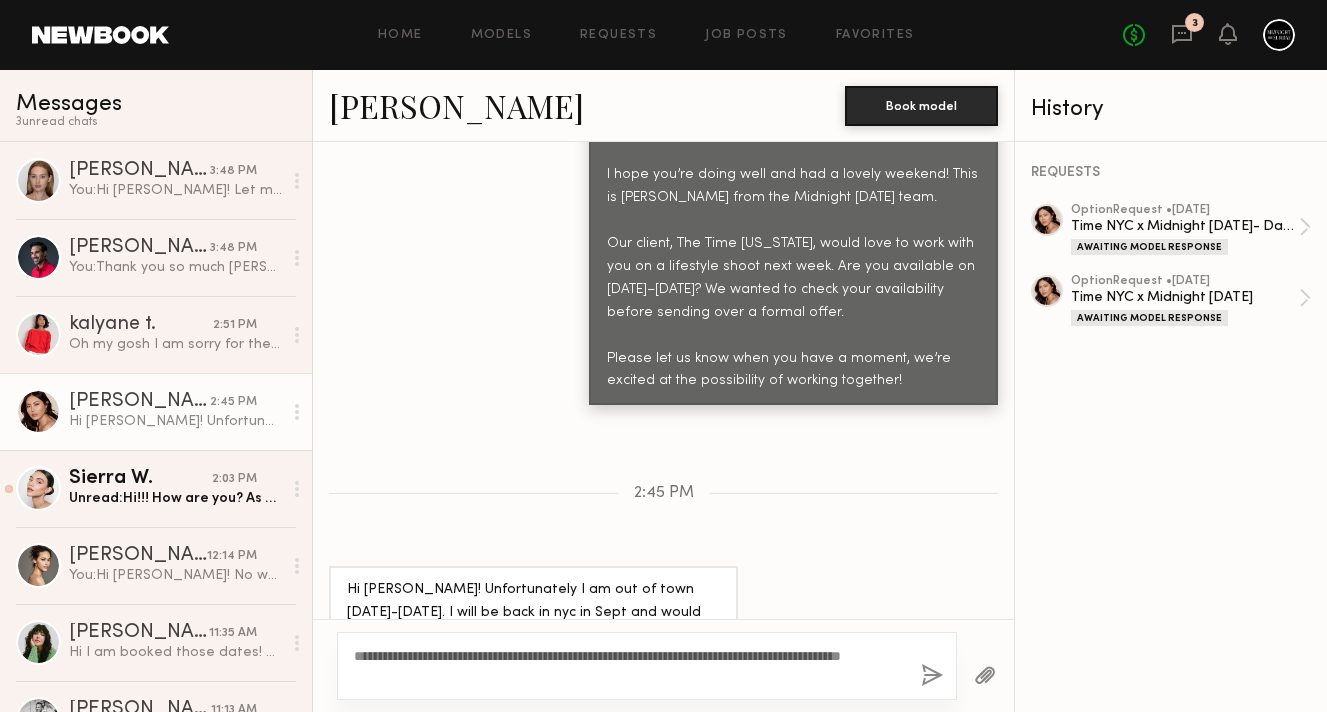 type on "**********" 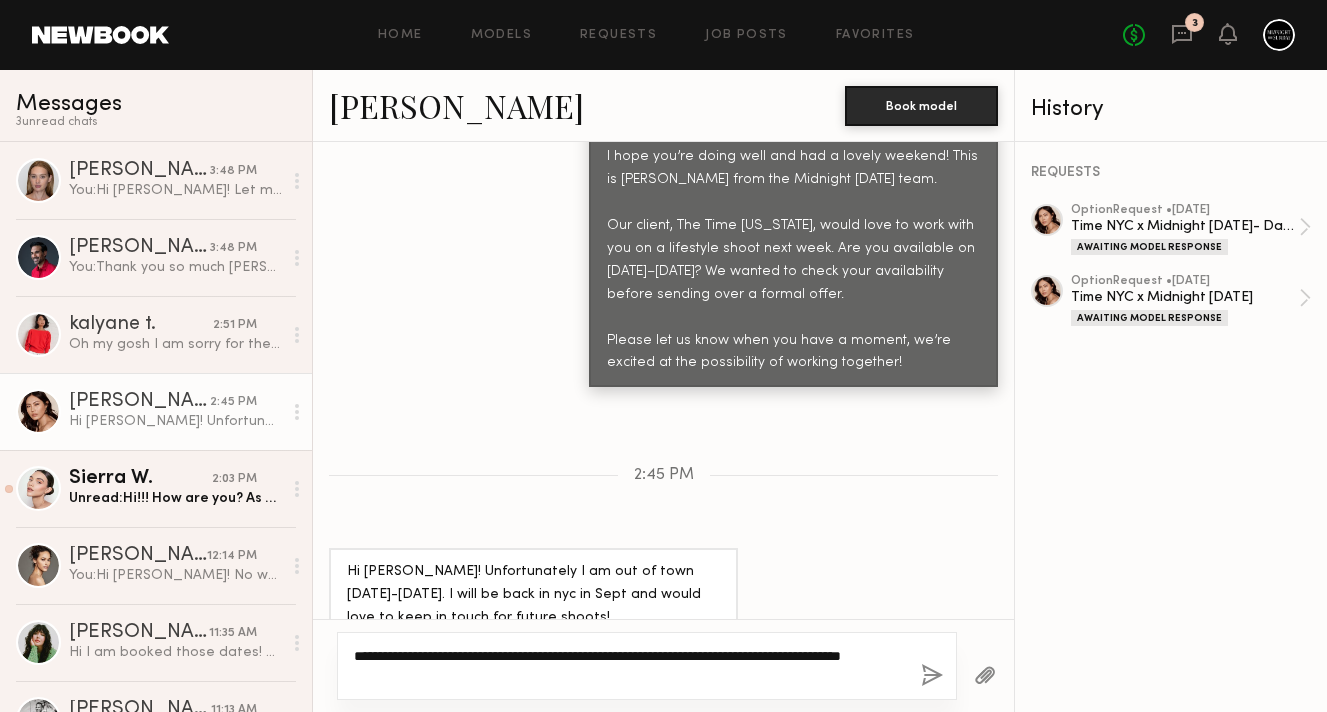 click on "**********" 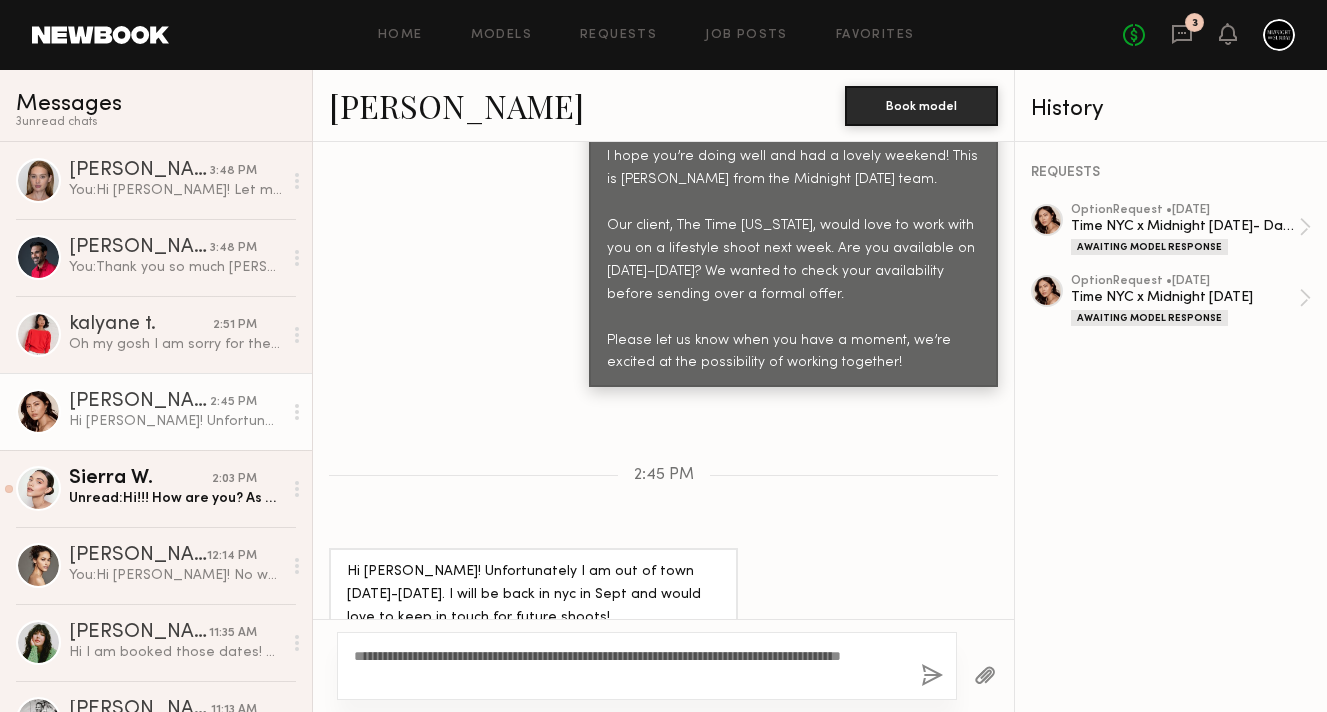 click 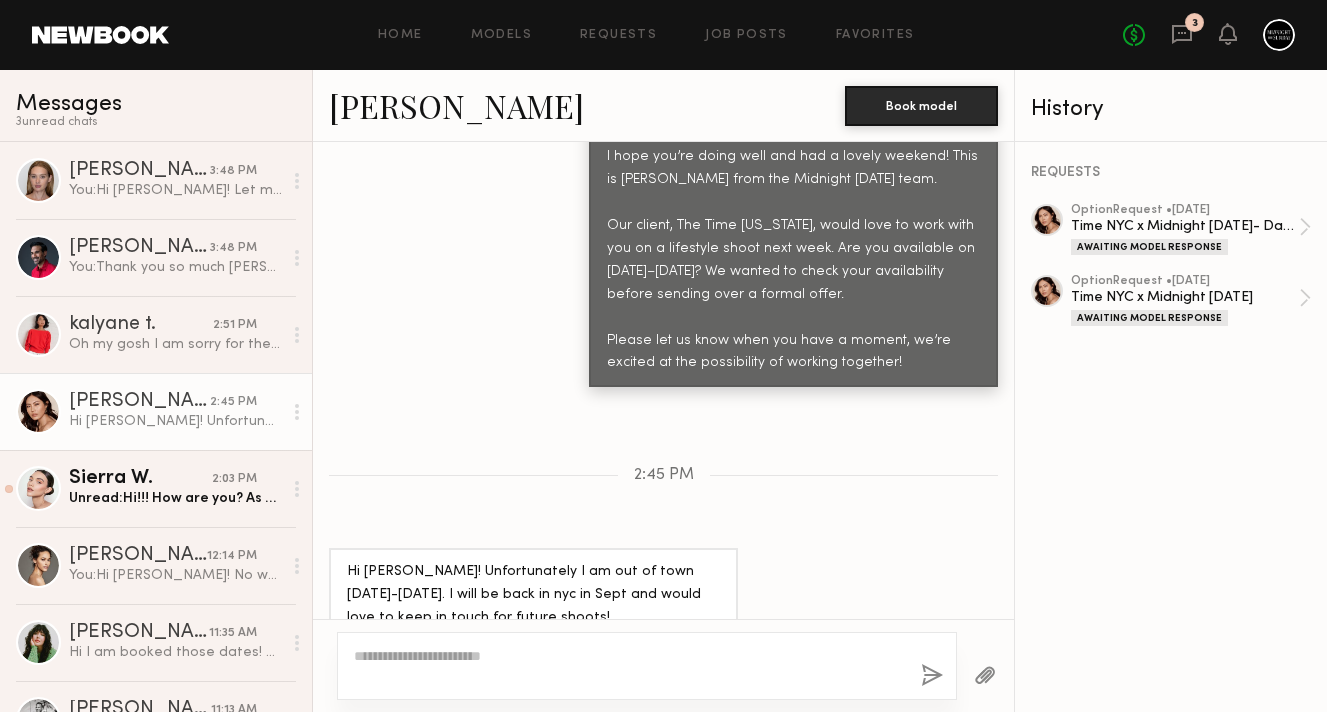 scroll, scrollTop: 1329, scrollLeft: 0, axis: vertical 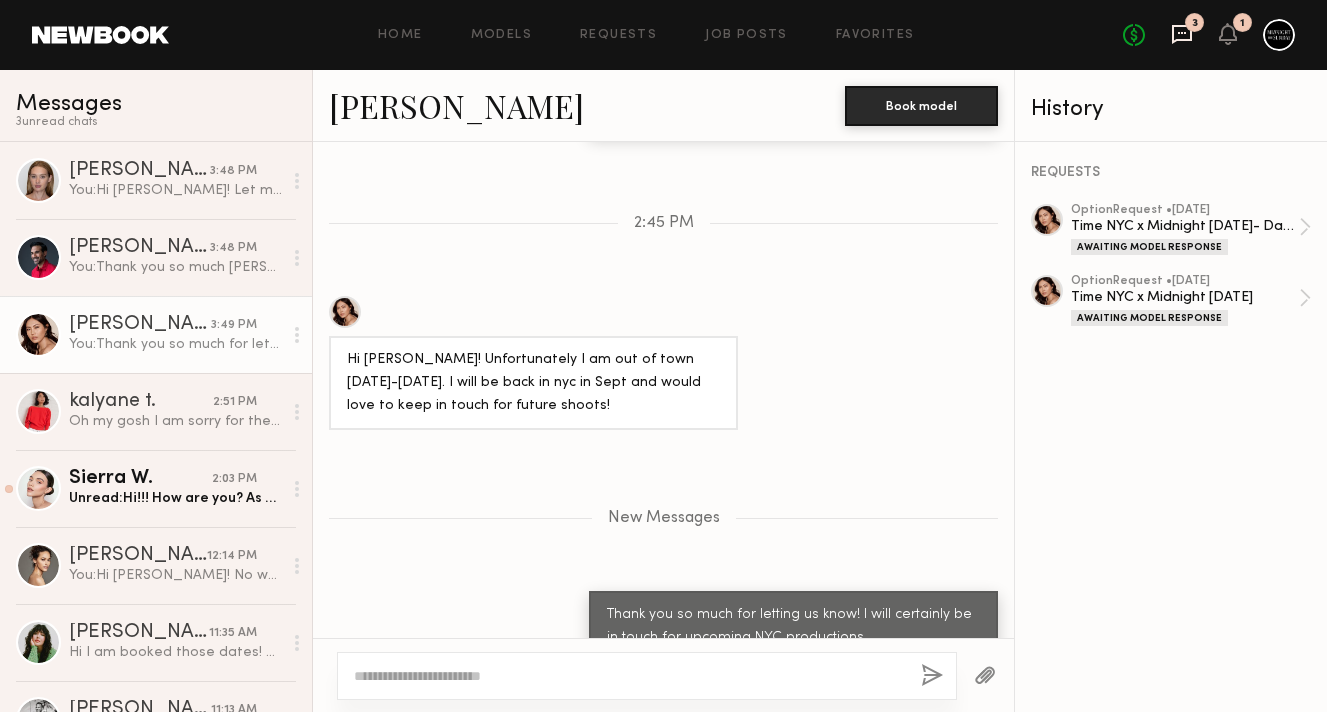 click 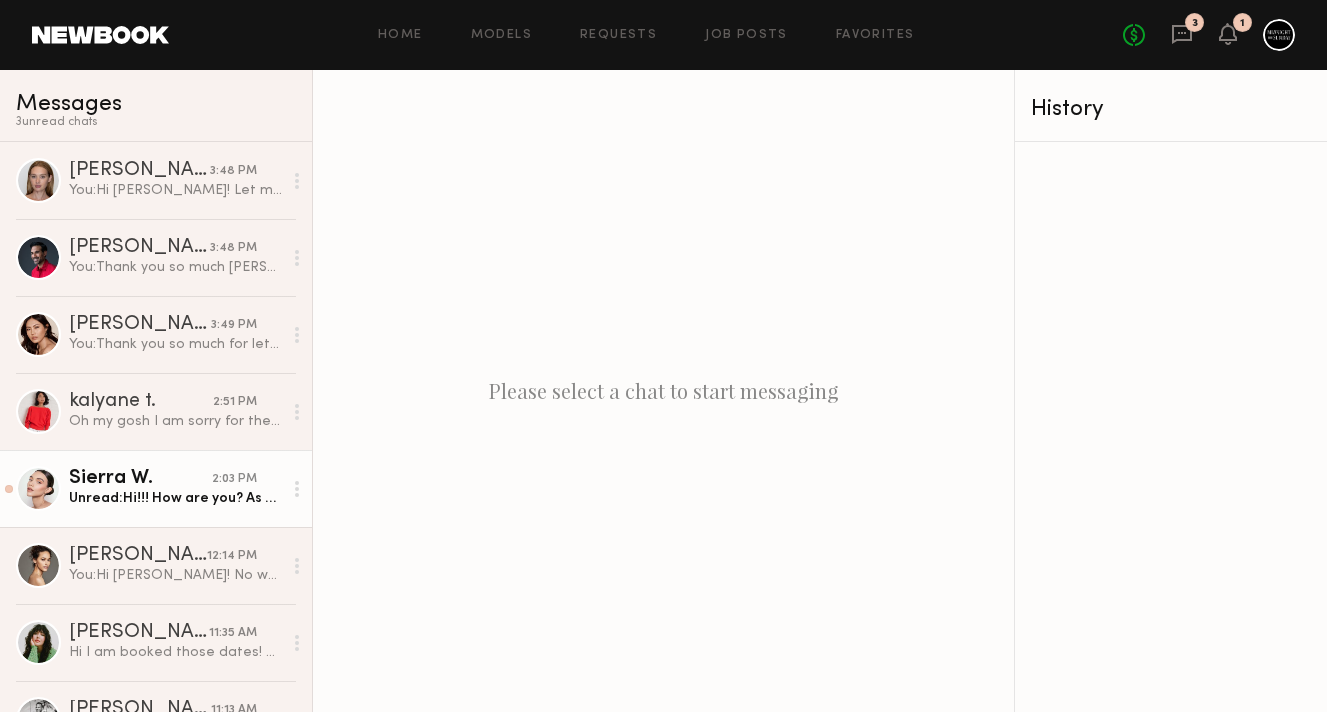 click on "Unread:  Hi!!! How are you? As much as I would love to, I’m flying to Europe from 29th til the 9th of August" 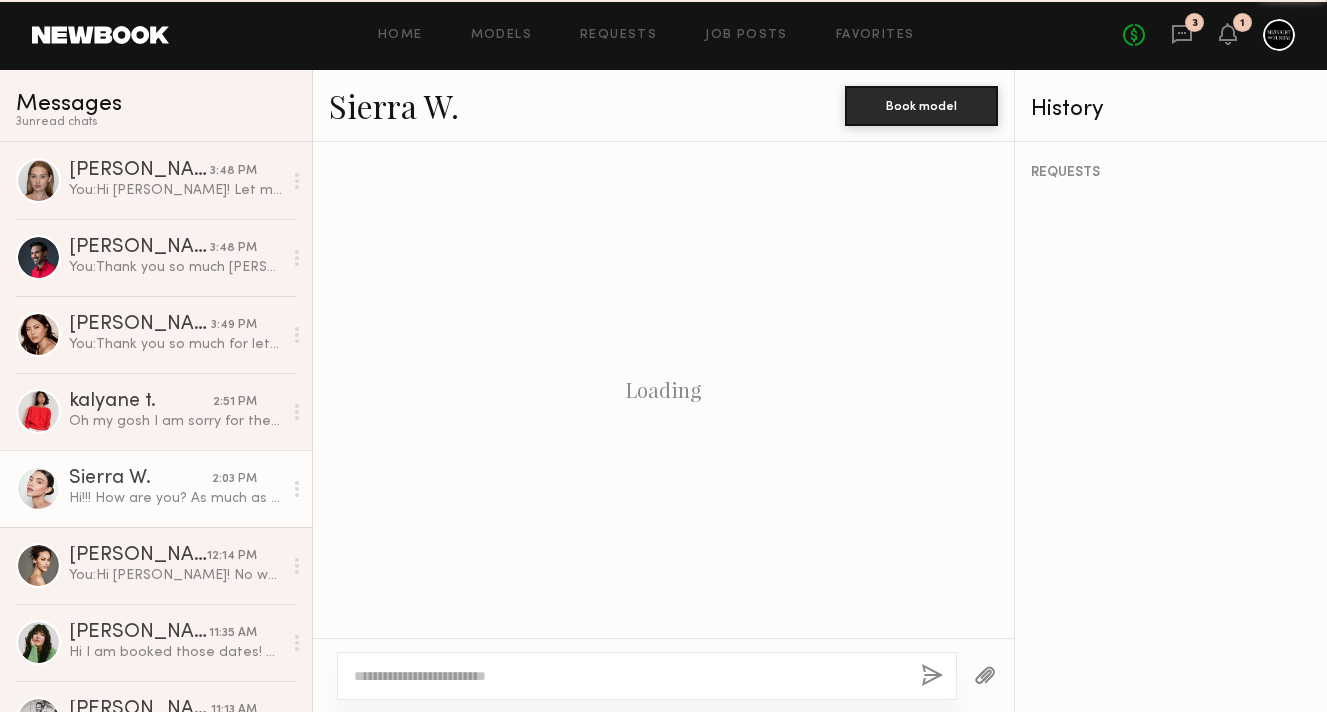 scroll, scrollTop: 1036, scrollLeft: 0, axis: vertical 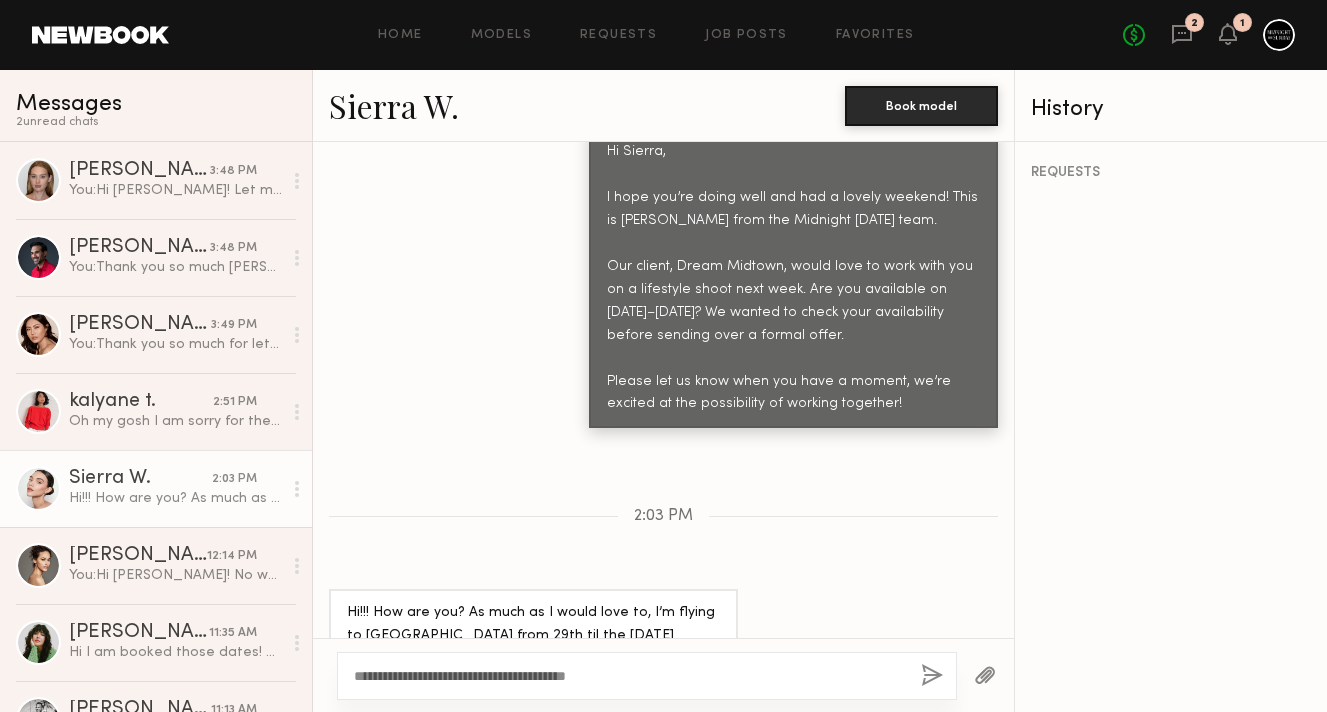 type on "**********" 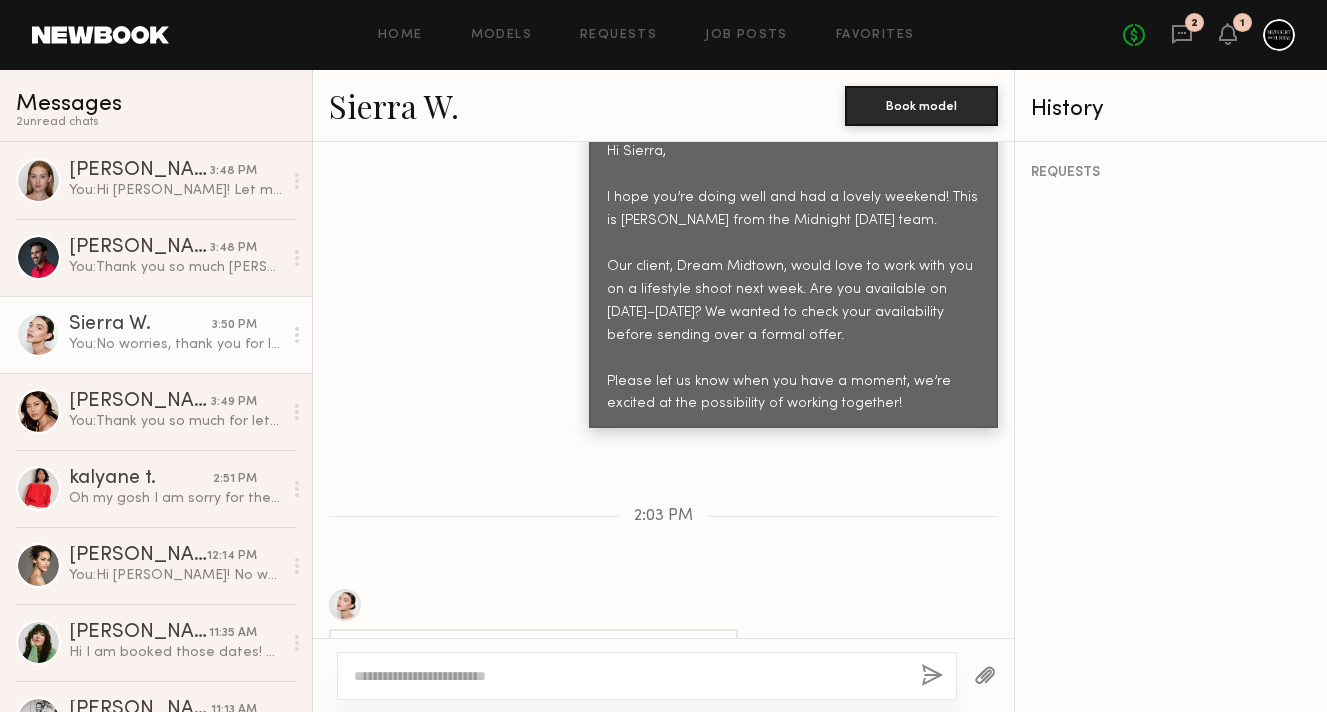scroll, scrollTop: 1284, scrollLeft: 0, axis: vertical 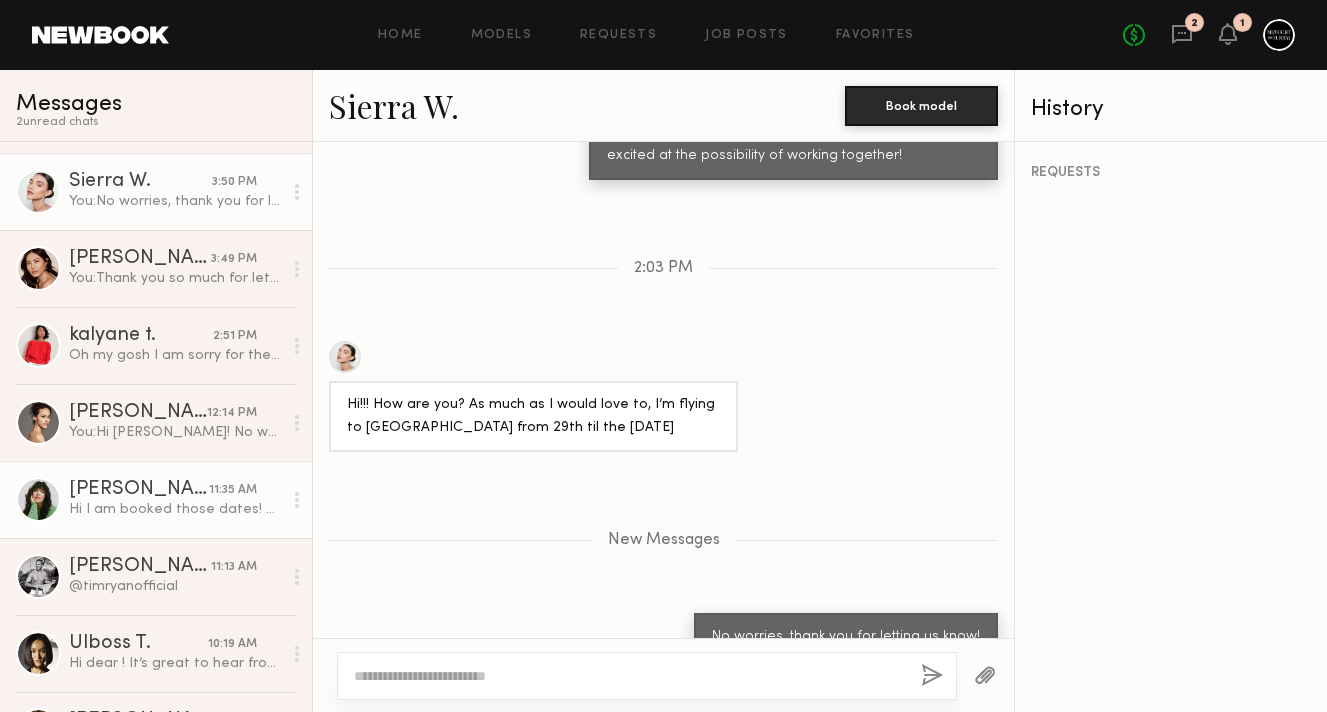 click on "Gabrielle J. 11:35 AM Hi I am booked those dates! Thanks for reaching out" 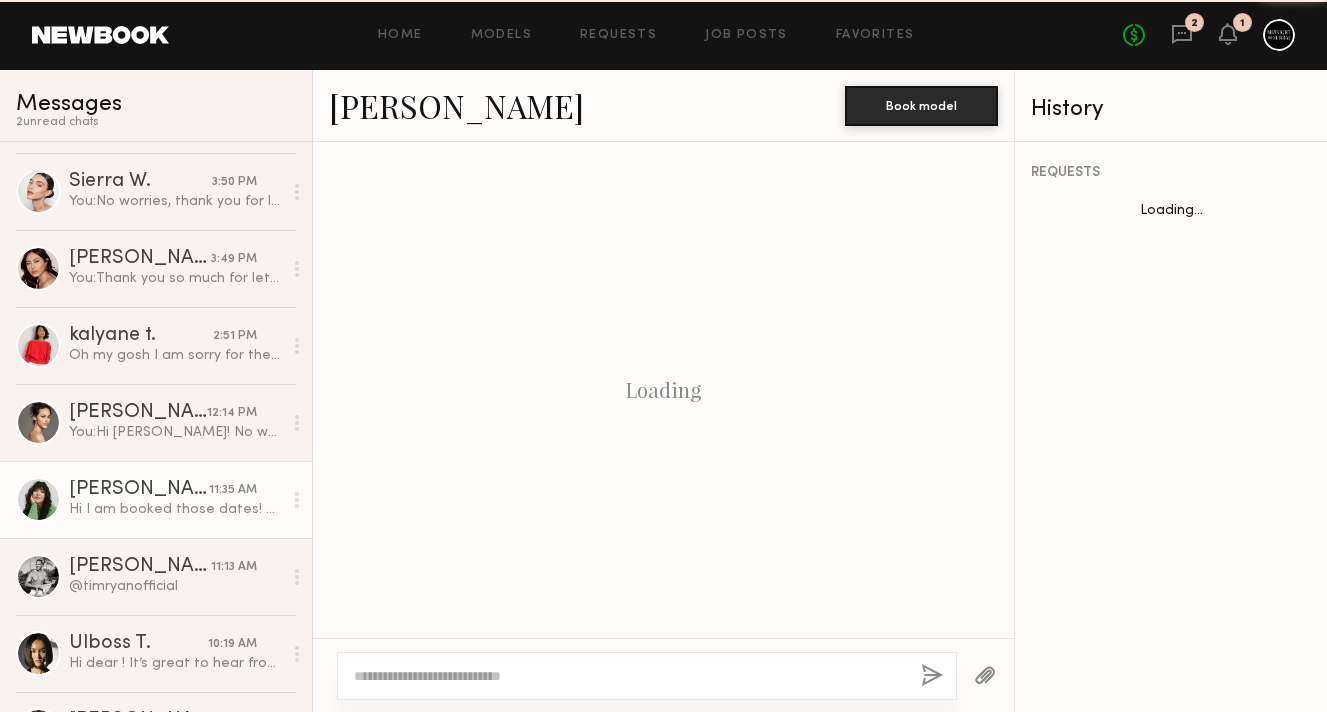 scroll, scrollTop: 1013, scrollLeft: 0, axis: vertical 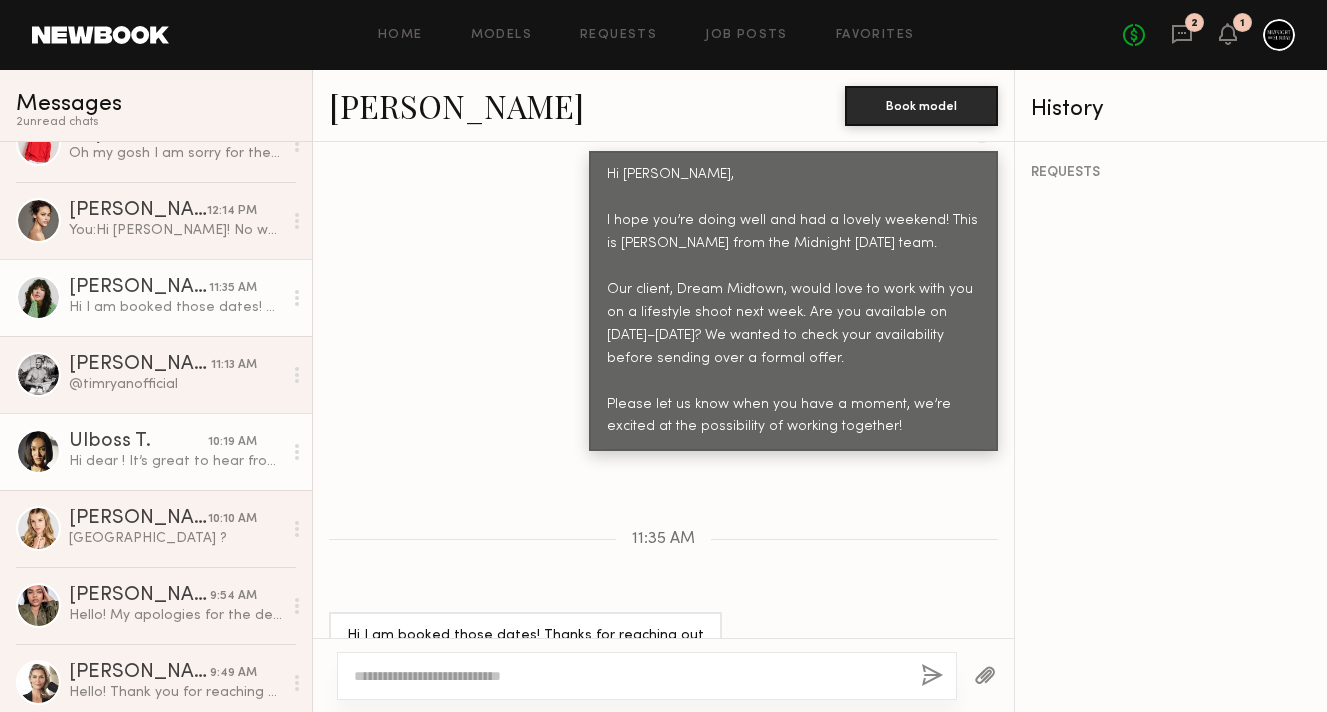 click on "Ulboss T." 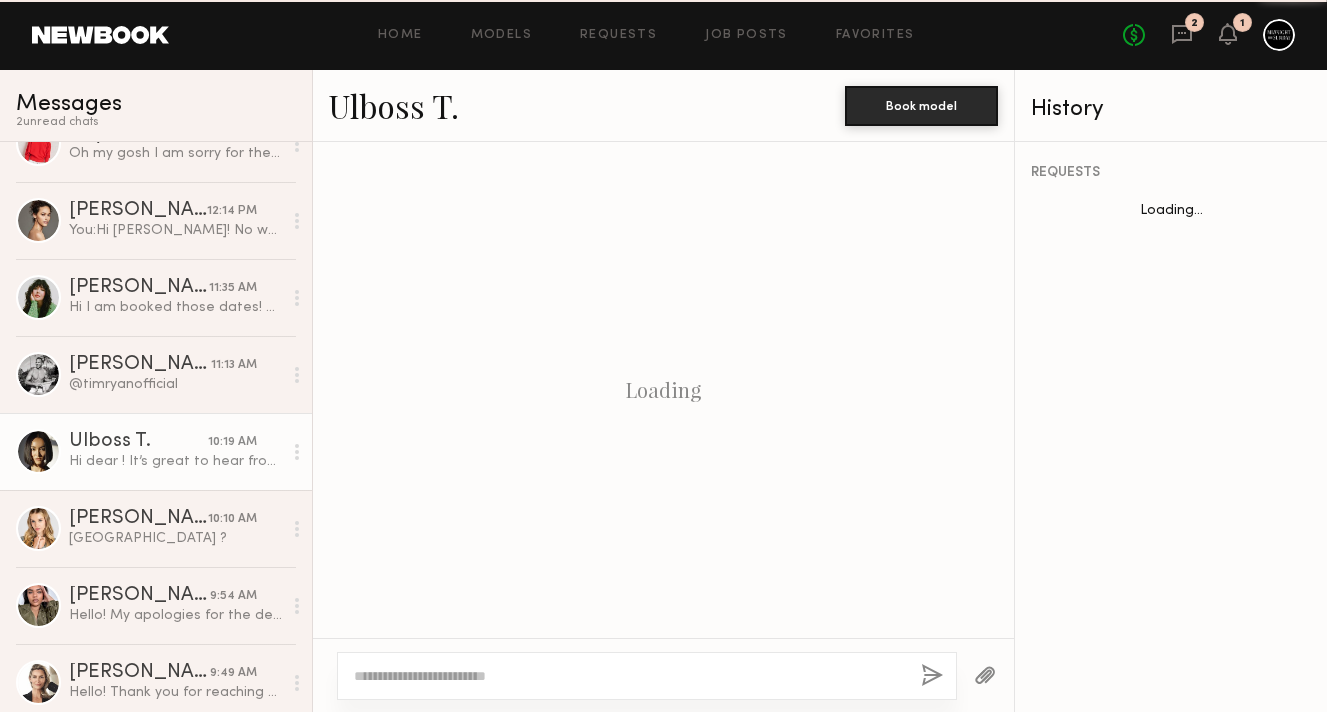 scroll, scrollTop: 1059, scrollLeft: 0, axis: vertical 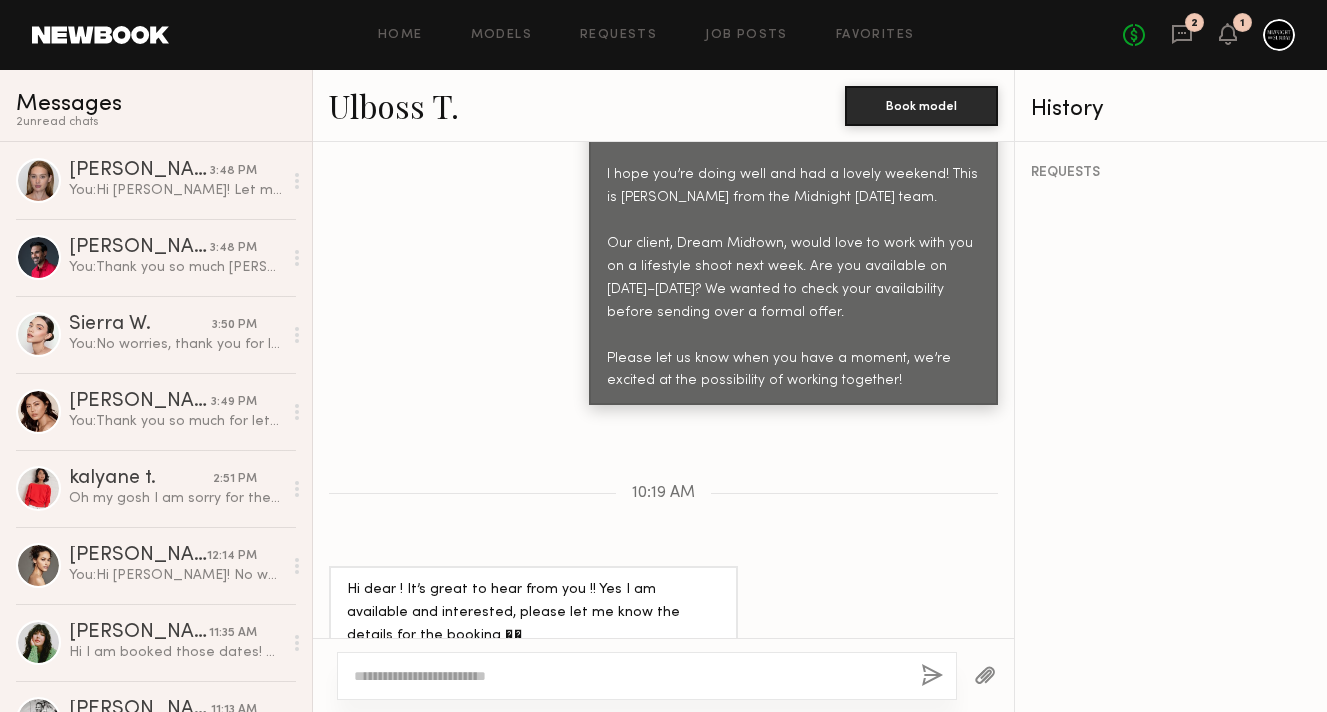 click on "1" 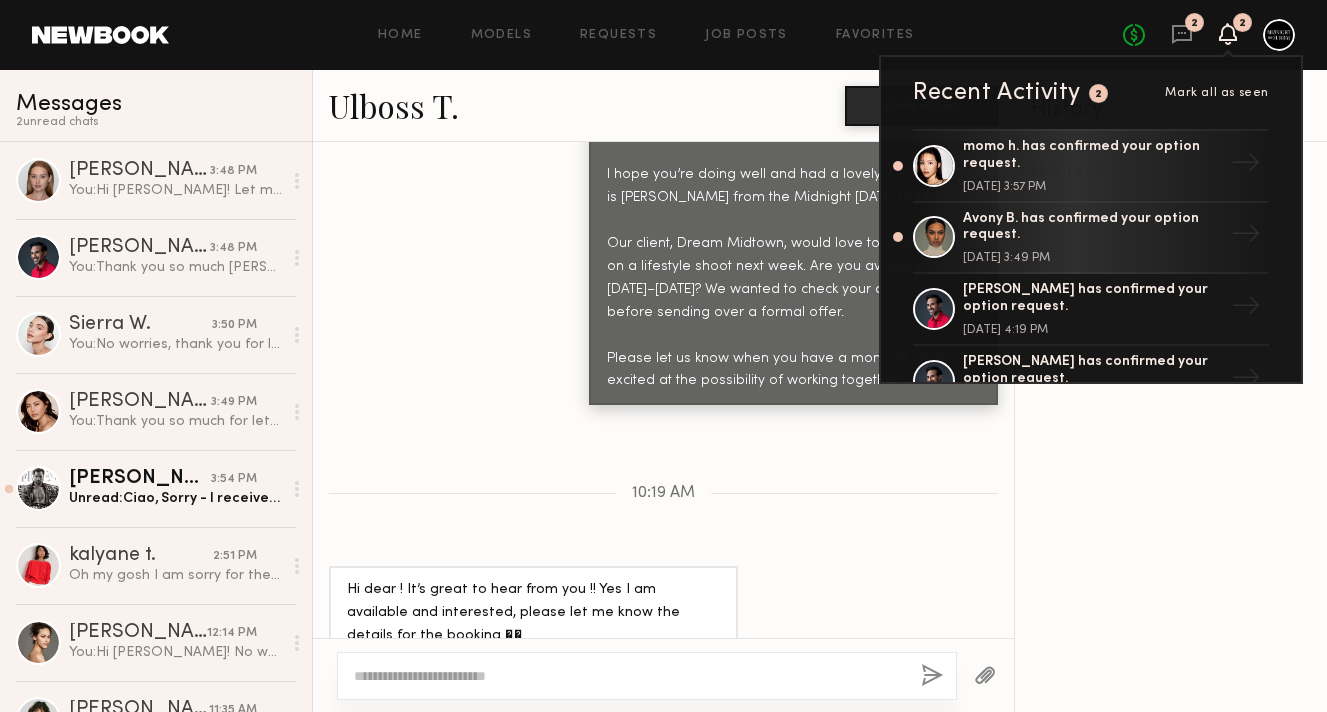 click 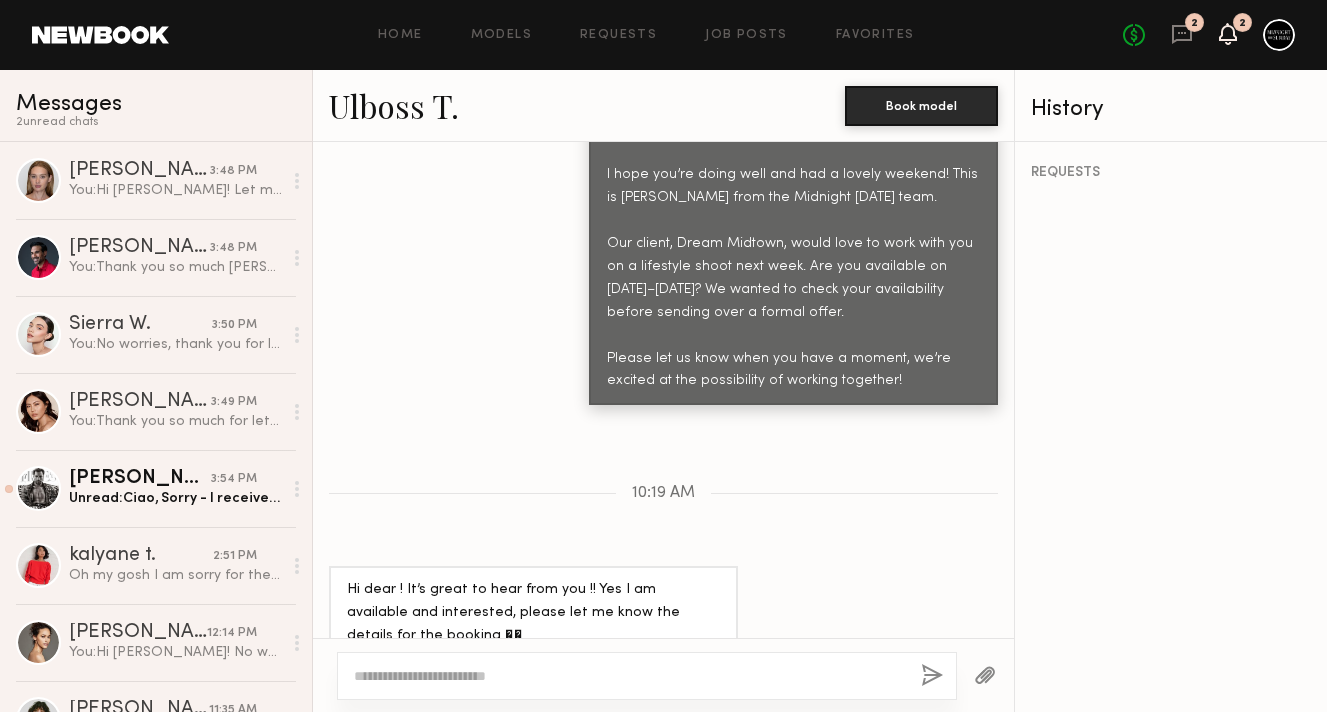 click 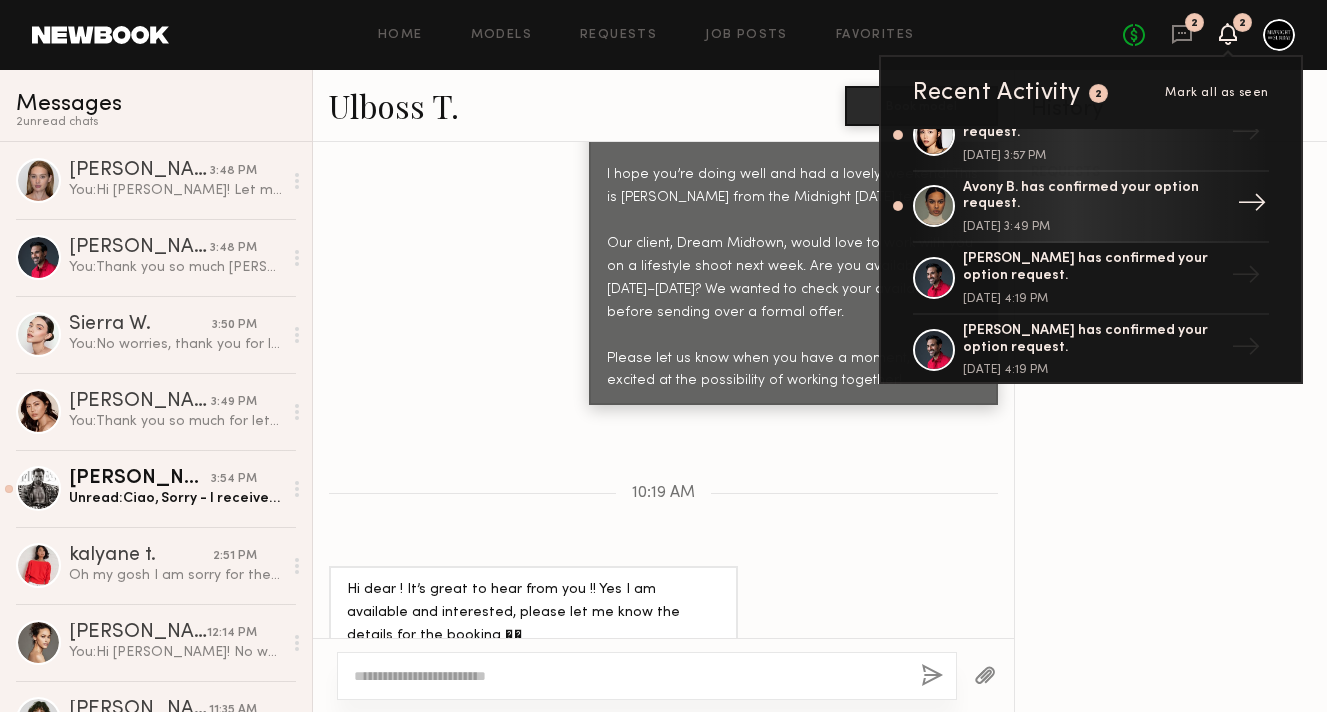 scroll, scrollTop: 0, scrollLeft: 0, axis: both 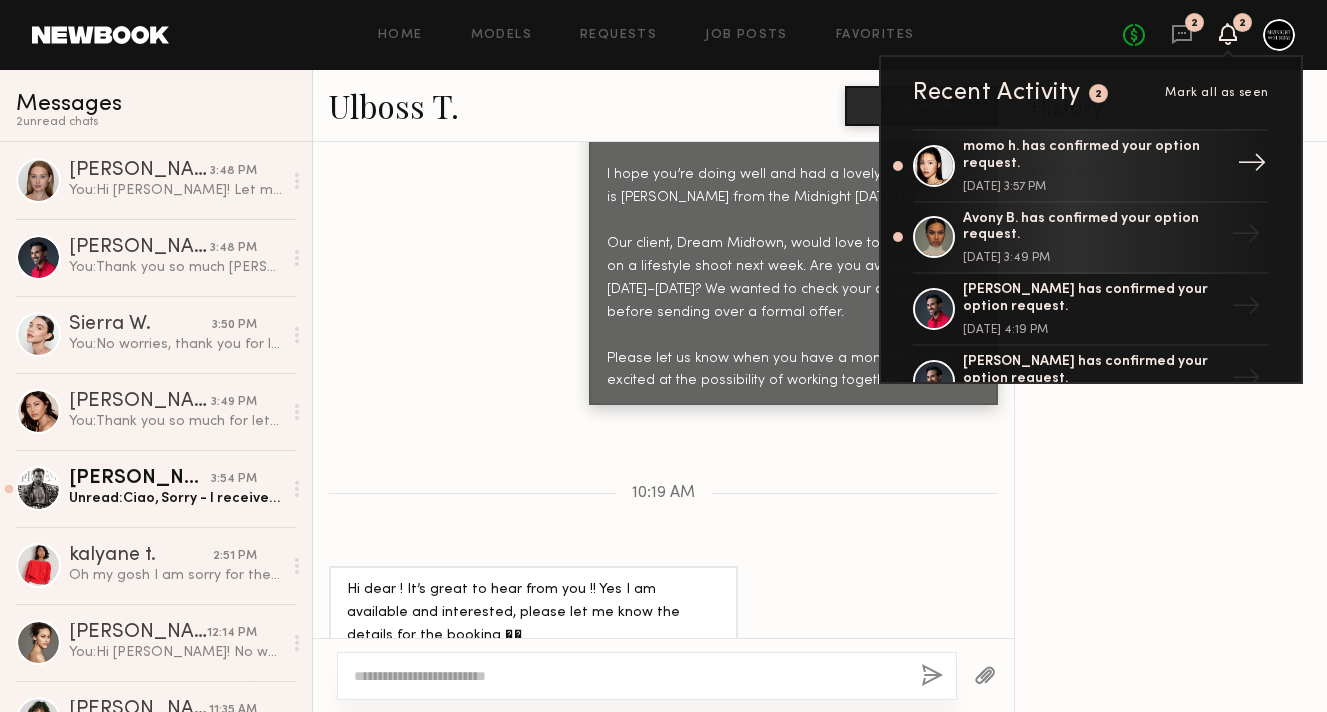 click on "→" 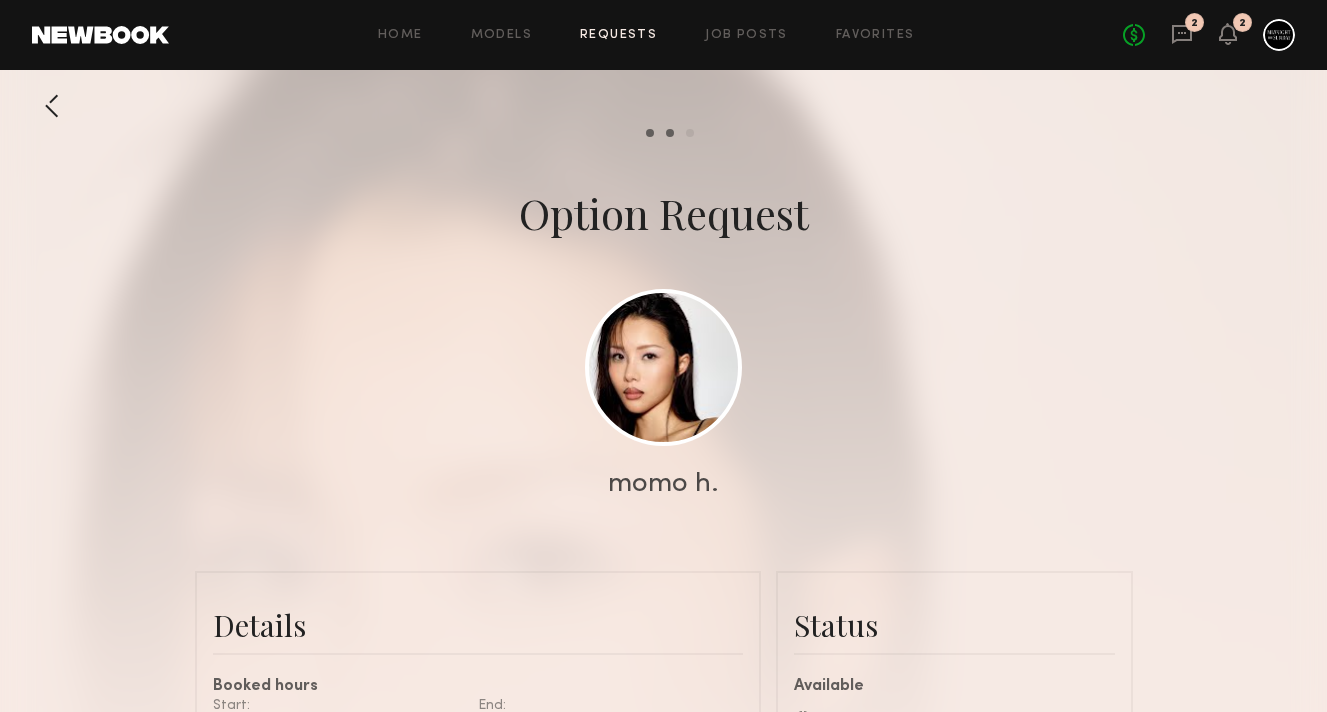 scroll, scrollTop: 1417, scrollLeft: 0, axis: vertical 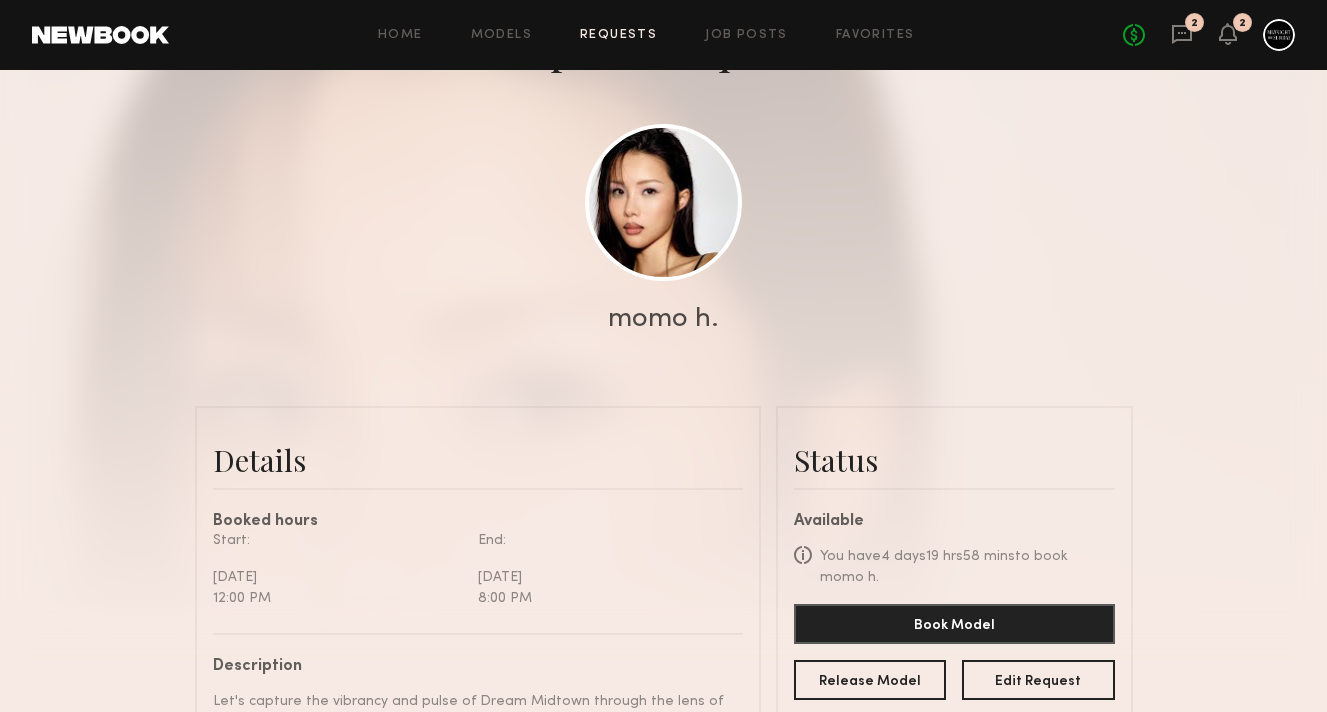 click on "Home Models Requests Job Posts Favorites Sign Out No fees up to $5,000 2 2" 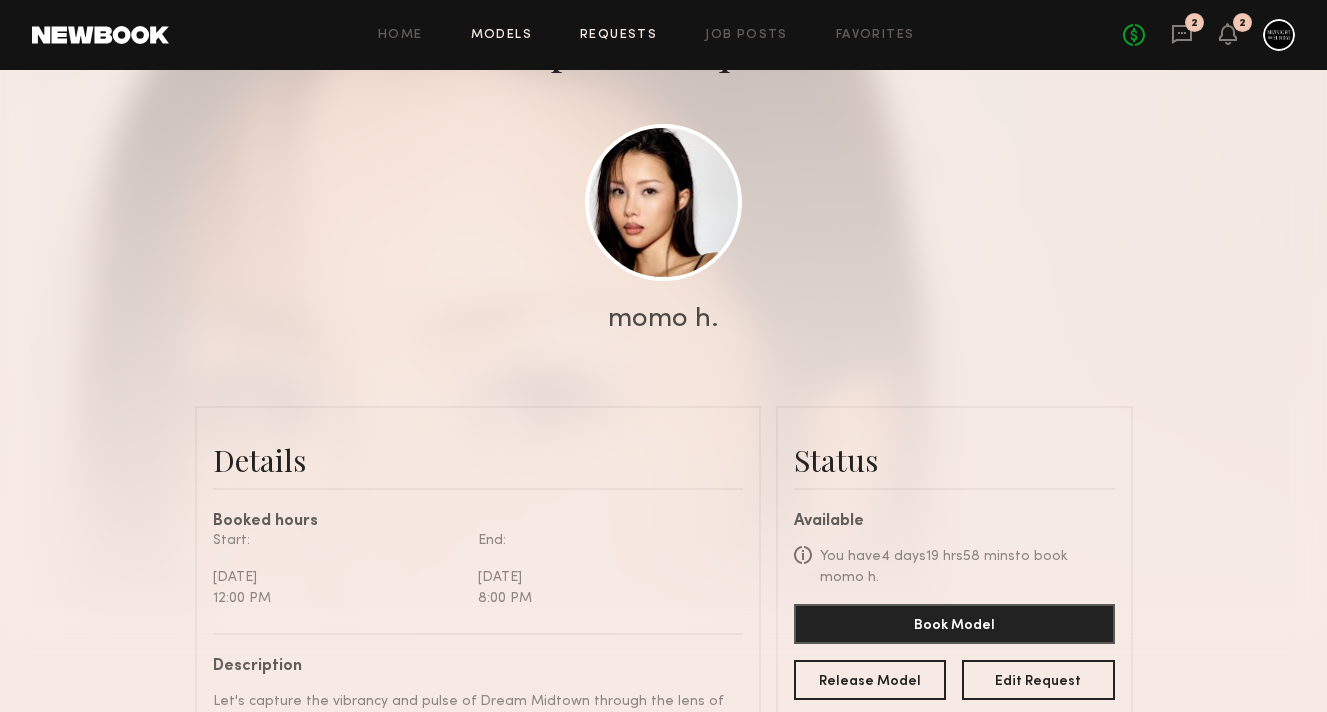 click on "Models" 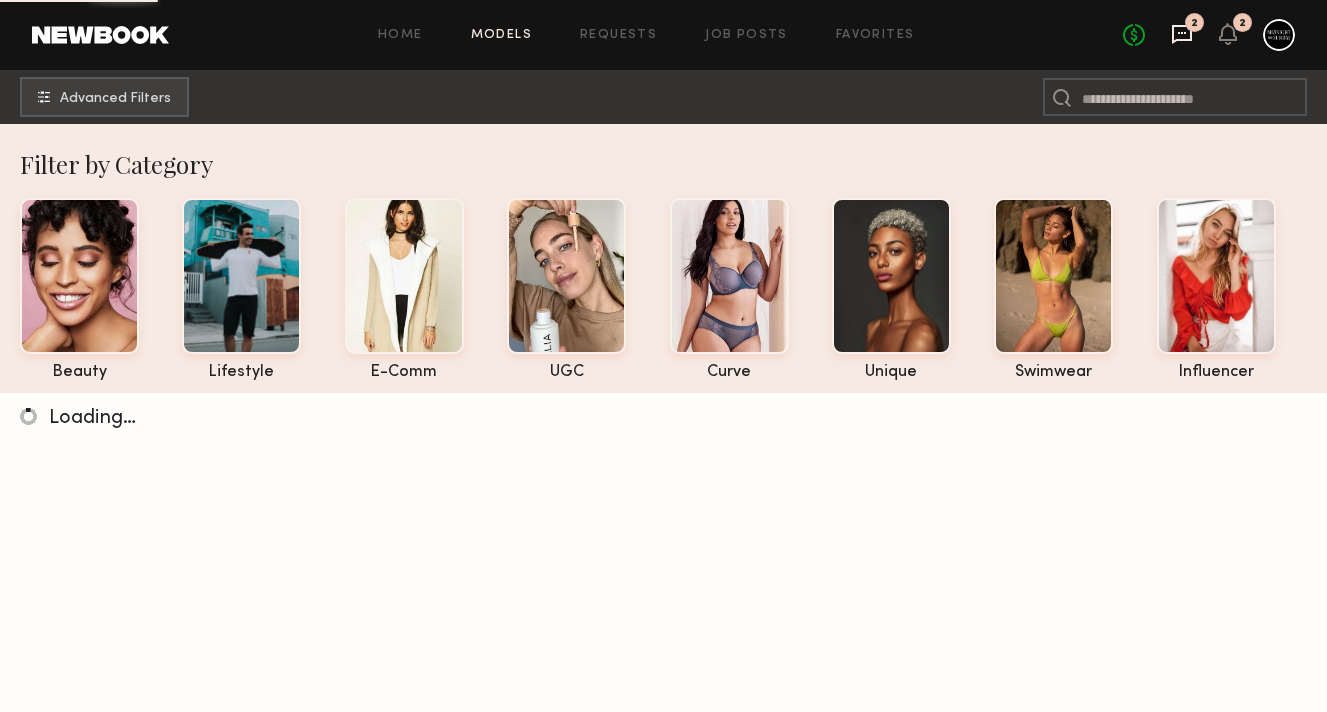click 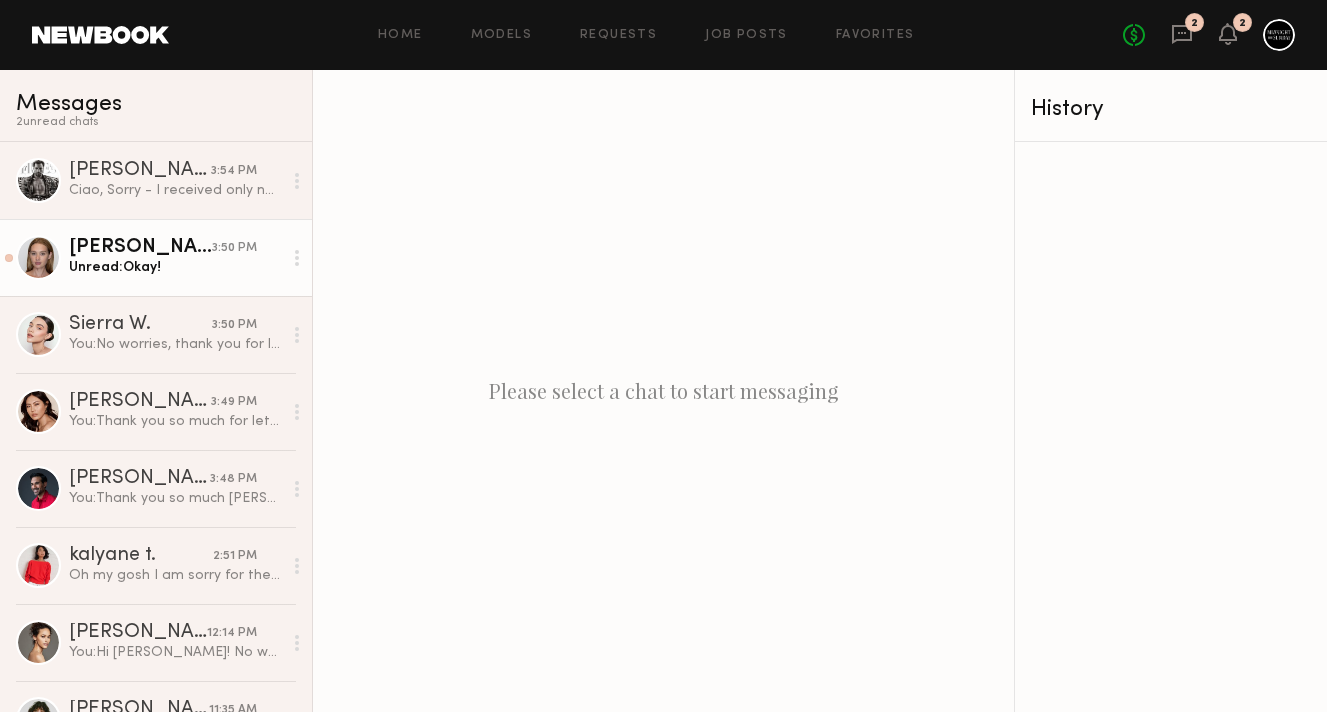 click on "Unread:  Okay!" 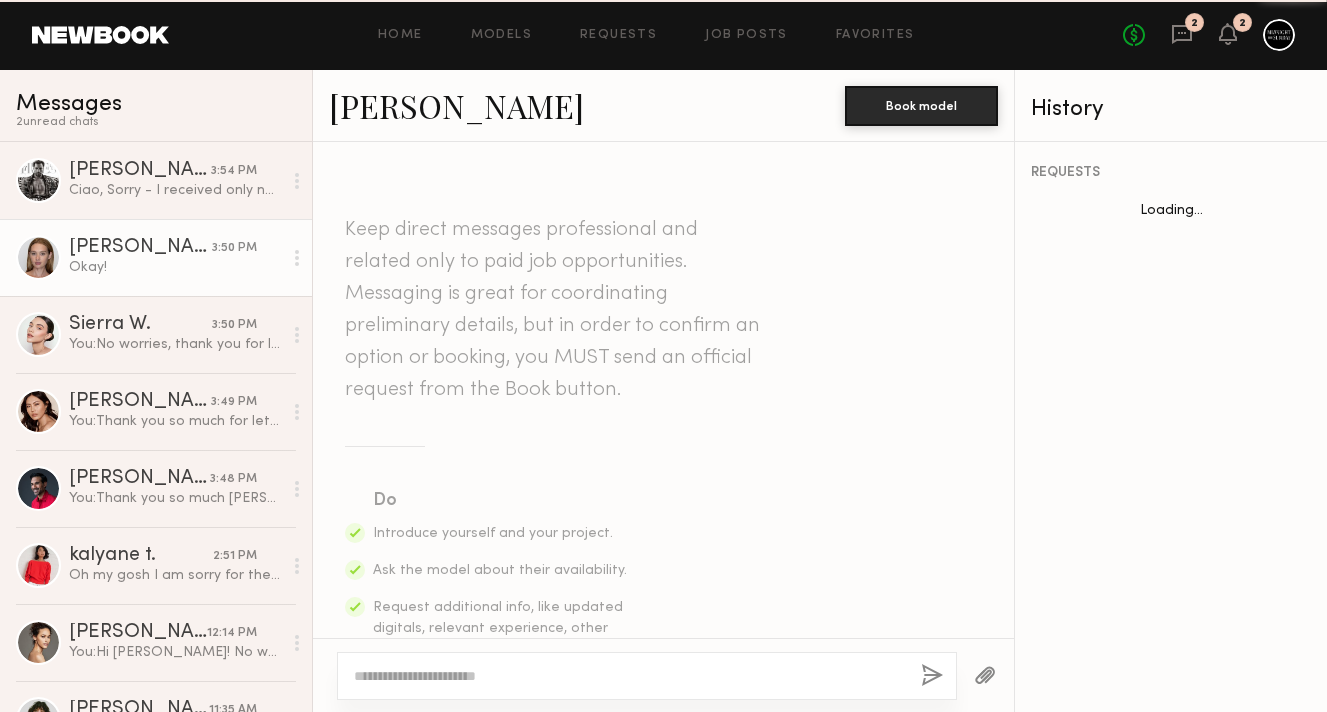 scroll, scrollTop: 2340, scrollLeft: 0, axis: vertical 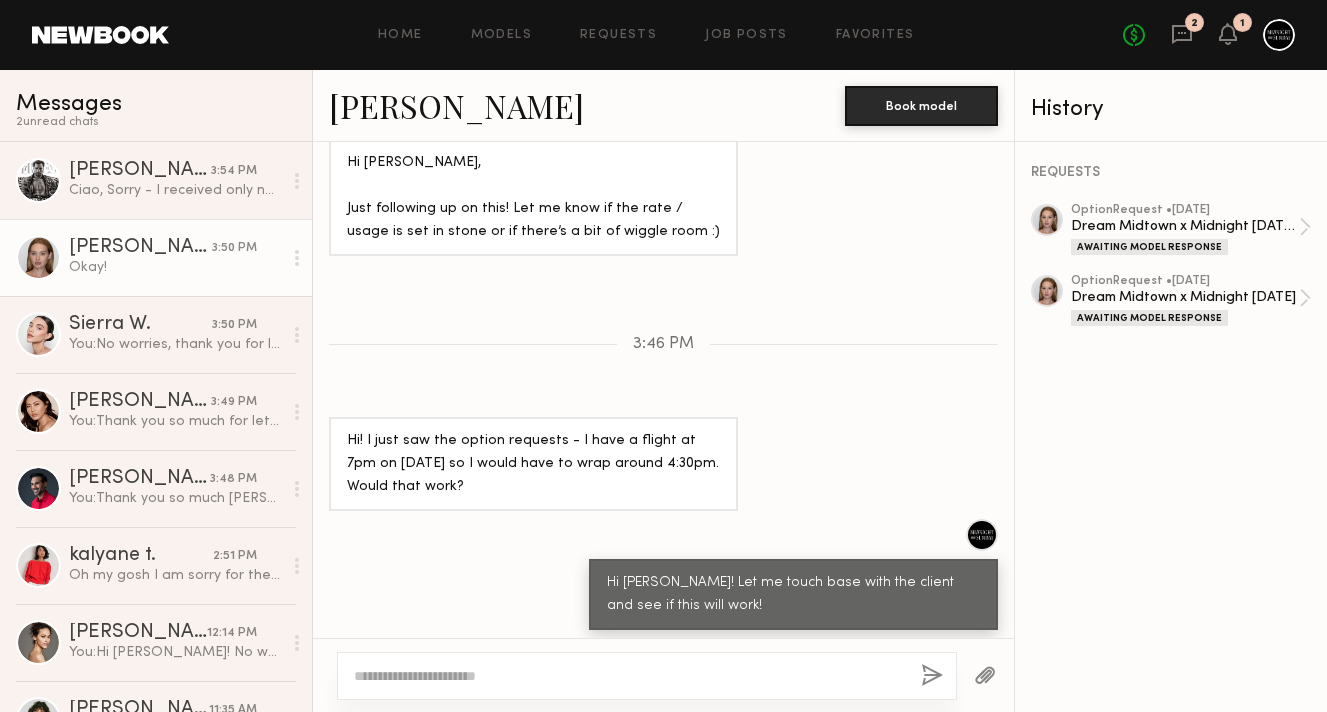 type on "*" 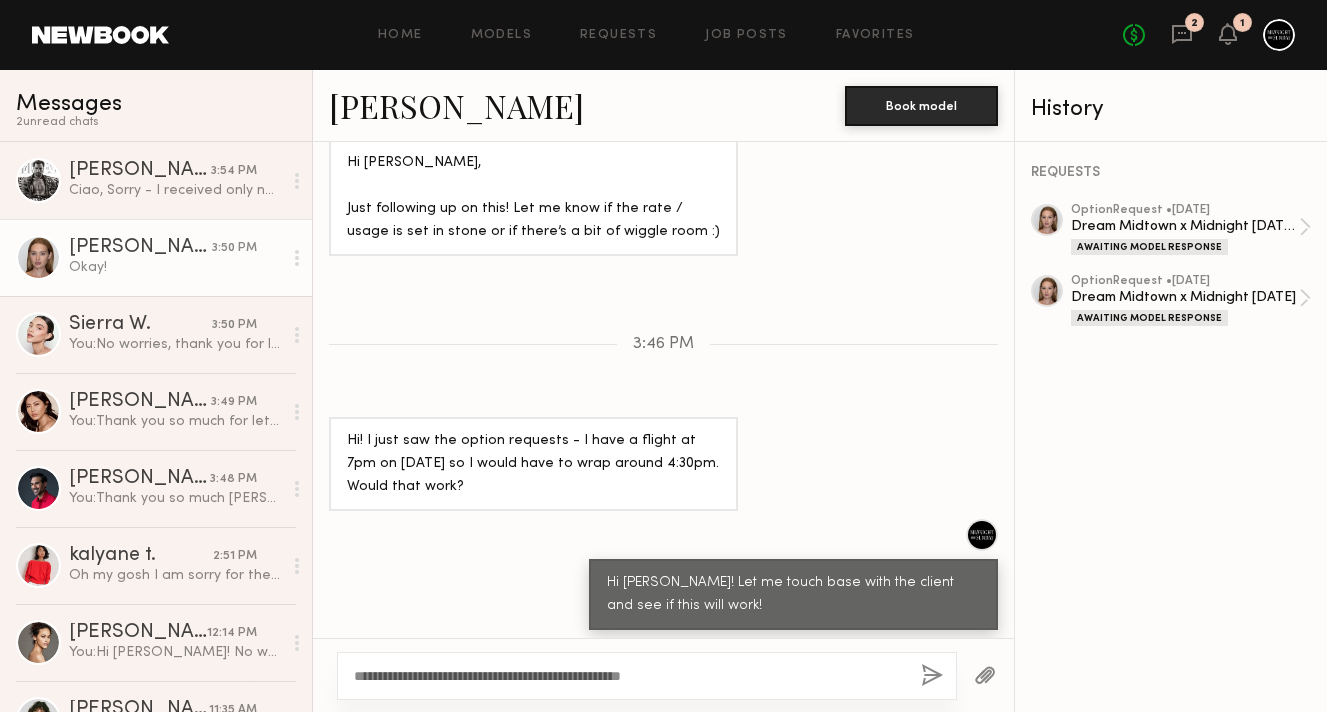 click on "**********" 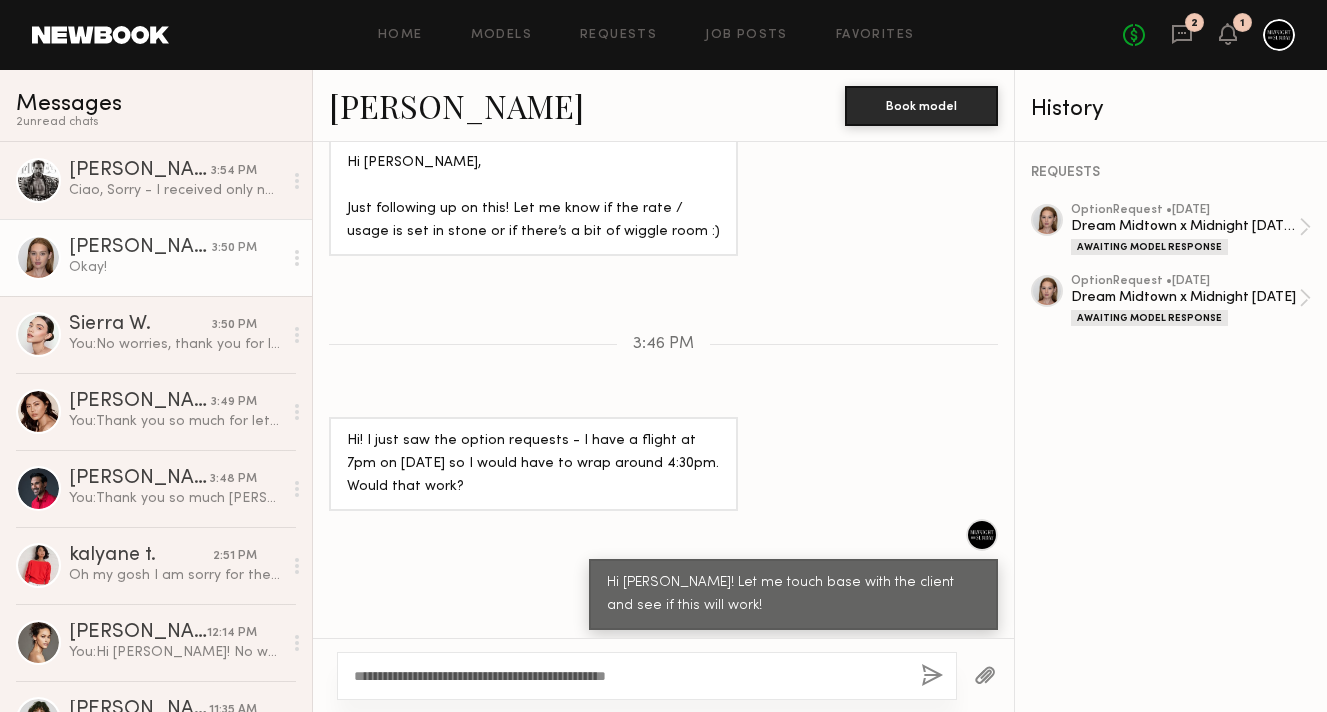 click on "**********" 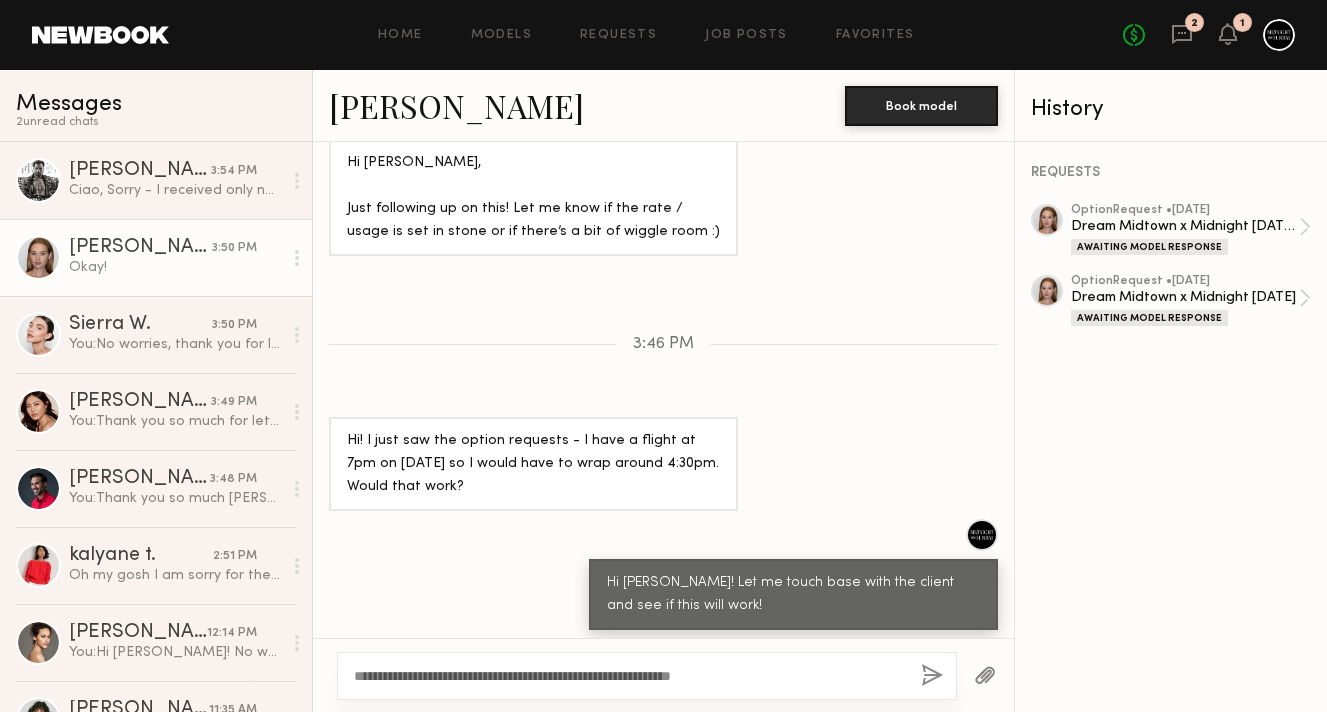 click on "**********" 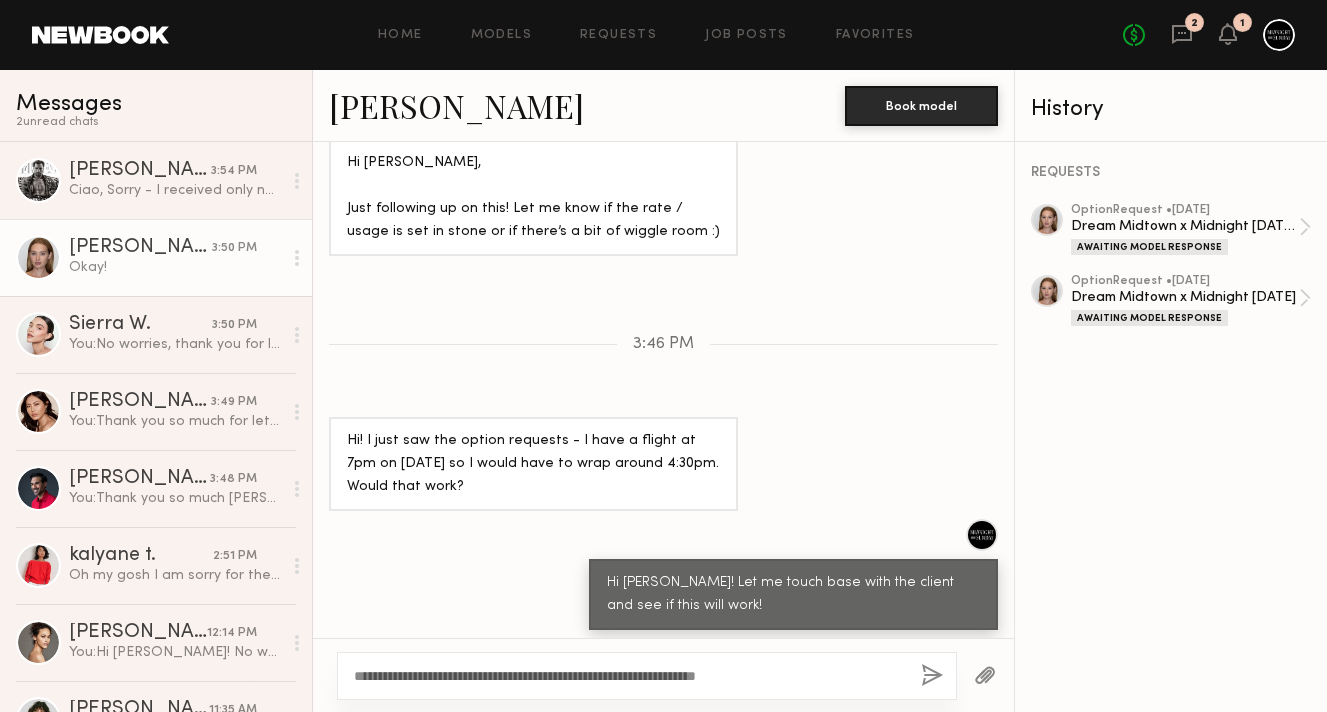 click on "**********" 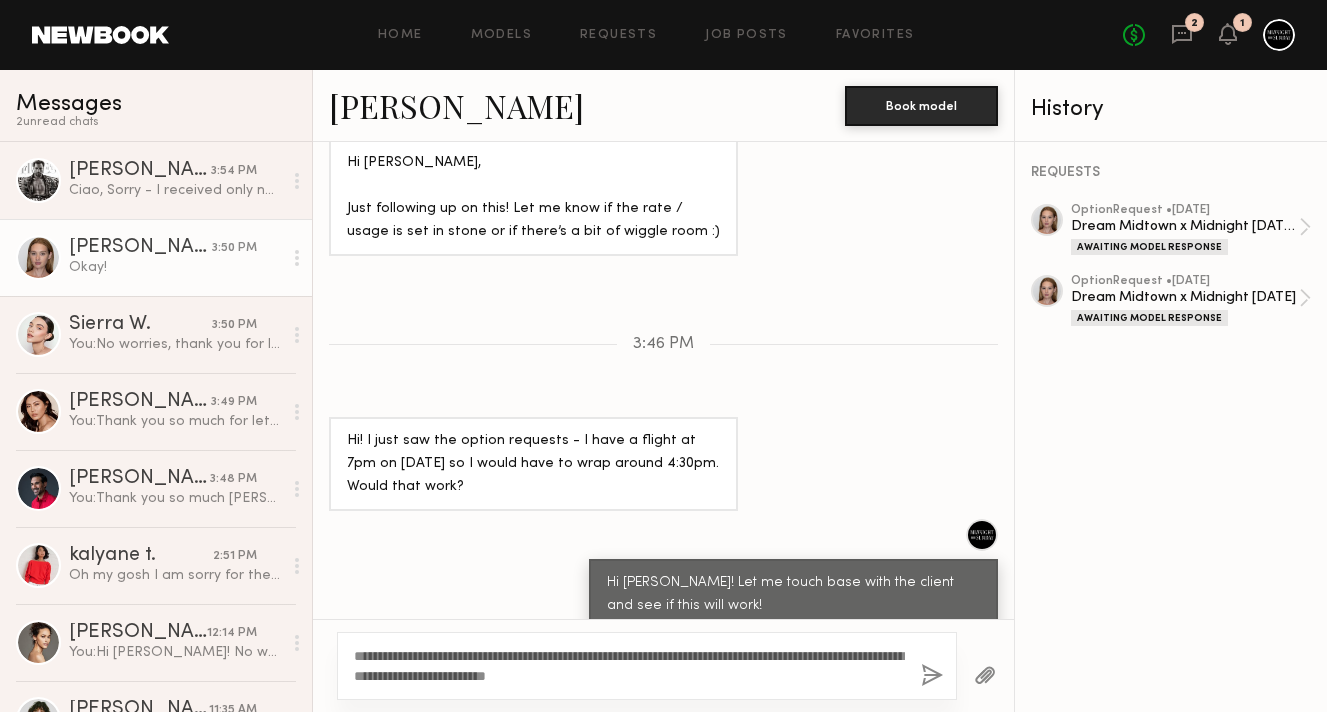 type on "**********" 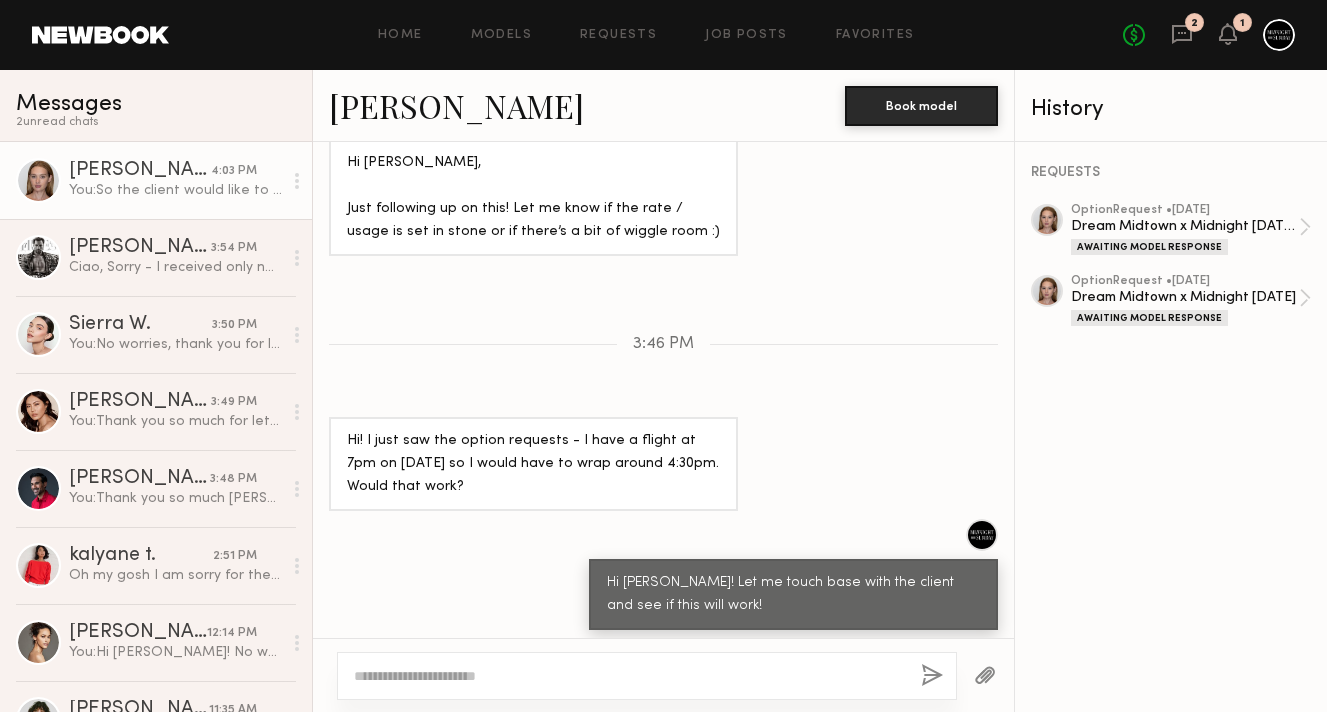 scroll, scrollTop: 2634, scrollLeft: 0, axis: vertical 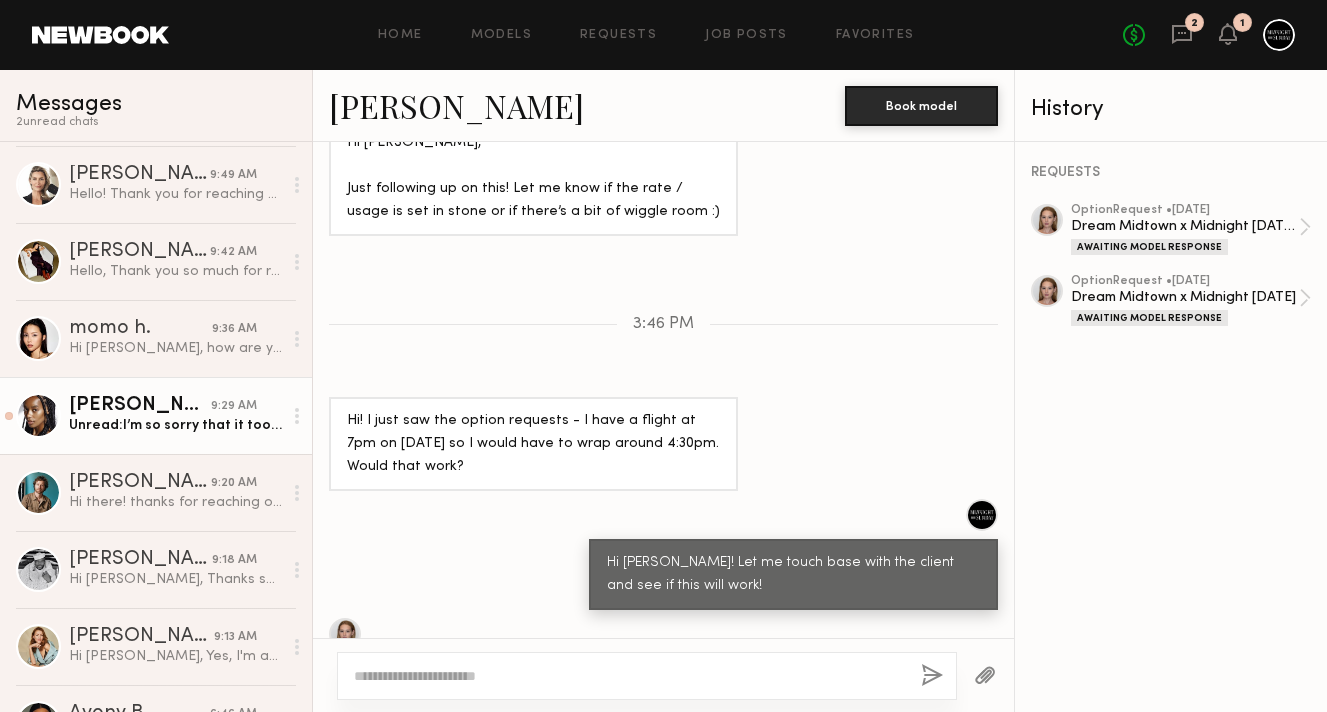 click on "Paige G." 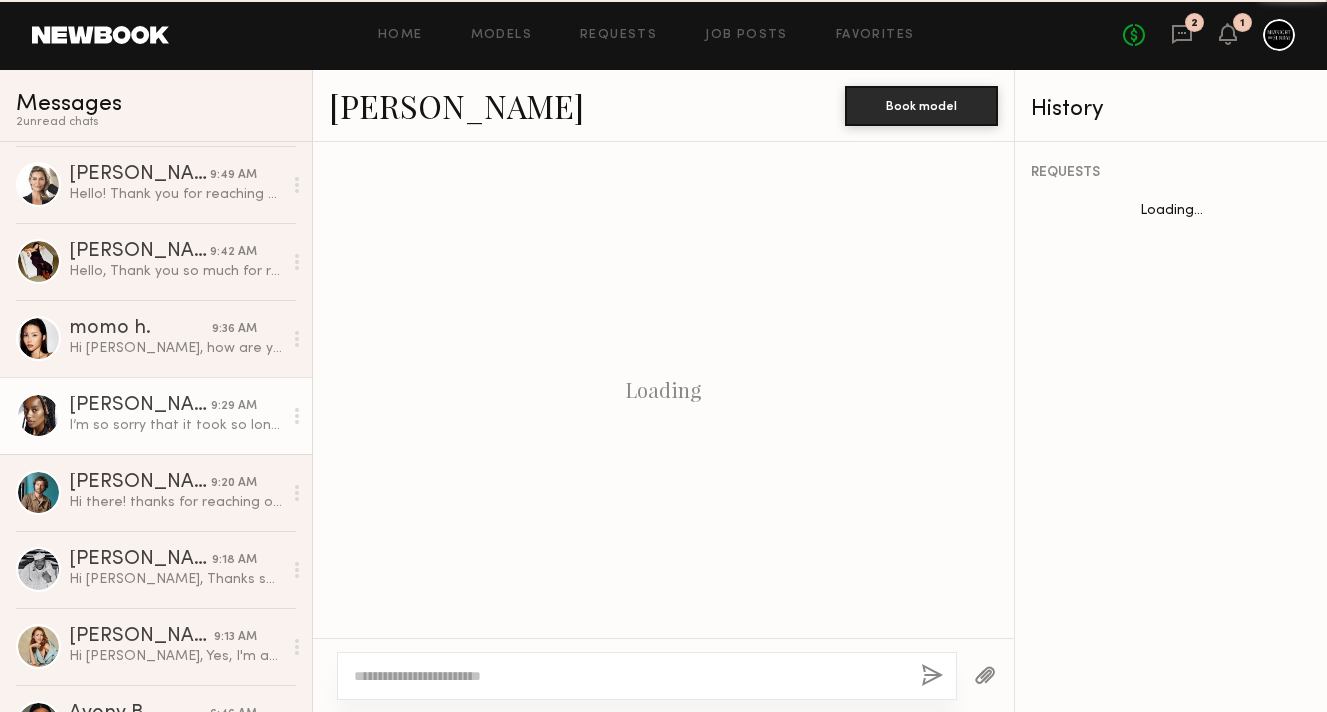 scroll, scrollTop: 2269, scrollLeft: 0, axis: vertical 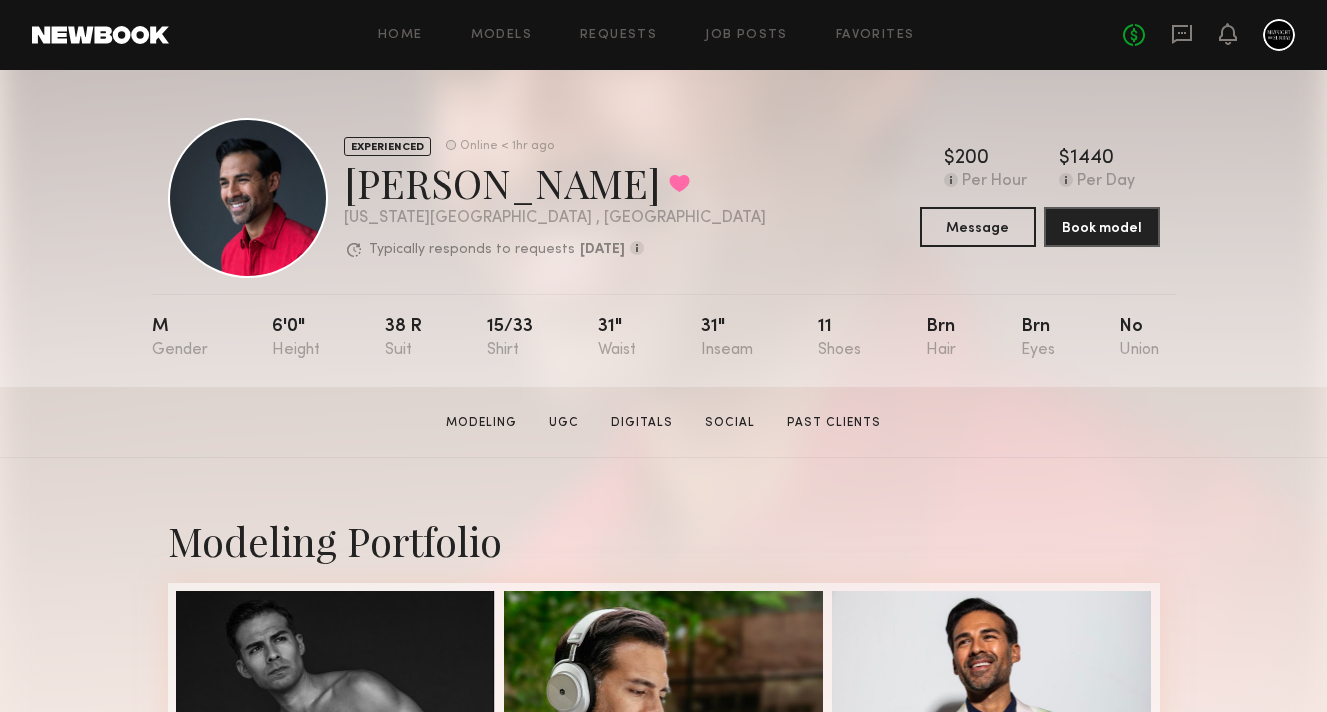 click on "Favorites" 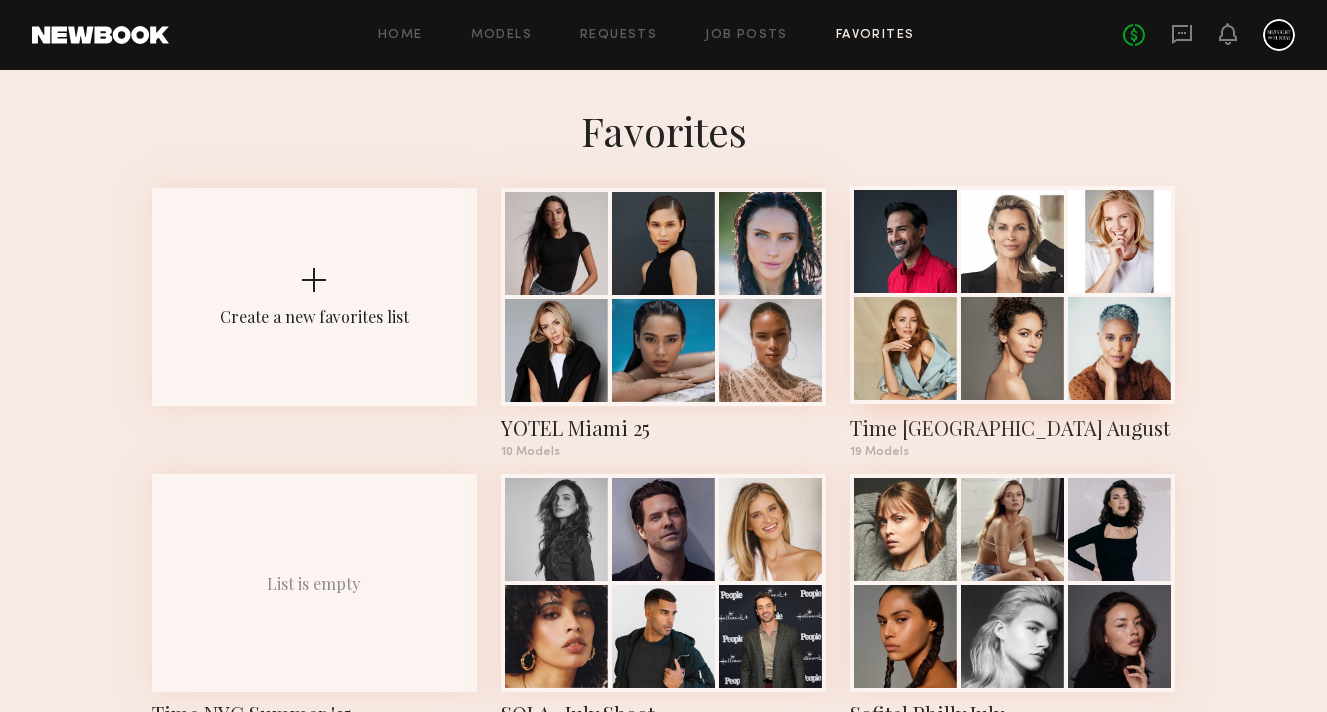 click 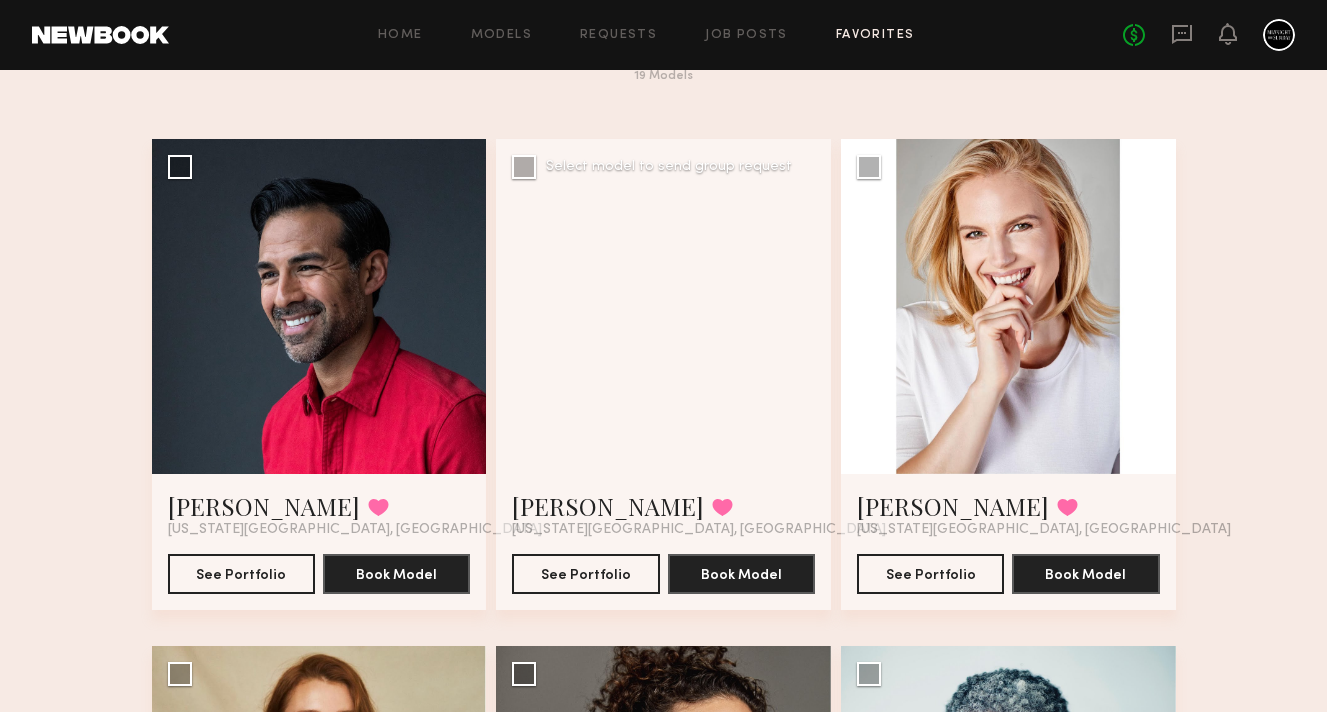 scroll, scrollTop: 110, scrollLeft: 0, axis: vertical 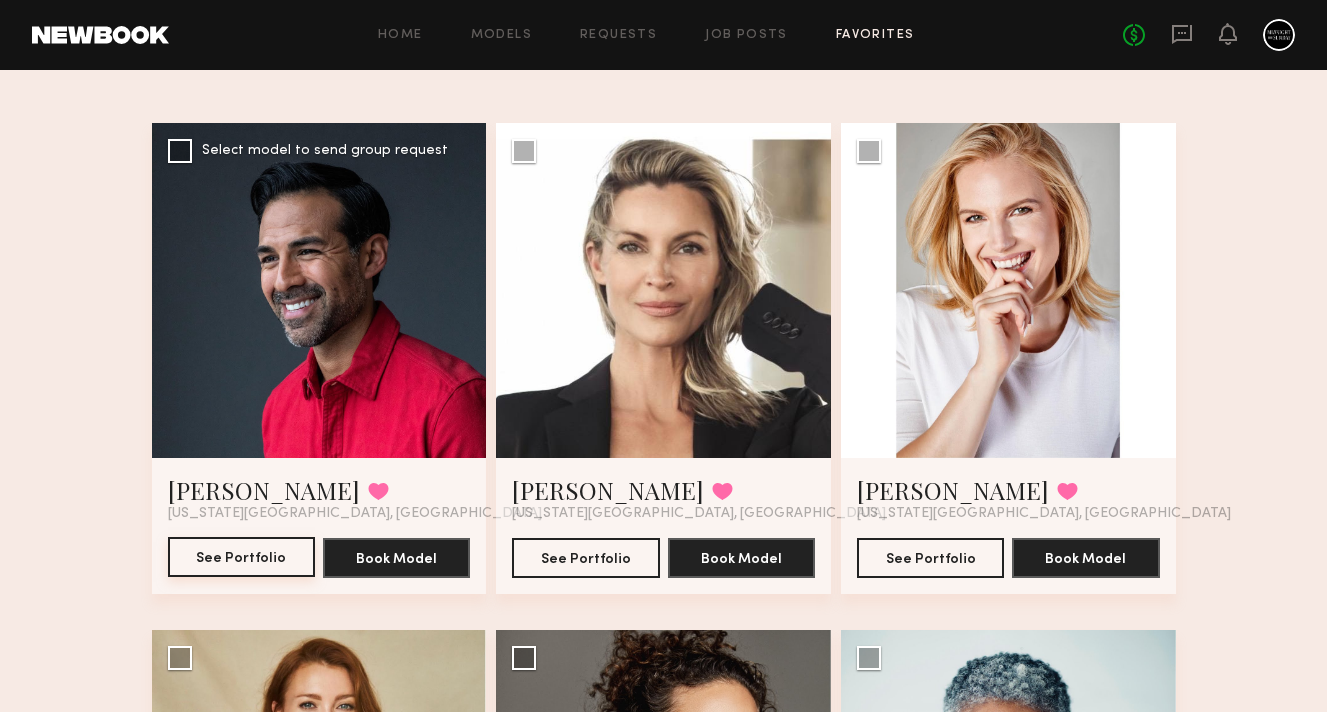 click on "See Portfolio" 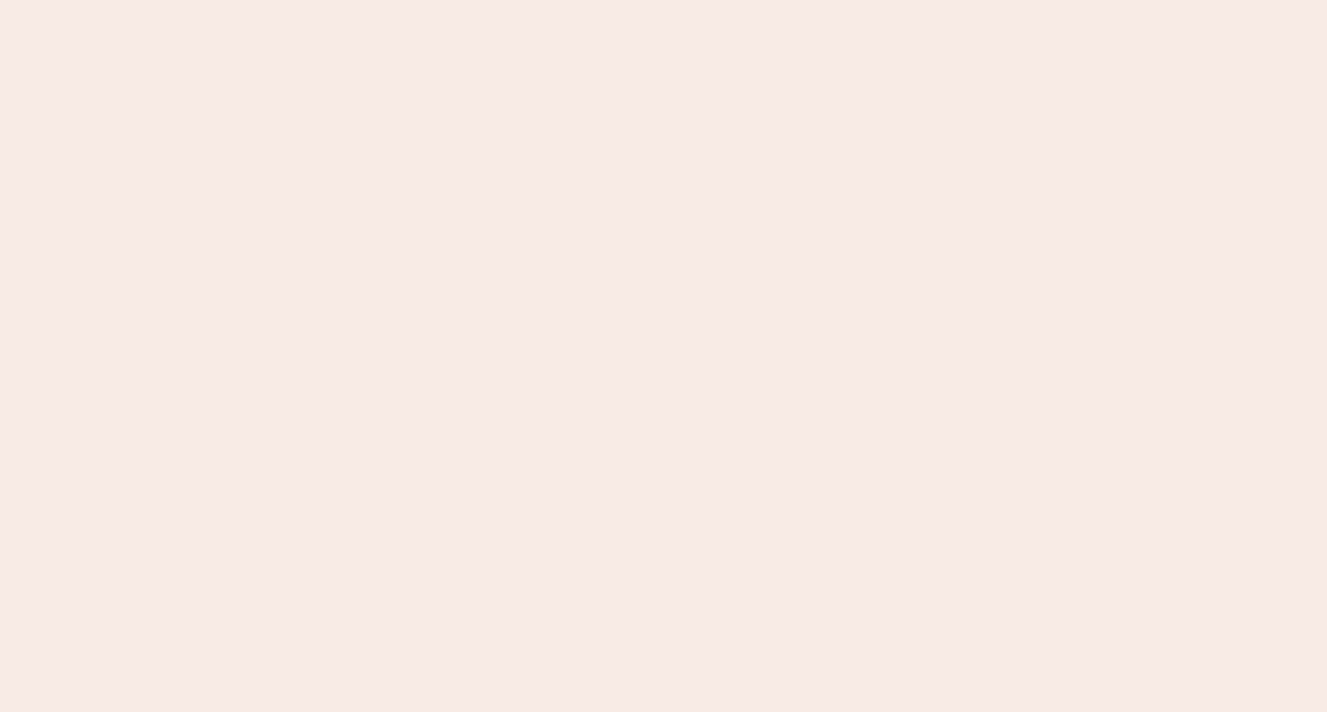scroll, scrollTop: 0, scrollLeft: 0, axis: both 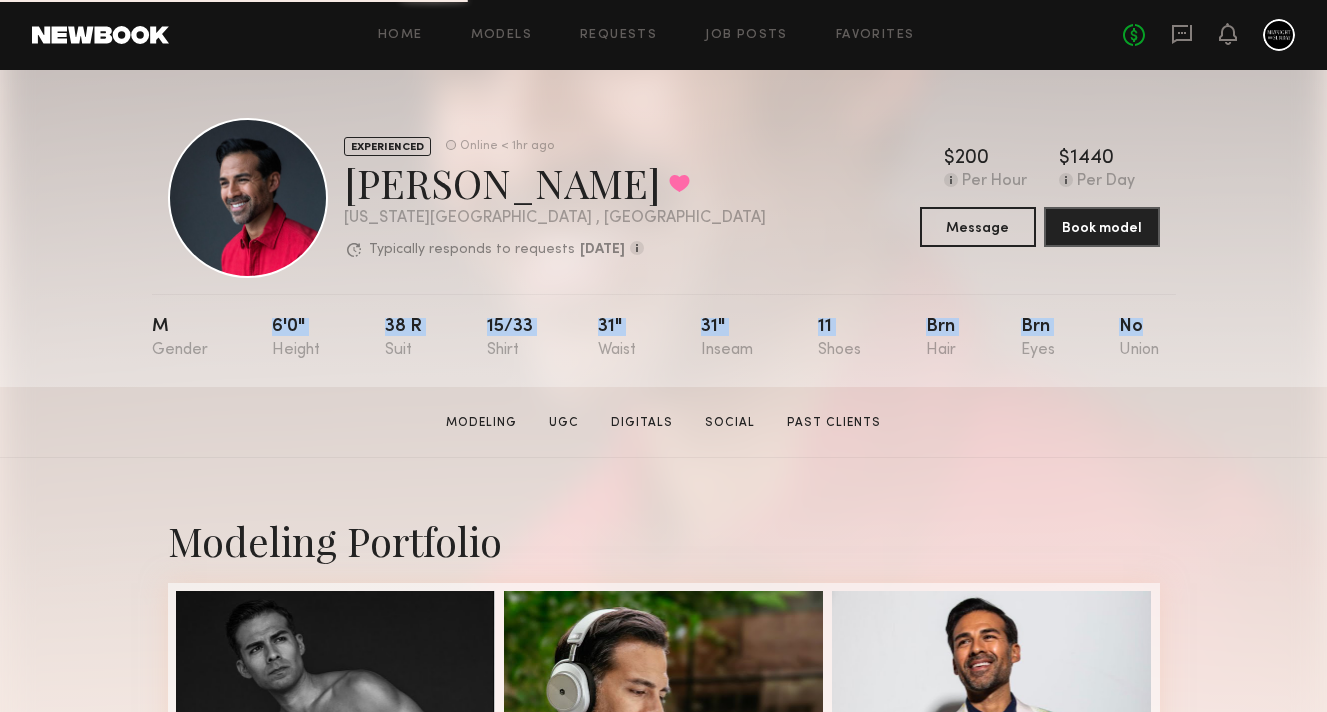 drag, startPoint x: 246, startPoint y: 332, endPoint x: 491, endPoint y: 398, distance: 253.73412 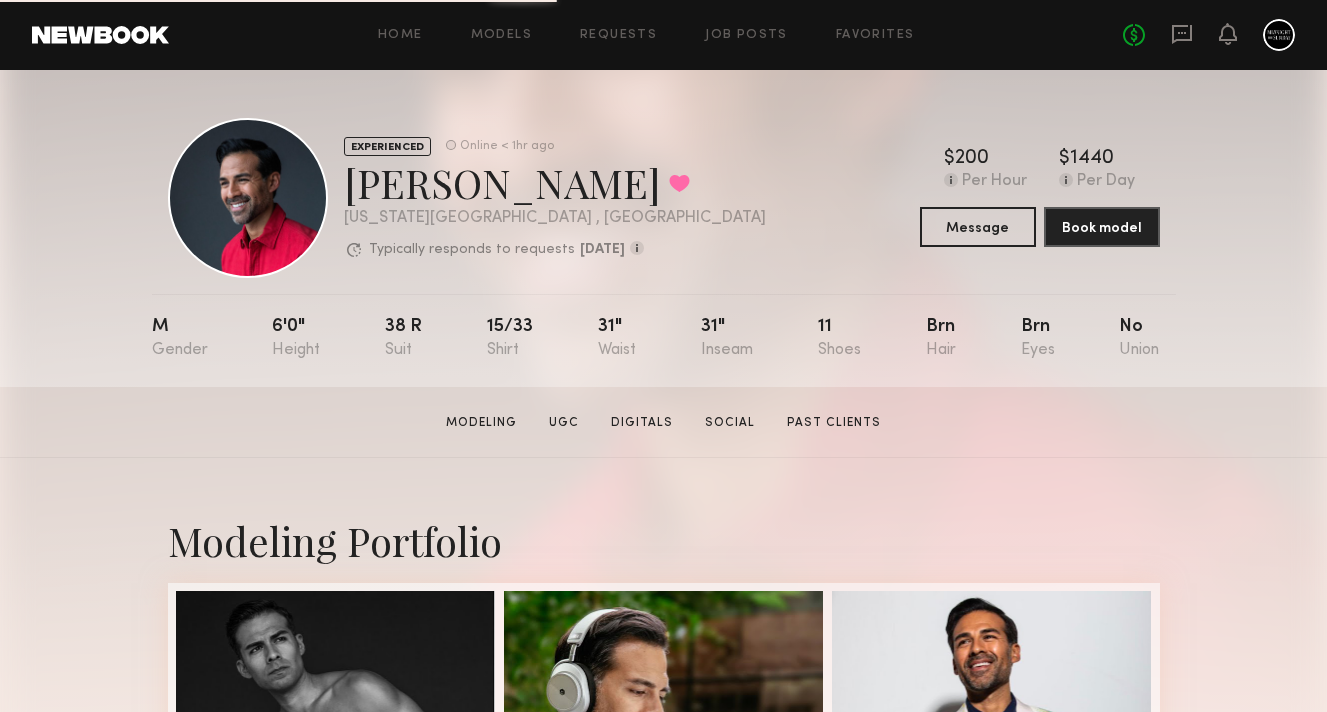 click on "M 6'0" 38 r 15/33 31" 31" 11 Brn Brn No" 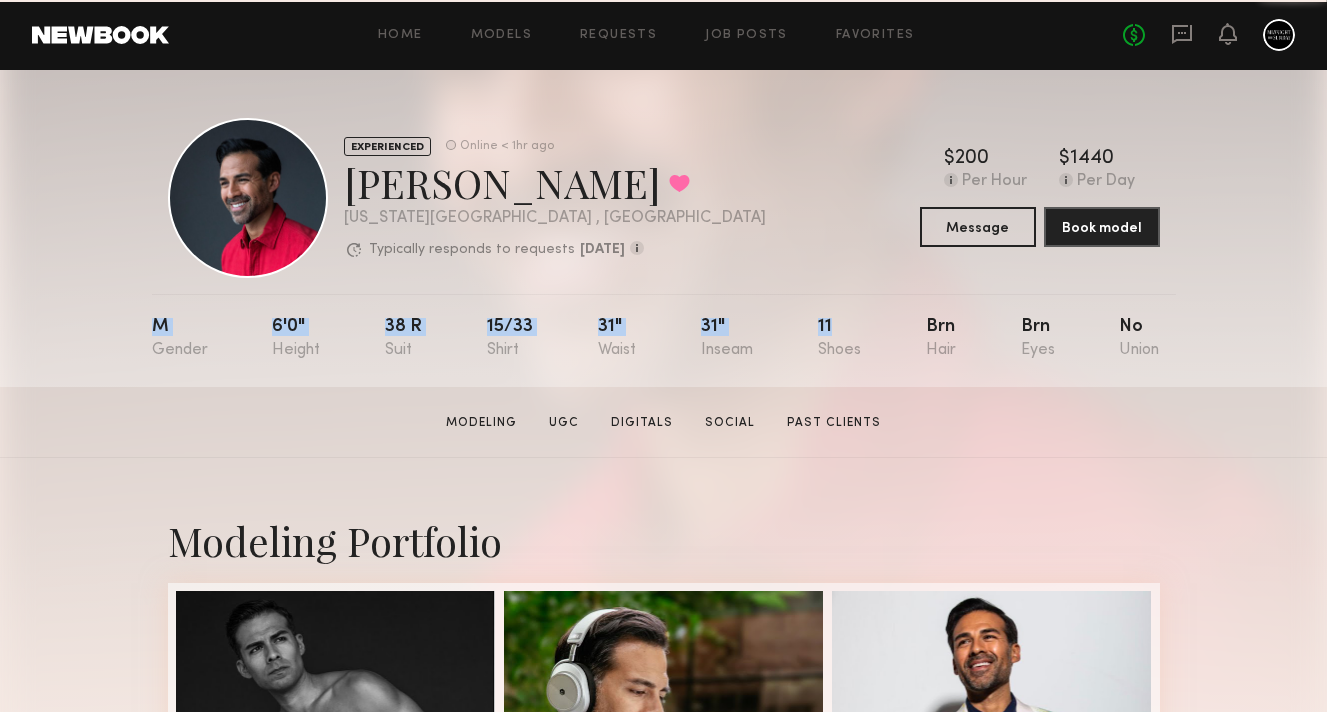 drag, startPoint x: 875, startPoint y: 321, endPoint x: 236, endPoint y: 308, distance: 639.1322 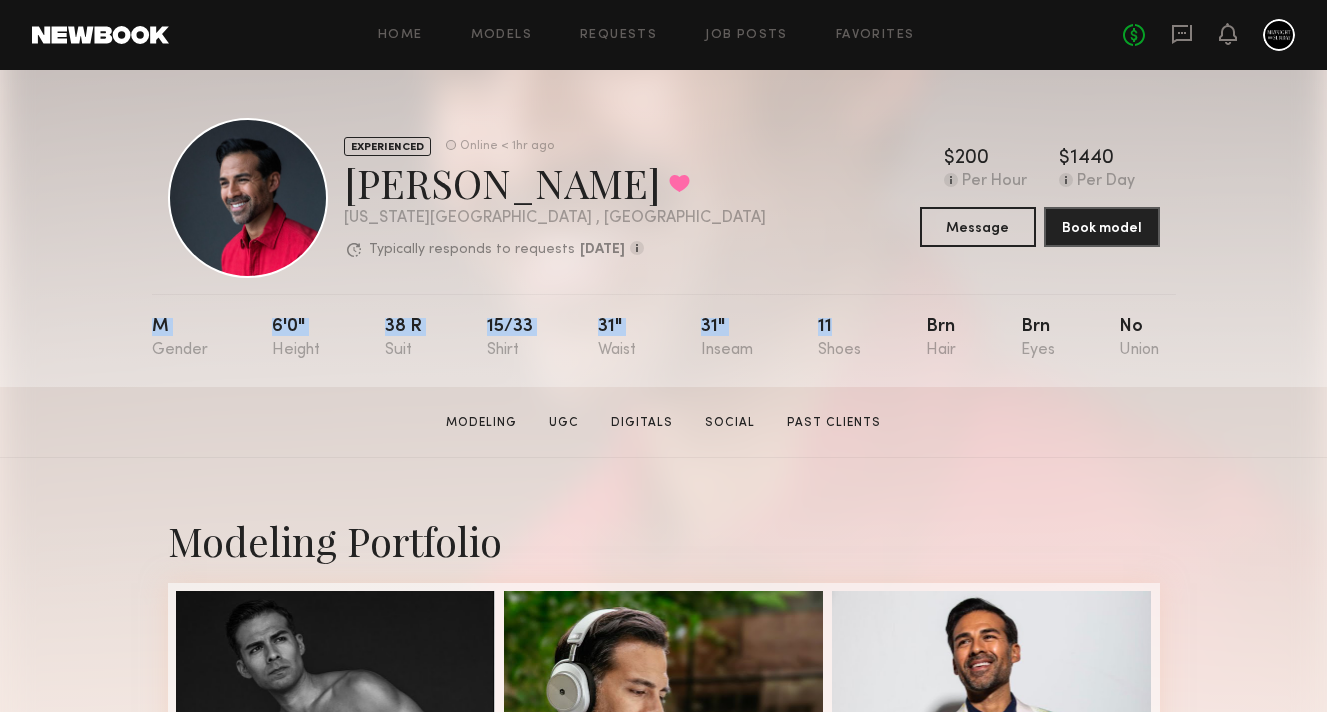 copy on "M 6'0" 38 r 15/33 31" 31" 11" 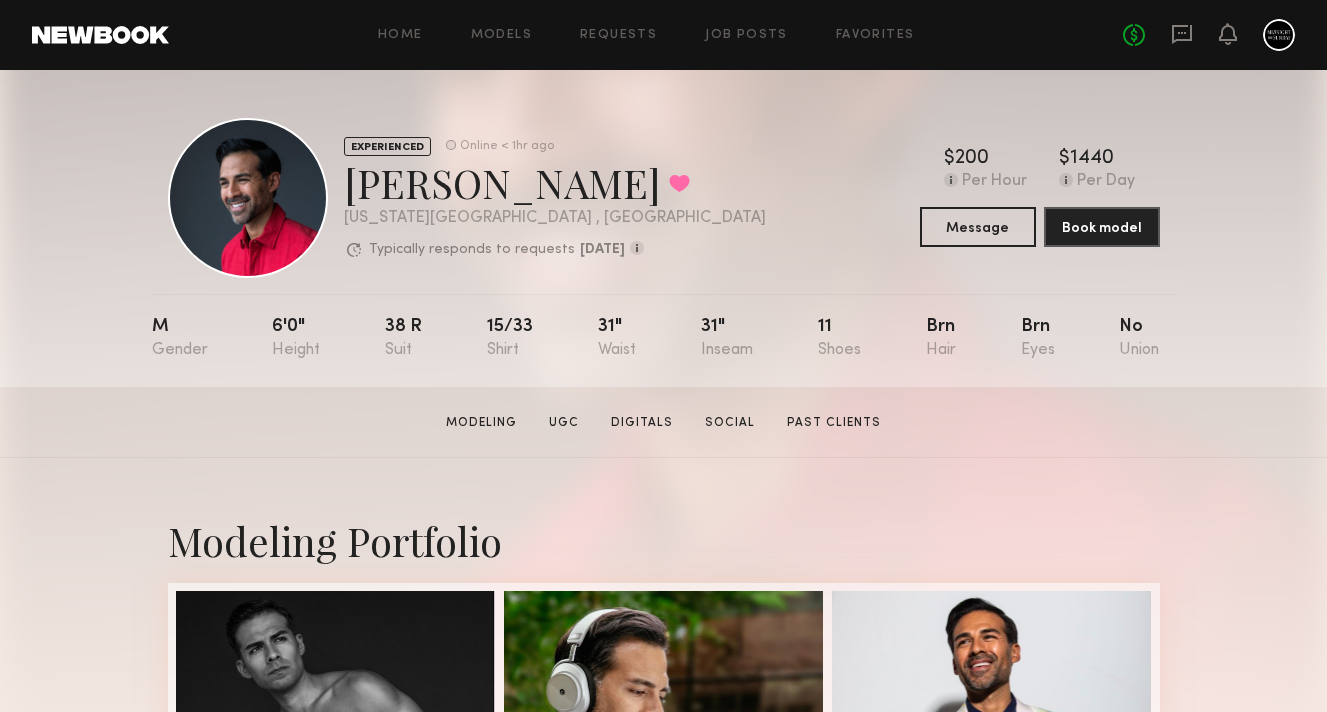 click on "Edward A.  Modeling   UGC   Digitals   Social   Past Clients   Message   Book Model" 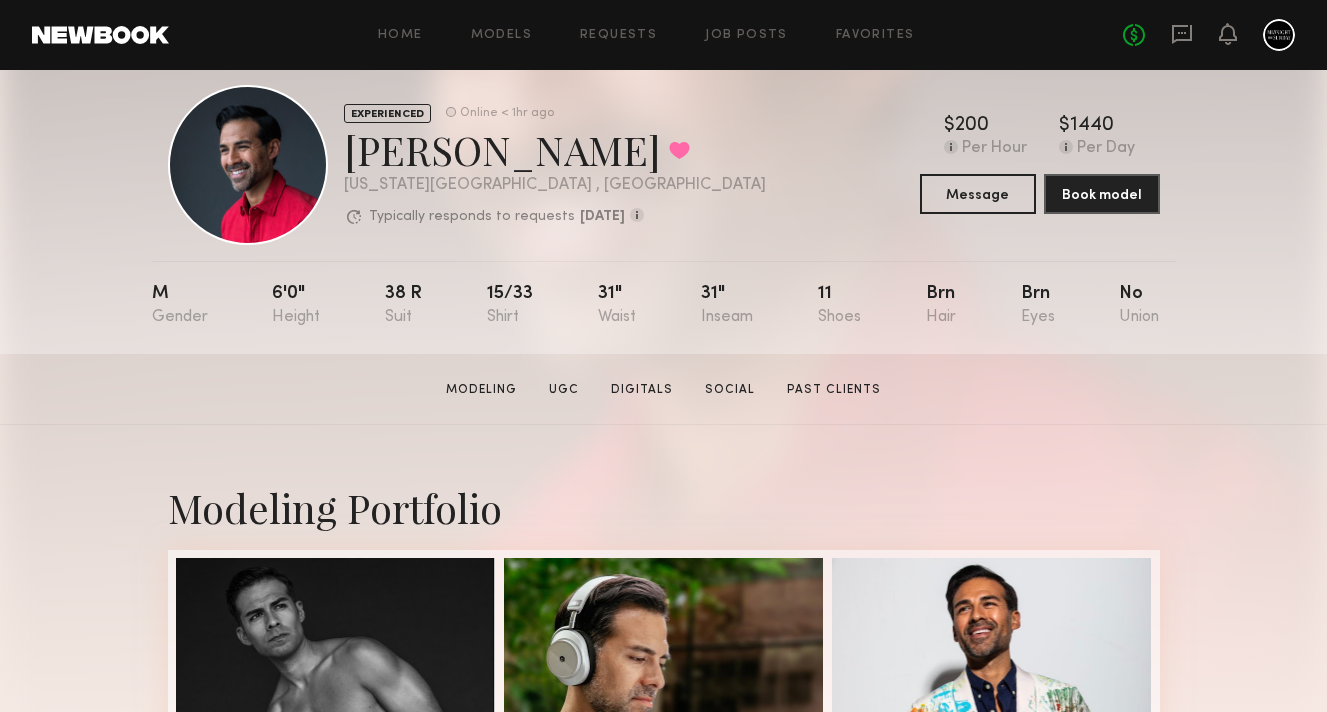 scroll, scrollTop: 45, scrollLeft: 0, axis: vertical 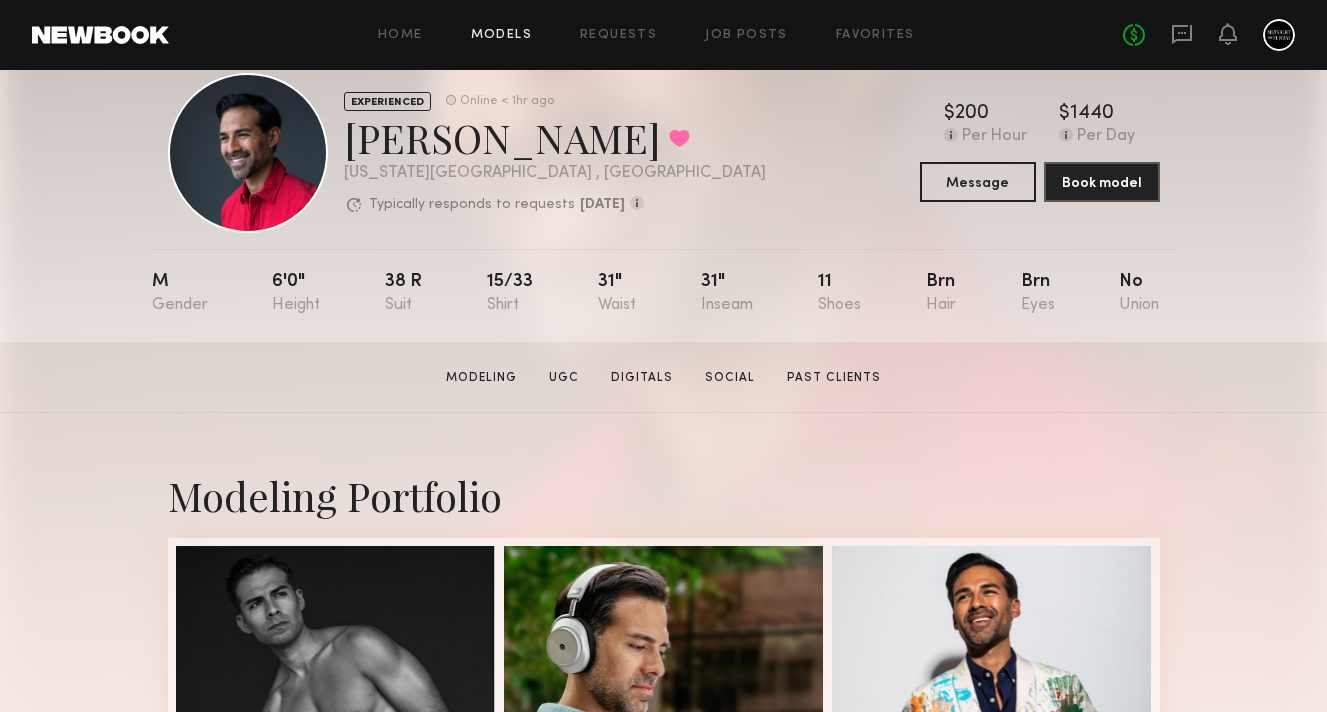 click on "Models" 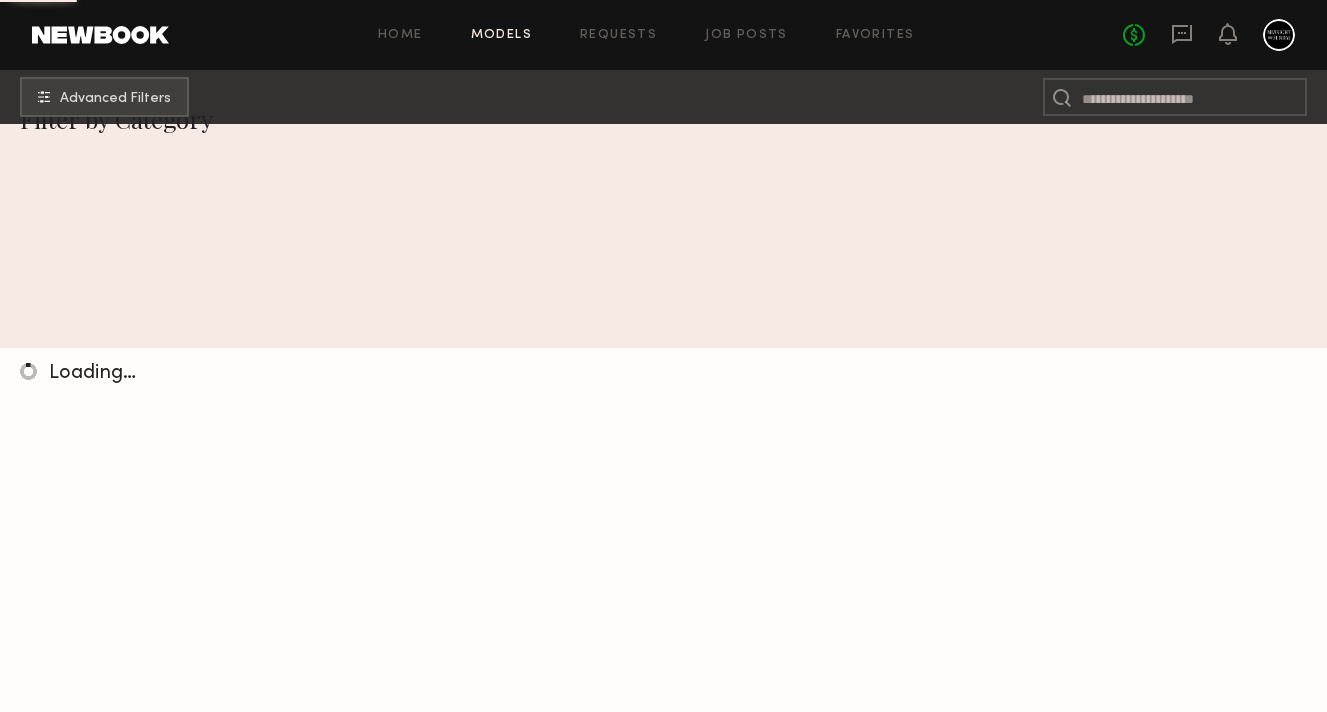 scroll, scrollTop: 0, scrollLeft: 0, axis: both 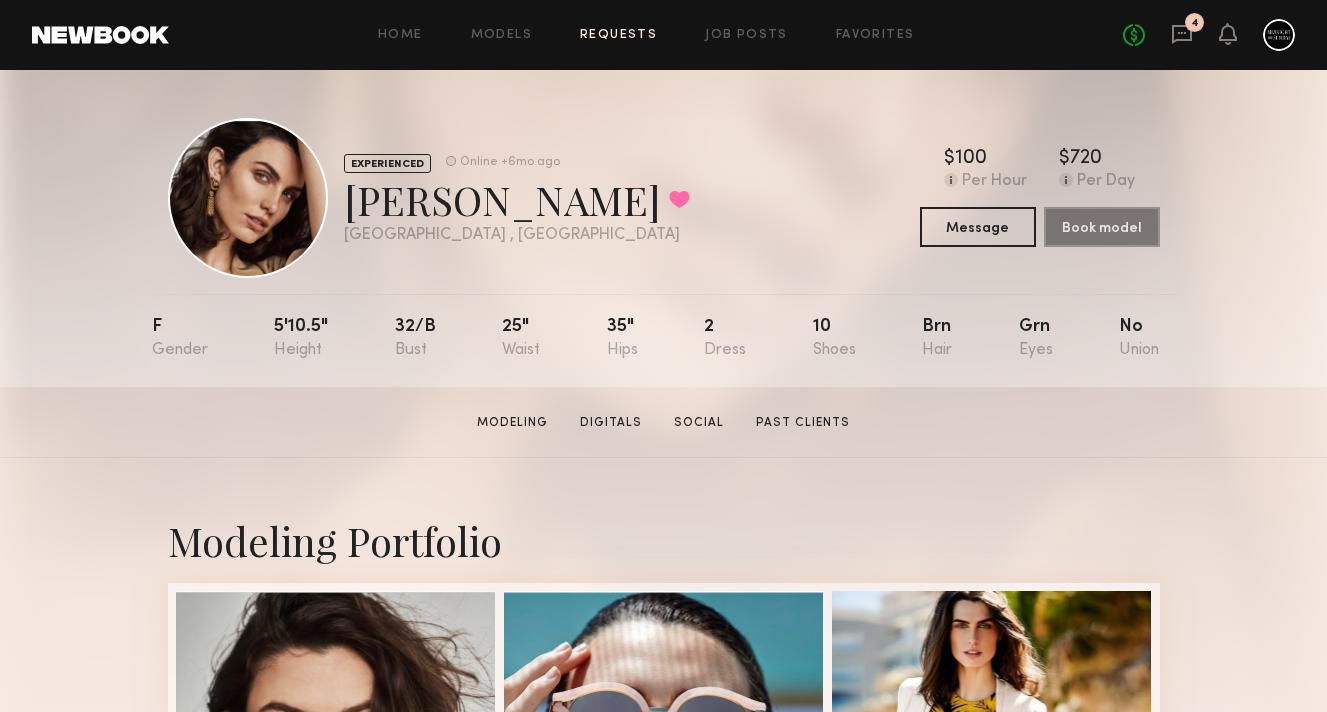 click on "Requests" 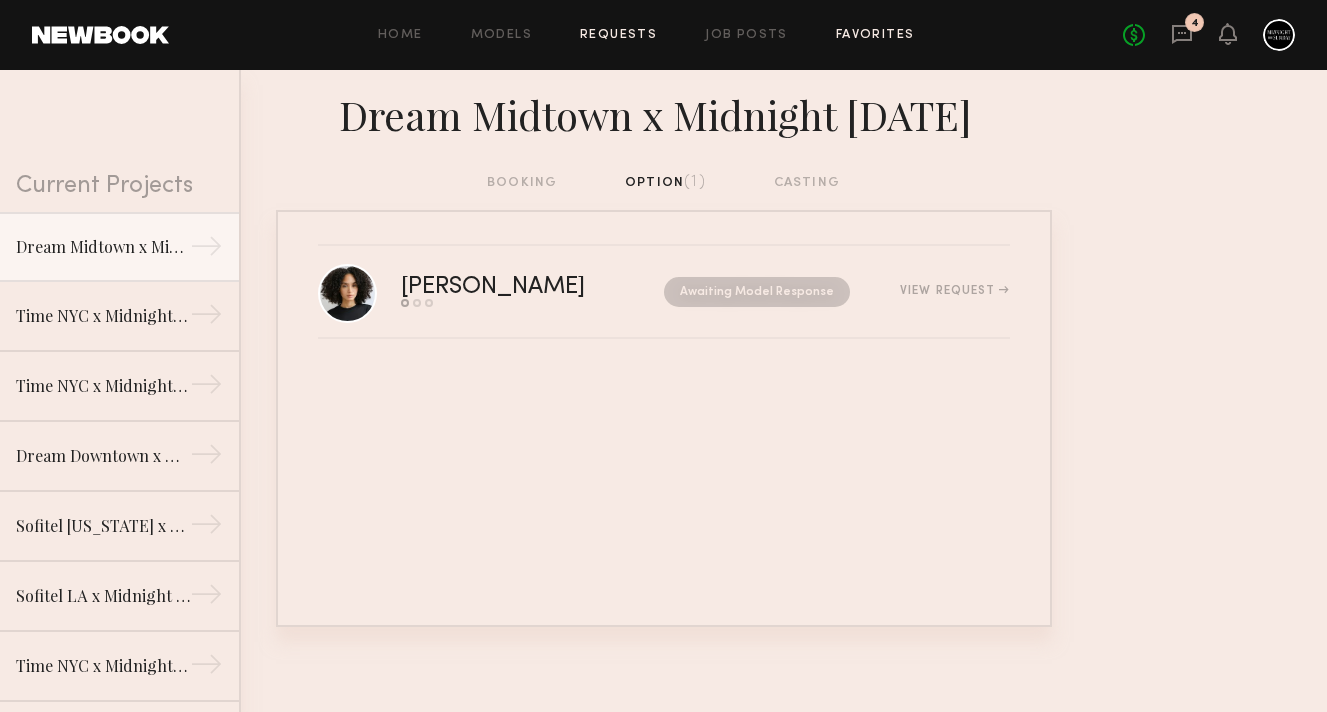 click on "Favorites" 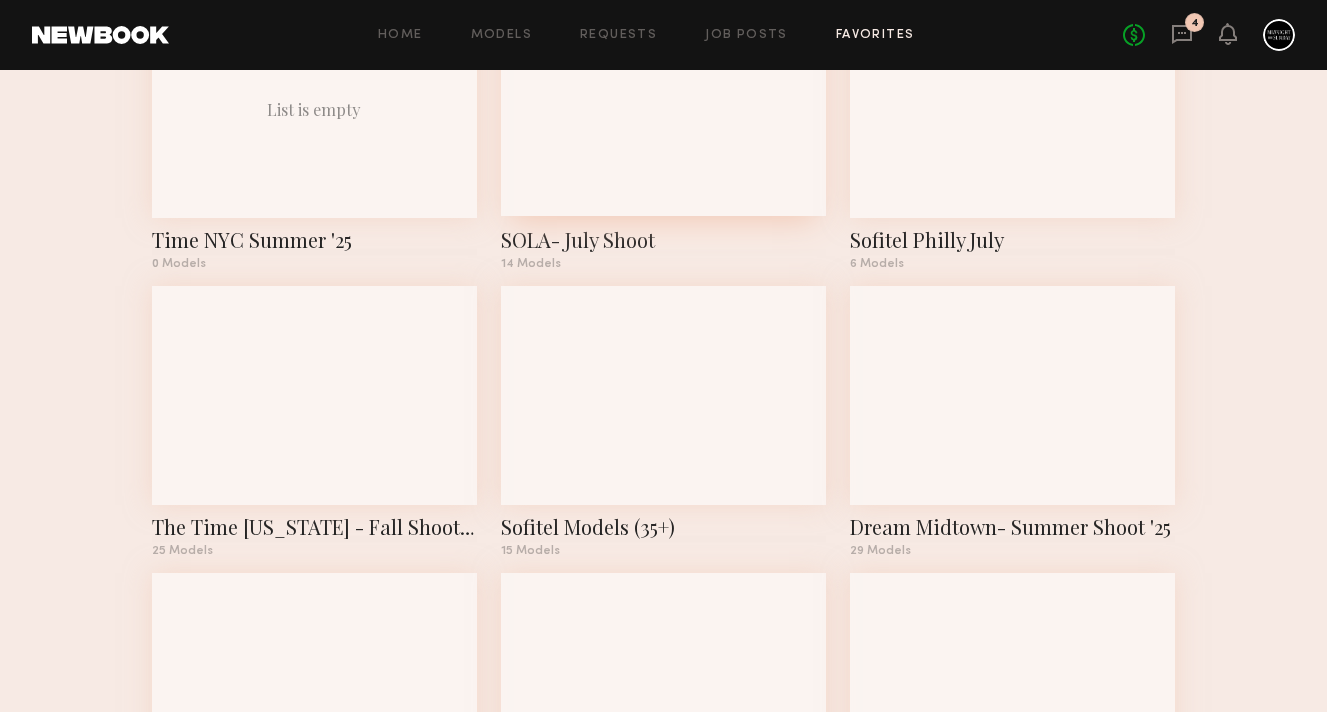 scroll, scrollTop: 476, scrollLeft: 0, axis: vertical 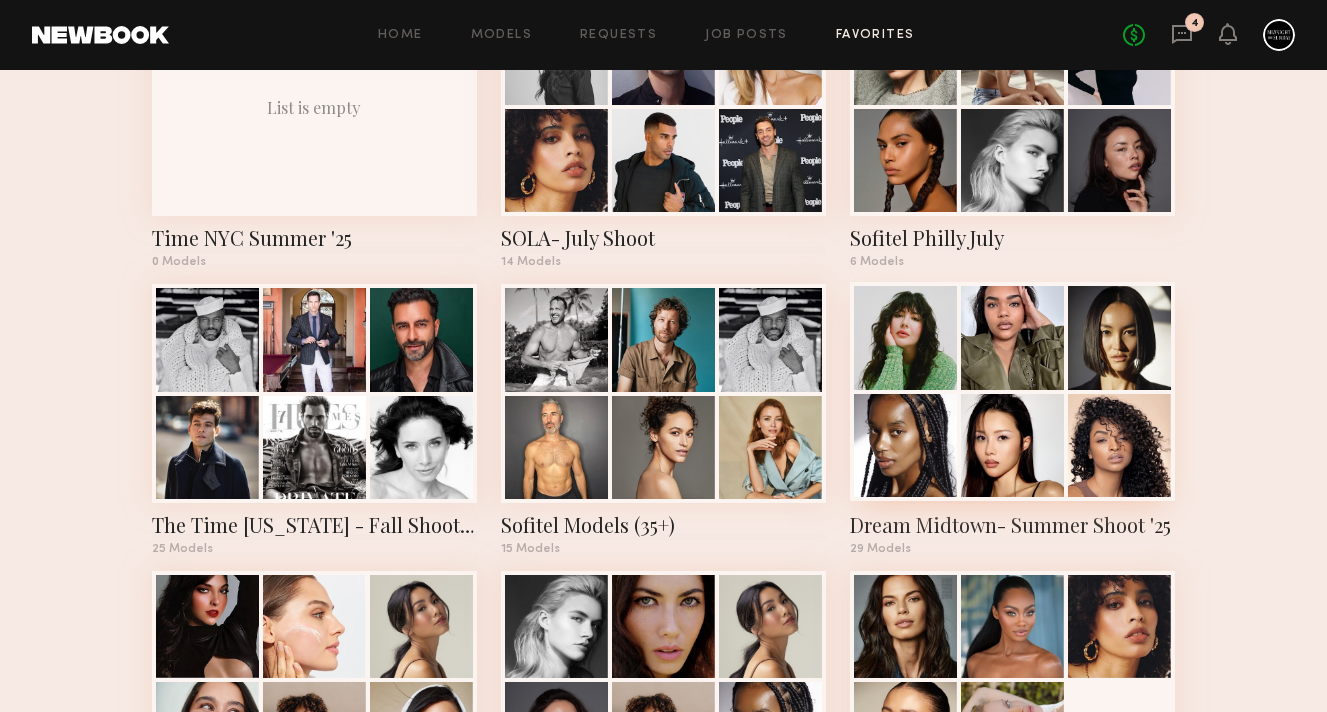 click 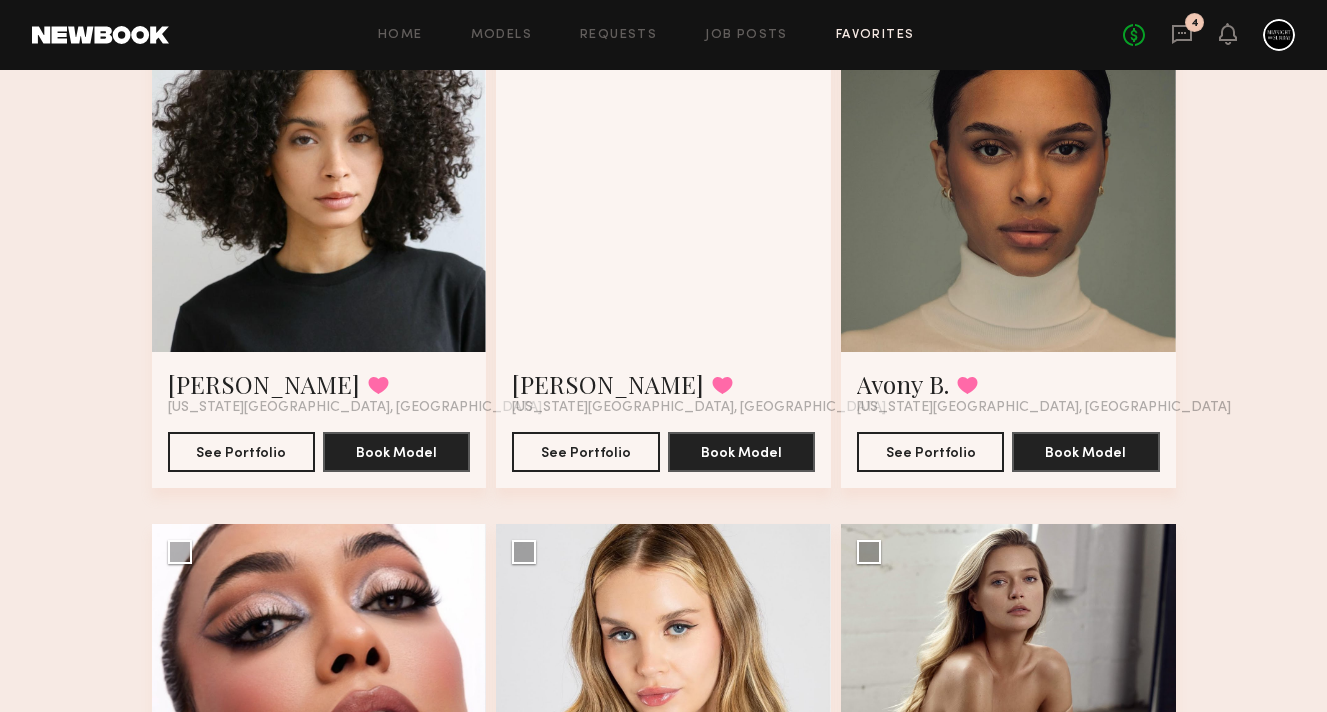 scroll, scrollTop: 2286, scrollLeft: 0, axis: vertical 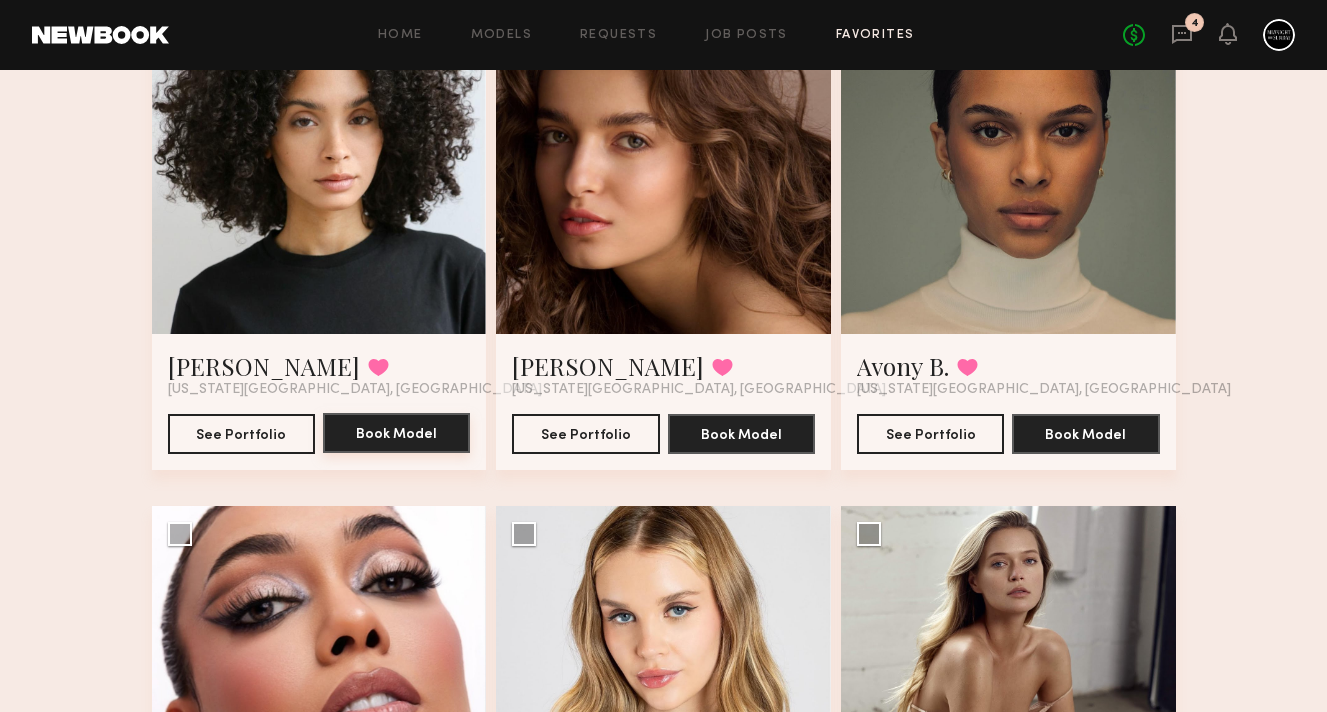click on "Book Model" 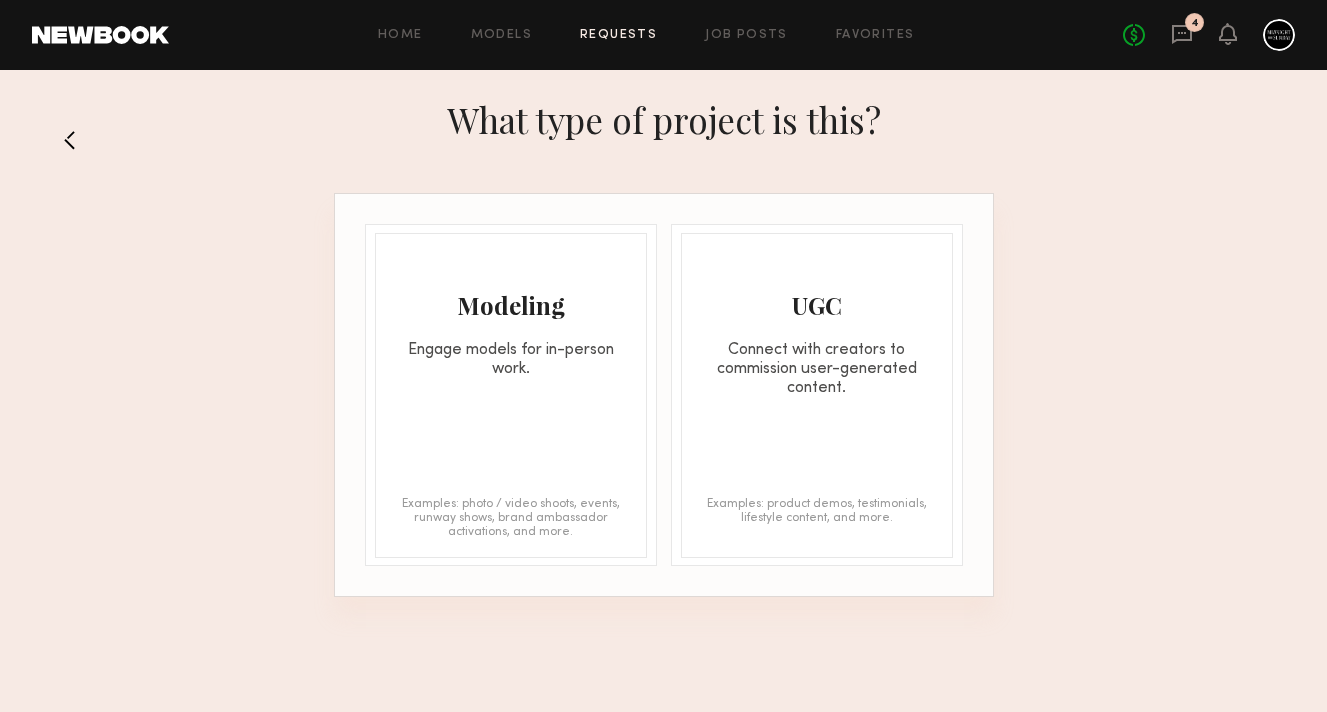 click on "Modeling Engage models for in-person work. Examples: photo / video shoots, events, runway shows, brand ambassador activations, and more." 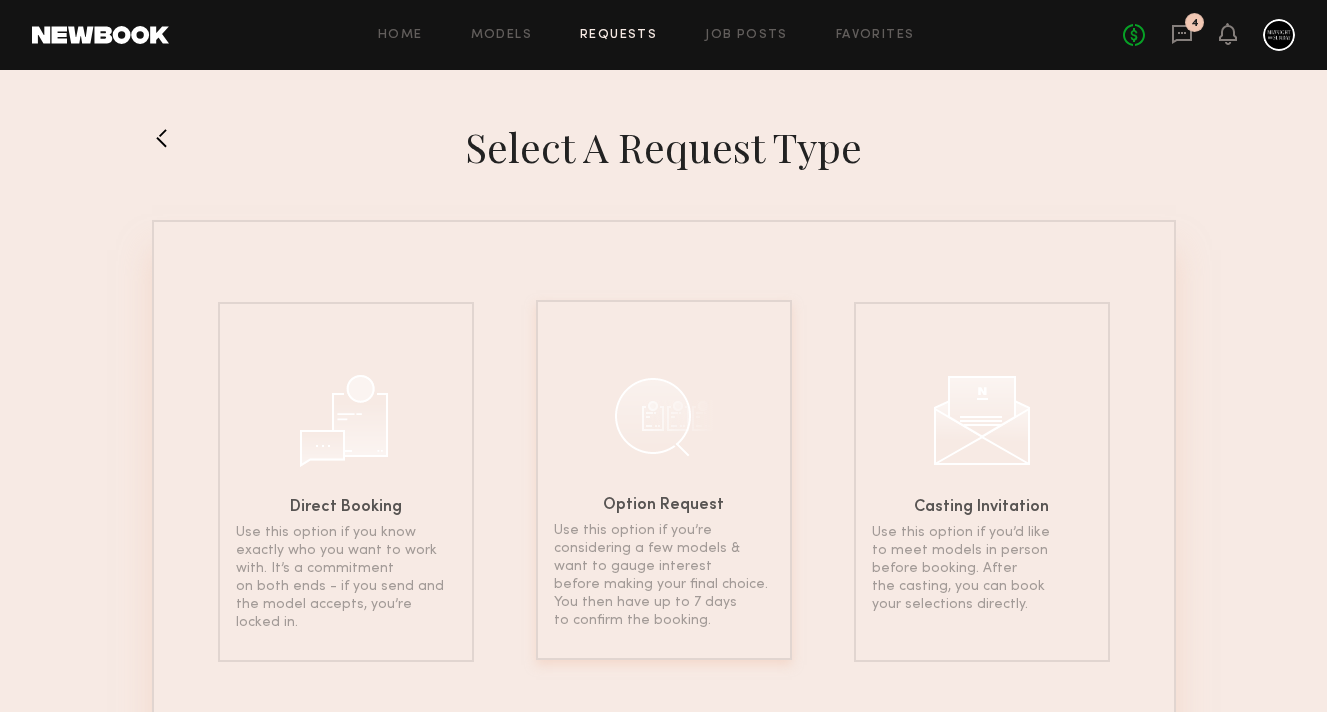 click 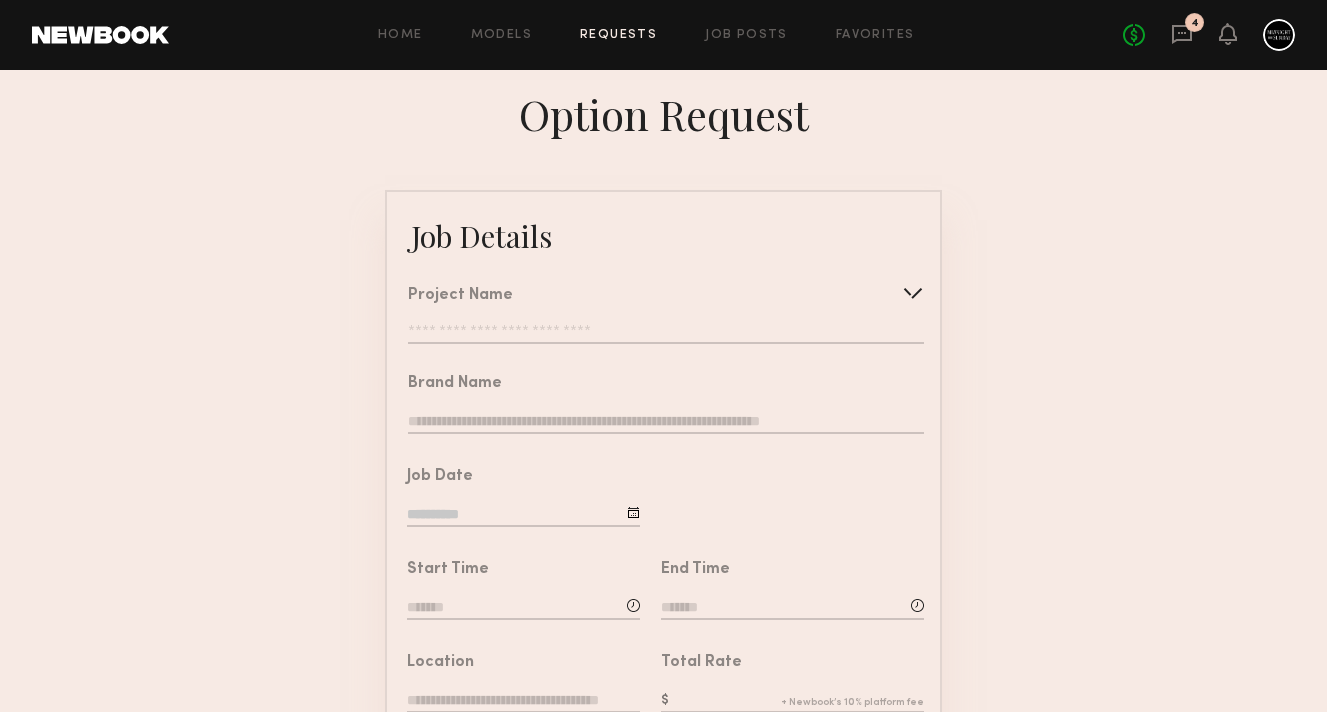 click 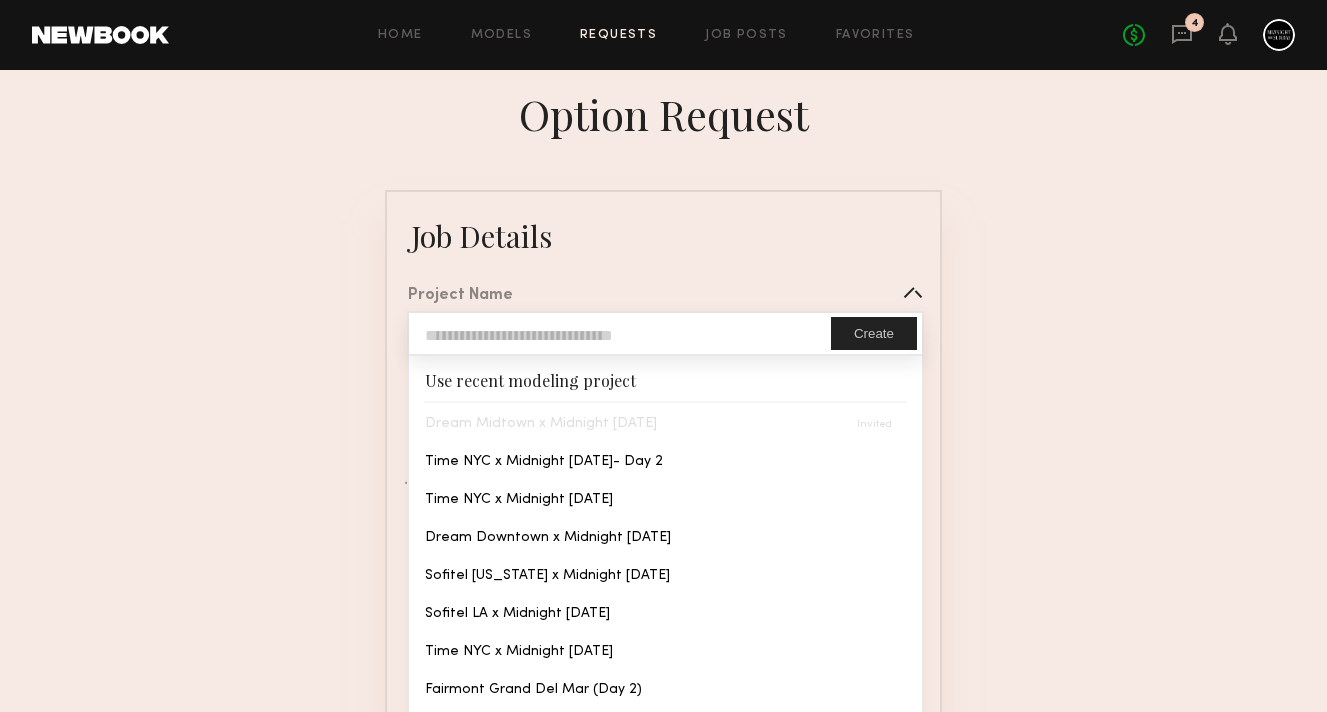click 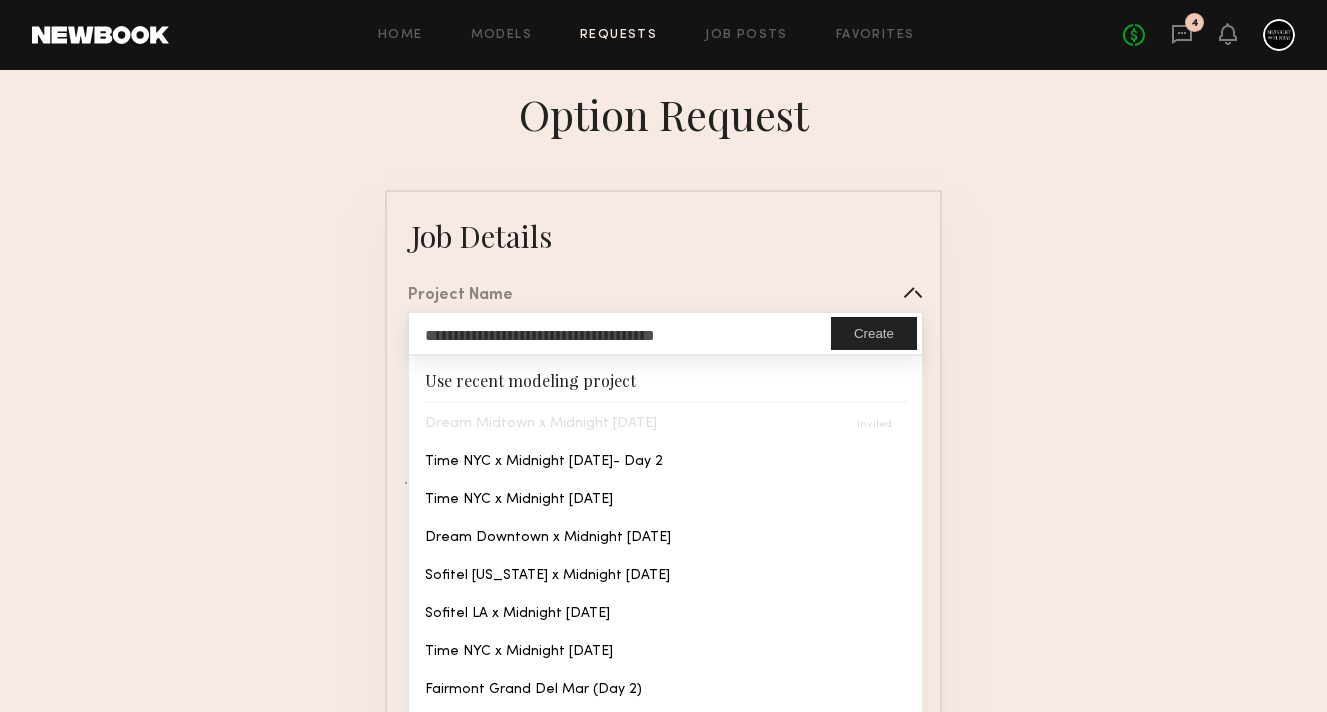 type on "**********" 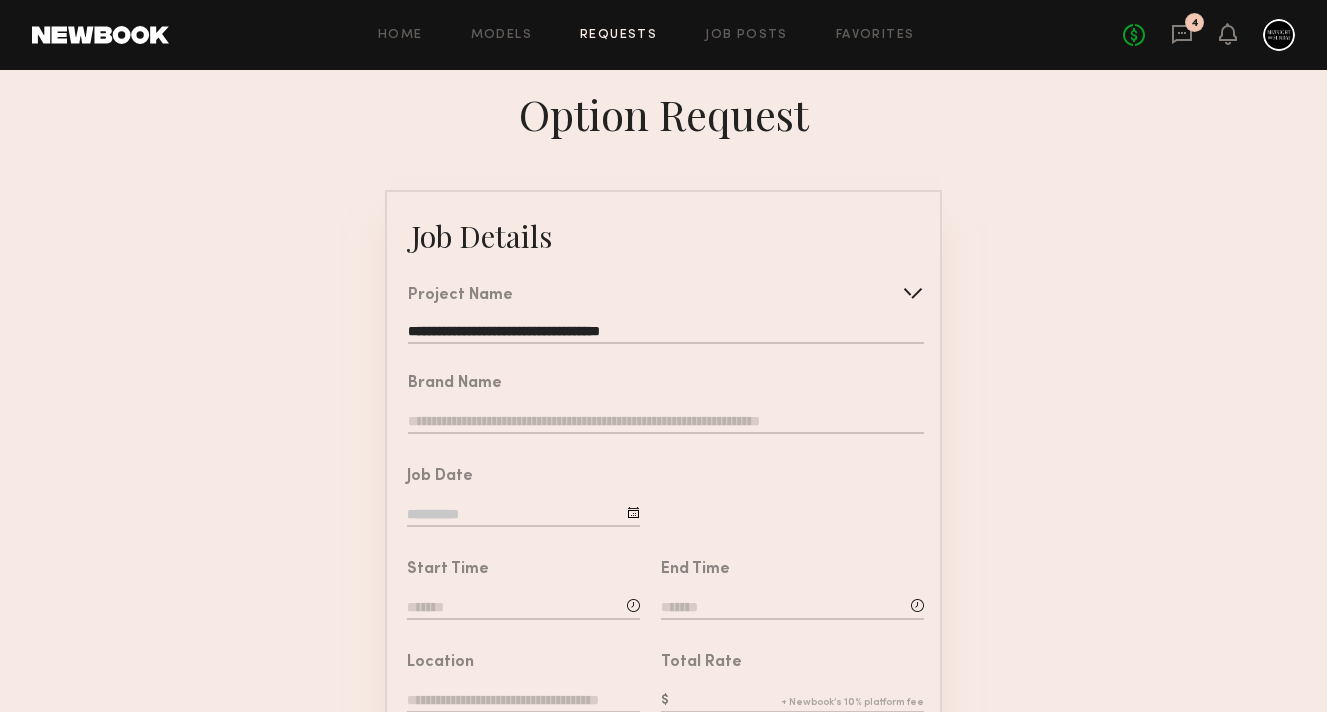 click 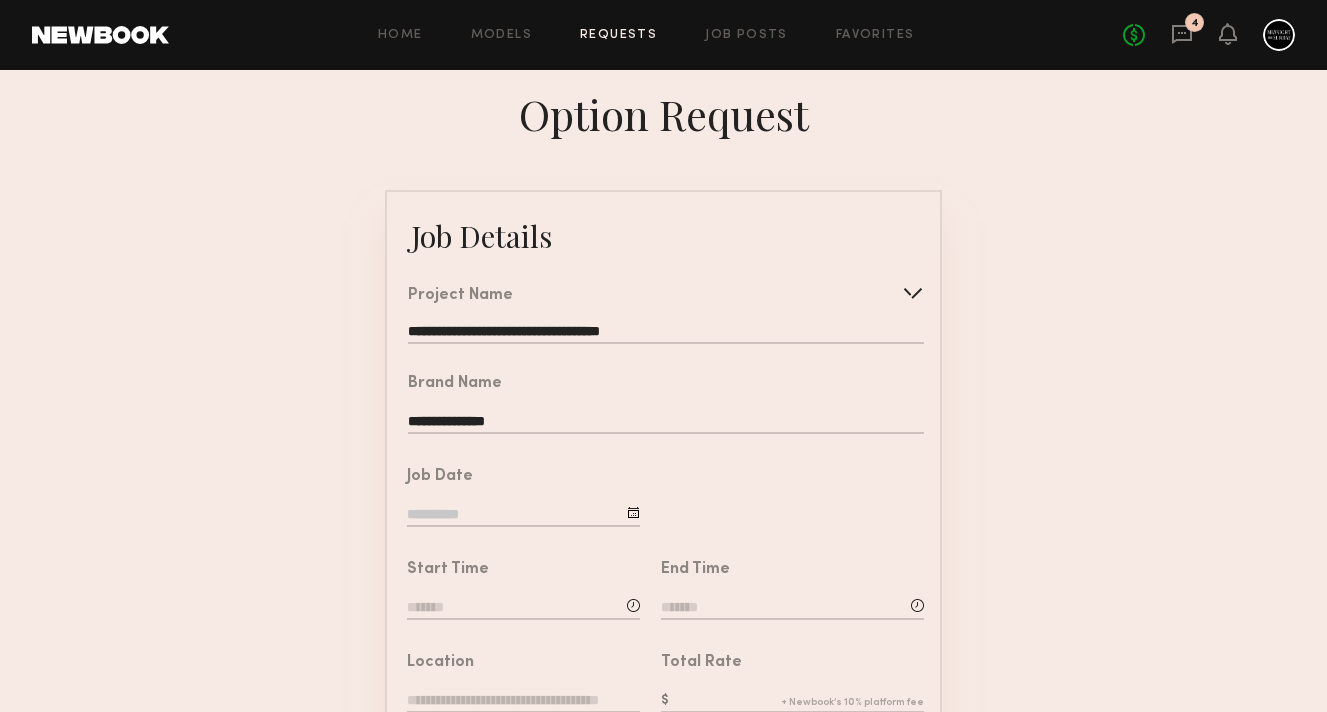 type on "**********" 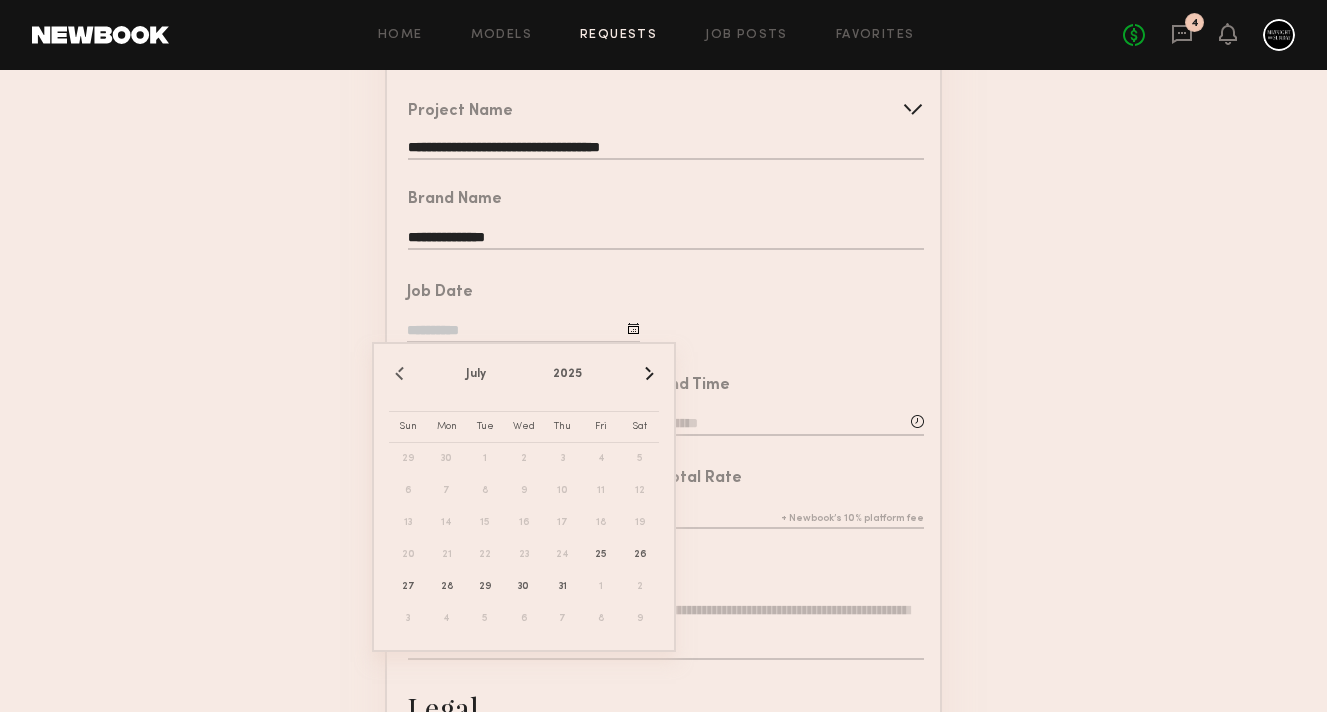 scroll, scrollTop: 184, scrollLeft: 0, axis: vertical 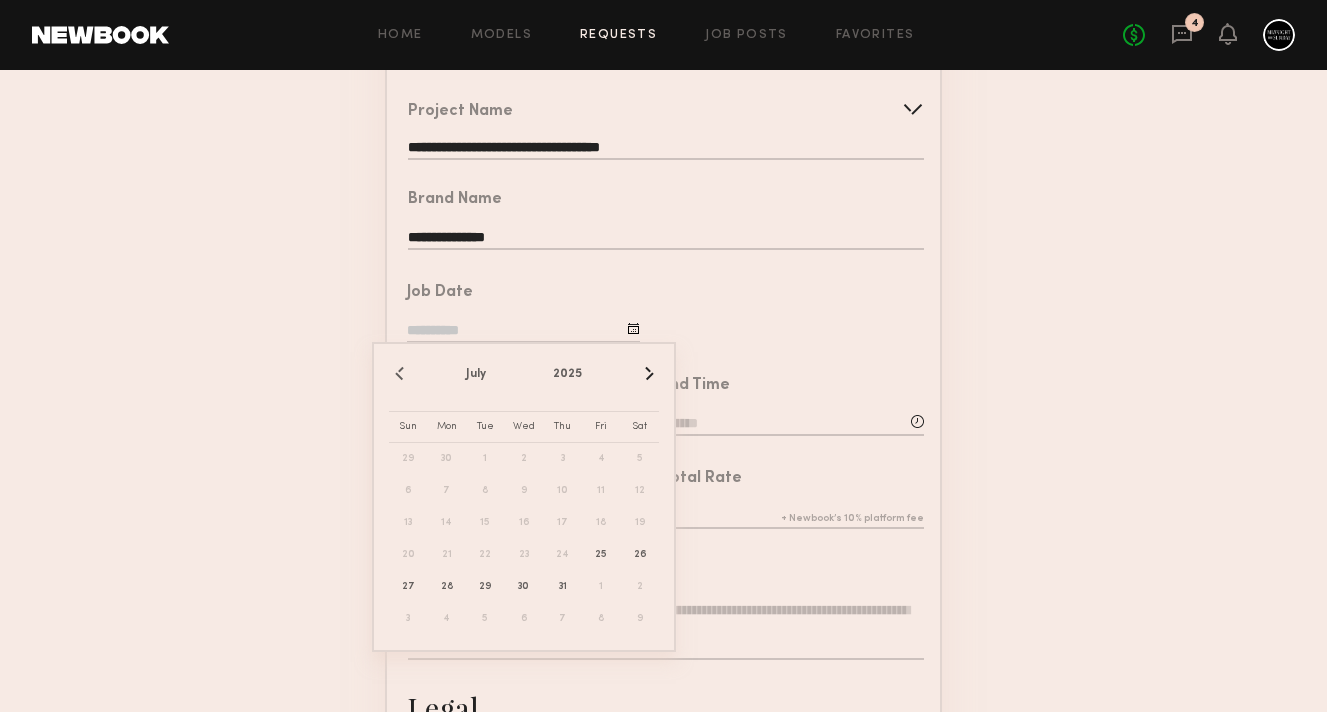 click on "›" 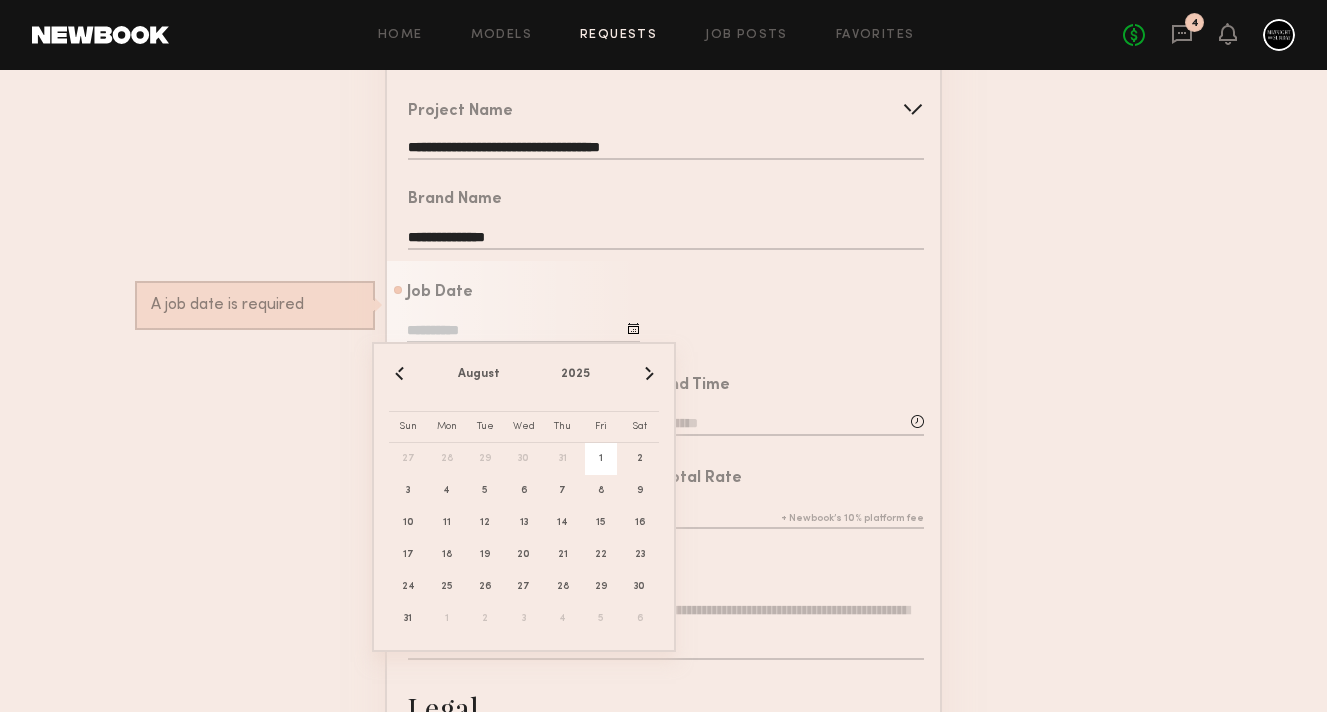 click on "1" 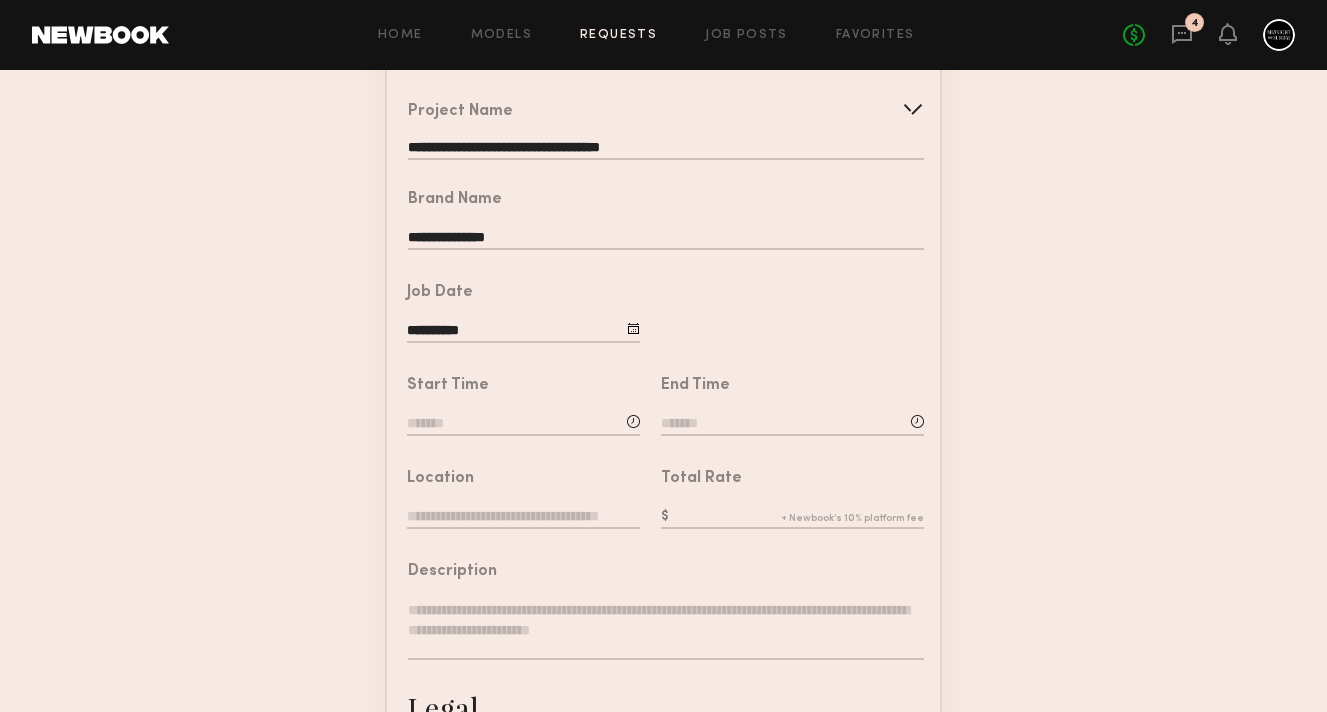 click 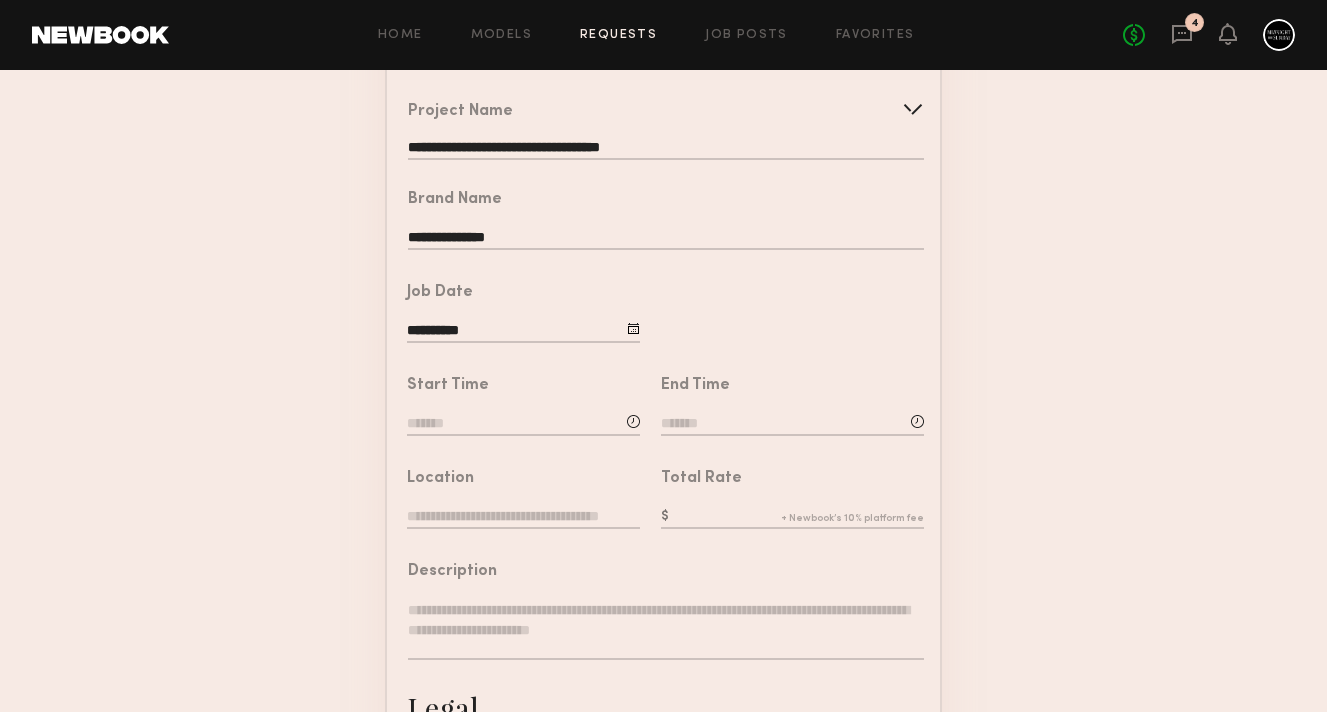 paste on "**********" 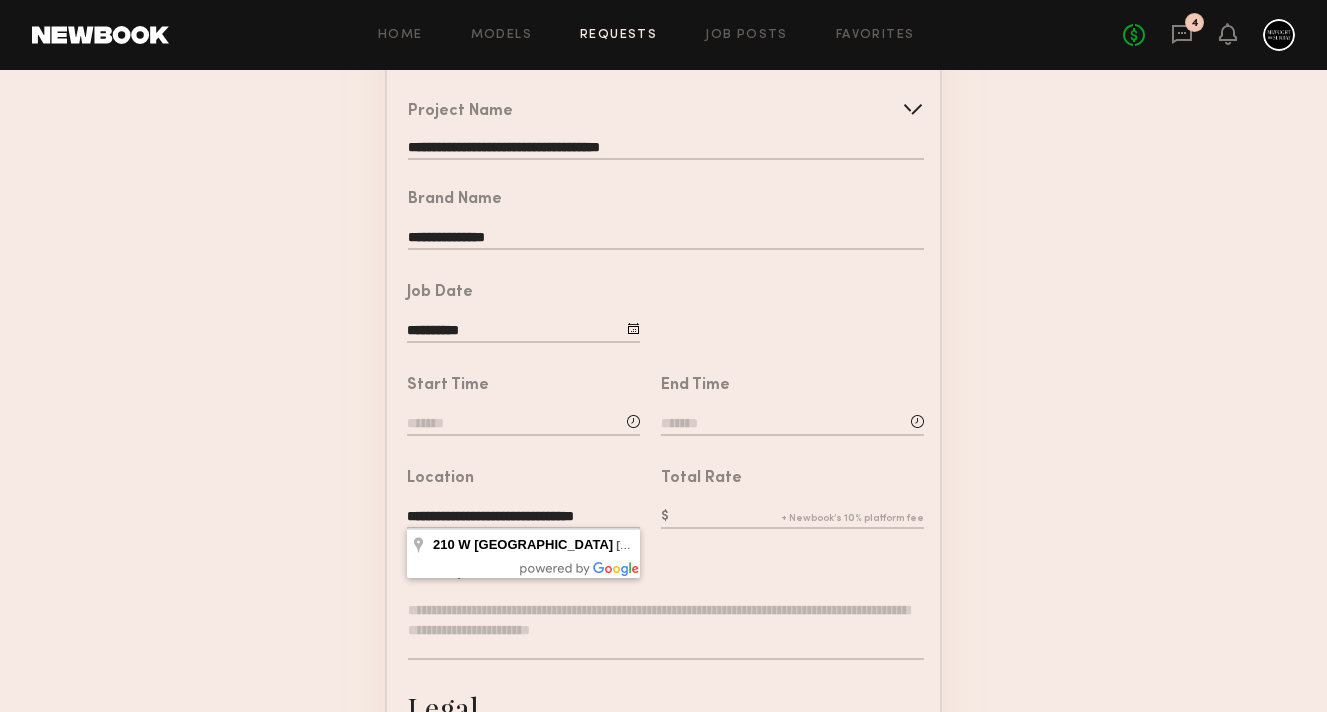 type on "**********" 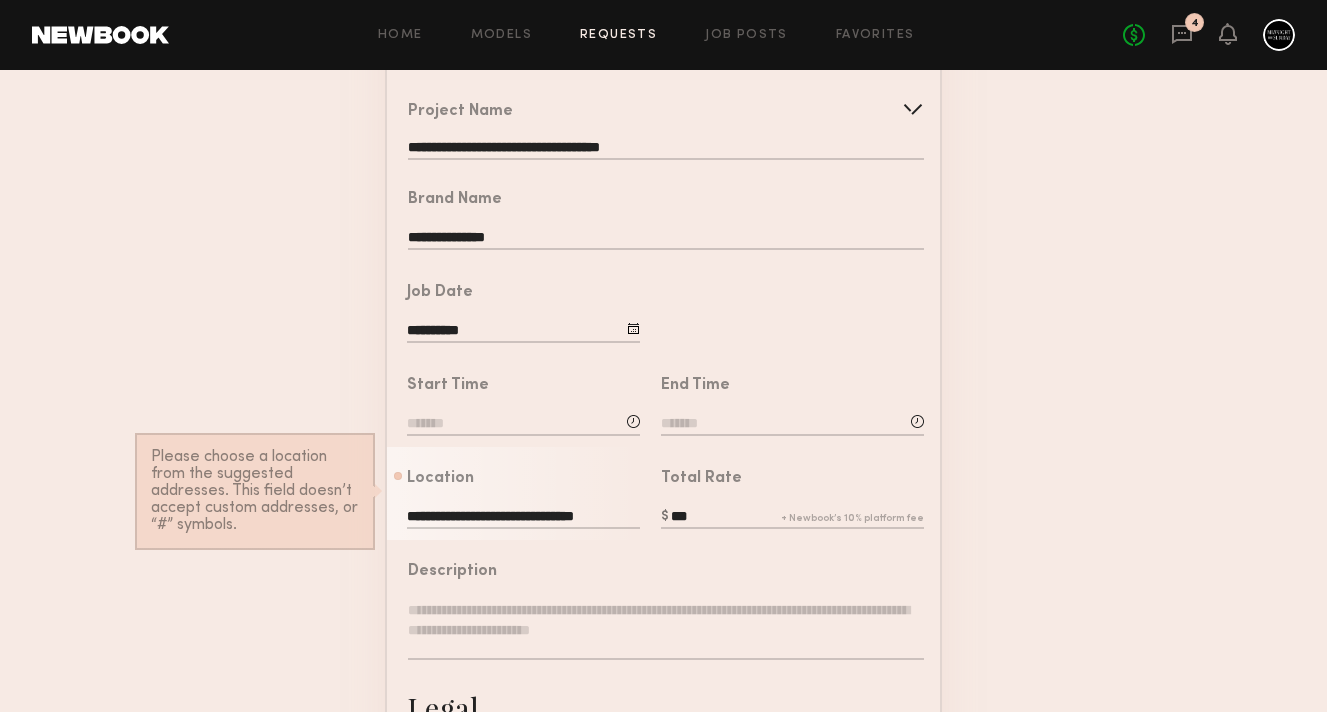 type on "***" 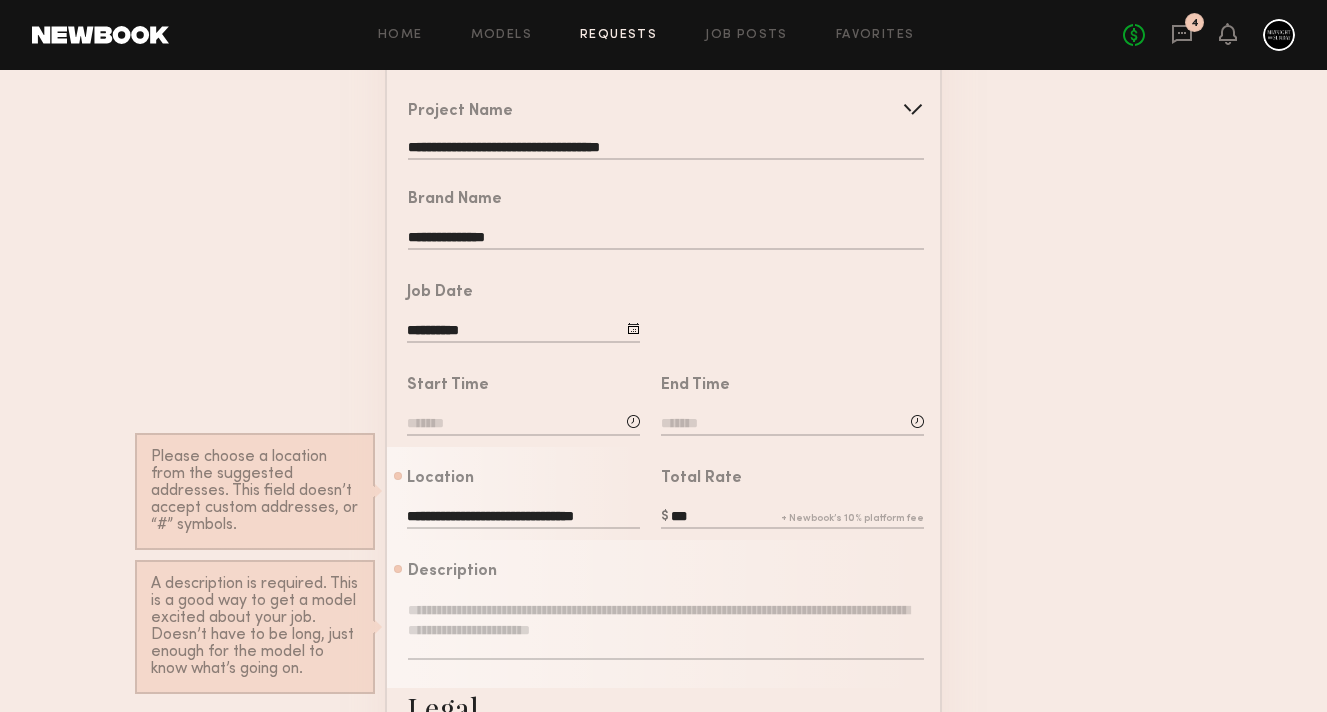 paste on "**********" 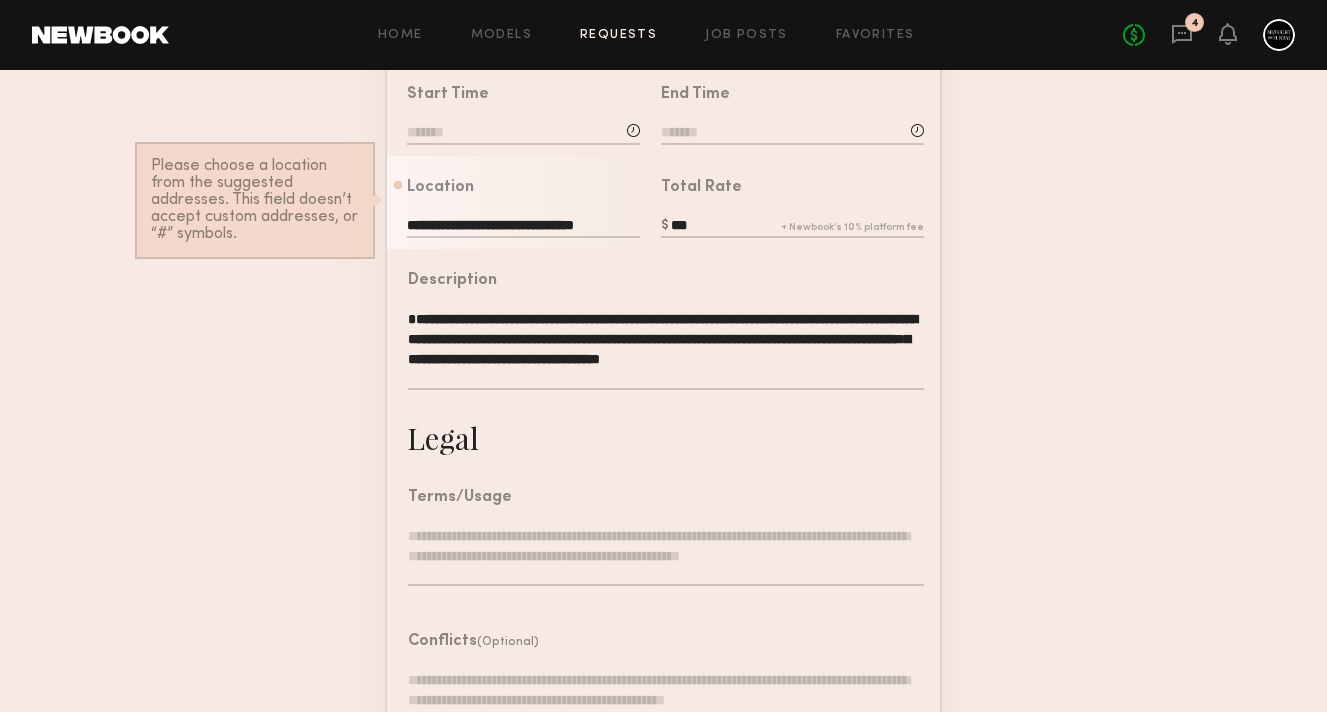 scroll, scrollTop: 491, scrollLeft: 0, axis: vertical 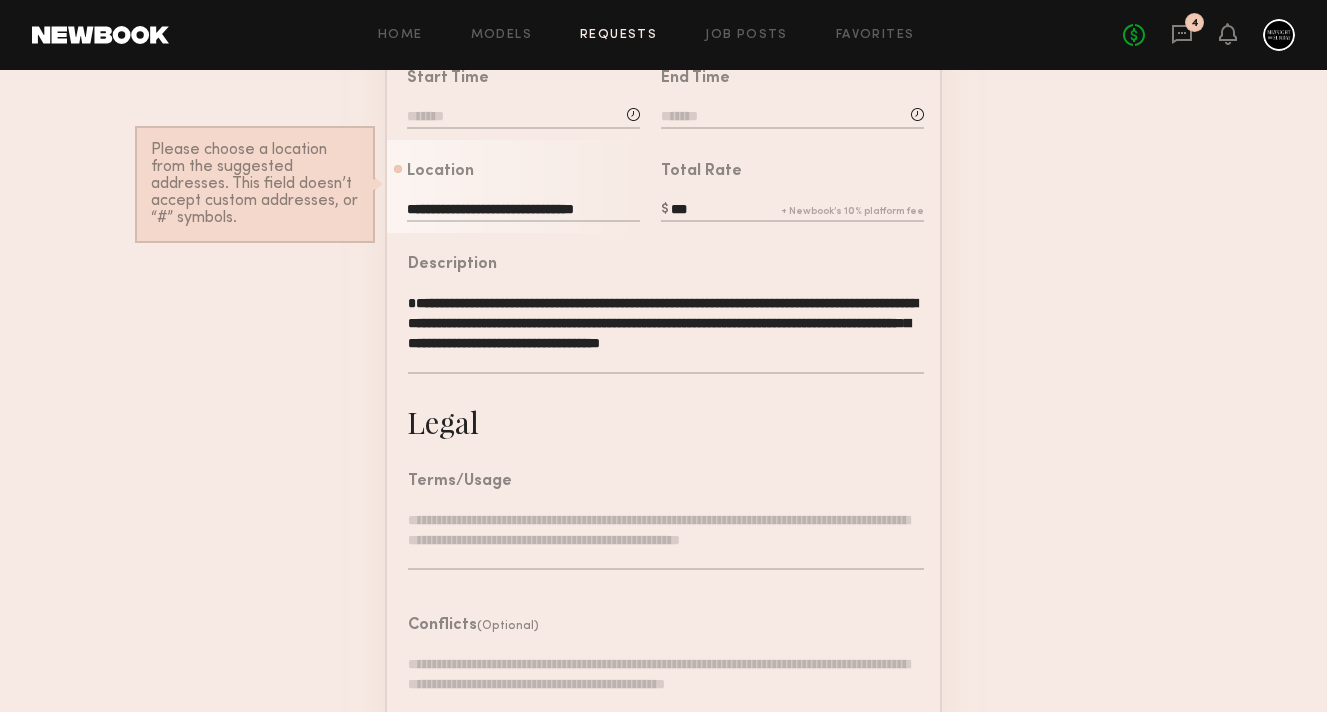 type on "**********" 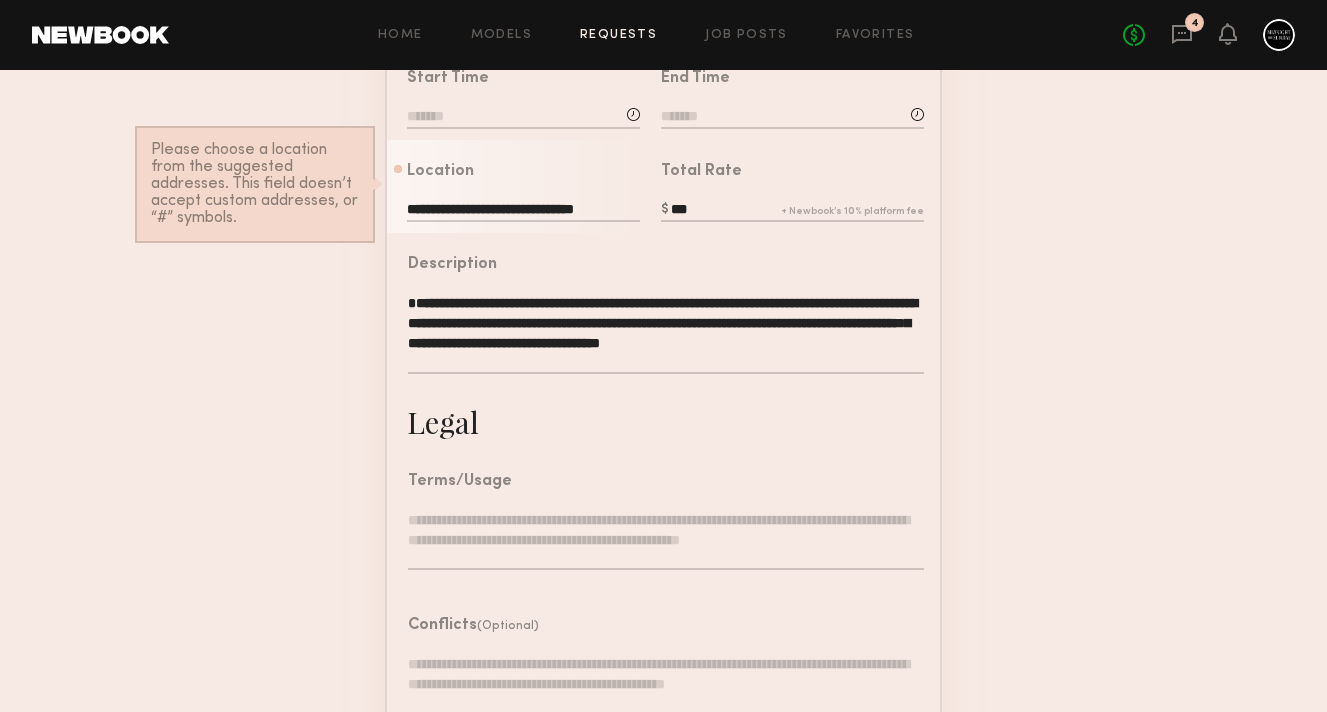 type on "*" 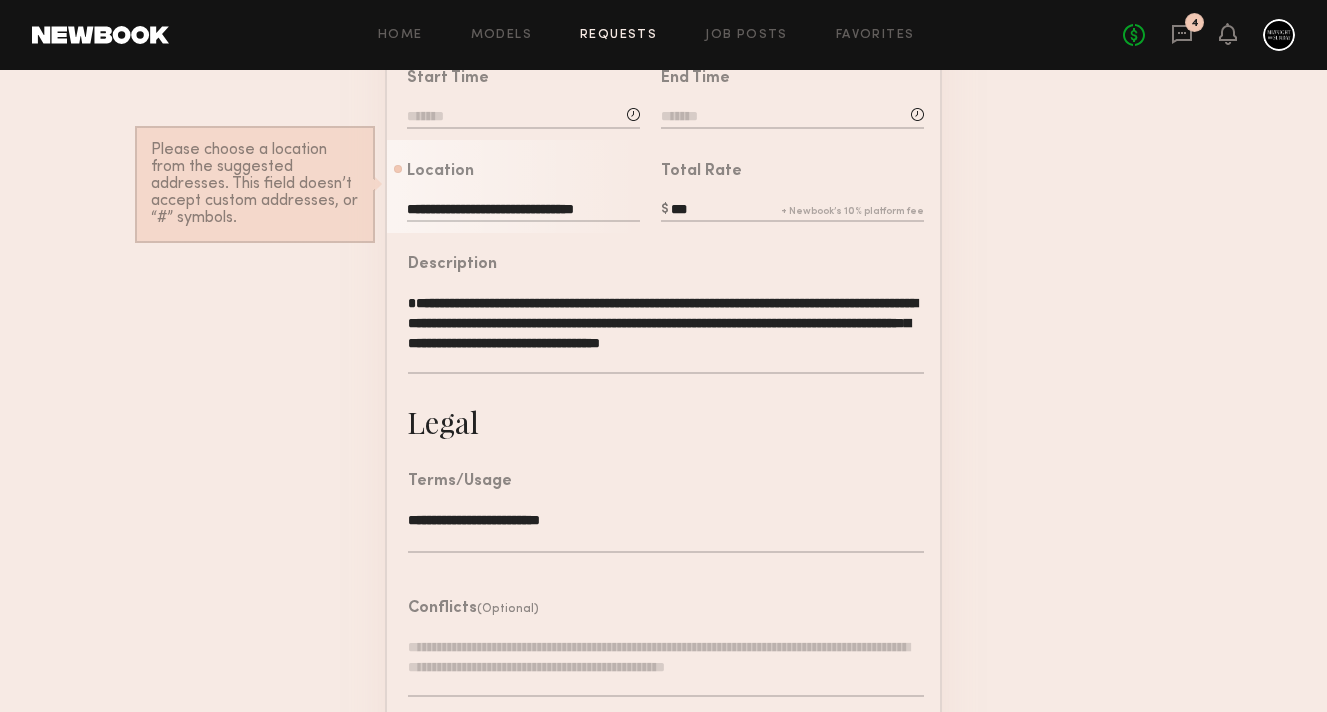 type on "**********" 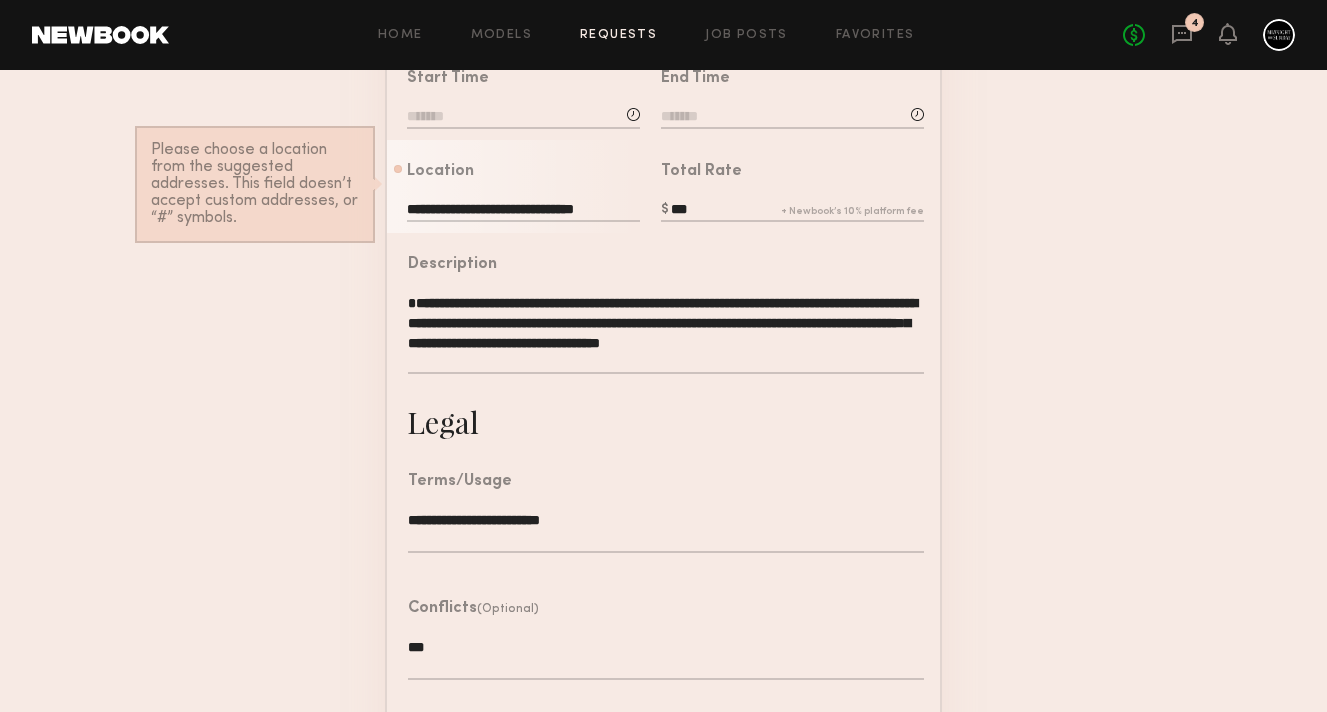 click on "***" 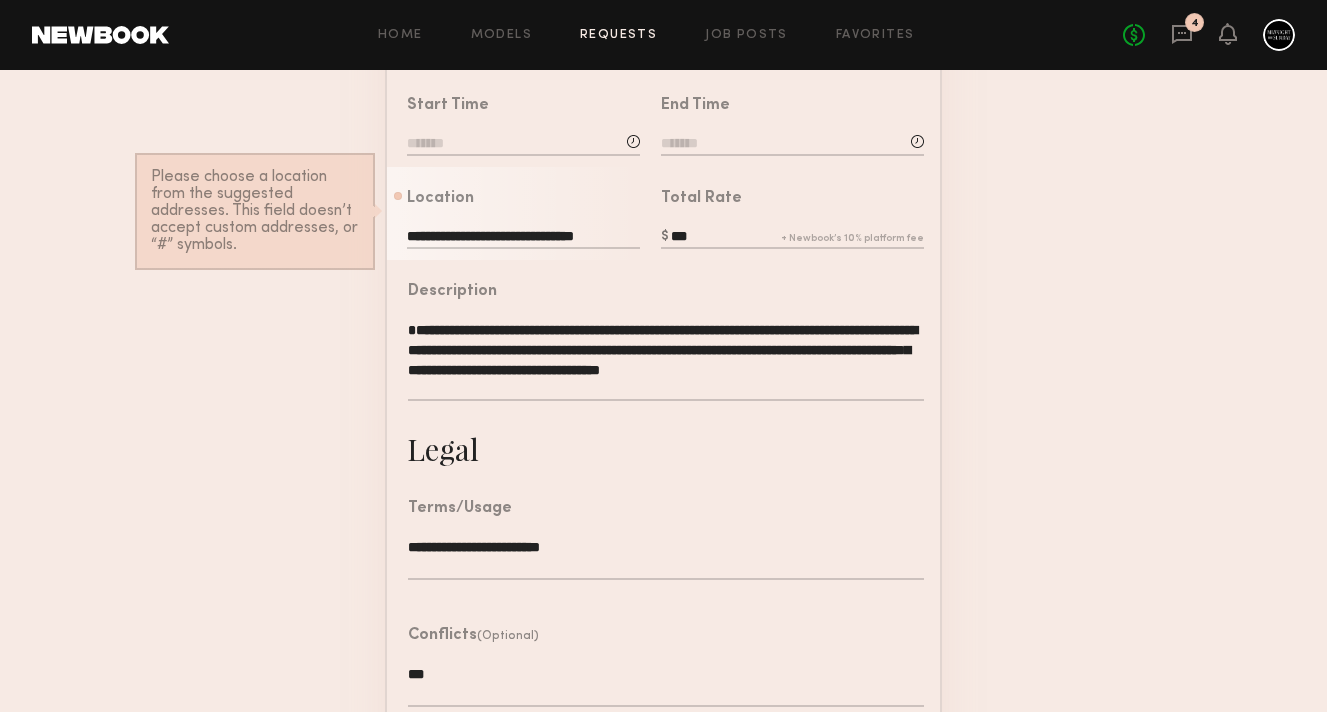 scroll, scrollTop: 177, scrollLeft: 0, axis: vertical 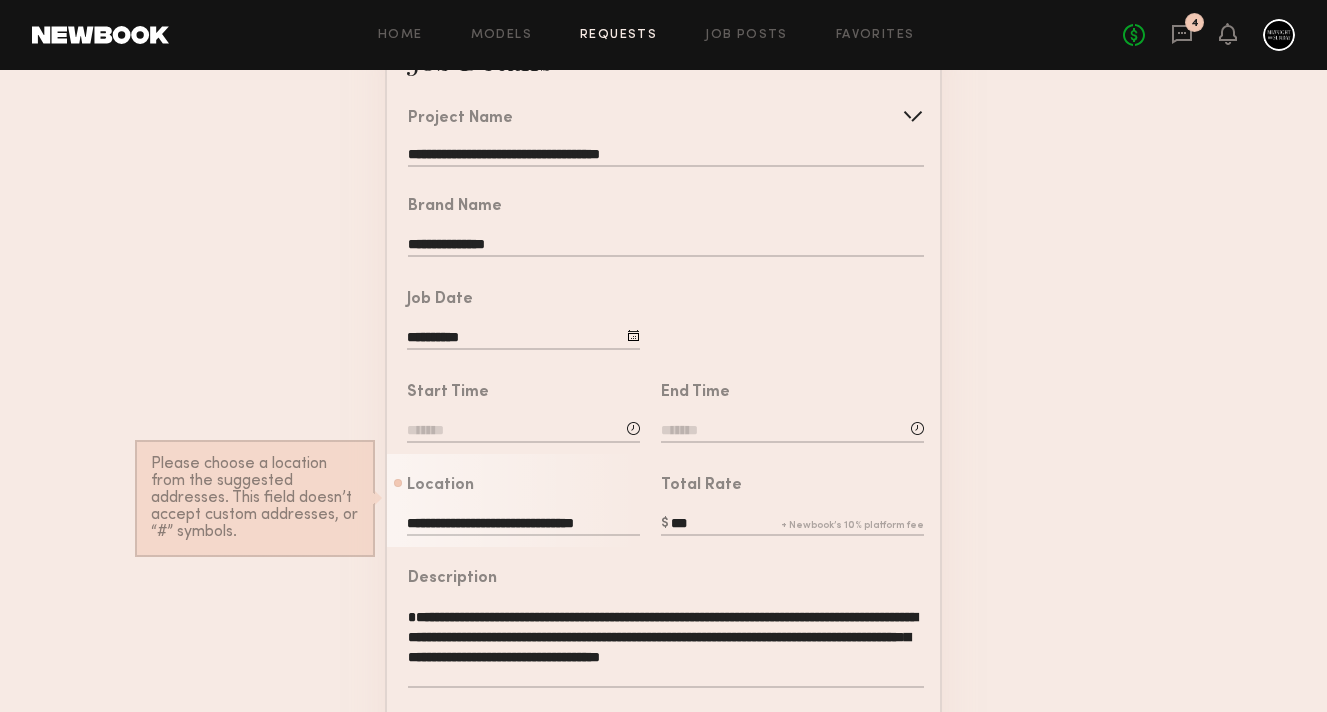type on "***" 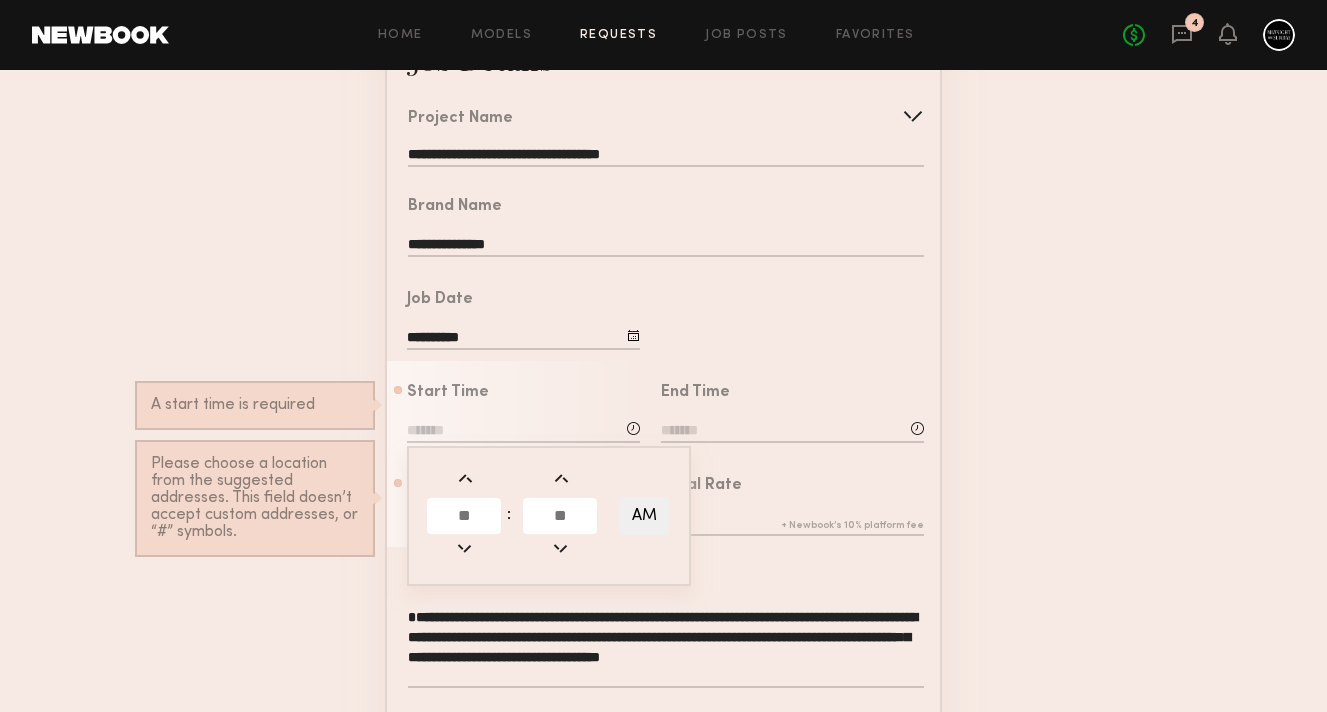 click 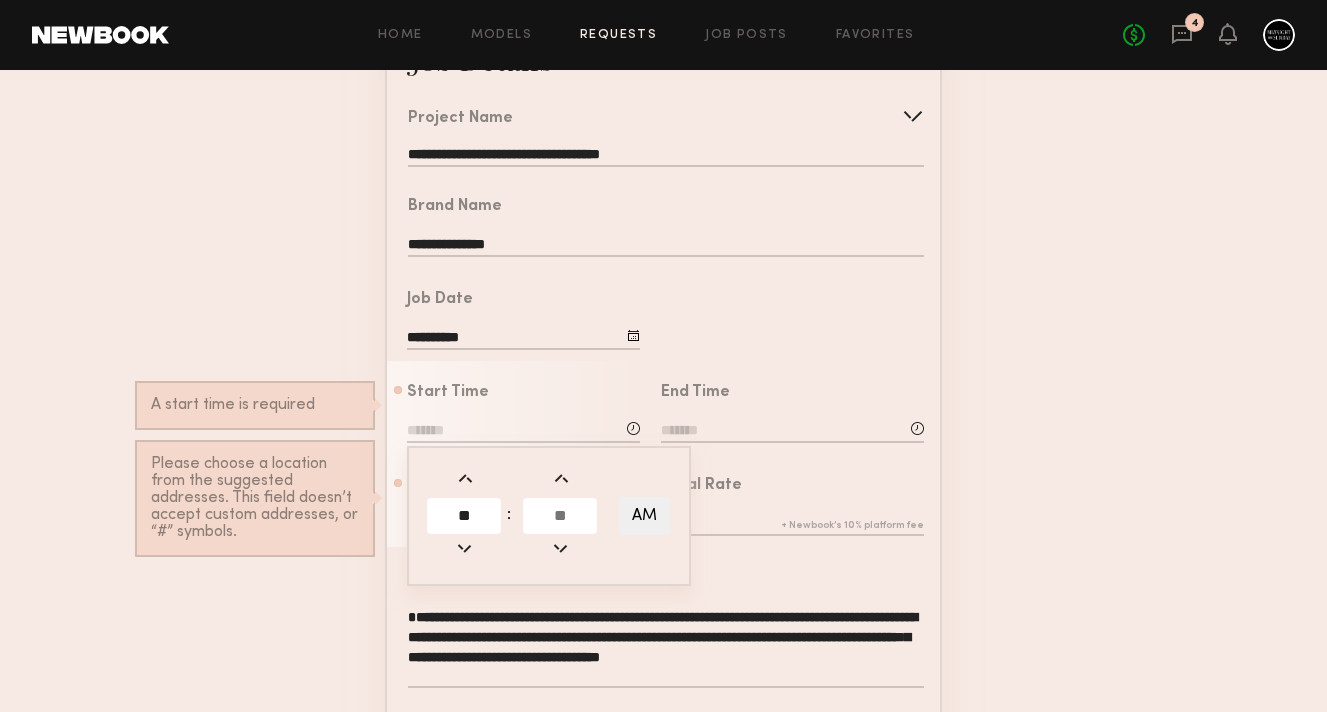 type on "**" 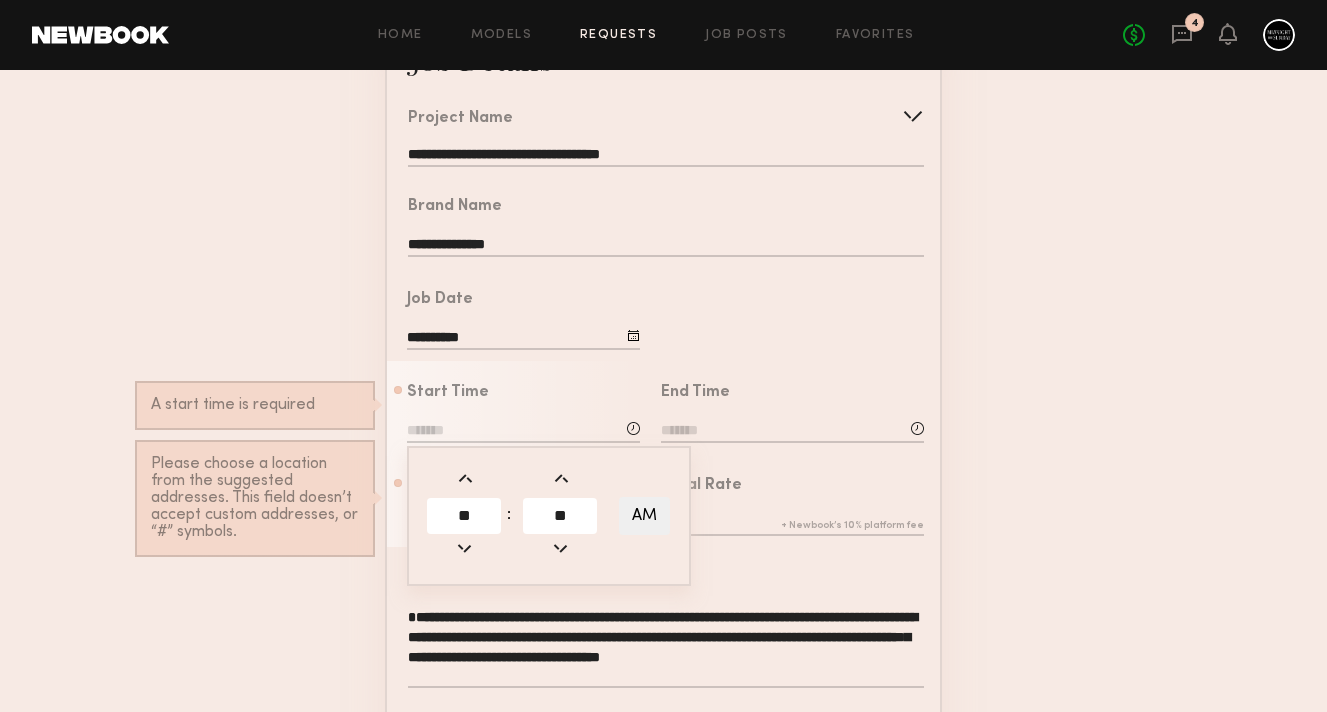 type on "**" 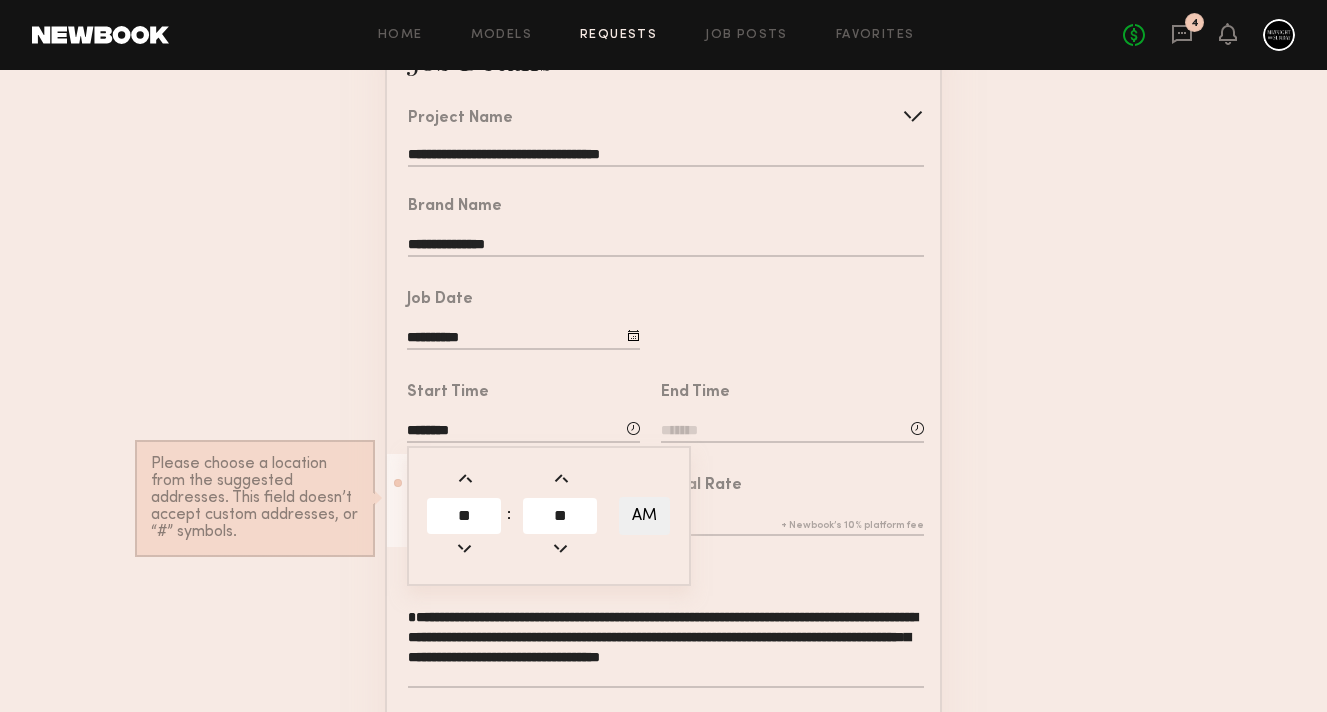 click 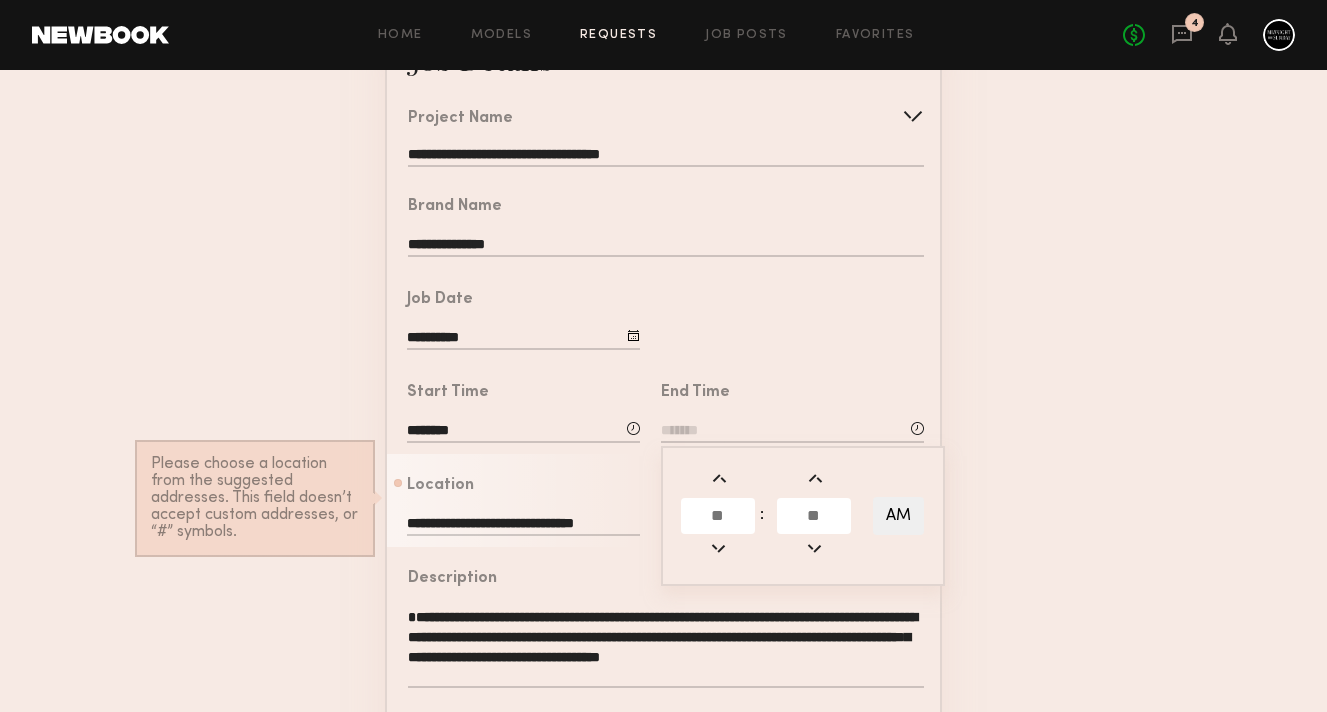 click 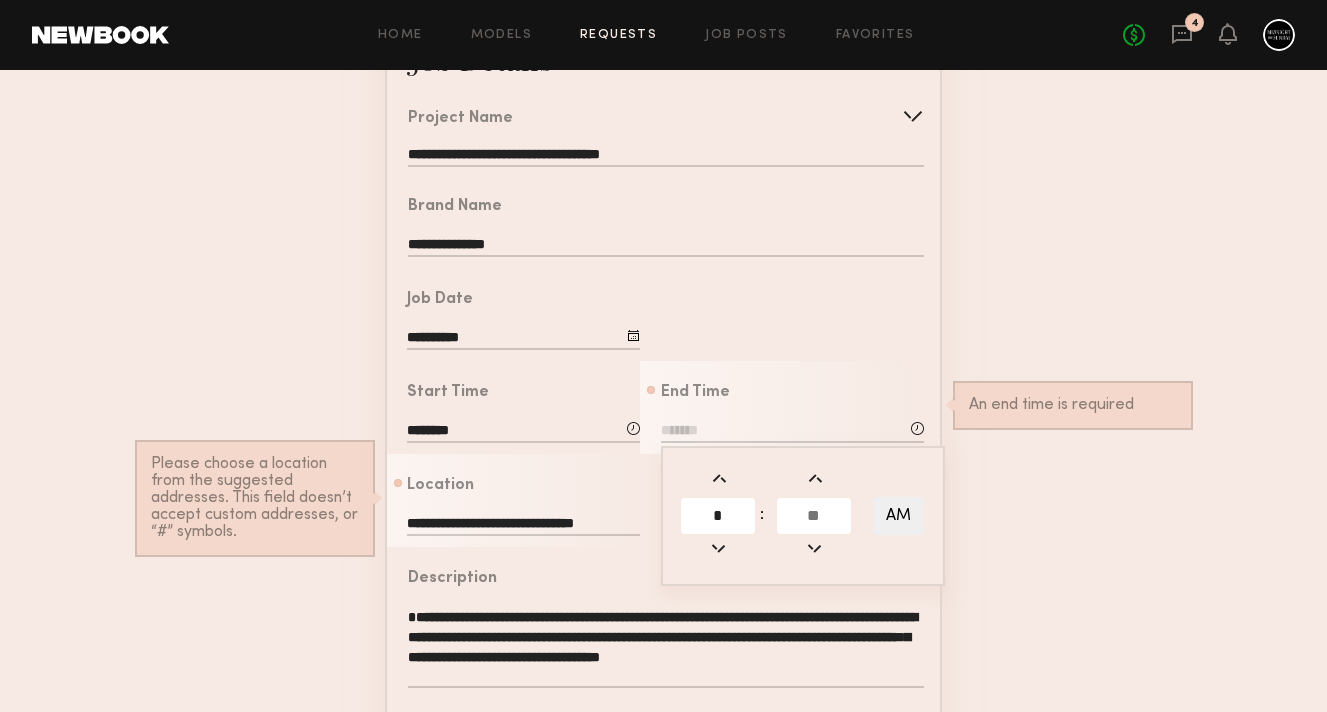 type on "*" 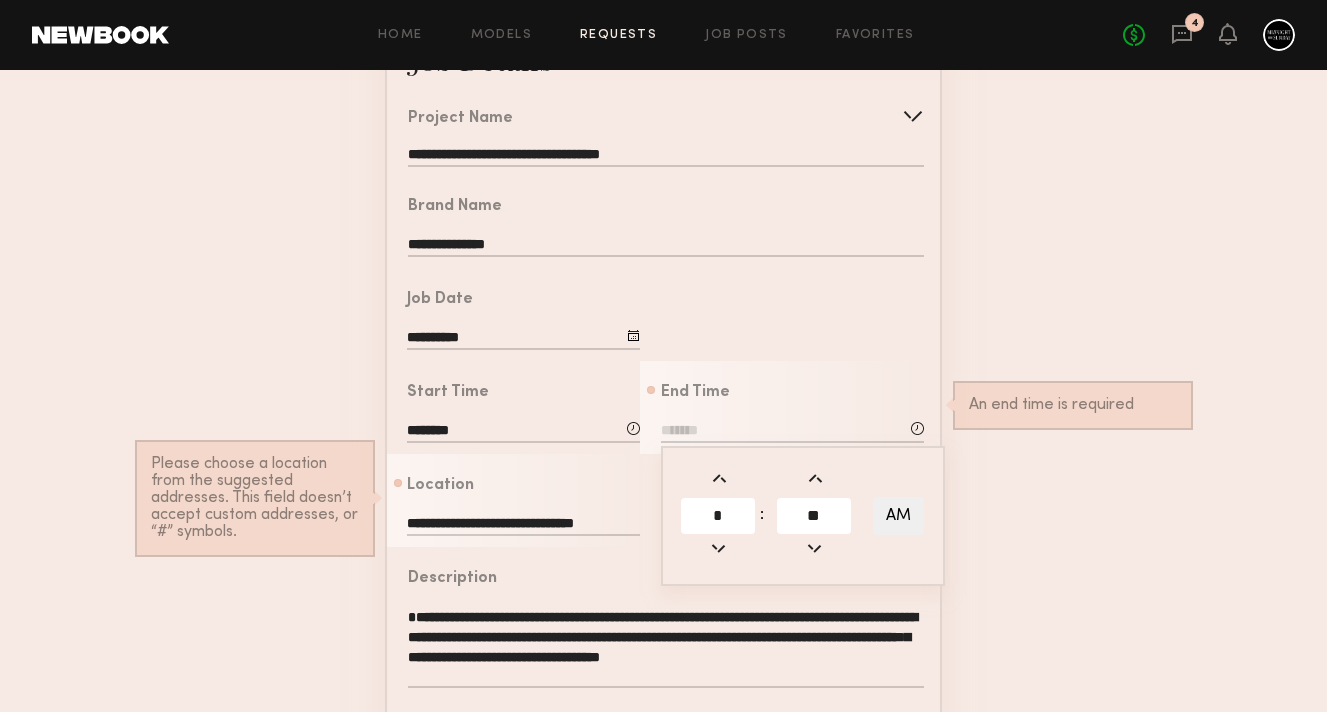 type on "**" 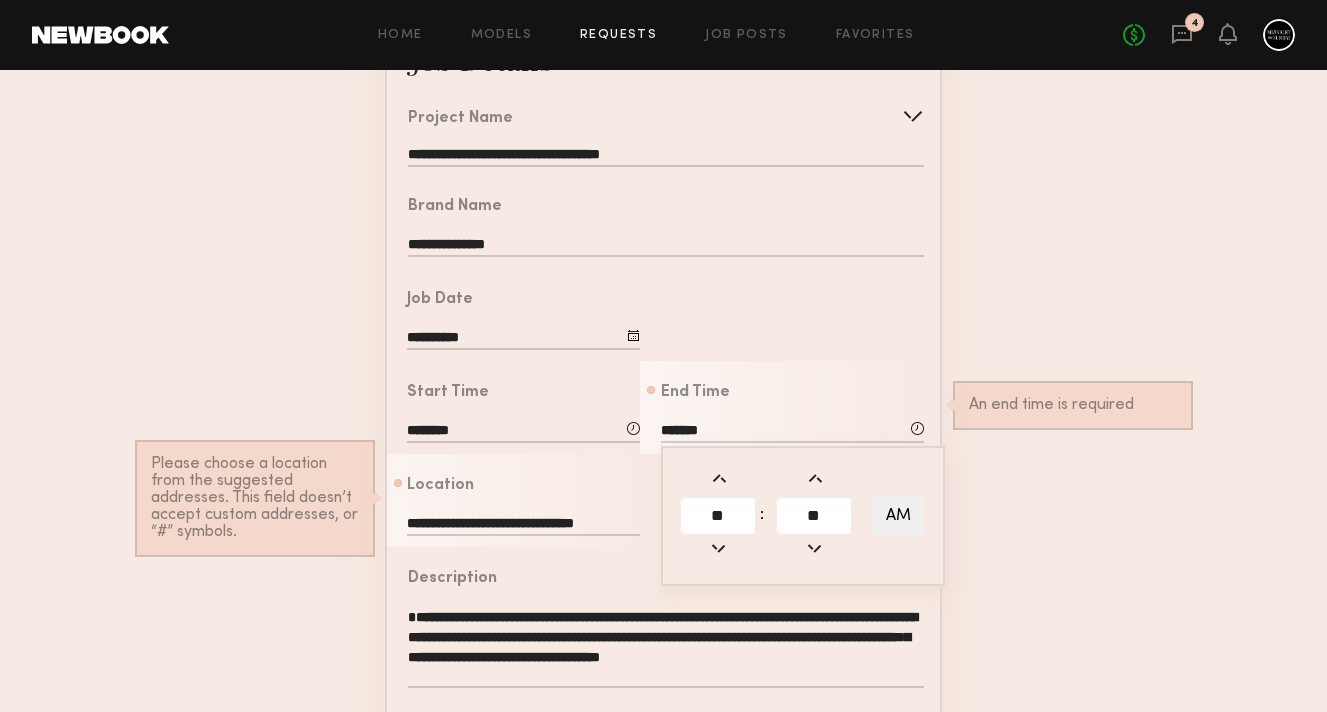 click on "AM" 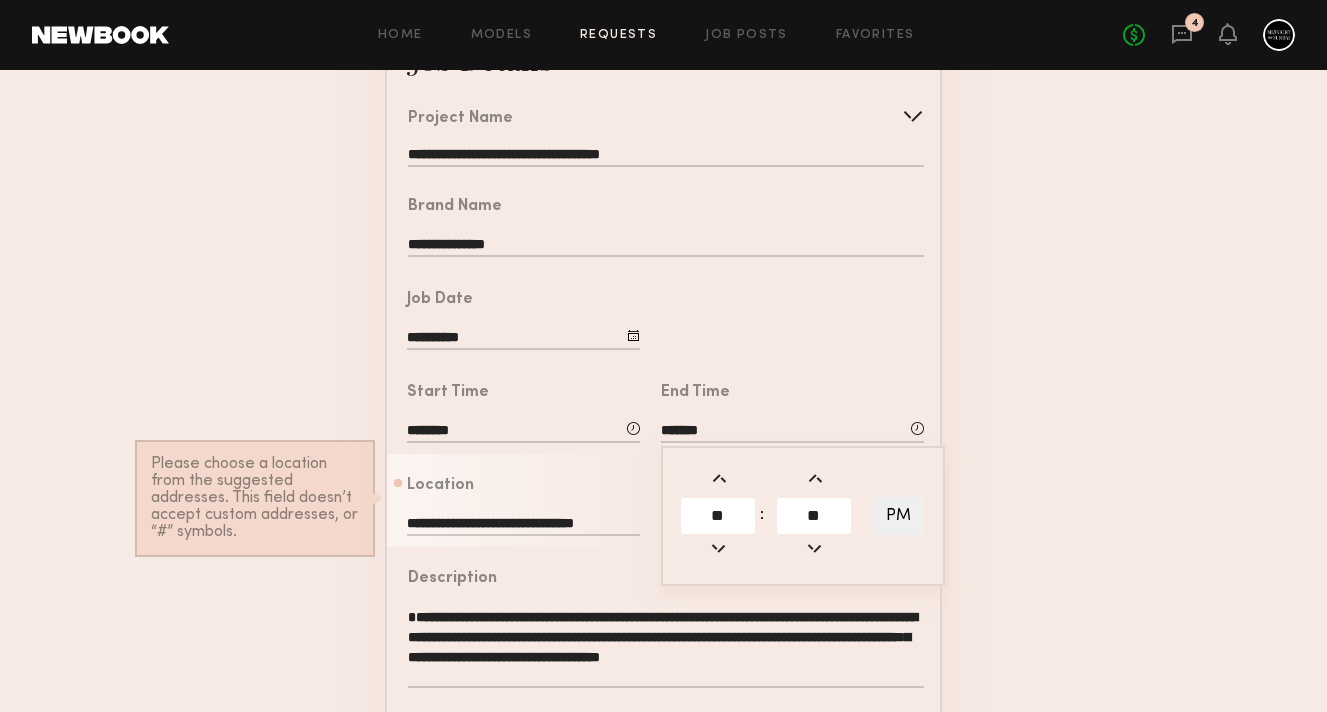 click on "**********" 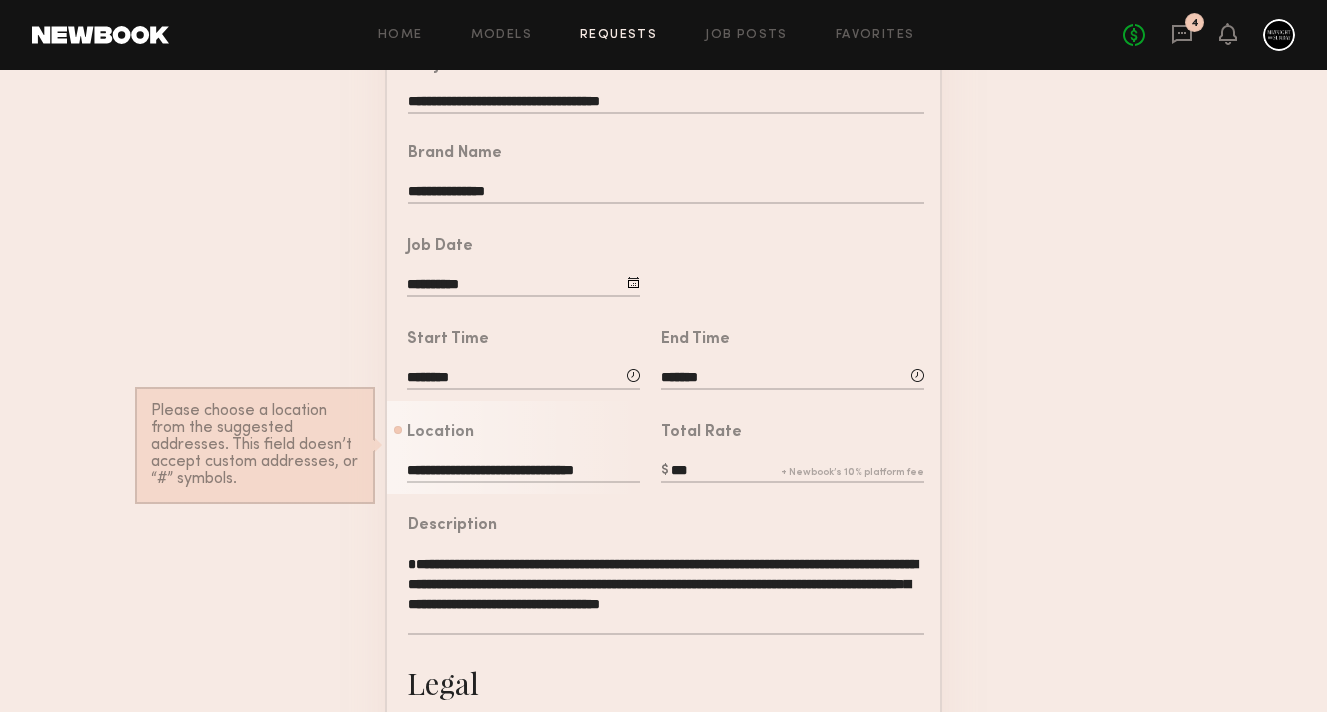 scroll, scrollTop: 591, scrollLeft: 0, axis: vertical 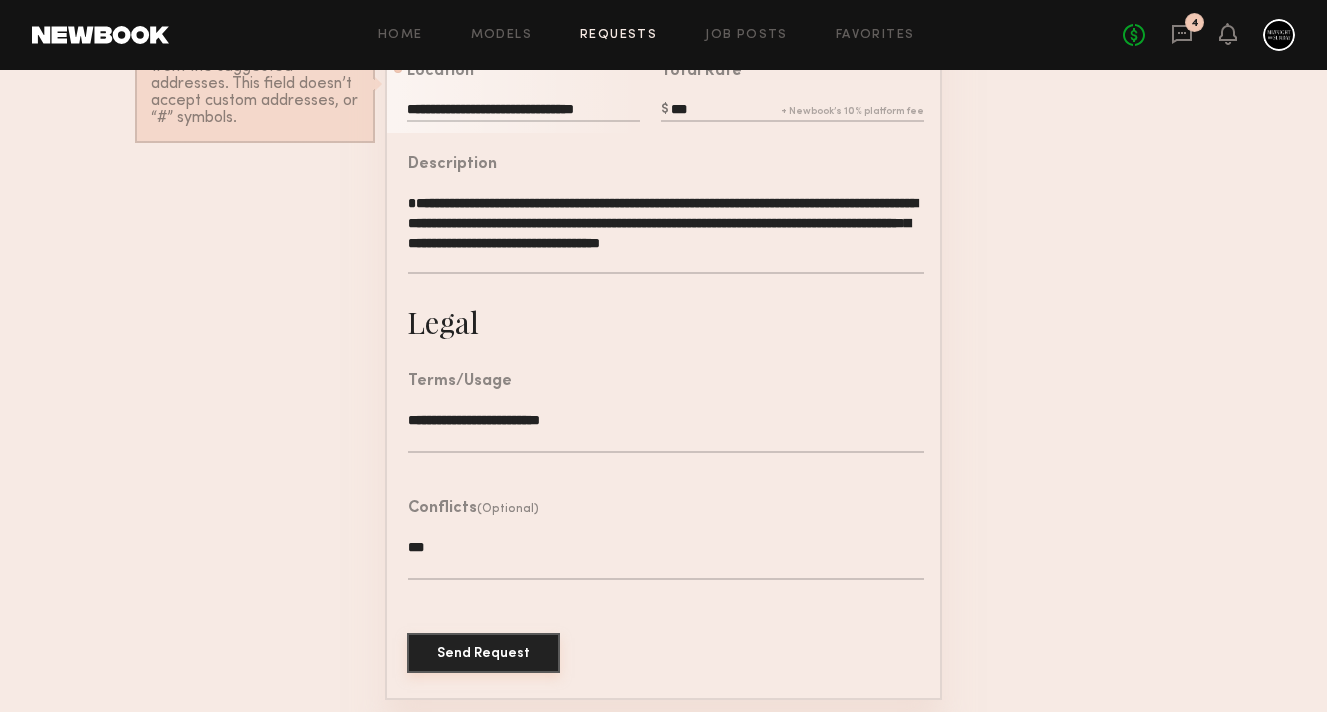 click on "Send Request" 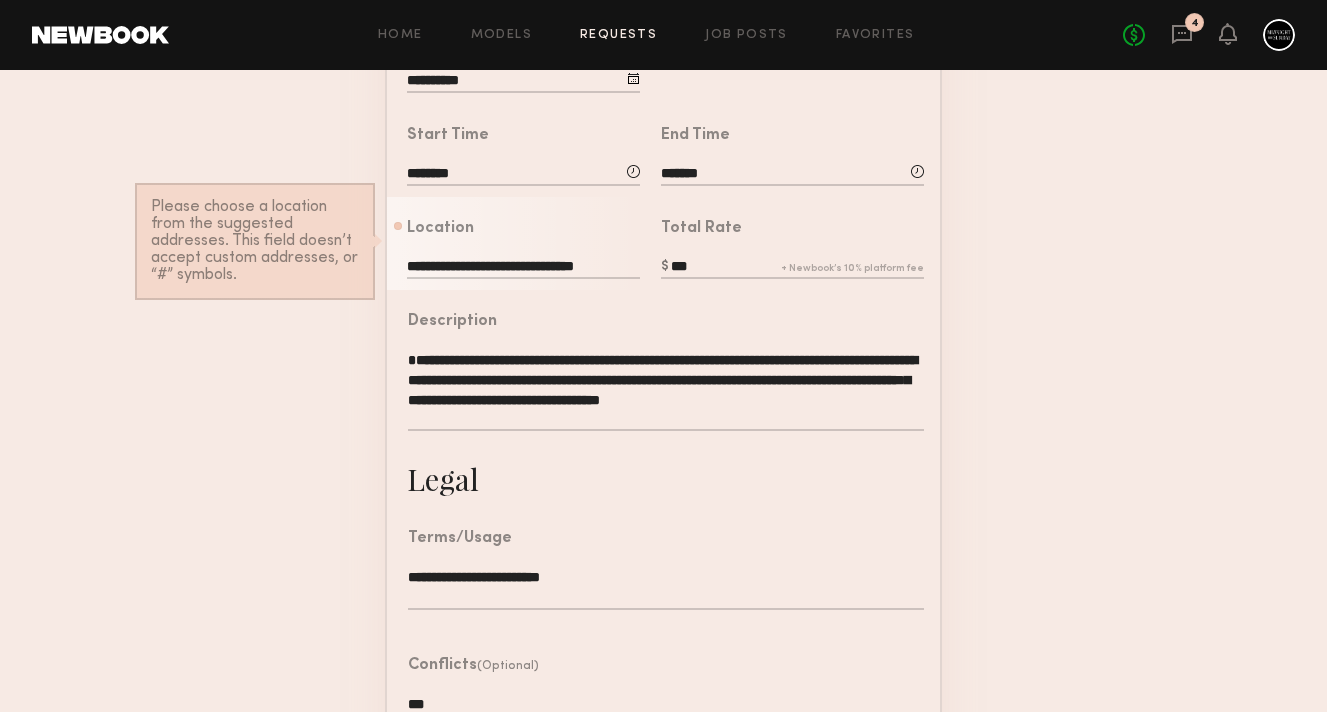scroll, scrollTop: 335, scrollLeft: 0, axis: vertical 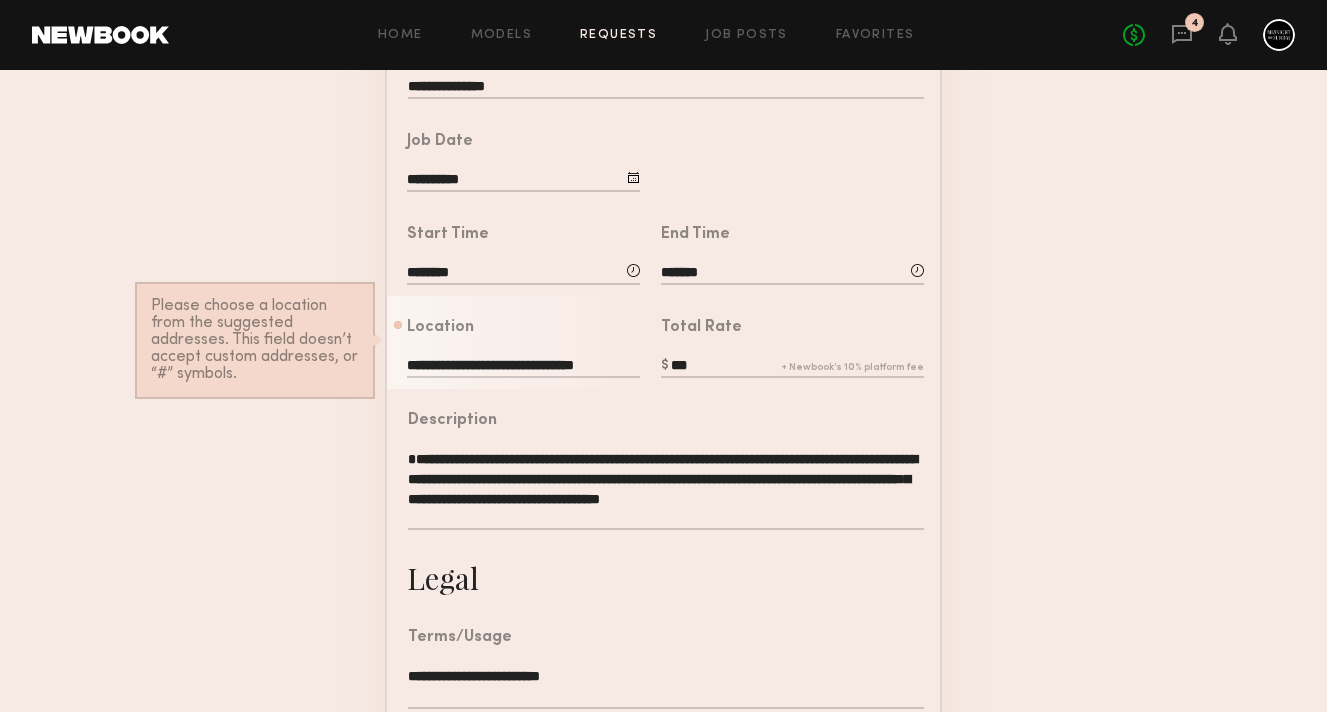 click on "**********" 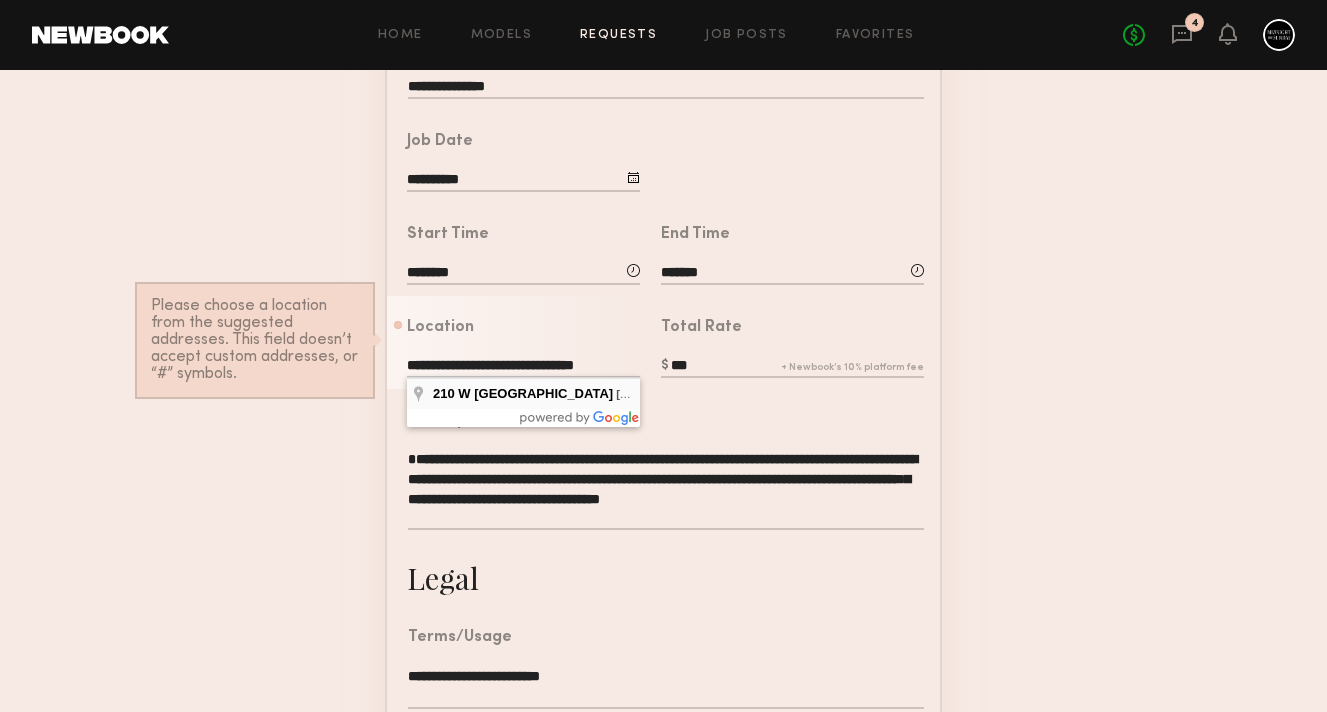 type on "**********" 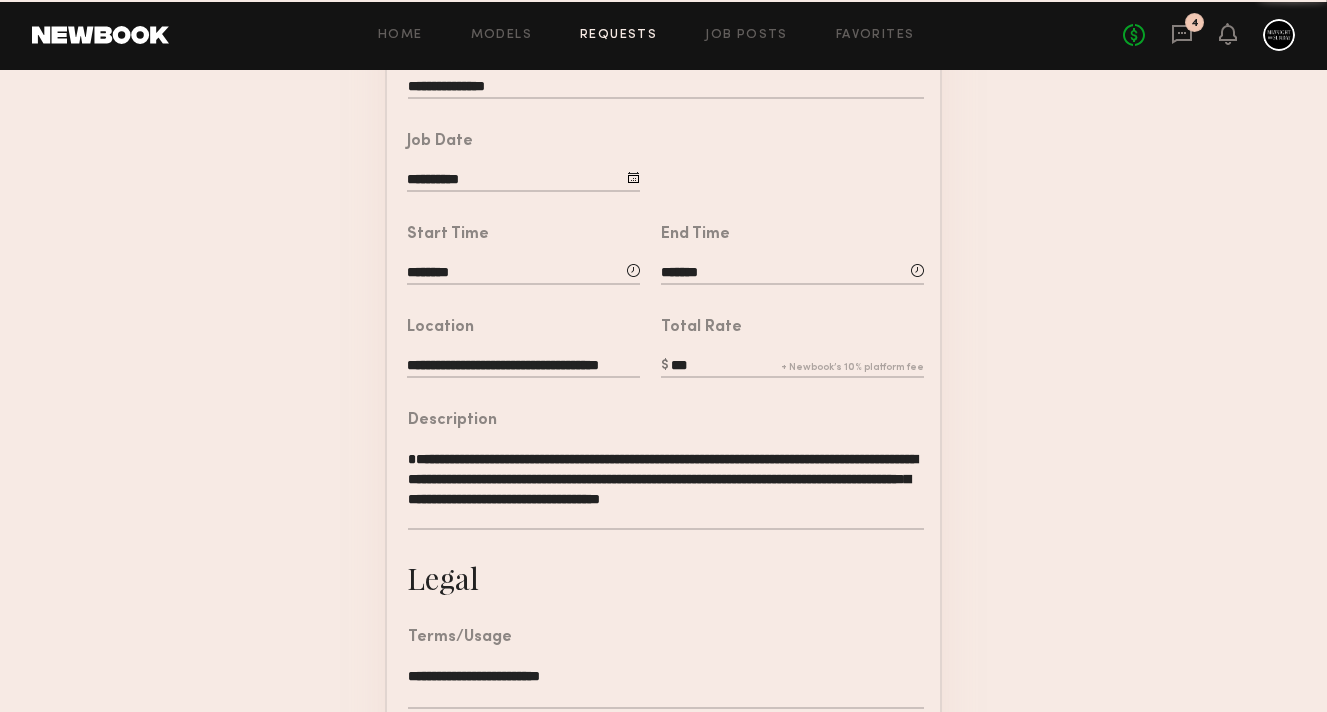 scroll, scrollTop: 583, scrollLeft: 0, axis: vertical 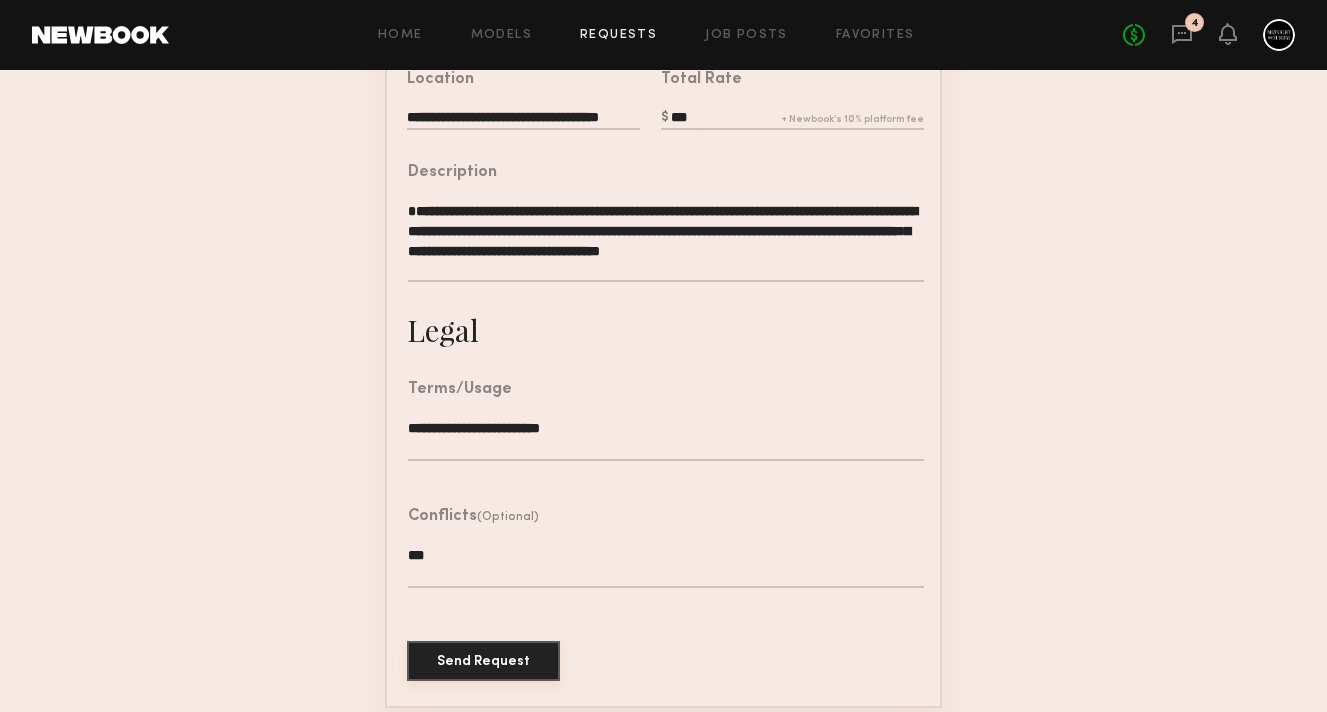 click on "Send Request" 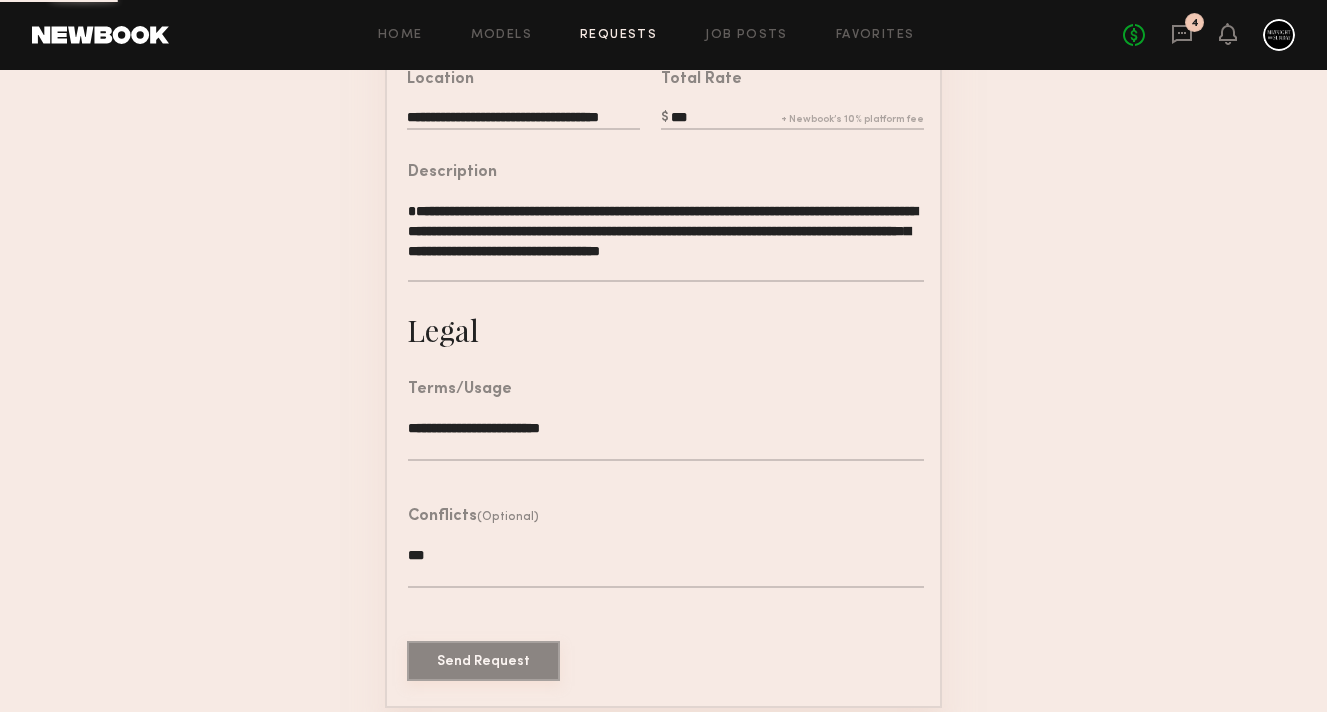 scroll, scrollTop: 0, scrollLeft: 0, axis: both 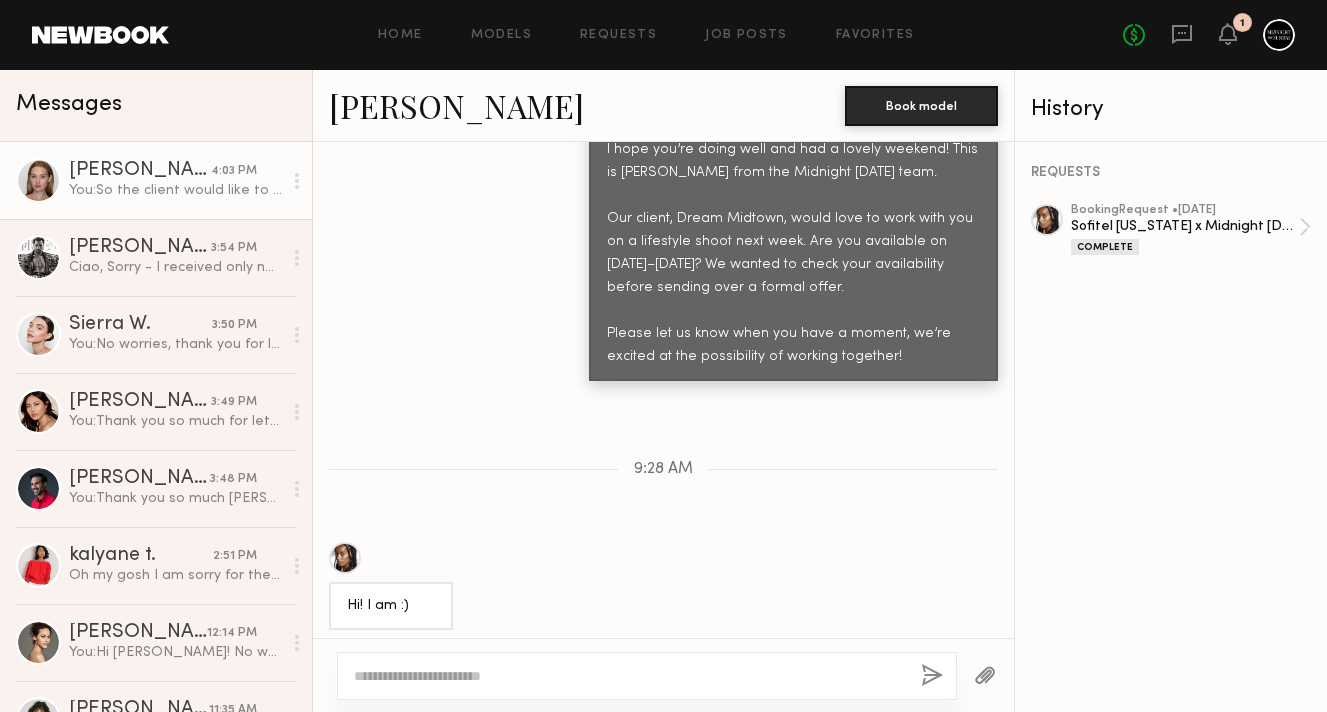 click on "[PERSON_NAME] 4:03 PM You:  So the client would like to proceed with only the [DATE] booking given your restriction on the 2nd shoot day. Does this work for you?" 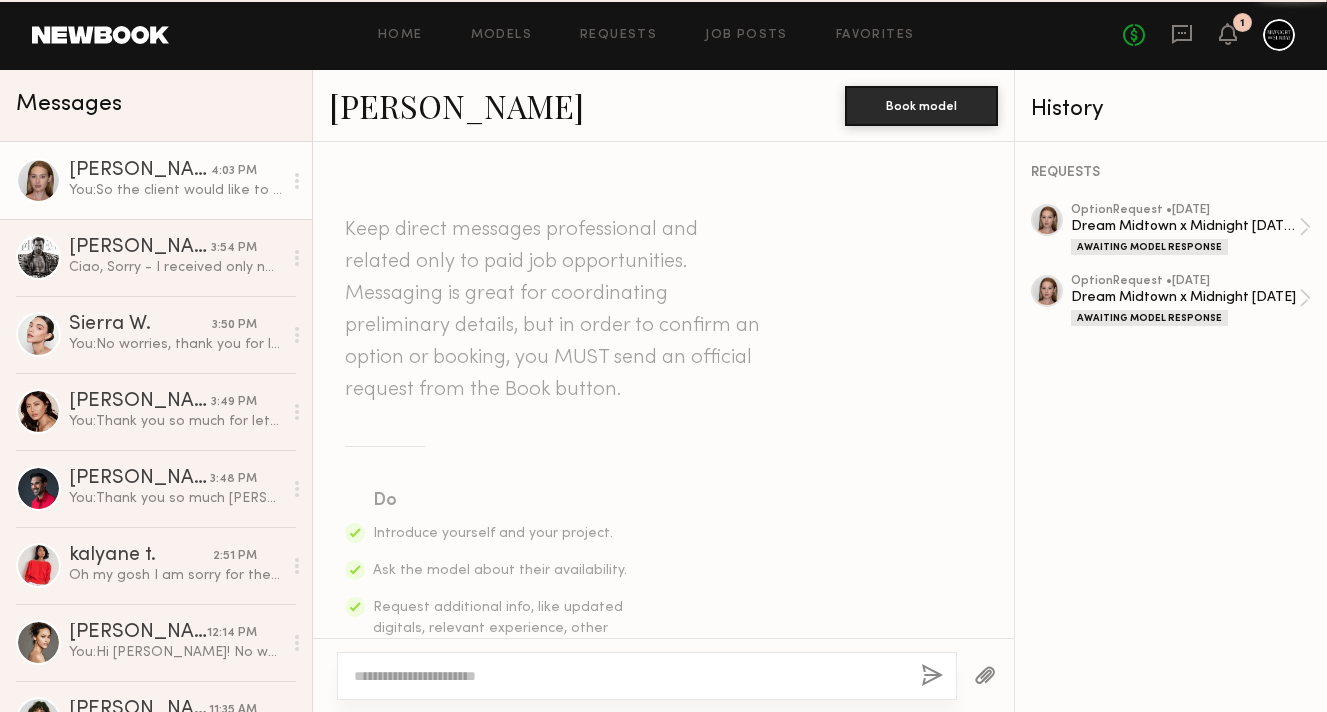 scroll, scrollTop: 2482, scrollLeft: 0, axis: vertical 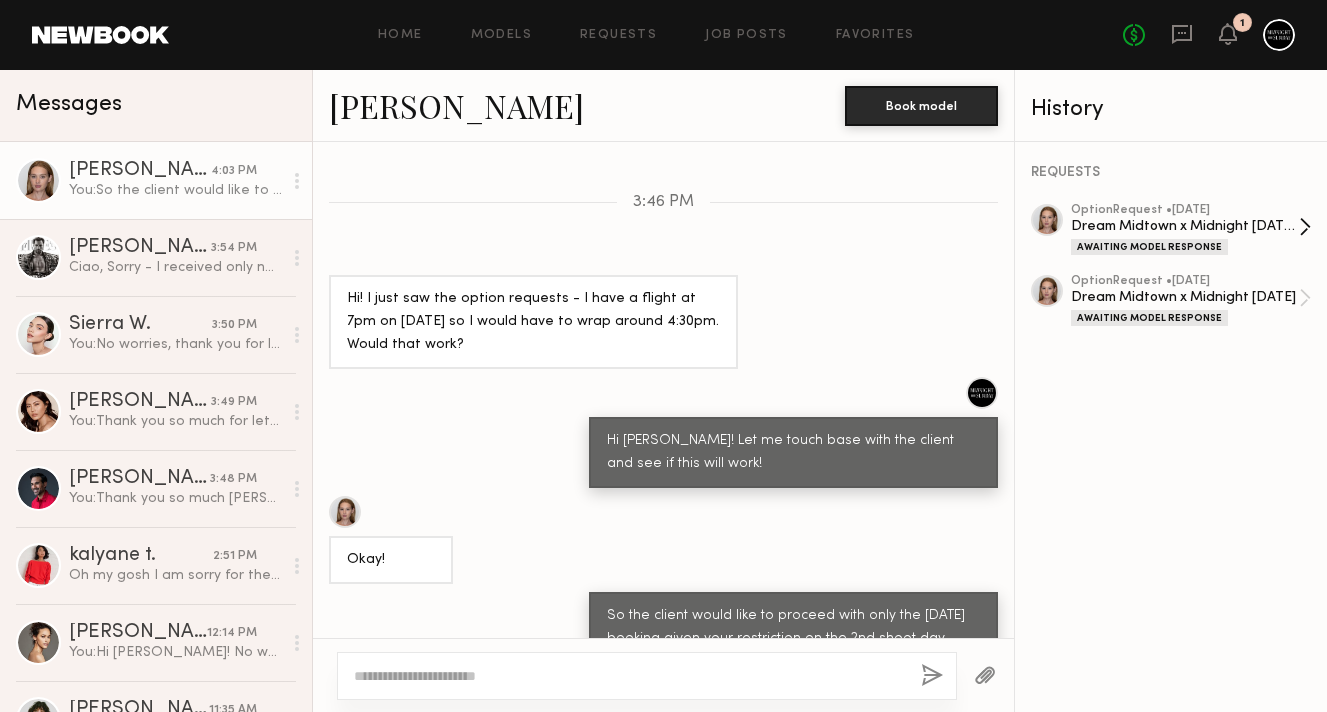 click on "option  Request •  [DATE]" 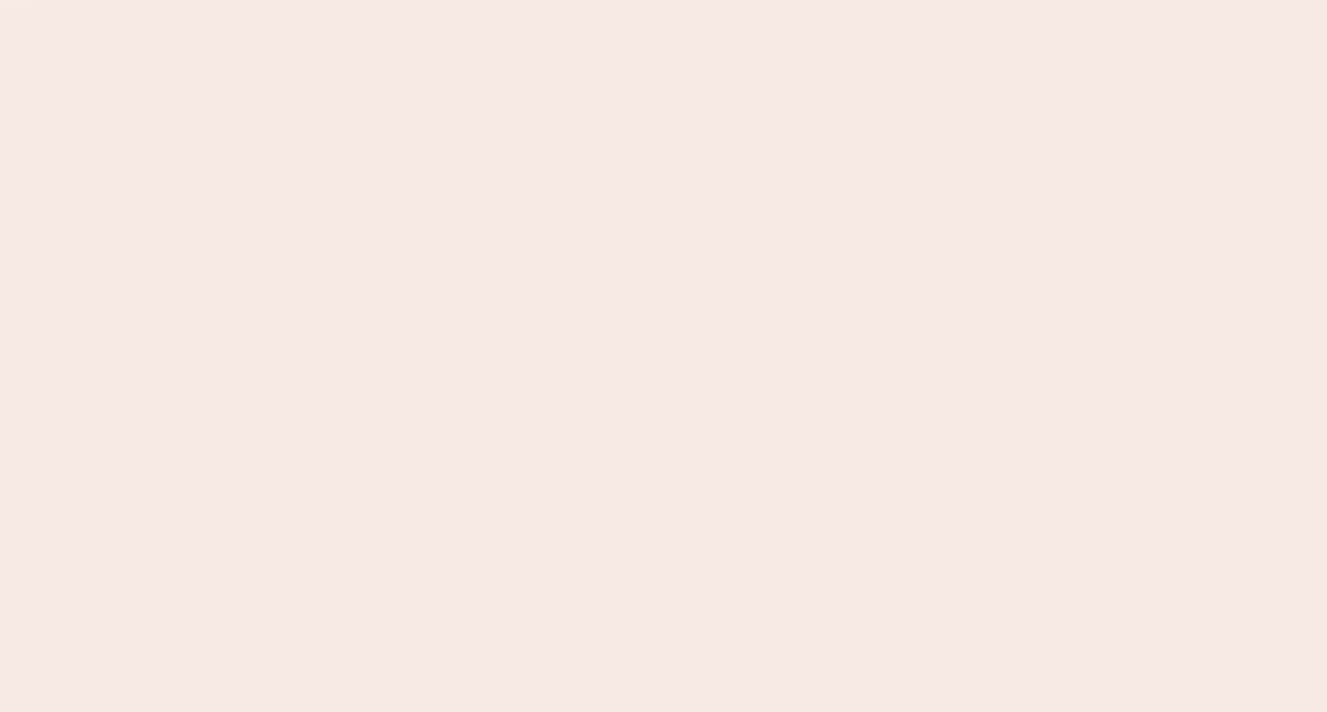 scroll, scrollTop: 0, scrollLeft: 0, axis: both 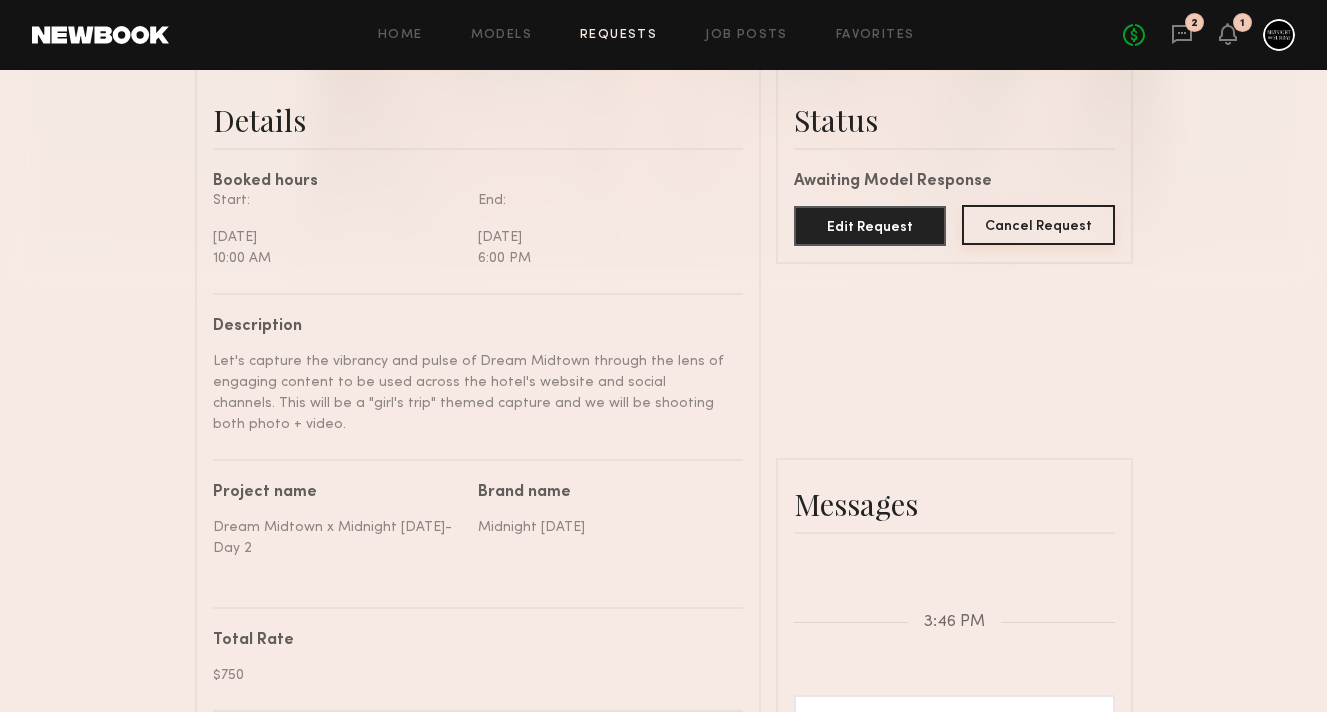 click on "Cancel Request" 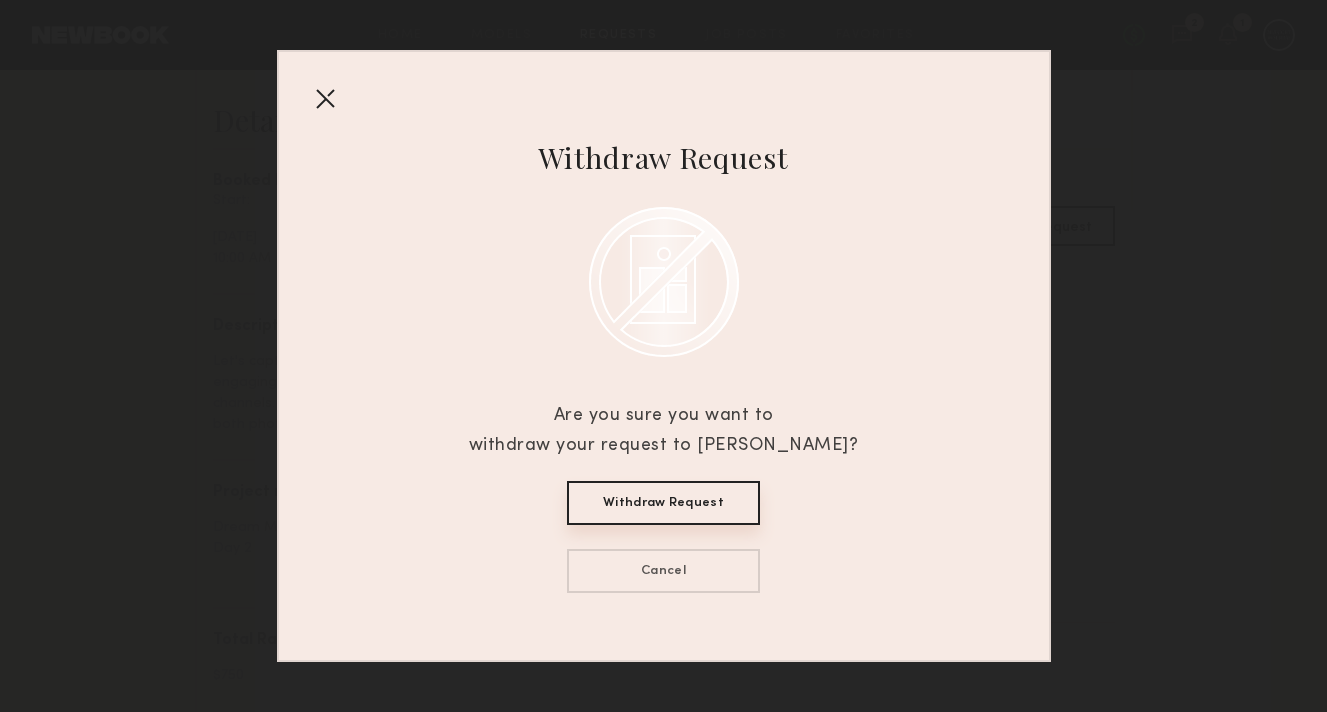 click on "Withdraw Request" at bounding box center [663, 503] 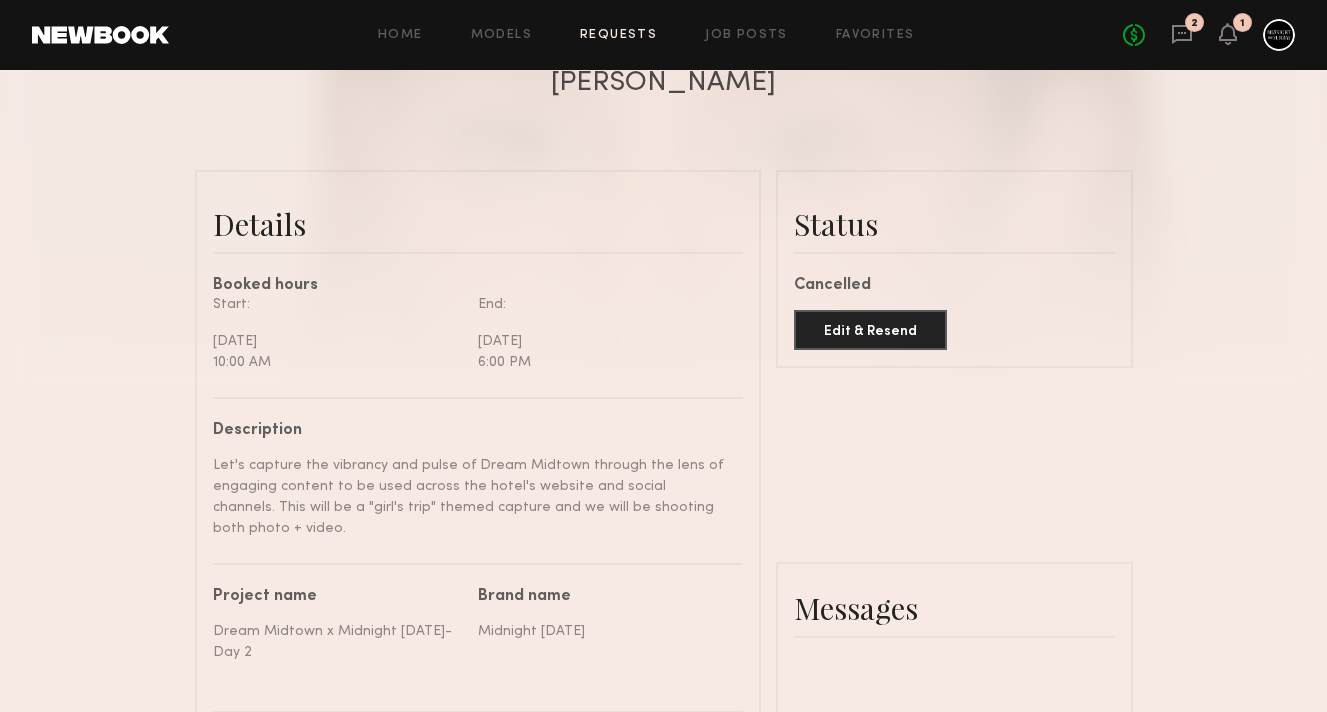 scroll, scrollTop: 400, scrollLeft: 0, axis: vertical 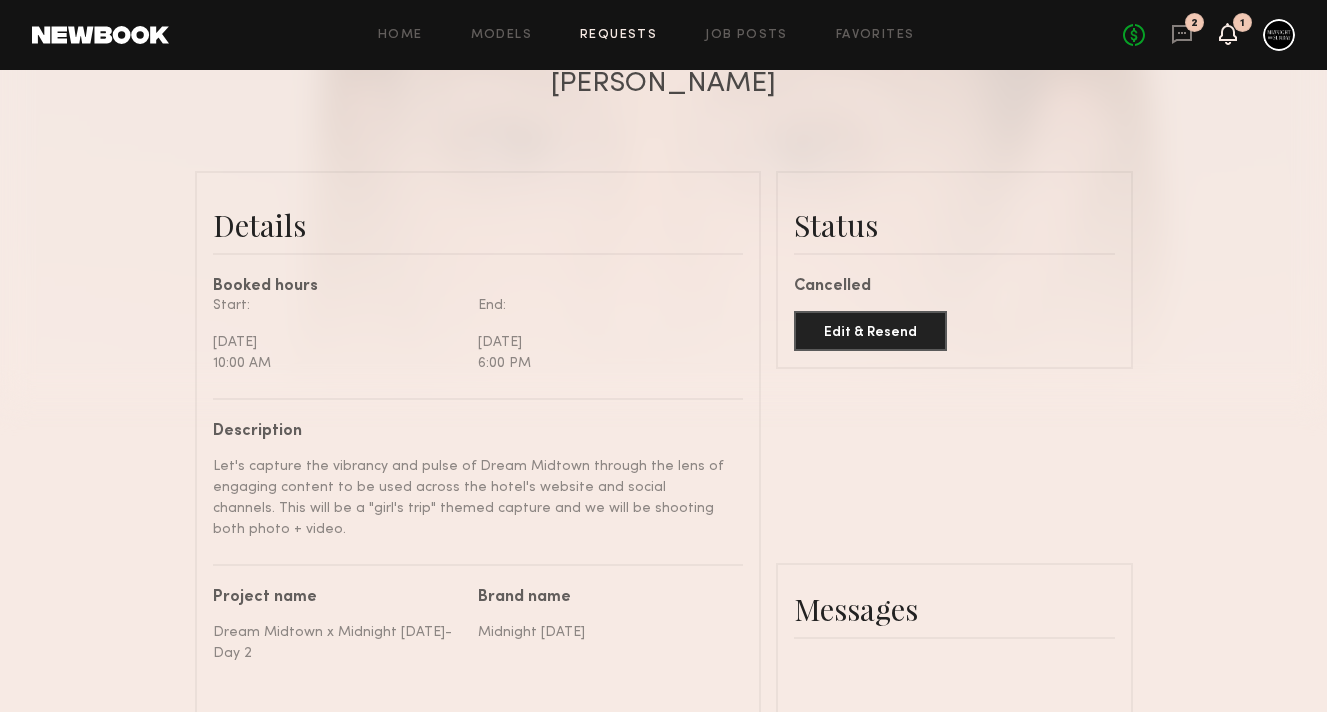 click 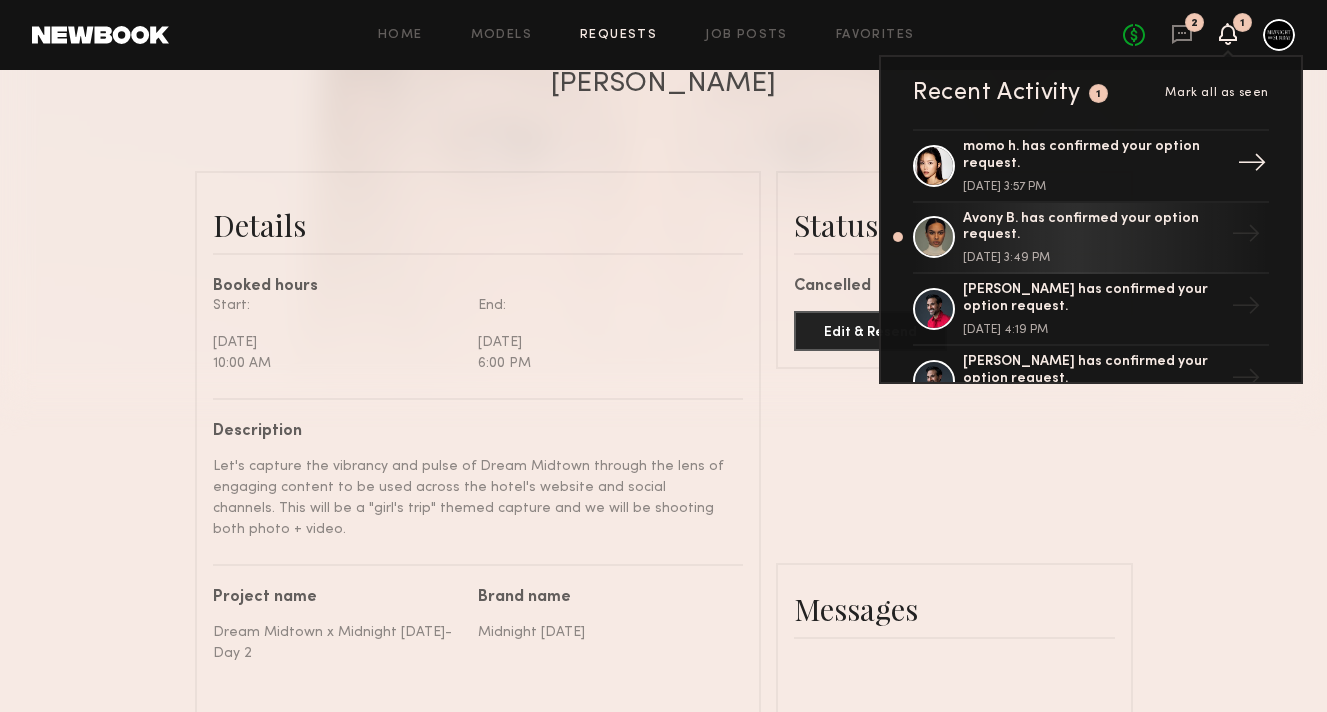 click on "momo h. has confirmed your option request." 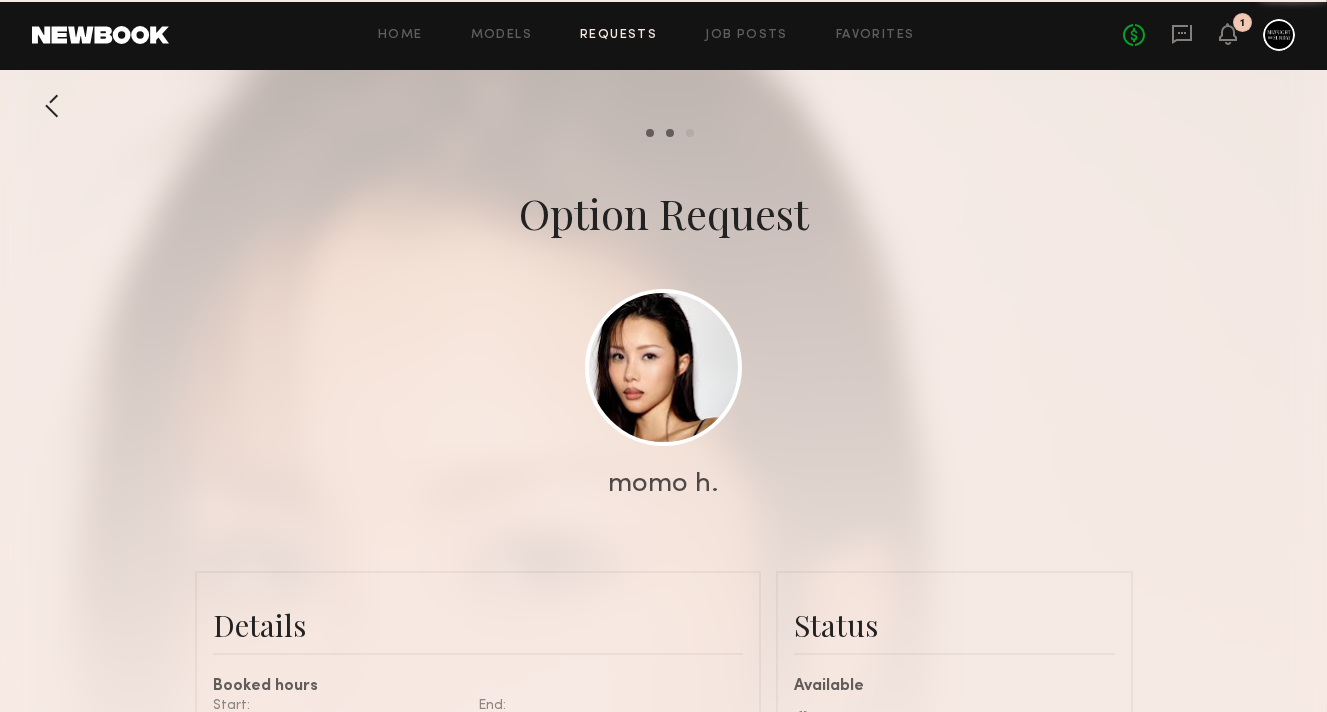 scroll, scrollTop: 1417, scrollLeft: 0, axis: vertical 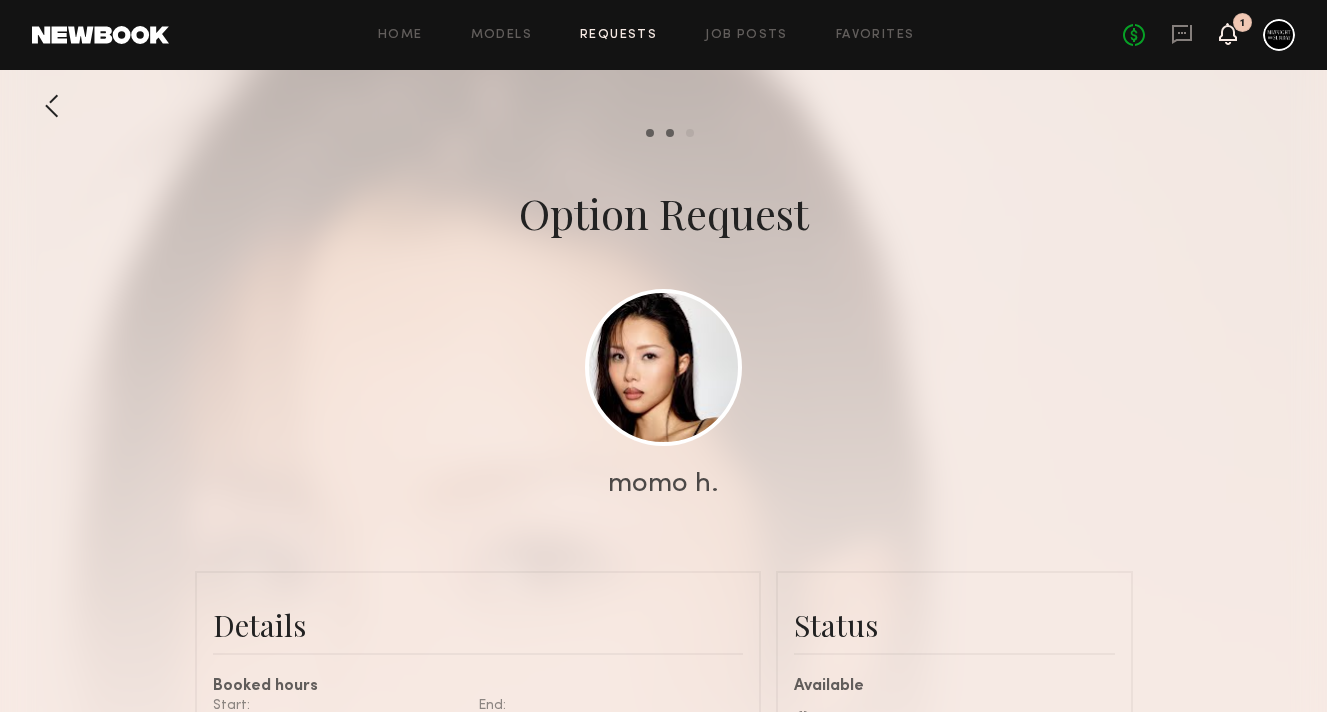click 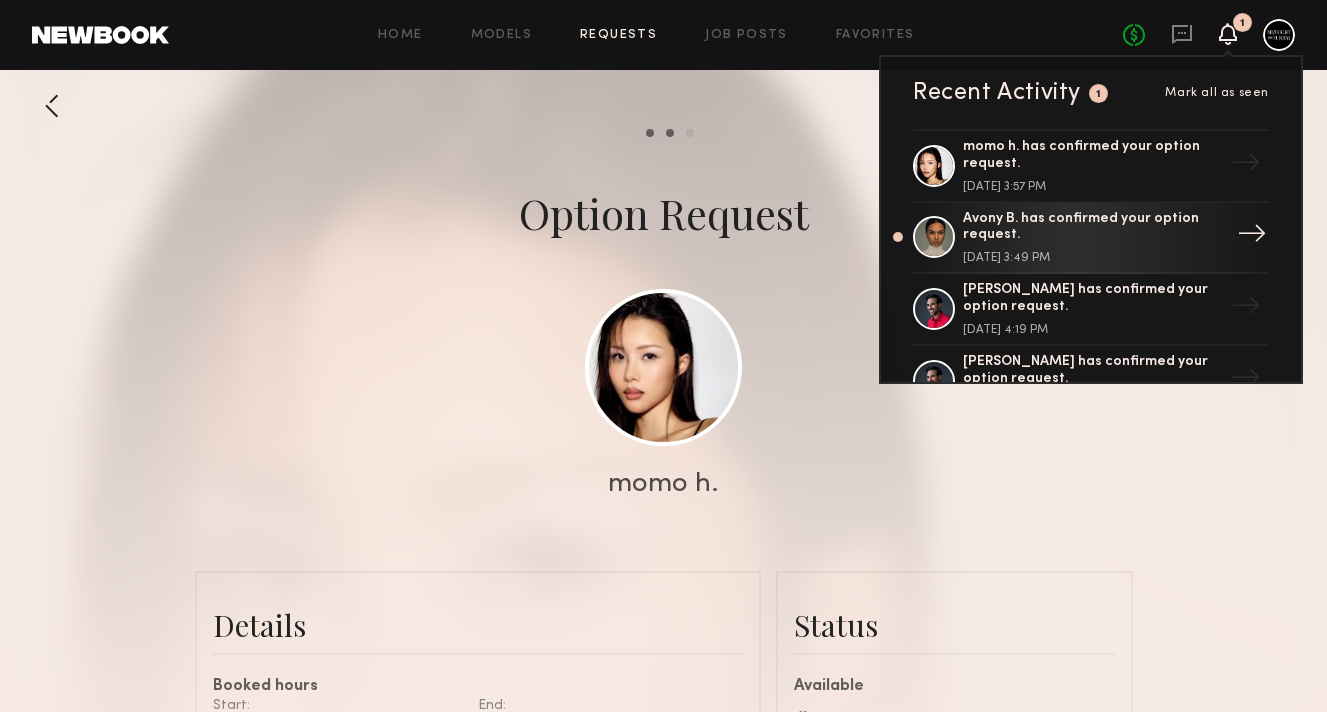 click on "Avony B. has confirmed your option request. July 25, 2025 @ 3:49 PM" 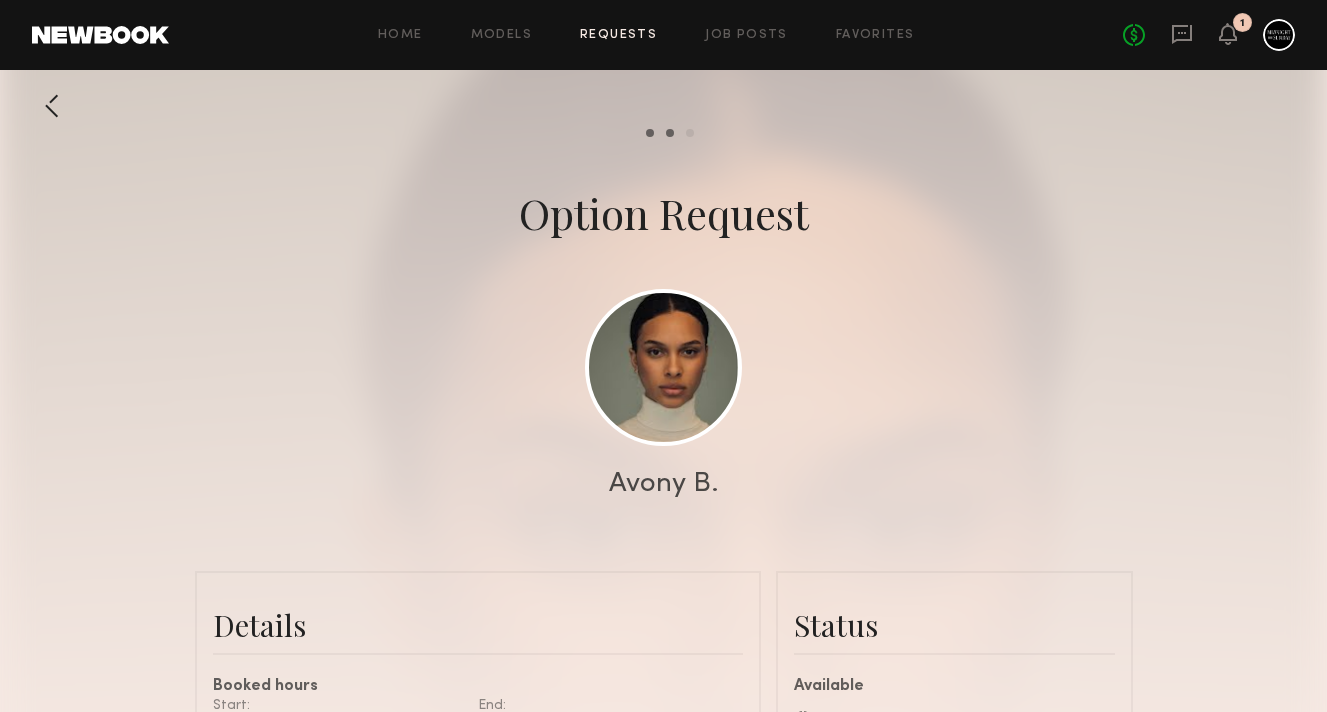 scroll, scrollTop: 1695, scrollLeft: 0, axis: vertical 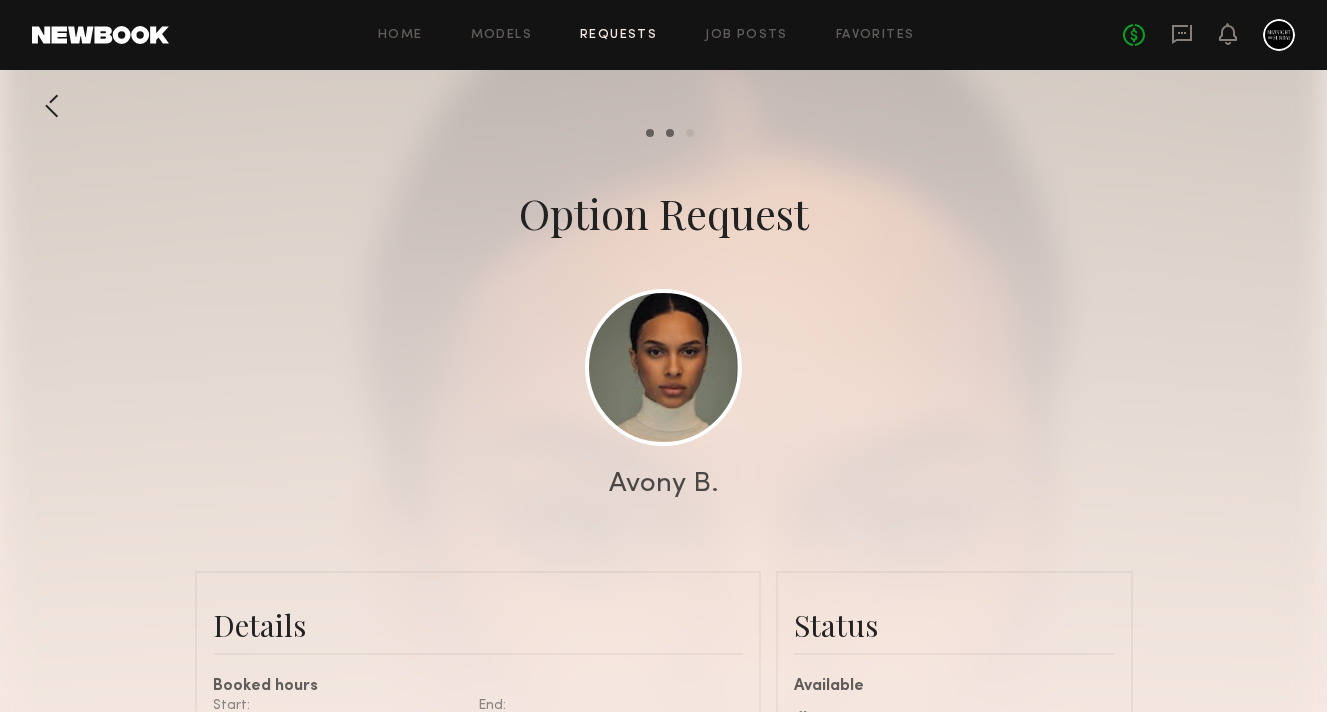 click 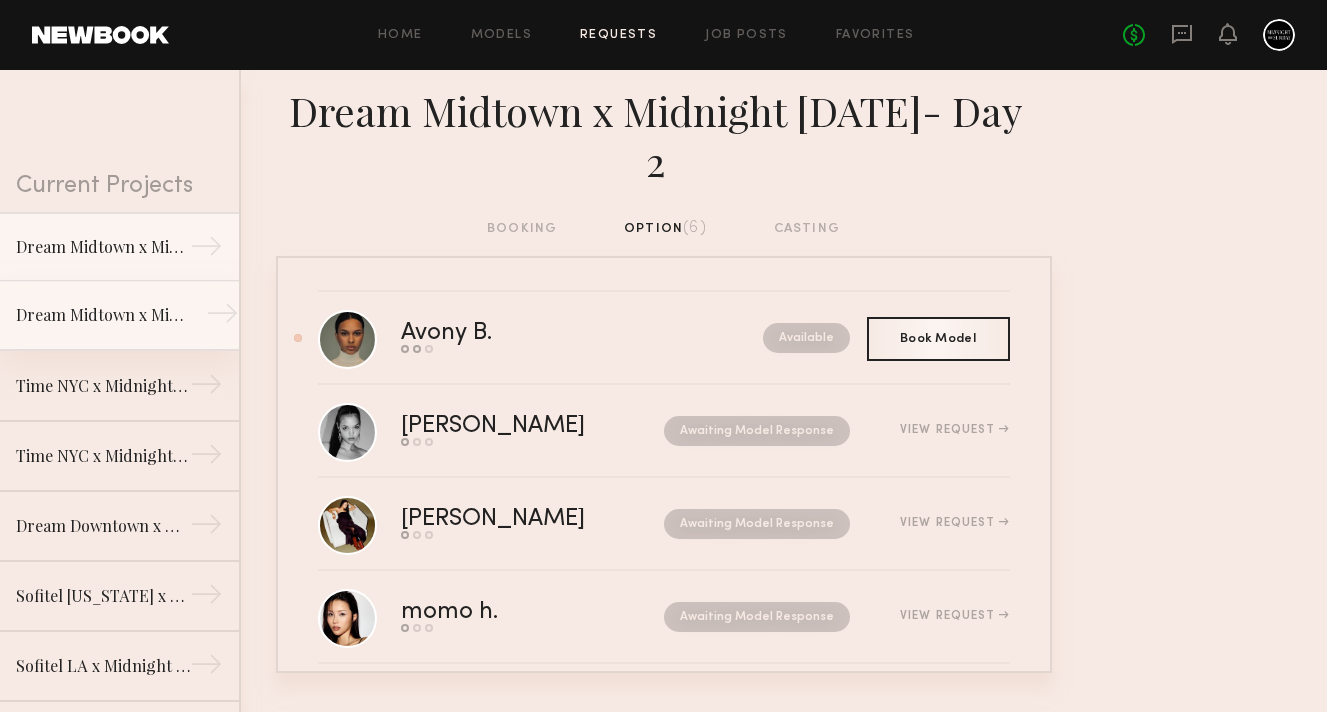 click on "Dream Midtown x Midnight Sunday →" 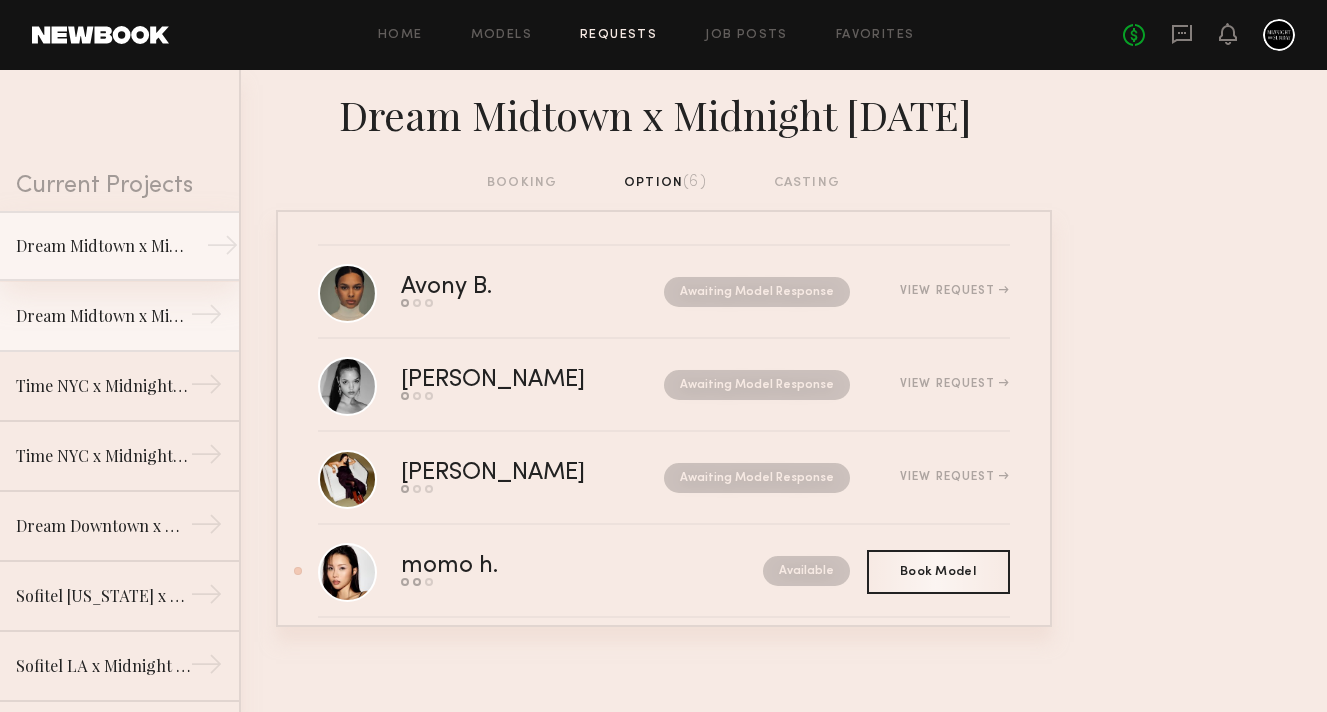 click on "Dream Midtown x Midnight Sunday- Day 2 →" 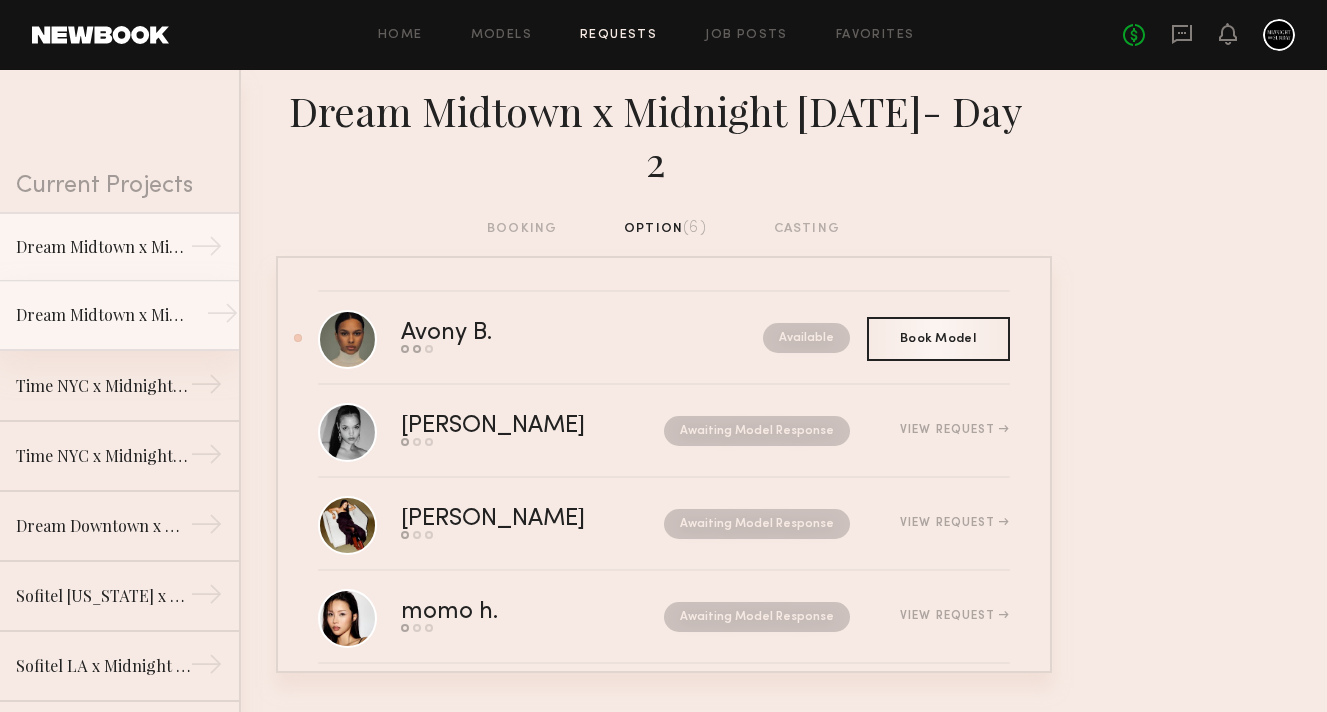 click on "Dream Midtown x Midnight [DATE]" 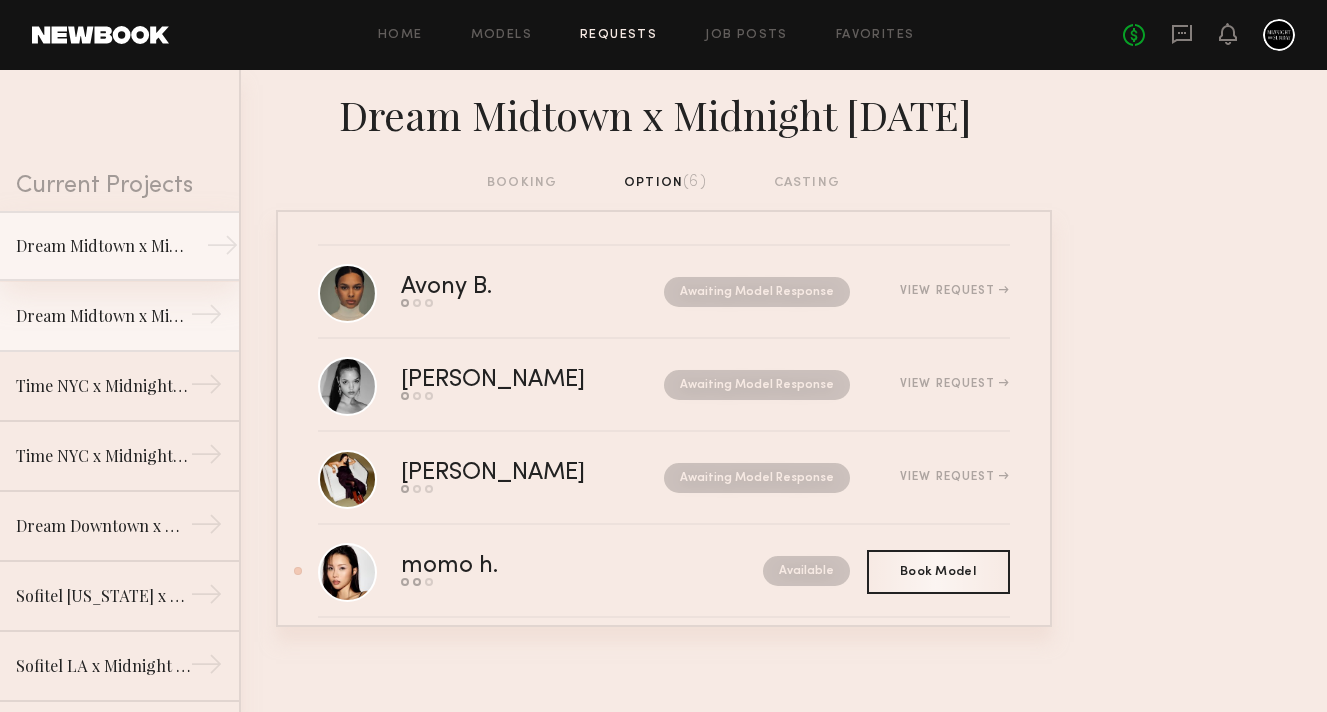 click on "Dream Midtown x Midnight Sunday- Day 2 →" 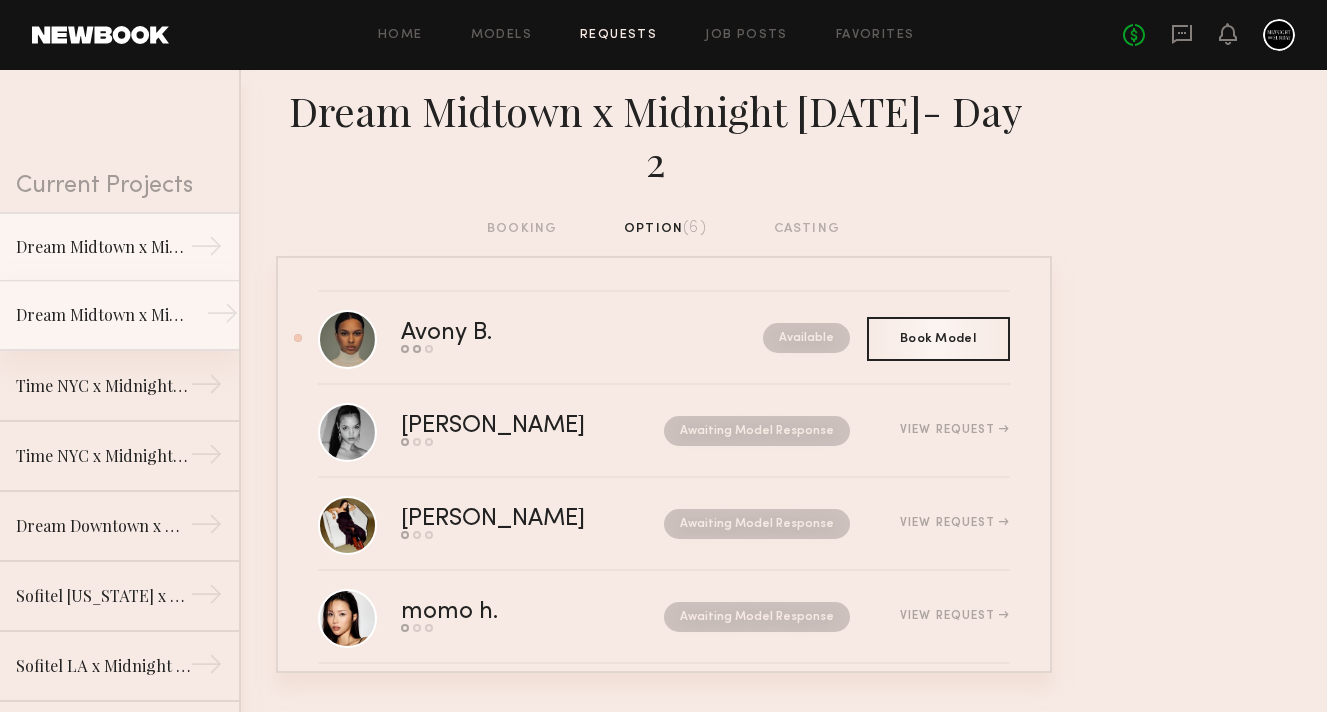 click on "Dream Midtown x Midnight [DATE]" 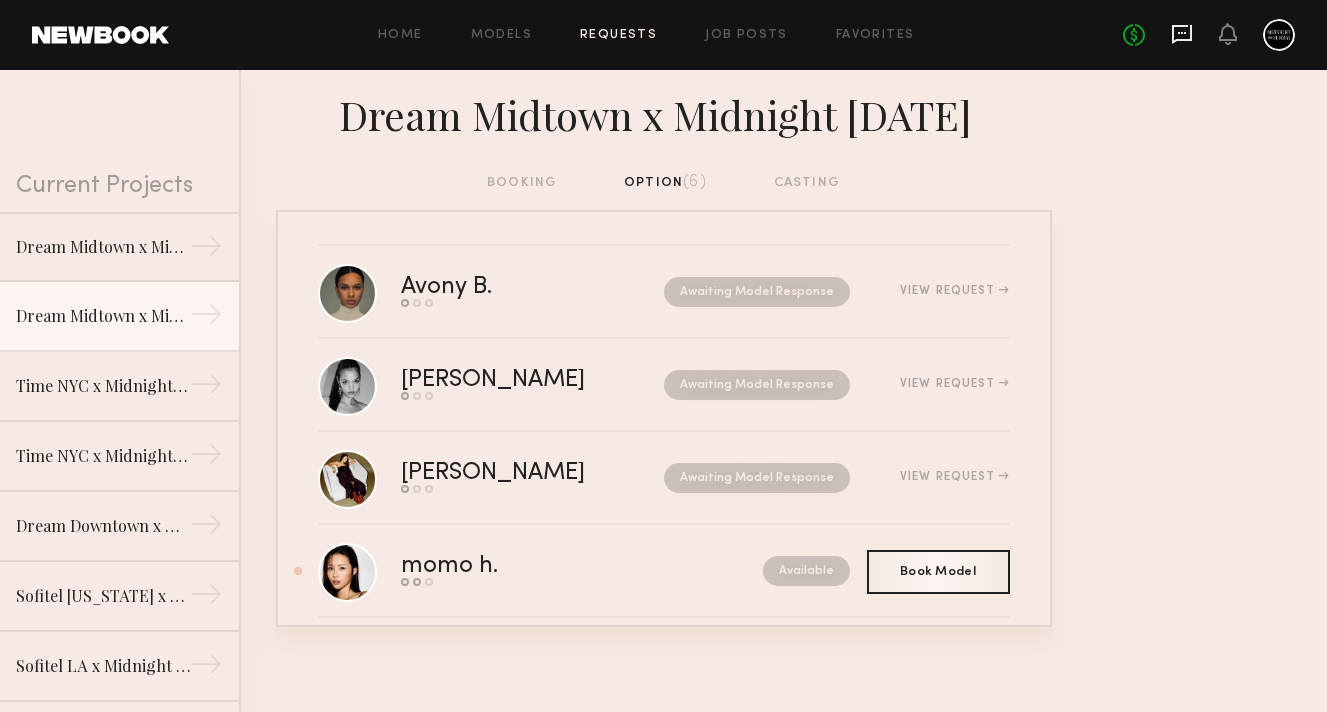 click 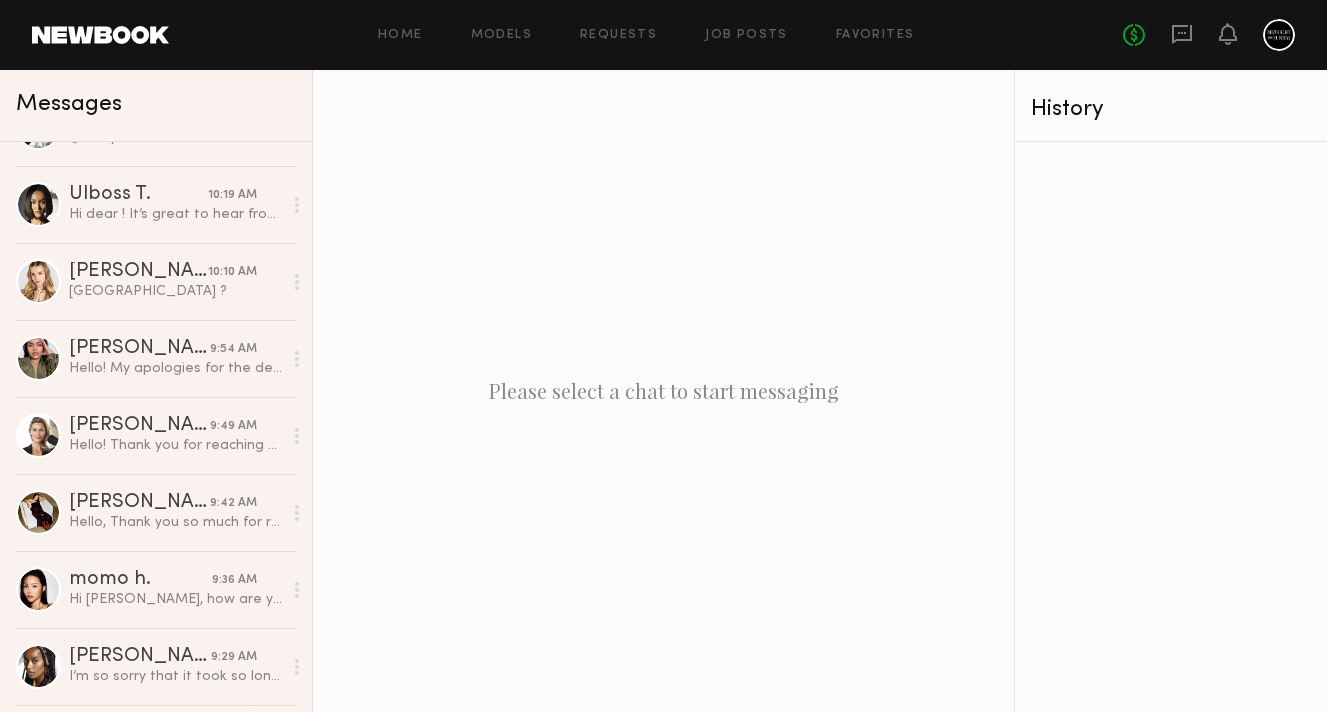 scroll, scrollTop: 680, scrollLeft: 0, axis: vertical 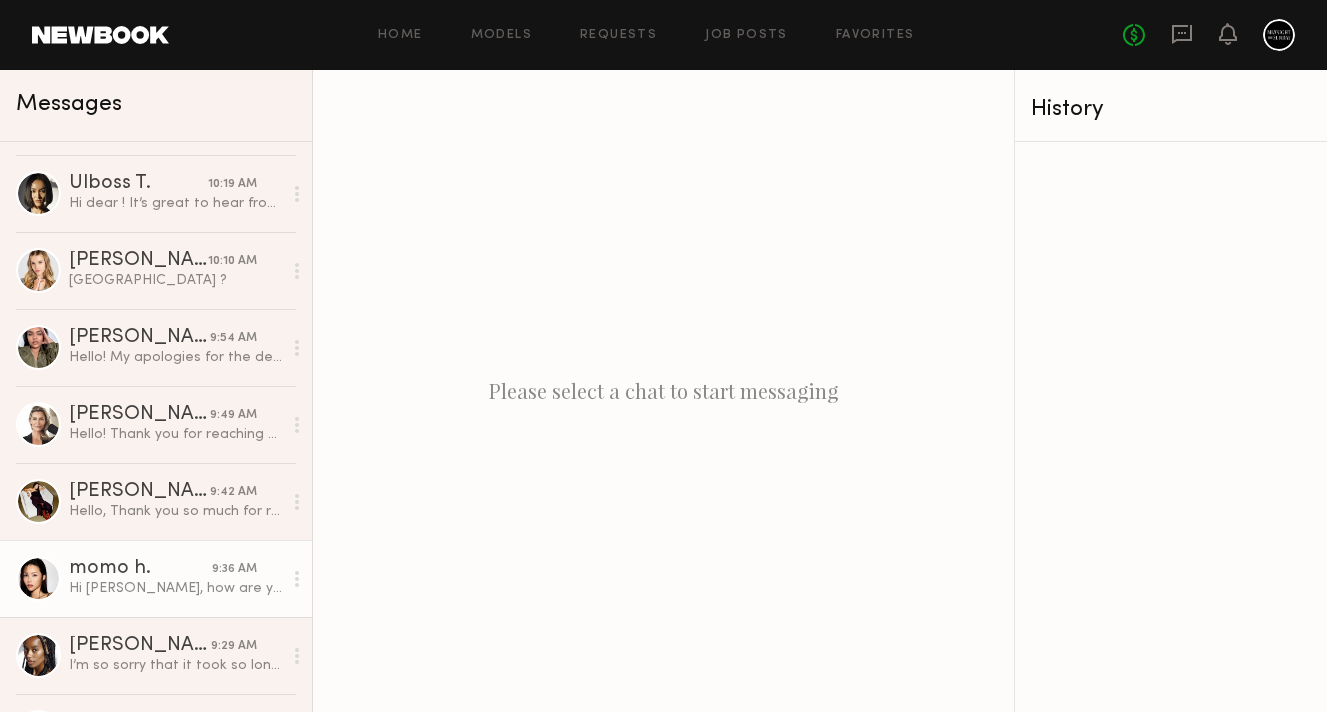 click on "Hi [PERSON_NAME], how are you??
Thank you for reaching out to me. I’m interested in working on your project and am available on both [DATE] and [DATE]. I’d appreciate it if you could share more details about the shoot, including the day rate.
Thank you!
Momo" 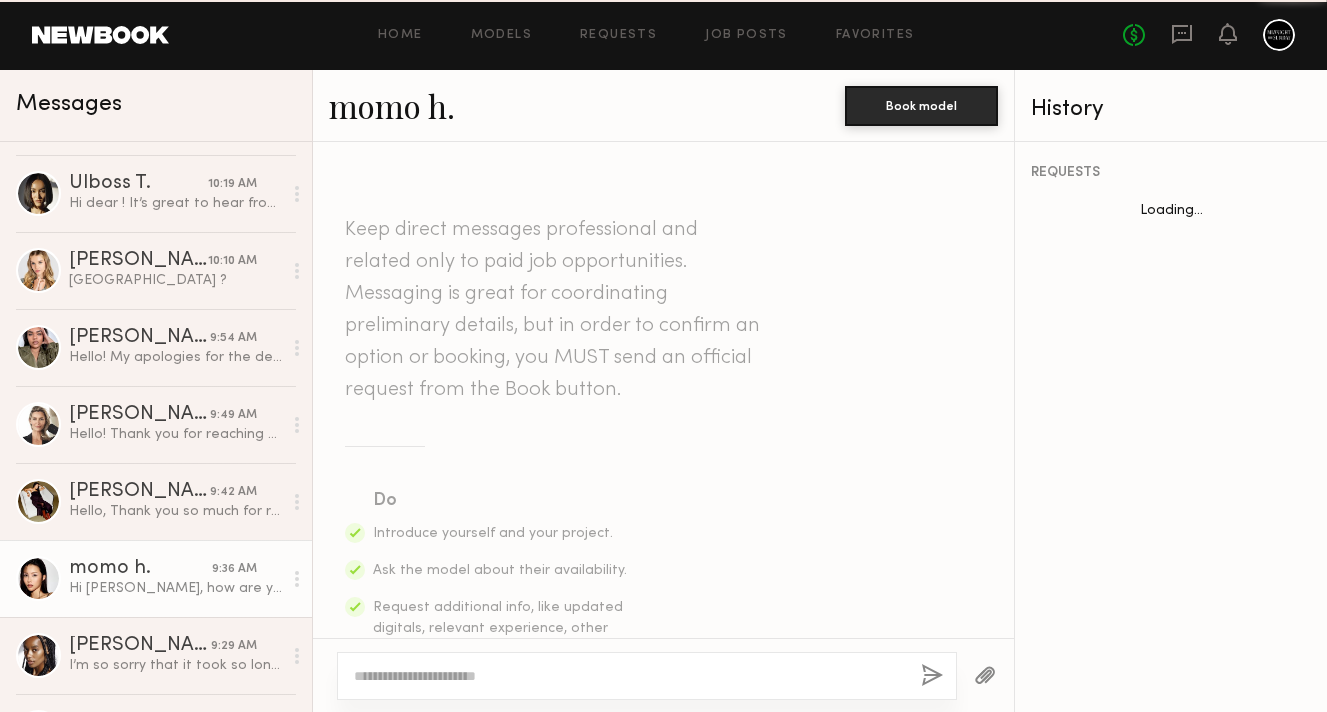 scroll, scrollTop: 1242, scrollLeft: 0, axis: vertical 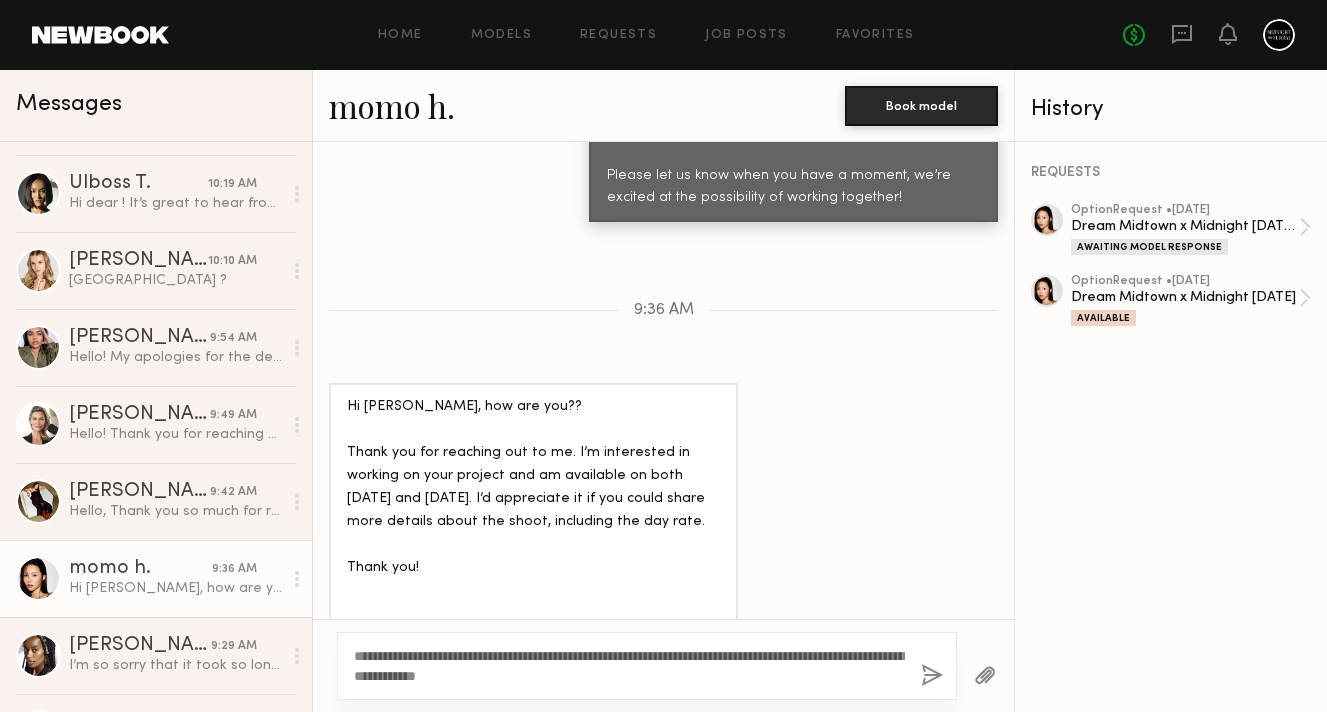 type on "**********" 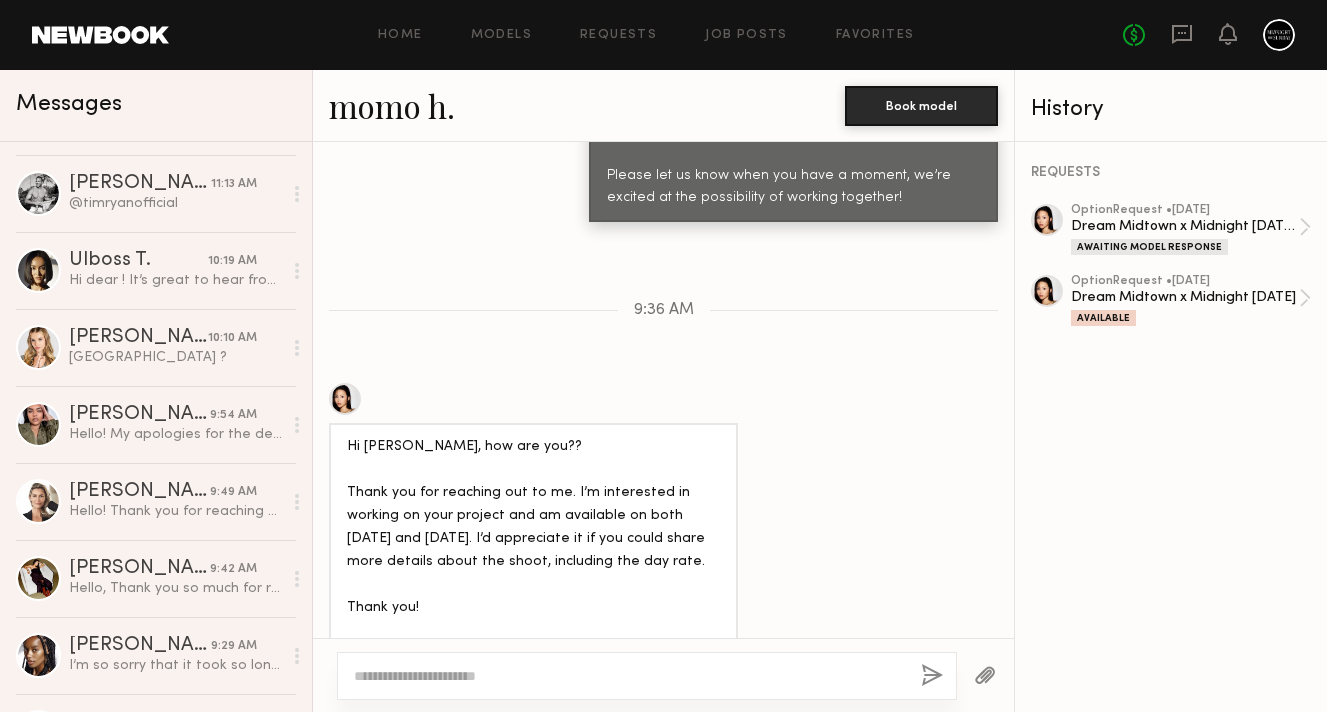 scroll, scrollTop: 1536, scrollLeft: 0, axis: vertical 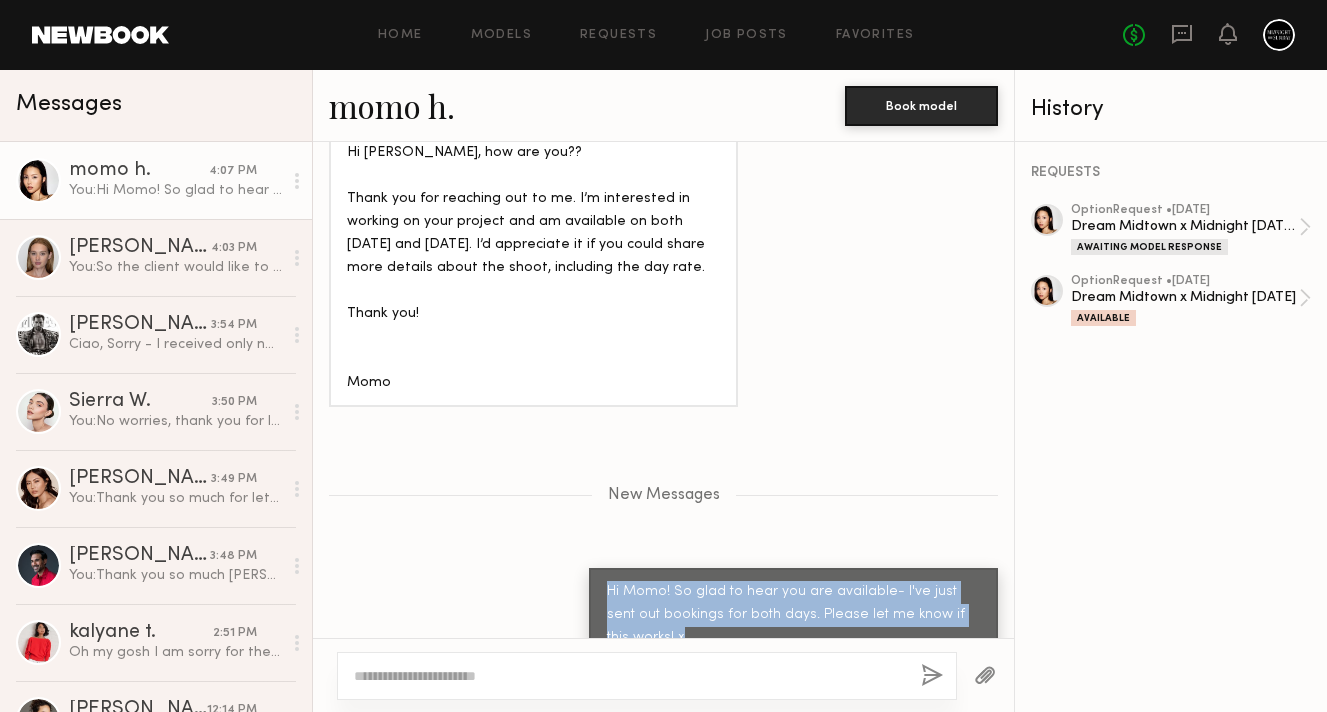 drag, startPoint x: 736, startPoint y: 611, endPoint x: 590, endPoint y: 524, distance: 169.95587 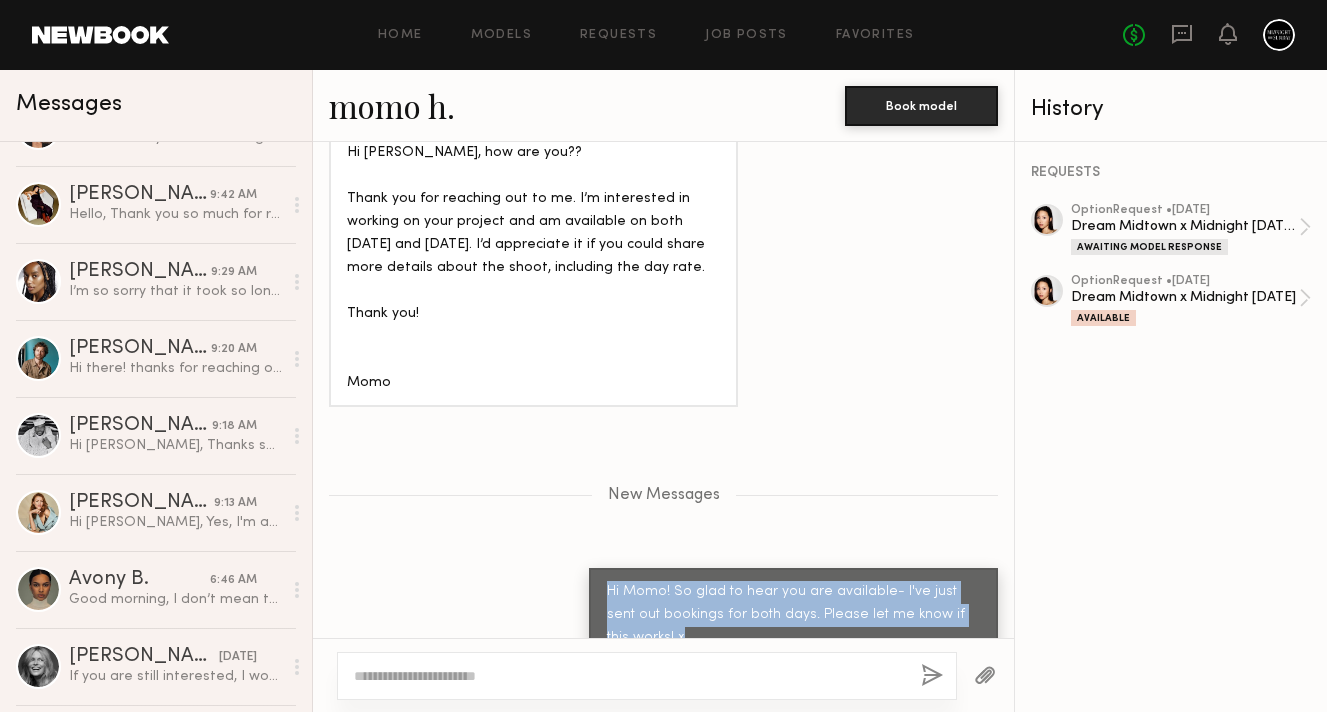 scroll, scrollTop: 1111, scrollLeft: 0, axis: vertical 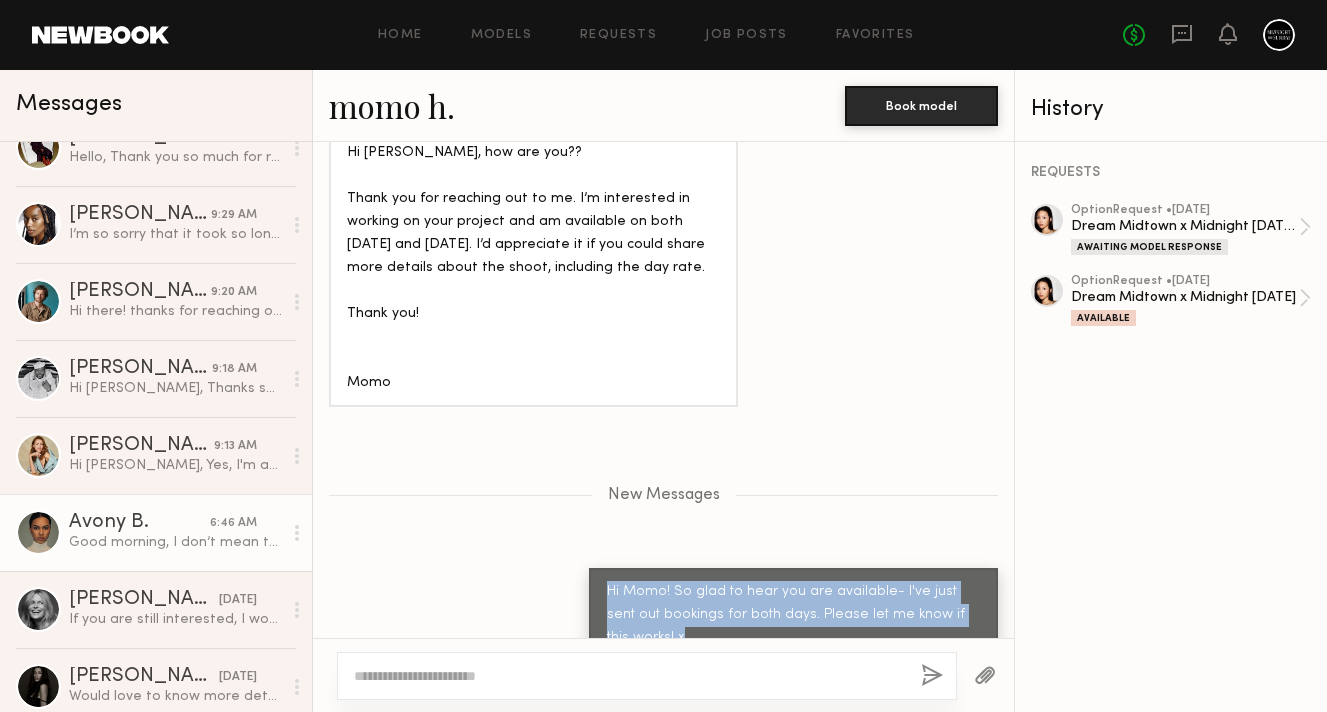 click on "Avony B." 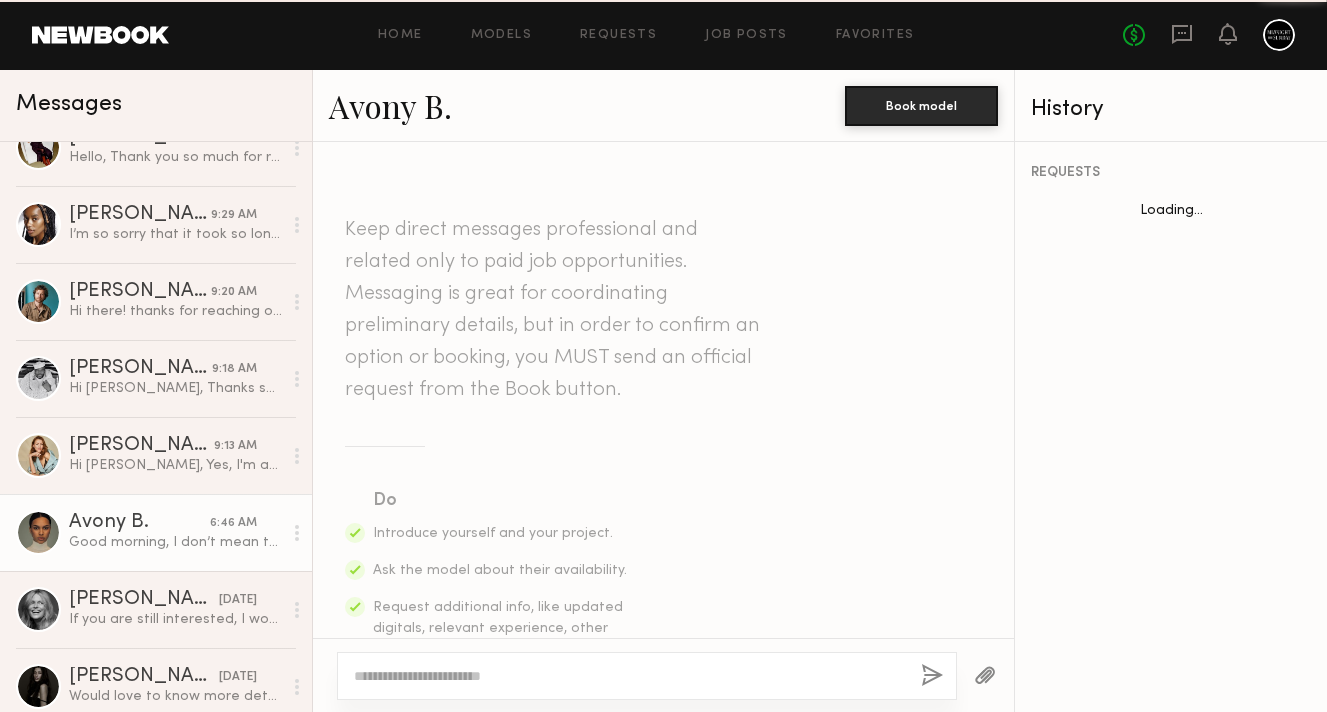 scroll, scrollTop: 1520, scrollLeft: 0, axis: vertical 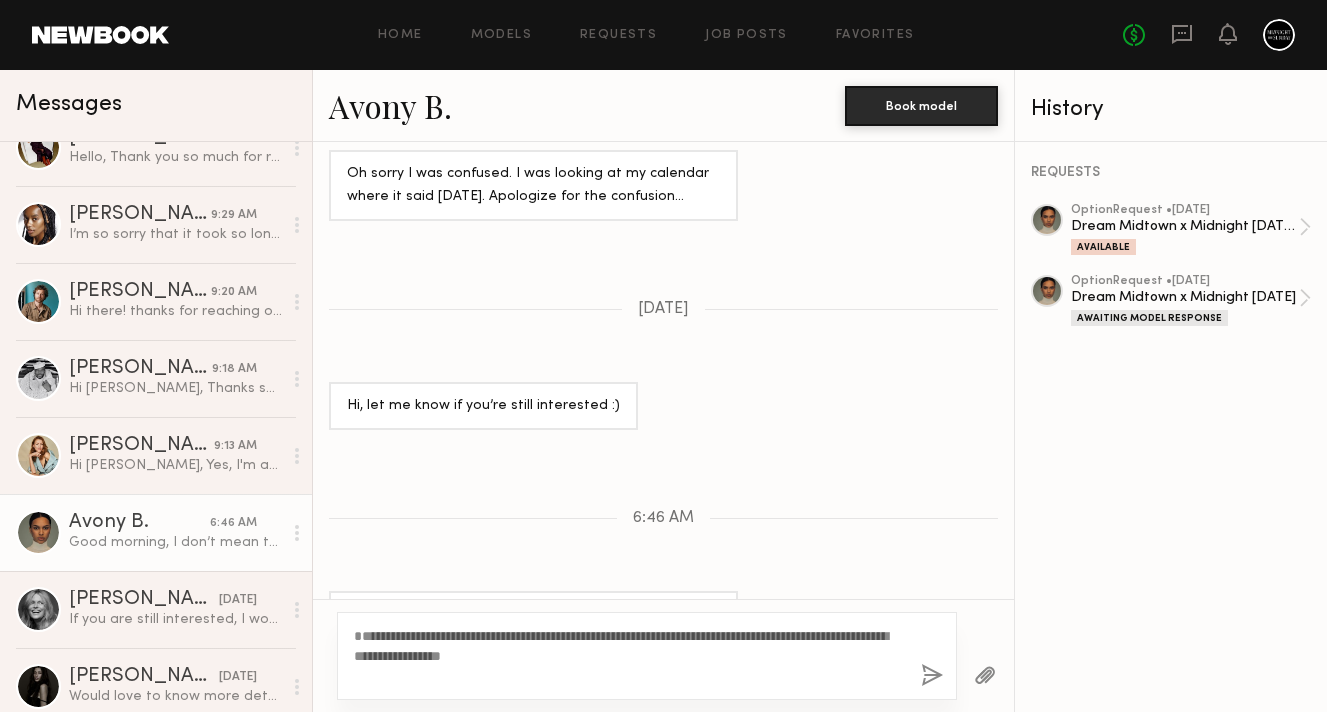 drag, startPoint x: 411, startPoint y: 658, endPoint x: 382, endPoint y: 657, distance: 29.017237 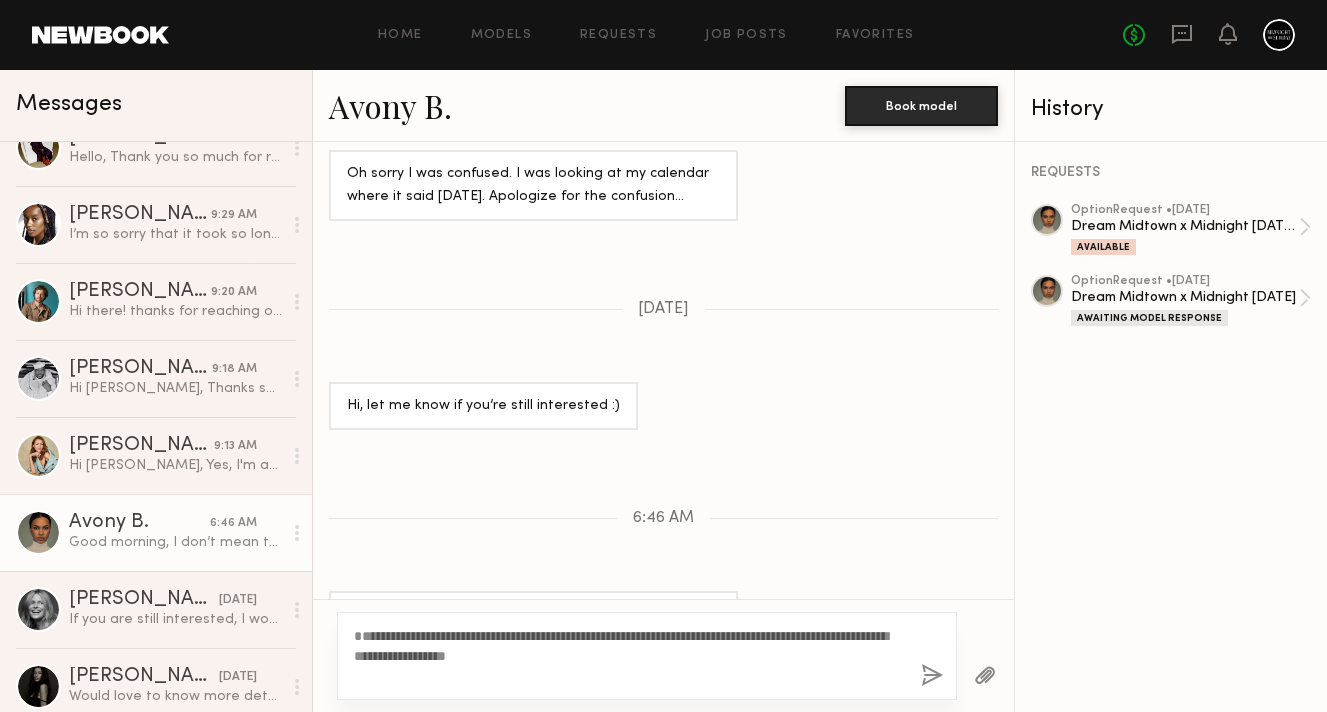 click on "**********" 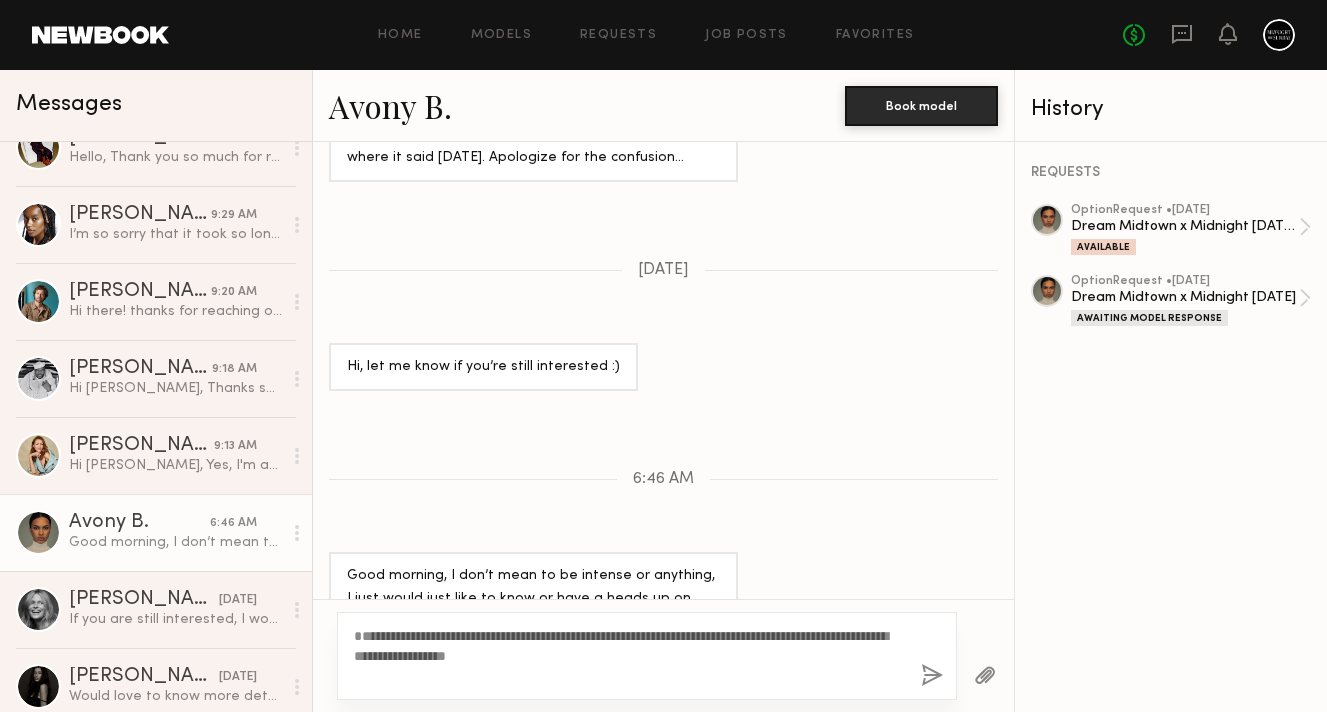 type on "**********" 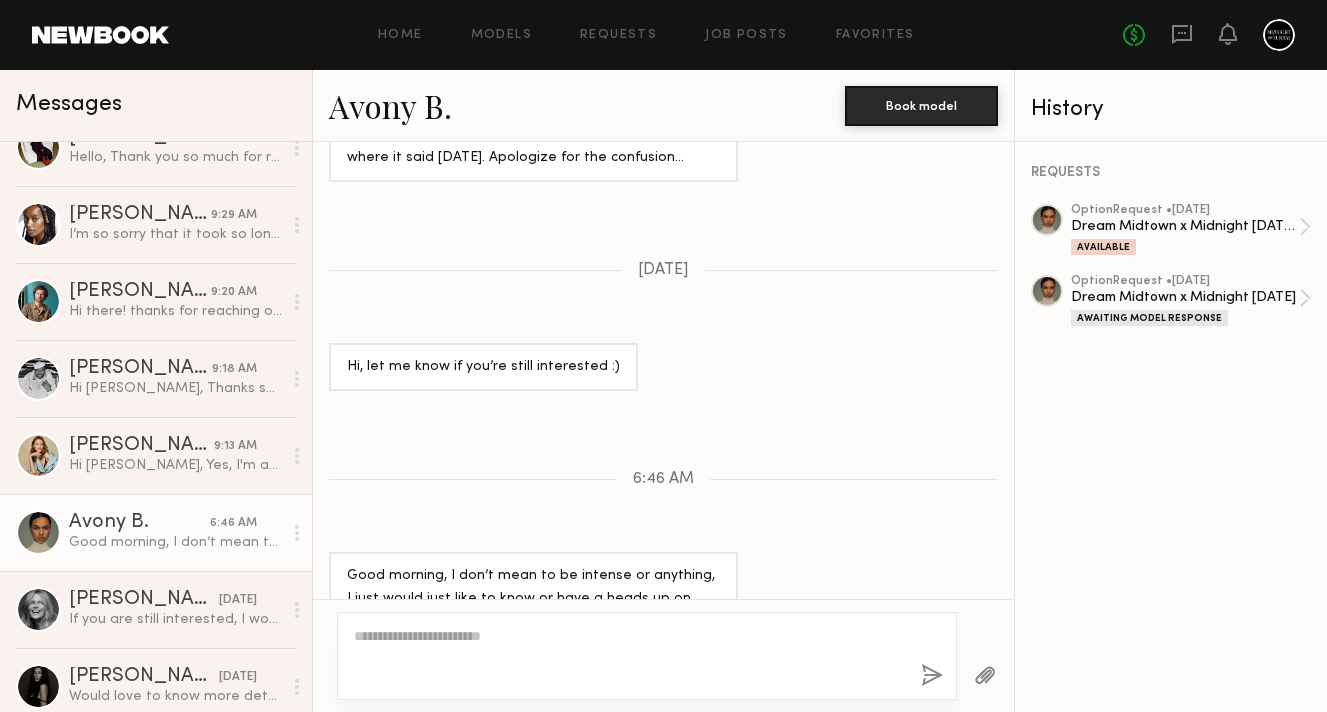 scroll, scrollTop: 1797, scrollLeft: 0, axis: vertical 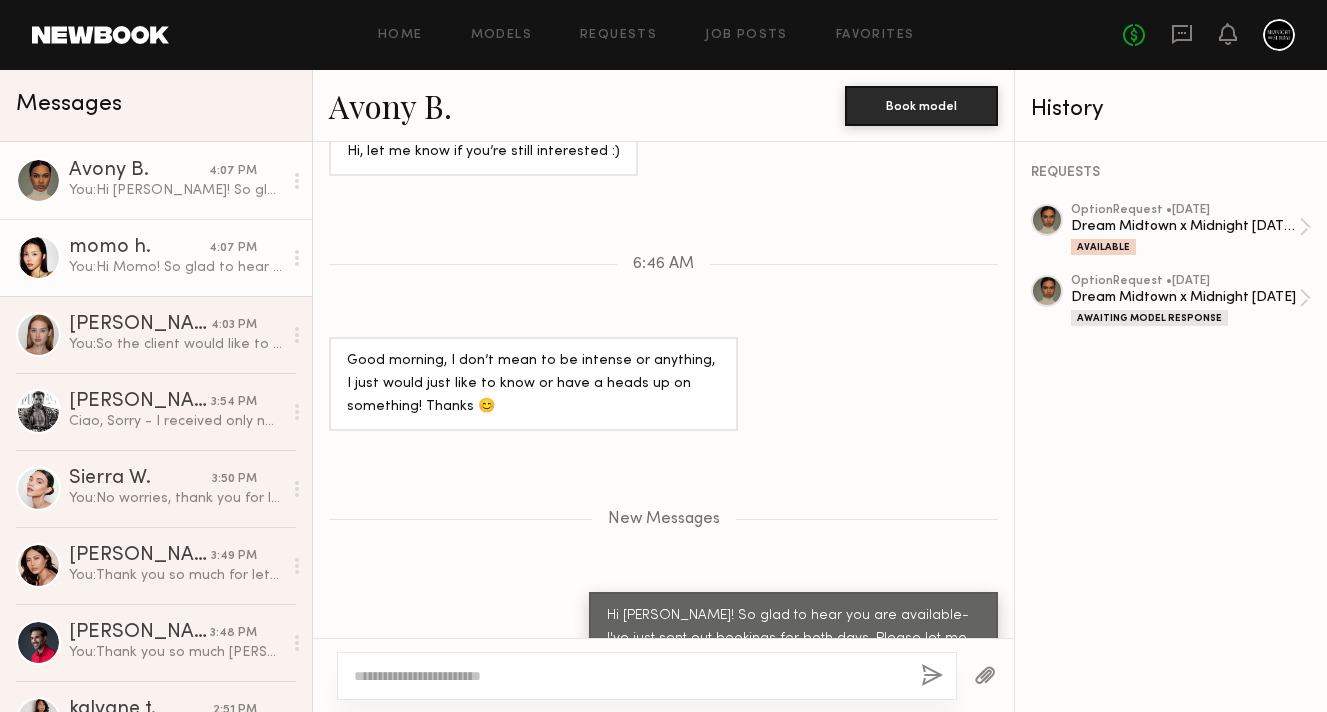 click on "You:  Hi Momo! So glad to hear you are available- I've just sent out bookings for both days. Please let me know if this works! x" 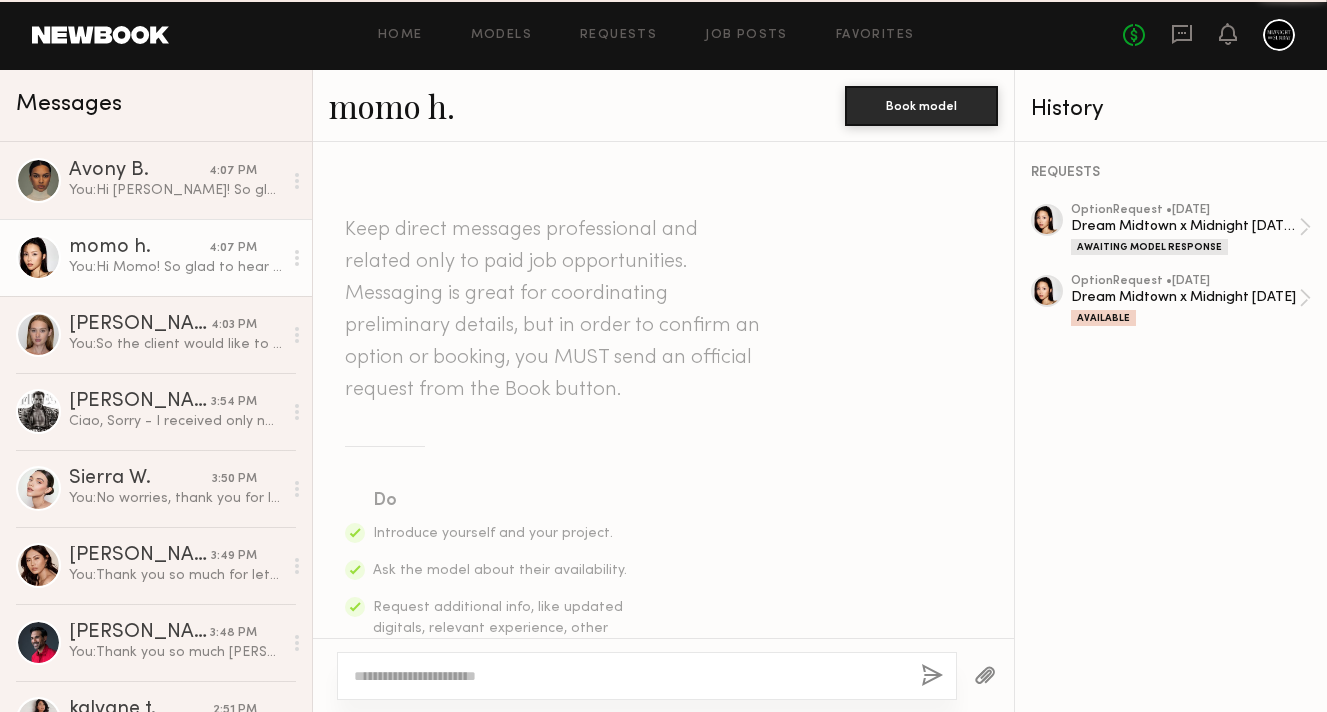scroll, scrollTop: 1384, scrollLeft: 0, axis: vertical 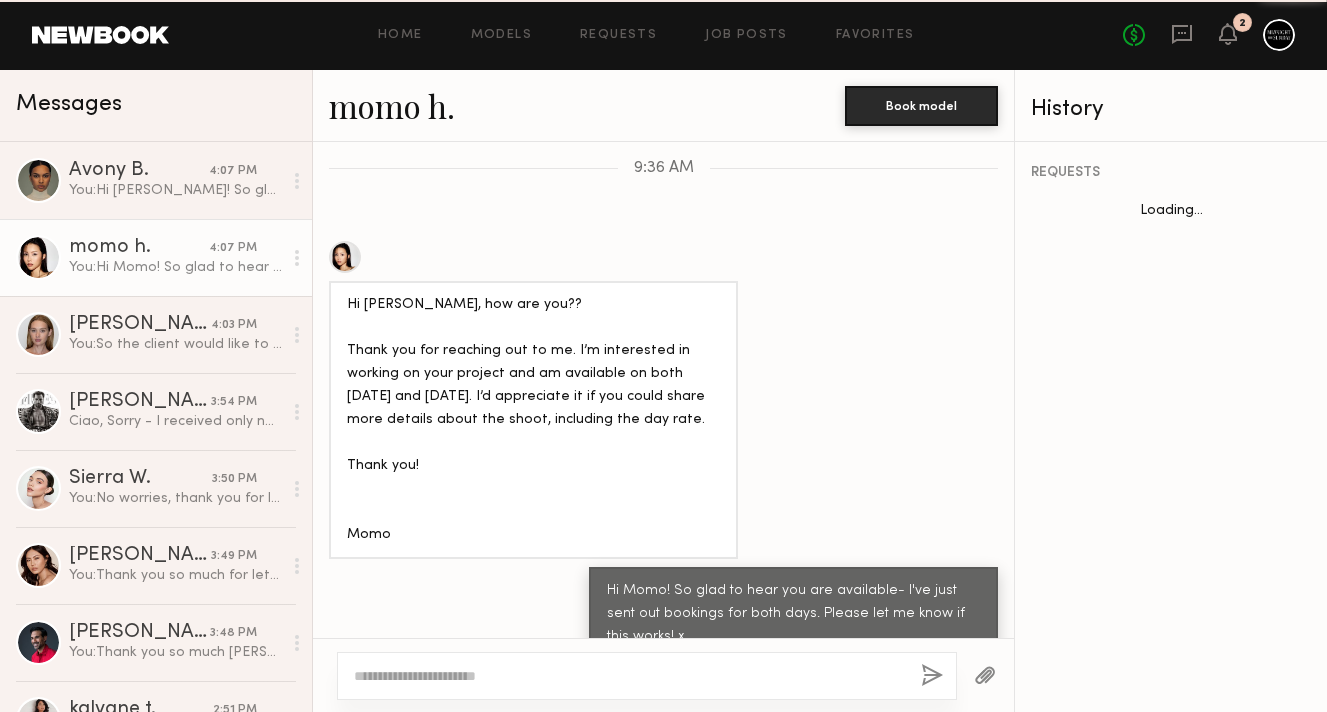 click on "No fees up to $5,000 2" 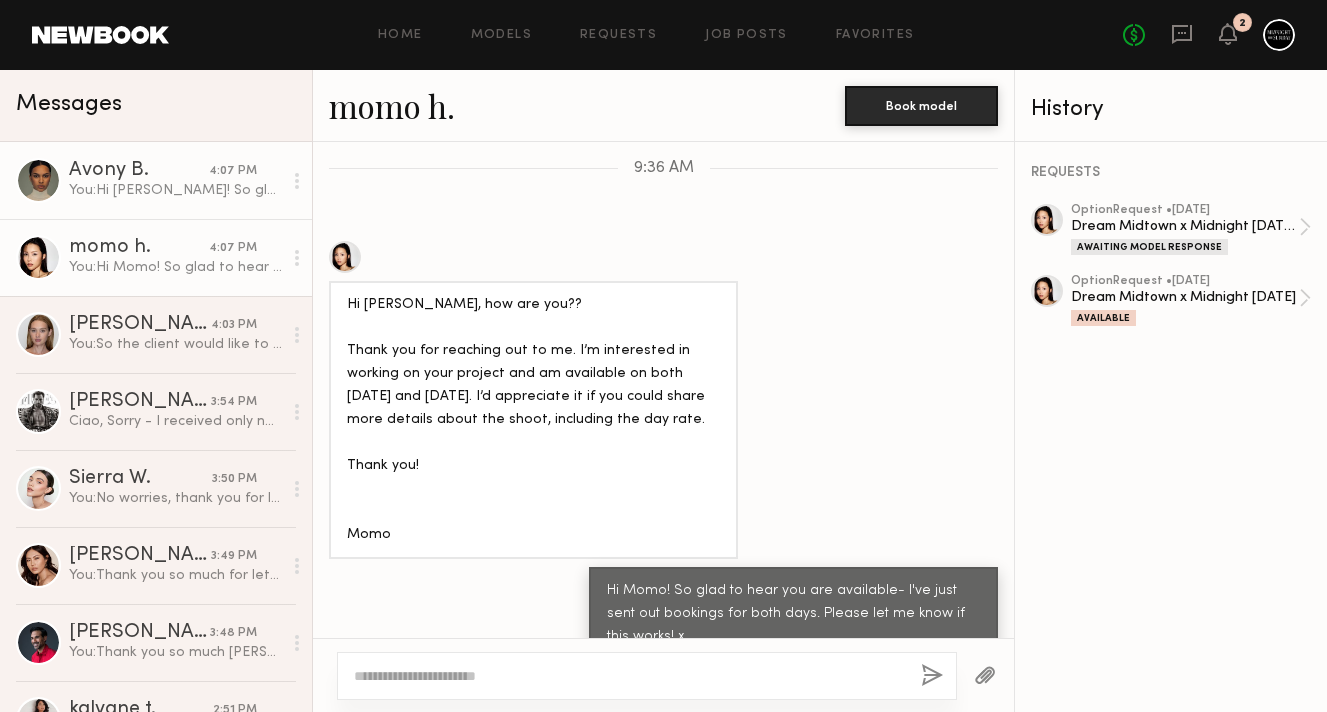 click on "Avony B. 4:07 PM You:  Hi [PERSON_NAME]! So glad to hear you are available- I've just sent out bookings for both days. Please let me know if this works! x" 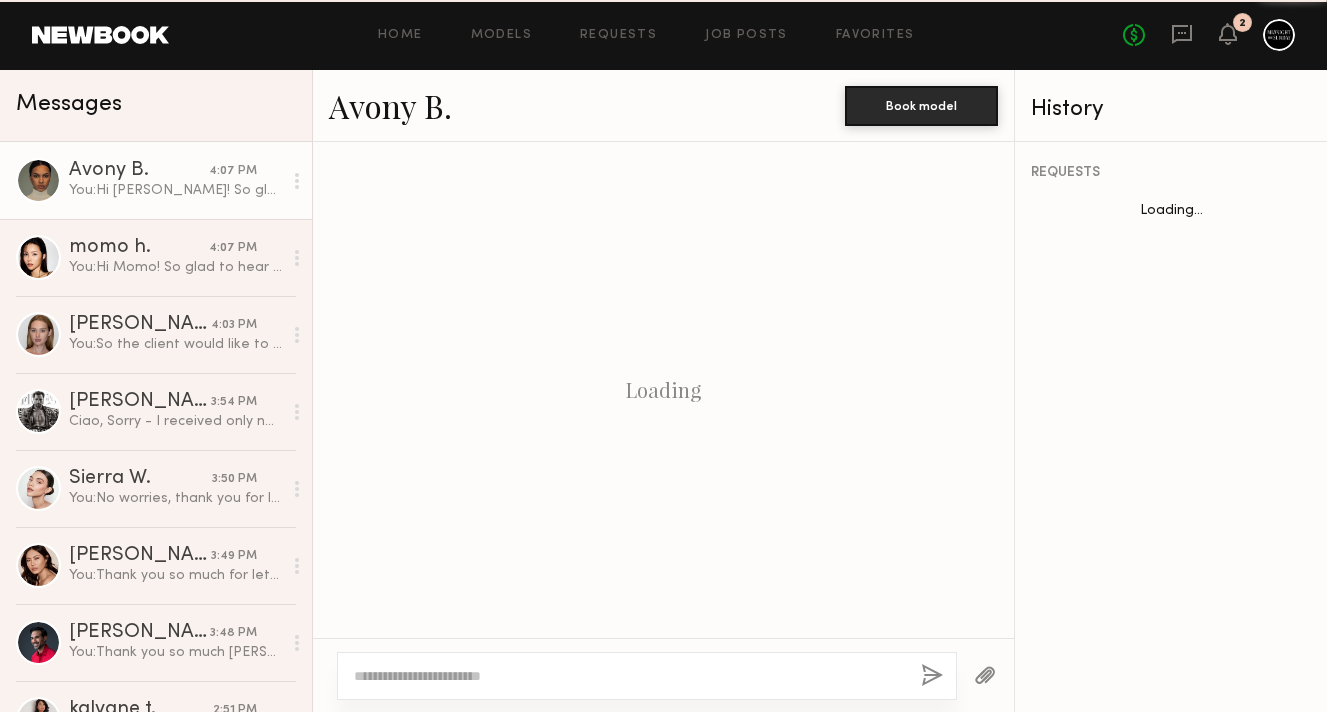 scroll, scrollTop: 1622, scrollLeft: 0, axis: vertical 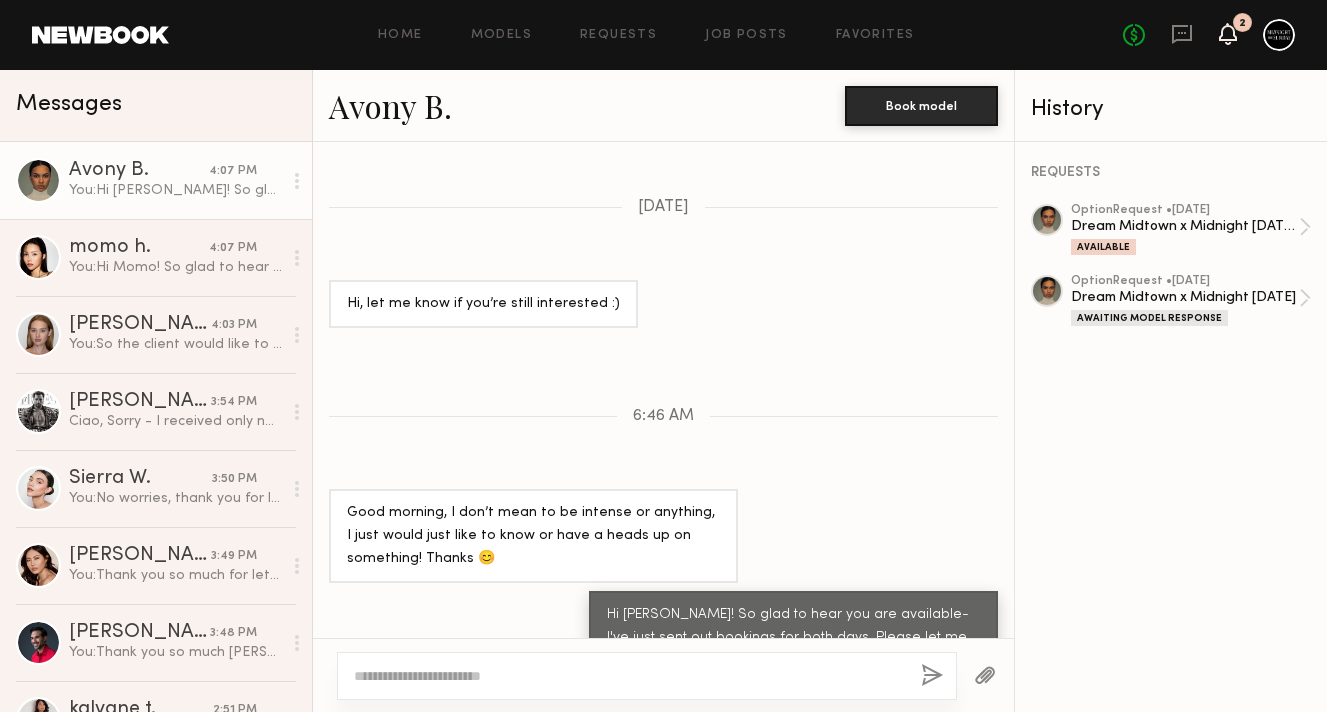 click 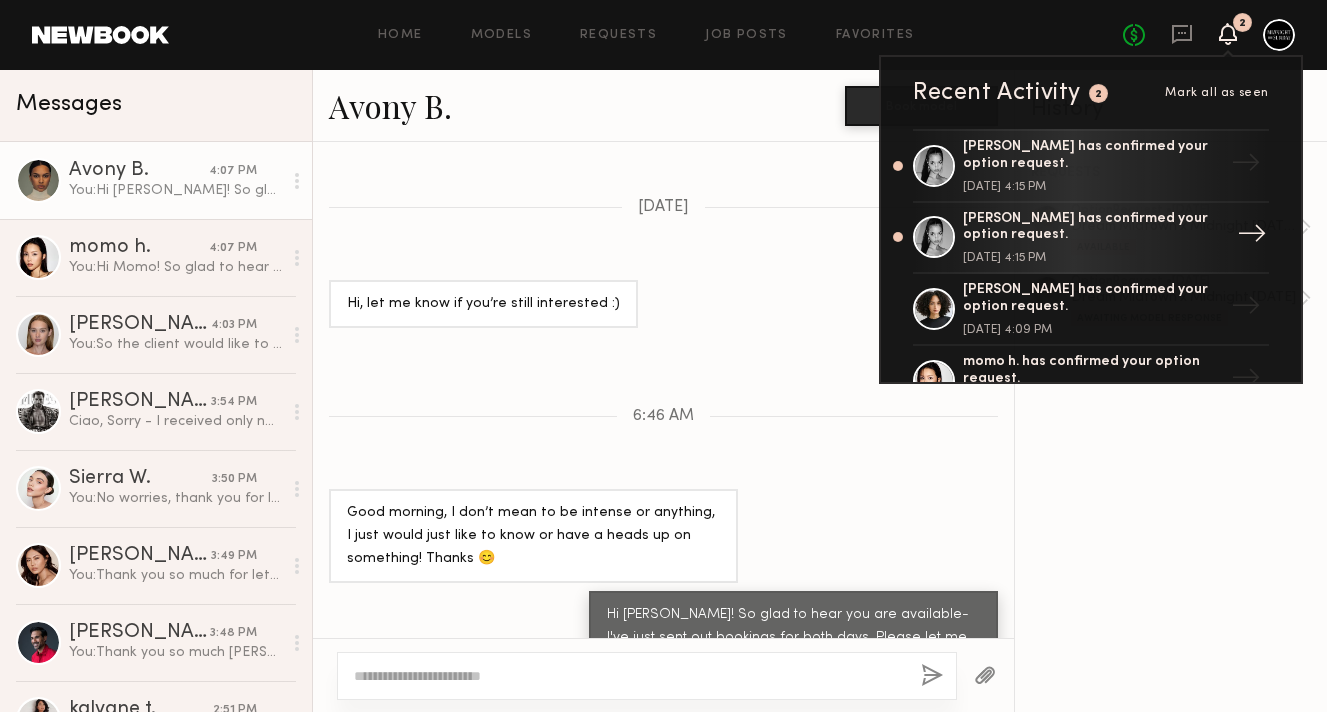 scroll, scrollTop: 59, scrollLeft: 0, axis: vertical 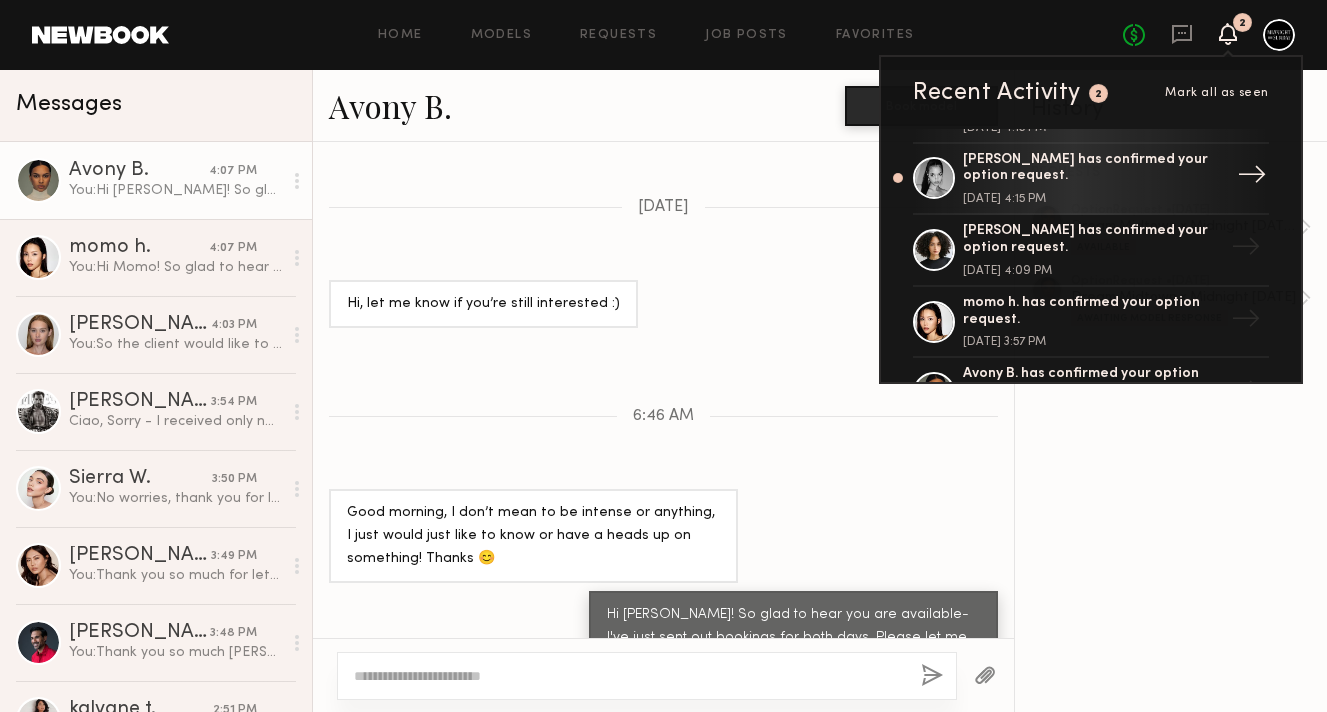 click on "[DATE] 4:15 PM" 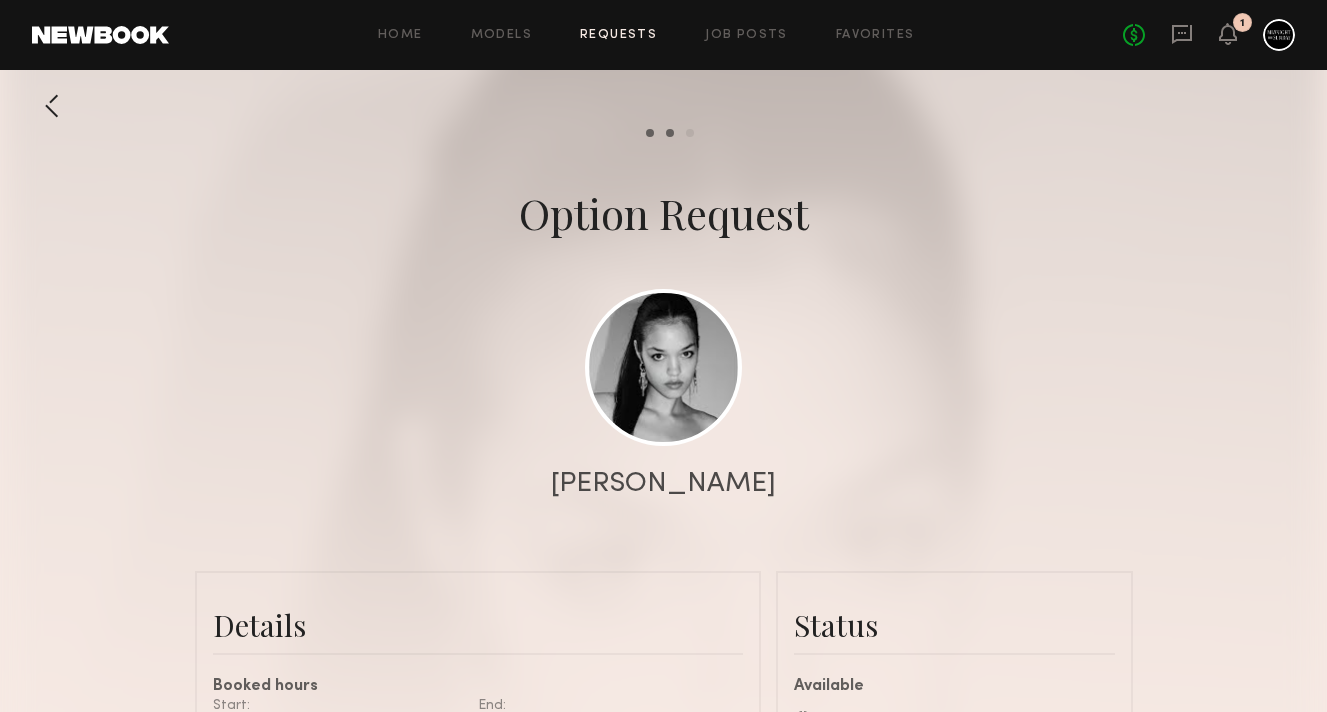scroll, scrollTop: 1421, scrollLeft: 0, axis: vertical 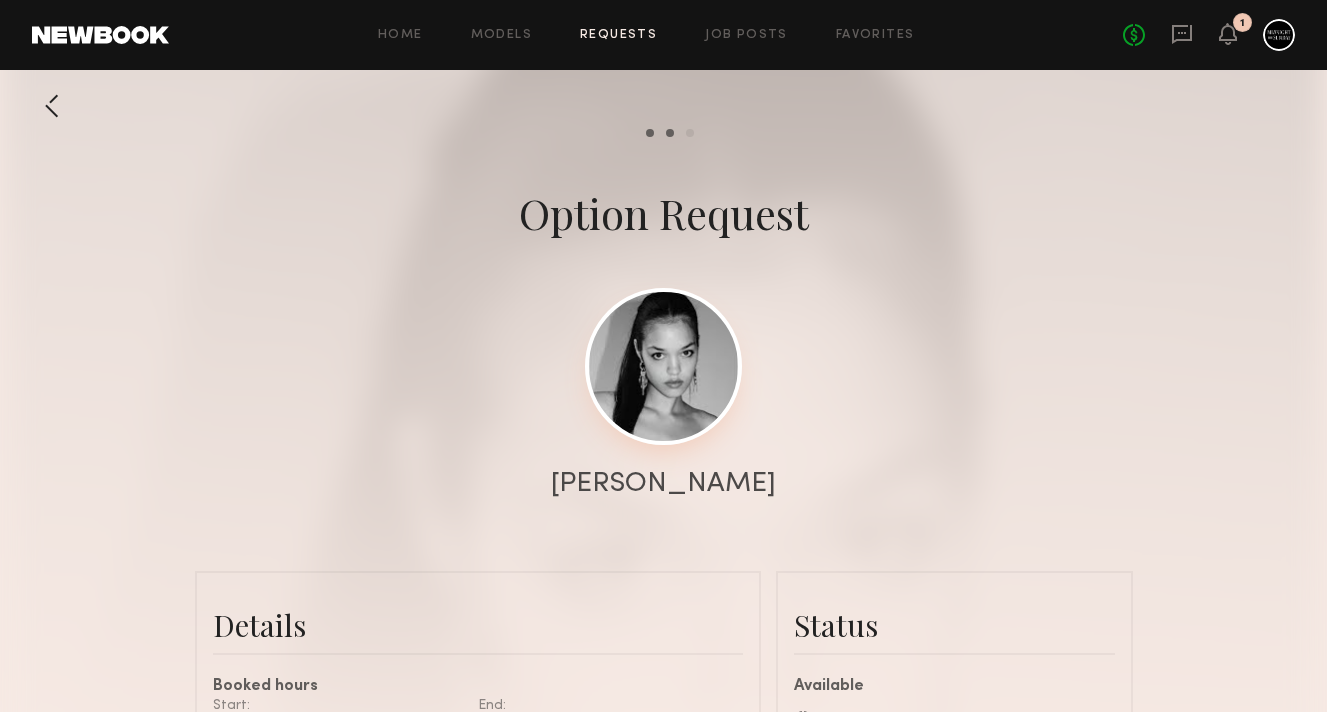 click 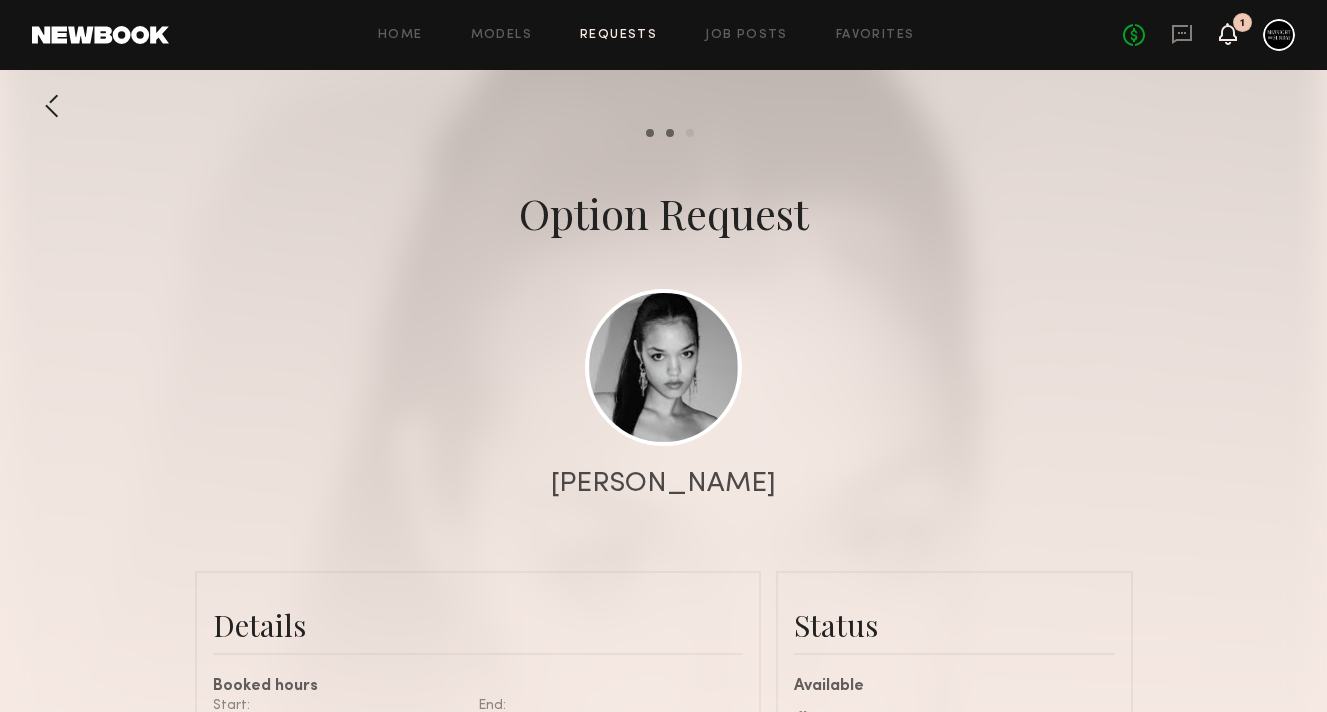 click 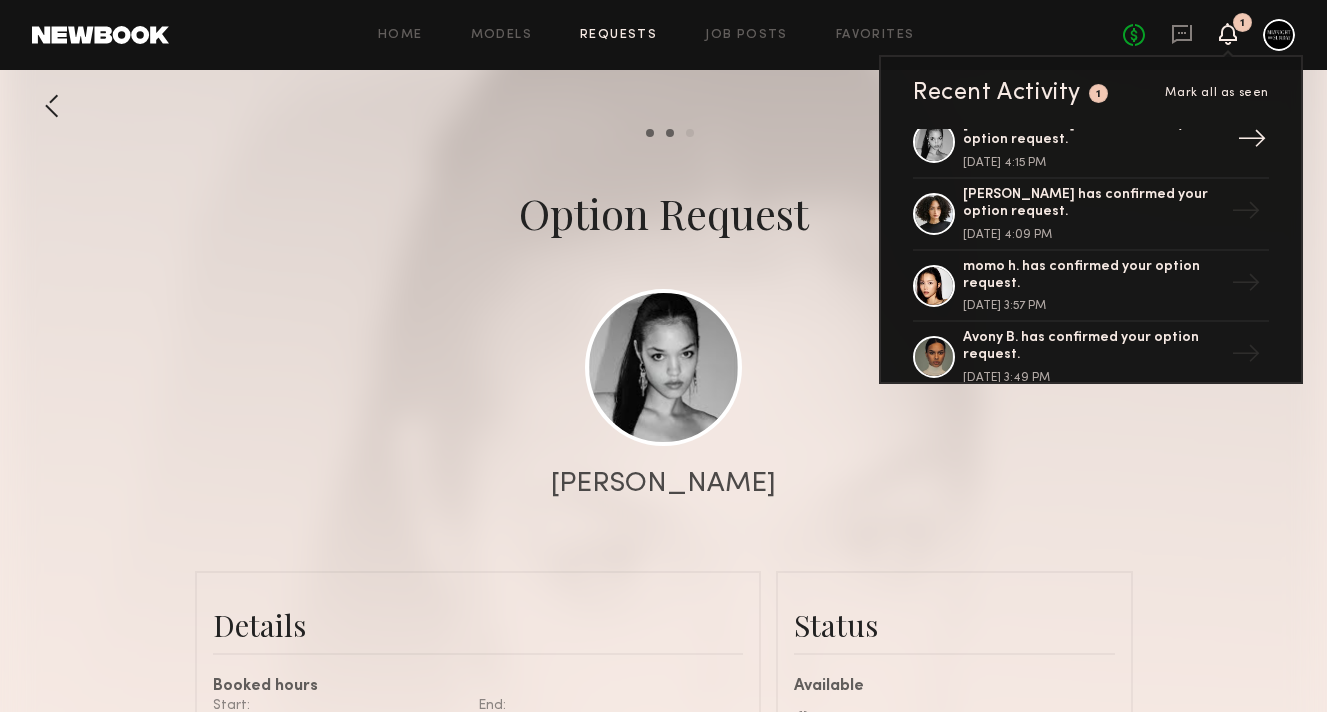 scroll, scrollTop: 0, scrollLeft: 0, axis: both 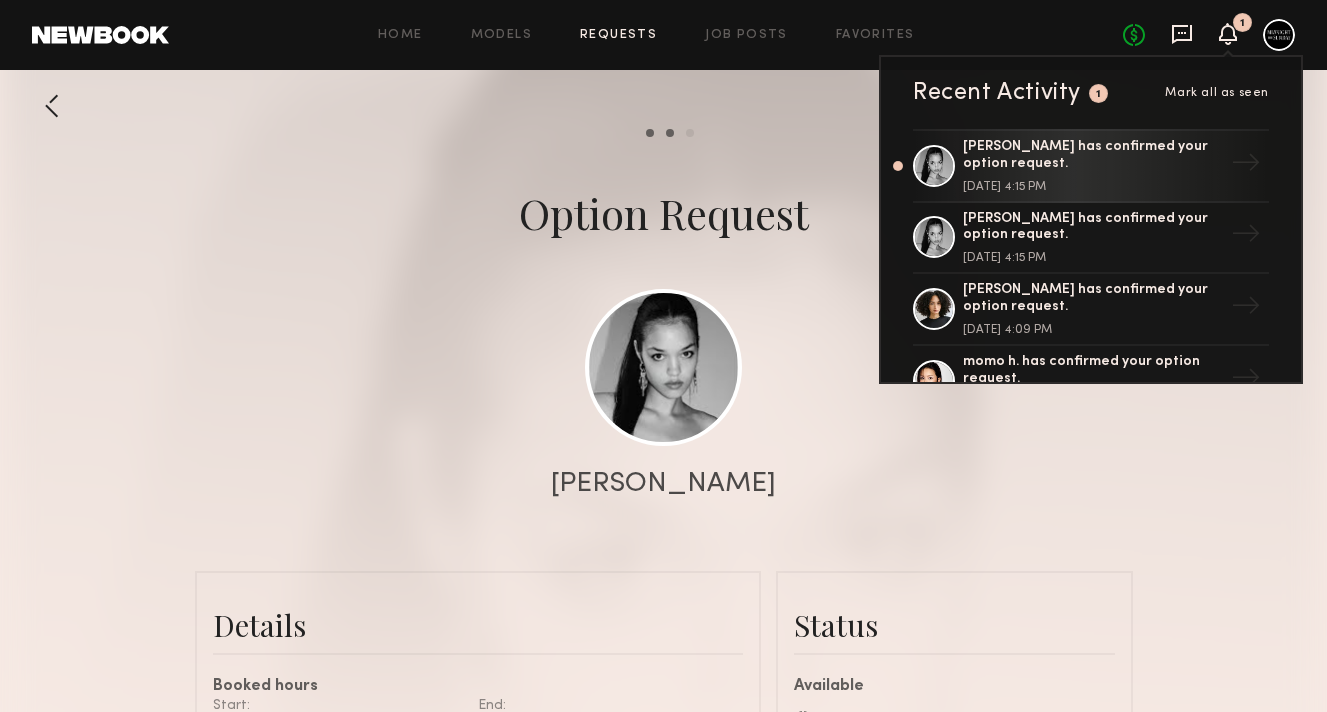 click 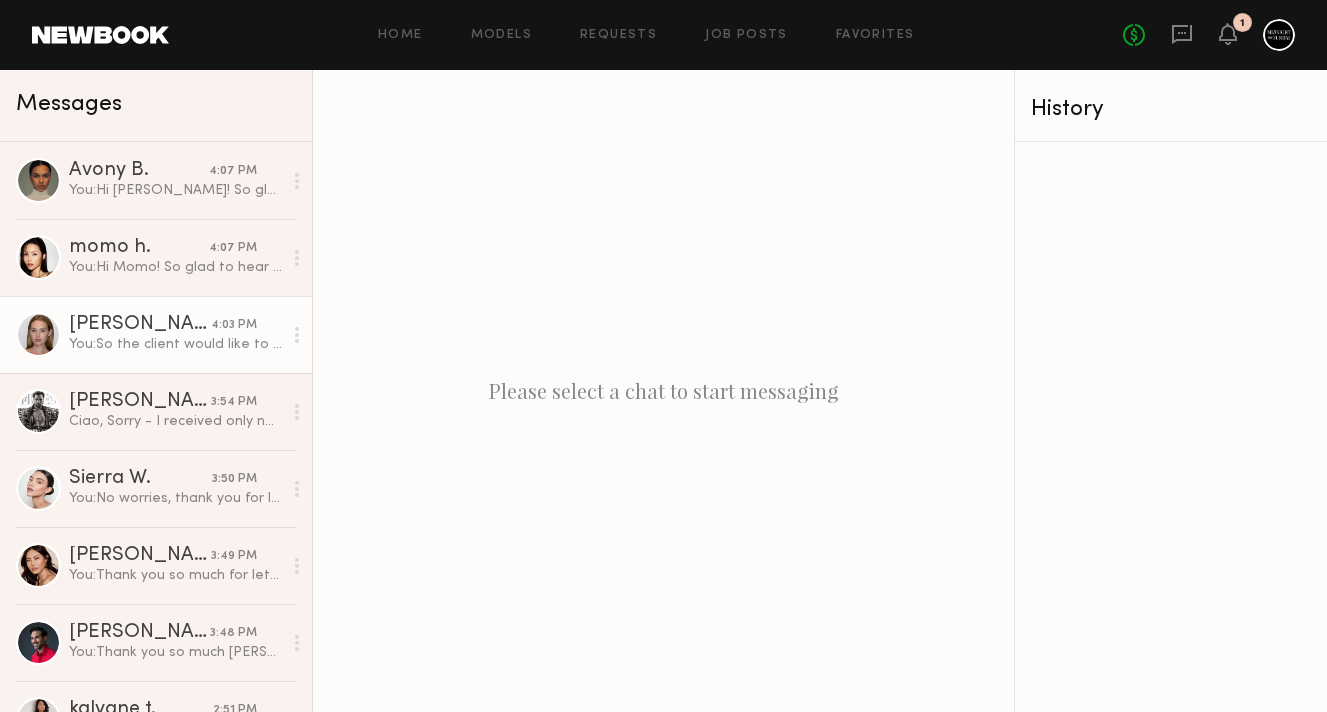 click on "[PERSON_NAME]" 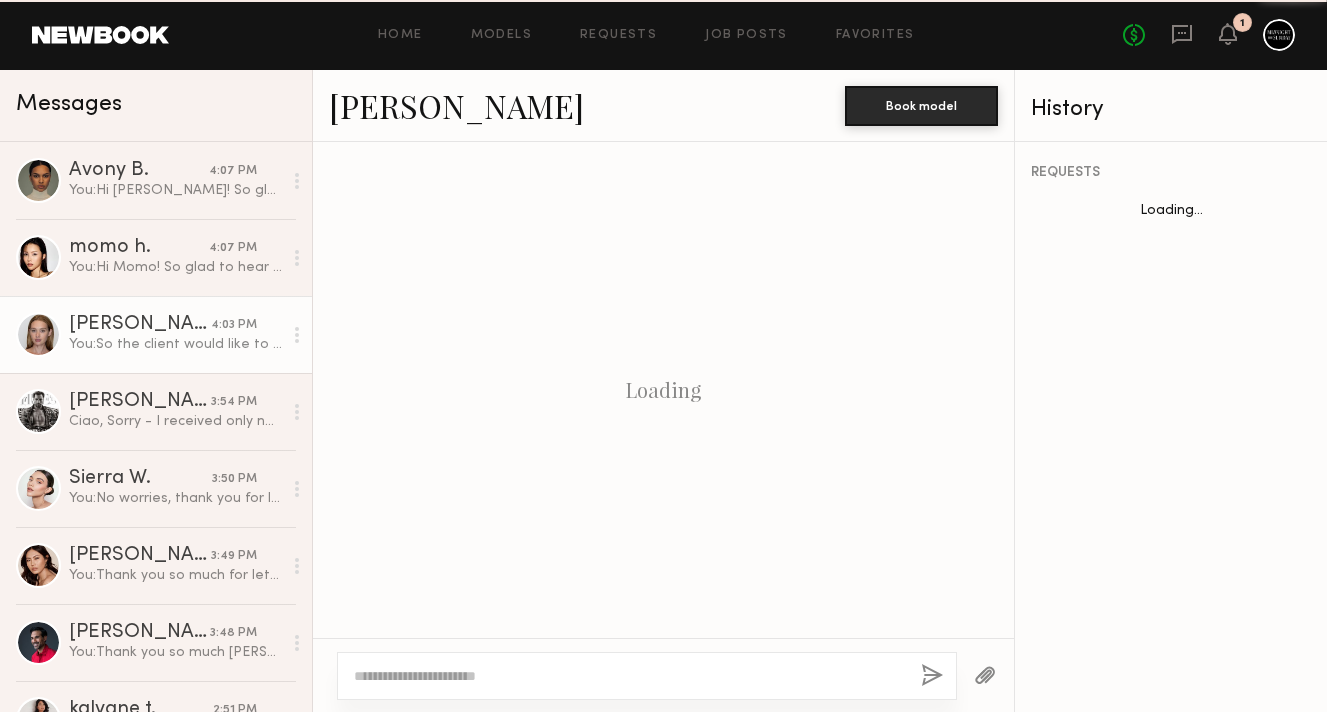 scroll, scrollTop: 2482, scrollLeft: 0, axis: vertical 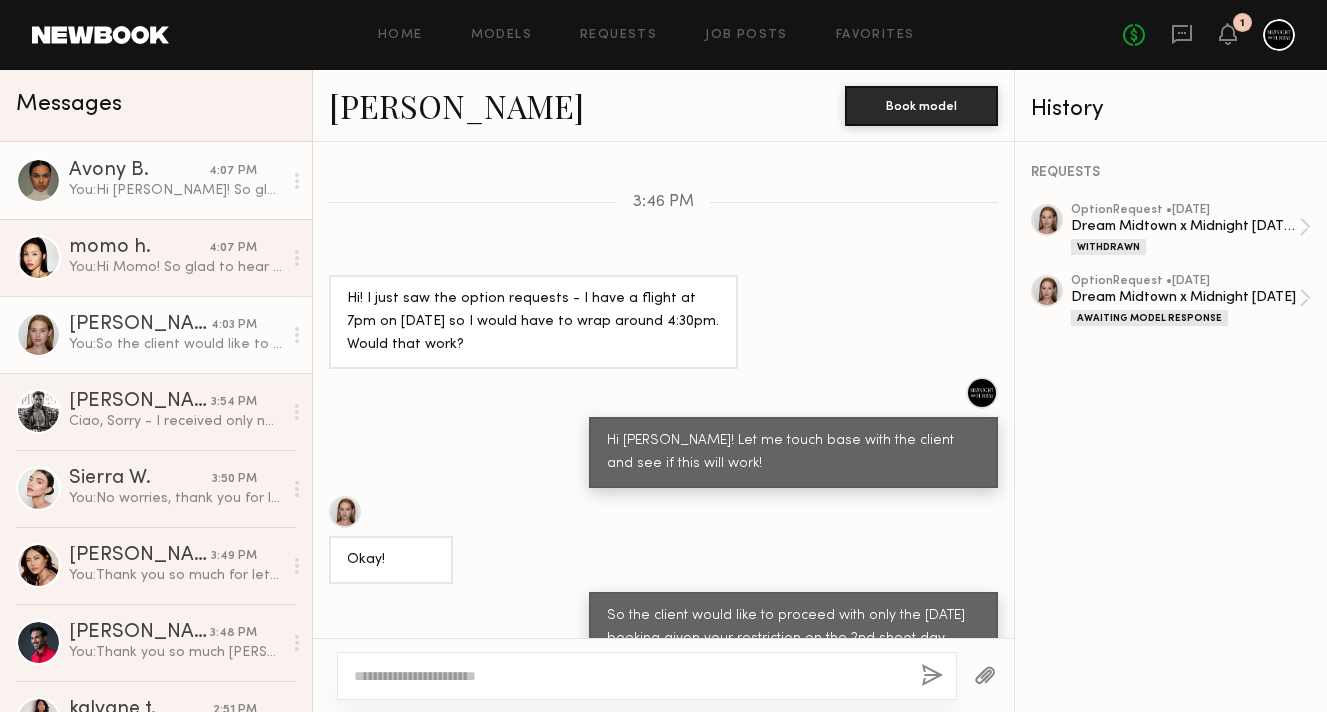 click on "Avony B. 4:07 PM You:  Hi [PERSON_NAME]! So glad to hear you are available- I've just sent out bookings for both days. Please let me know if this works! x" 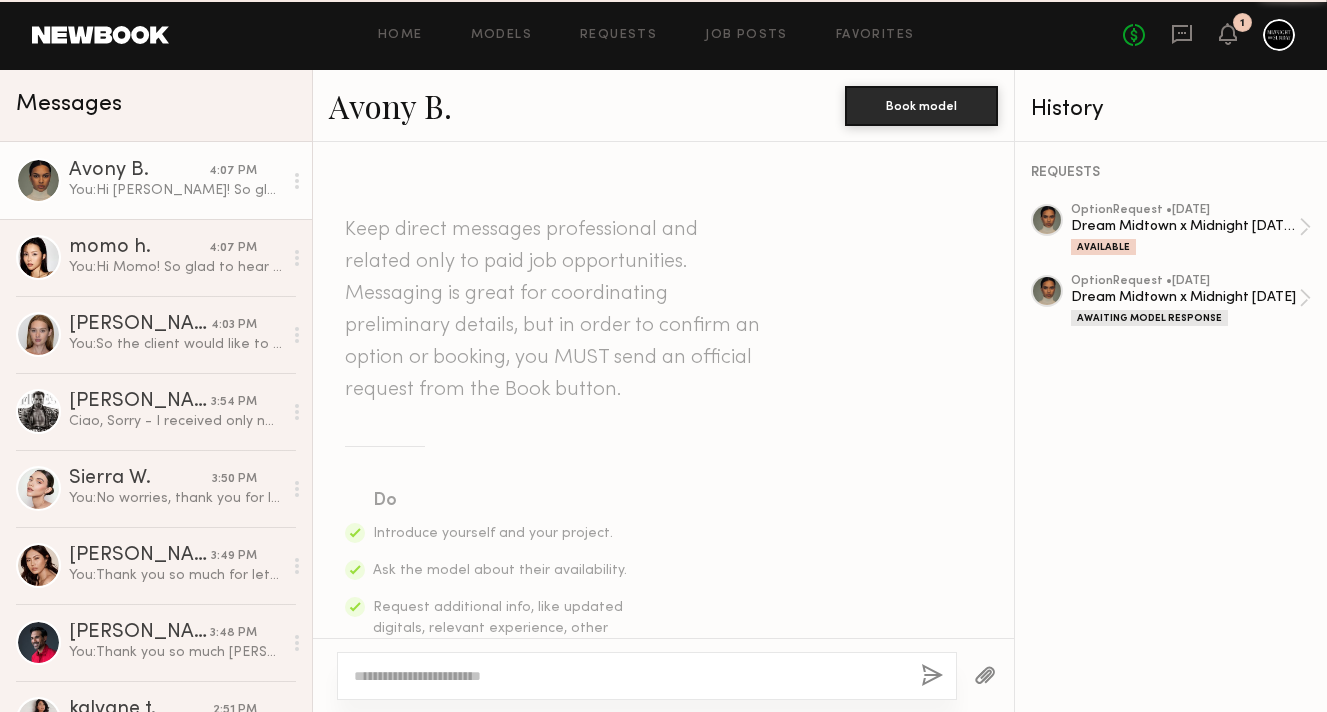 scroll, scrollTop: 1622, scrollLeft: 0, axis: vertical 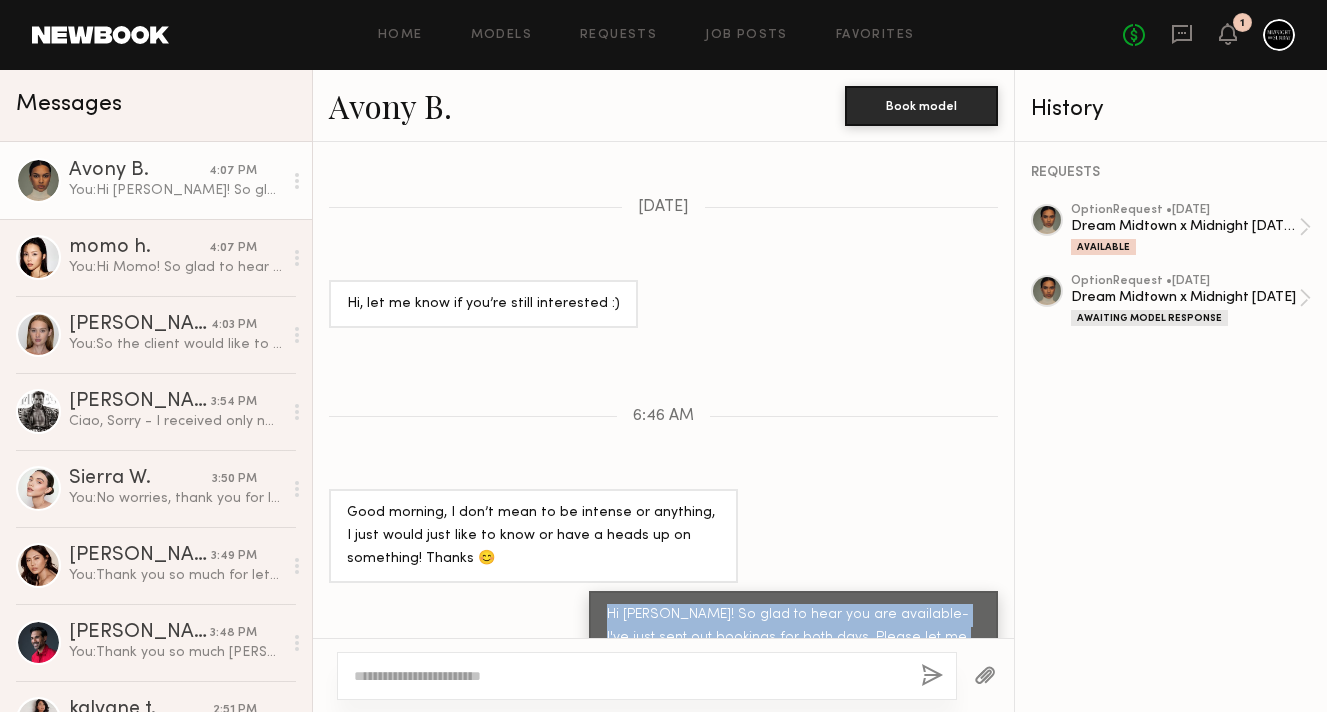 drag, startPoint x: 609, startPoint y: 548, endPoint x: 725, endPoint y: 646, distance: 151.8552 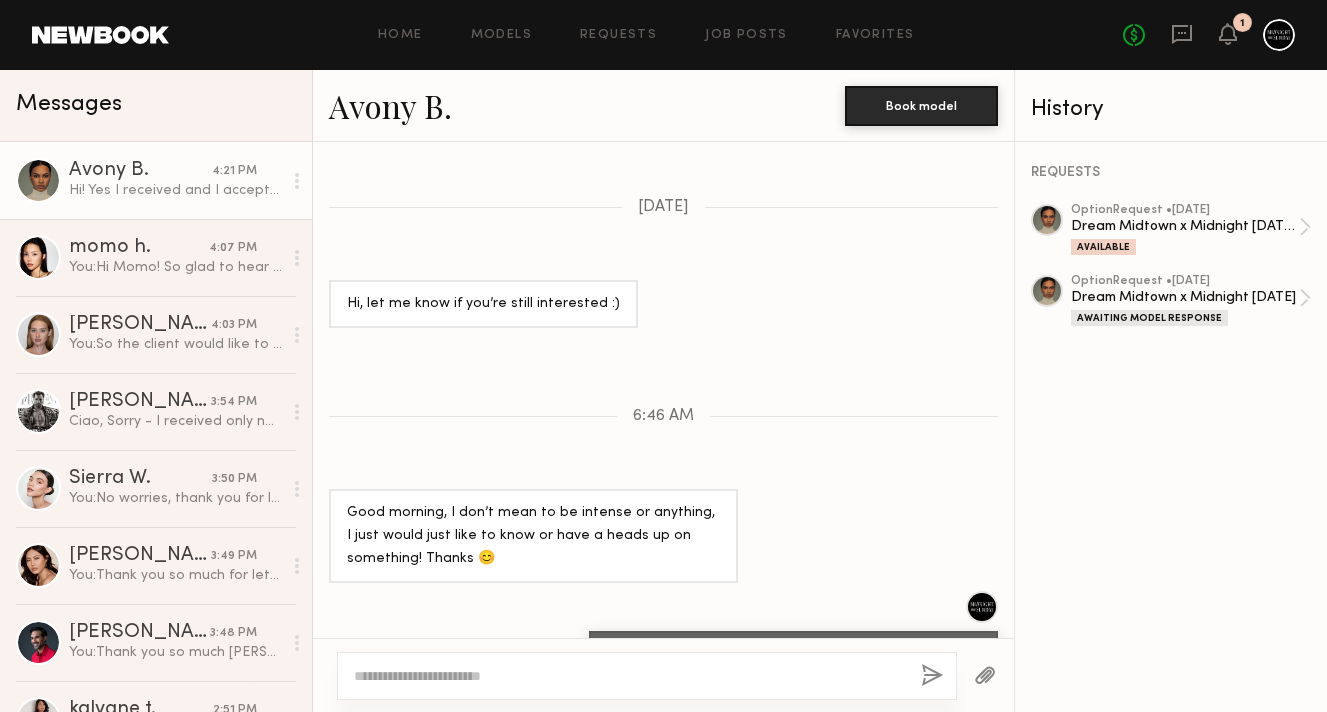 scroll, scrollTop: 1893, scrollLeft: 0, axis: vertical 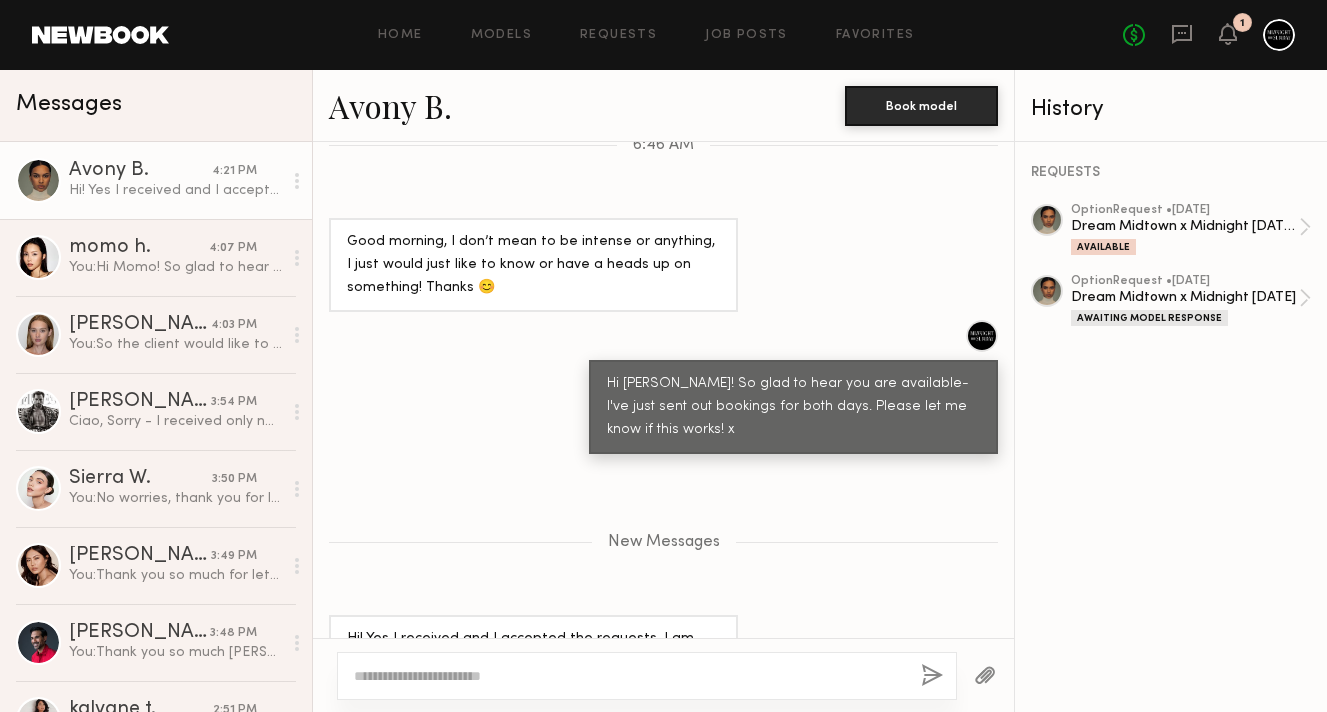 click on "Keep direct messages professional and related only to paid job opportunities. Messaging is great for coordinating preliminary details, but in order to confirm an option or booking, you MUST send an official request from the Book button. Do Introduce yourself and your project. Ask the model about their availability. Request additional info, like updated digitals, relevant experience, other skills, etc. Don’t Bring up non-professional topics or ask a model to work for free/trade. Expect verbal commitments to hold - only official requests can be enforced. Move communications off the platform. [DATE] Hi, nice to meet you [PERSON_NAME]! Thank you for reaching out. I will be one of those days or both days? :) I’m def free [DATE]! Oh sorry I was confused. I was looking at my calendar where it said [DATE].  Apologize for the confusion… [DATE] Hi, let me know if you’re still interested :) 6:46 AM New Messages Hi! Yes I received and I accepted the requests. I am good for those days thank you so much! :)" 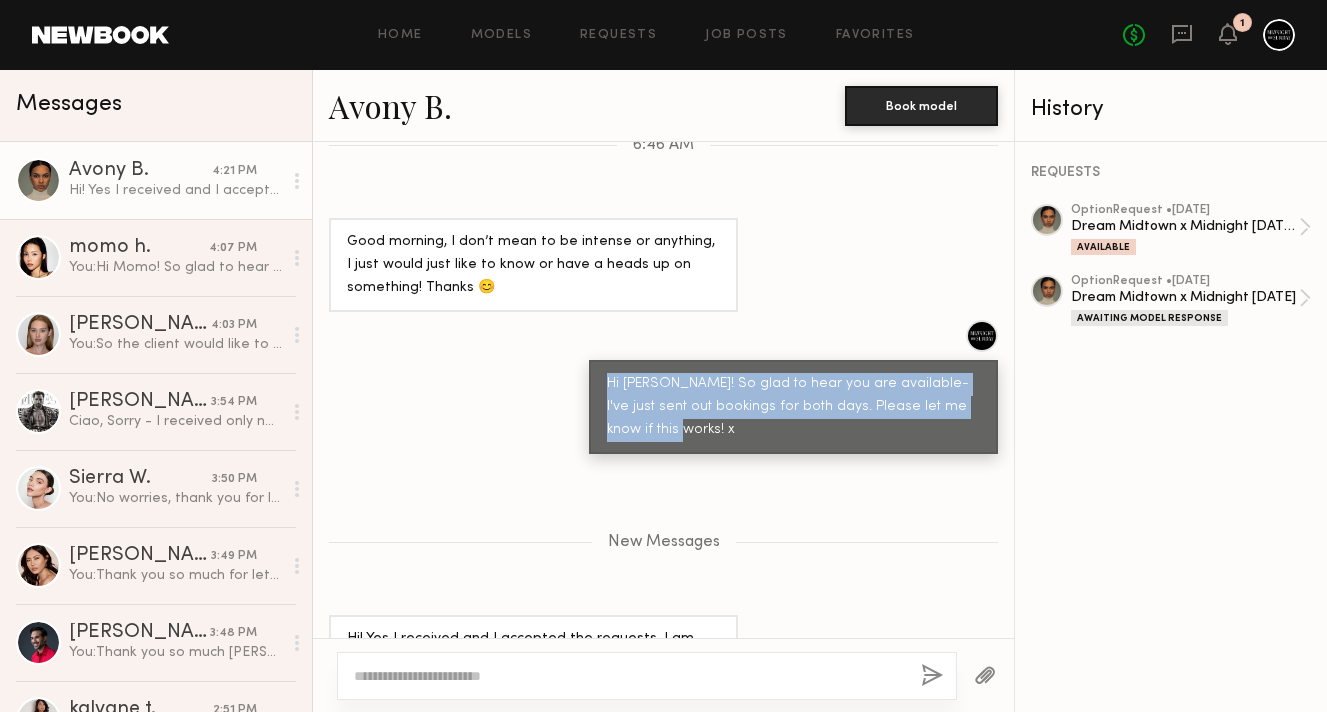 drag, startPoint x: 609, startPoint y: 324, endPoint x: 693, endPoint y: 373, distance: 97.24711 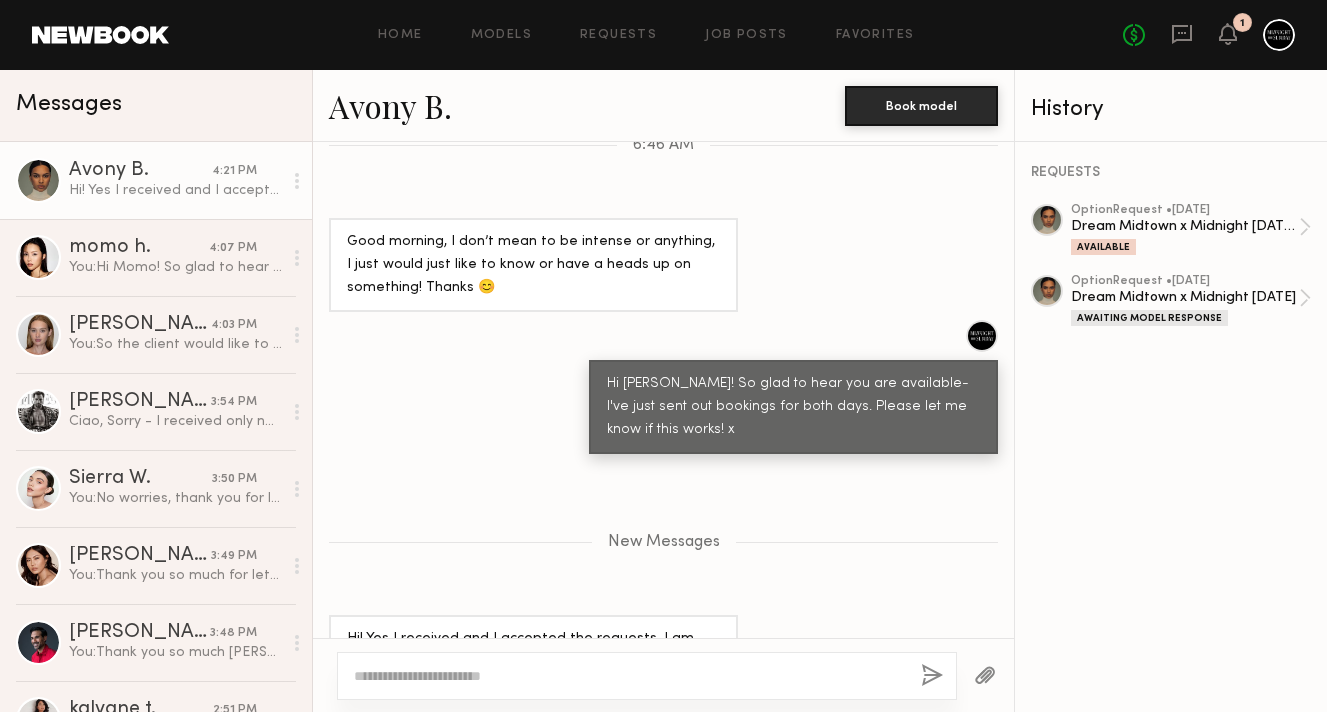 click on "Hi [PERSON_NAME]! So glad to hear you are available- I've just sent out bookings for both days. Please let me know if this works! x" 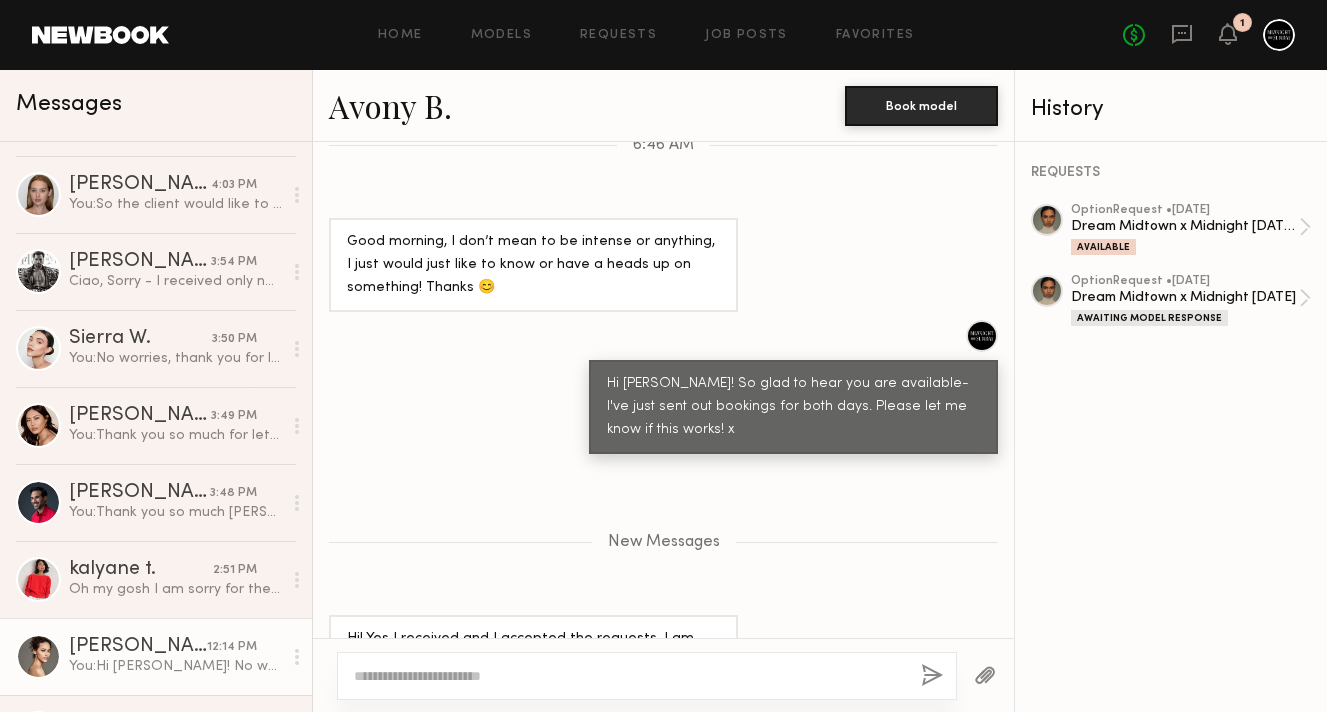 scroll, scrollTop: 0, scrollLeft: 0, axis: both 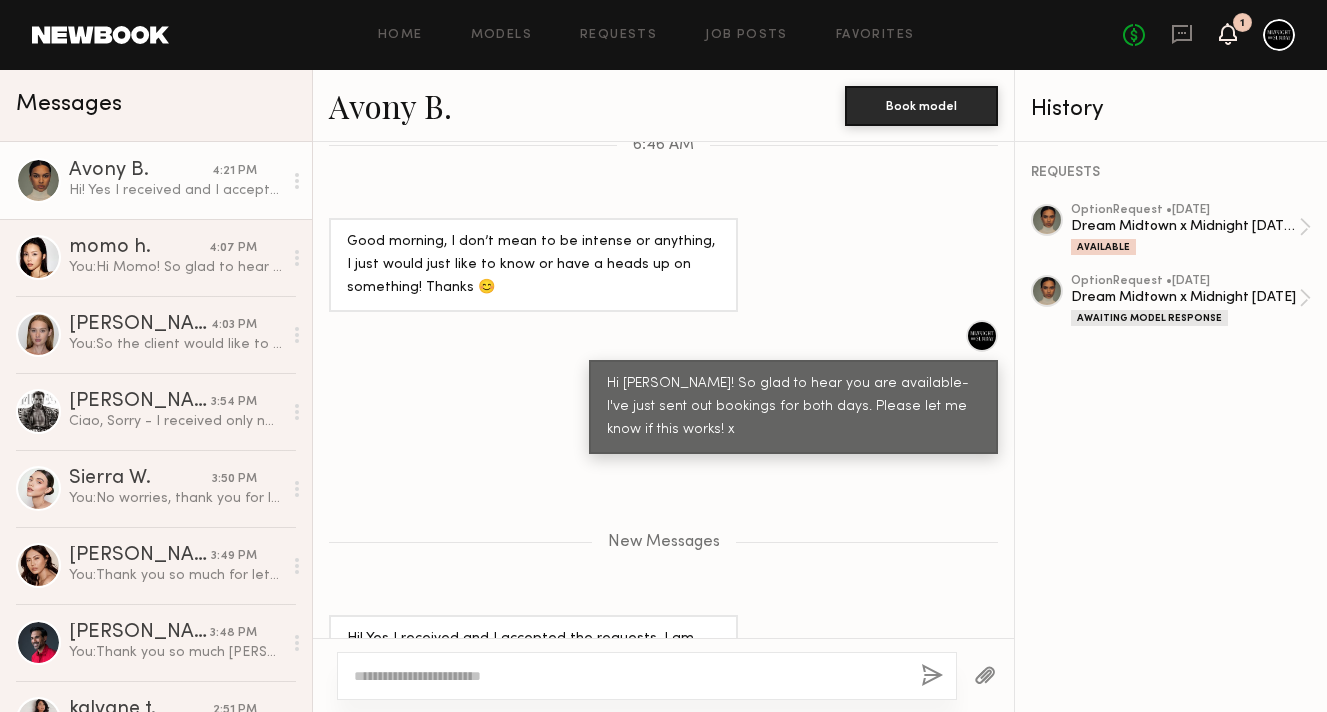 click 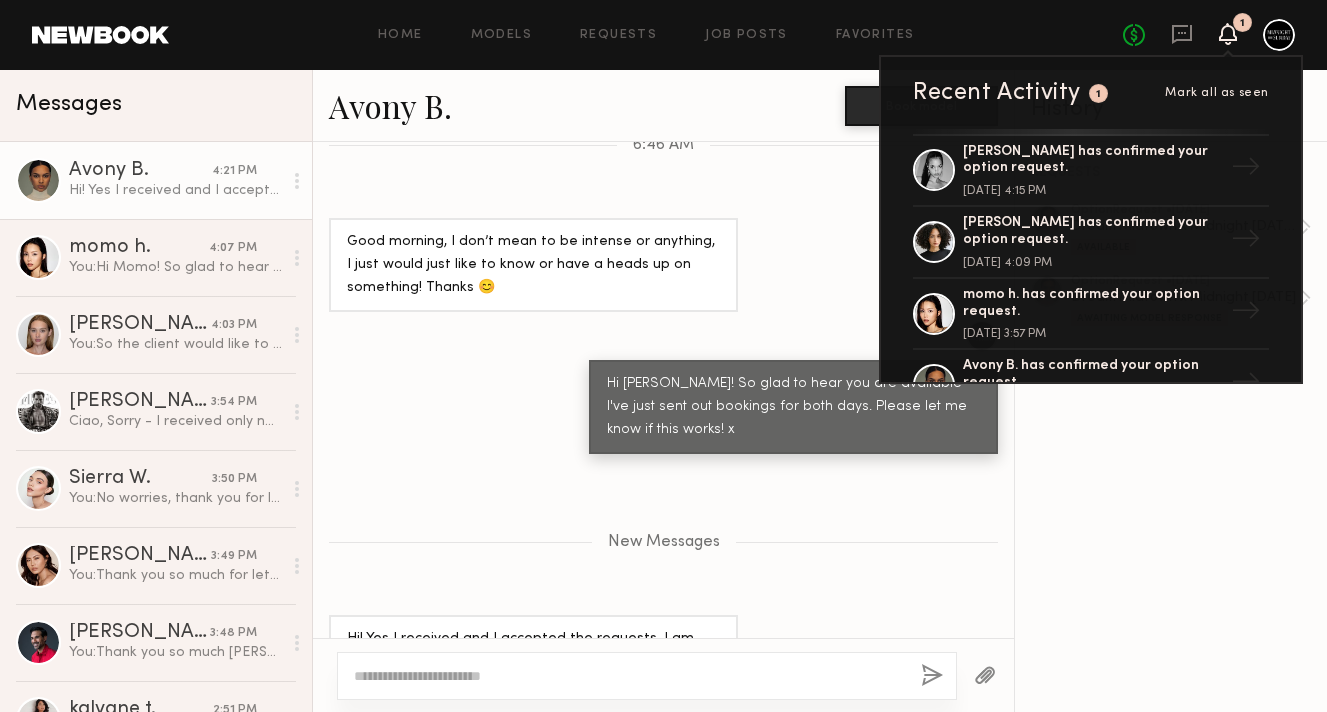 scroll, scrollTop: 73, scrollLeft: 0, axis: vertical 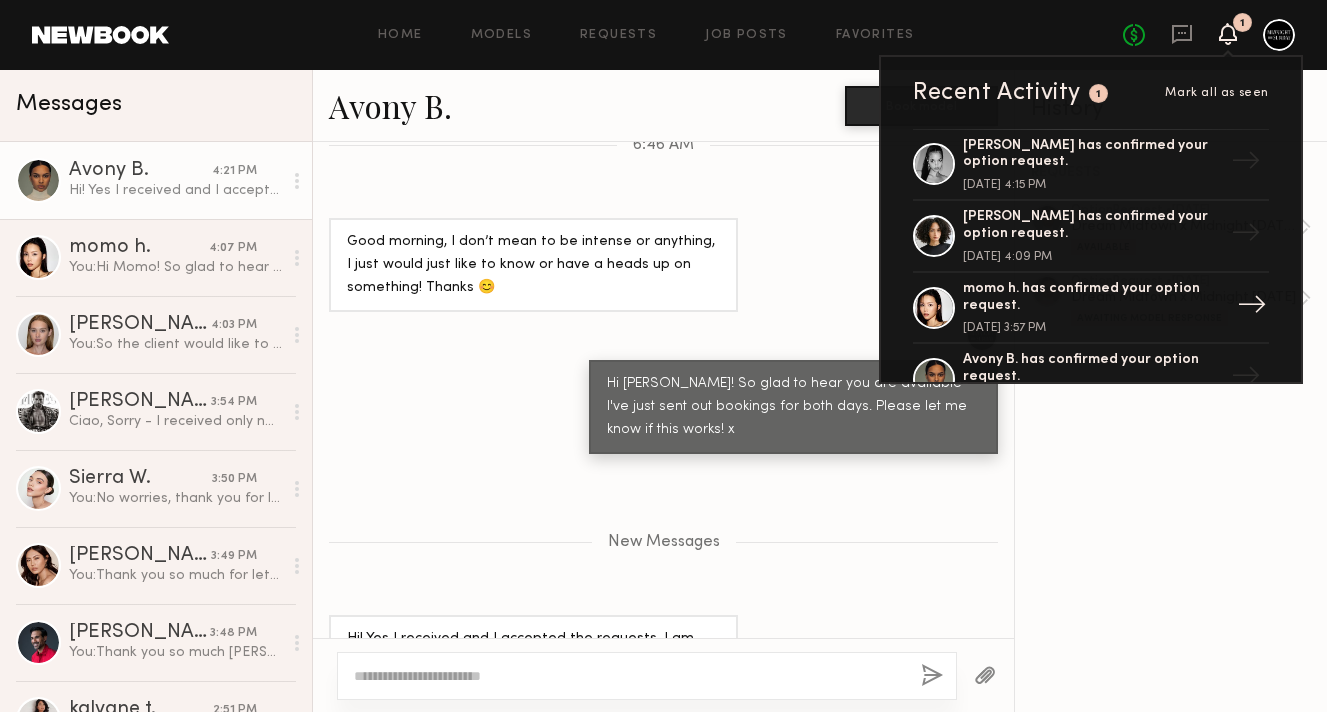 click on "momo h. has confirmed your option request." 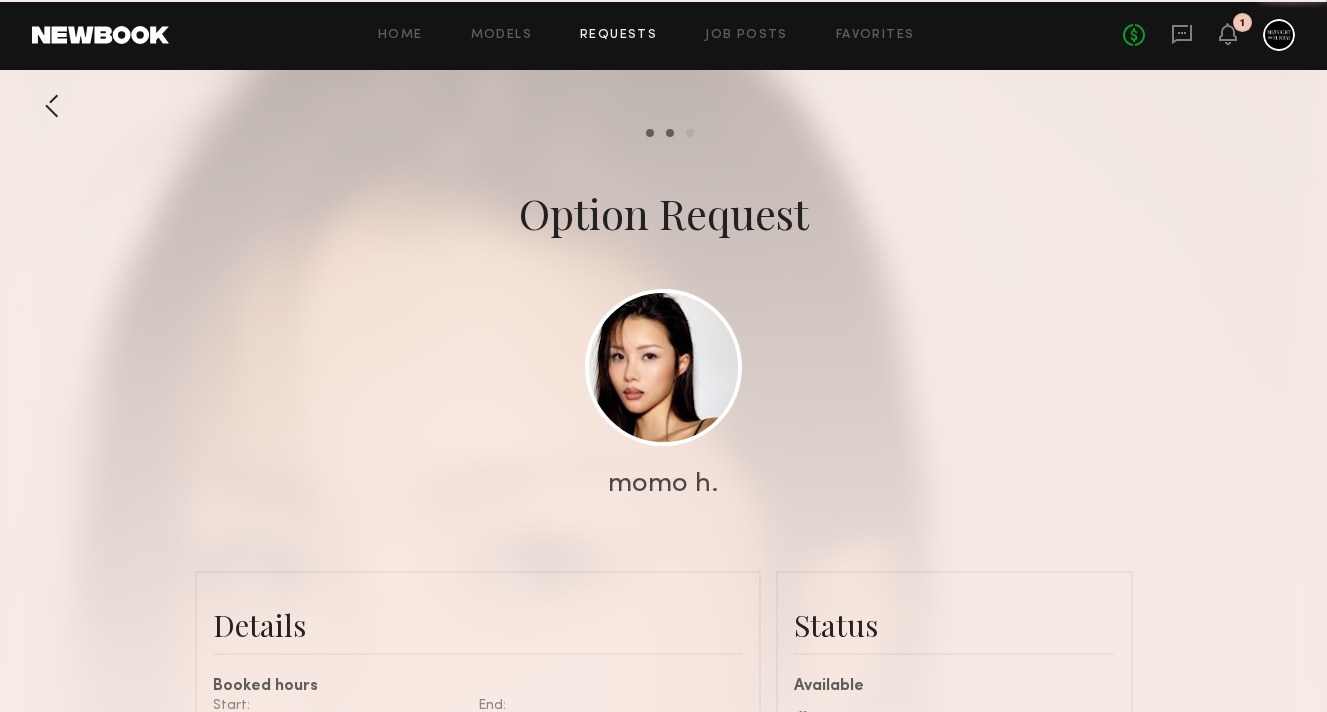 scroll, scrollTop: 1559, scrollLeft: 0, axis: vertical 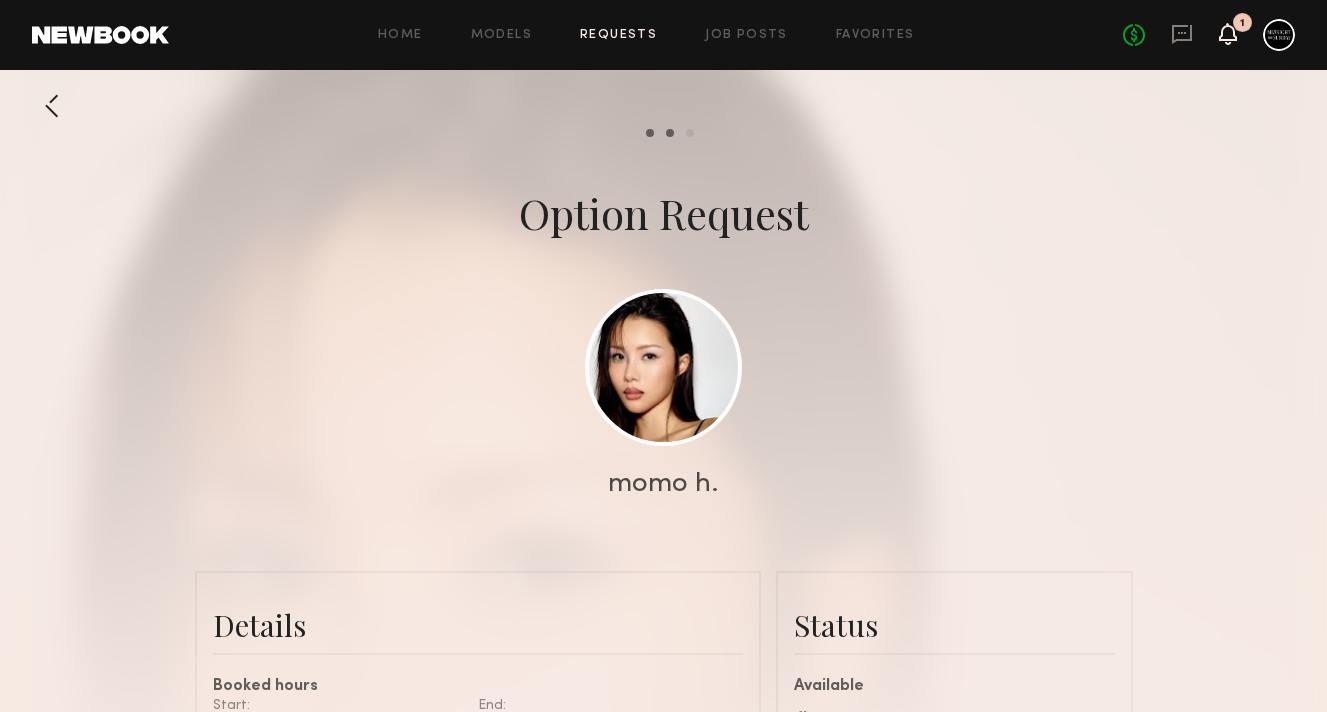click 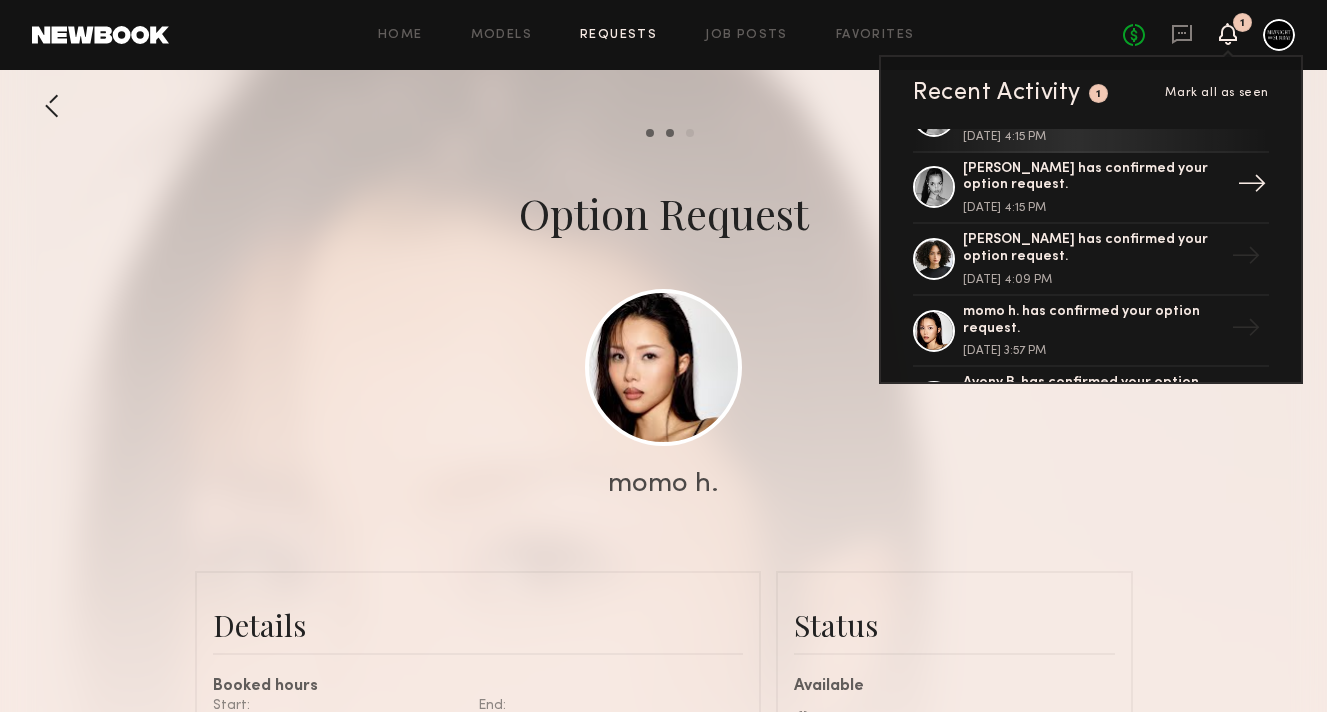scroll, scrollTop: 55, scrollLeft: 0, axis: vertical 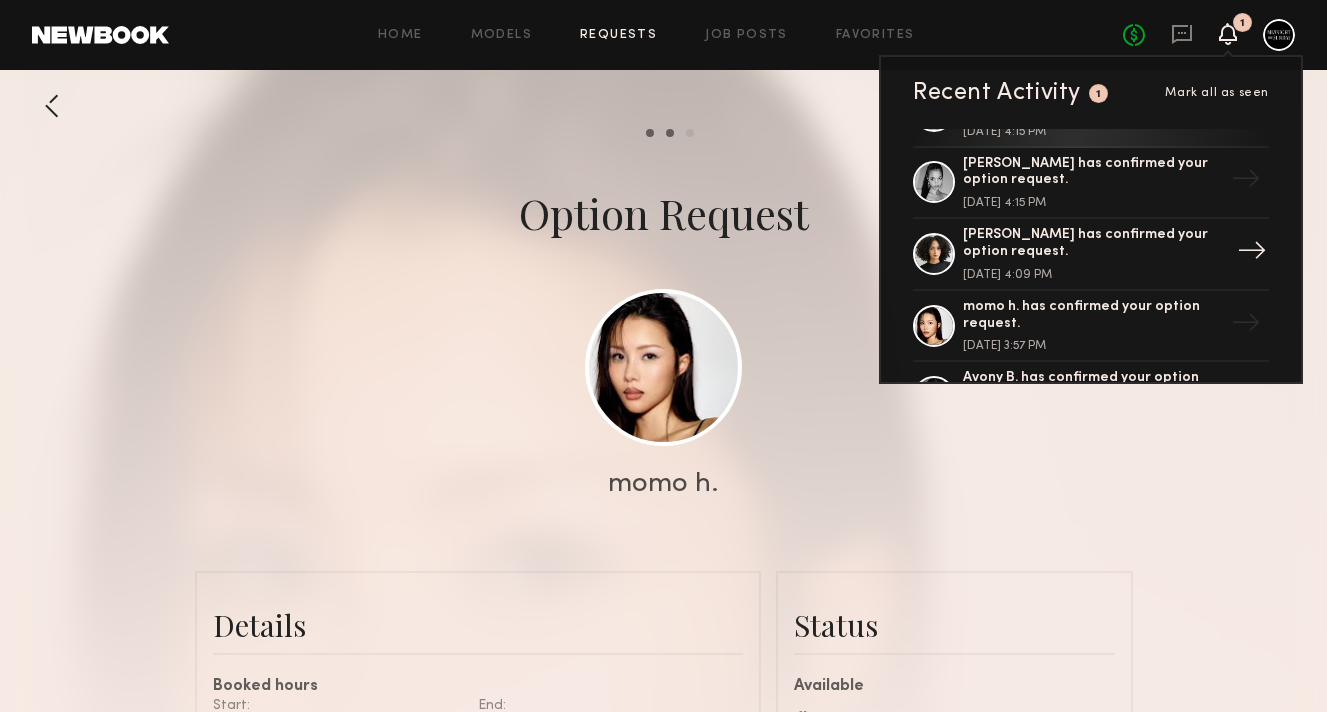 click on "[PERSON_NAME] has confirmed your option request." 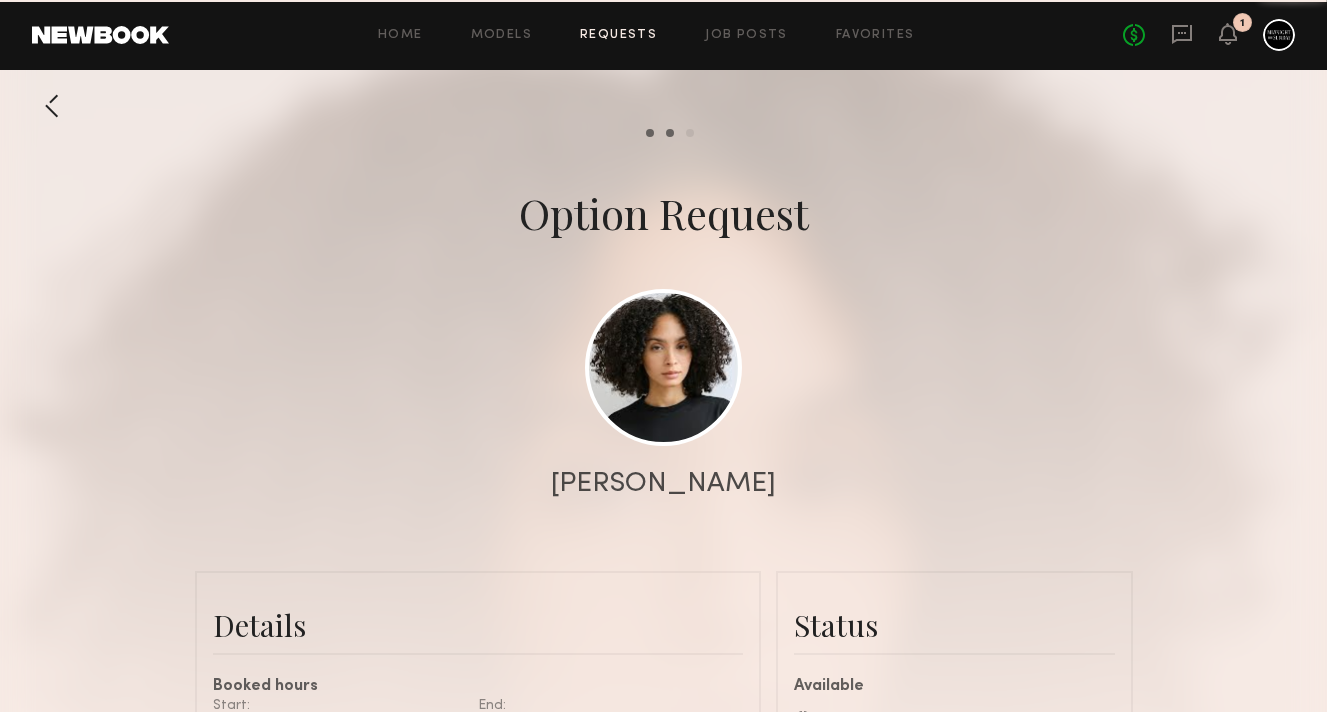 scroll, scrollTop: 180, scrollLeft: 0, axis: vertical 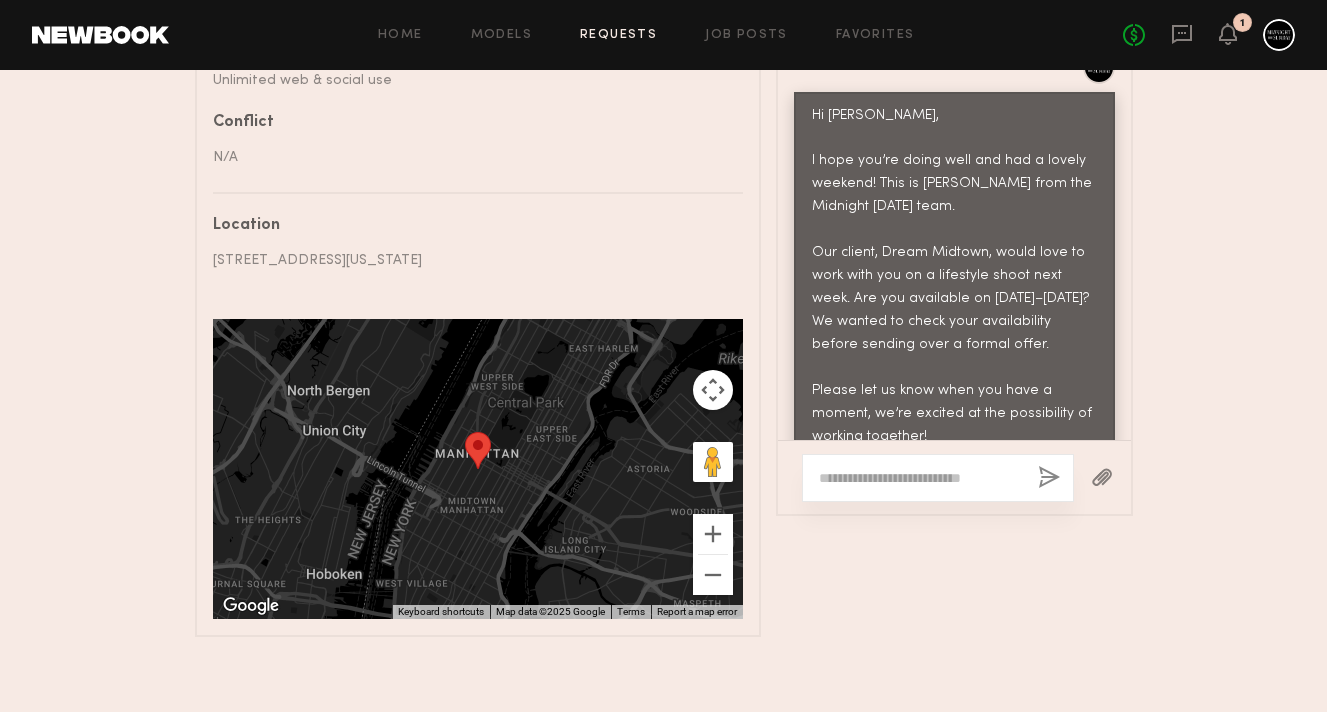 click 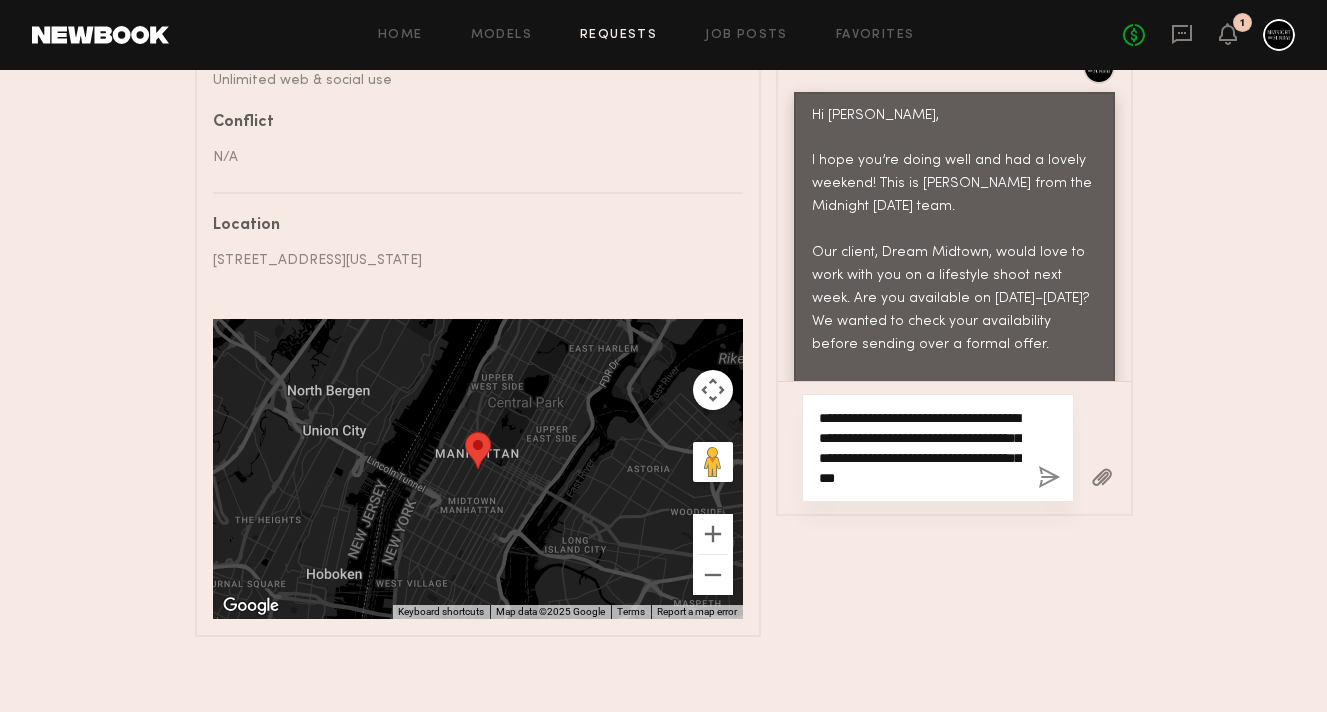 drag, startPoint x: 882, startPoint y: 407, endPoint x: 914, endPoint y: 426, distance: 37.215588 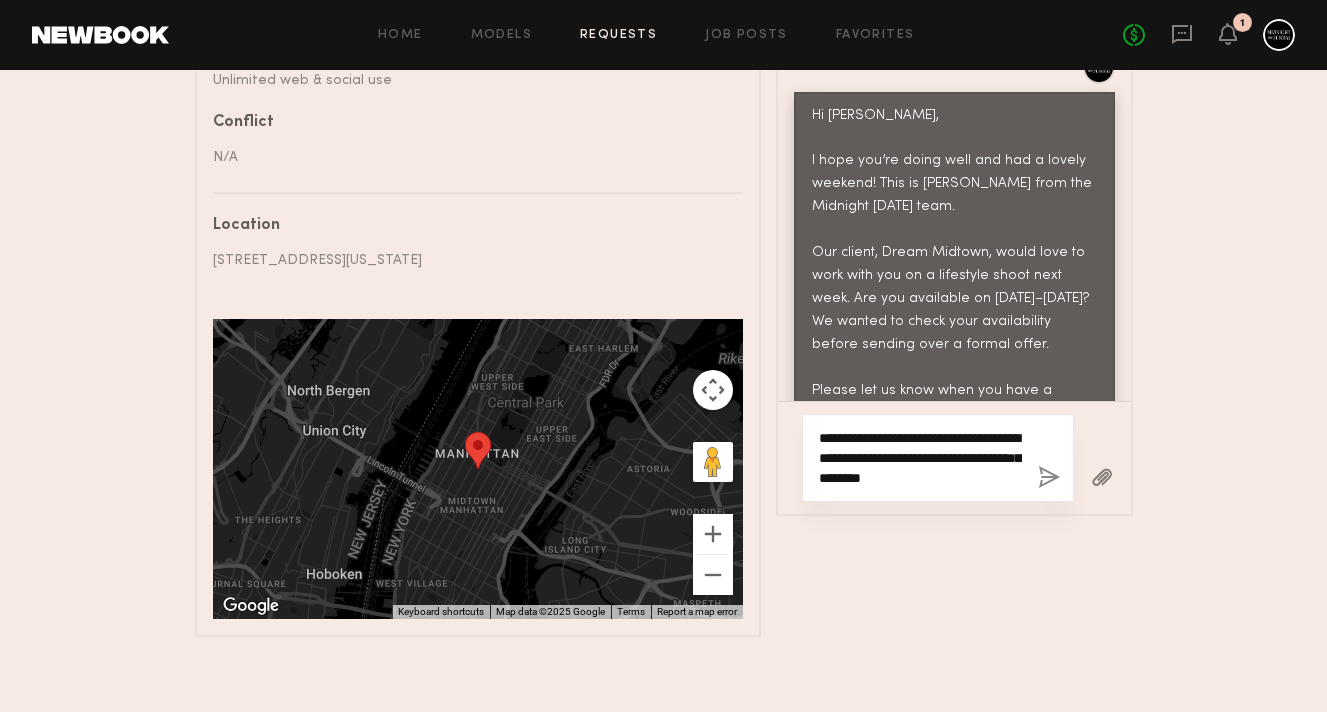 click on "**********" 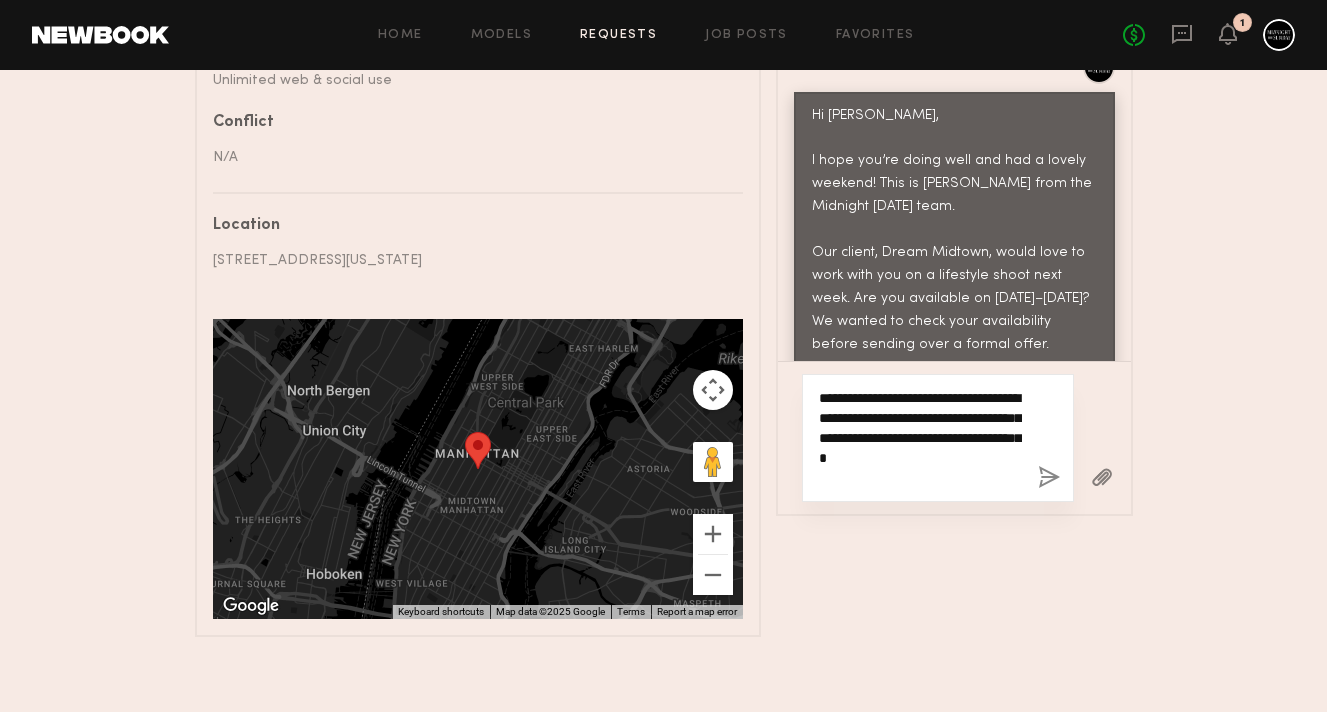 drag, startPoint x: 978, startPoint y: 449, endPoint x: 956, endPoint y: 451, distance: 22.090721 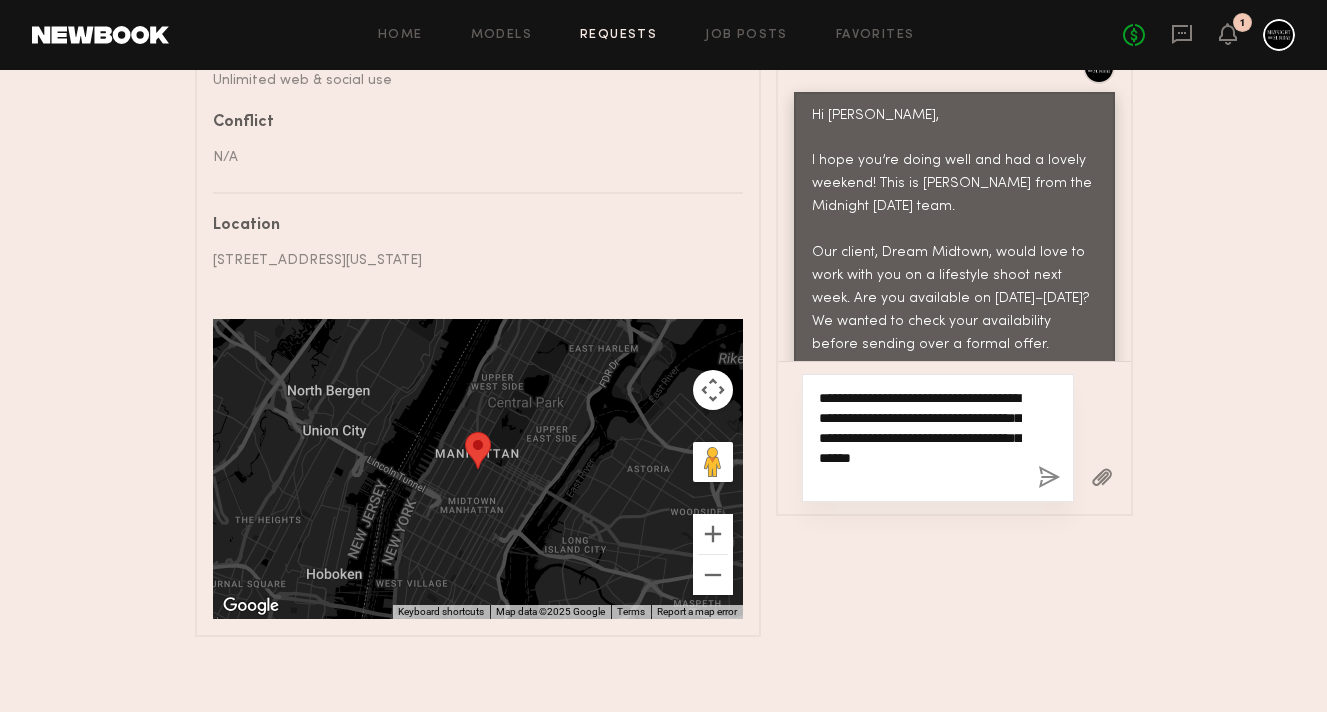 click on "**********" 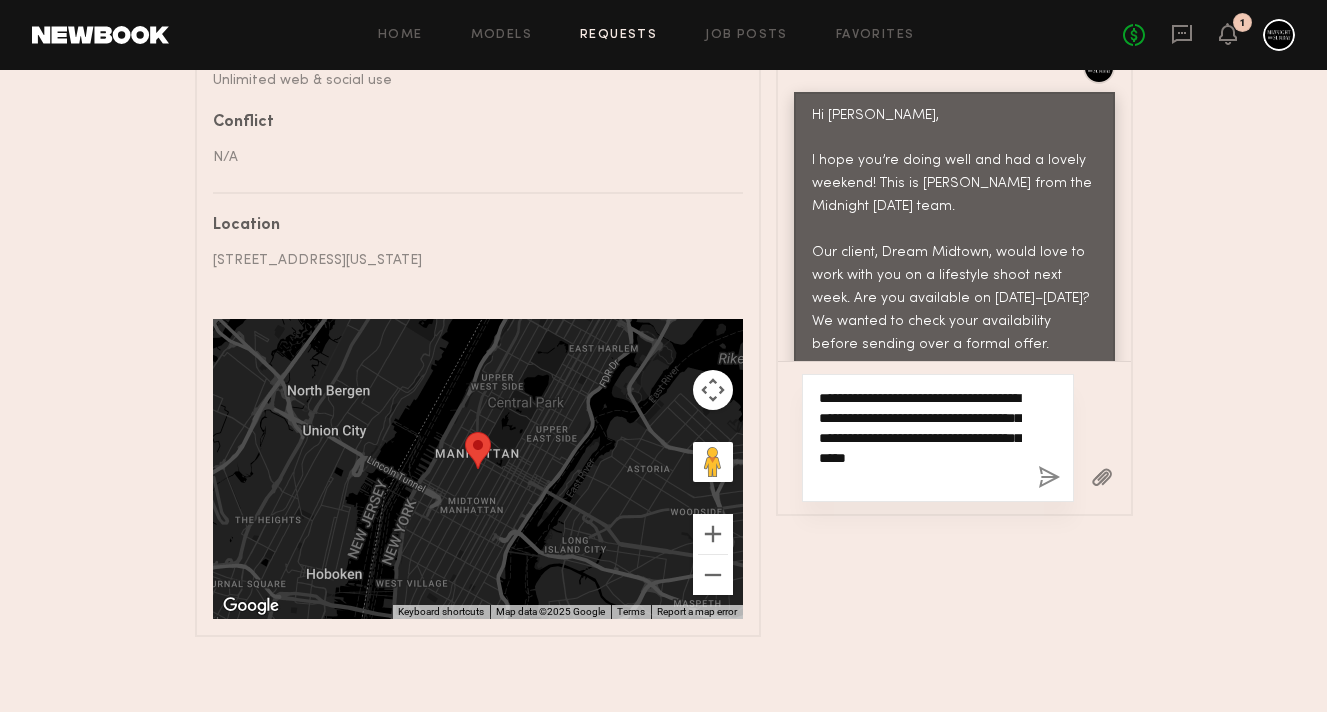 type on "**********" 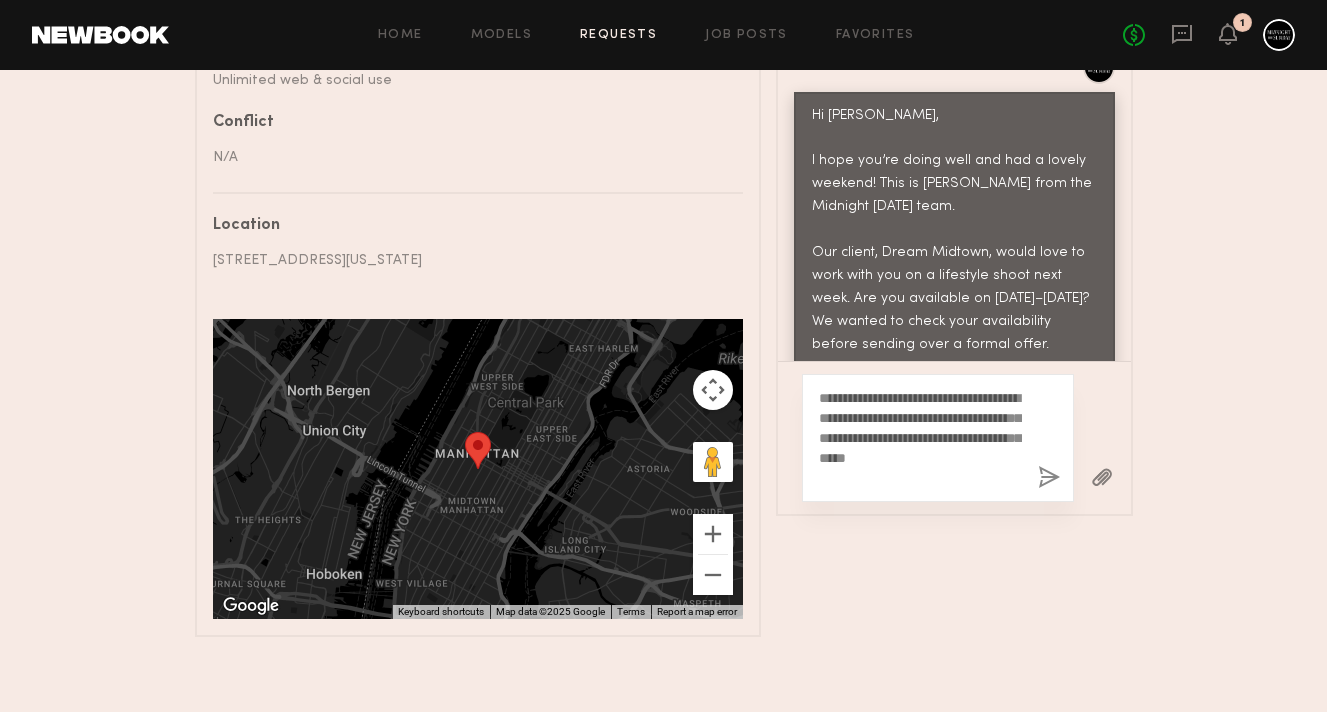 click 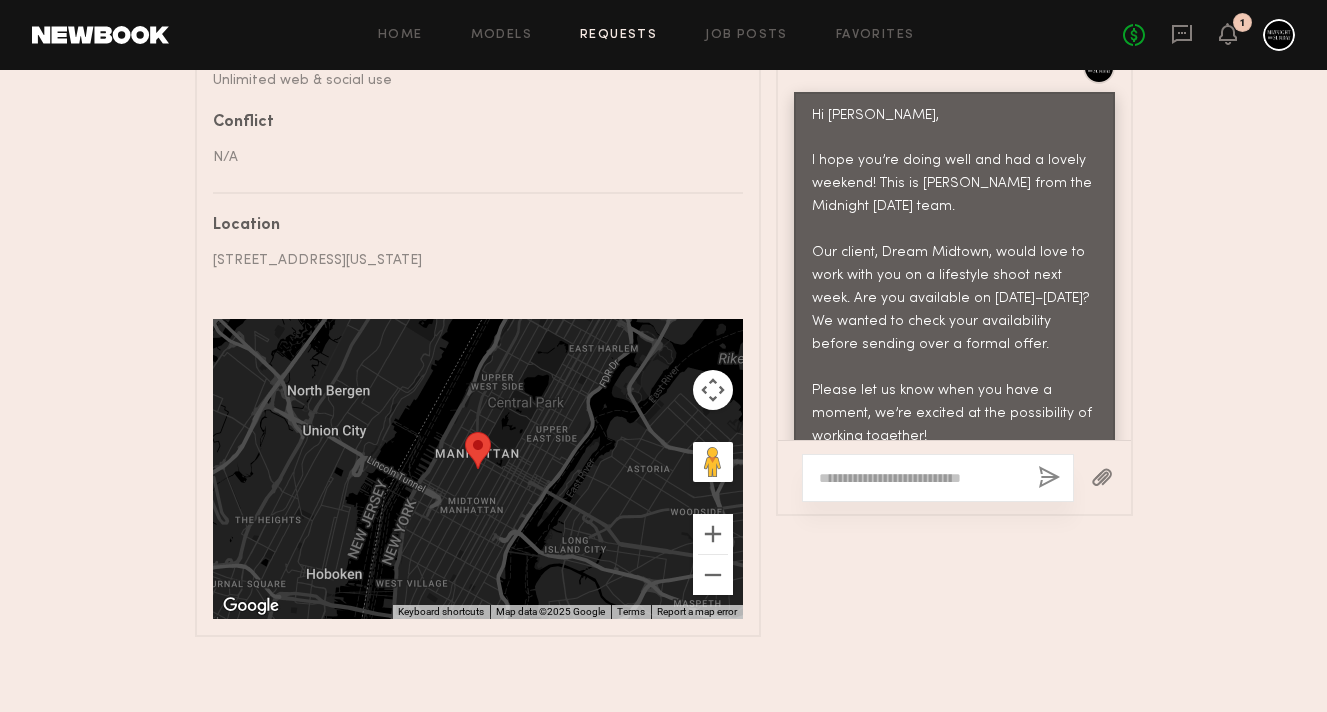 scroll, scrollTop: 1339, scrollLeft: 0, axis: vertical 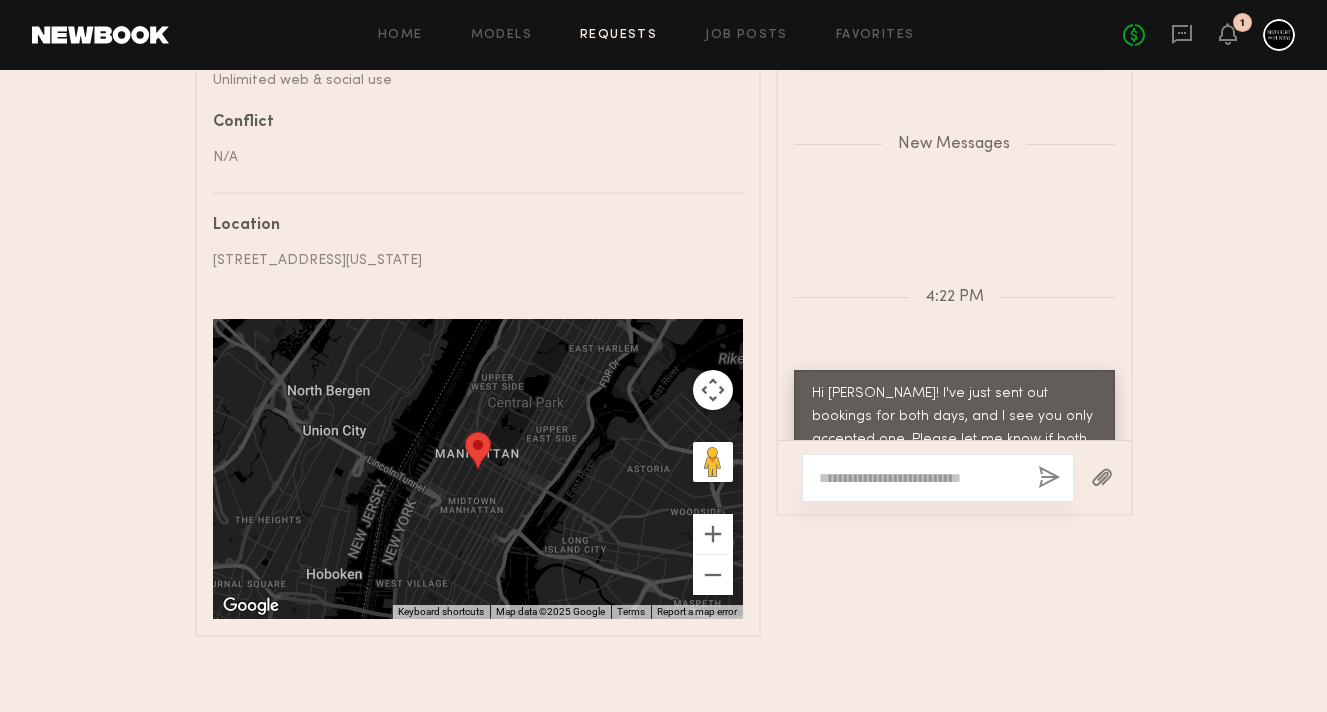 click on "1" 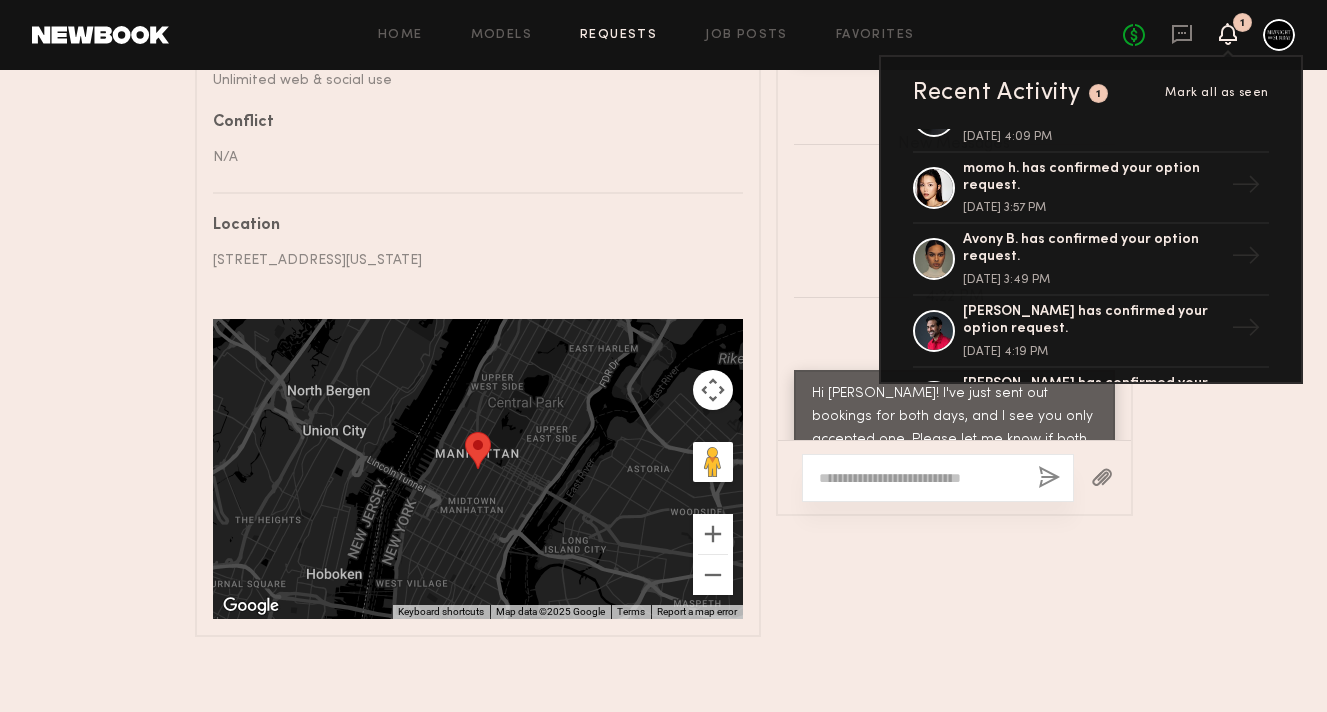 scroll, scrollTop: 194, scrollLeft: 0, axis: vertical 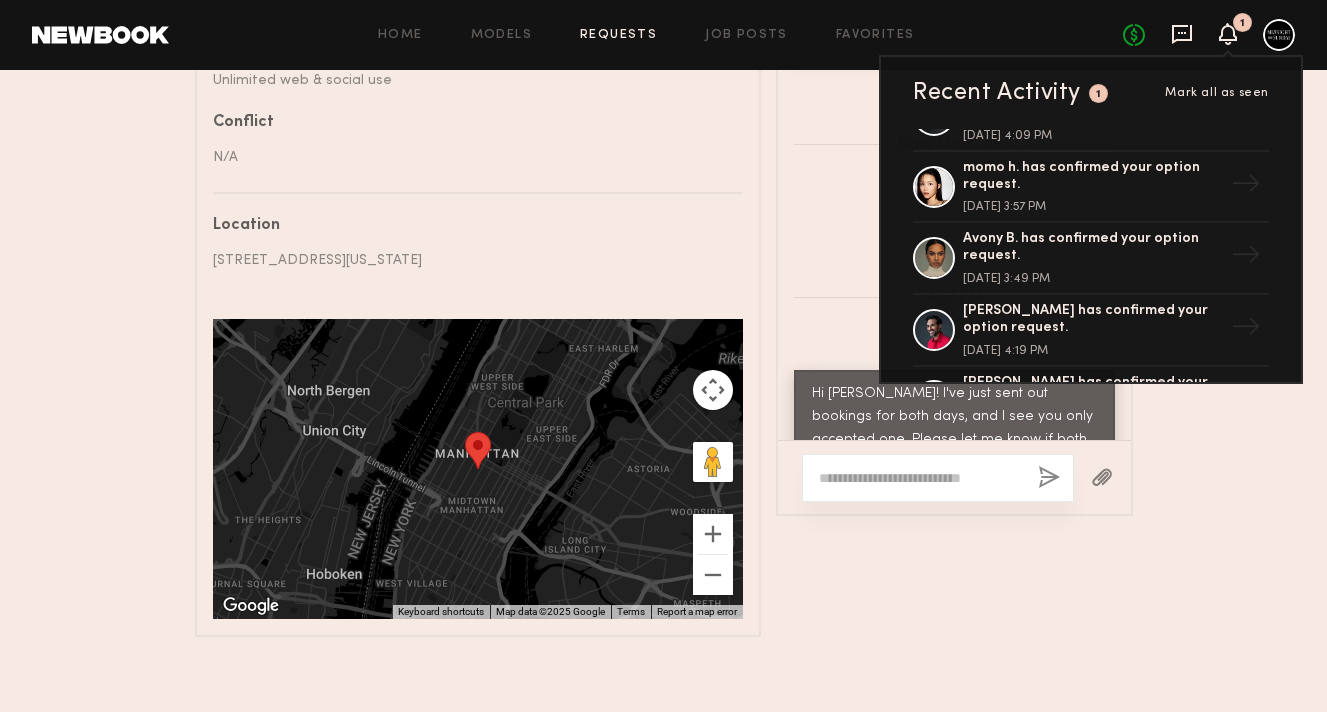click 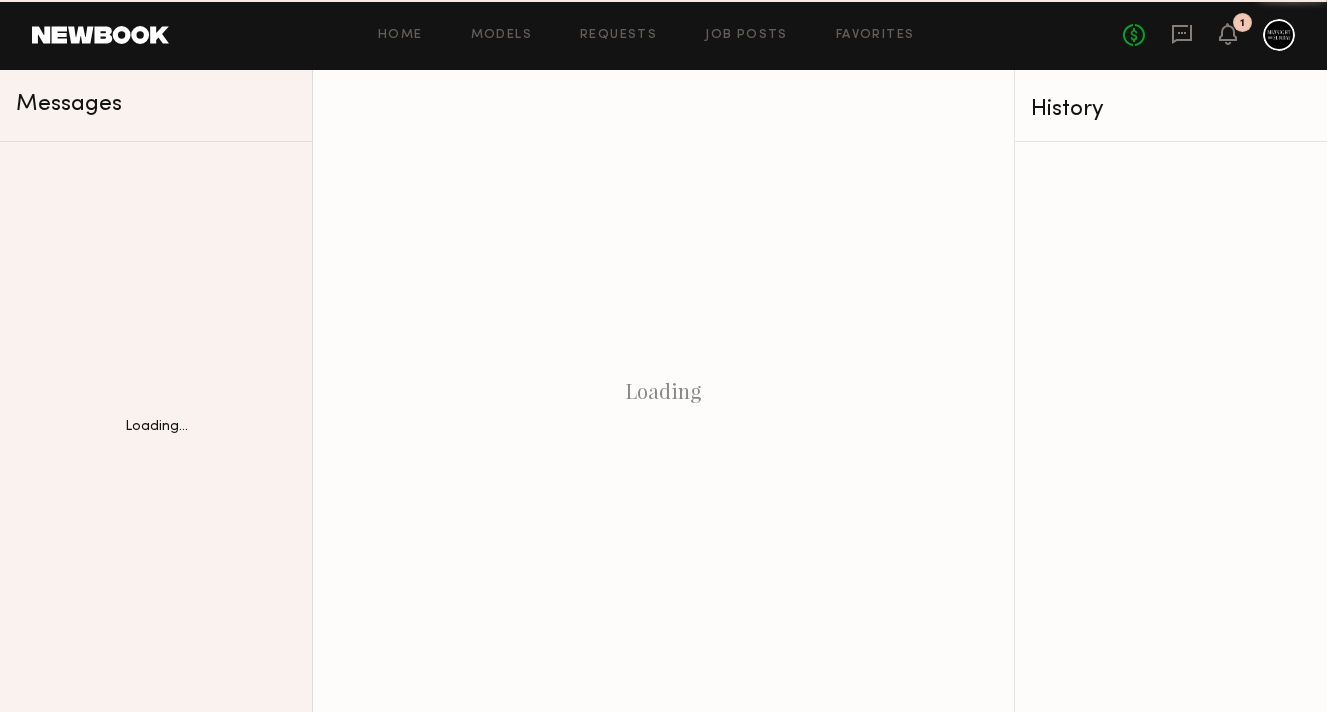 scroll, scrollTop: 0, scrollLeft: 0, axis: both 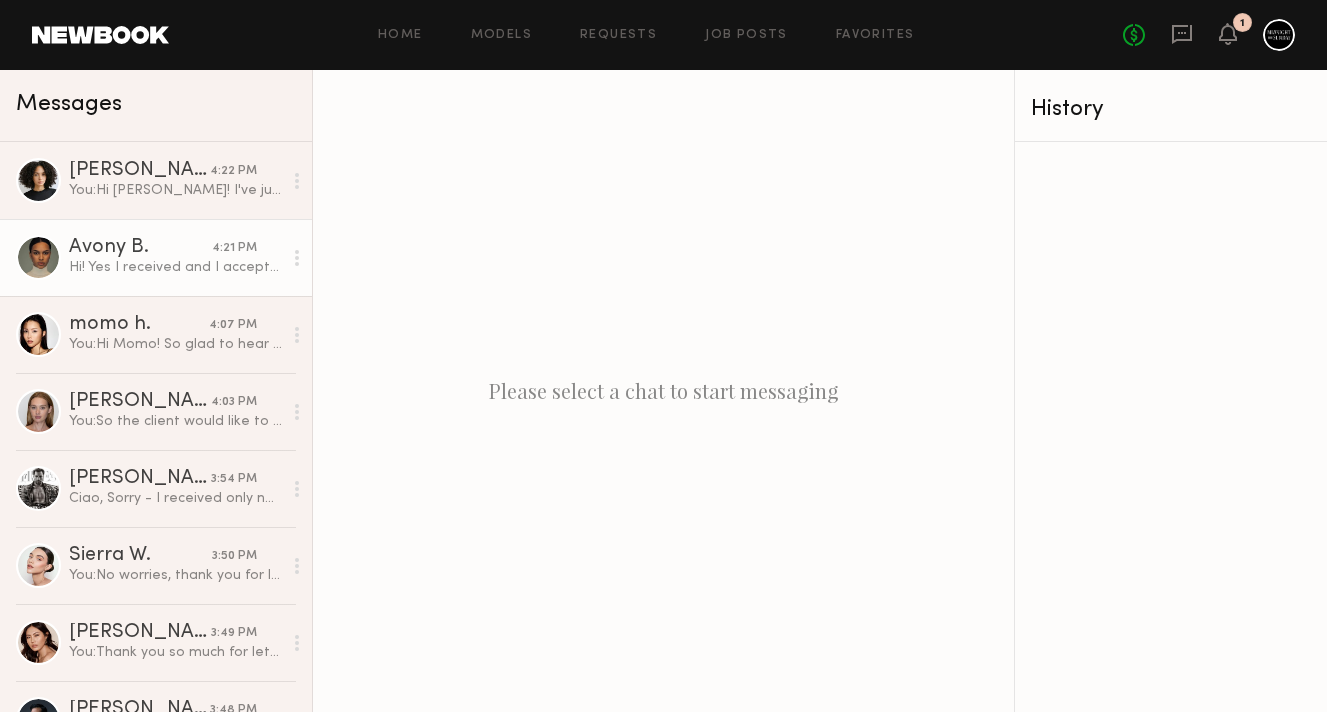 click on "Avony B." 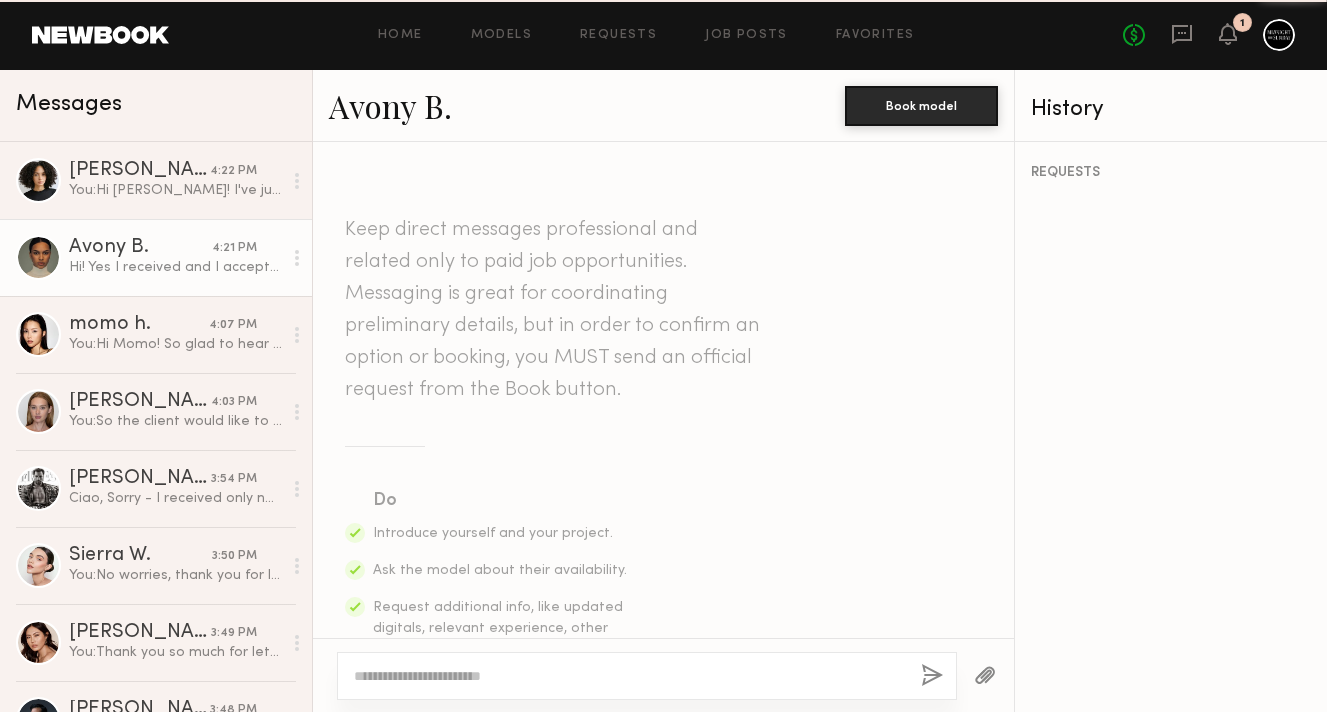 scroll, scrollTop: 1741, scrollLeft: 0, axis: vertical 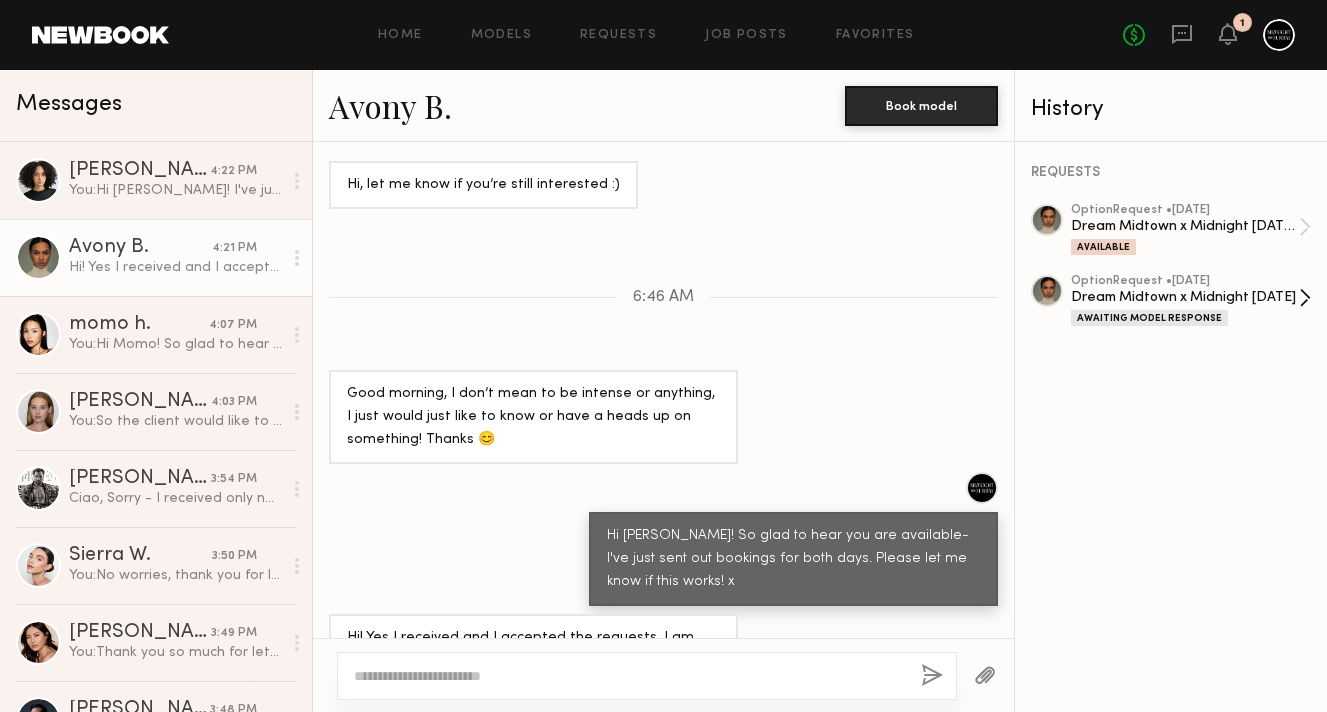 click on "Dream Midtown x Midnight [DATE]" 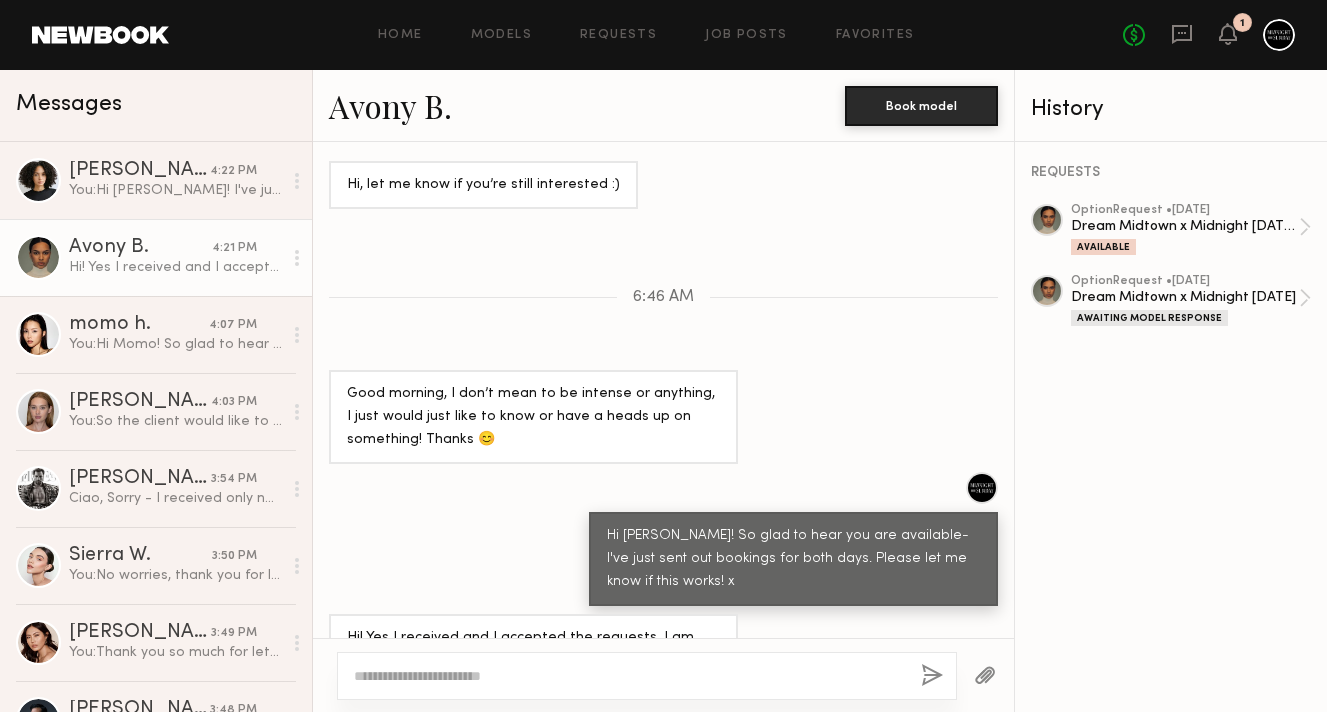 click 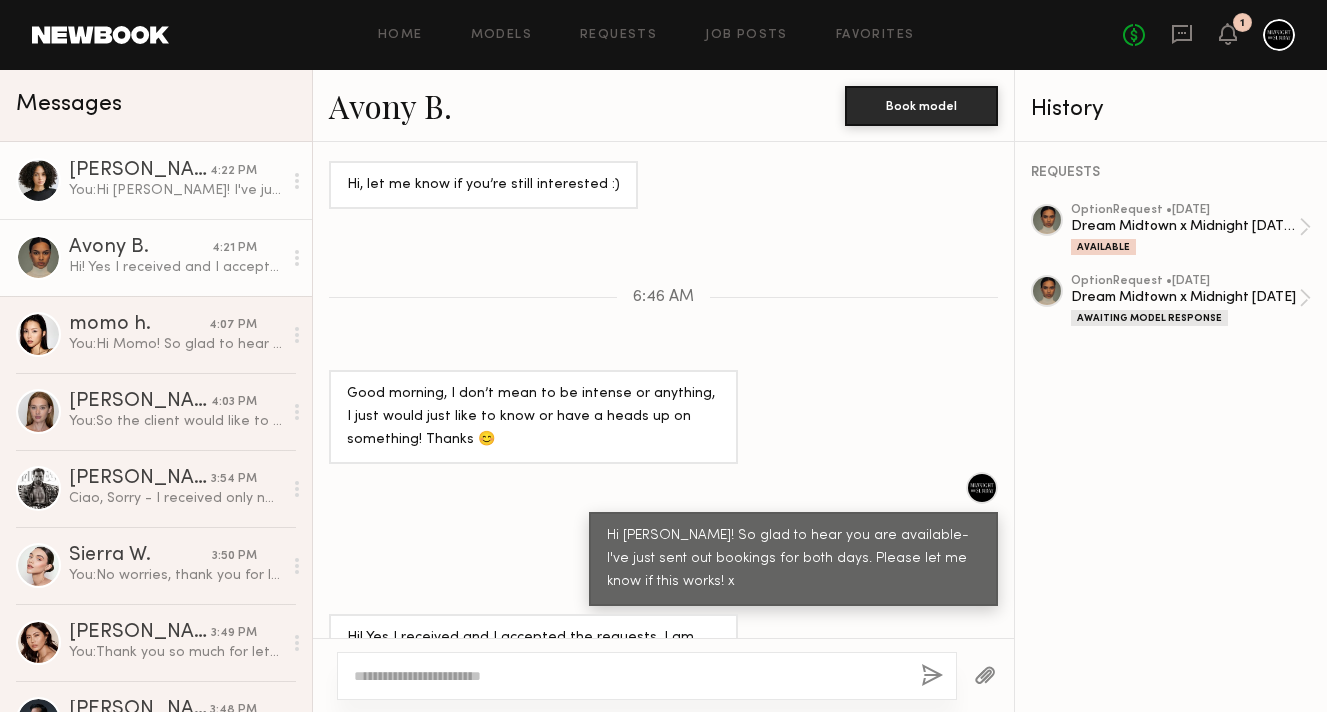 click on "4:22 PM" 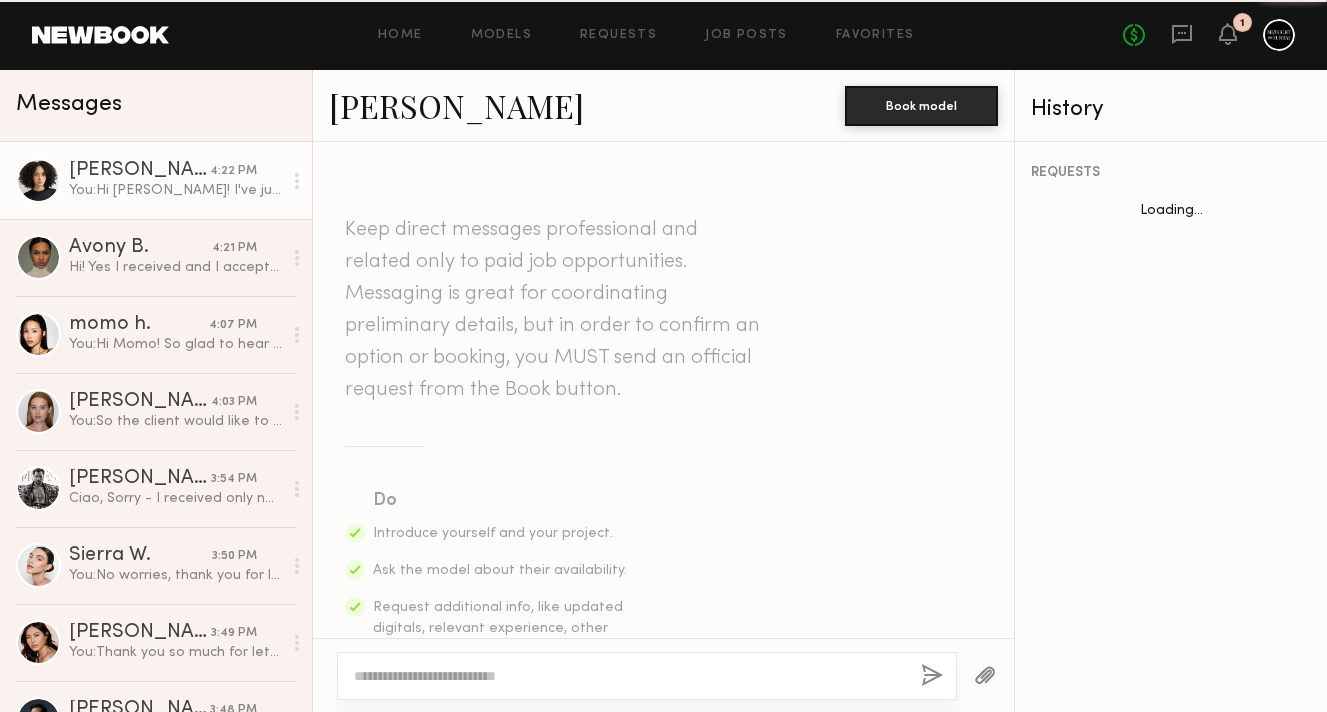 scroll, scrollTop: 1059, scrollLeft: 0, axis: vertical 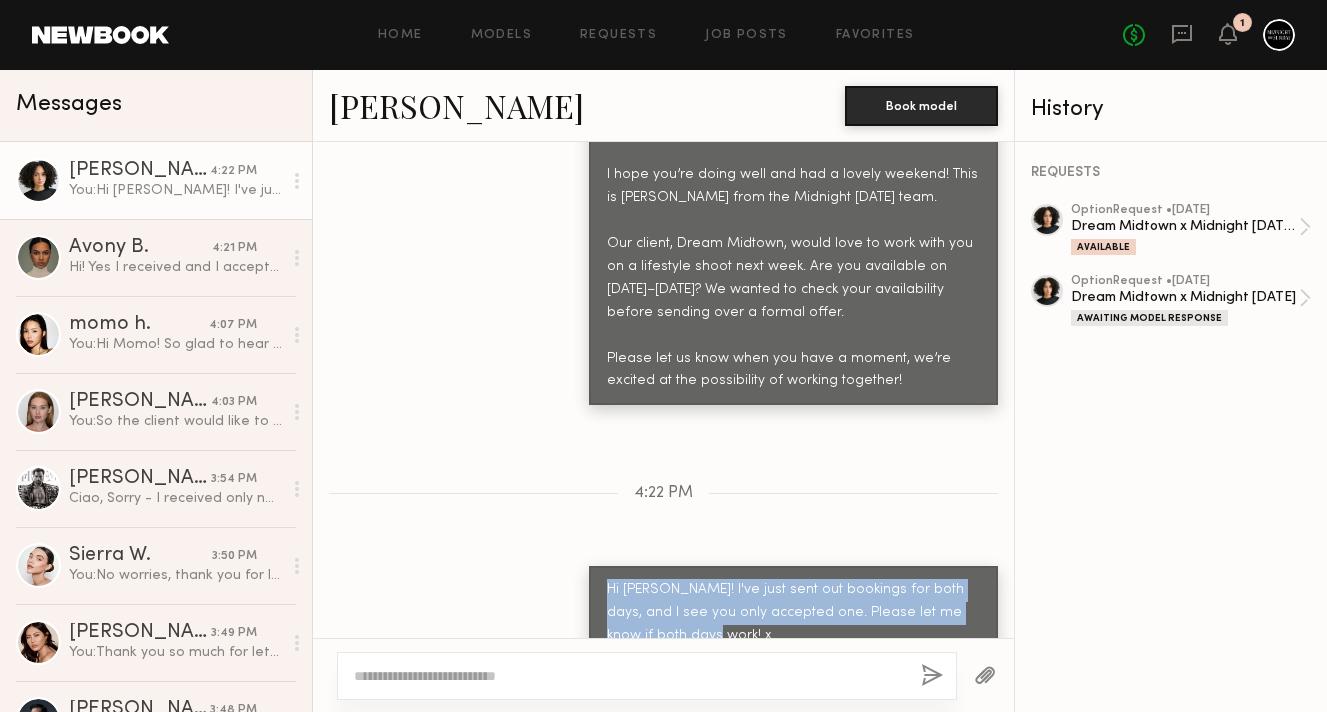 drag, startPoint x: 942, startPoint y: 593, endPoint x: 558, endPoint y: 560, distance: 385.41537 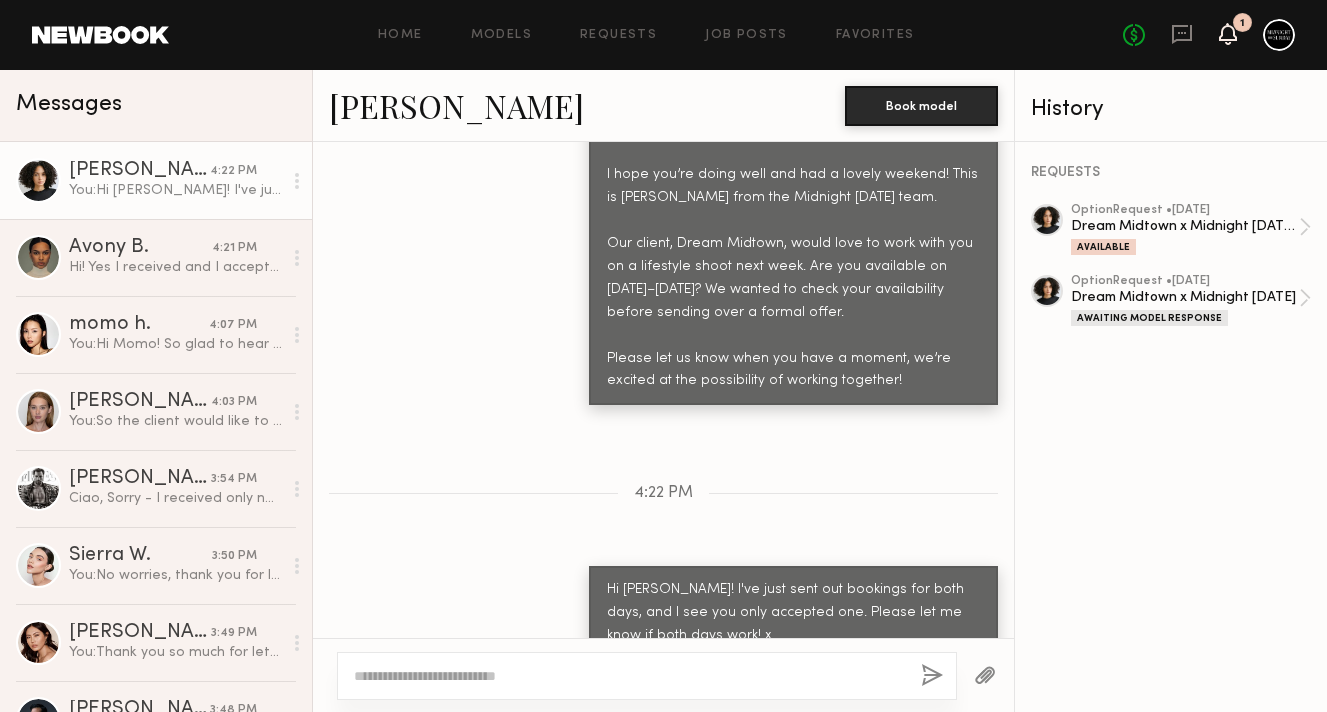 click 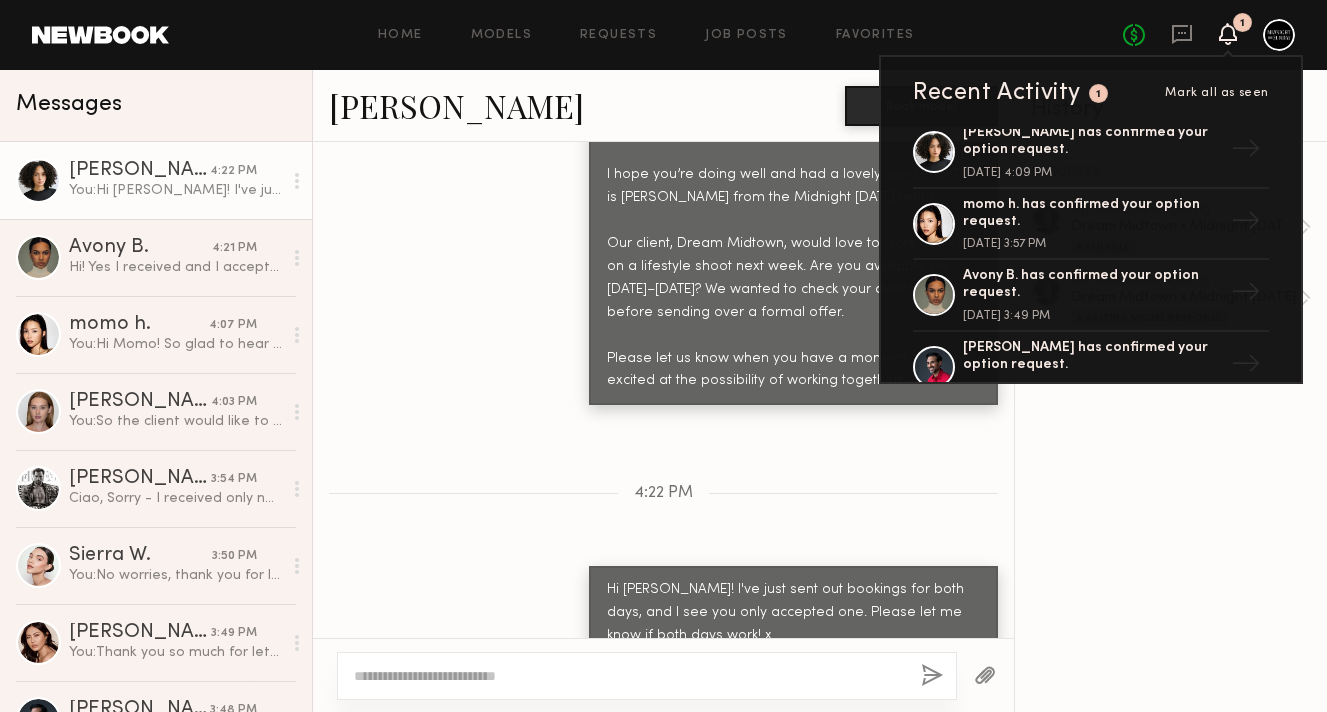 scroll, scrollTop: 0, scrollLeft: 0, axis: both 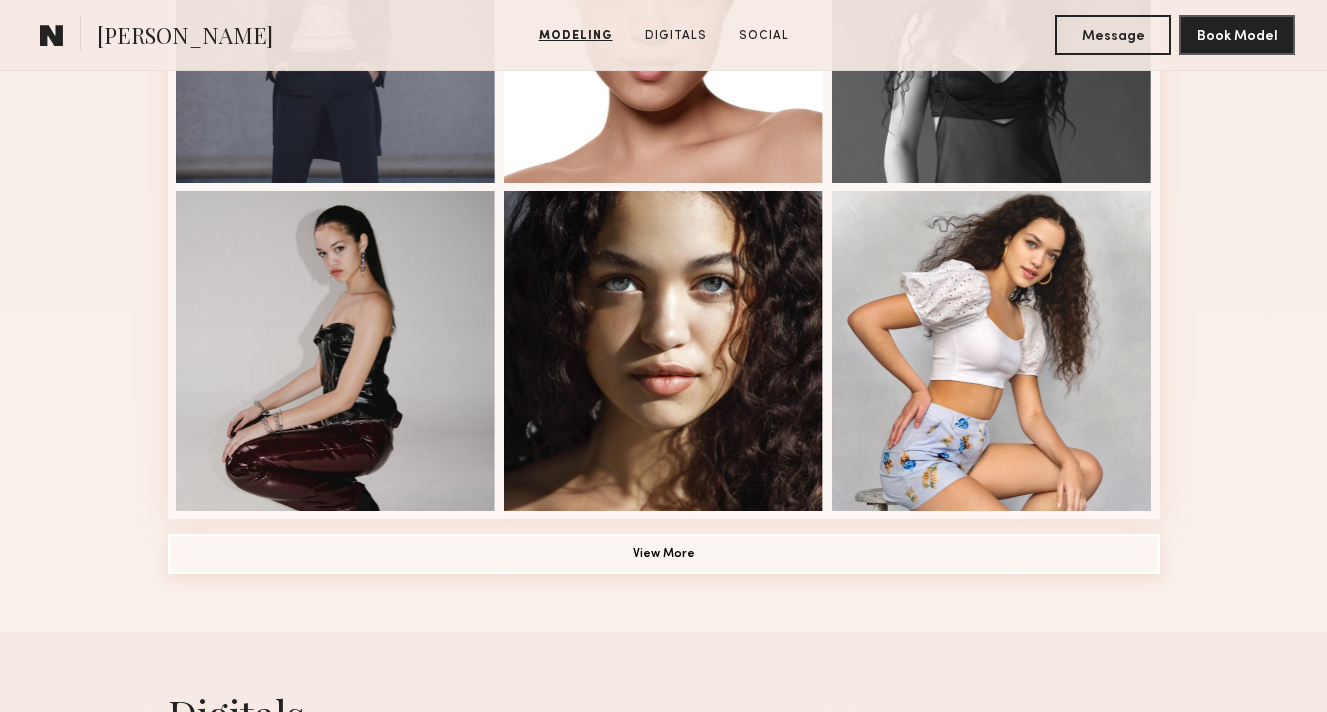 click on "View More" 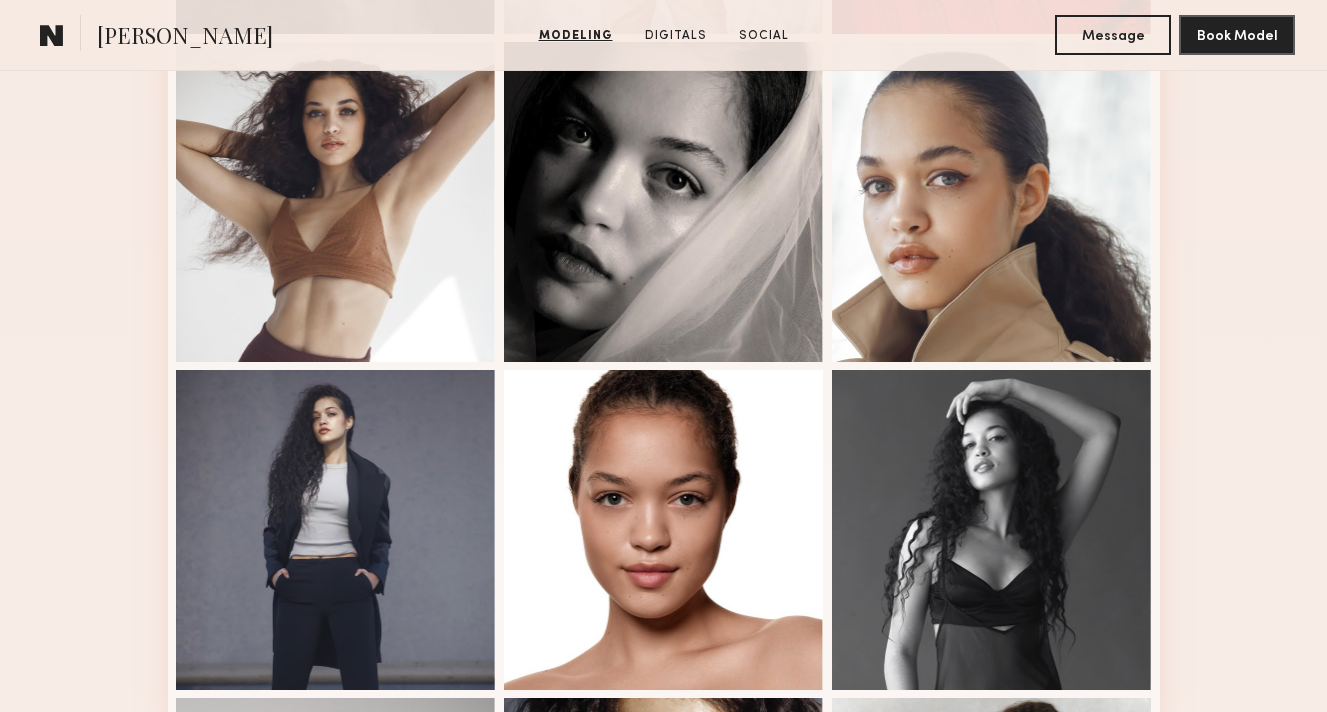 scroll, scrollTop: 0, scrollLeft: 0, axis: both 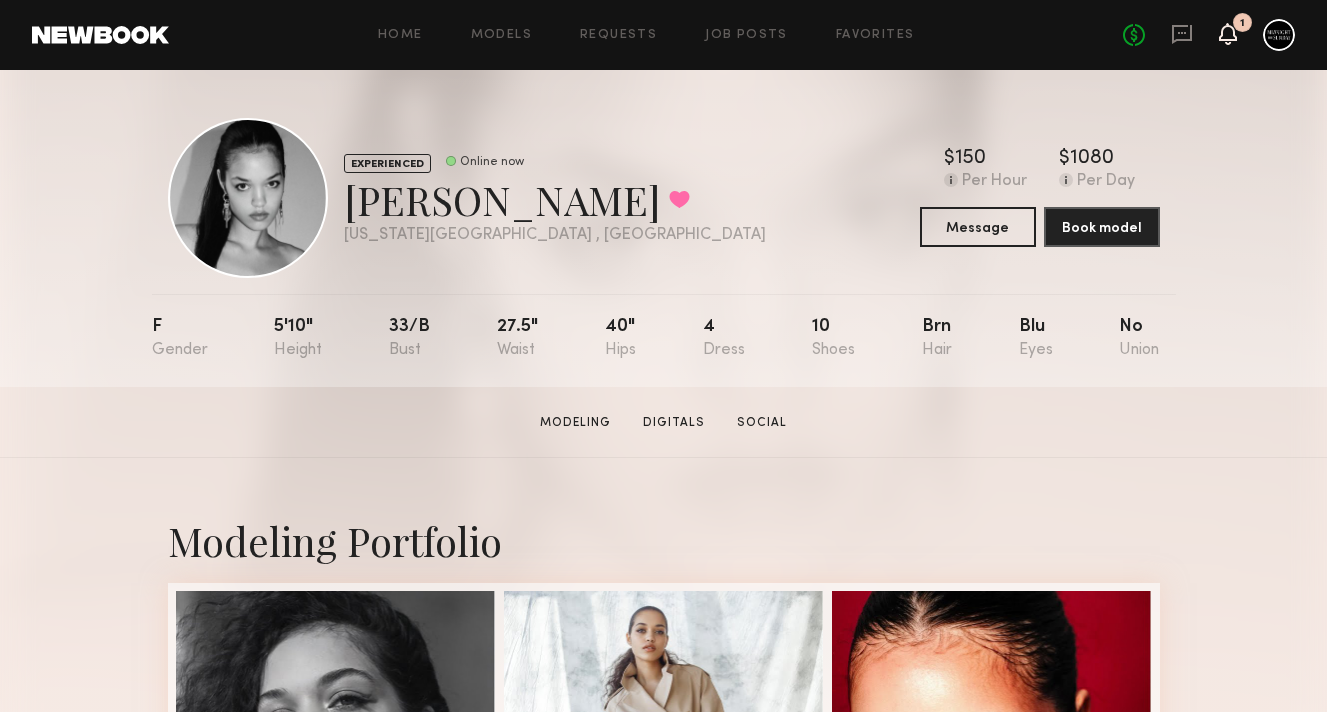 click 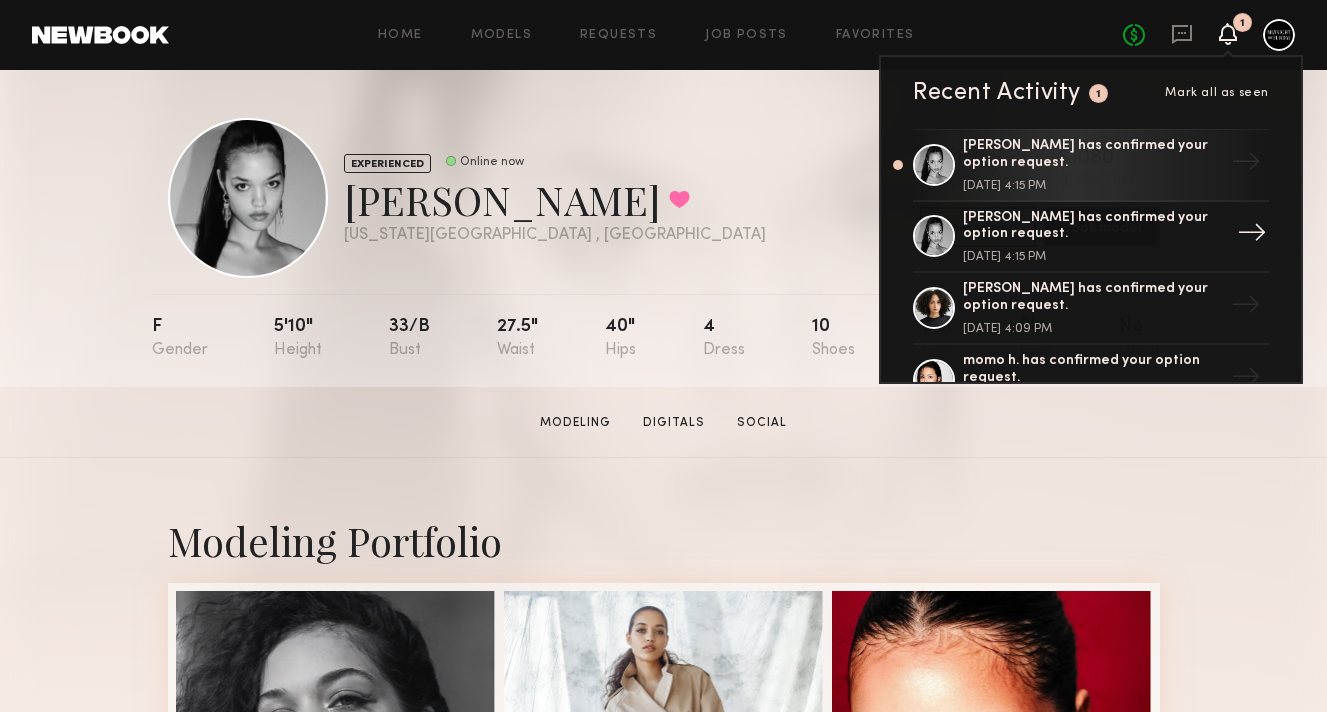 scroll, scrollTop: 17, scrollLeft: 0, axis: vertical 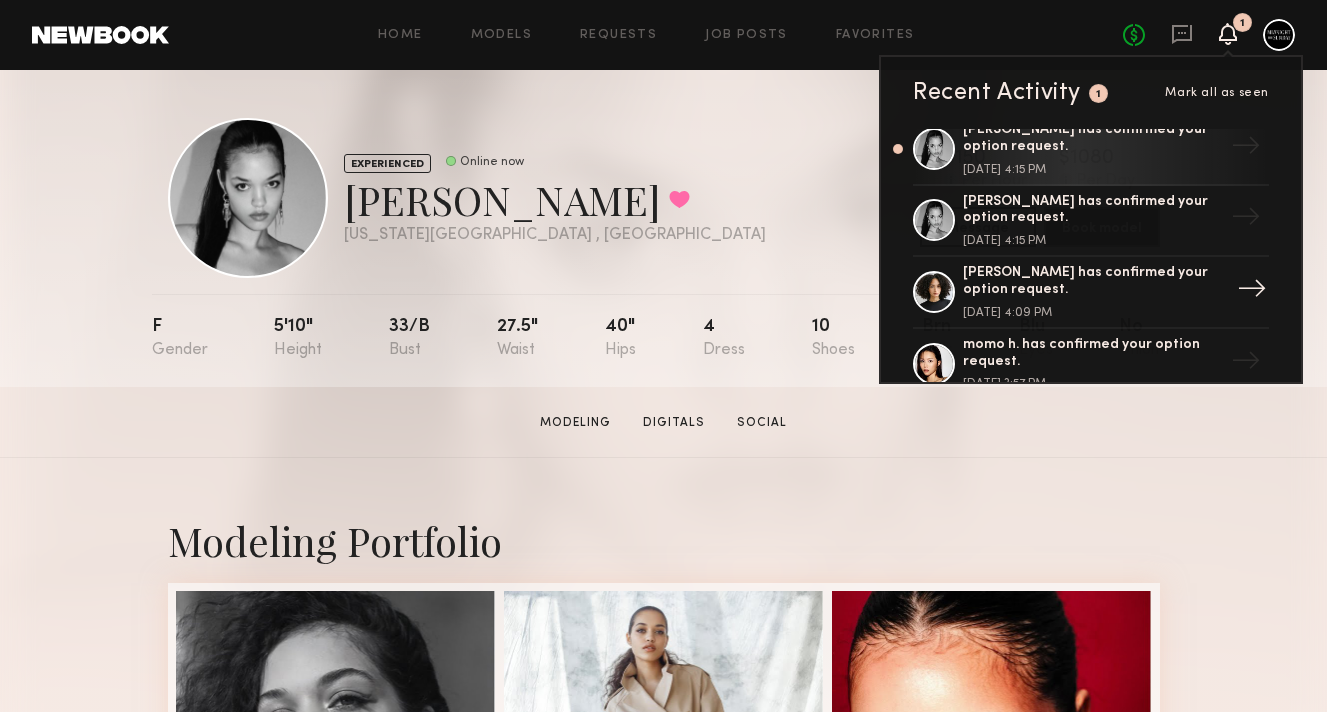 click on "[PERSON_NAME] has confirmed your option request." 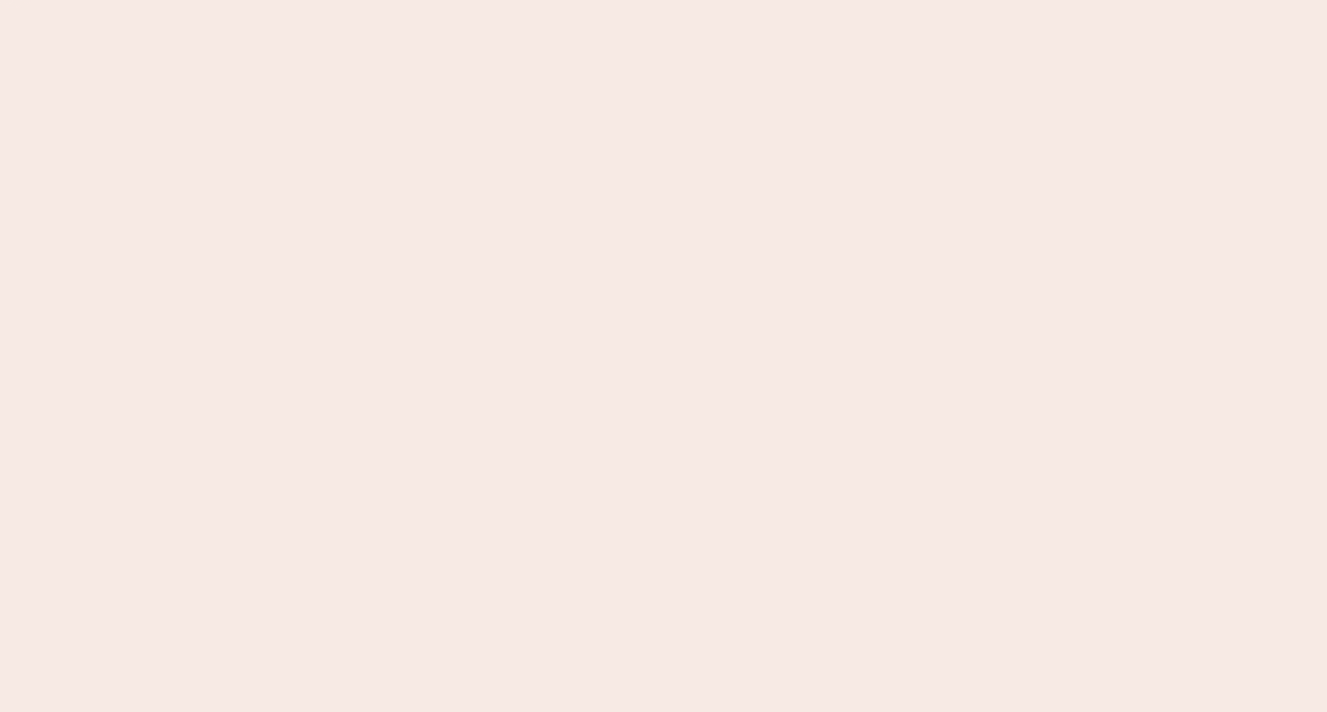 scroll, scrollTop: 0, scrollLeft: 0, axis: both 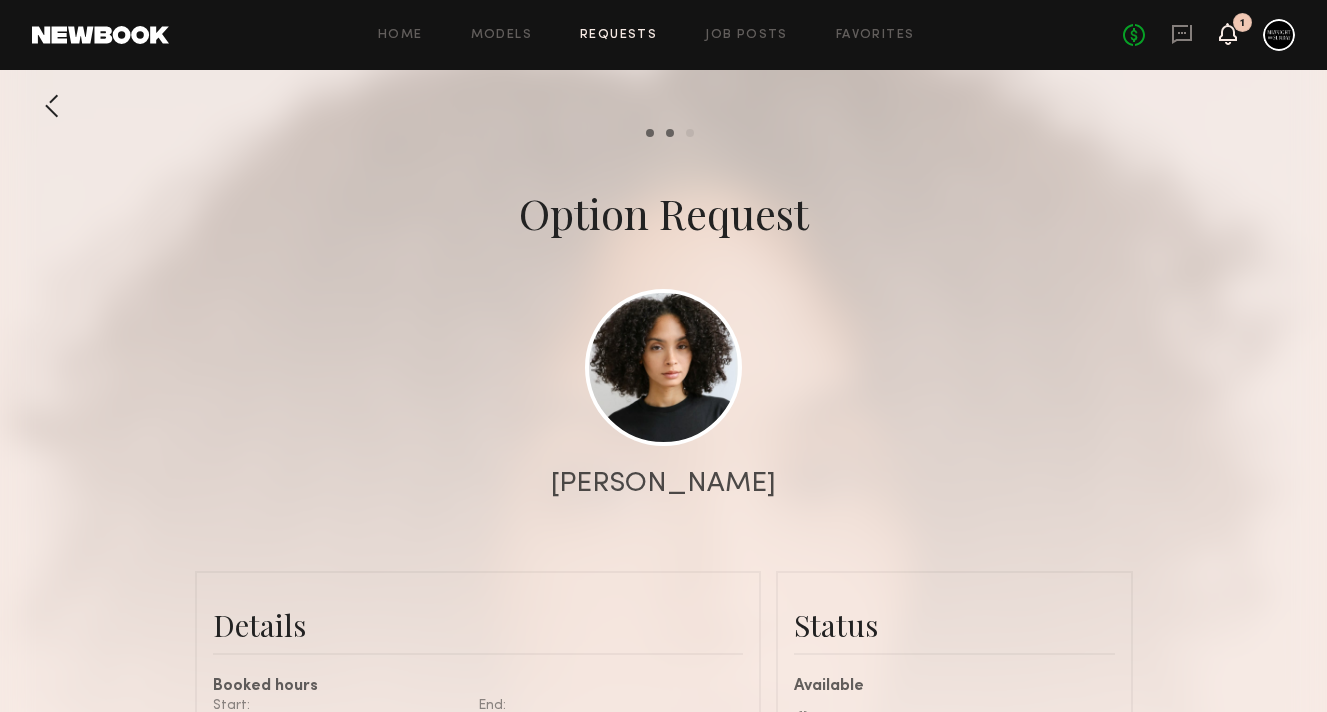 click 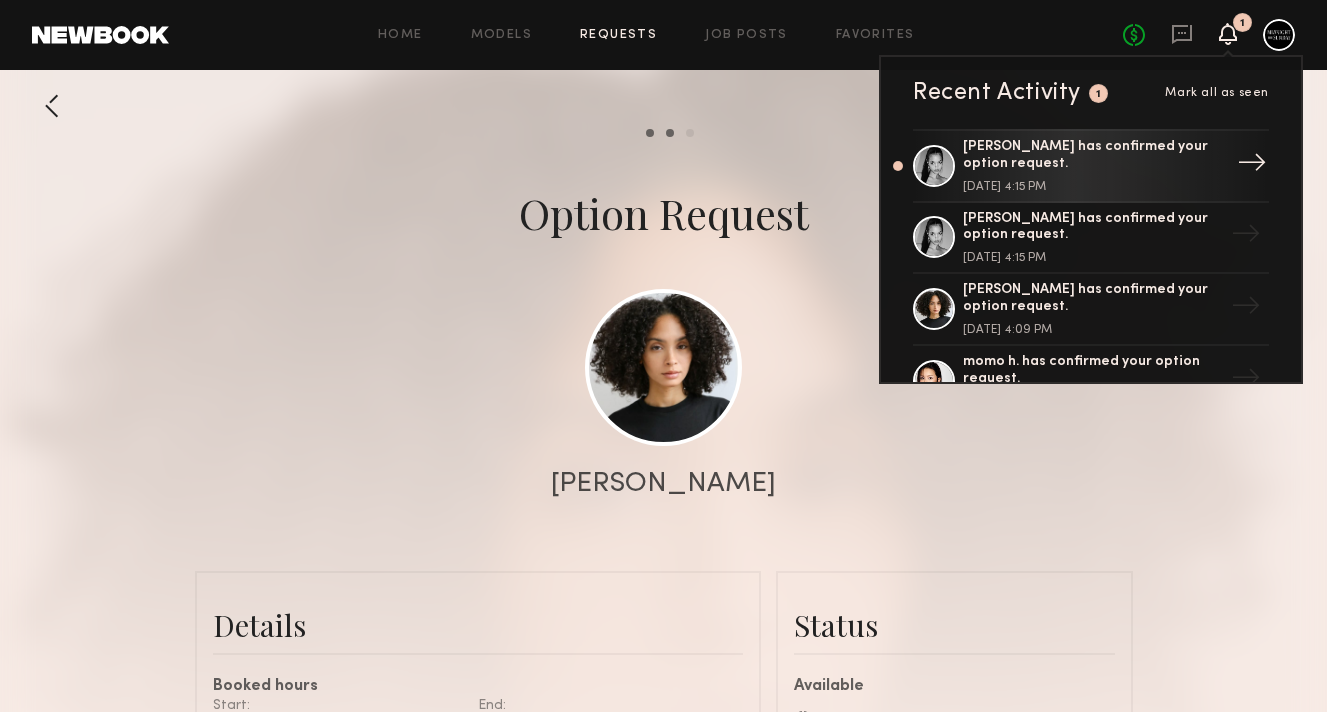 scroll, scrollTop: 155, scrollLeft: 0, axis: vertical 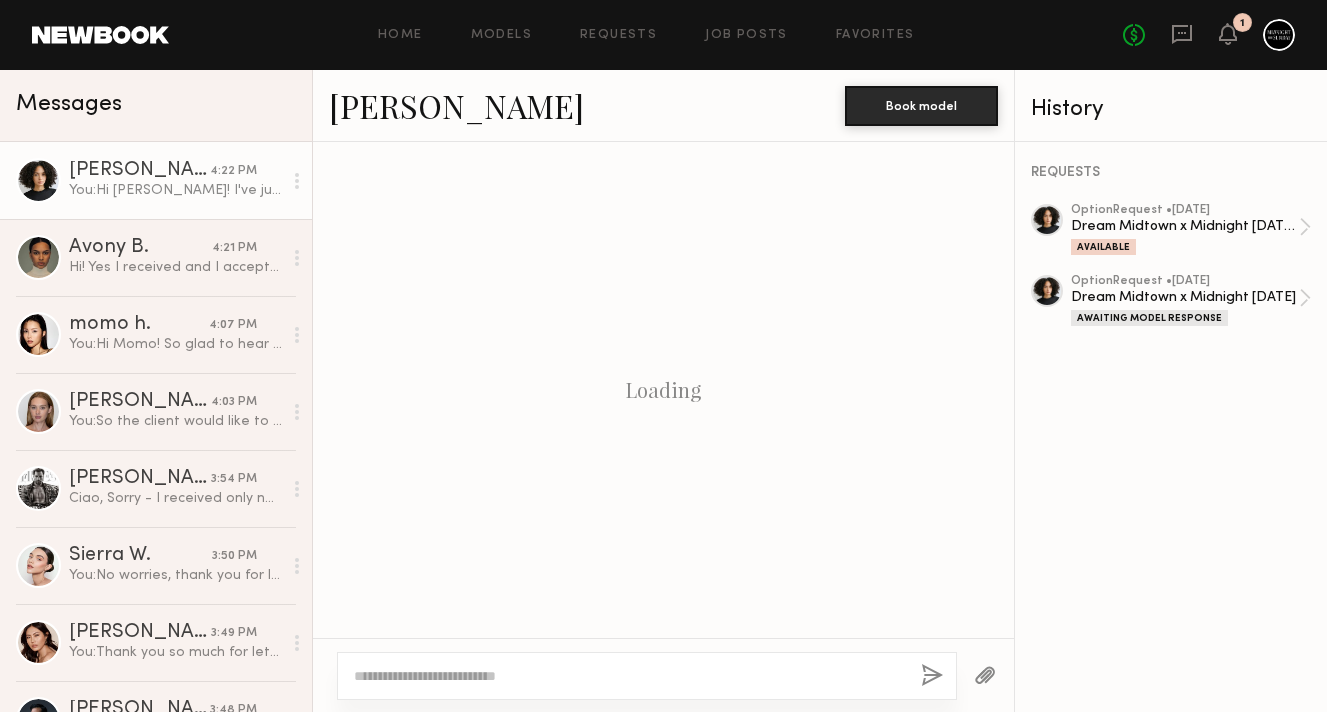 click on "No fees up to $5,000 1" 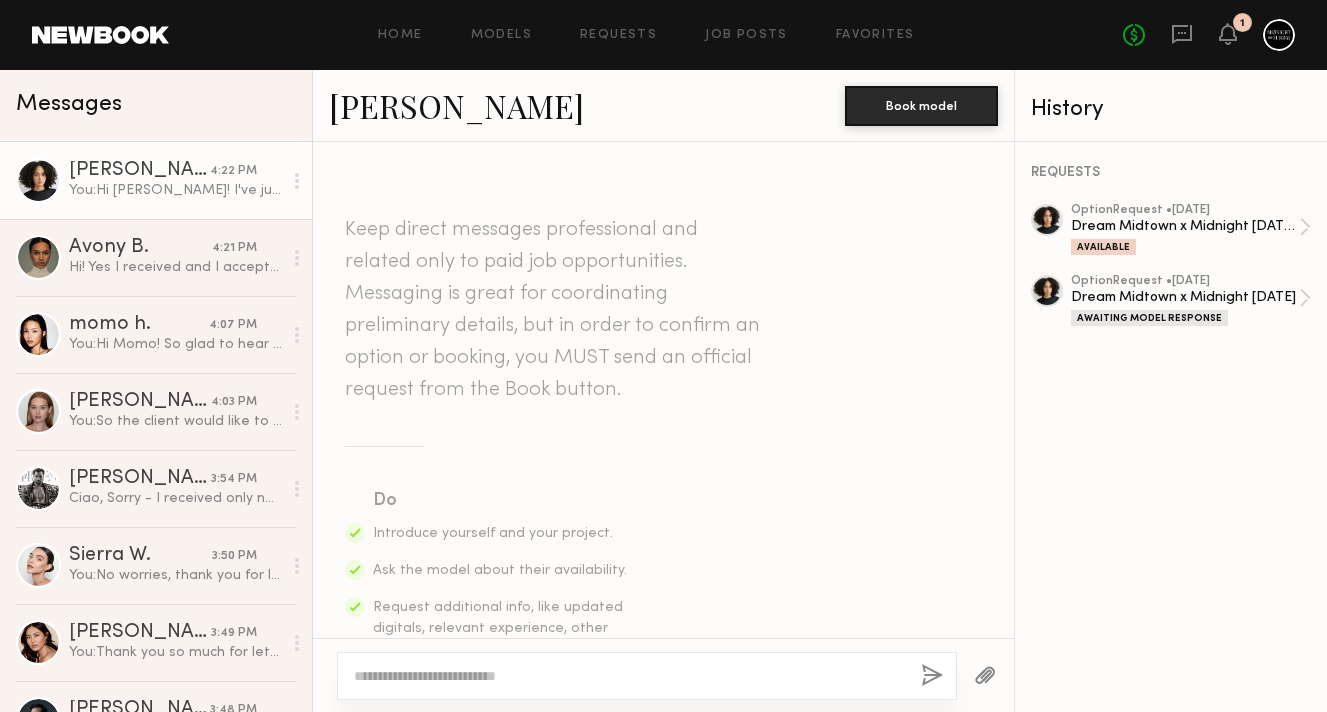 scroll, scrollTop: 1059, scrollLeft: 0, axis: vertical 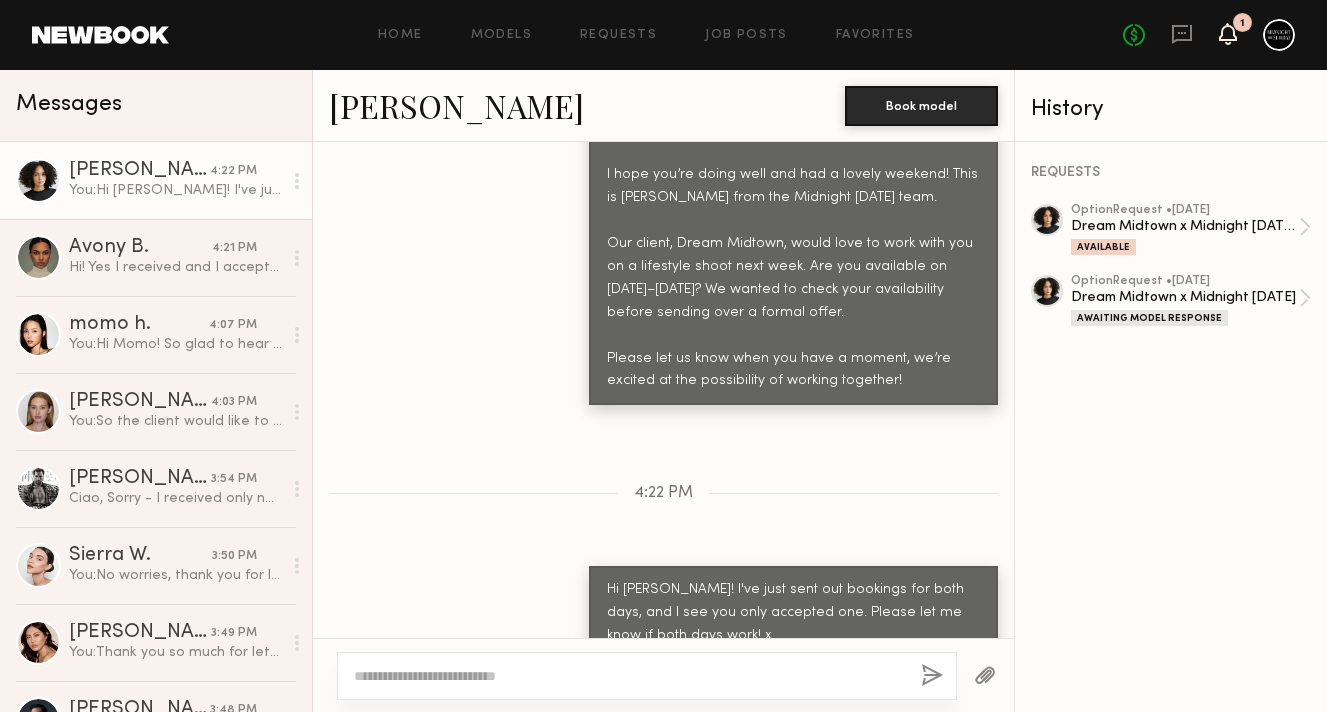 click 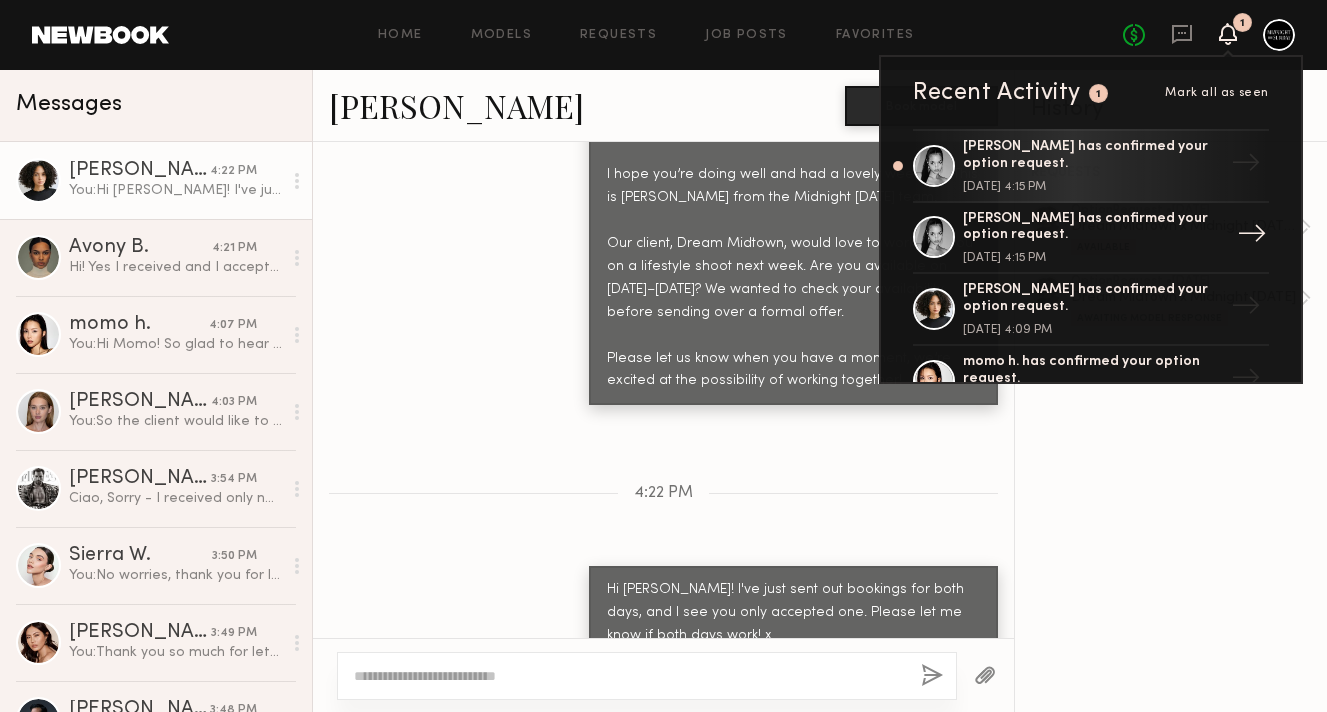 click on "[PERSON_NAME] has confirmed your option request." 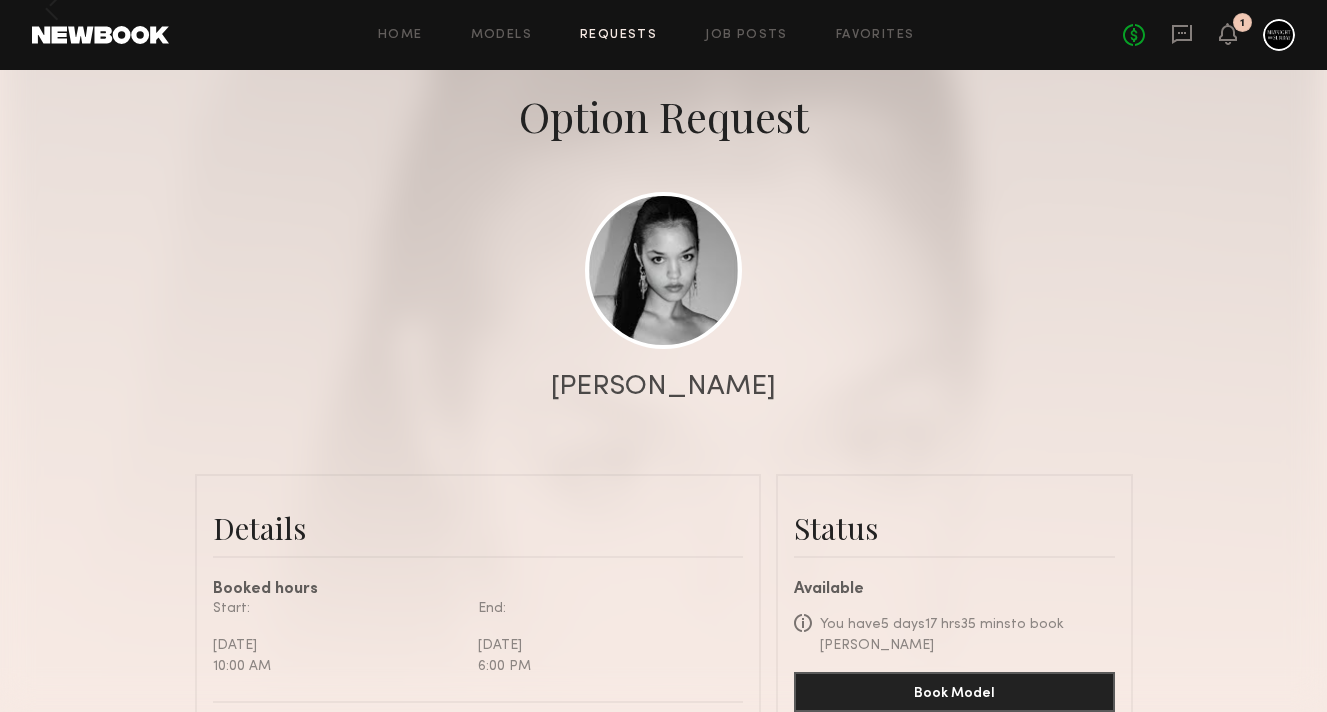 scroll, scrollTop: 212, scrollLeft: 0, axis: vertical 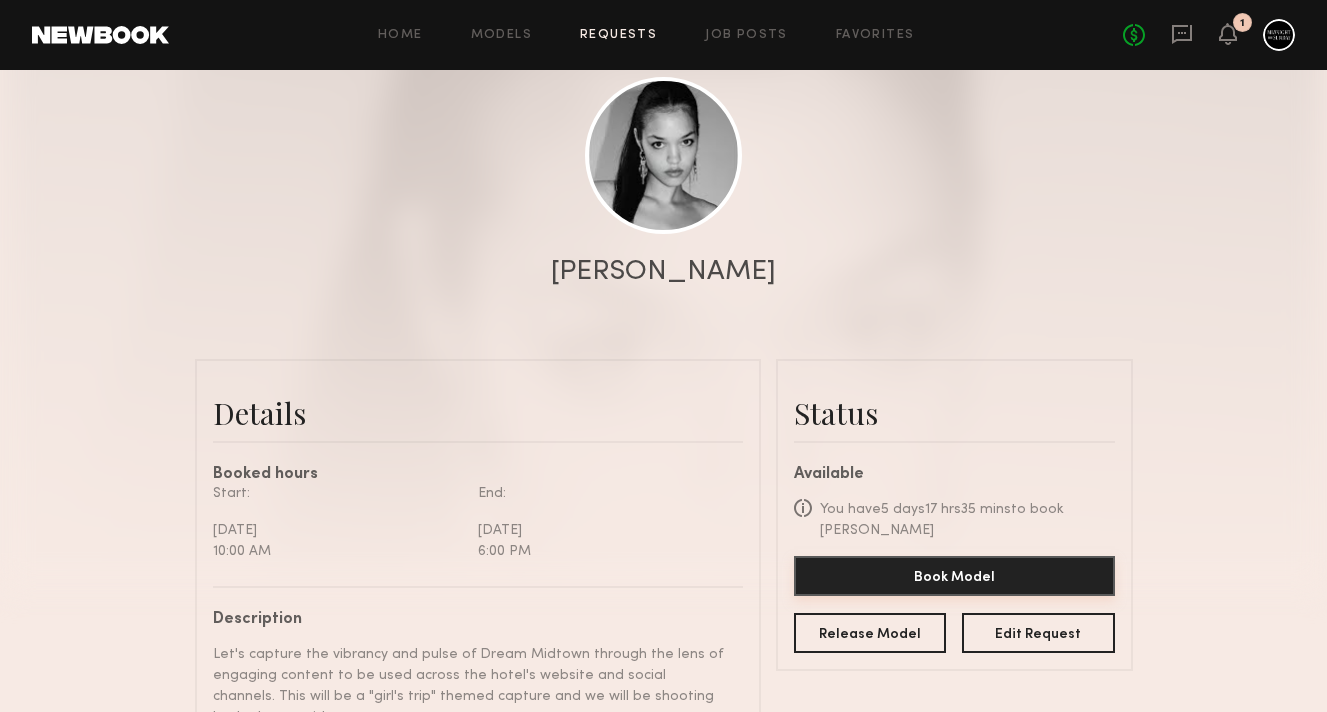 click on "Book Model" 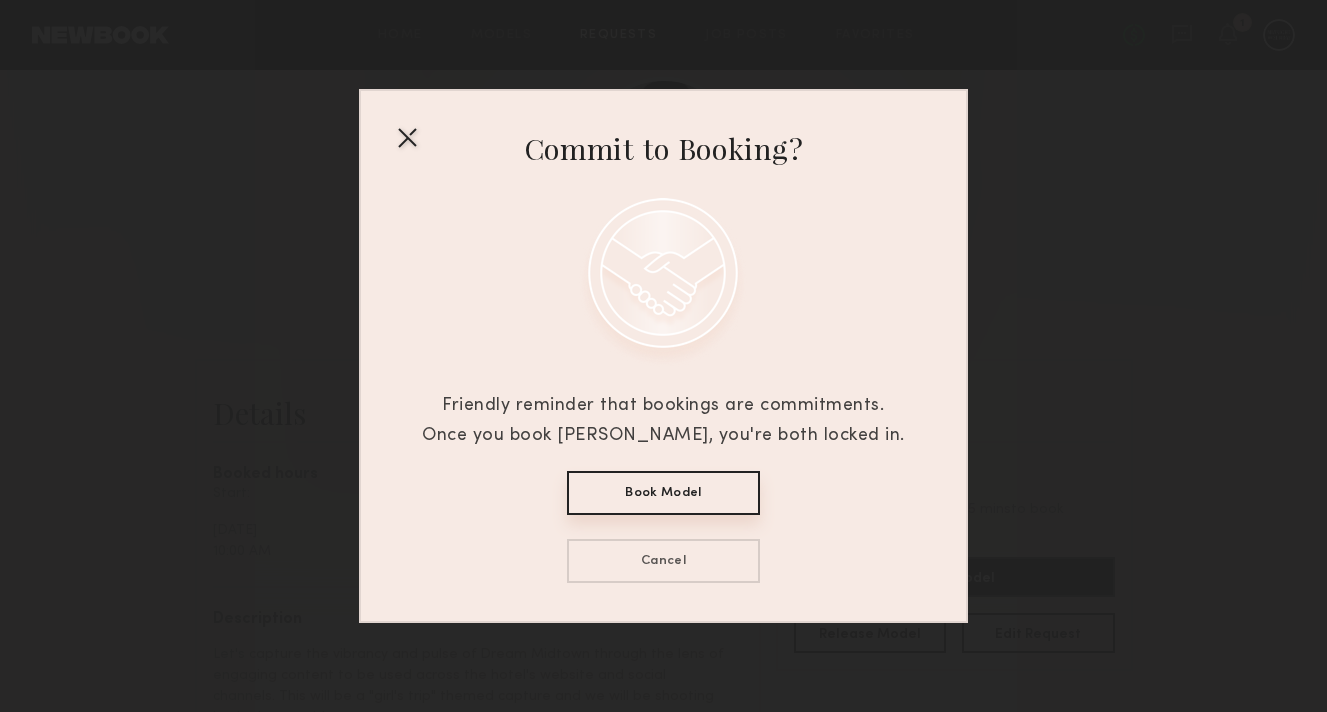 click on "Book Model" at bounding box center (663, 493) 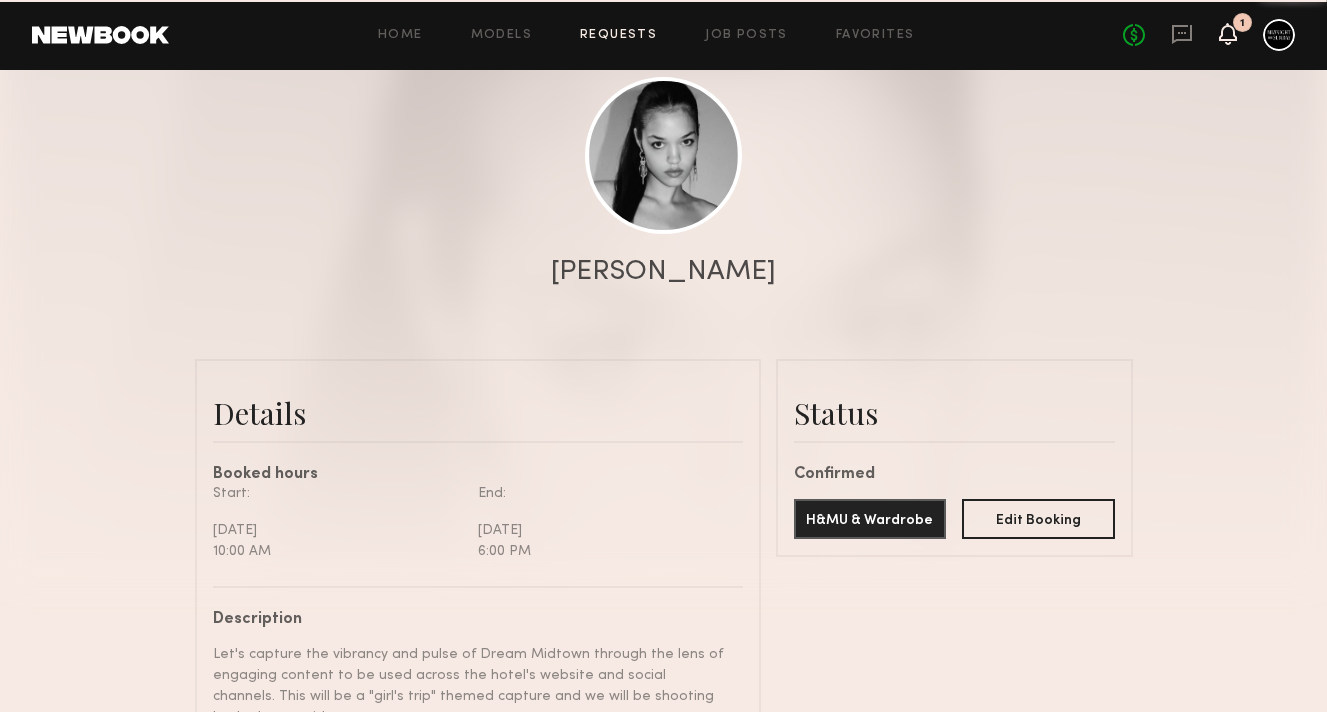 click 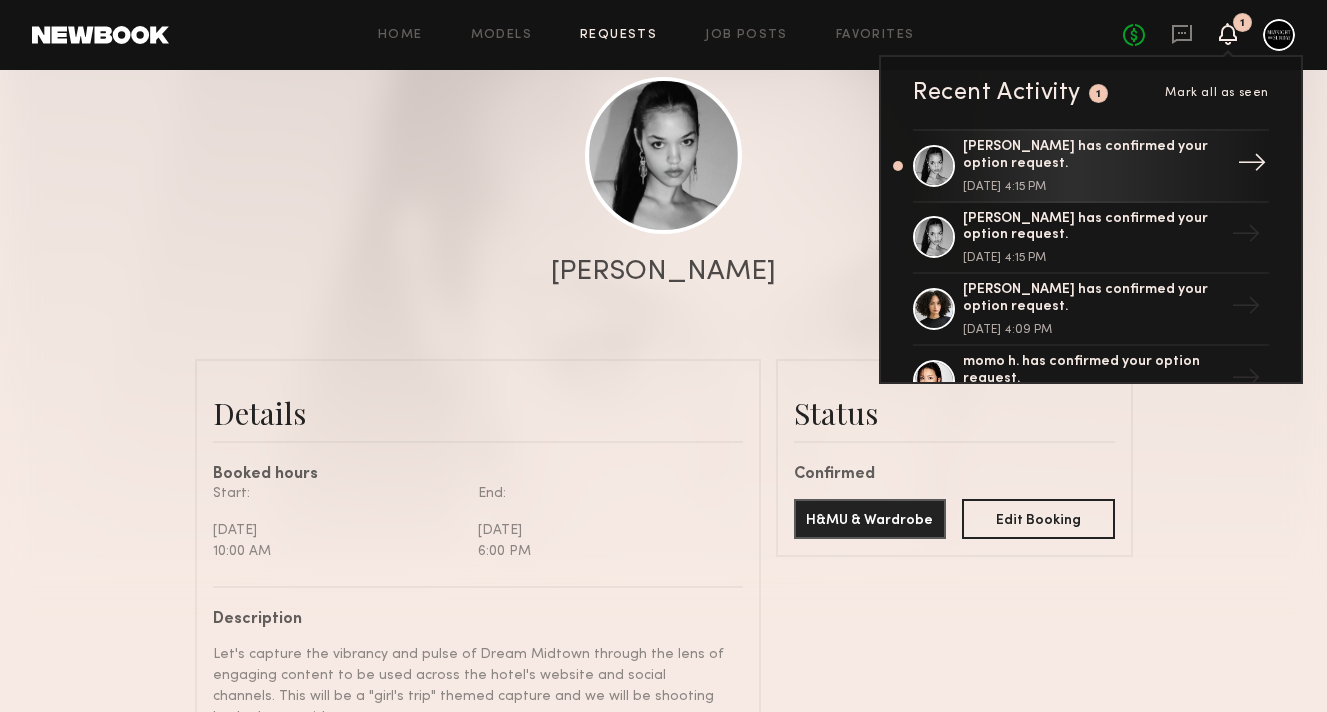 click on "[PERSON_NAME] has confirmed your option request." 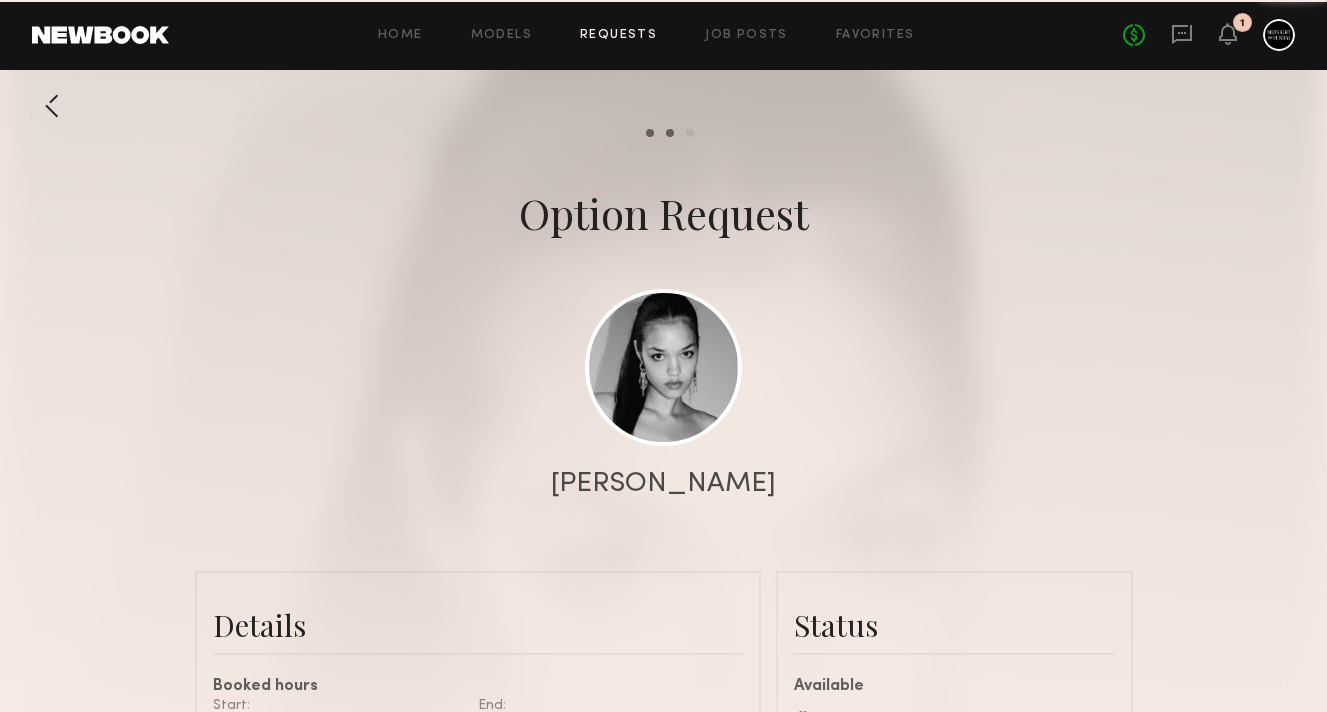 scroll, scrollTop: 1421, scrollLeft: 0, axis: vertical 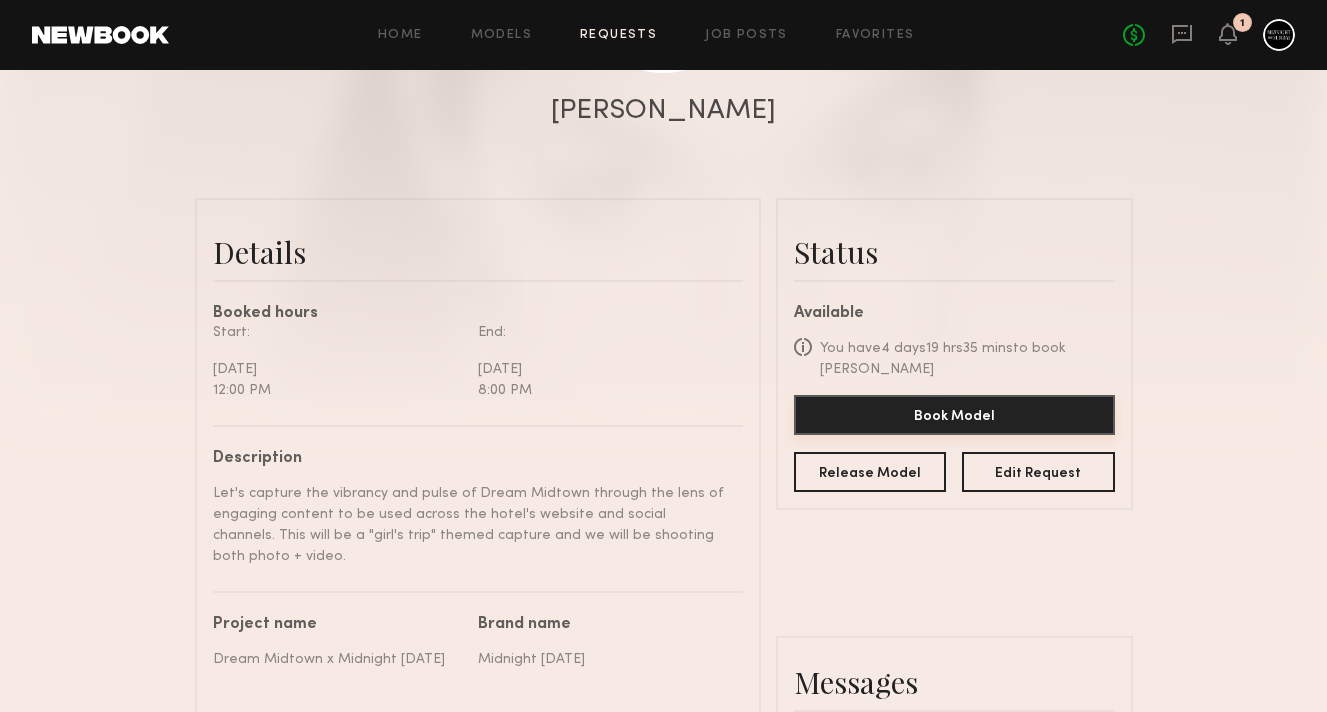 click on "Book Model" 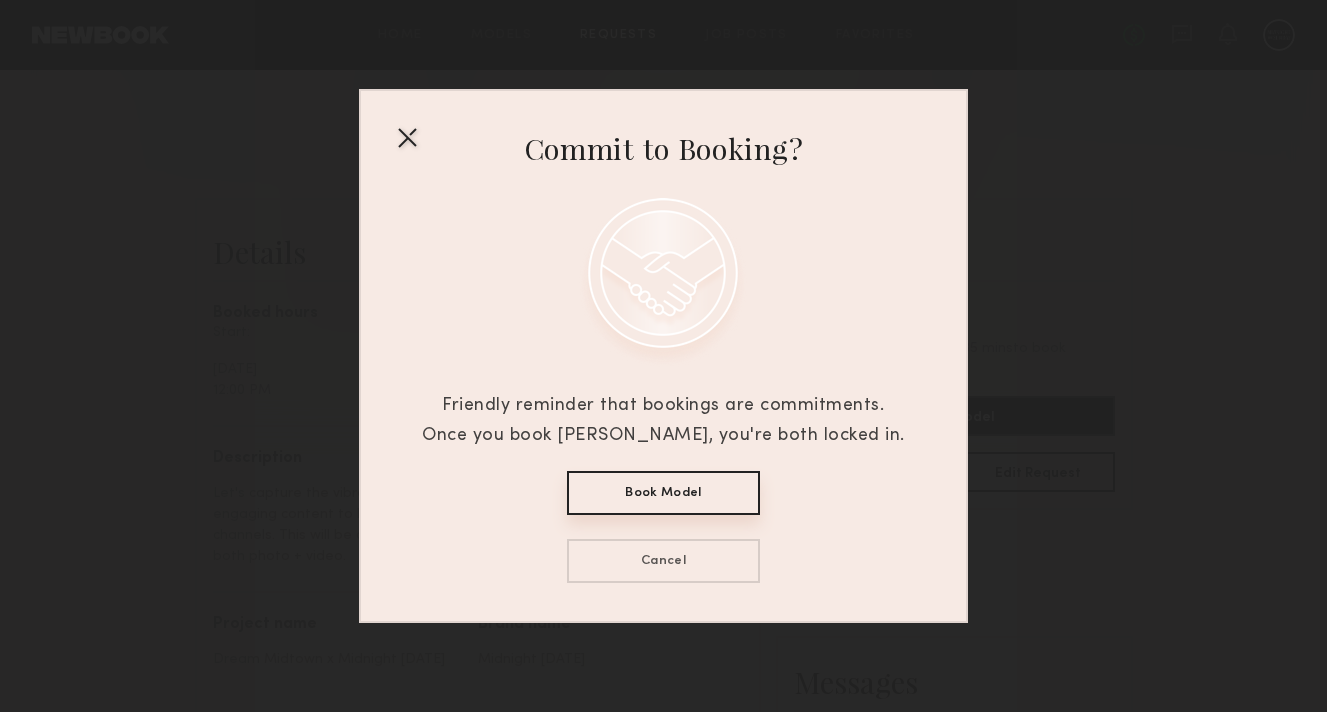 click on "Book Model" at bounding box center (663, 493) 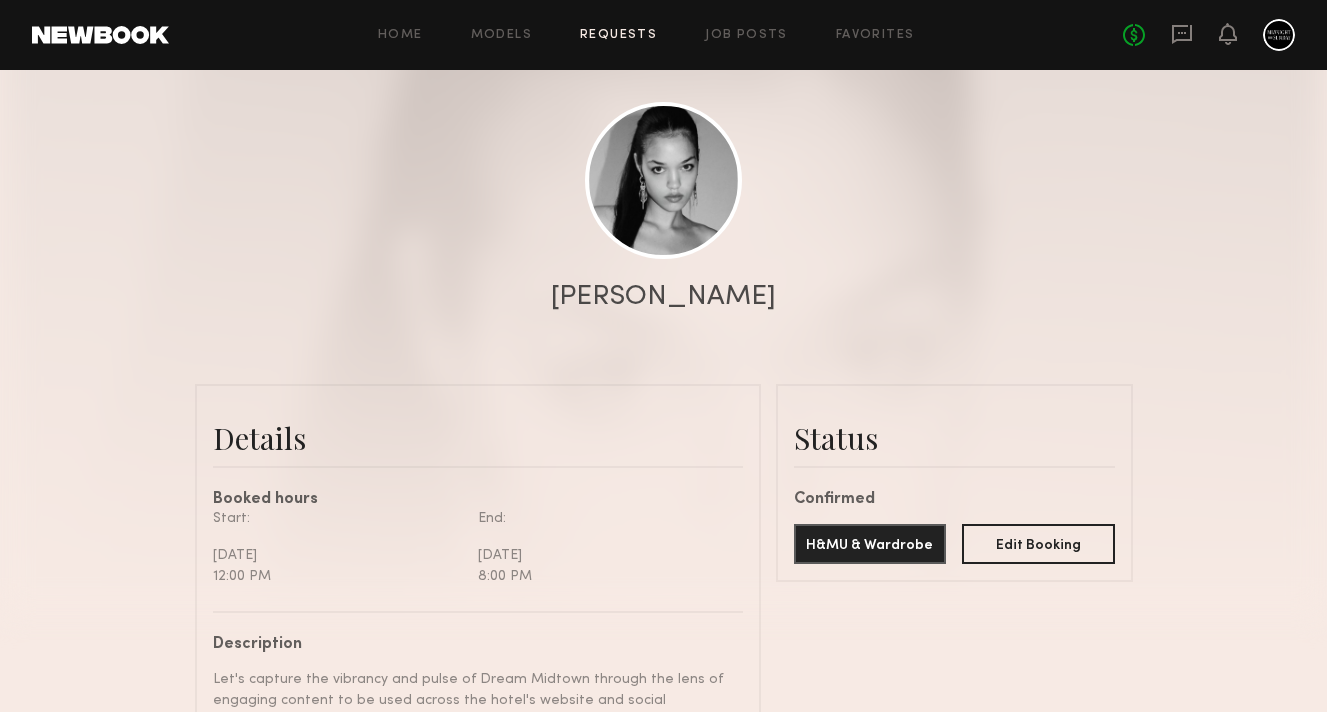 scroll, scrollTop: 0, scrollLeft: 0, axis: both 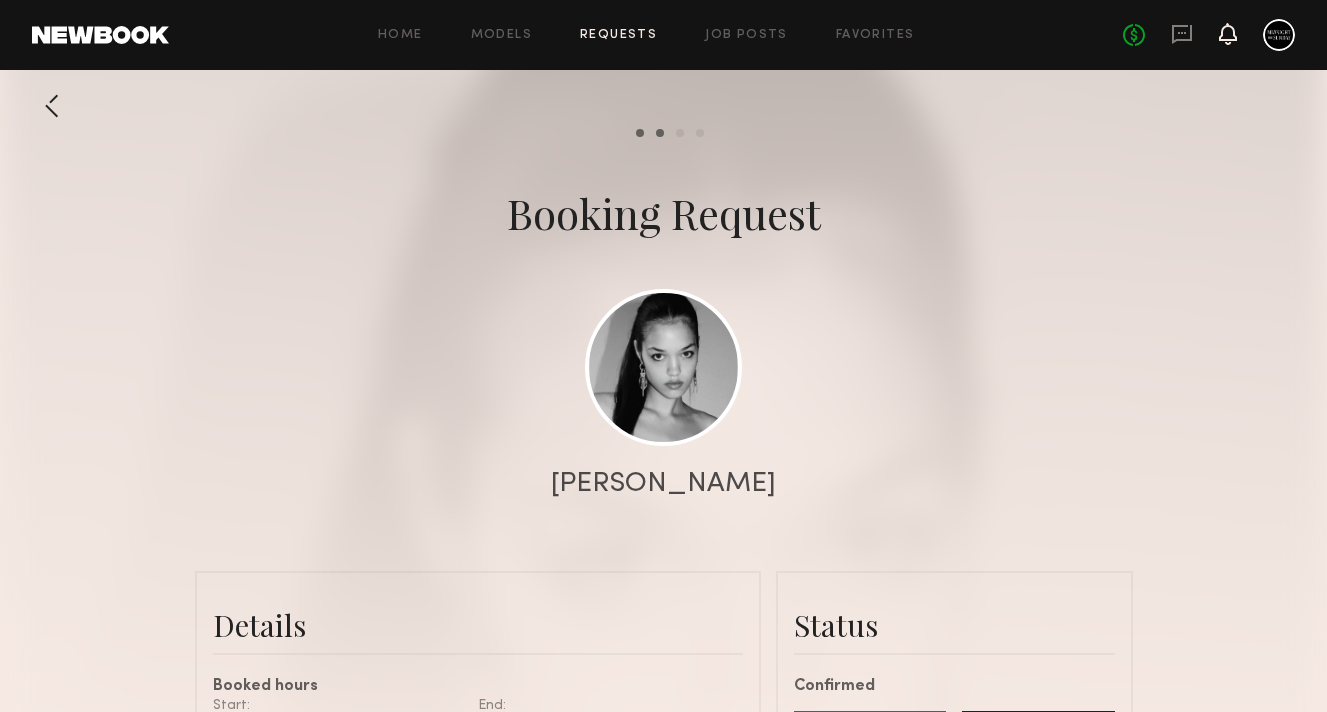 click 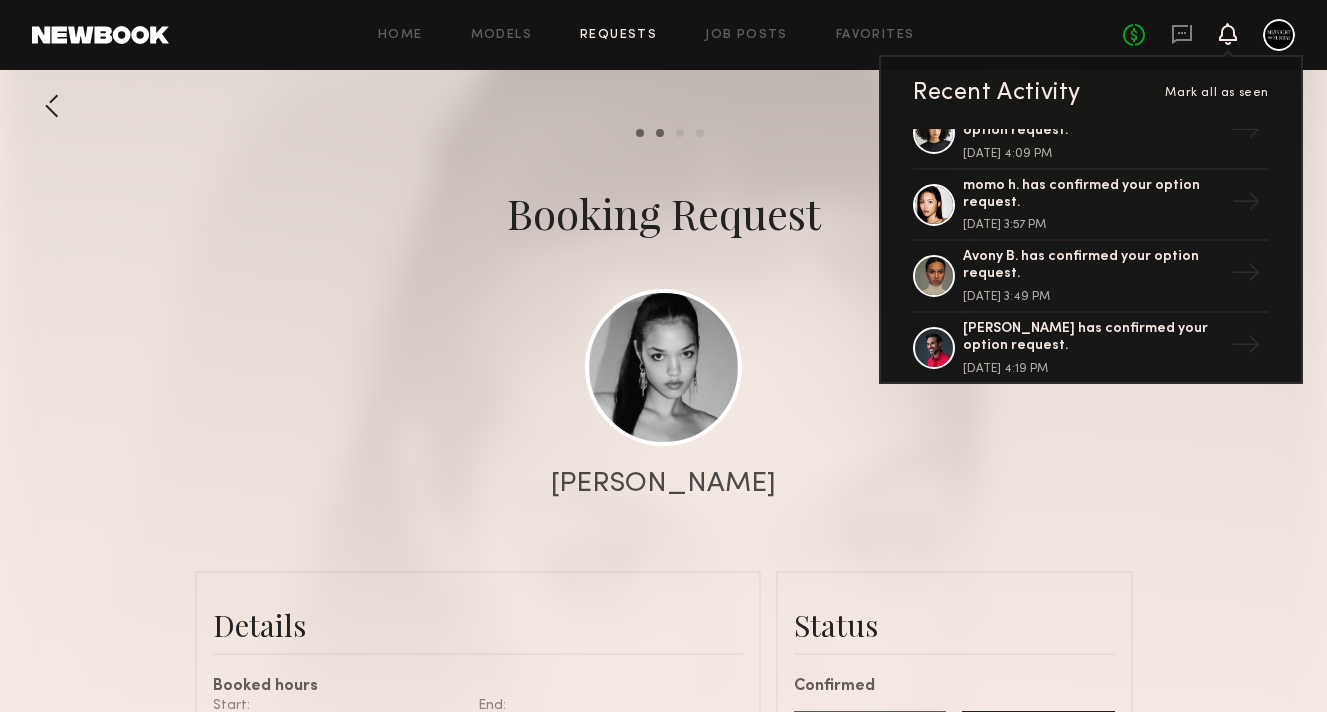 scroll, scrollTop: 191, scrollLeft: 0, axis: vertical 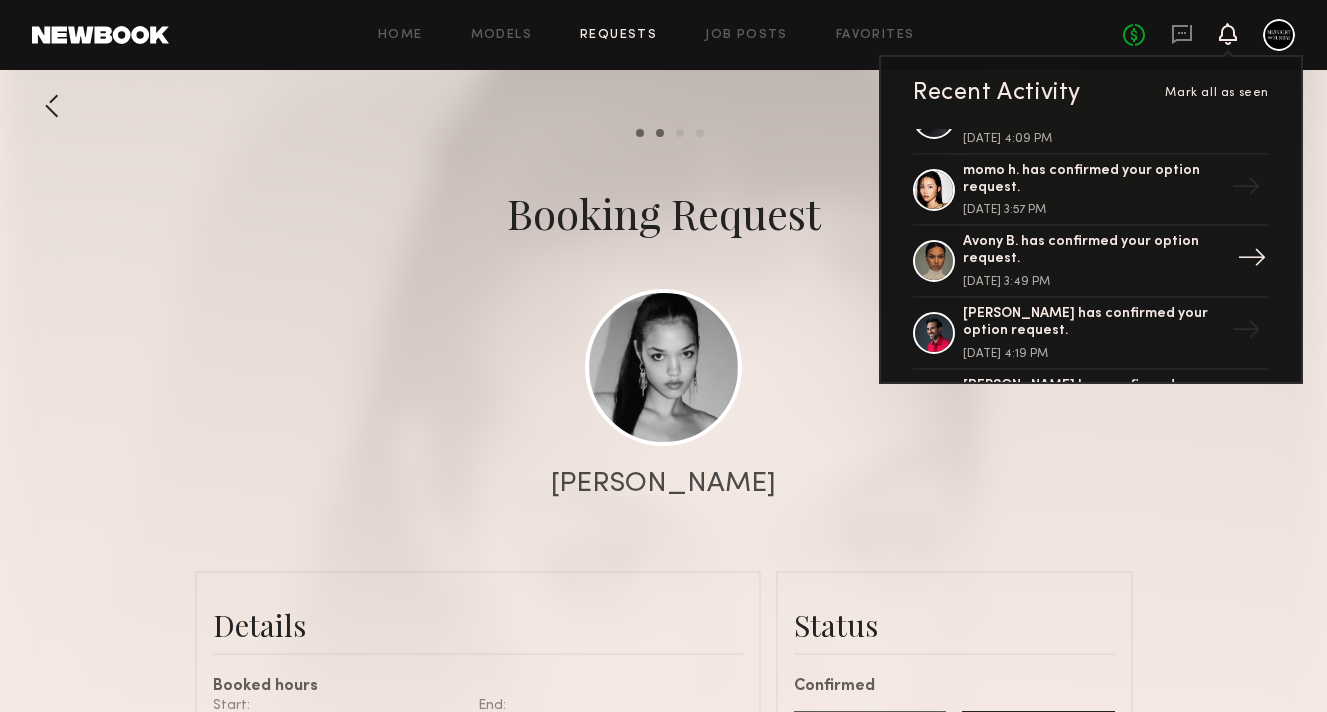 click on "Avony B. has confirmed your option request." 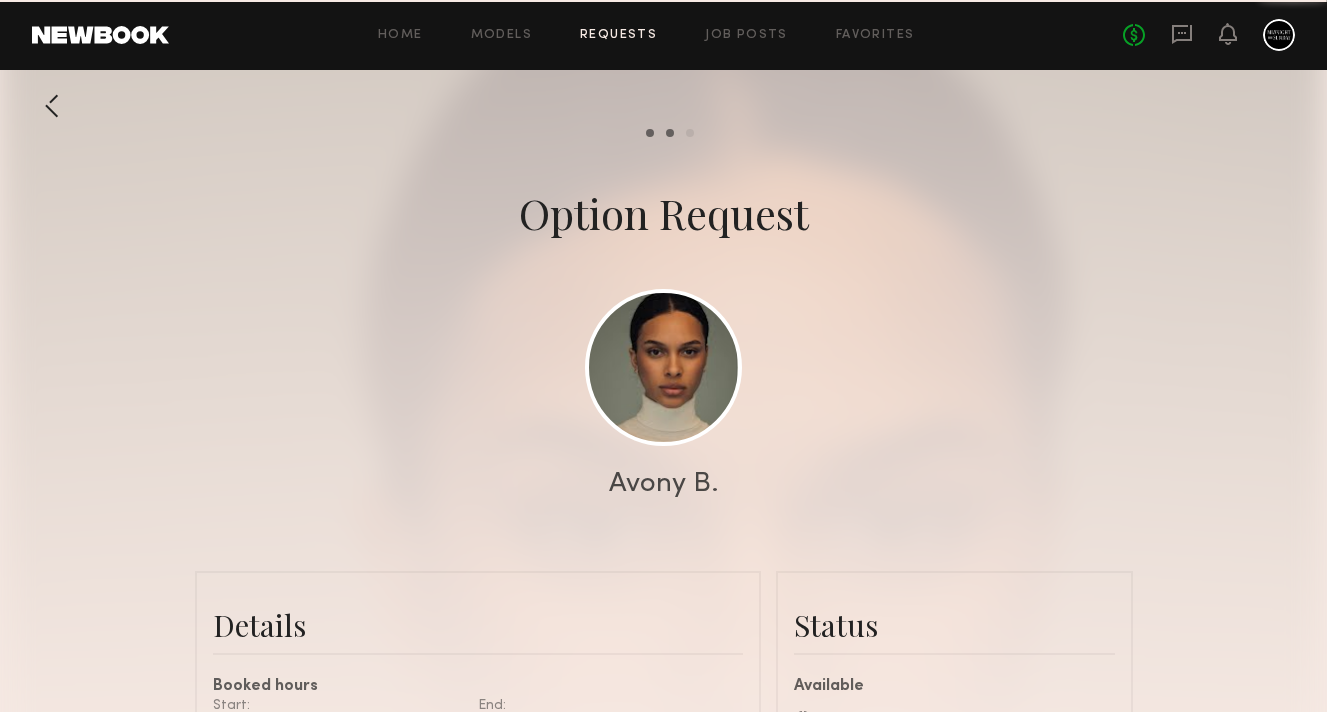 scroll, scrollTop: 1939, scrollLeft: 0, axis: vertical 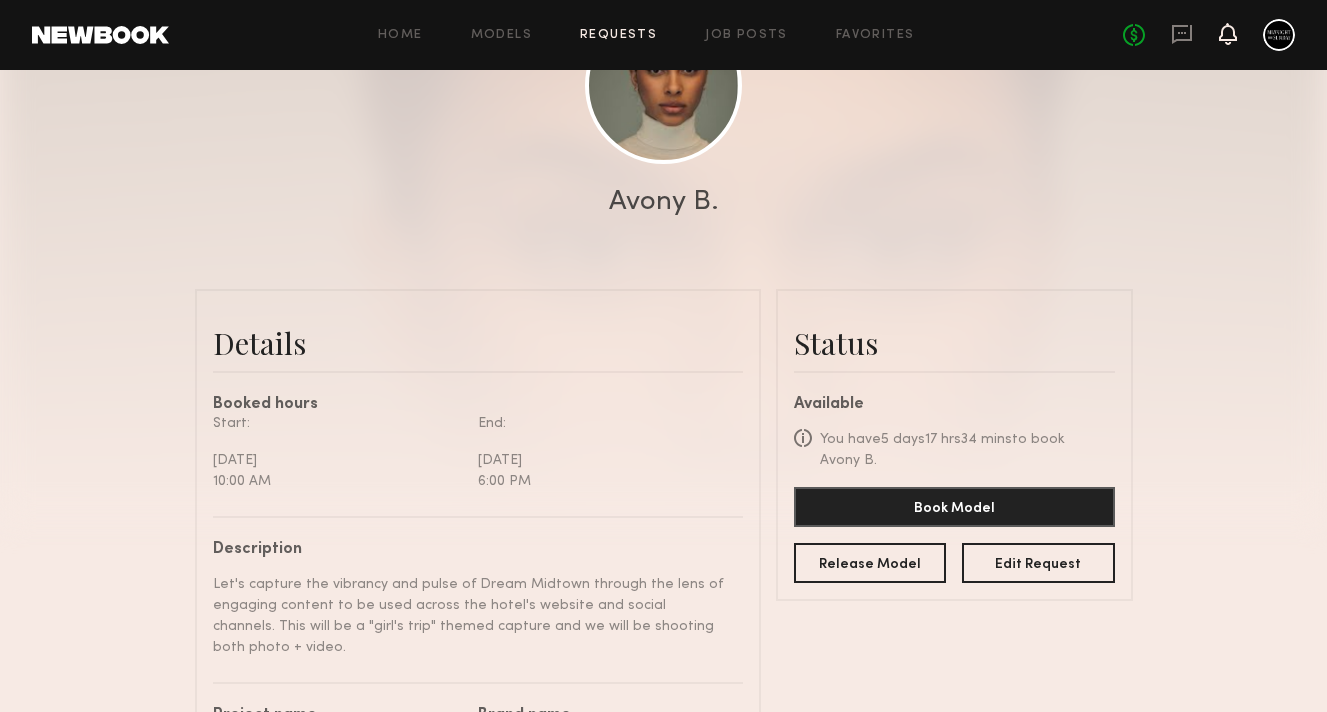click 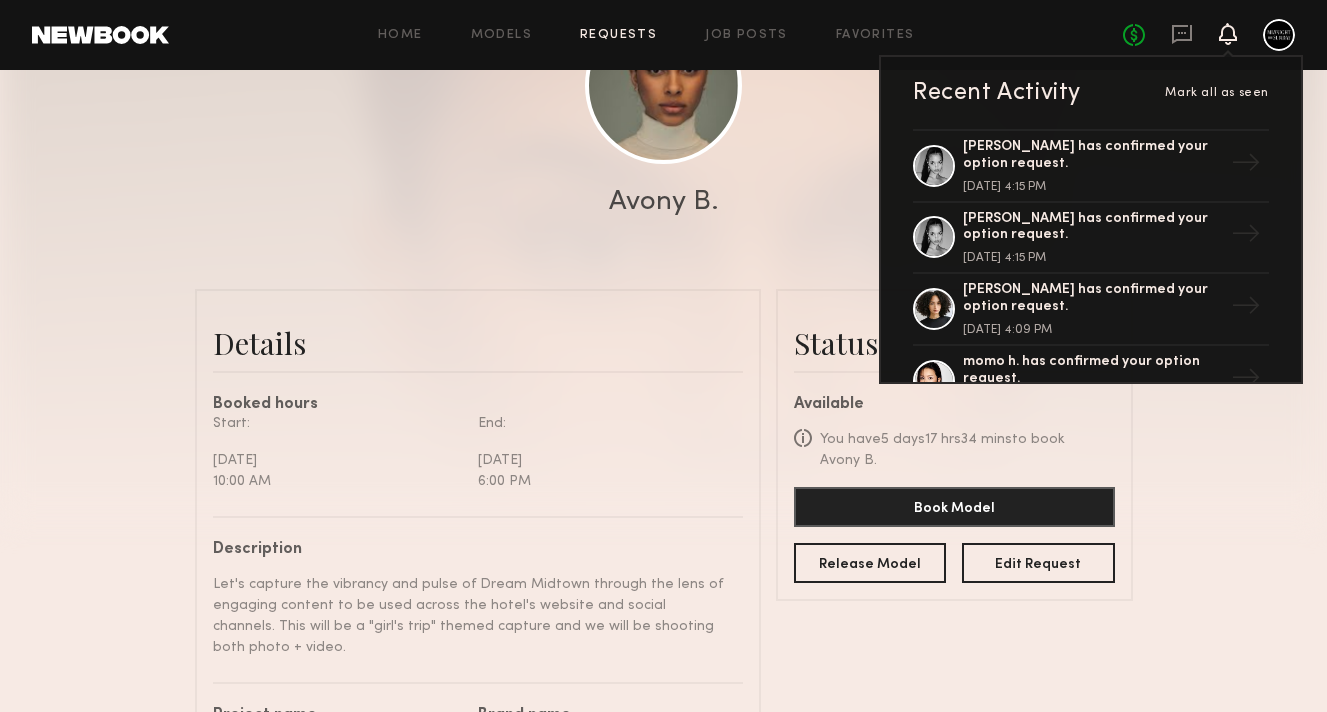 click 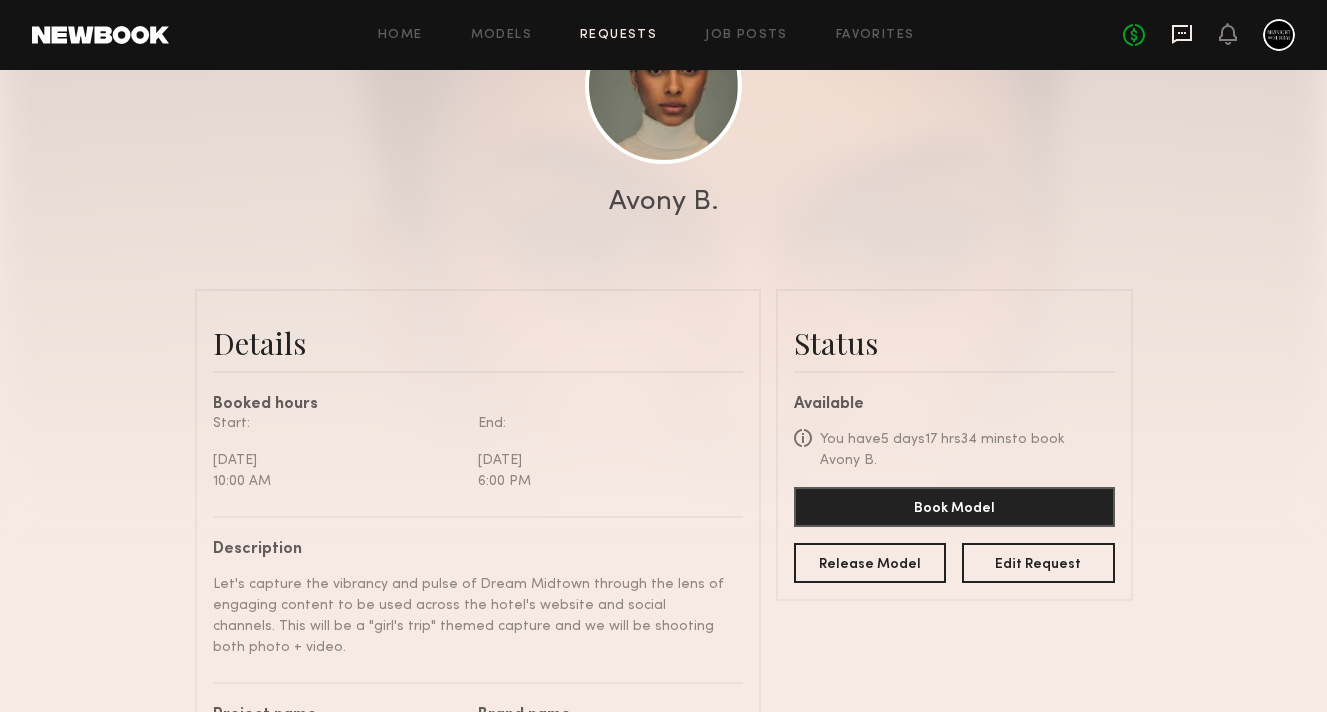 click 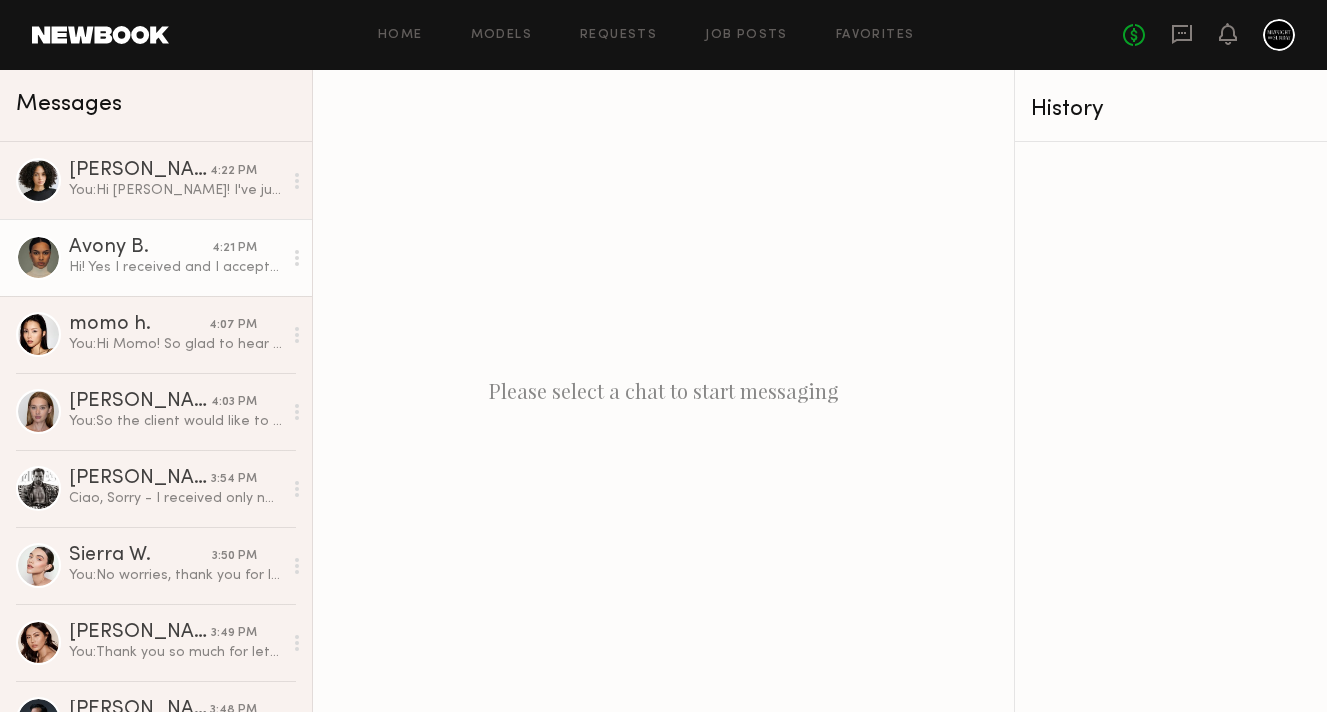 click on "4:21 PM" 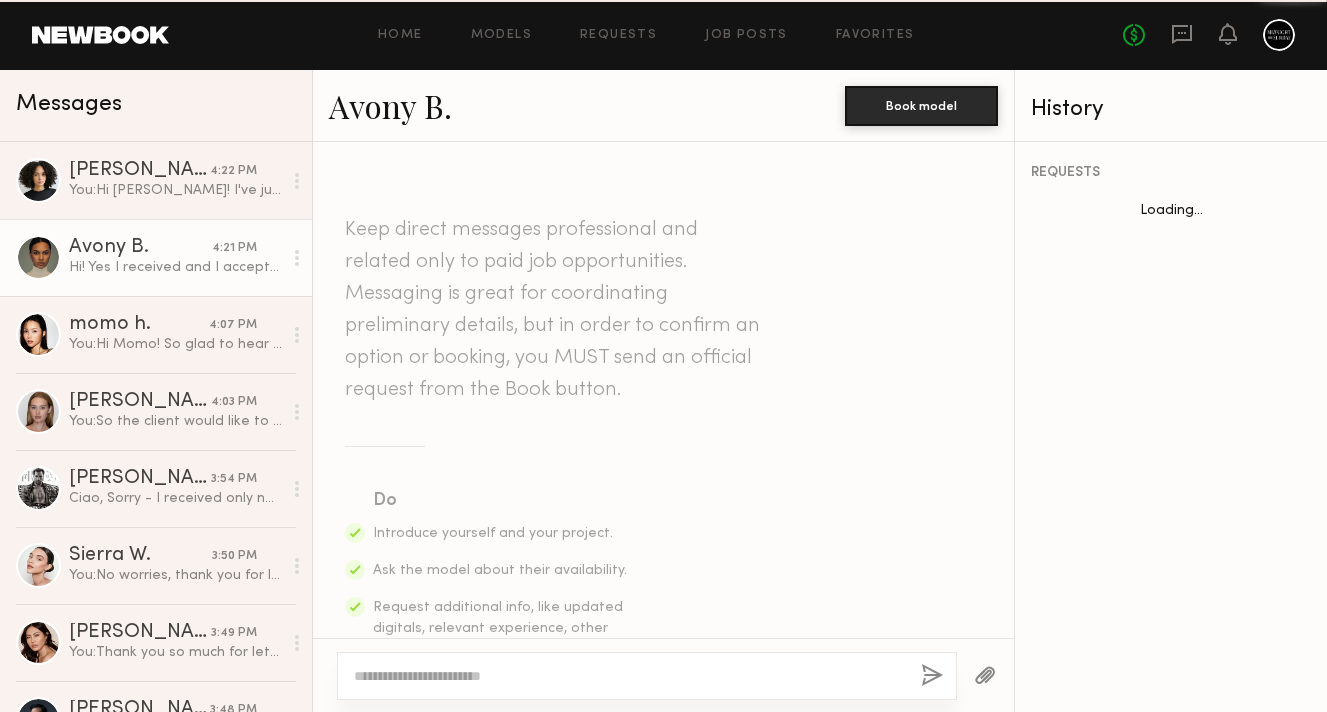 scroll, scrollTop: 1741, scrollLeft: 0, axis: vertical 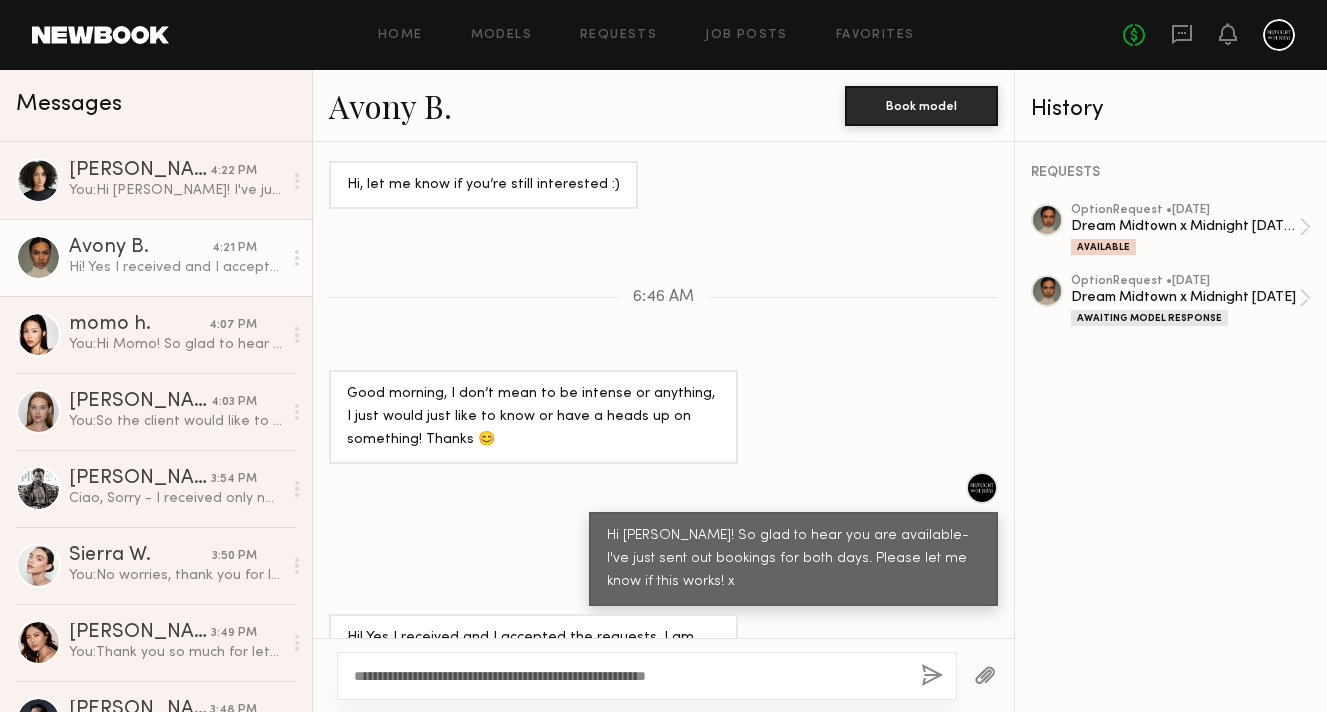 type on "**********" 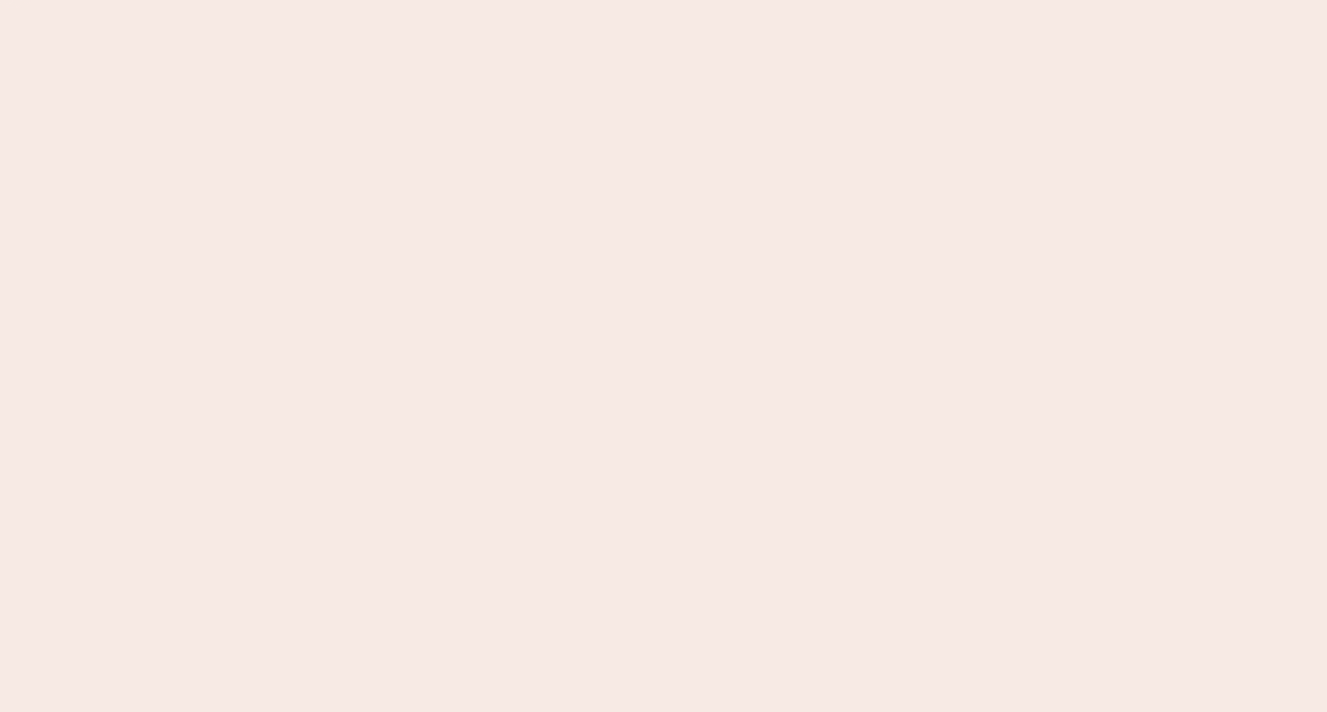 scroll, scrollTop: 0, scrollLeft: 0, axis: both 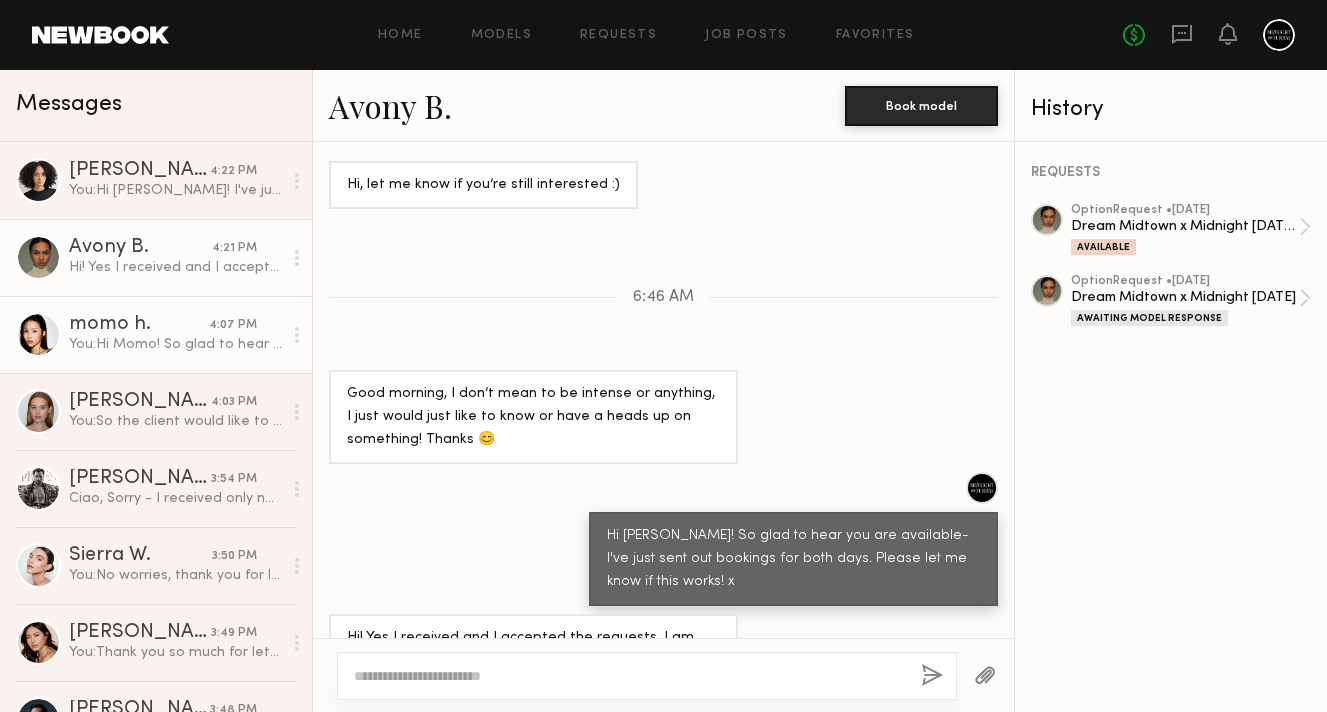 click on "momo h. 4:07 PM You:  Hi Momo! So glad to hear you are available- I've just sent out bookings for both days. Please let me know if this works! x" 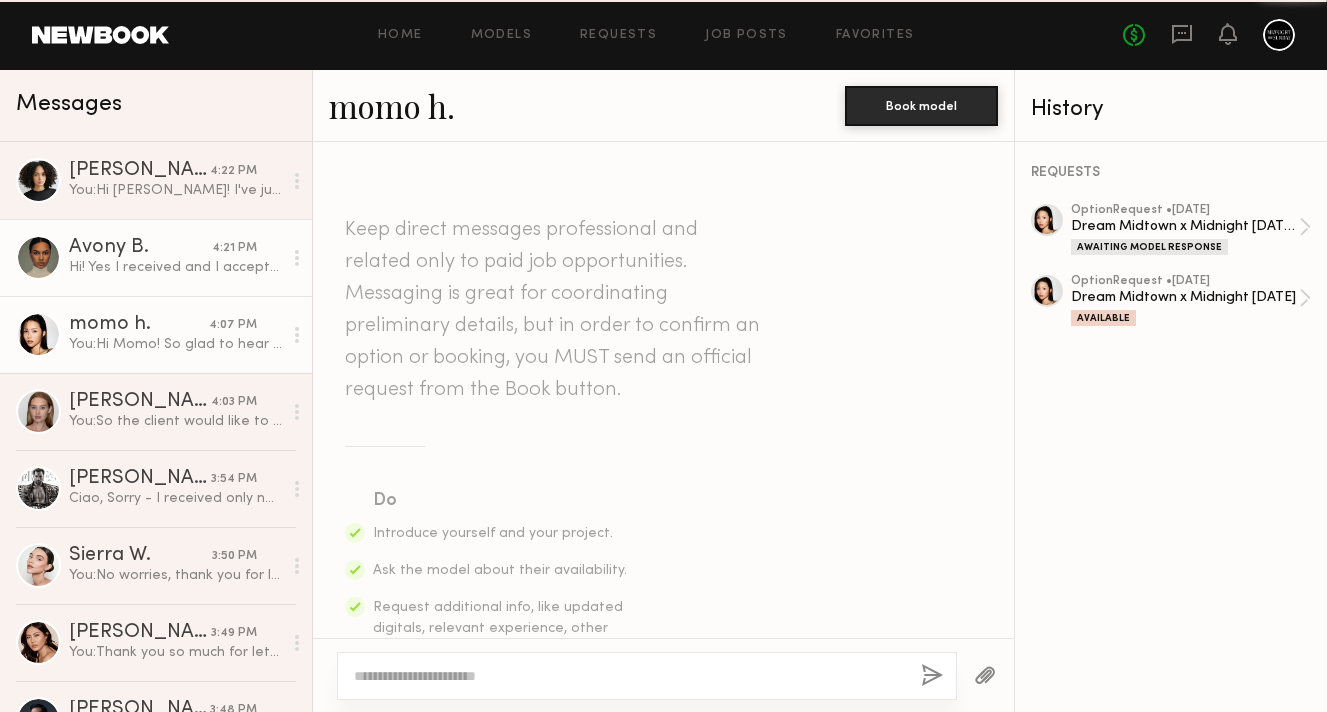 scroll, scrollTop: 1384, scrollLeft: 0, axis: vertical 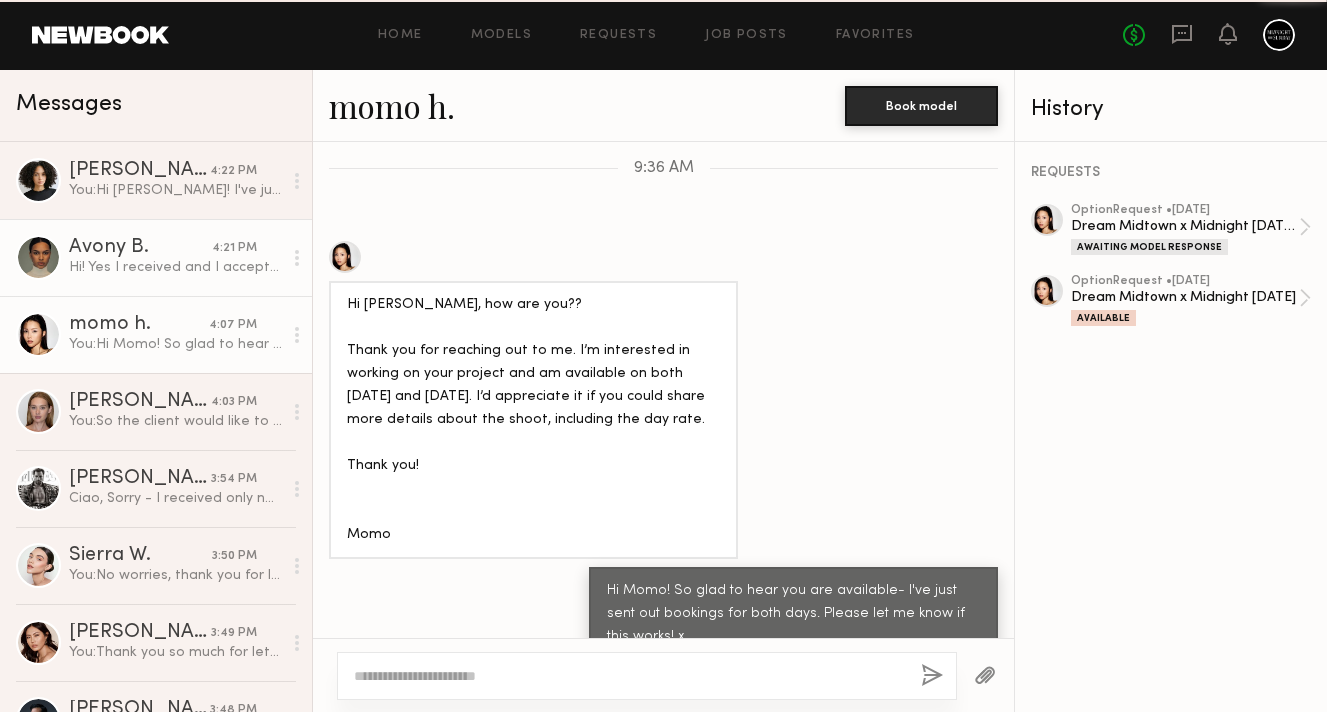 click on "Avony B. 4:21 PM Hi! Yes I received and I accepted the requests. I am good for those days thank you so much! :)" 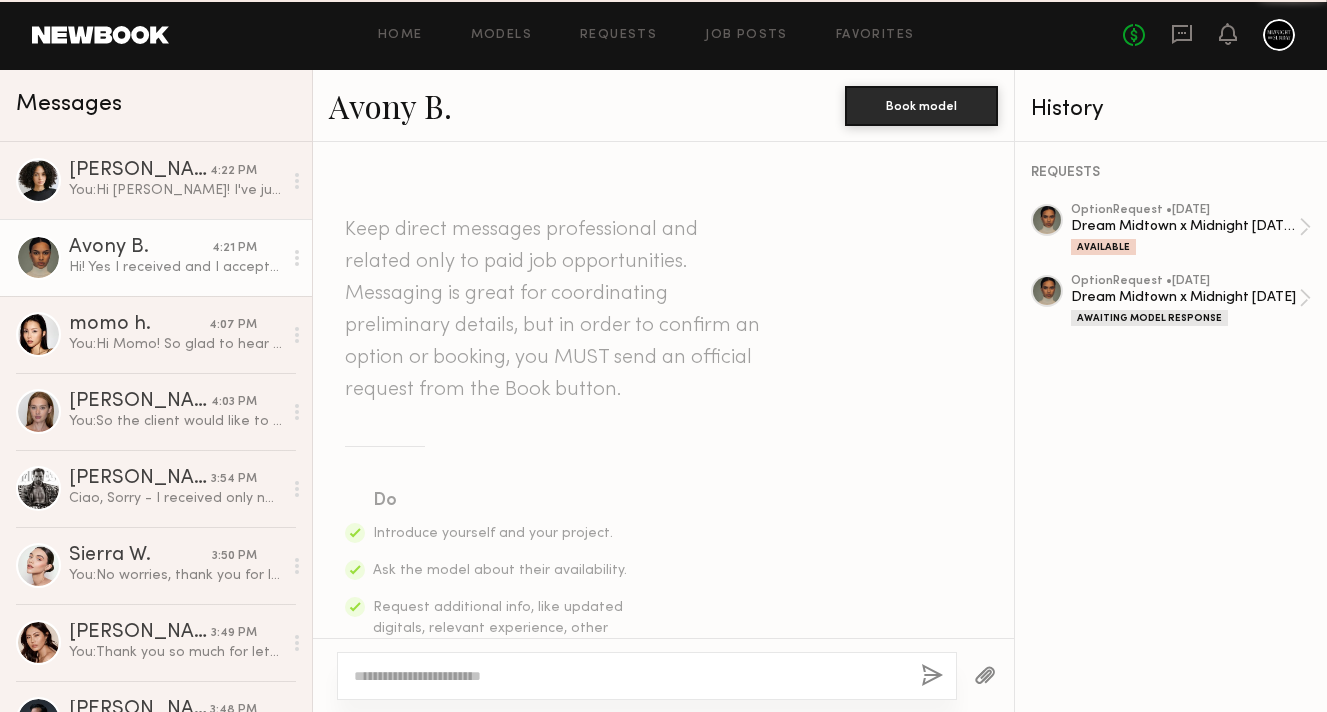 scroll, scrollTop: 1741, scrollLeft: 0, axis: vertical 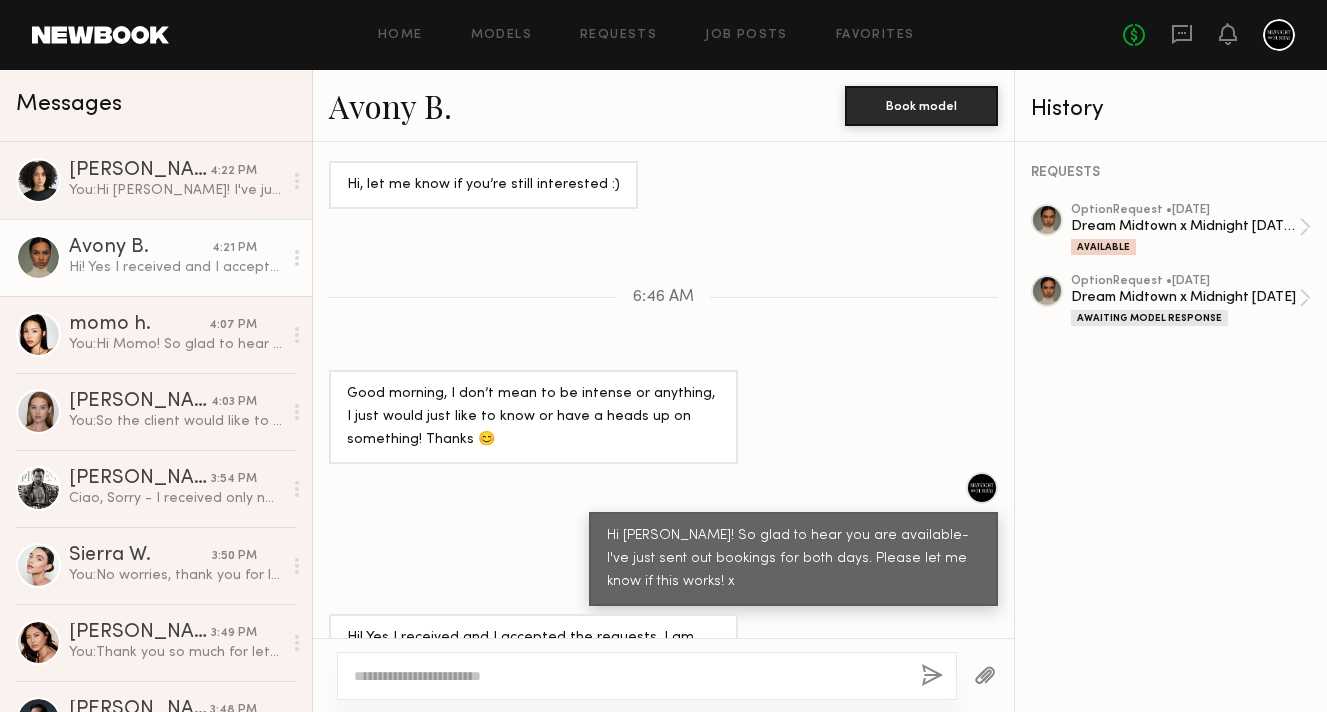 click 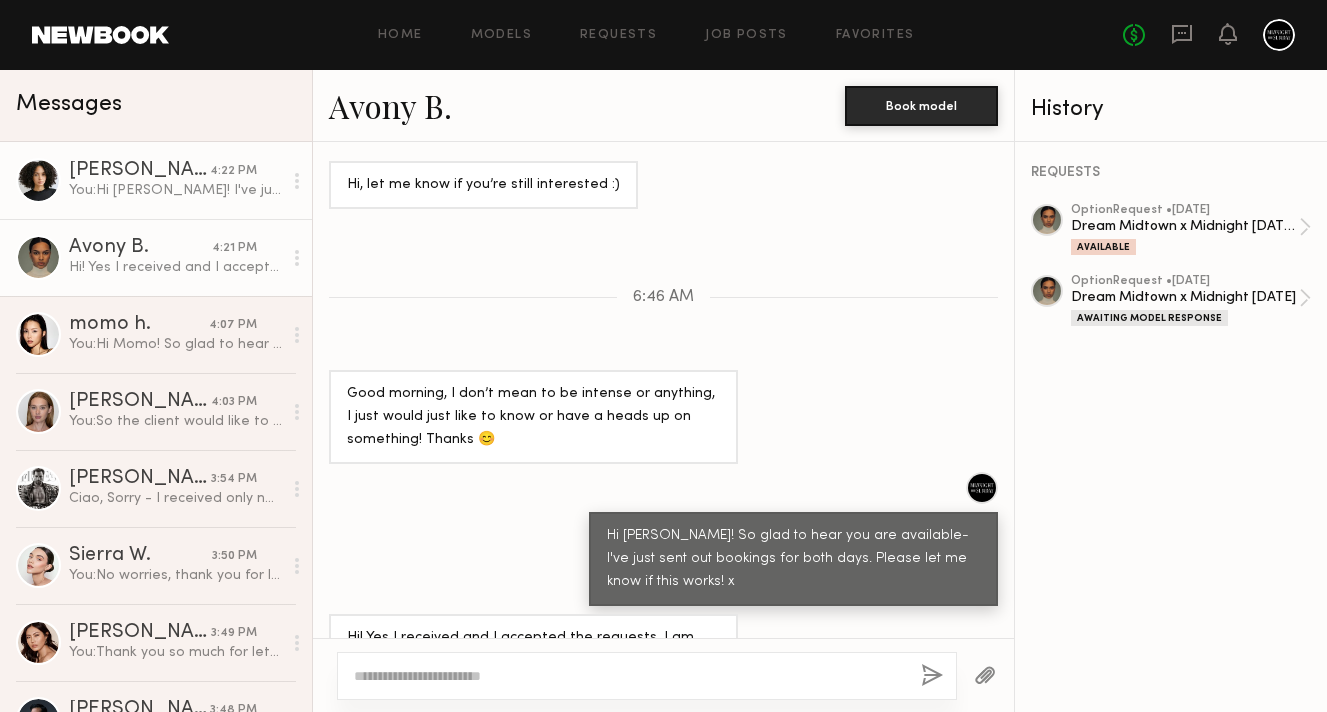 click on "You:  Hi Avony! I've just sent out bookings for both days, and I see you only accepted one. Please let me know if both days work! x" 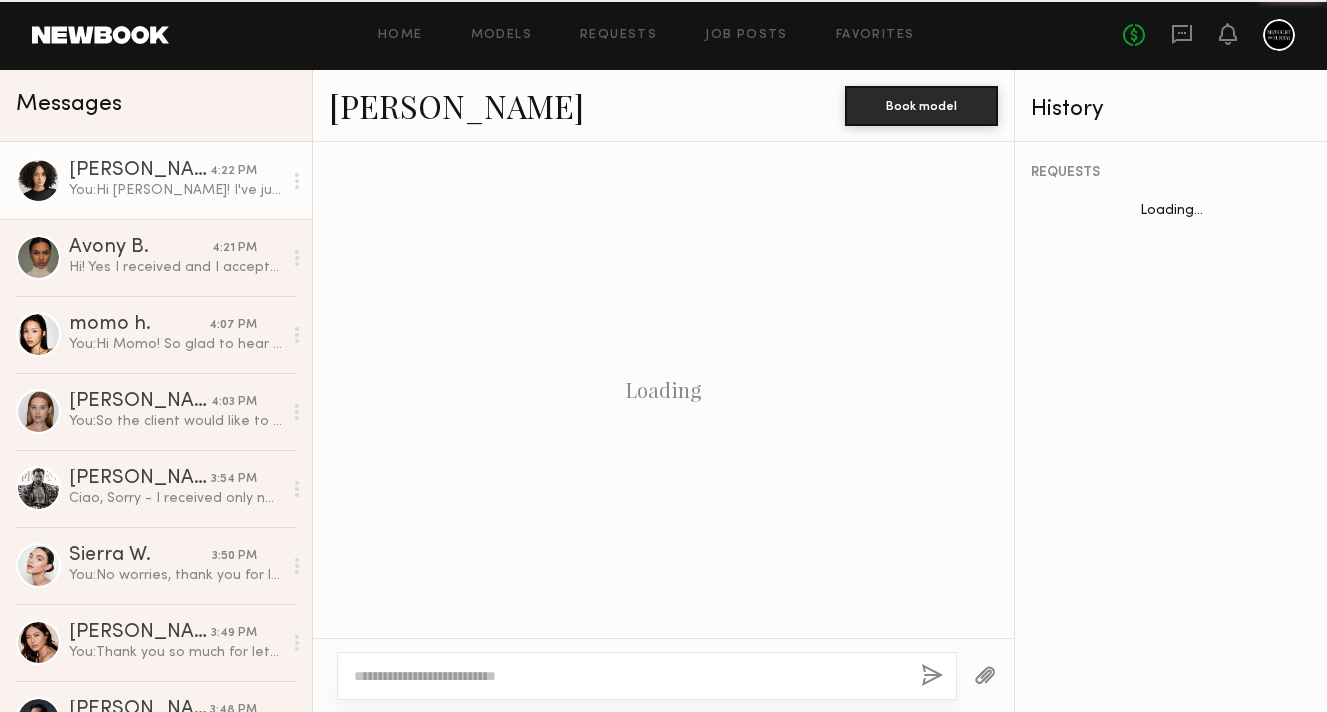 scroll, scrollTop: 1059, scrollLeft: 0, axis: vertical 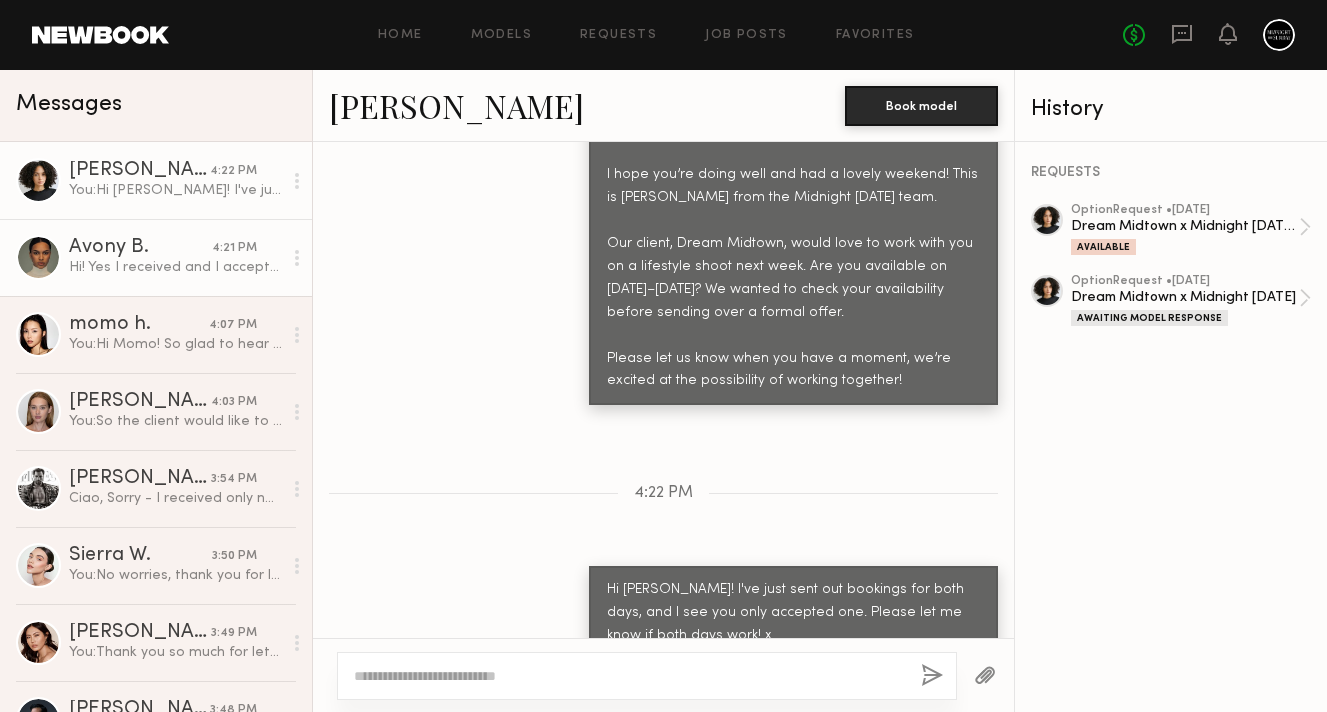 click on "Hi! Yes I received and I accepted the requests. I am good for those days thank you so much! :)" 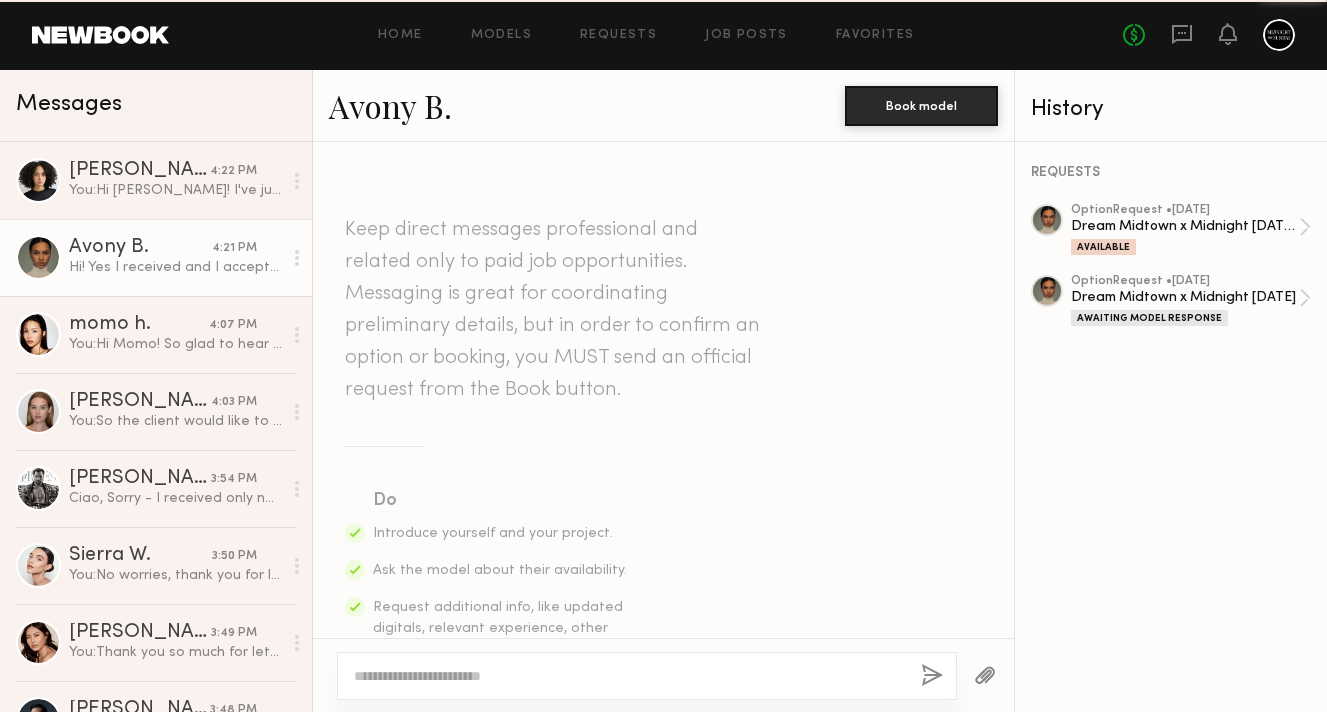 scroll, scrollTop: 1741, scrollLeft: 0, axis: vertical 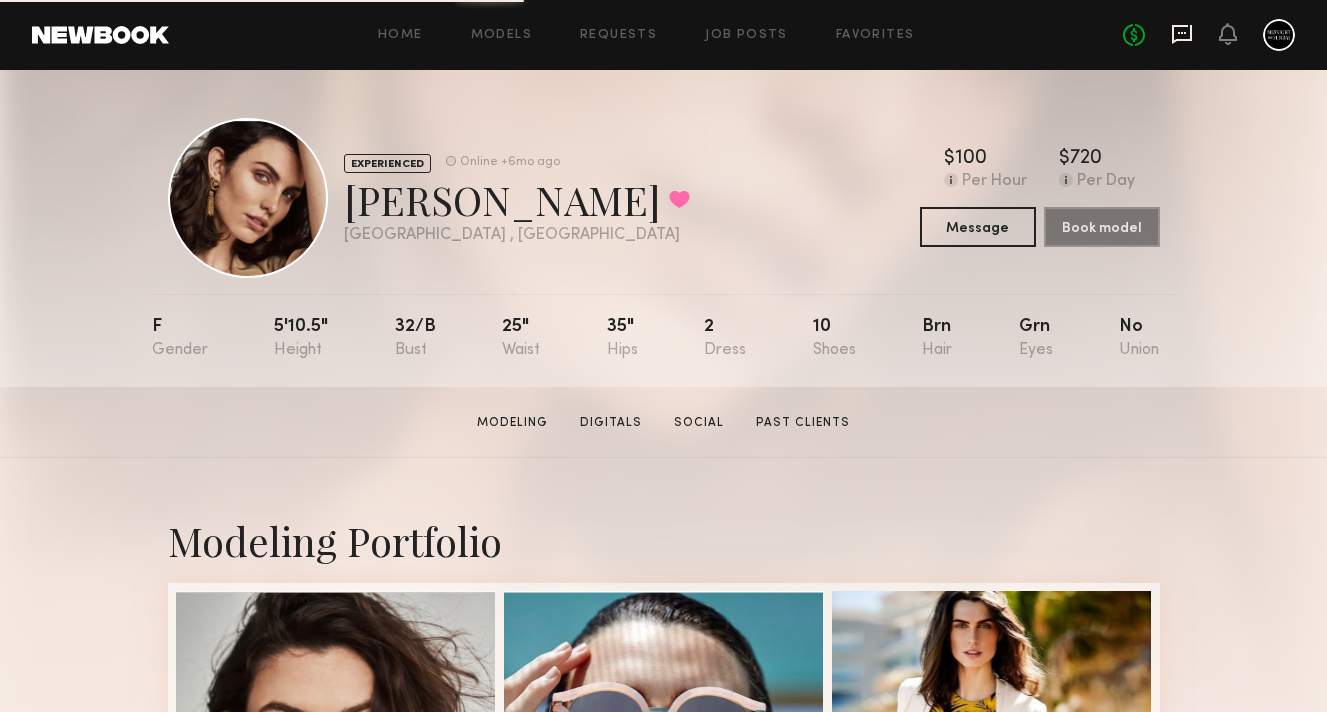 click 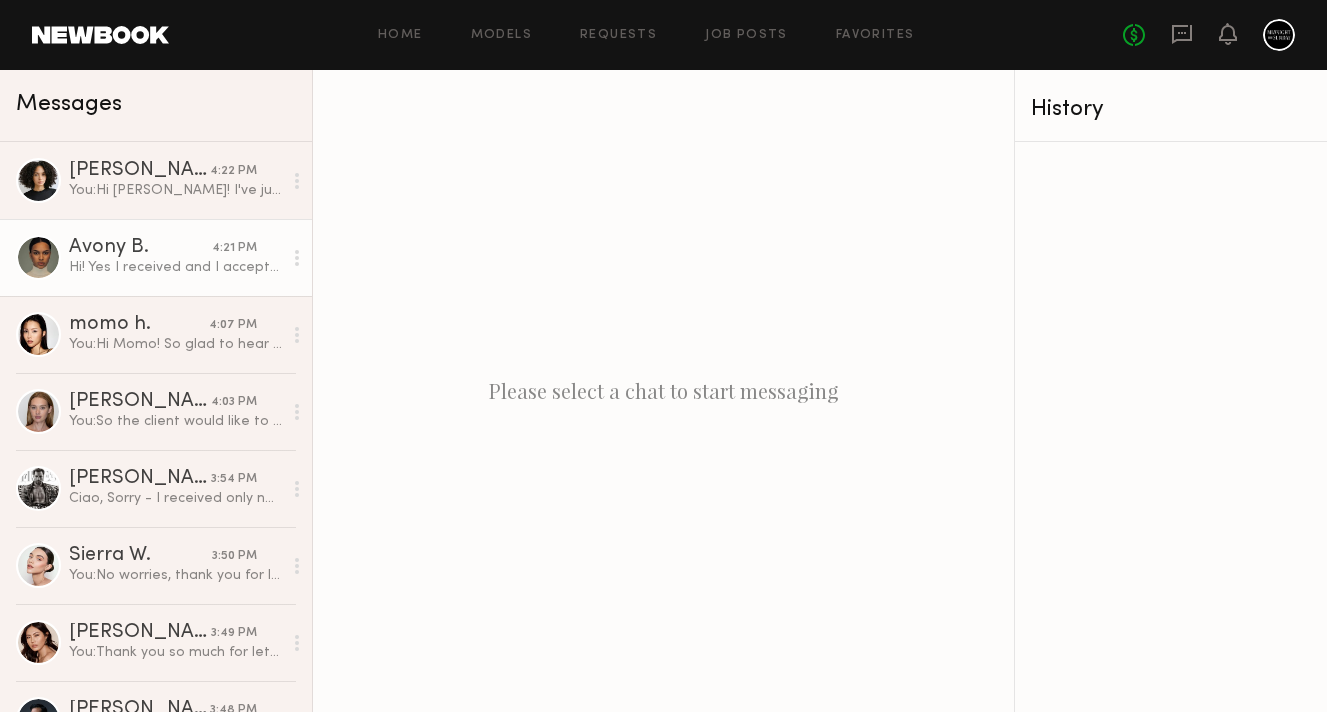 click on "Avony B." 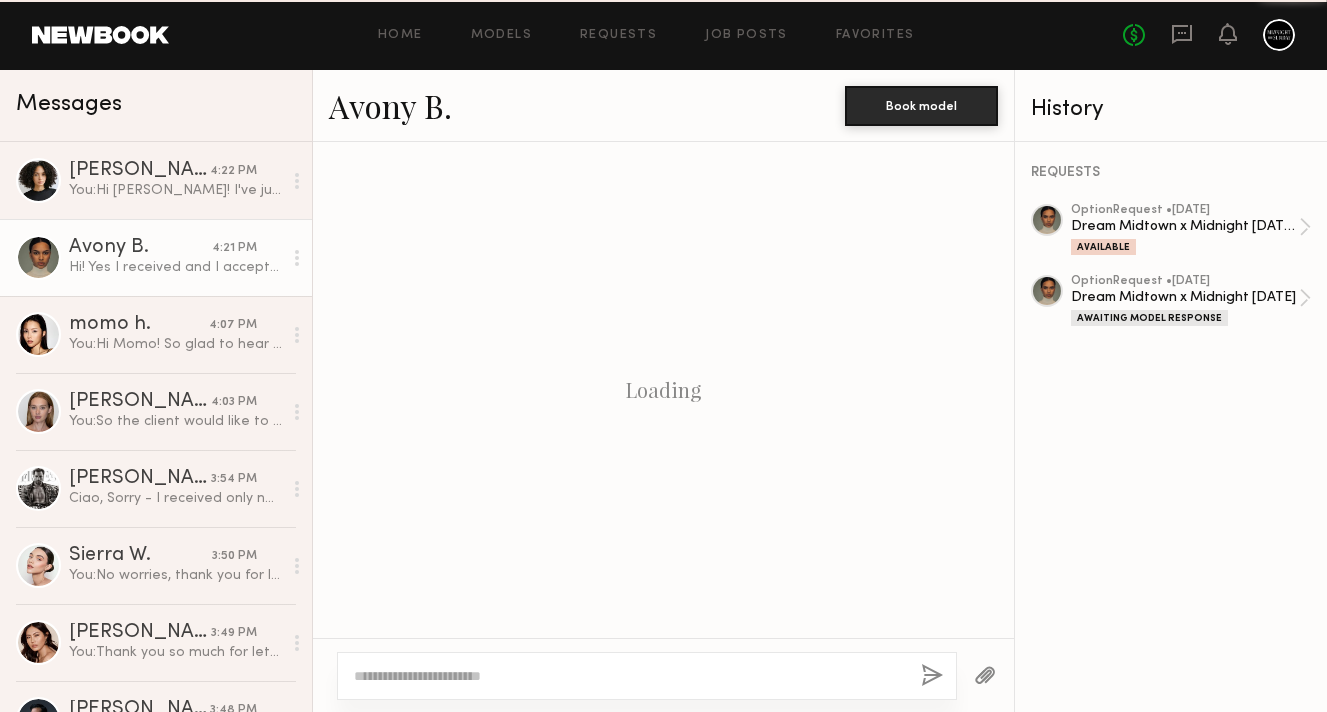 scroll, scrollTop: 1741, scrollLeft: 0, axis: vertical 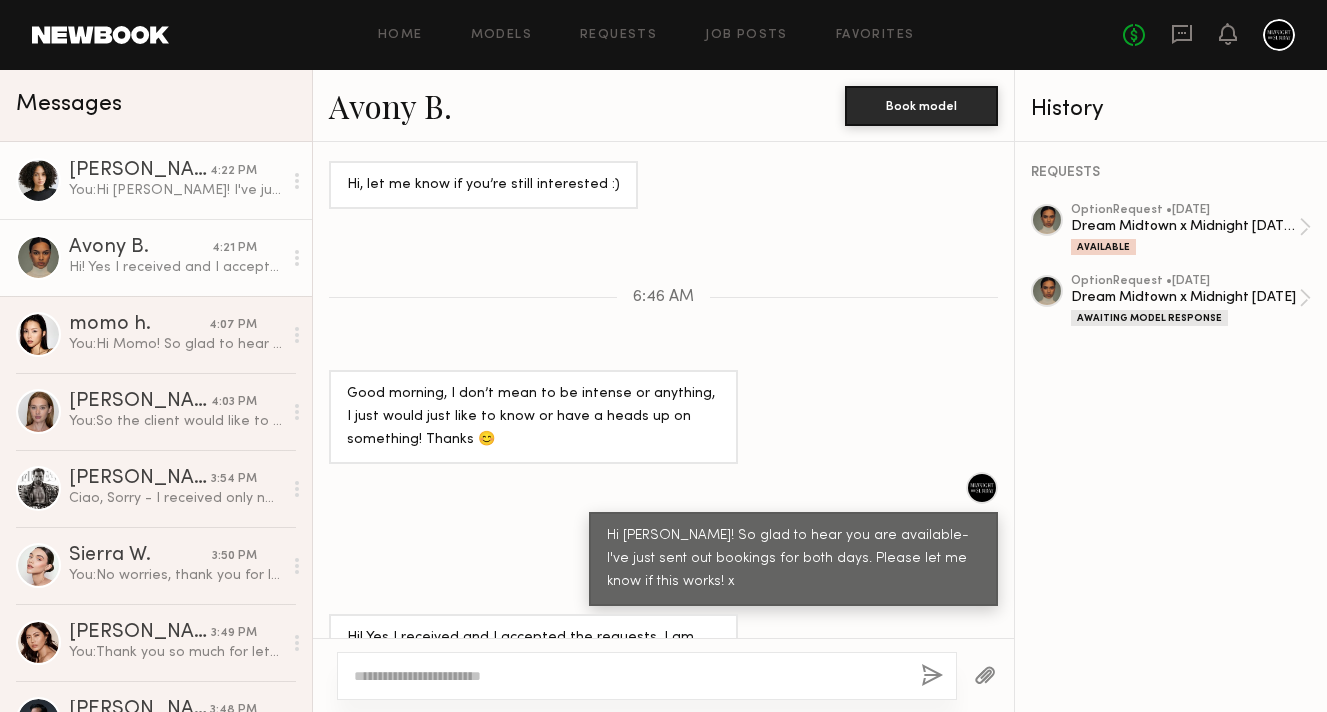 click on "4:22 PM" 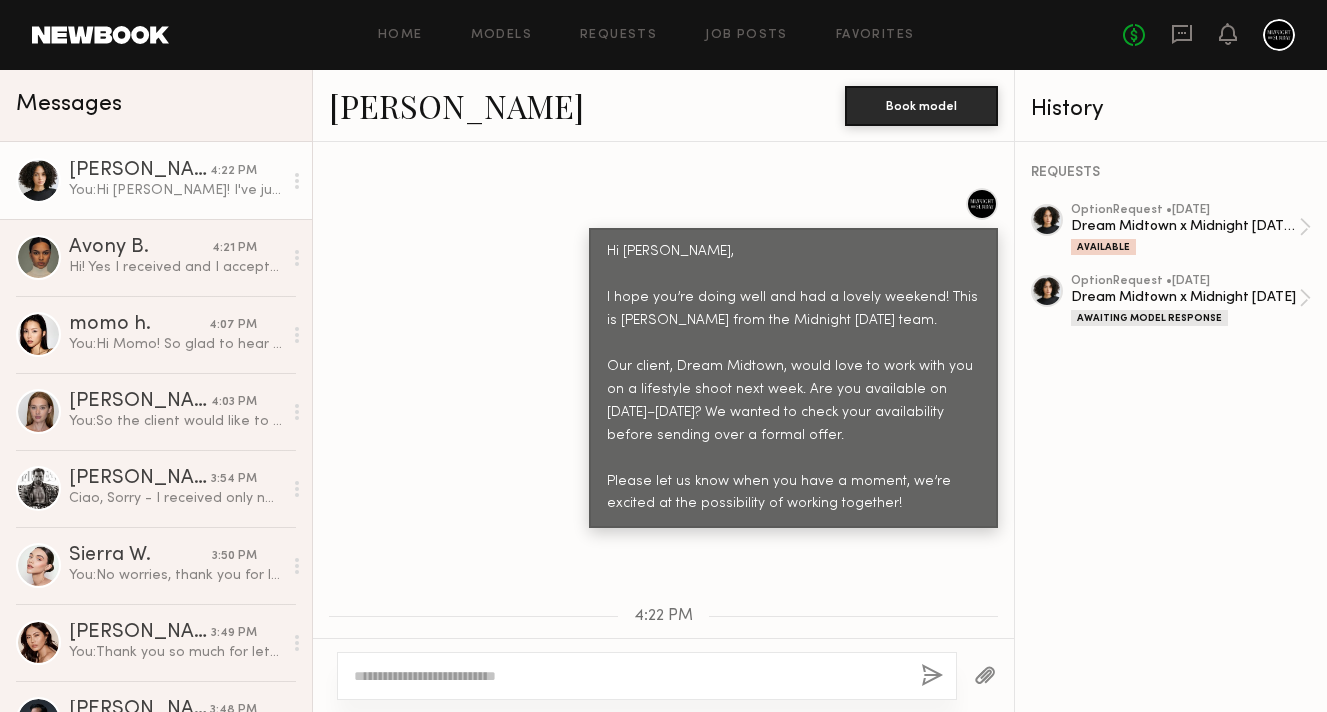 scroll, scrollTop: 1059, scrollLeft: 0, axis: vertical 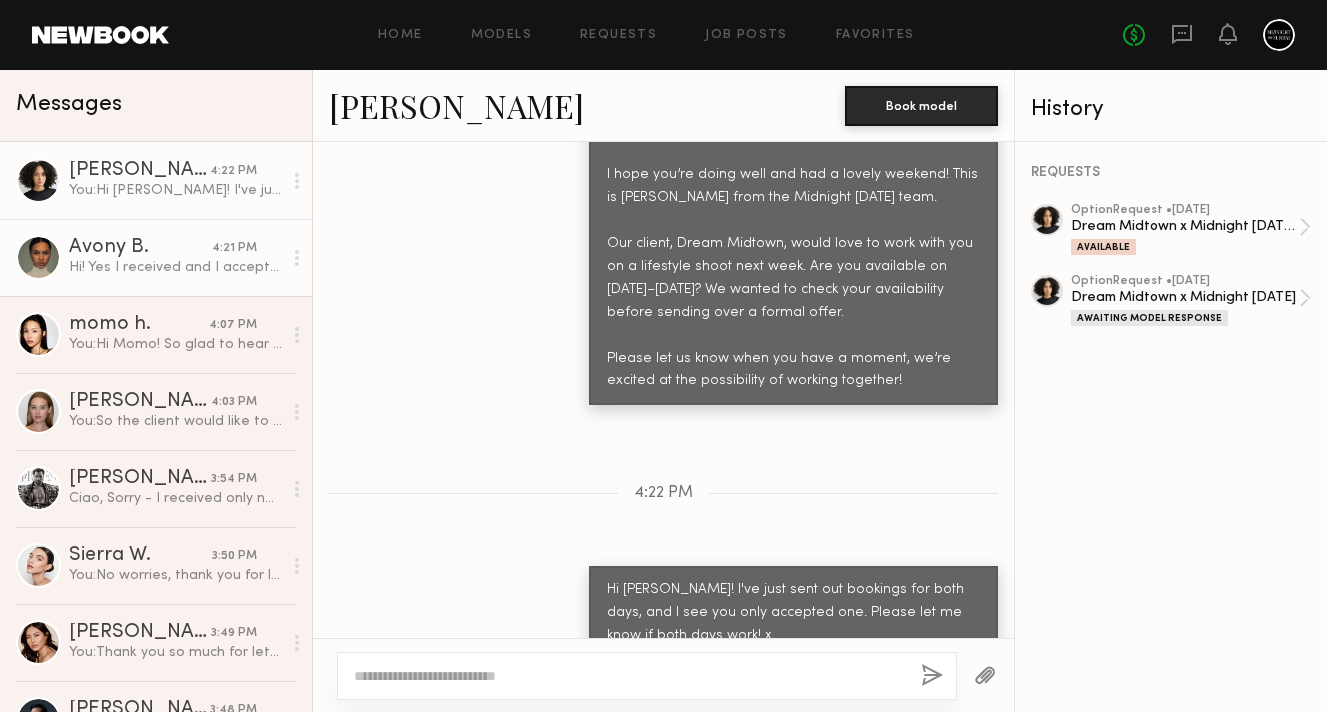 click on "Avony B." 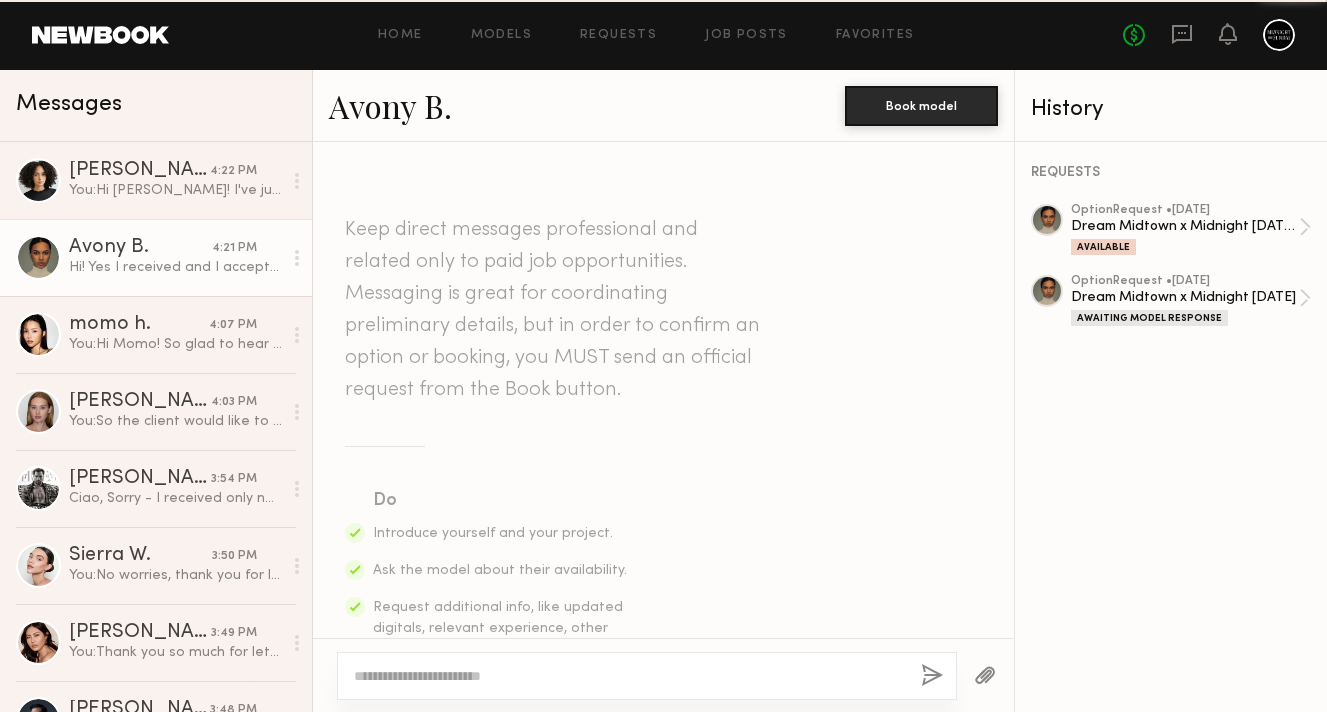 scroll, scrollTop: 1741, scrollLeft: 0, axis: vertical 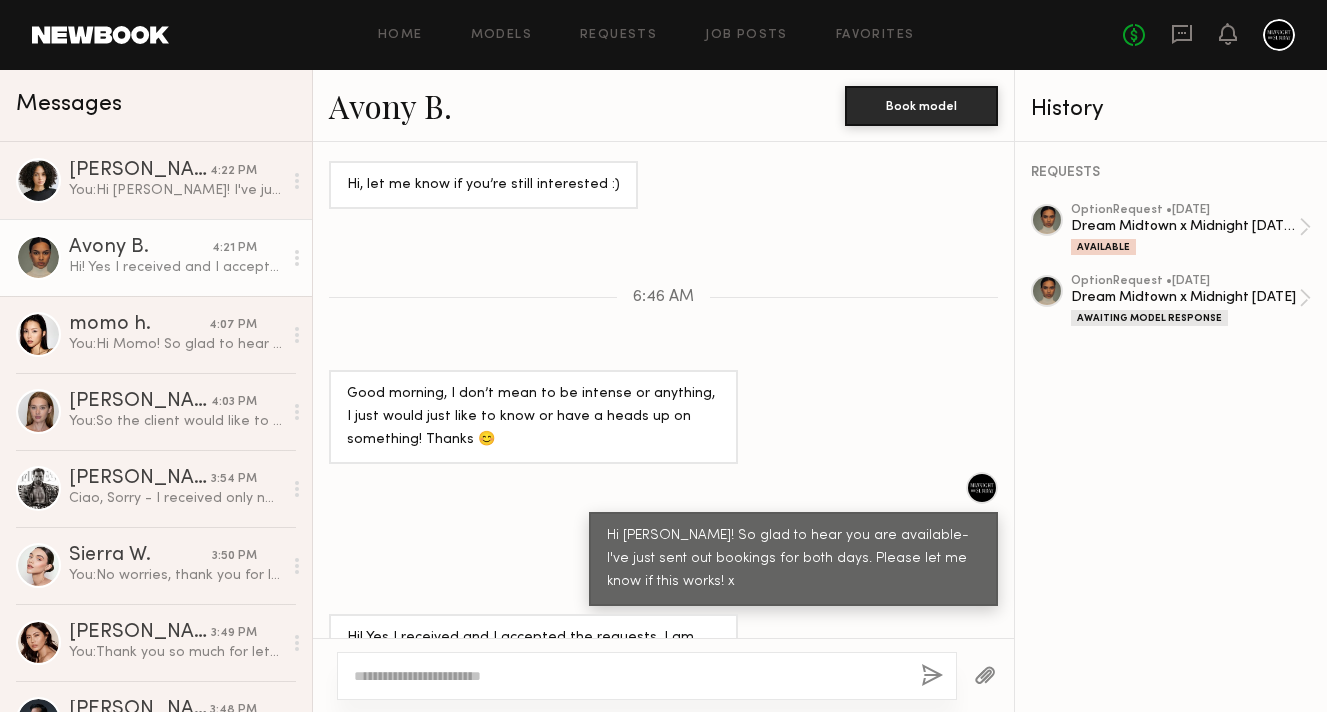 click 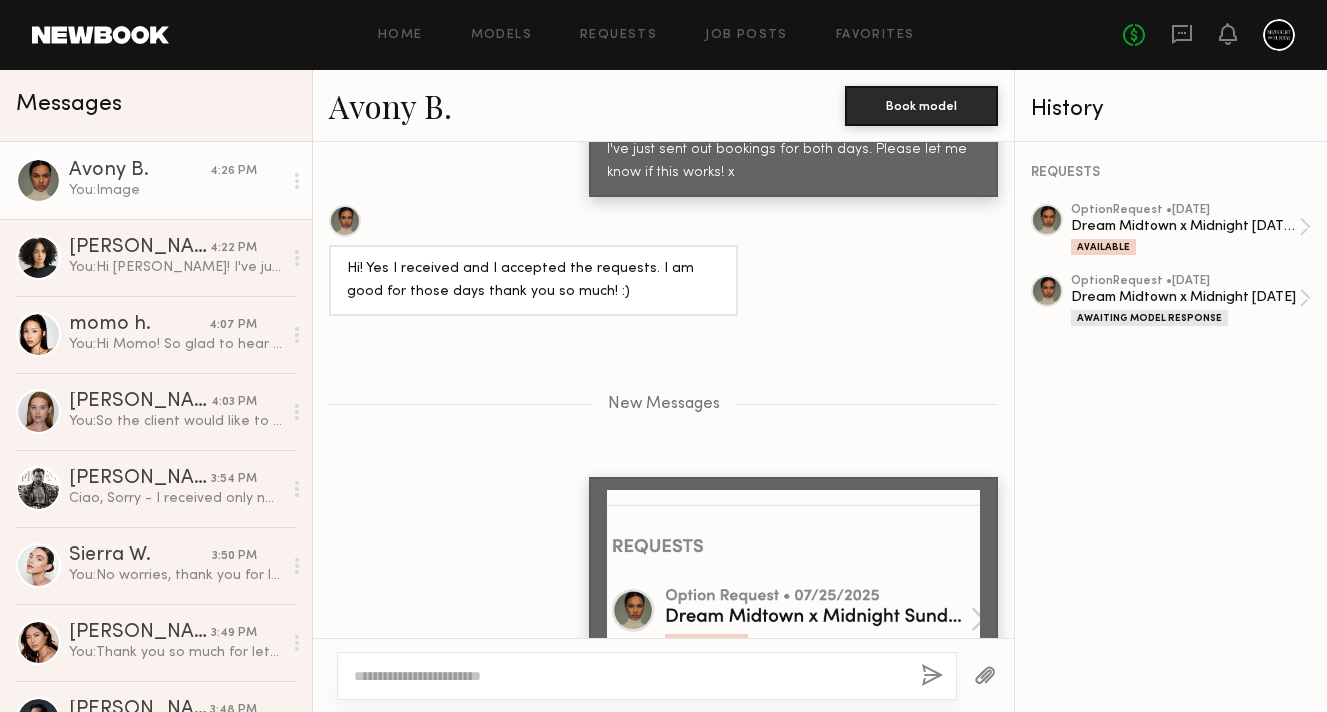 scroll, scrollTop: 2037, scrollLeft: 0, axis: vertical 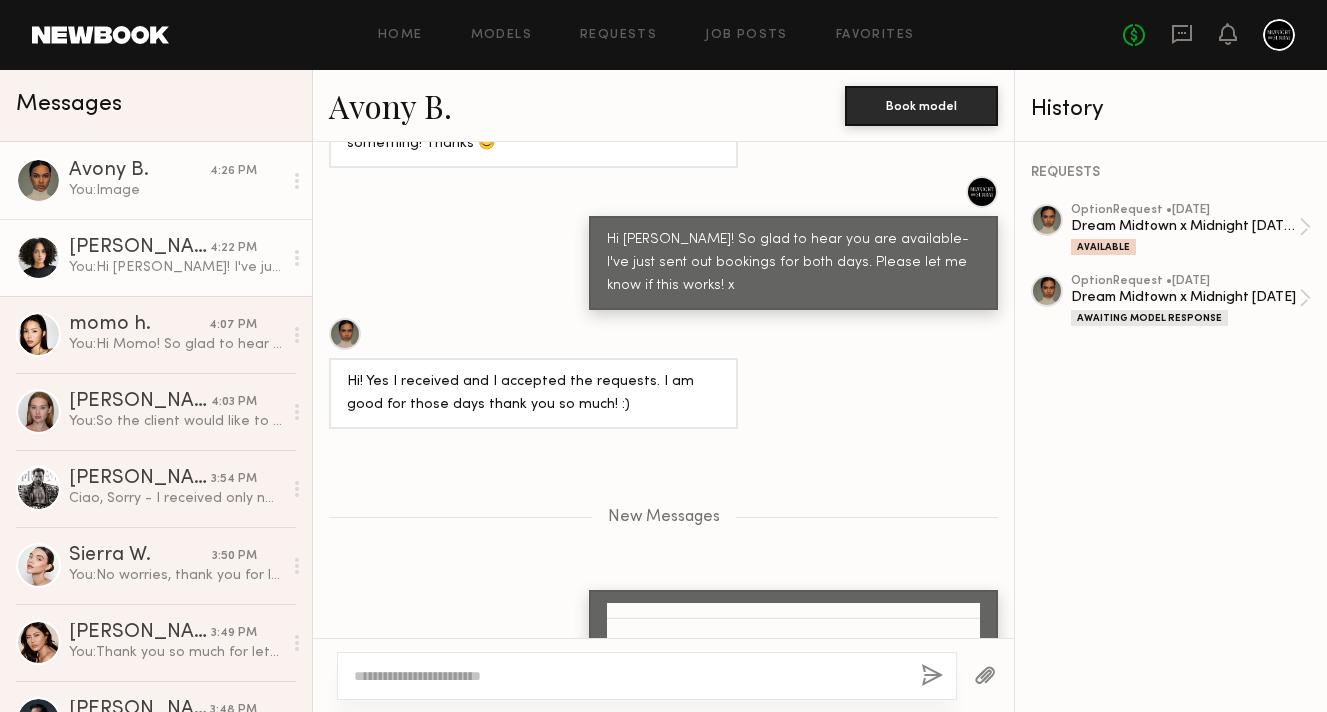 click 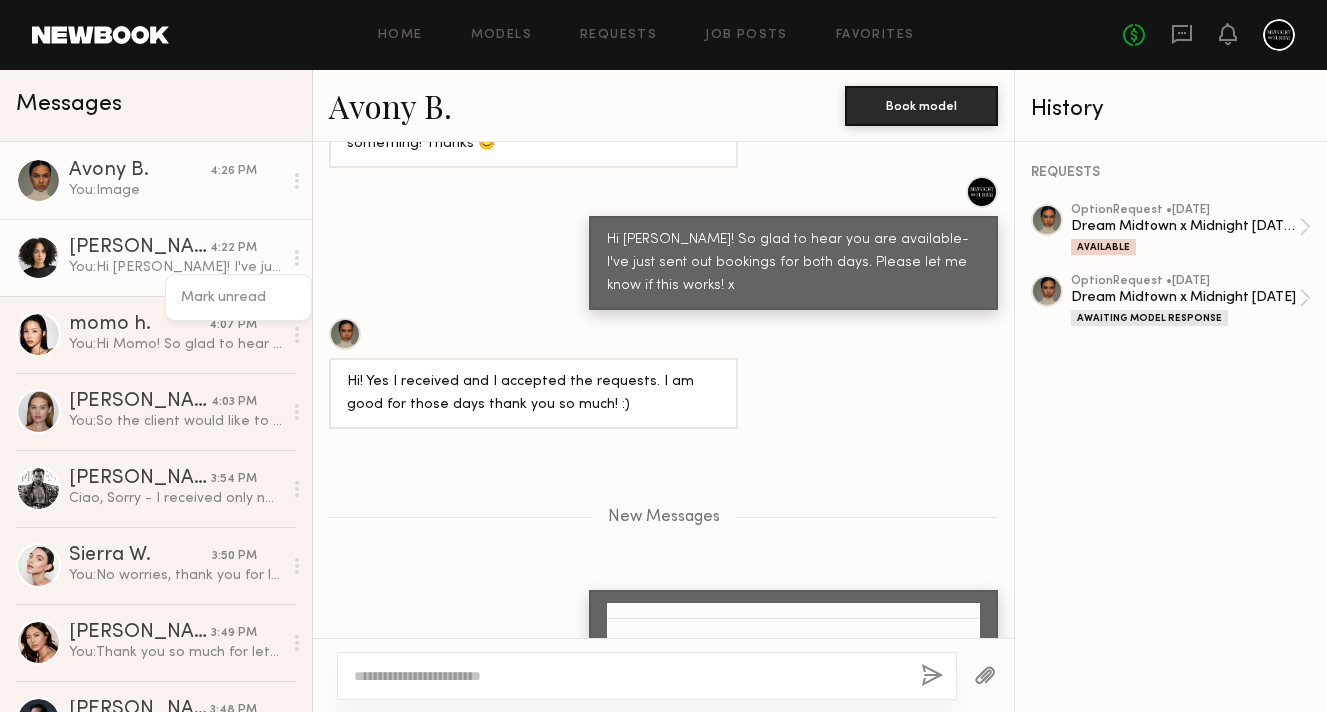 click on "Savannah L." 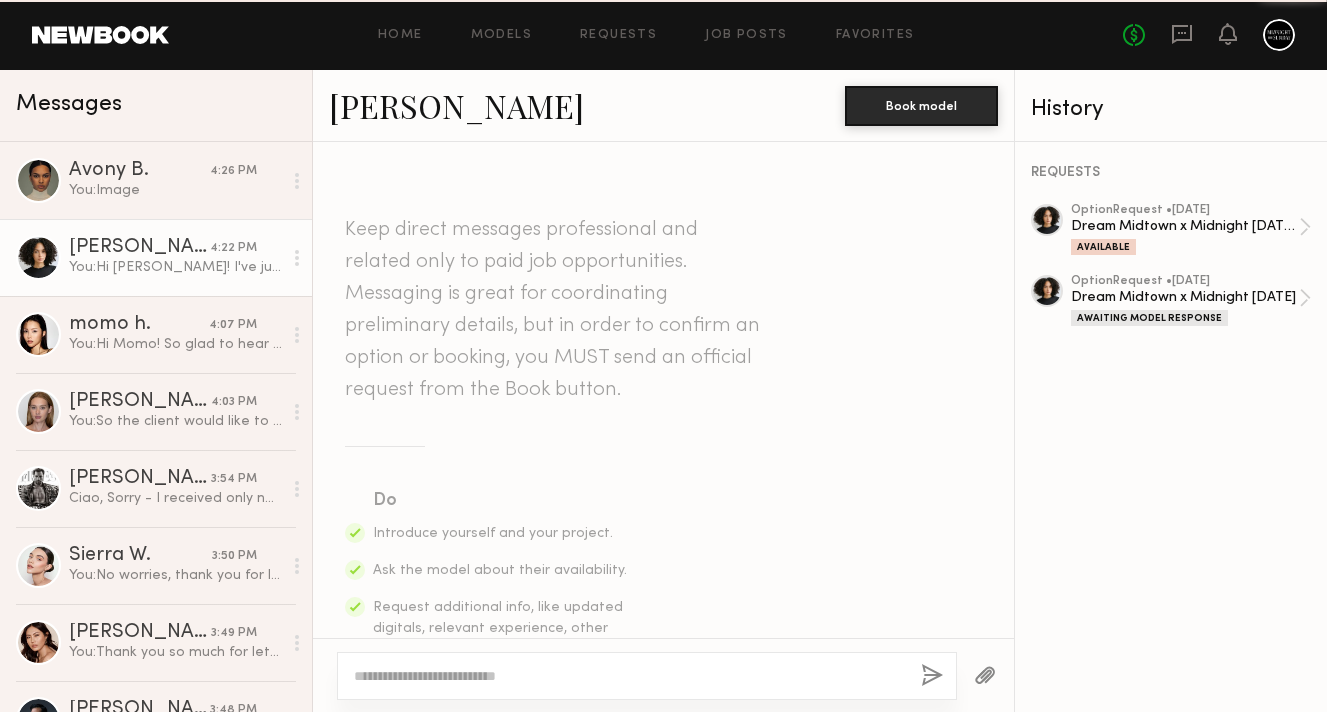 scroll, scrollTop: 1059, scrollLeft: 0, axis: vertical 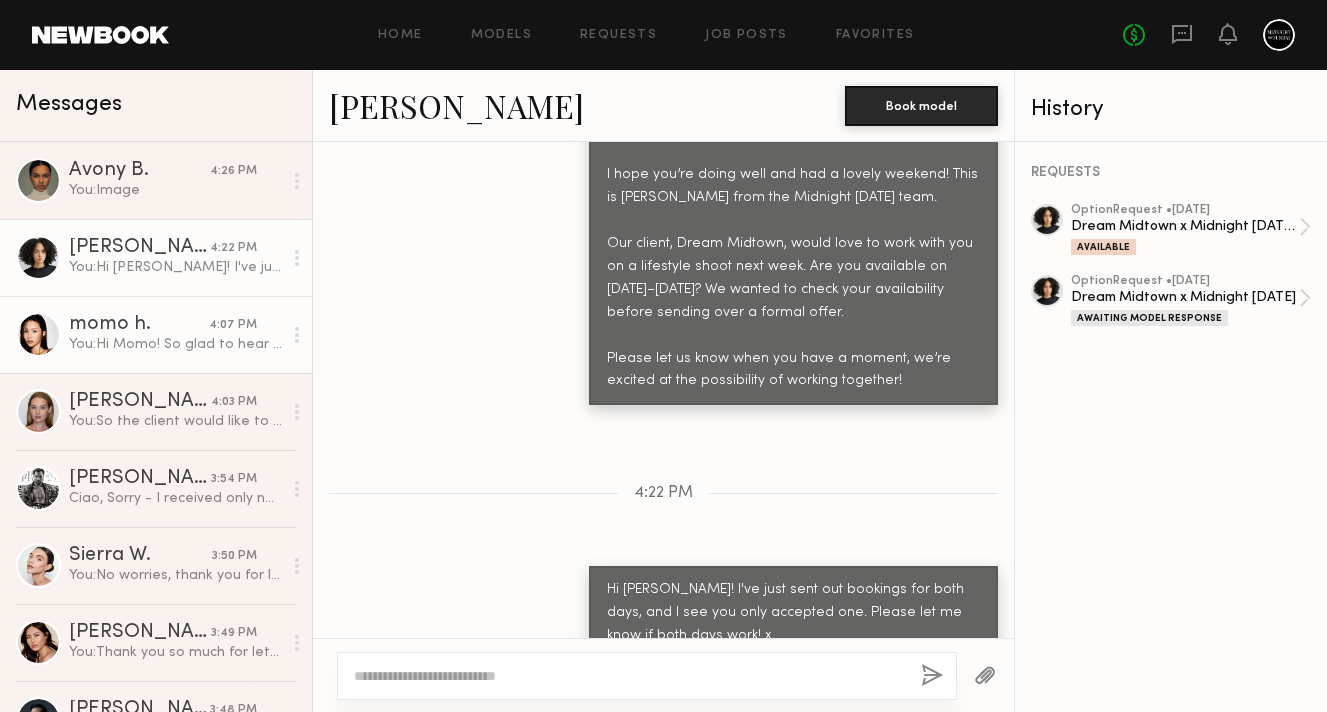 click on "You:  Hi Momo! So glad to hear you are available- I've just sent out bookings for both days. Please let me know if this works! x" 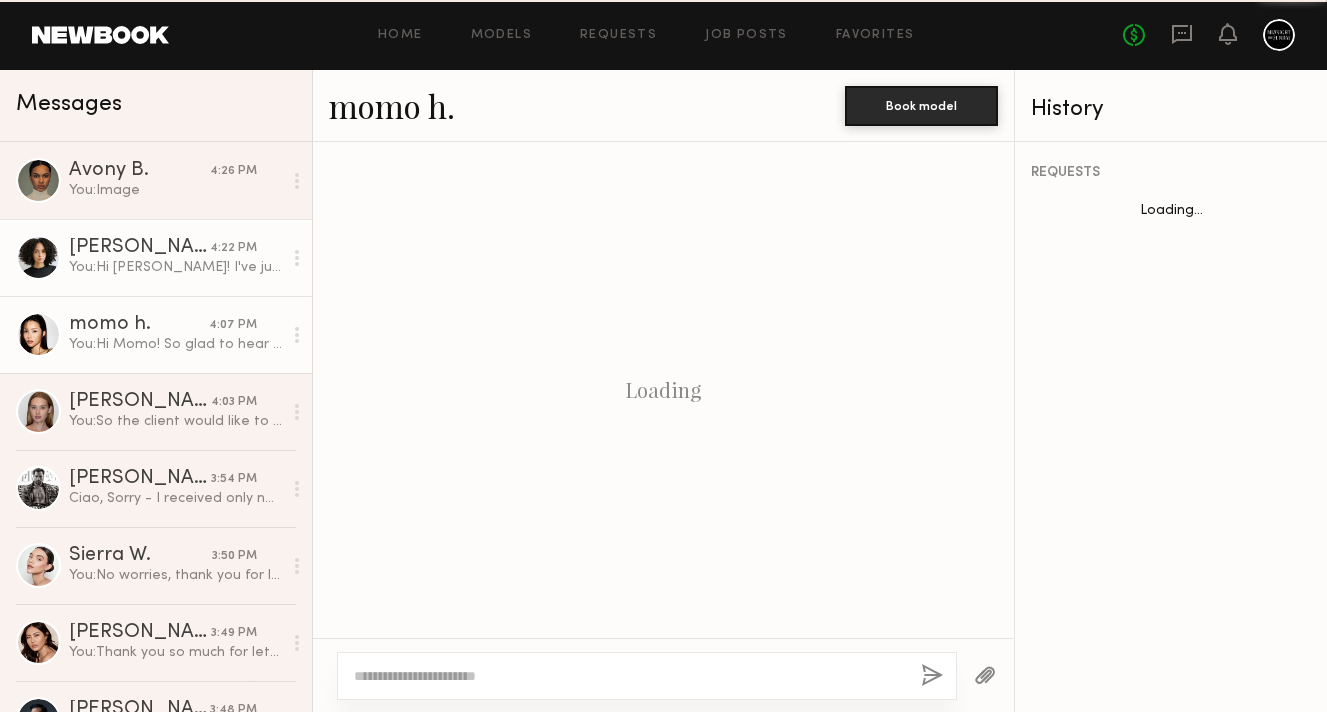 scroll, scrollTop: 1384, scrollLeft: 0, axis: vertical 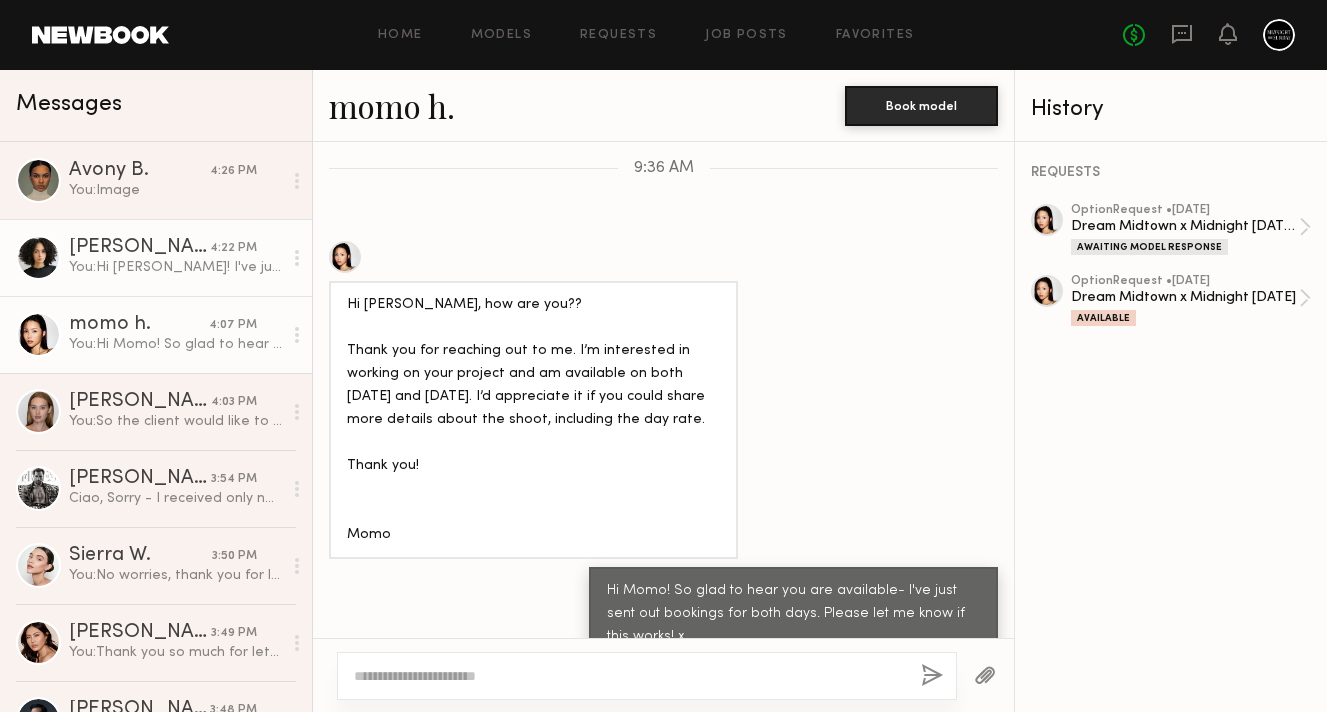 click on "You:  Hi [PERSON_NAME]! I've just sent out bookings for both days, and I see you only accepted one. Please let me know if both days work! x" 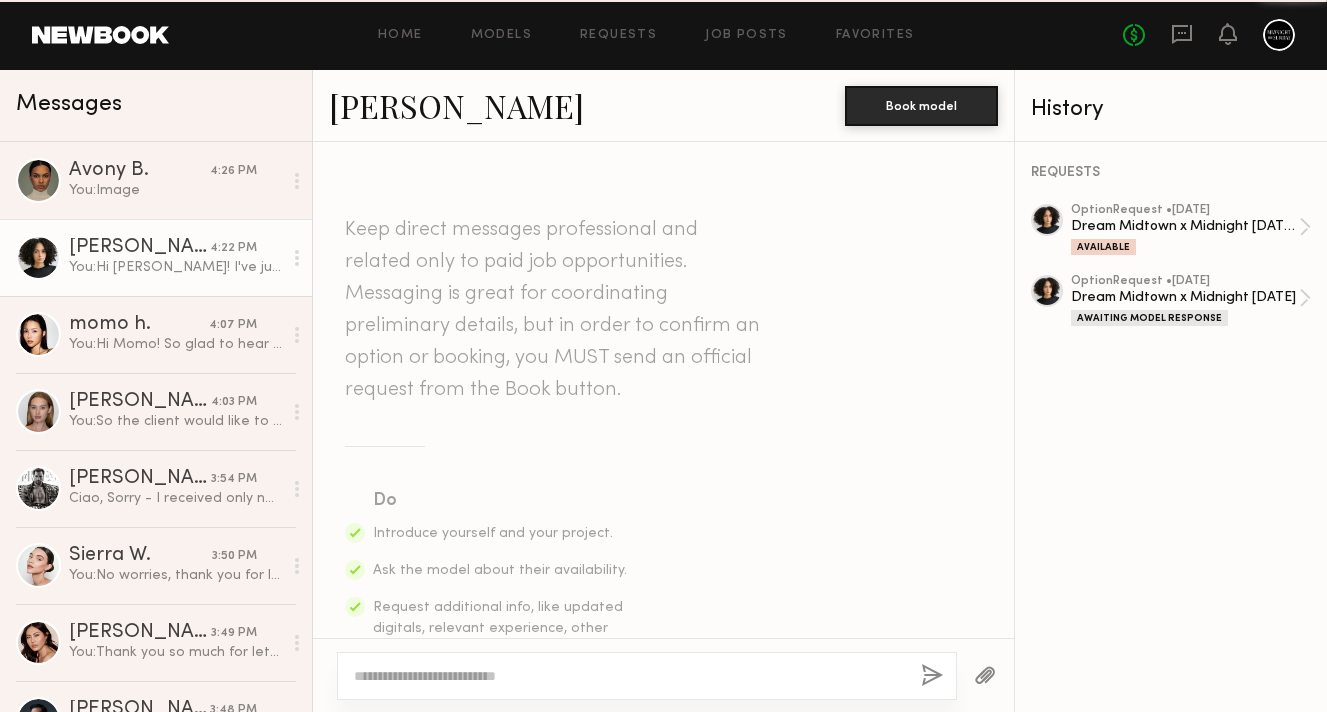 scroll, scrollTop: 1059, scrollLeft: 0, axis: vertical 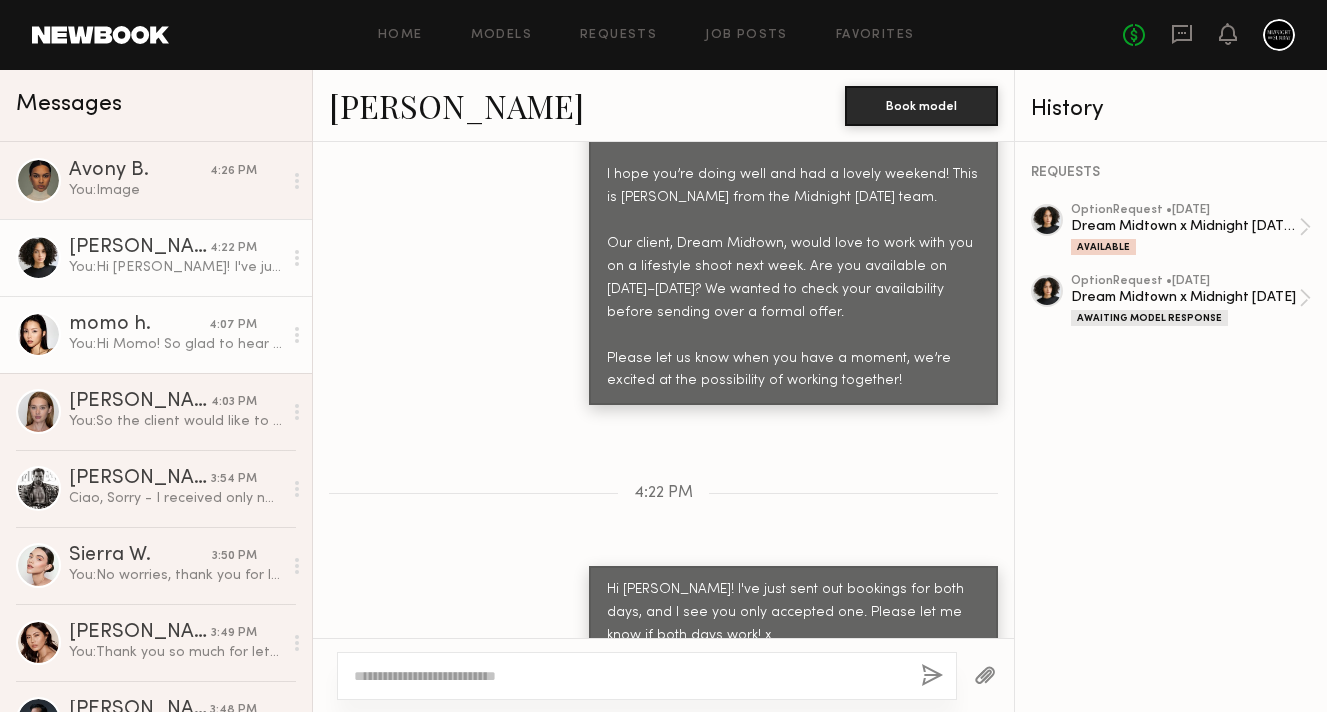 click on "You:  Hi Momo! So glad to hear you are available- I've just sent out bookings for both days. Please let me know if this works! x" 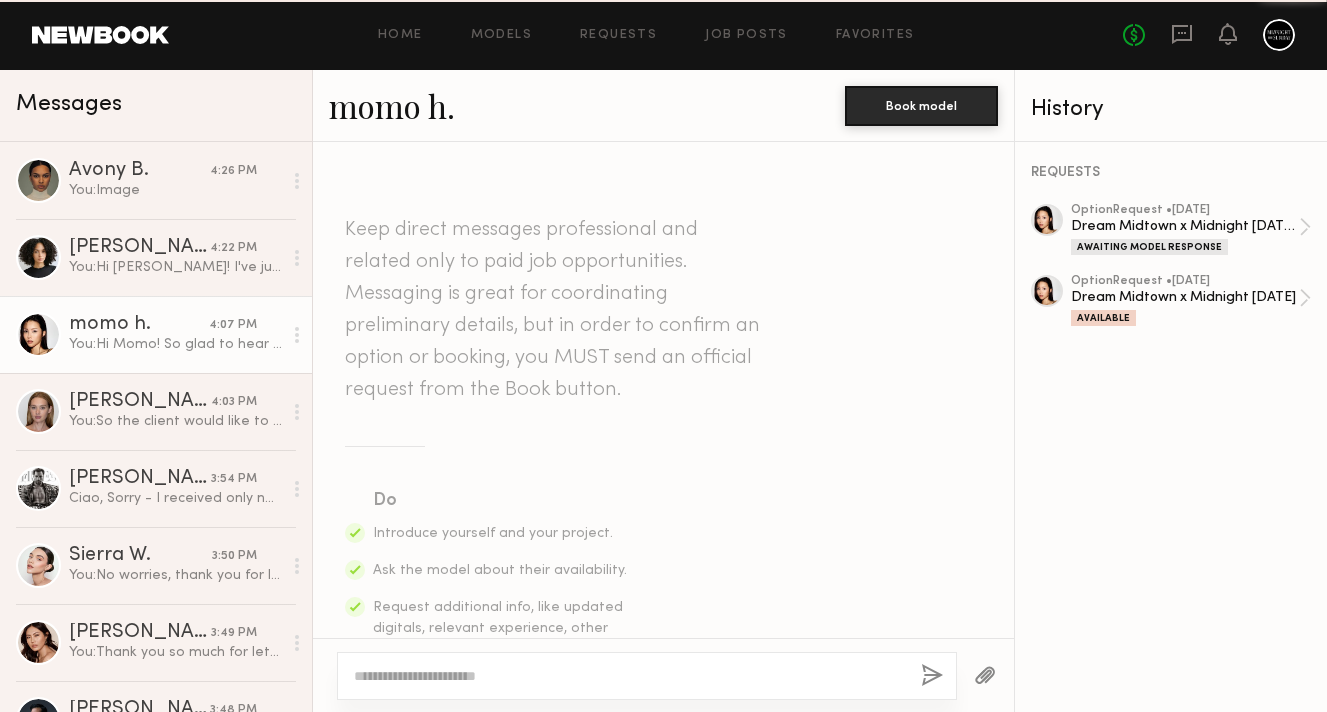 scroll, scrollTop: 1384, scrollLeft: 0, axis: vertical 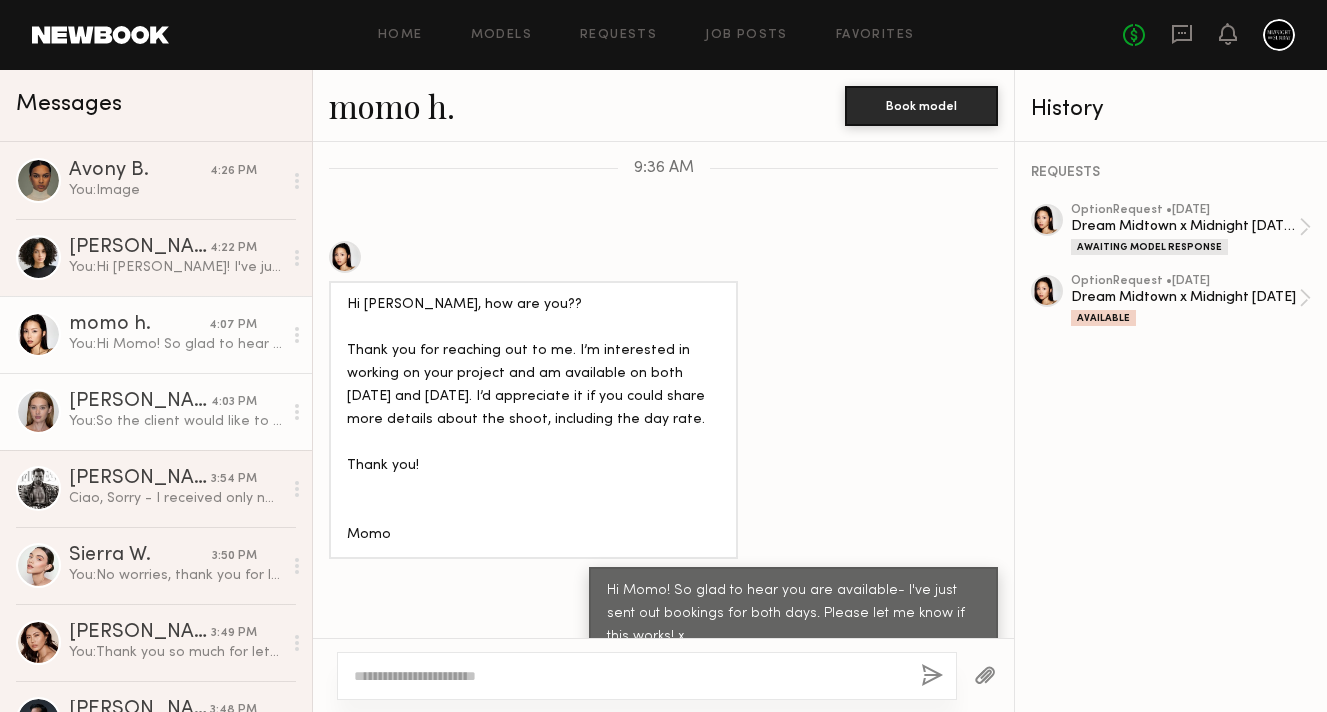 click on "[PERSON_NAME] 4:03 PM You:  So the client would like to proceed with only the [DATE] booking given your restriction on the 2nd shoot day. Does this work for you?" 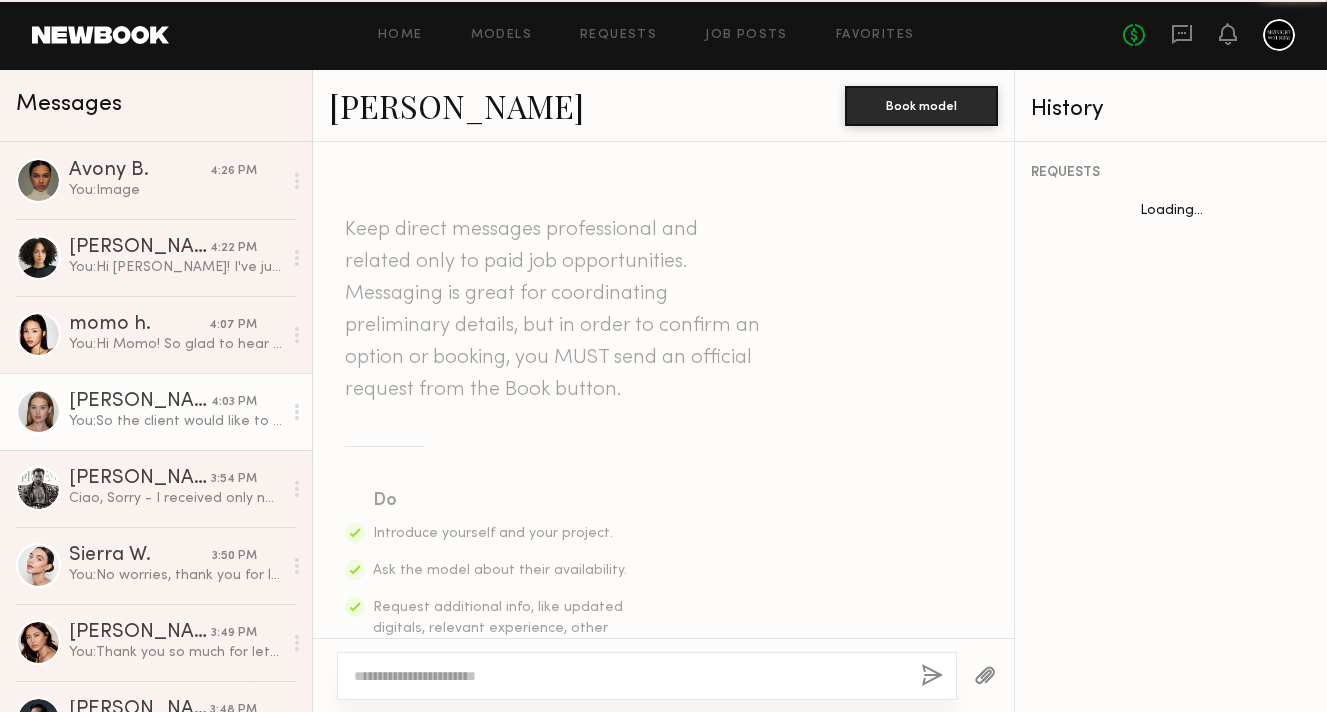 scroll, scrollTop: 2482, scrollLeft: 0, axis: vertical 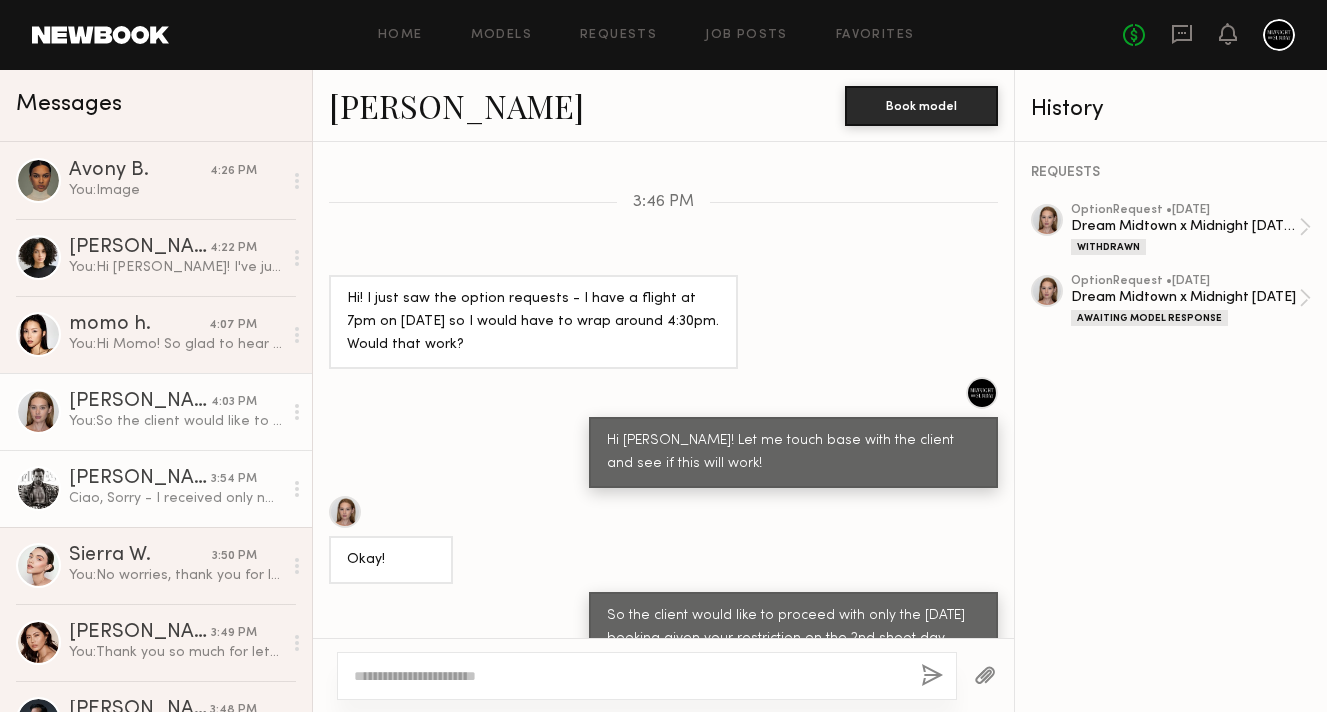 click on "Ciao,
Sorry - I received only now the message notification. So wired.
Anyway I am currently in [GEOGRAPHIC_DATA], will be back on [DATE]!" 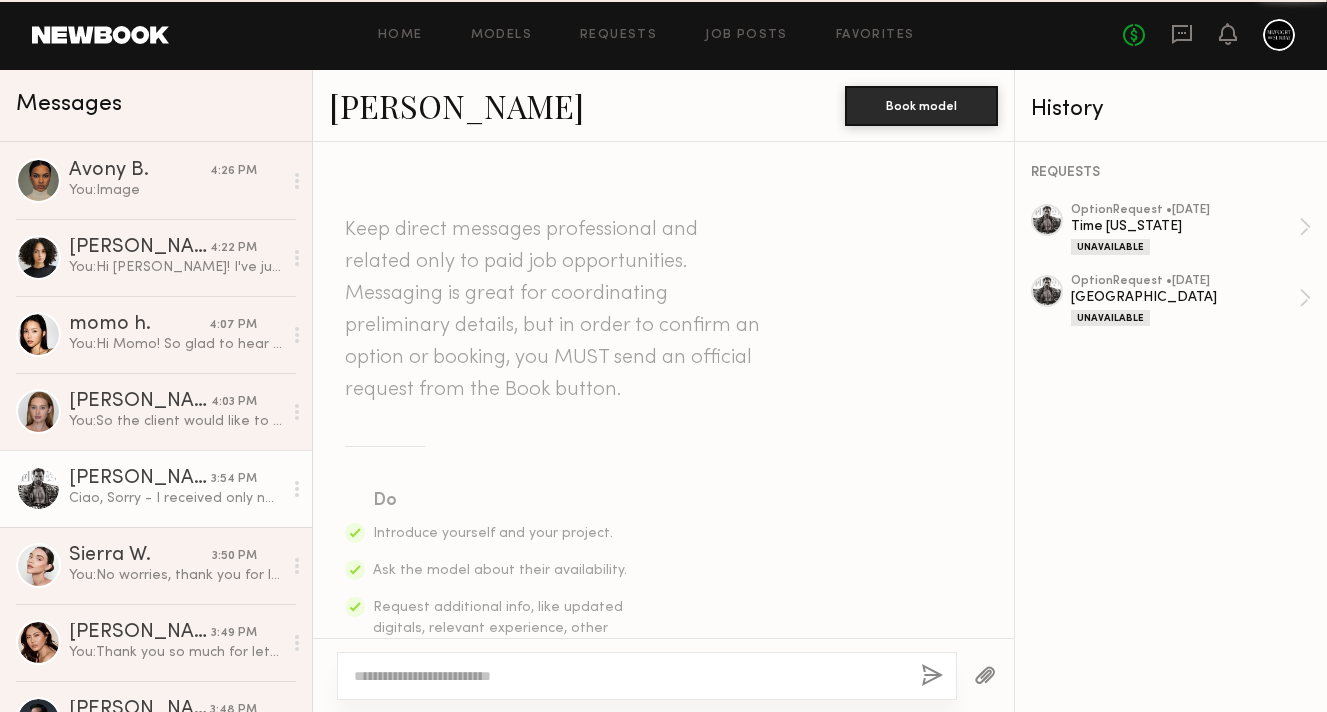 scroll, scrollTop: 1650, scrollLeft: 0, axis: vertical 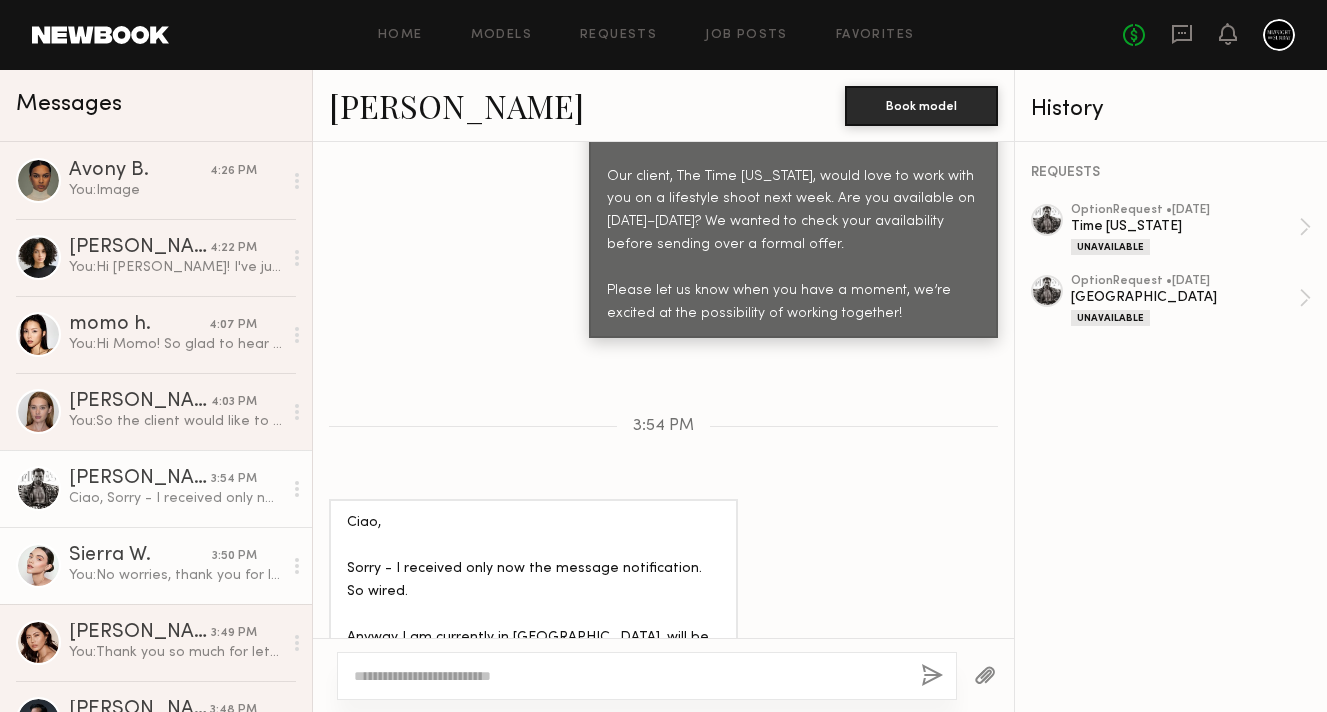 click on "Sierra W." 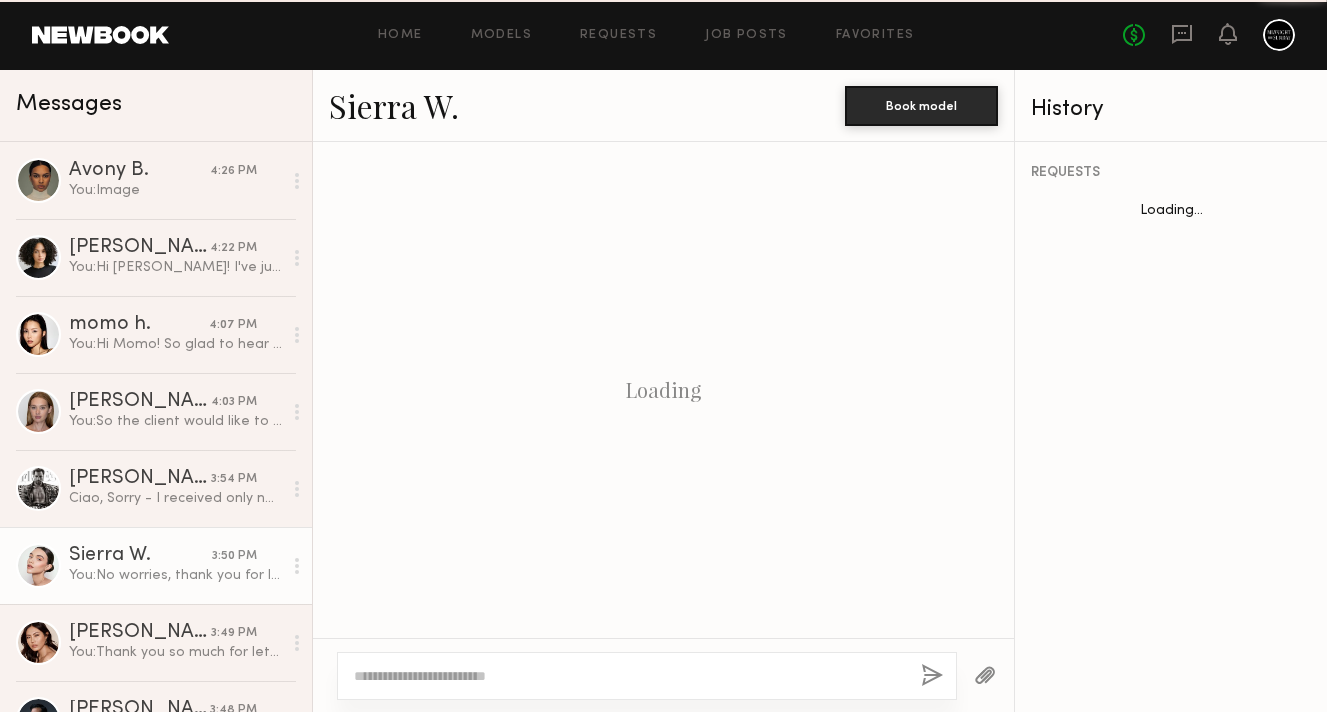 scroll, scrollTop: 1132, scrollLeft: 0, axis: vertical 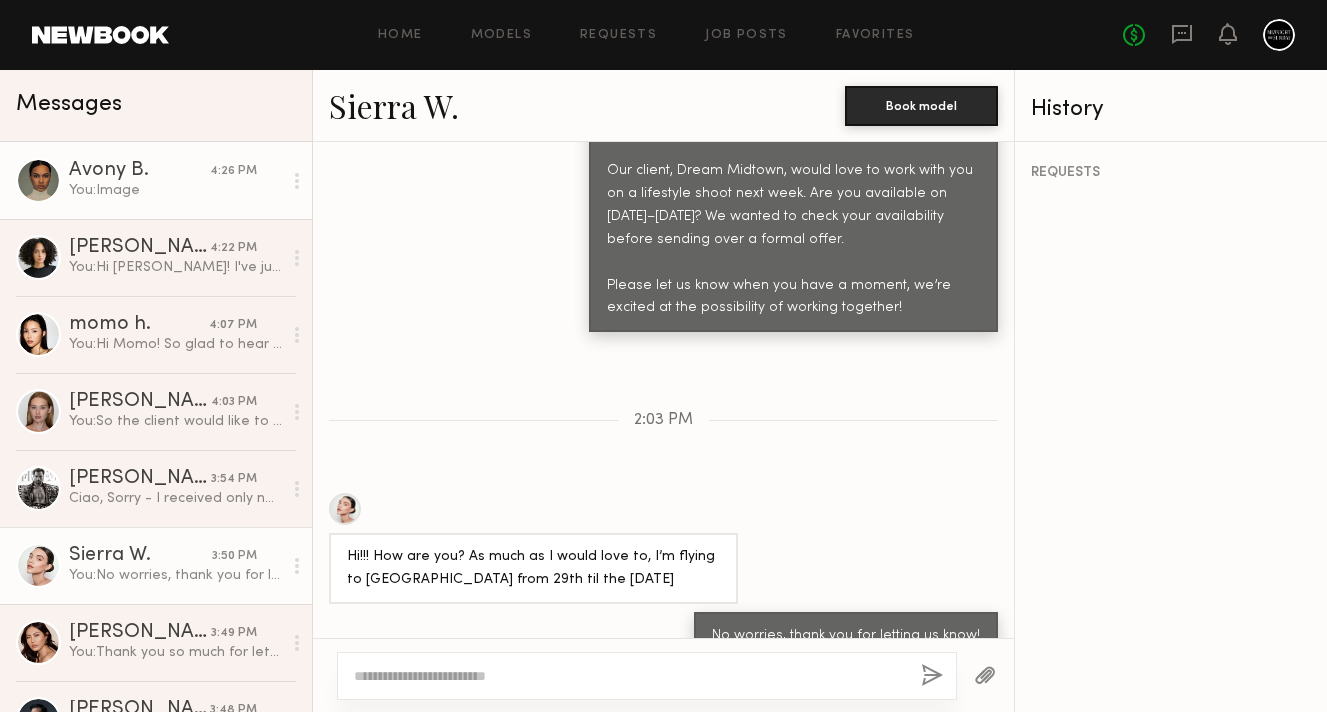 click on "Avony B. 4:26 PM You:  Image" 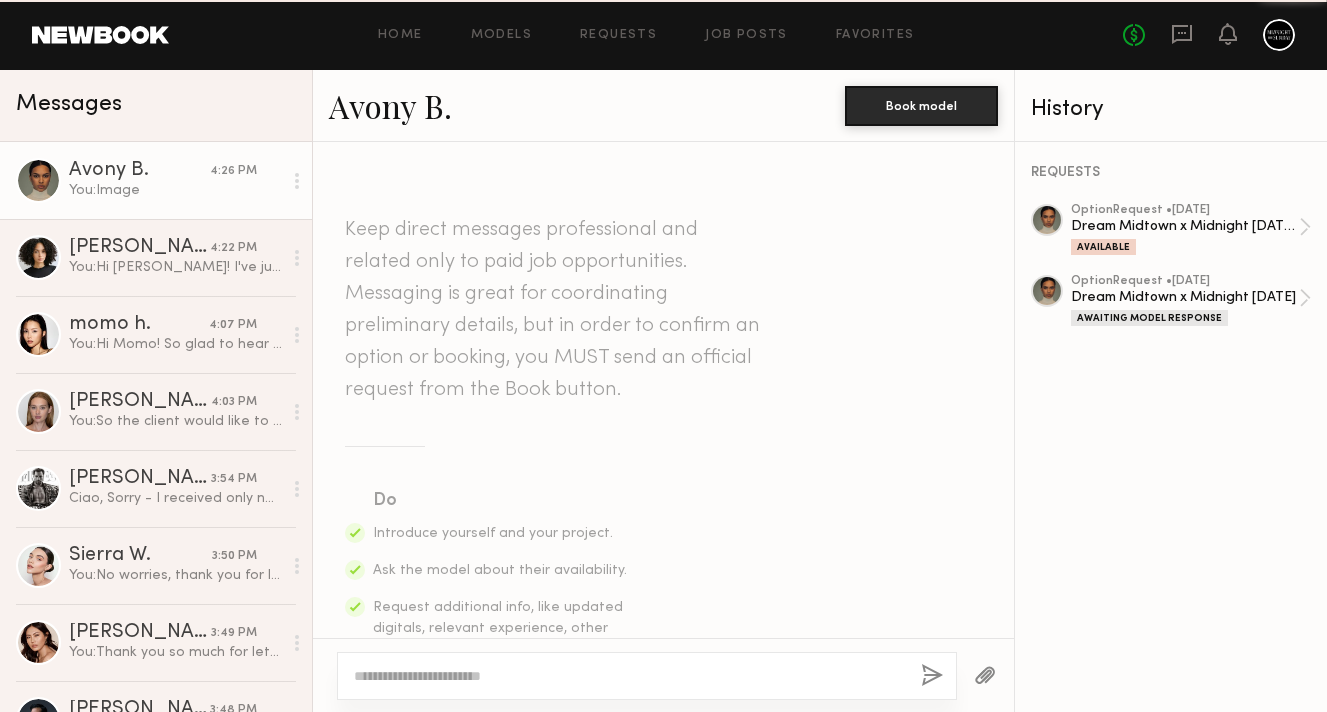 scroll, scrollTop: 2187, scrollLeft: 0, axis: vertical 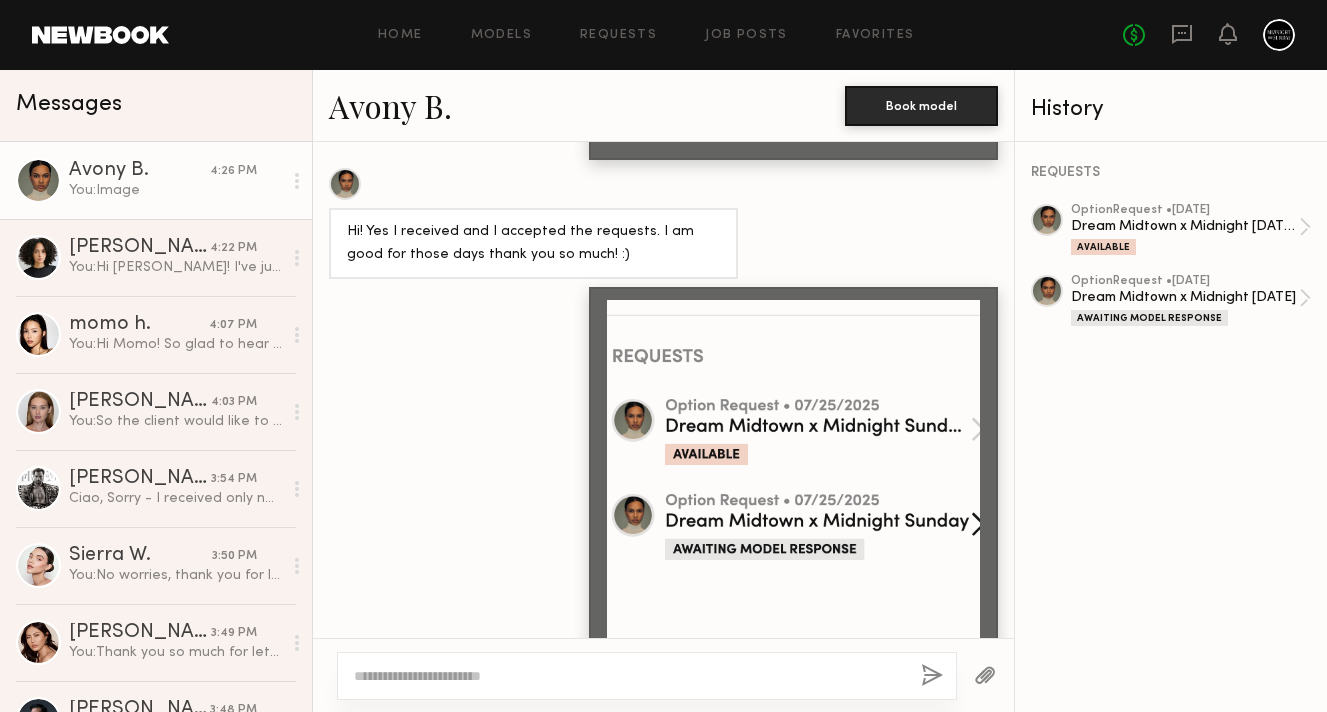 click on "No fees up to $5,000" 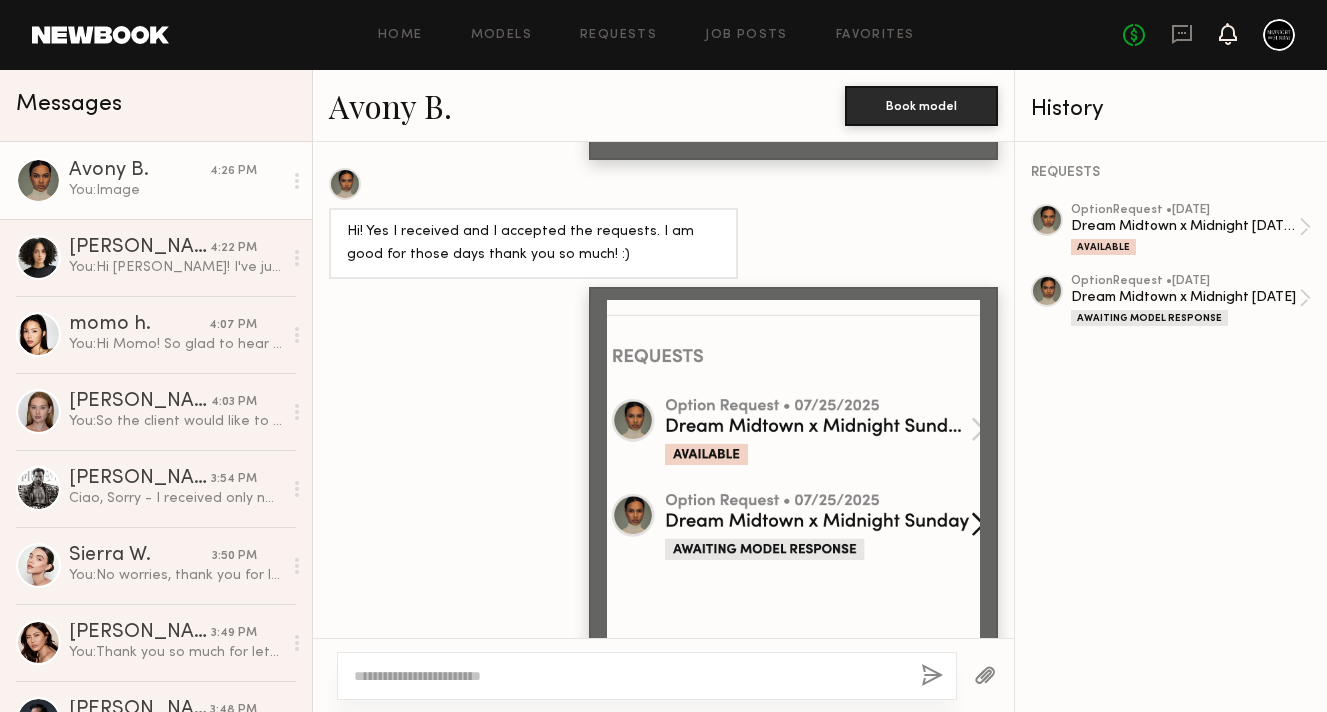 click 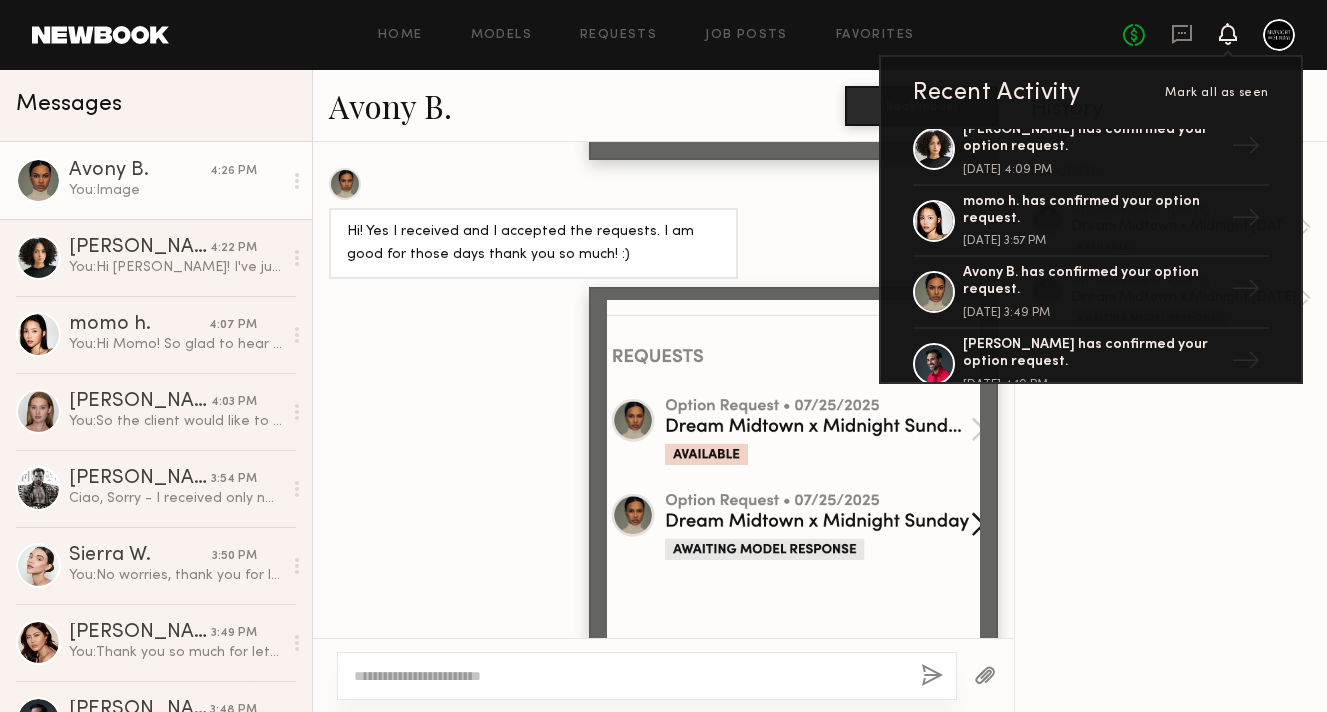 scroll, scrollTop: 142, scrollLeft: 0, axis: vertical 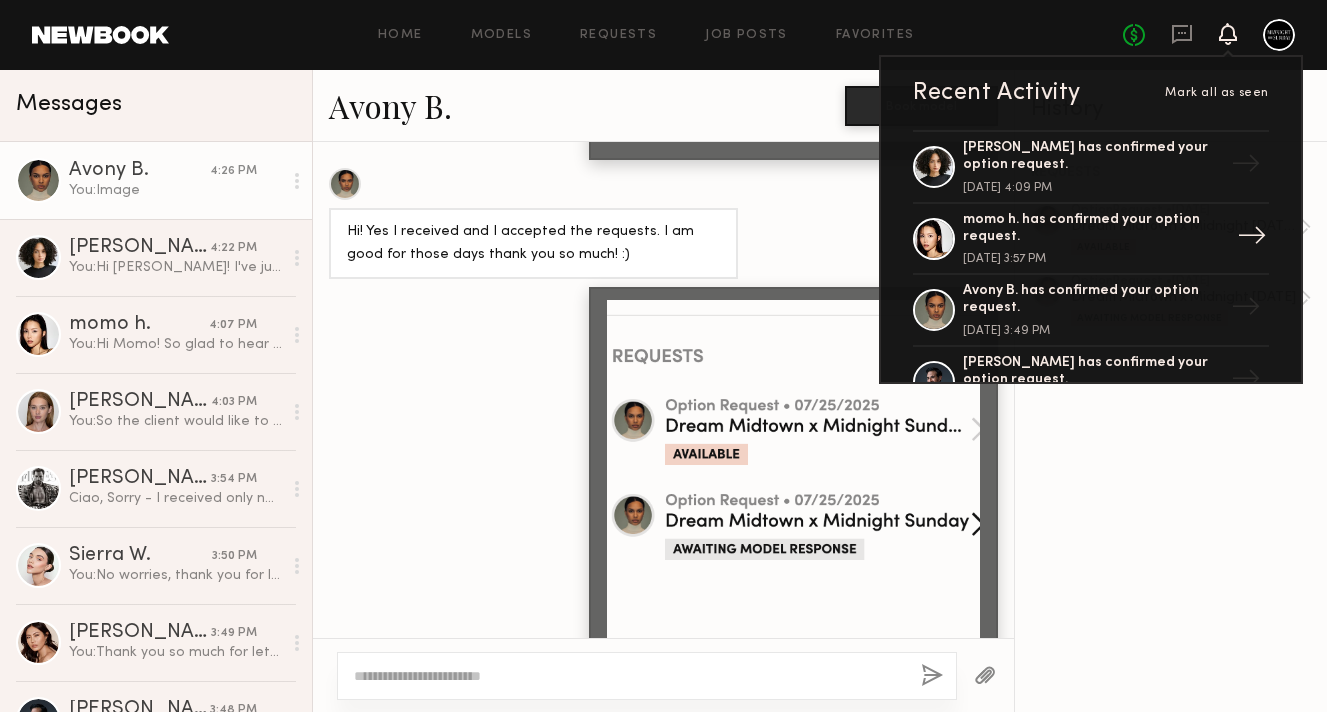 click on "momo h. has confirmed your option request." 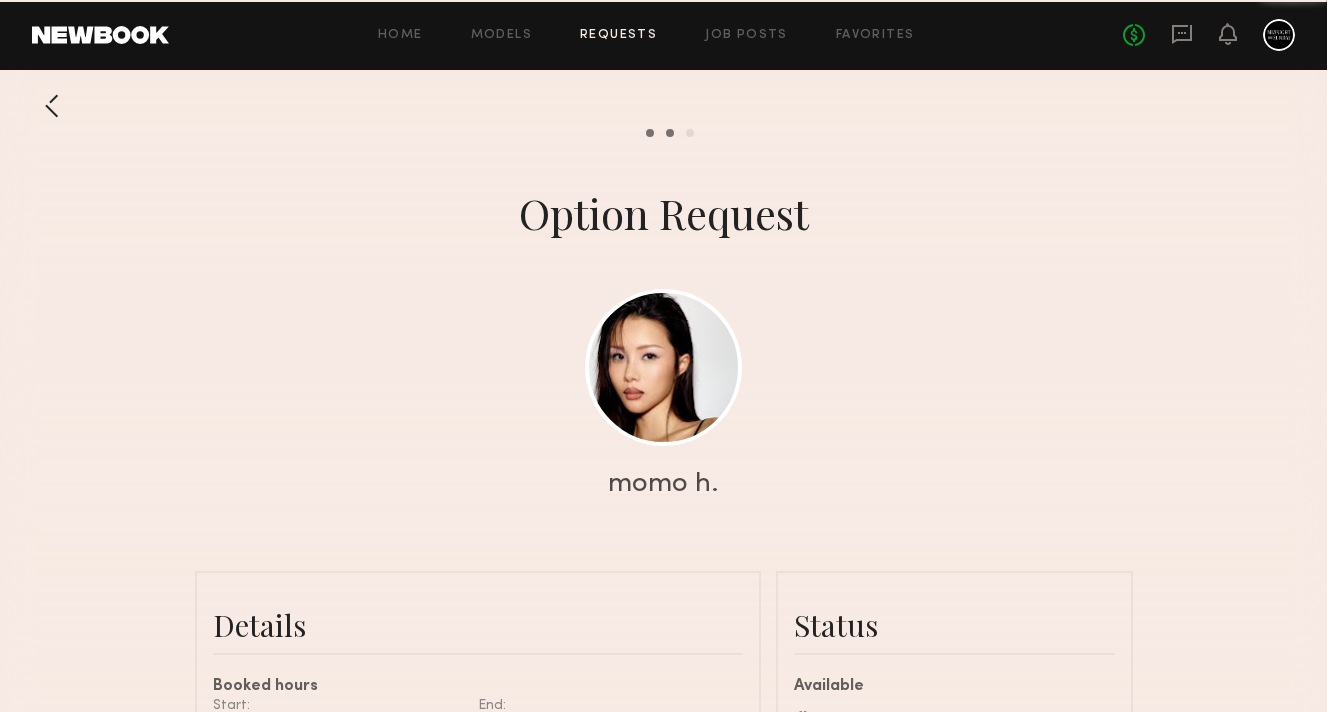 scroll, scrollTop: 1559, scrollLeft: 0, axis: vertical 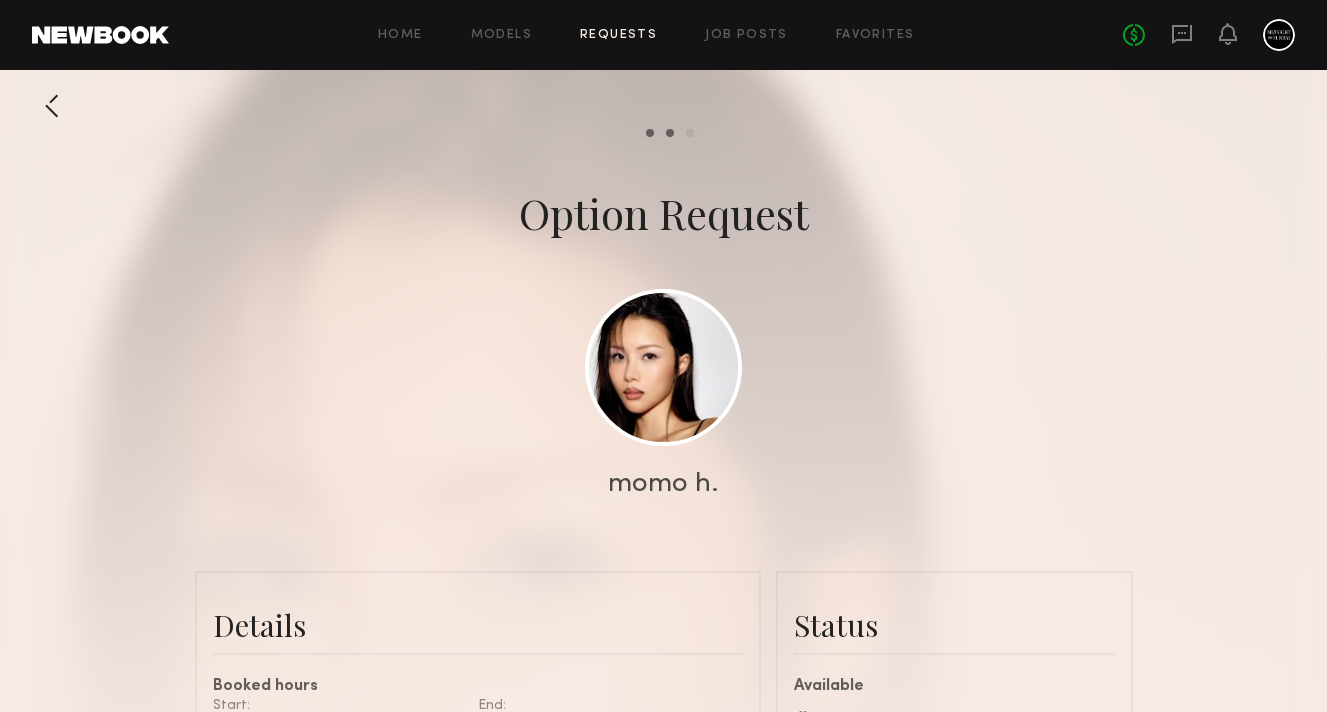 click on "No fees up to $5,000" 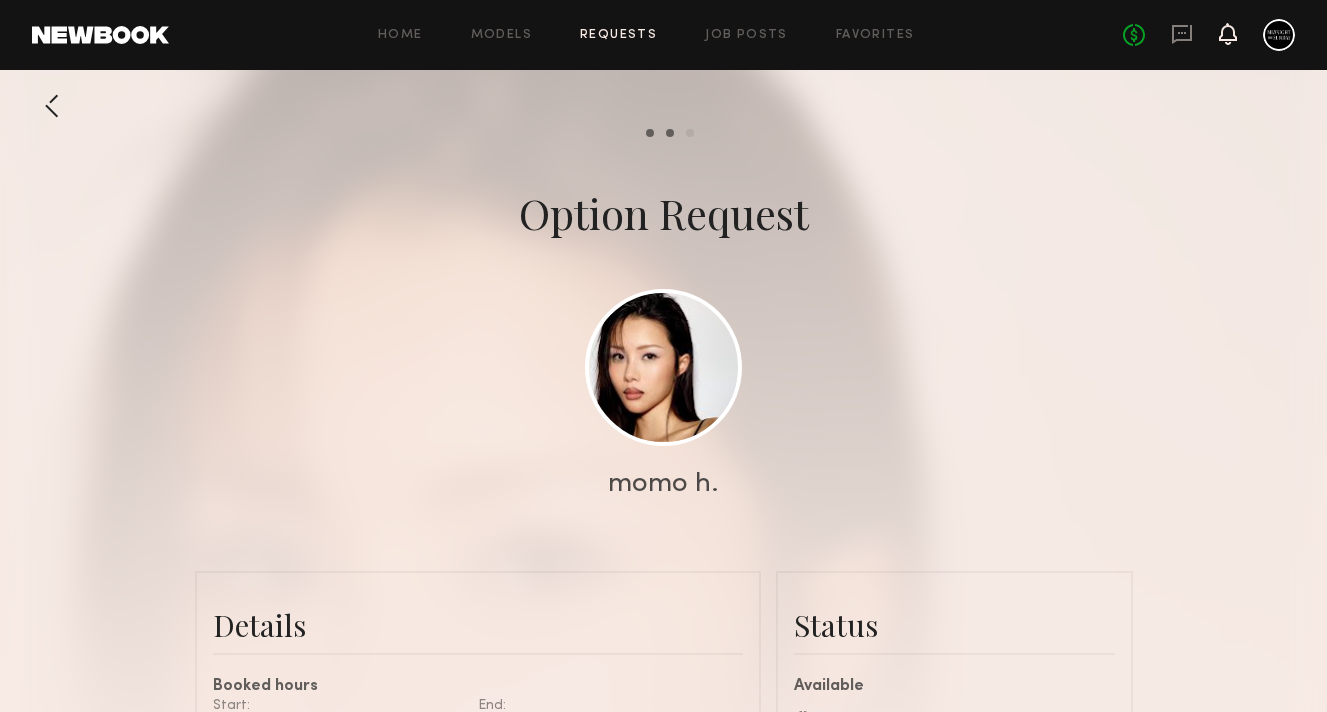 click 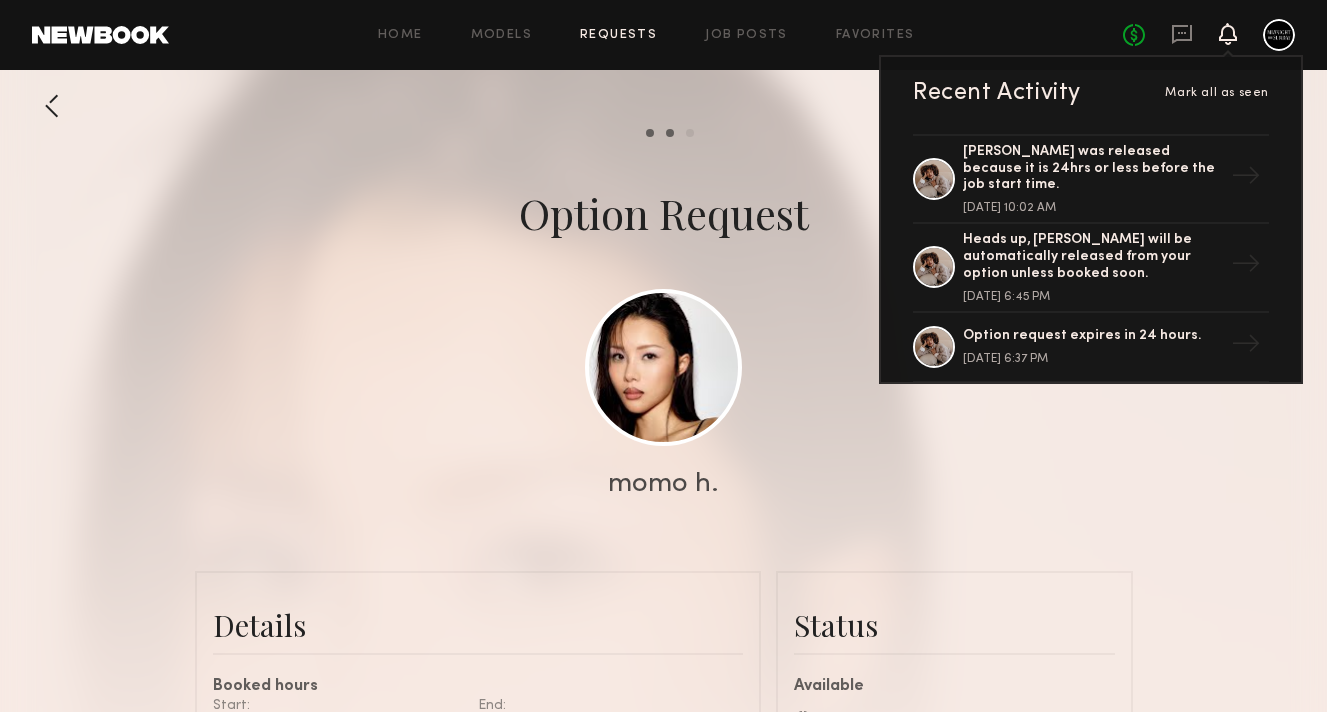 scroll, scrollTop: 556, scrollLeft: 0, axis: vertical 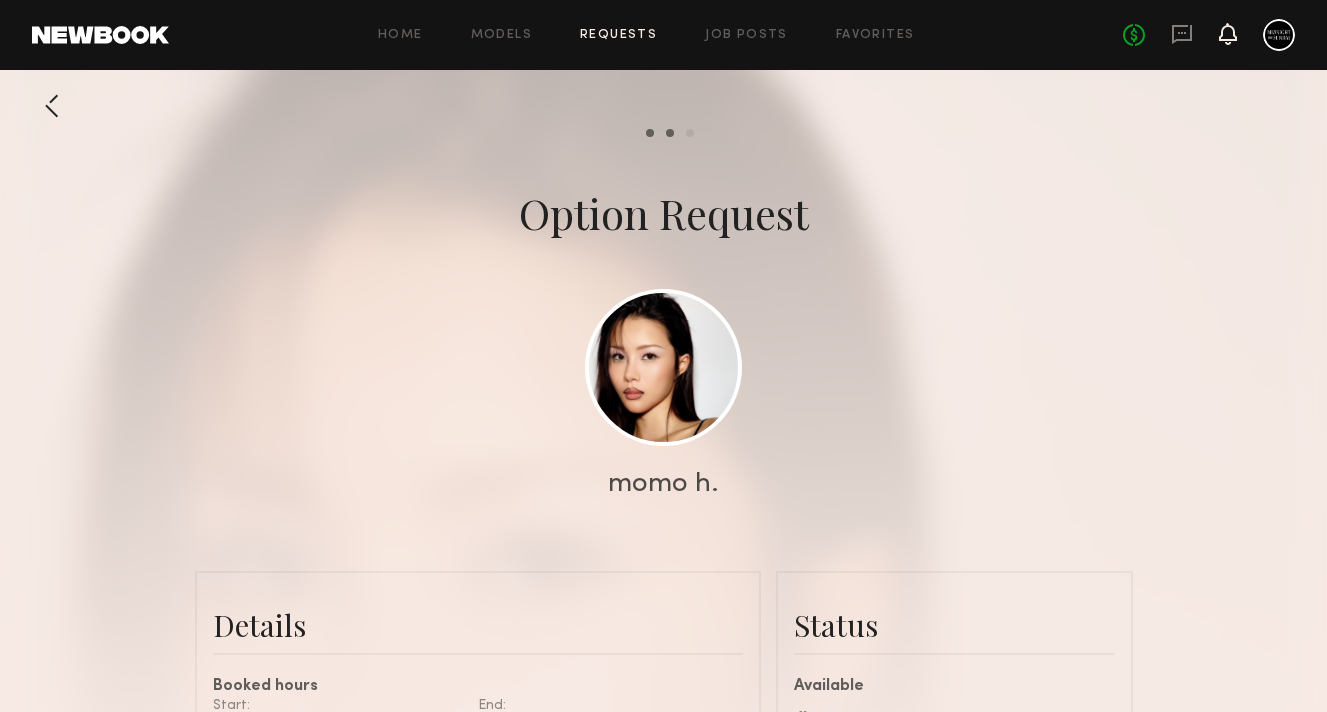 click 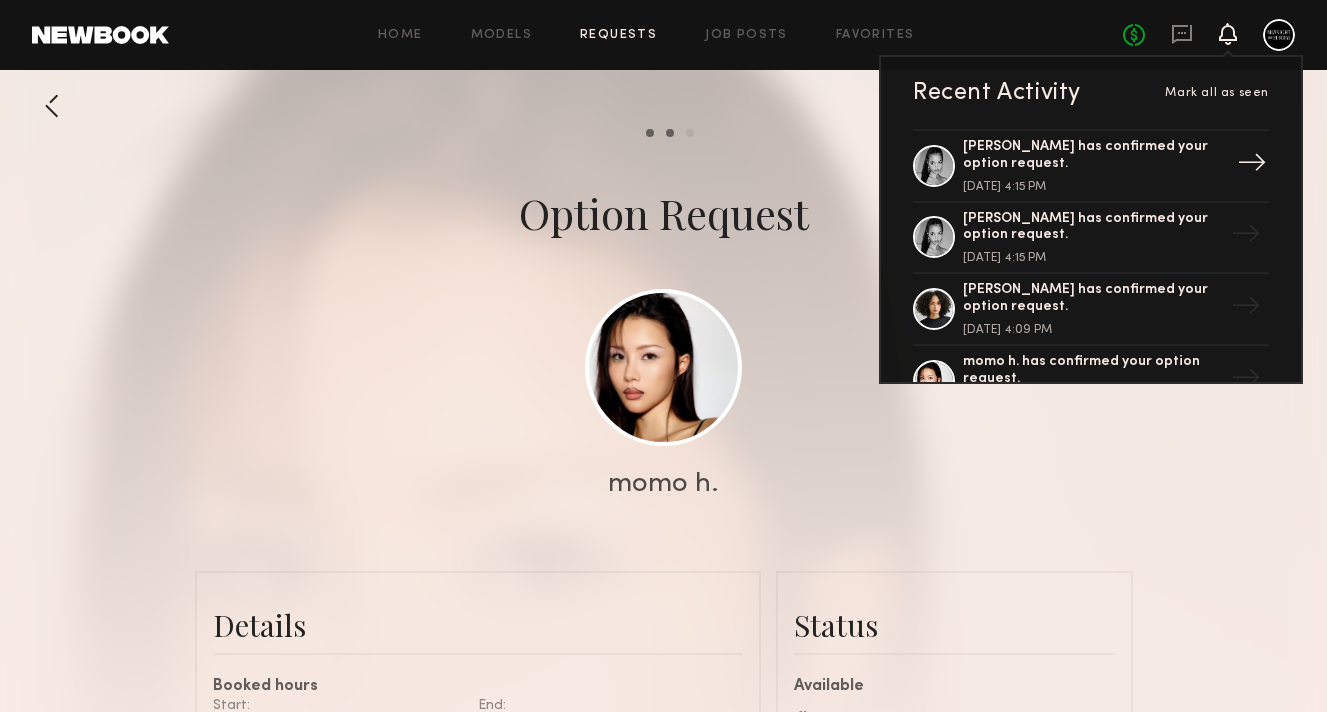 click on "[PERSON_NAME] has confirmed your option request." 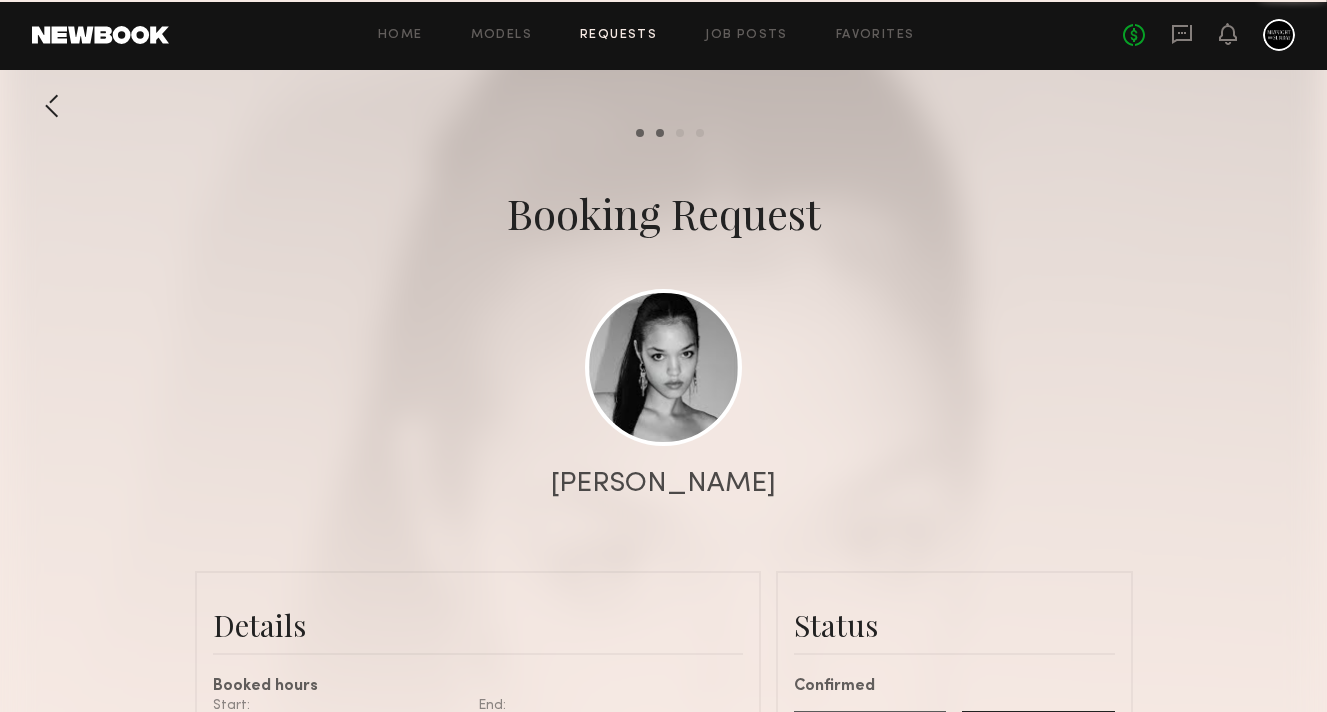 scroll, scrollTop: 1421, scrollLeft: 0, axis: vertical 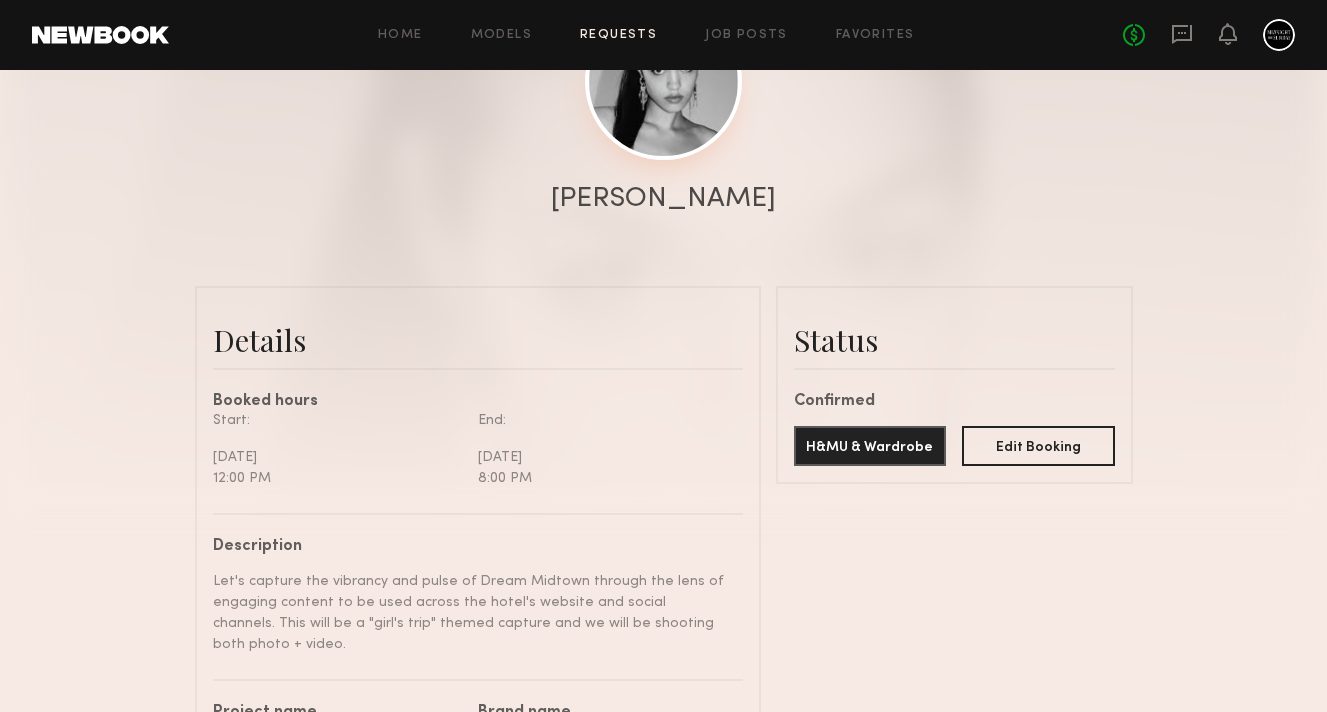 click 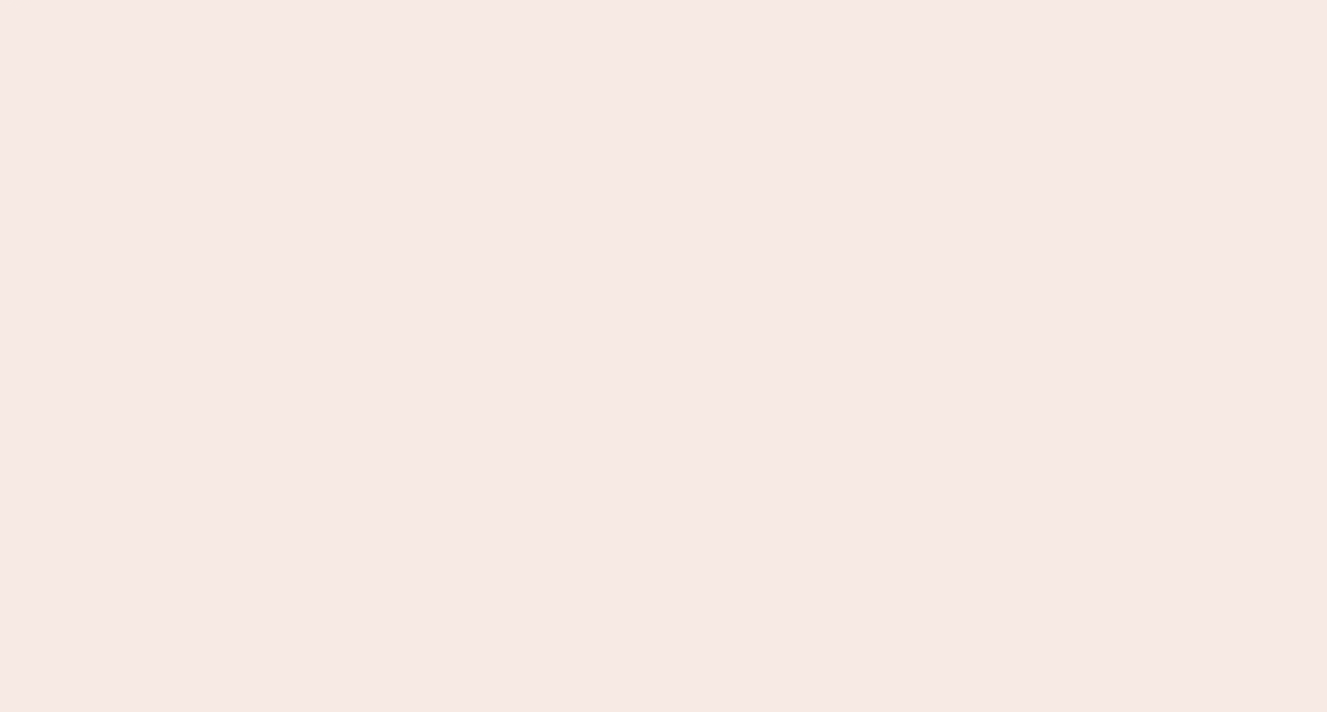 scroll, scrollTop: 0, scrollLeft: 0, axis: both 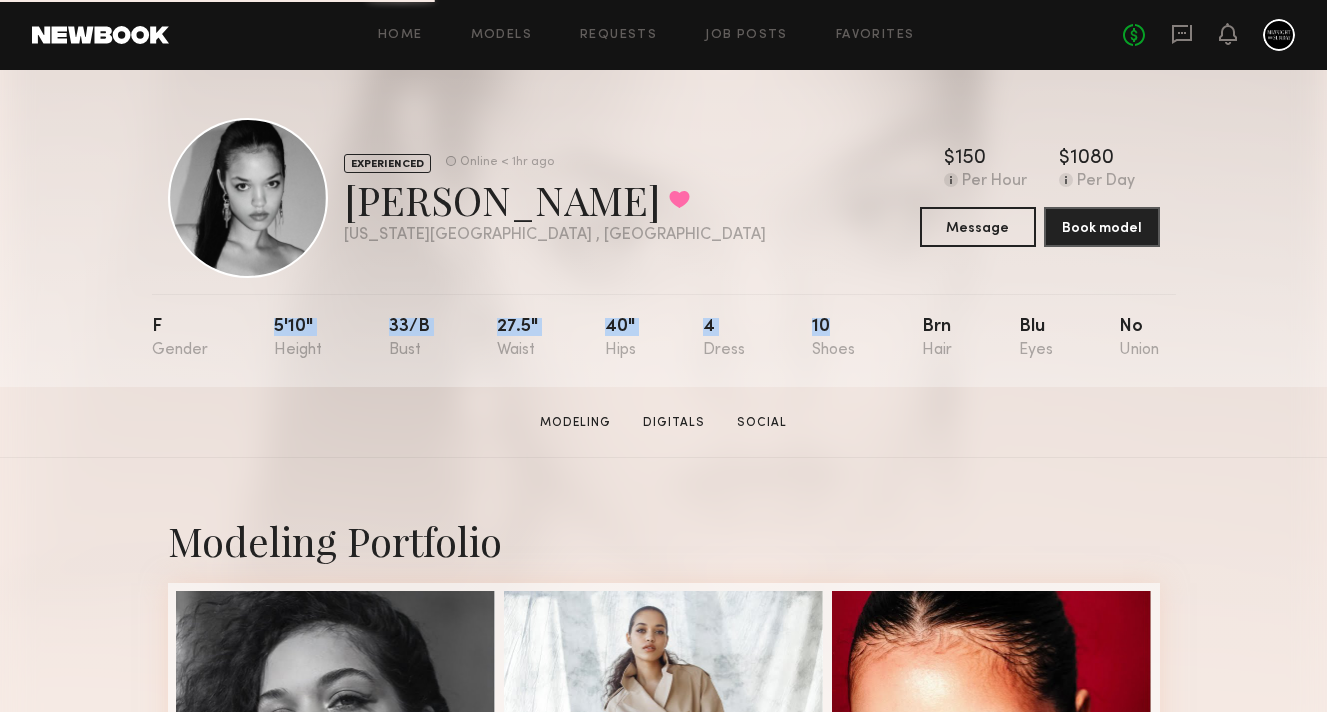 drag, startPoint x: 261, startPoint y: 323, endPoint x: 866, endPoint y: 320, distance: 605.00745 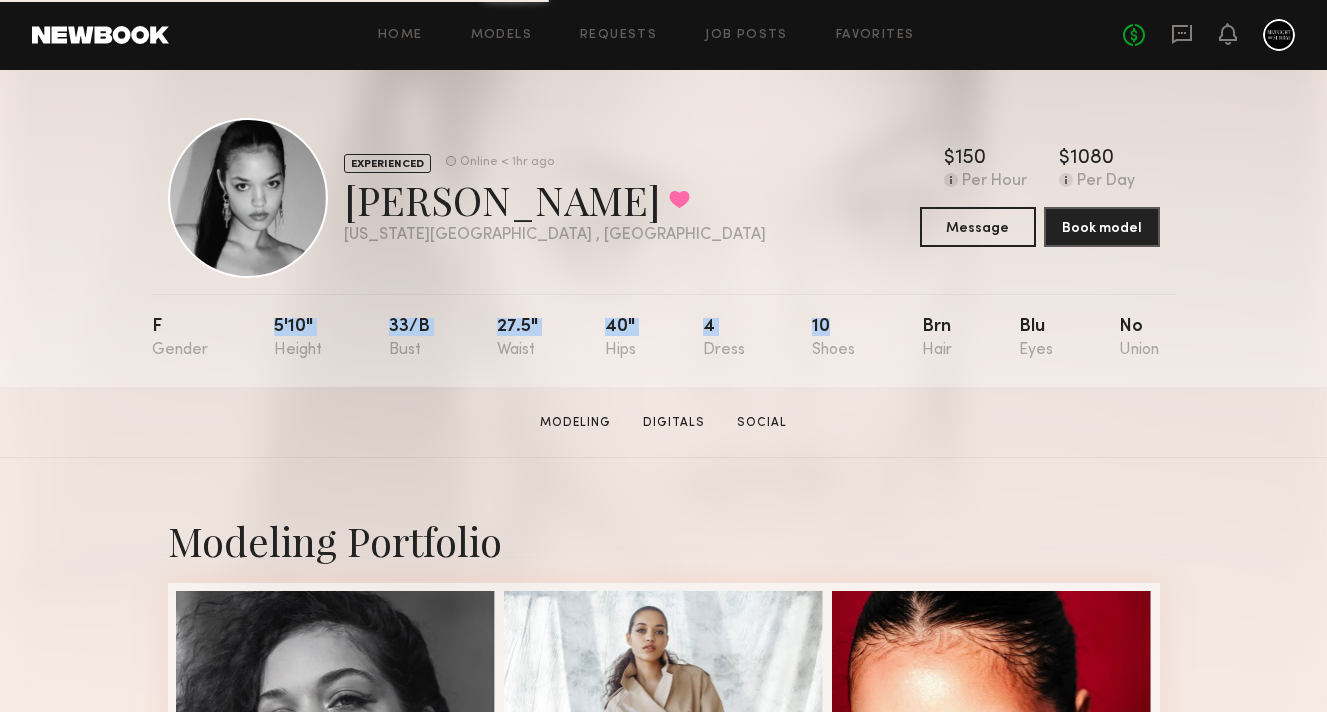copy on "5'10" 33/b 27.5" 40" 4 10" 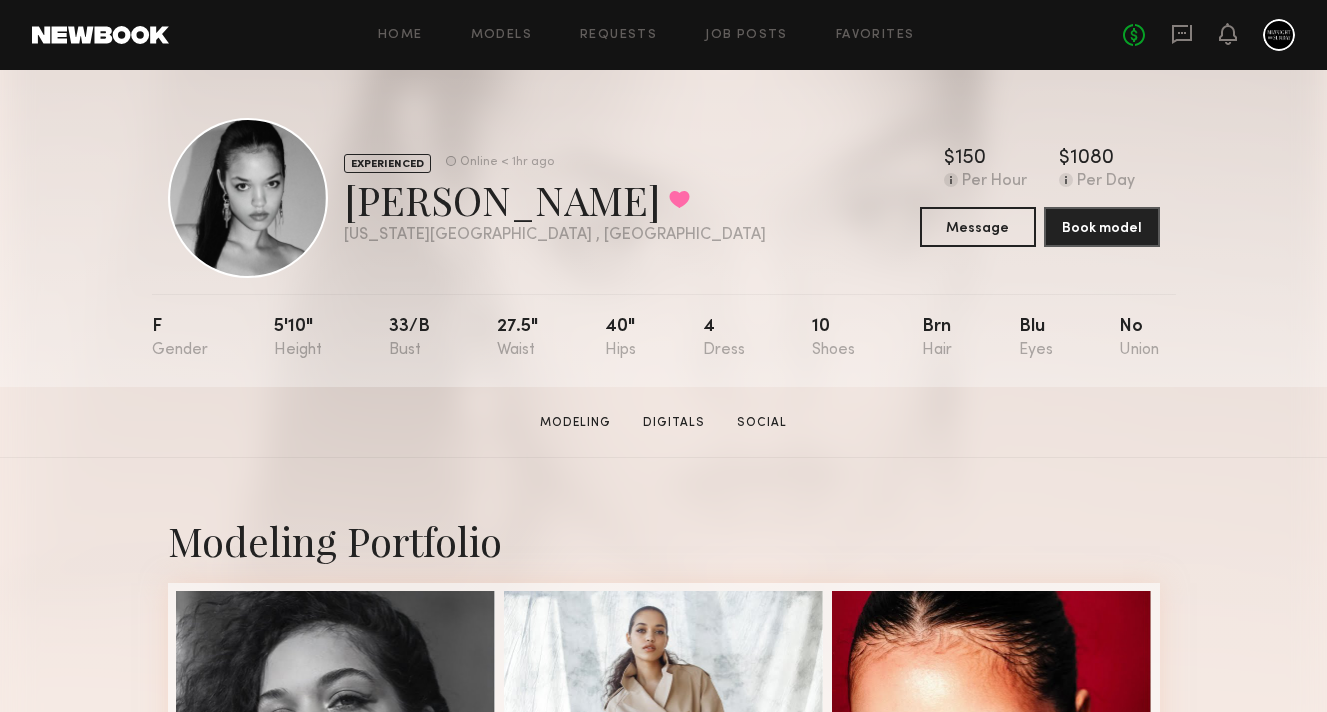 click on "[PERSON_NAME]  Modeling   Digitals   Social   Message   Book Model" 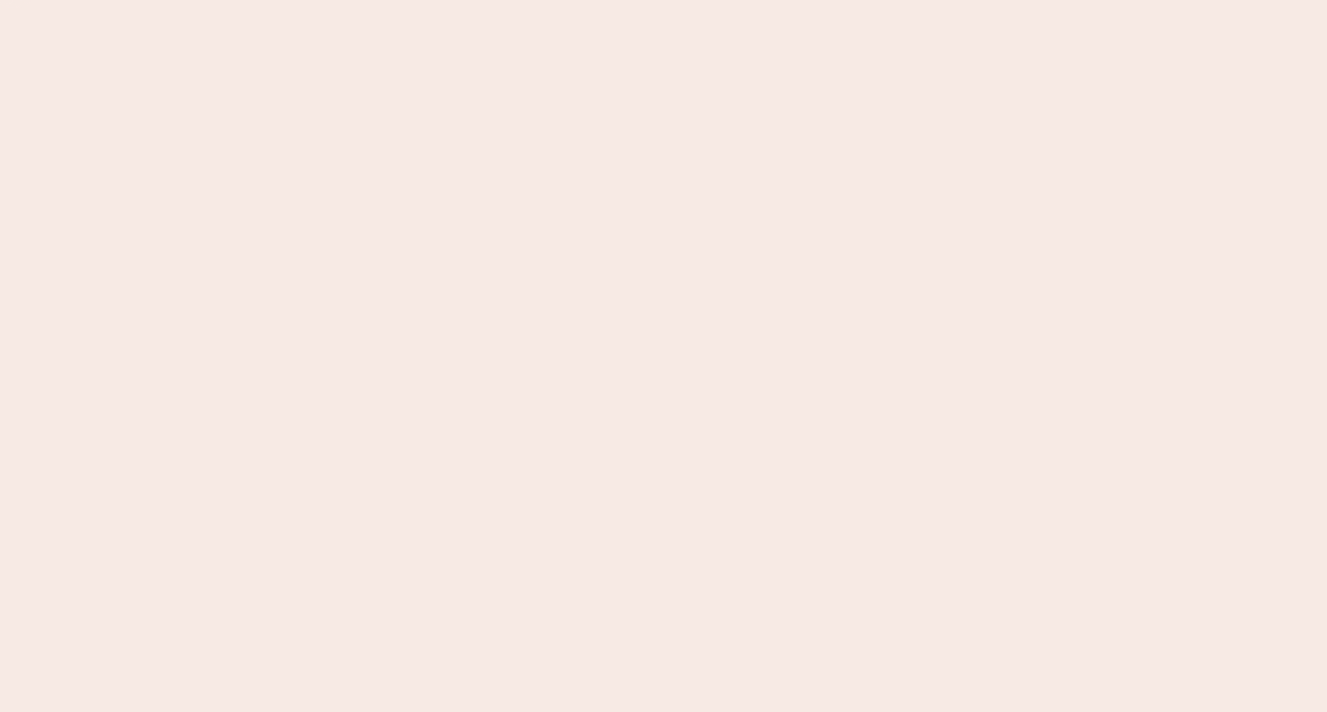 scroll, scrollTop: 0, scrollLeft: 0, axis: both 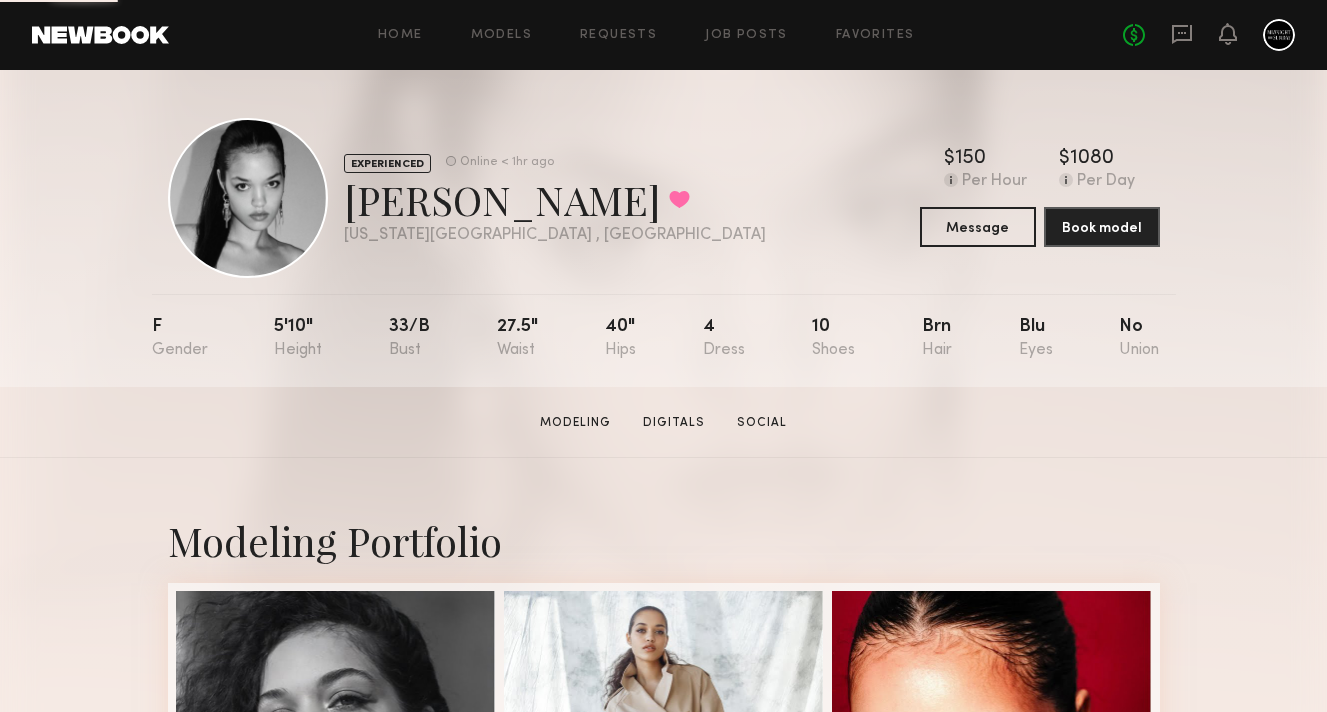 click on "No fees up to $5,000" 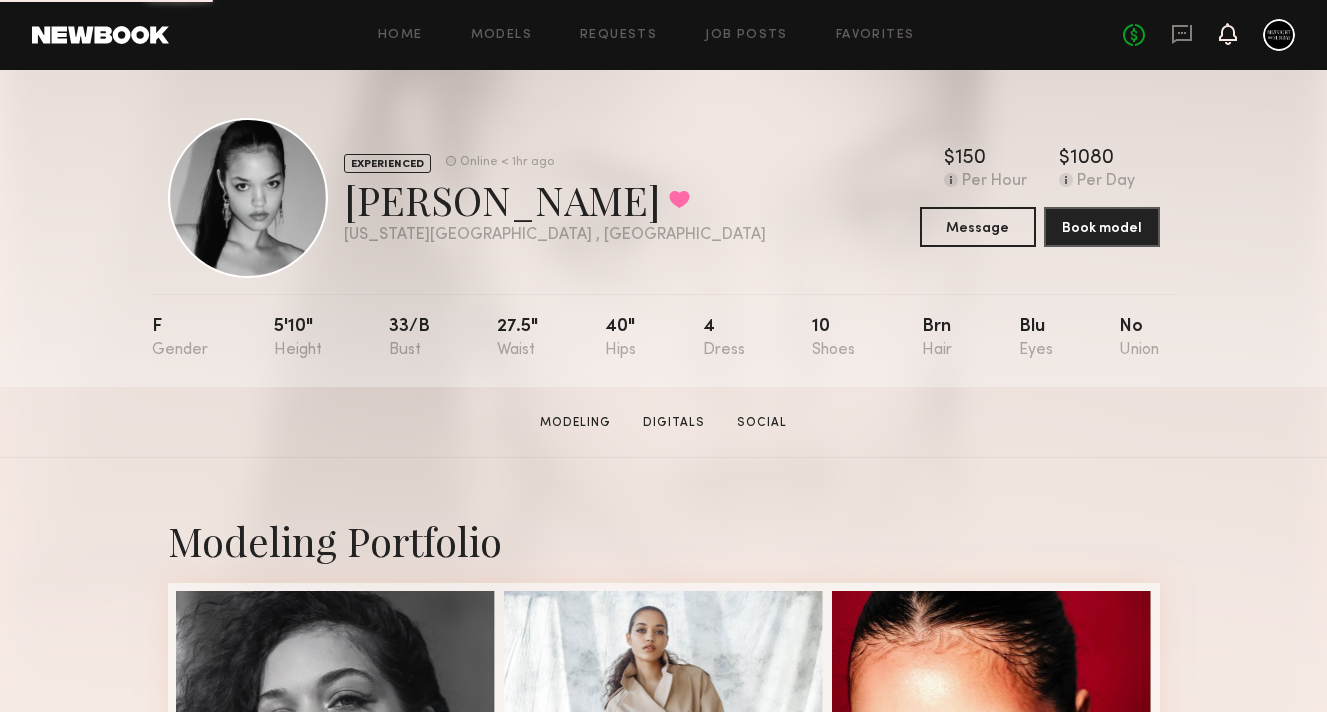 click 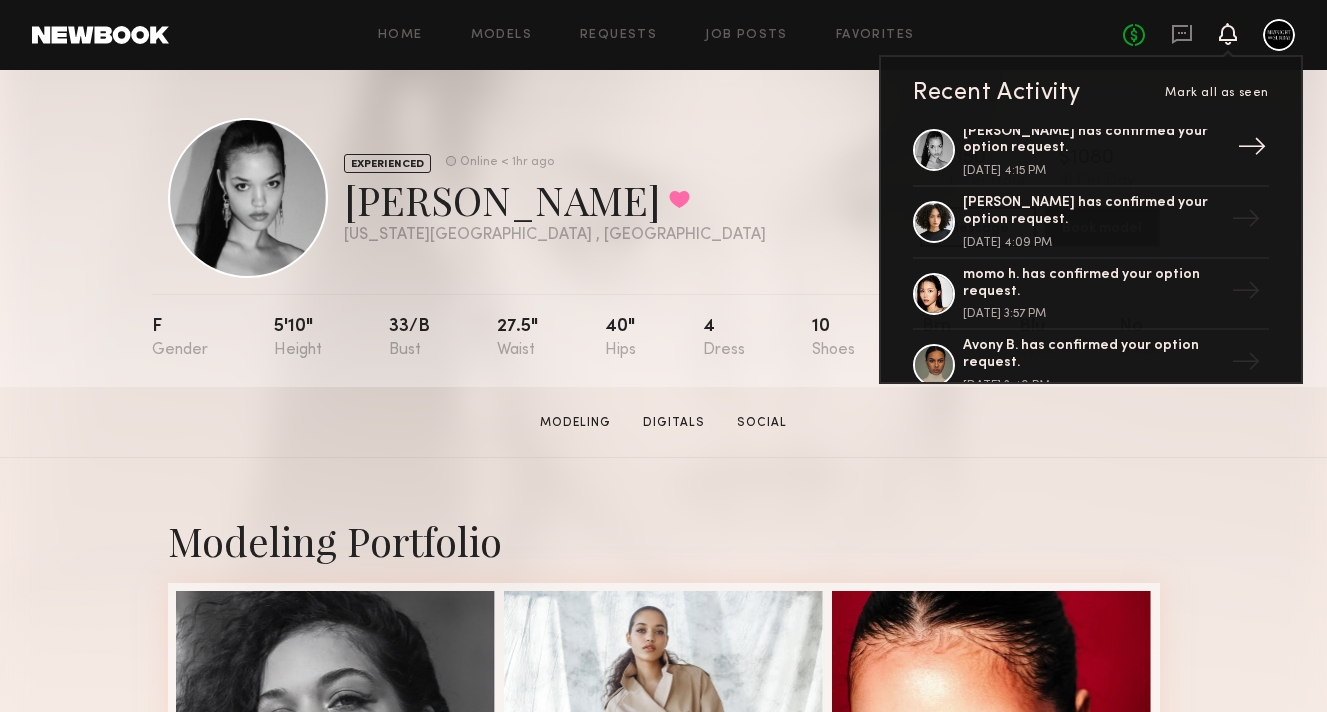 scroll, scrollTop: 0, scrollLeft: 0, axis: both 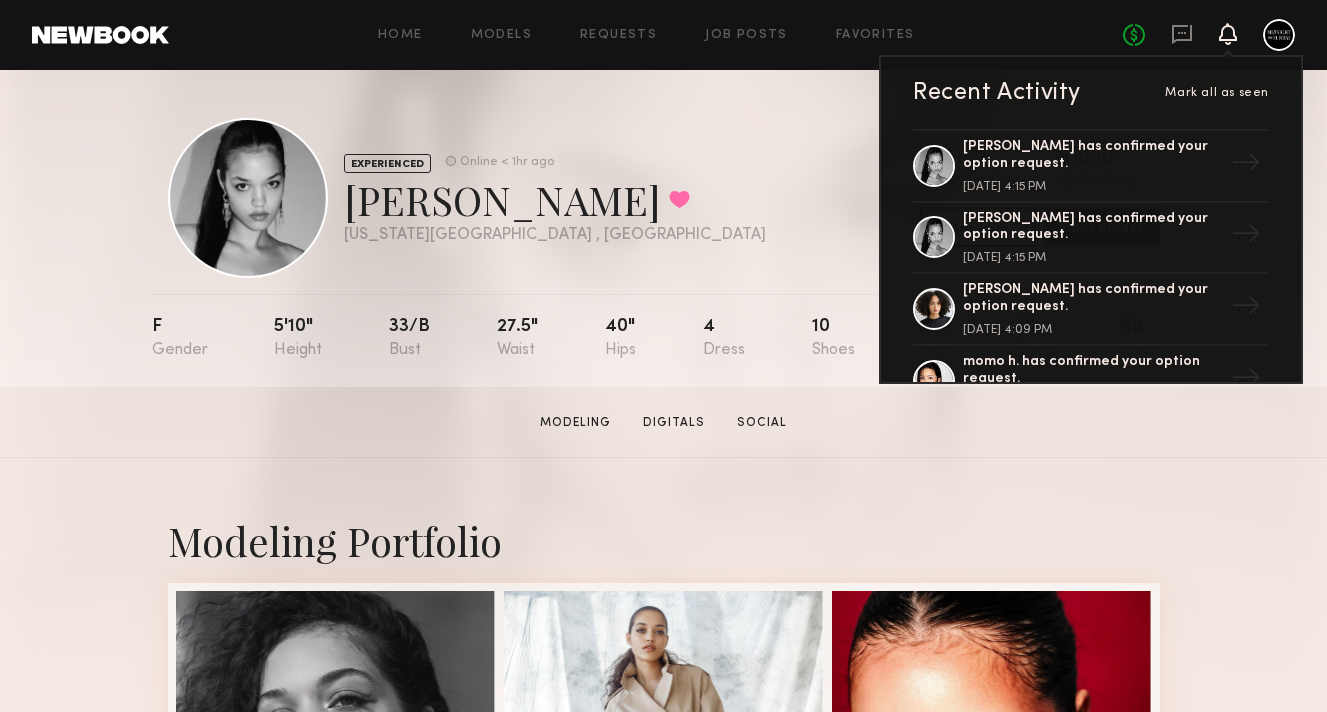 click on "Home Models Requests Job Posts Favorites Sign Out No fees up to $5,000 Recent Activity Mark all as seen [PERSON_NAME] has confirmed your option request. [DATE] 4:15 PM → [PERSON_NAME] has confirmed your option request. [DATE] 4:15 PM → [PERSON_NAME] has confirmed your option request. [DATE] 4:09 PM → momo h. has confirmed your option request. [DATE] 3:57 PM → Avony B. has confirmed your option request. [DATE] 3:49 PM → [PERSON_NAME] has confirmed your option request. [DATE] 4:19 PM → [PERSON_NAME] has confirmed your option request. [DATE] 4:19 PM → [PERSON_NAME] has sent you a payment request. [DATE] 5:42 PM → [PERSON_NAME] was released because it is 24hrs or less before the job start time. [DATE] 10:02 AM → Heads up, [PERSON_NAME] will be automatically released from your option unless booked soon. [DATE] 6:45 PM → Option request expires in 24 hours. [DATE] 6:37 PM → [PERSON_NAME] has confirmed your option request. → → →" 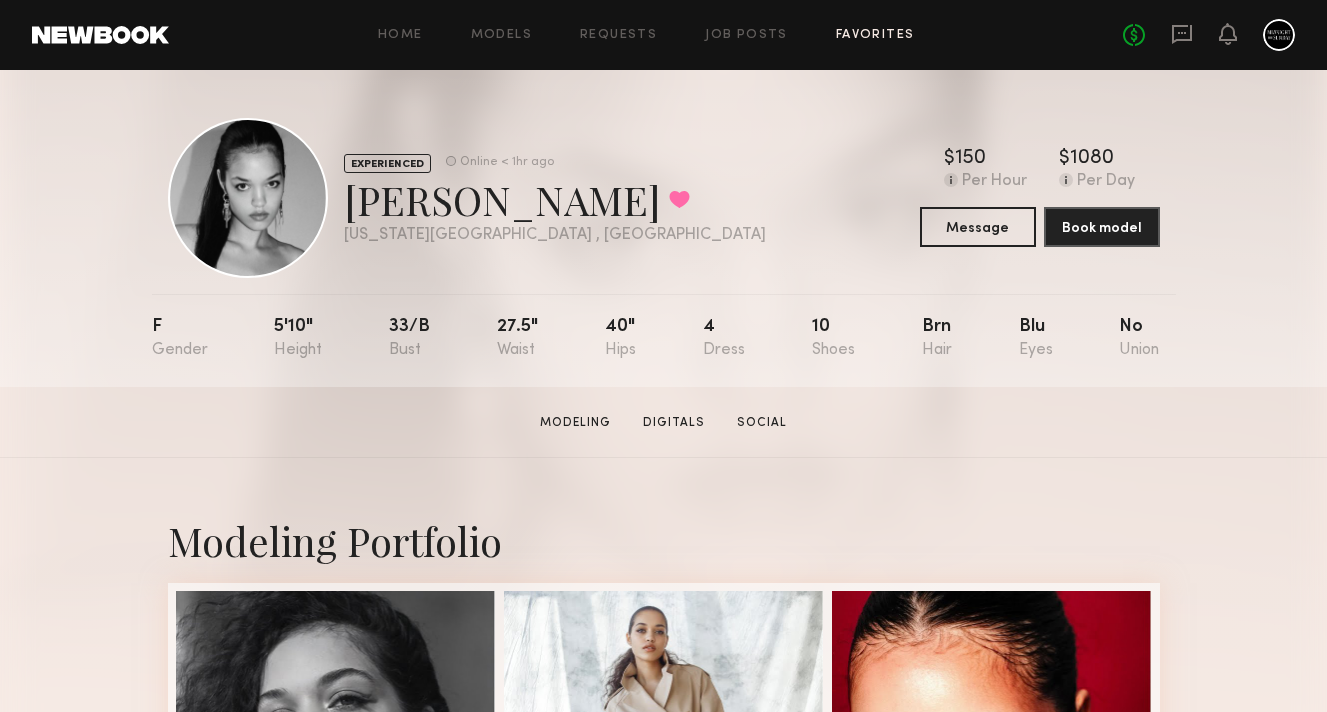 click on "Favorites" 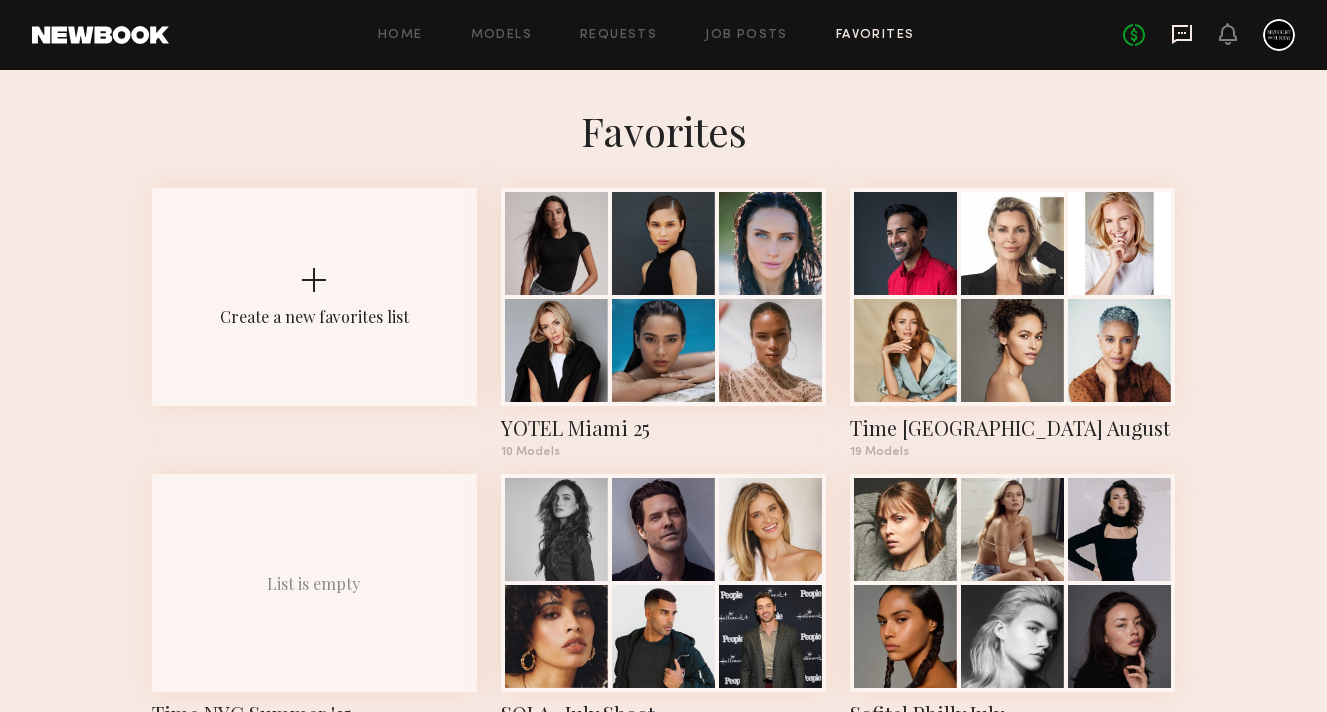 click 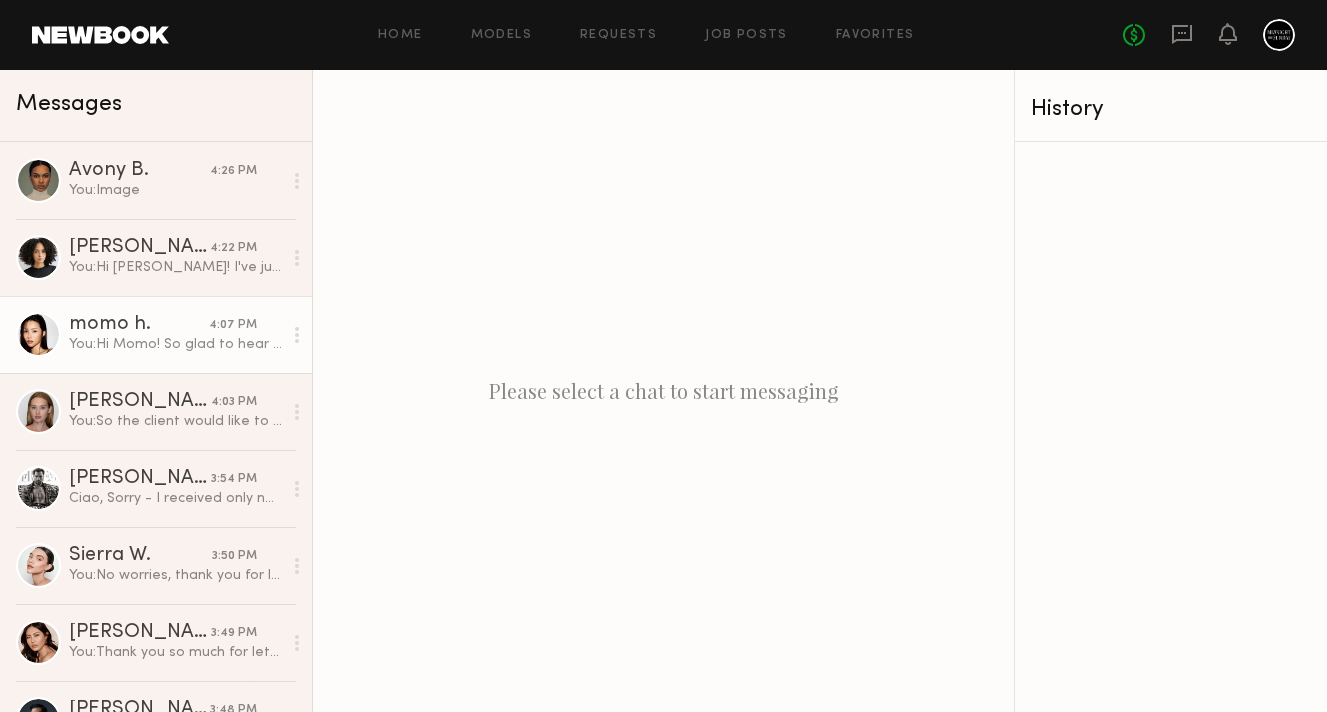 click on "You:  Hi Momo! So glad to hear you are available- I've just sent out bookings for both days. Please let me know if this works! x" 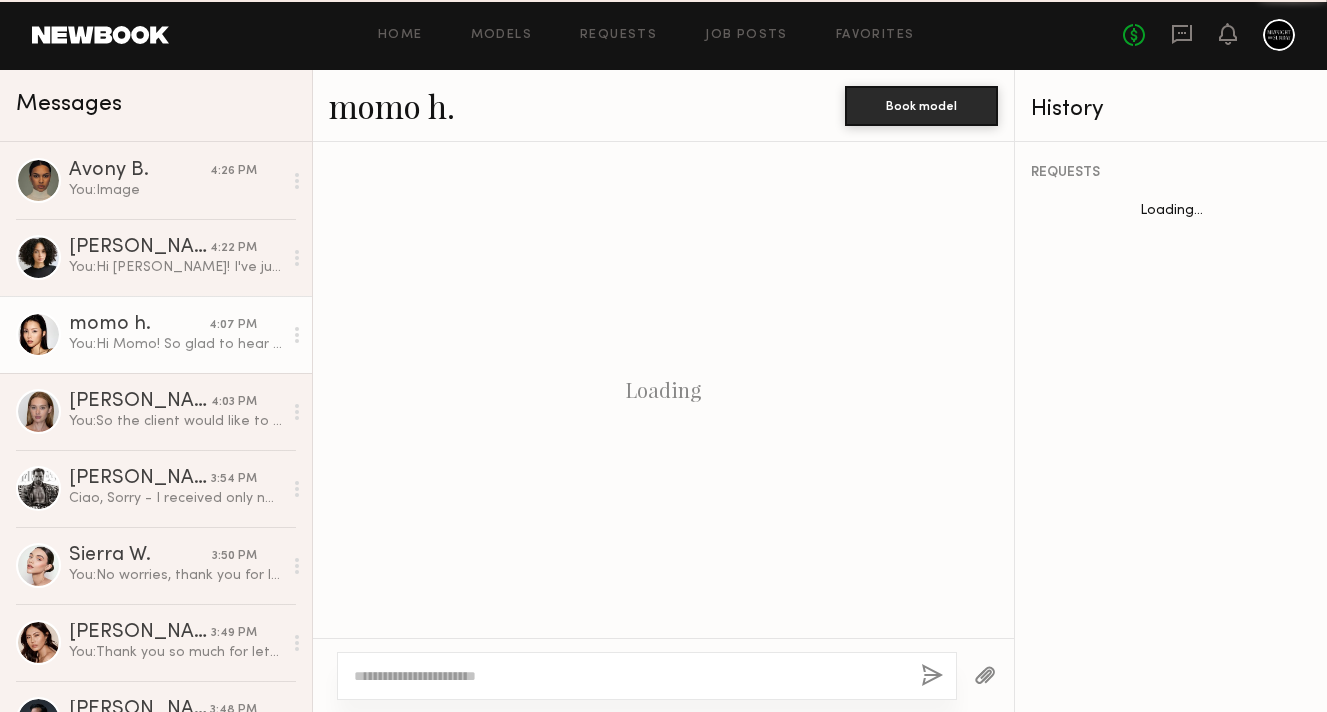 scroll, scrollTop: 1384, scrollLeft: 0, axis: vertical 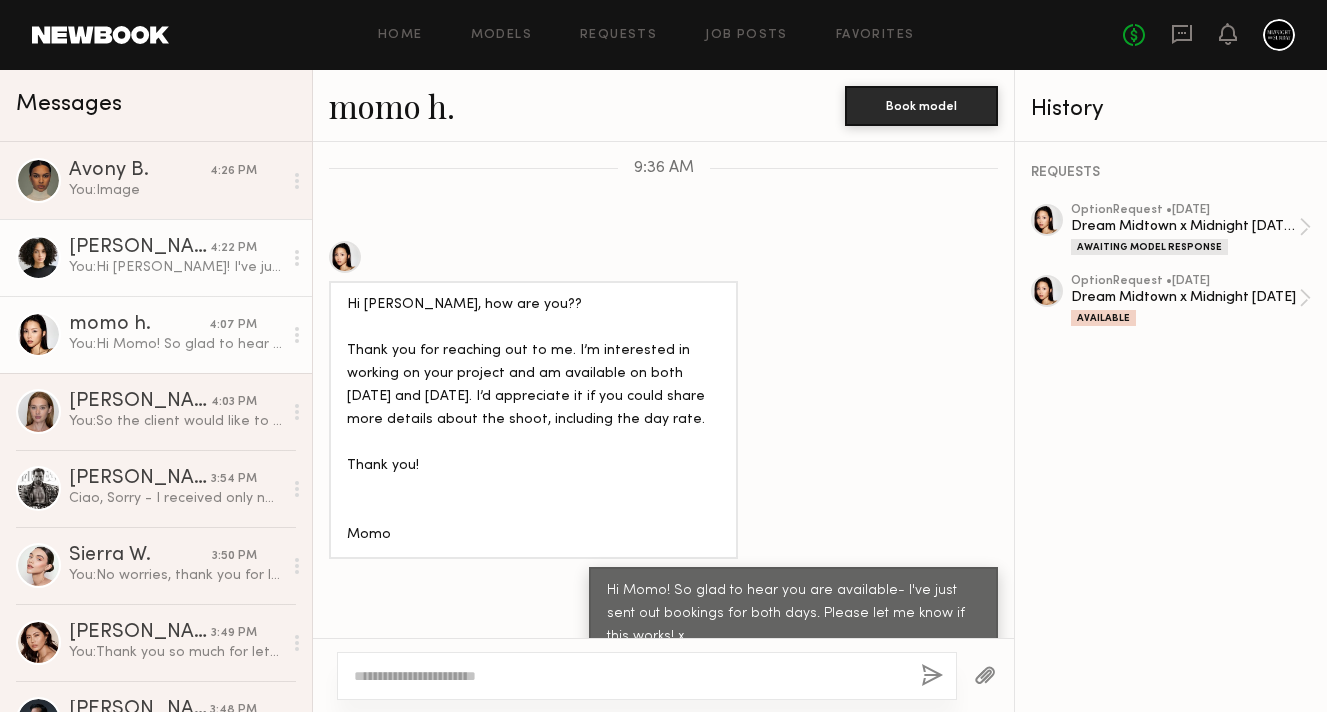 click on "You:  Hi [PERSON_NAME]! I've just sent out bookings for both days, and I see you only accepted one. Please let me know if both days work! x" 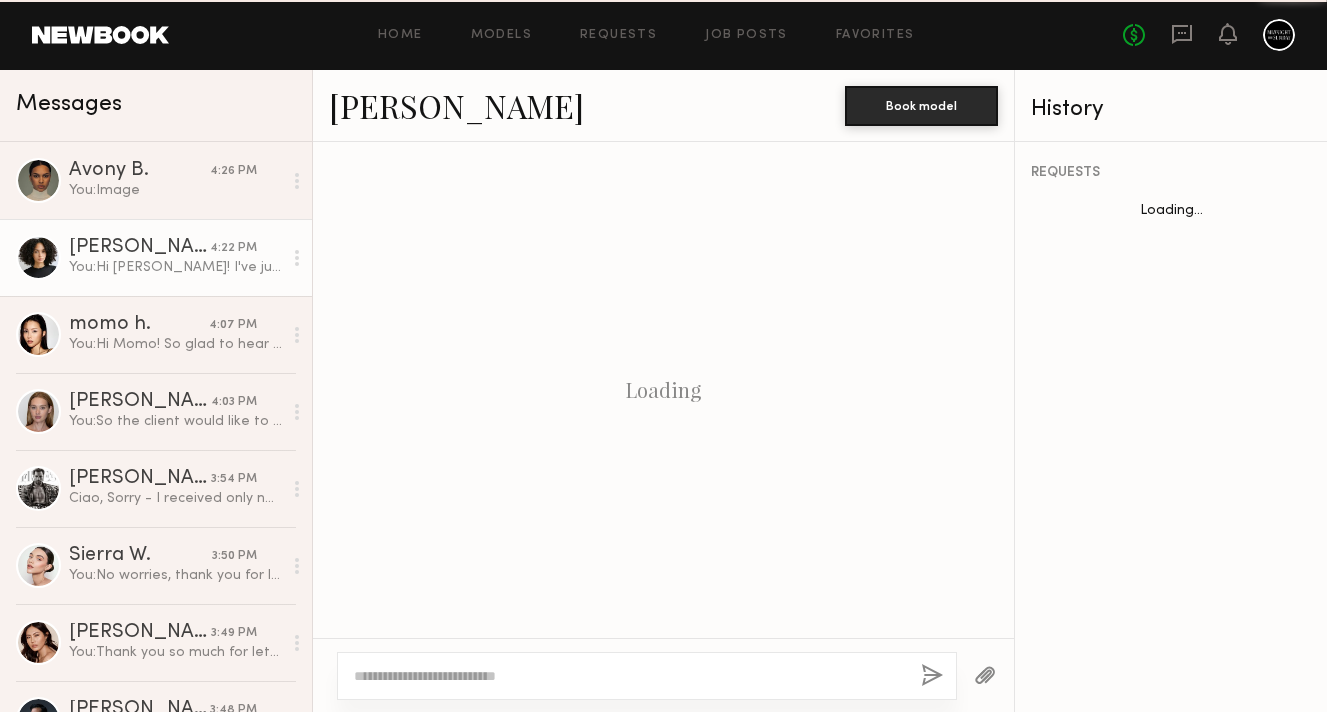 scroll, scrollTop: 1059, scrollLeft: 0, axis: vertical 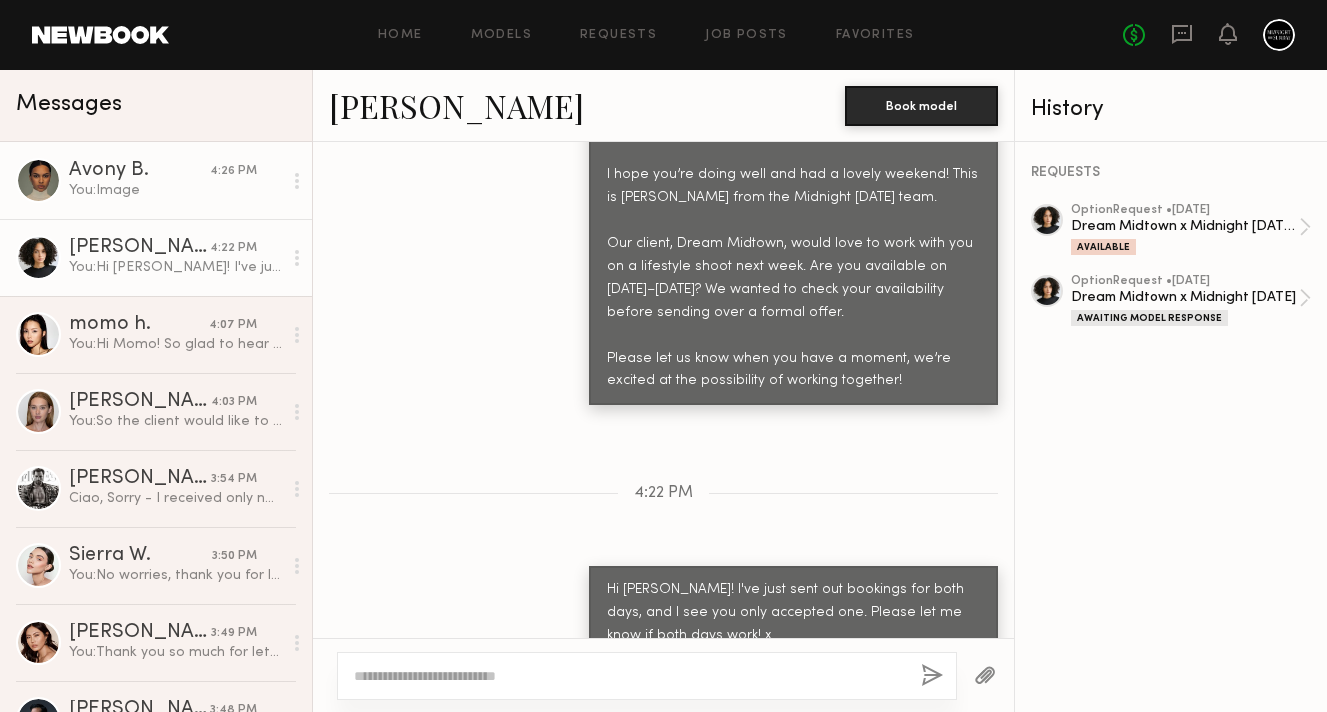 click on "You:  Image" 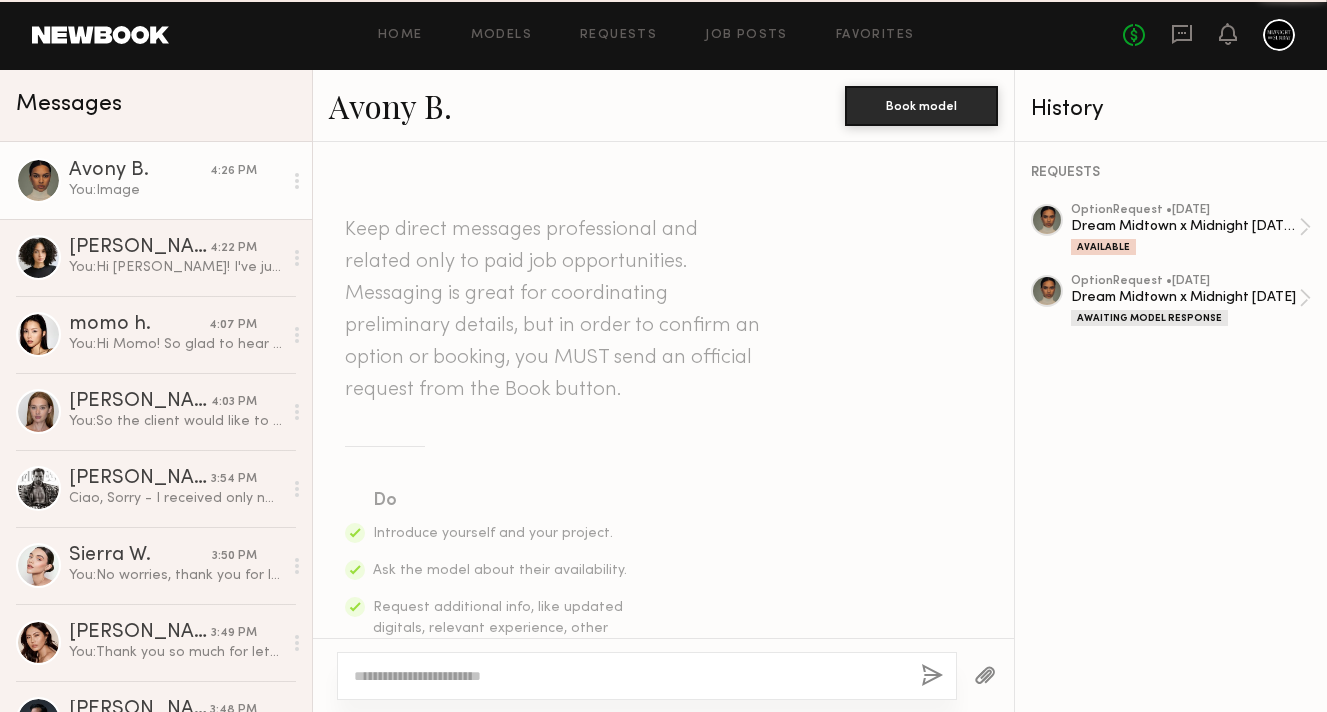 scroll, scrollTop: 2187, scrollLeft: 0, axis: vertical 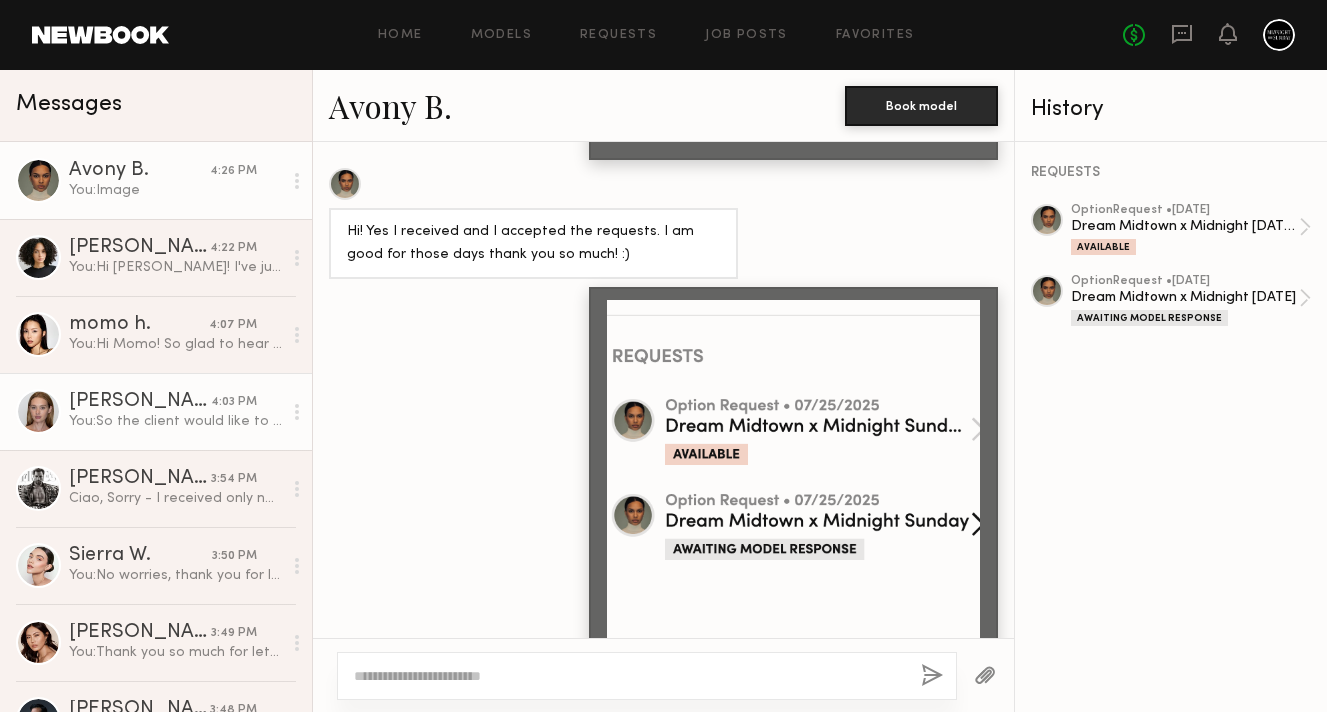 click on "You:  So the client would like to proceed with only the [DATE] booking given your restriction on the 2nd shoot day. Does this work for you?" 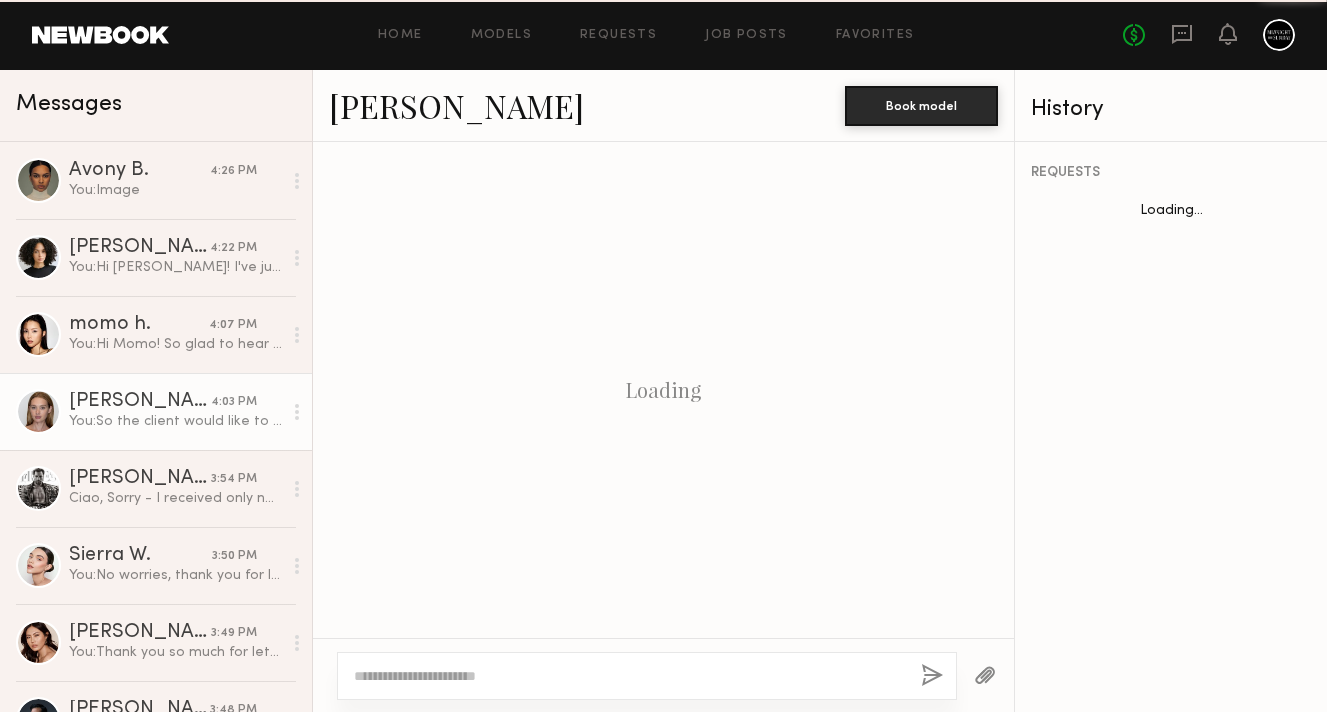 scroll, scrollTop: 2482, scrollLeft: 0, axis: vertical 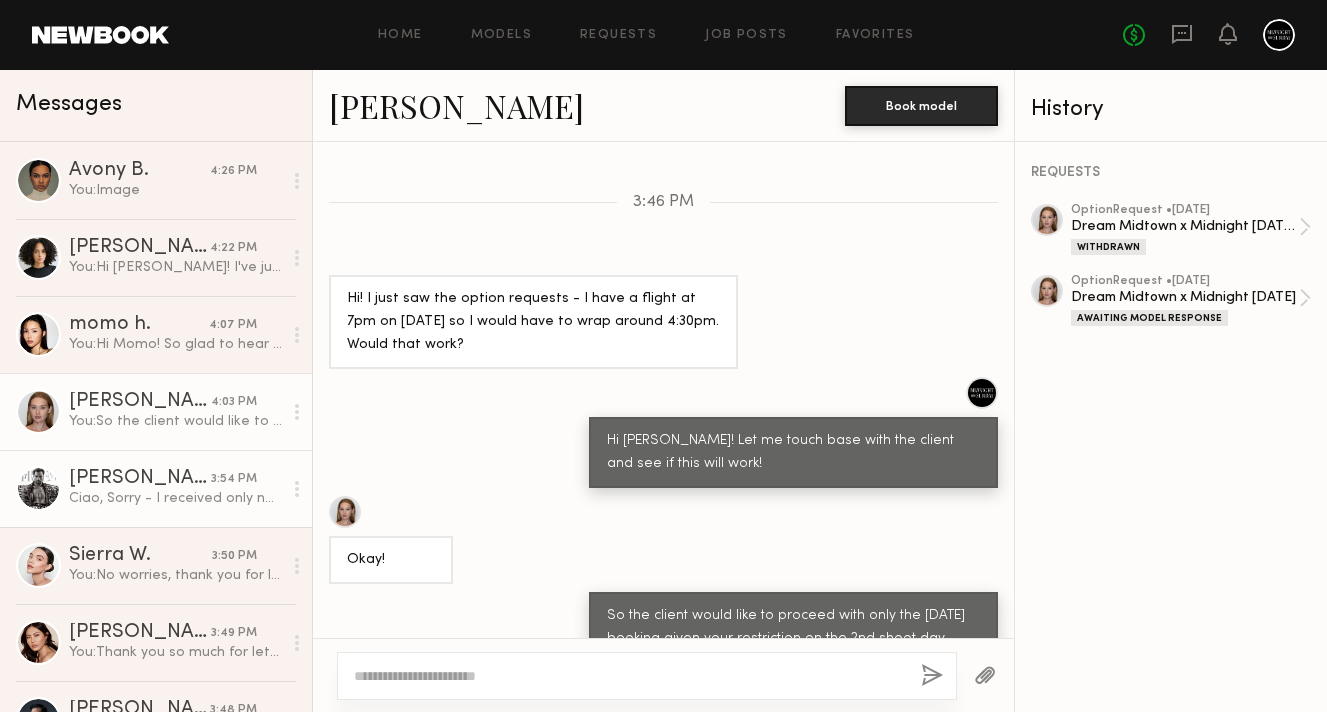 click on "[PERSON_NAME]" 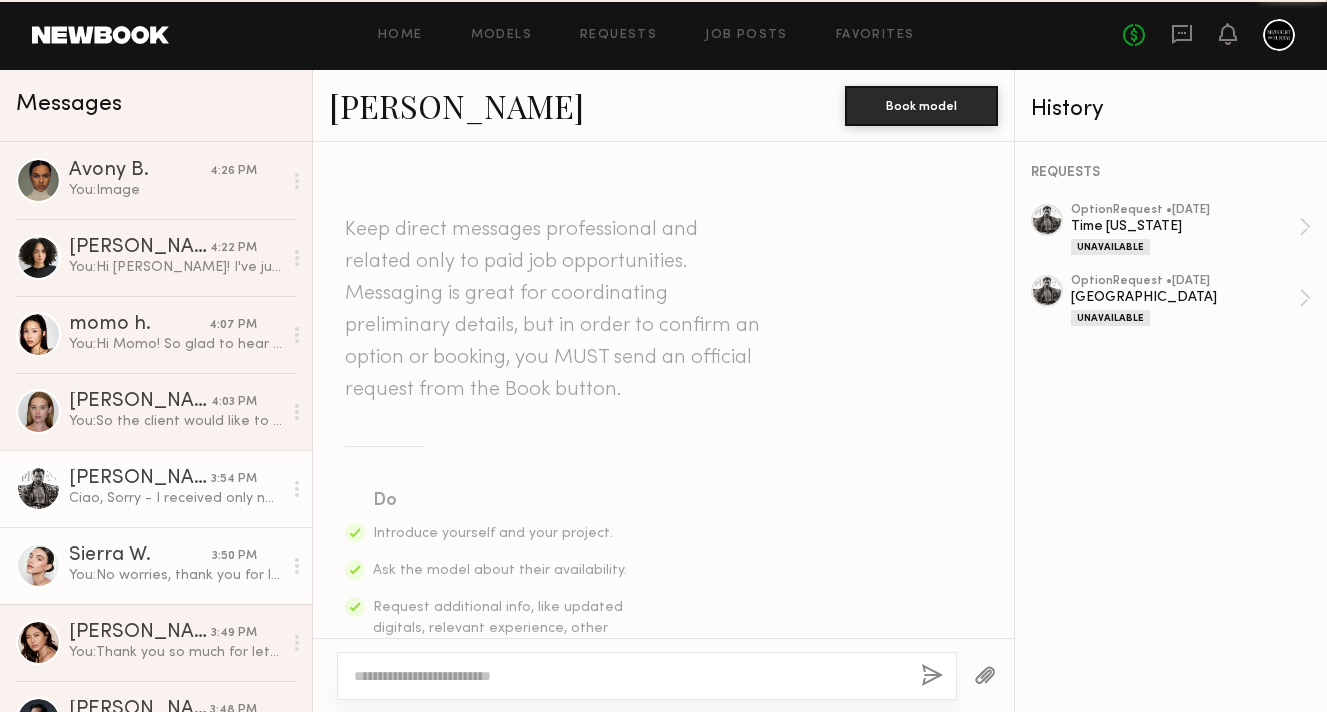 scroll, scrollTop: 1650, scrollLeft: 0, axis: vertical 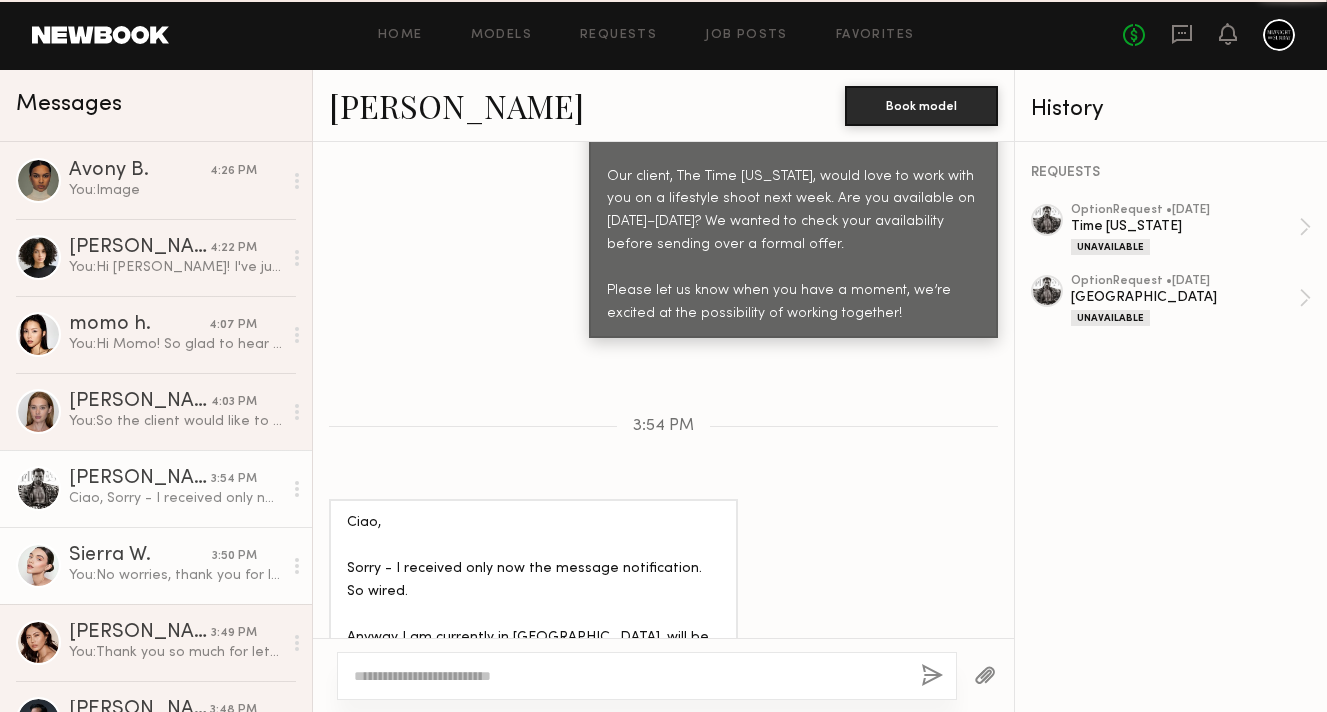 click on "Sierra W." 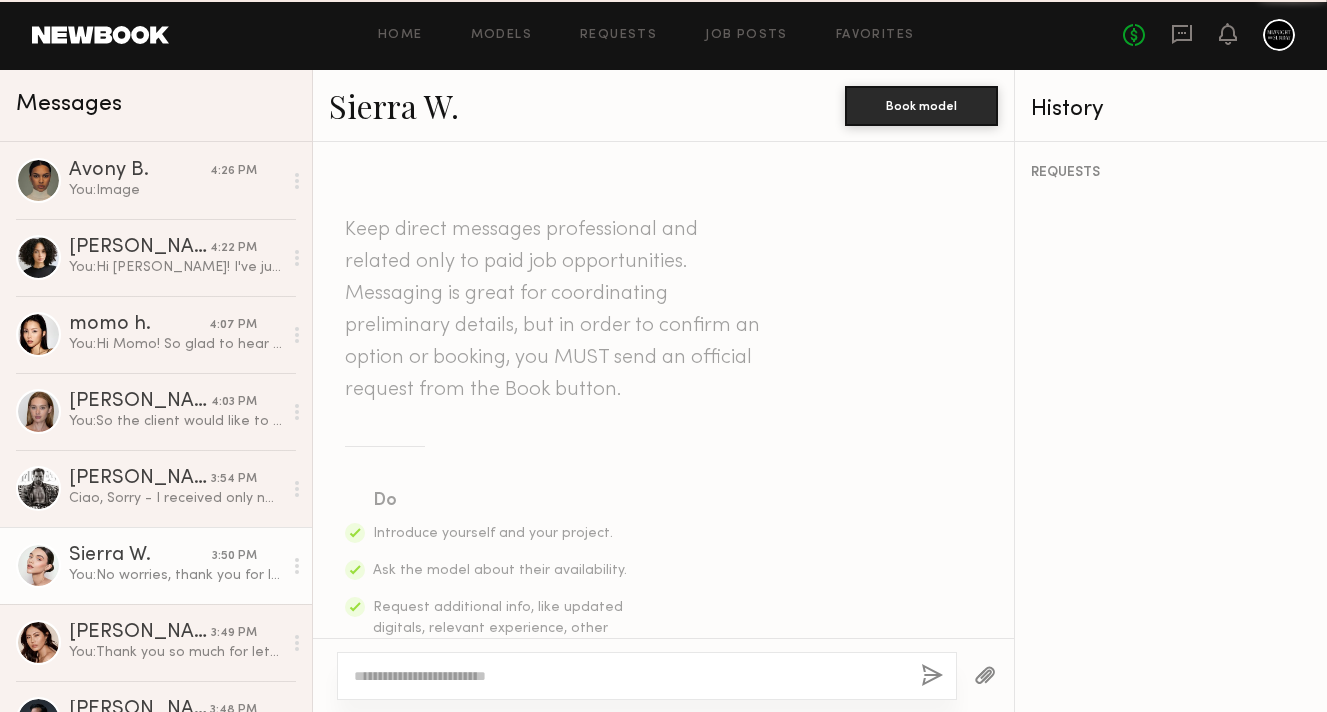 scroll, scrollTop: 1132, scrollLeft: 0, axis: vertical 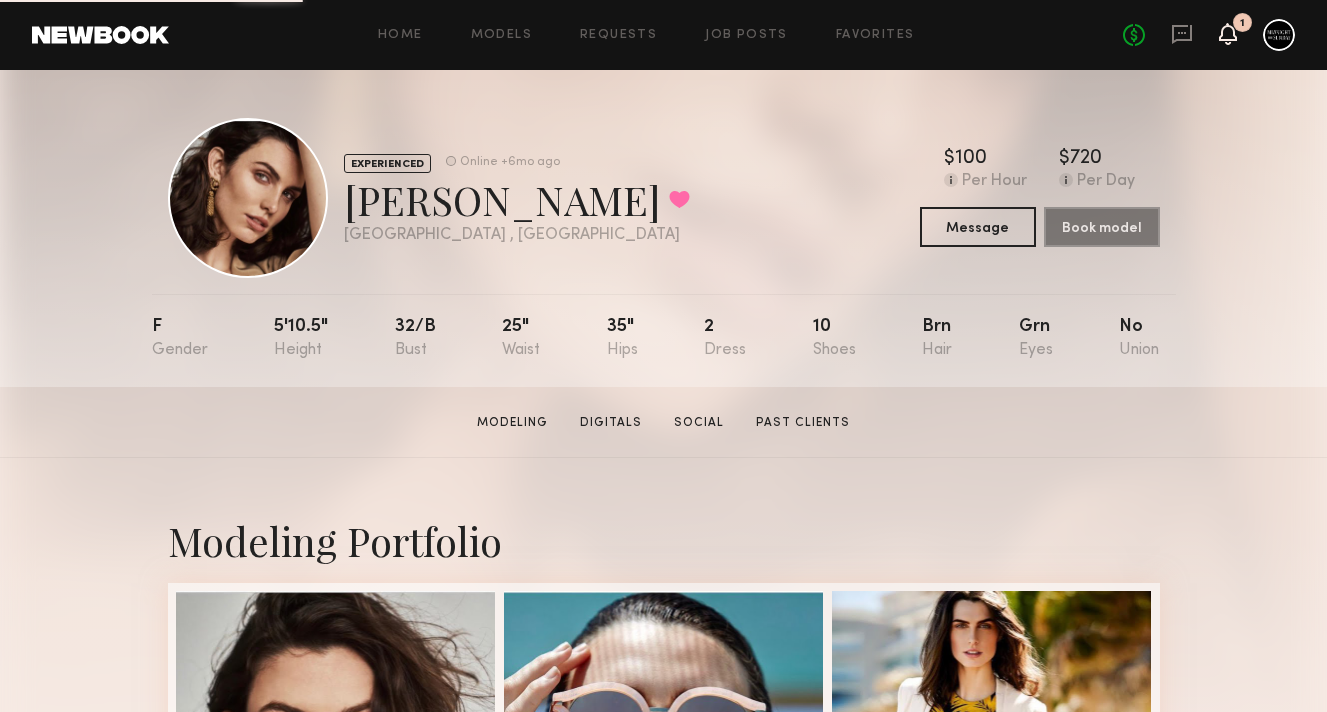 click 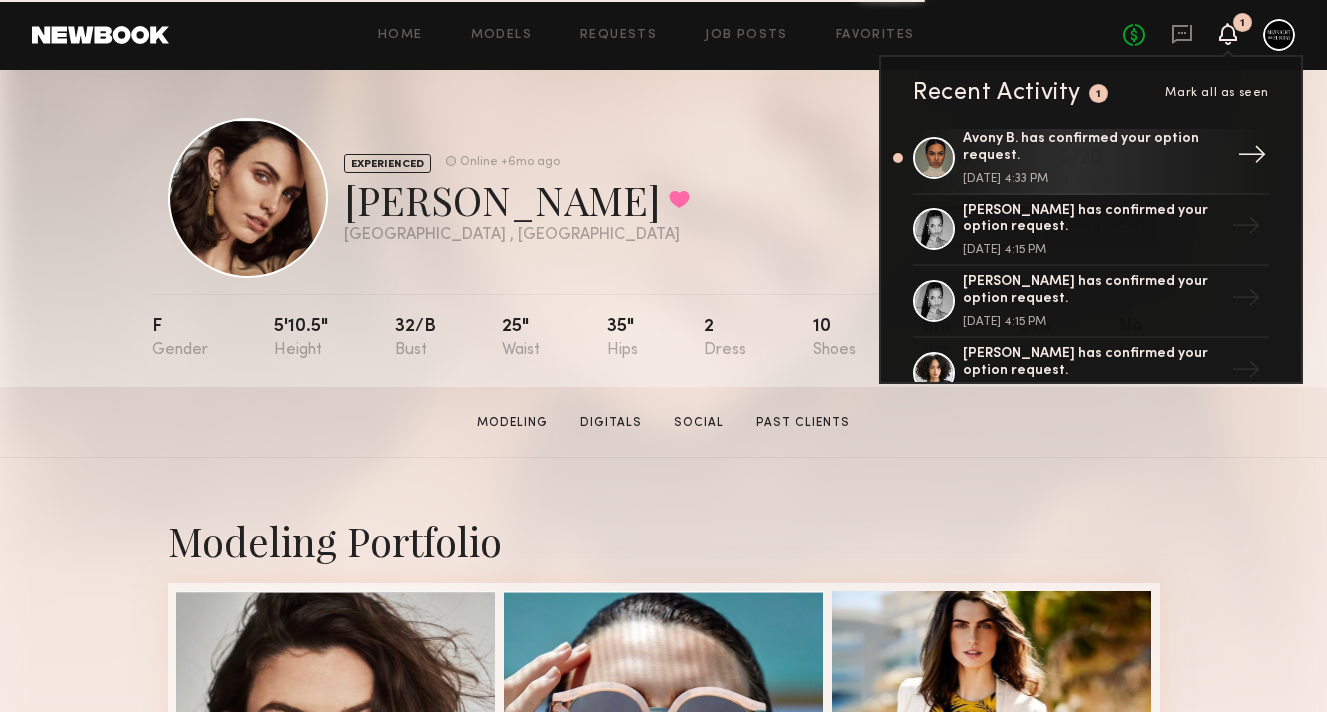 scroll, scrollTop: 0, scrollLeft: 0, axis: both 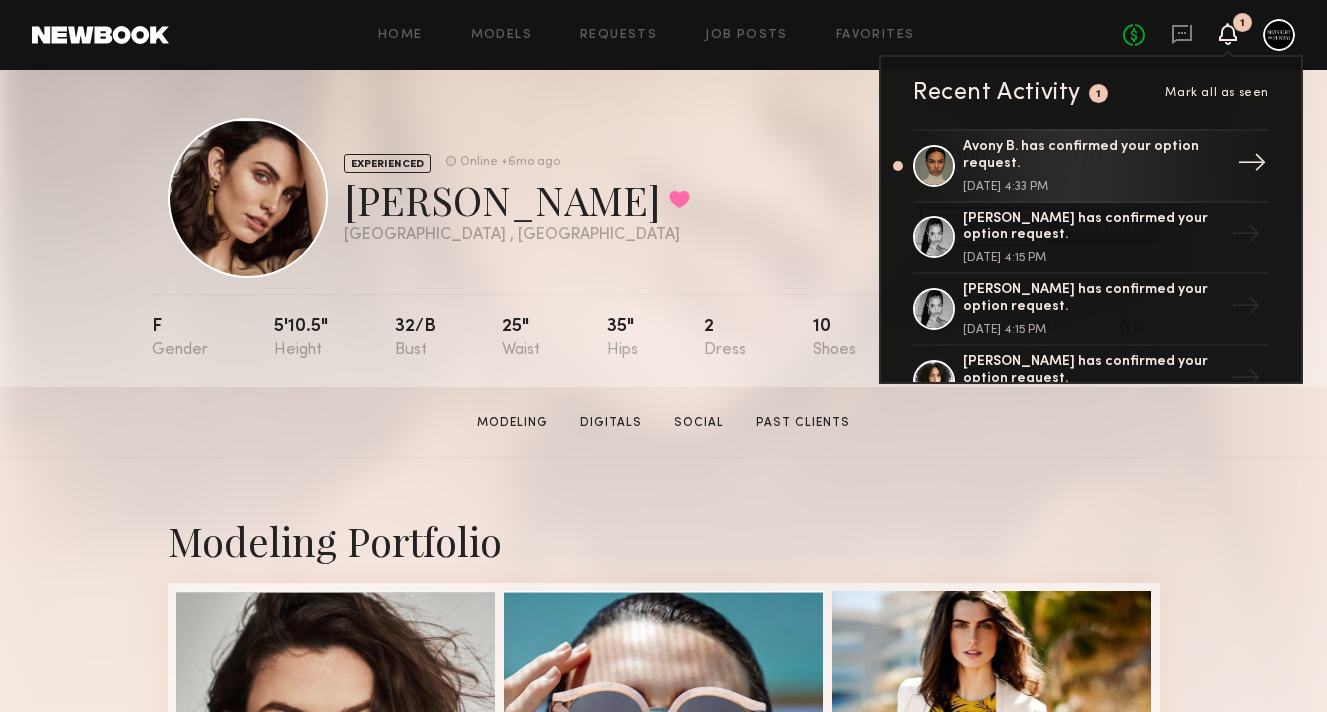 click on "Avony B. has confirmed your option request." 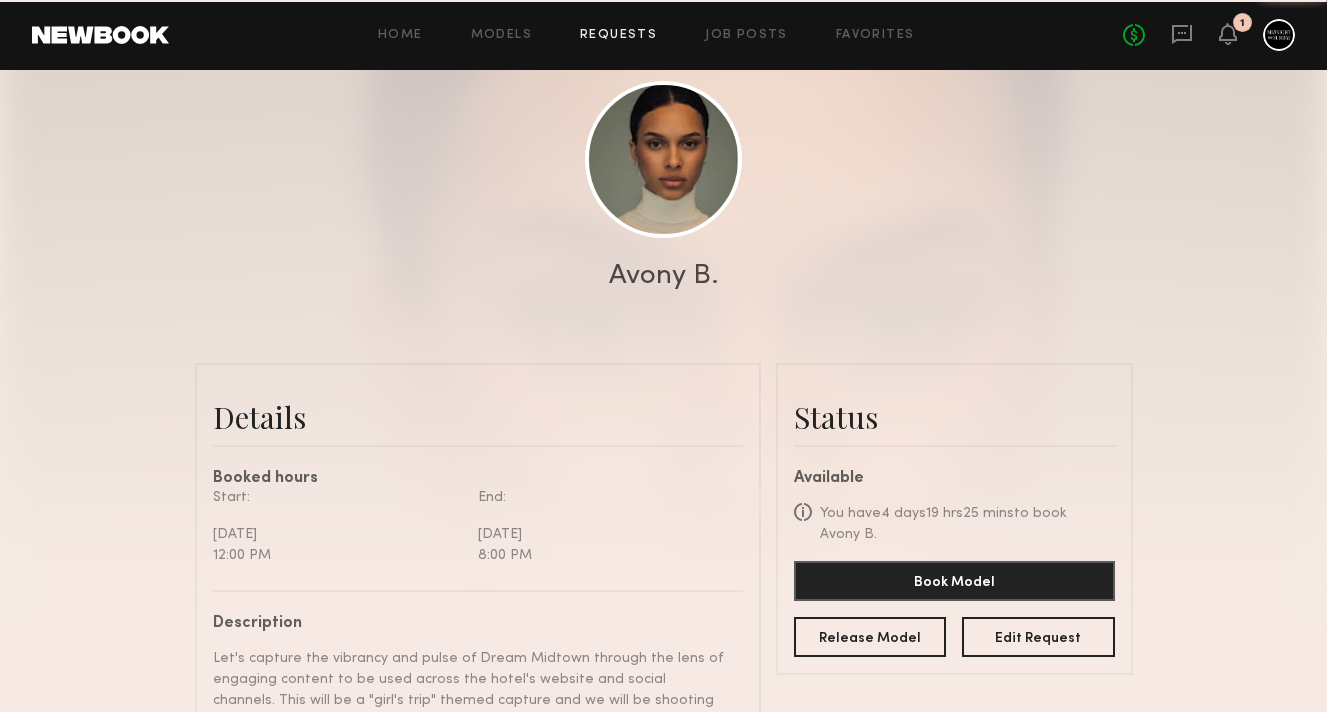 scroll, scrollTop: 693, scrollLeft: 0, axis: vertical 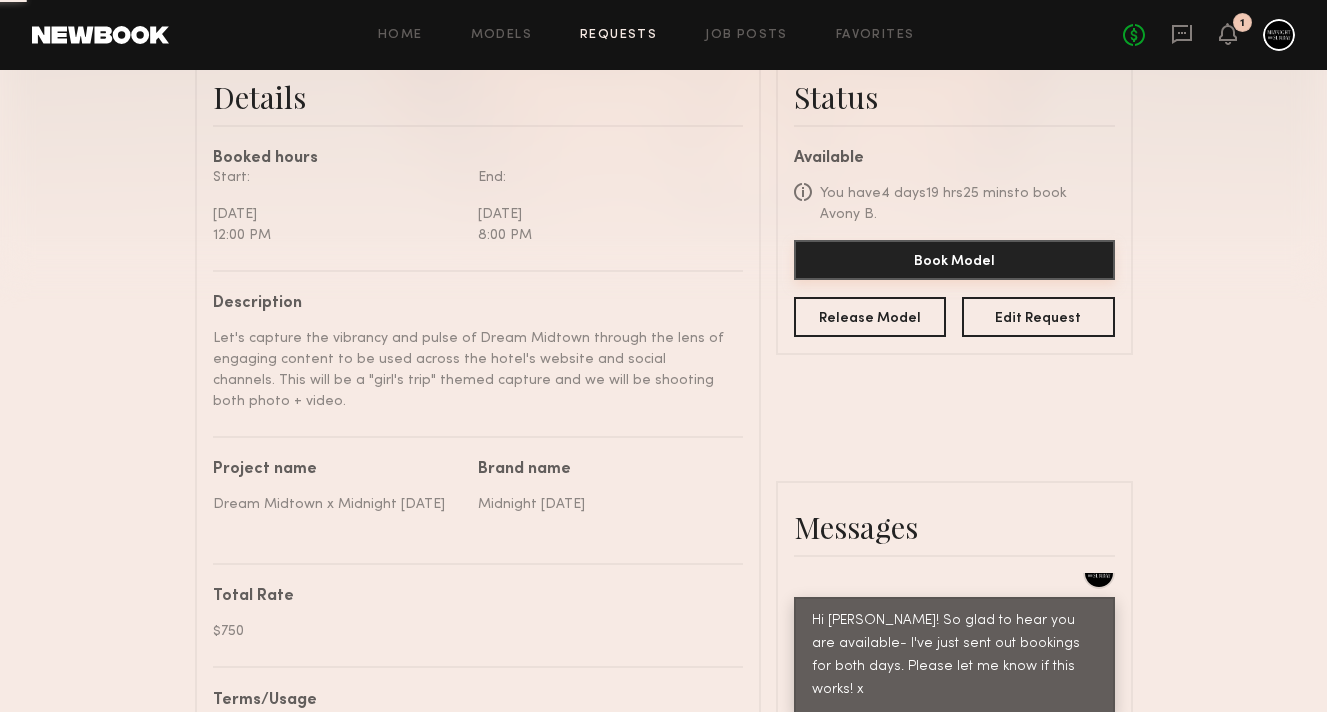 click on "Book Model" 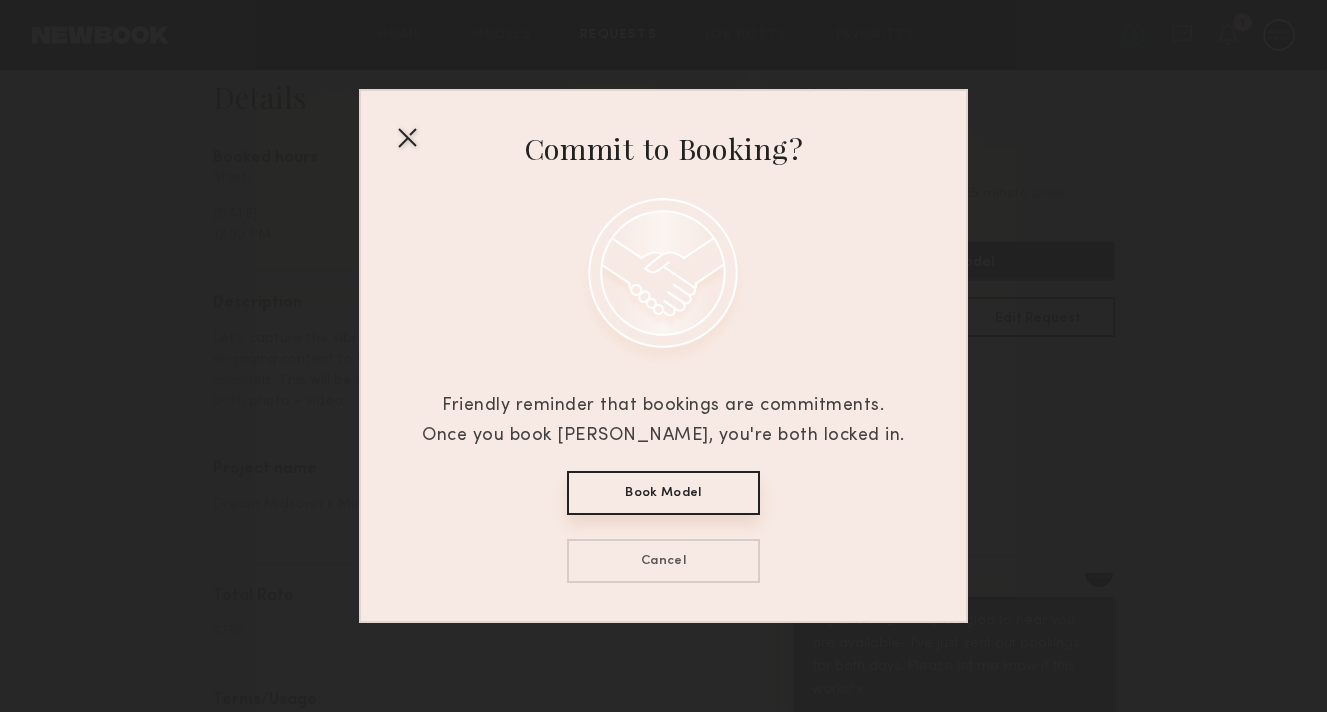 click on "Book Model" at bounding box center [663, 493] 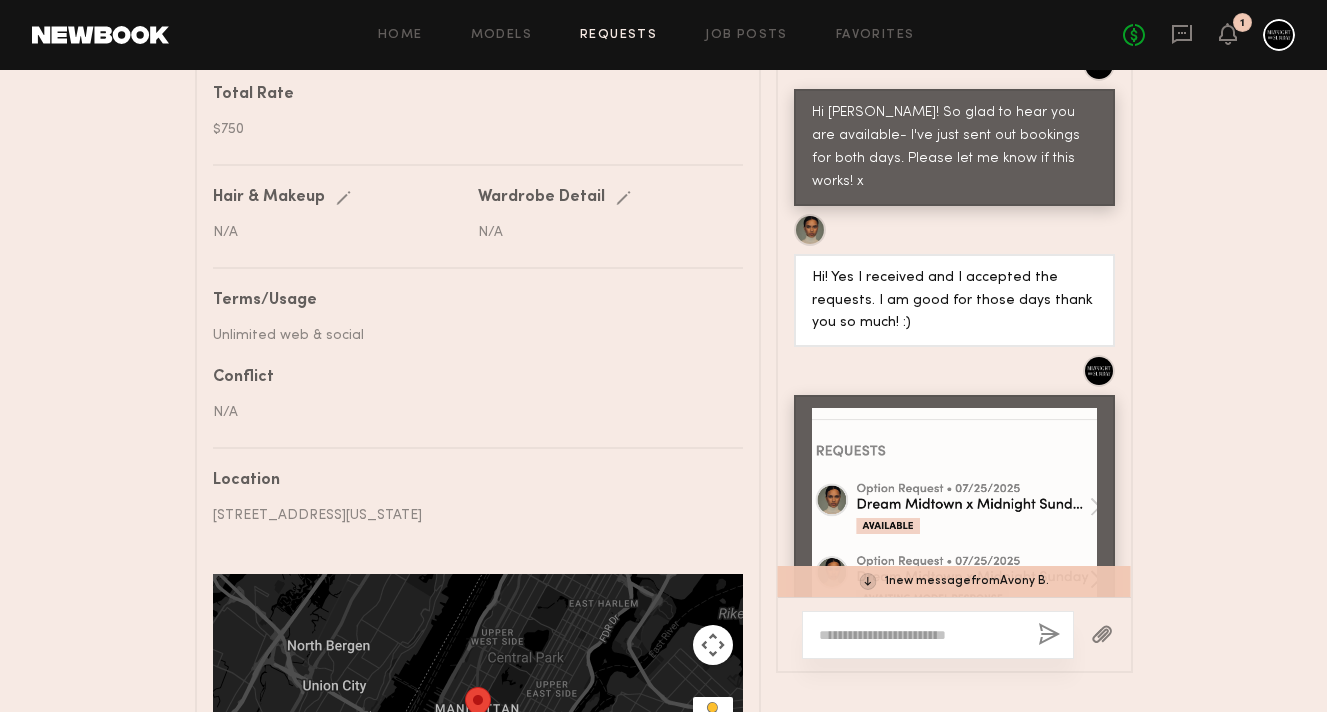 scroll, scrollTop: 1129, scrollLeft: 0, axis: vertical 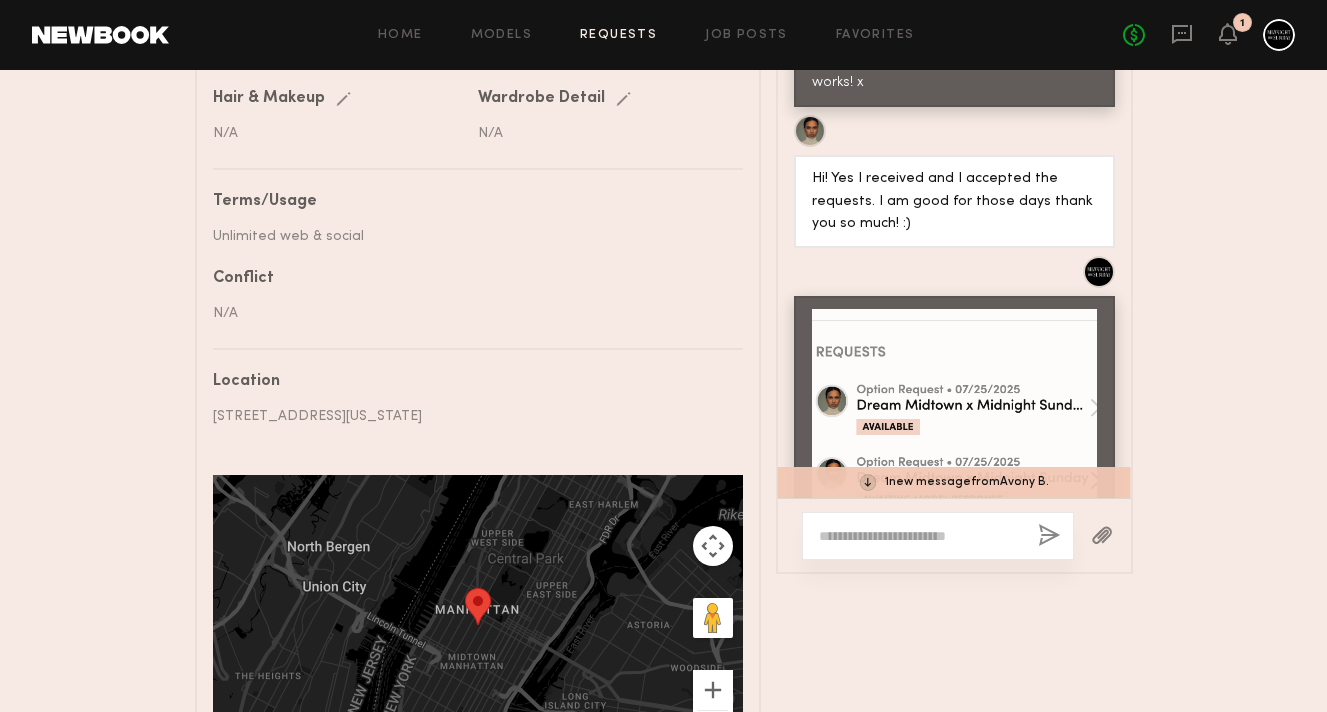 click on "1  new message  from  Avony B." 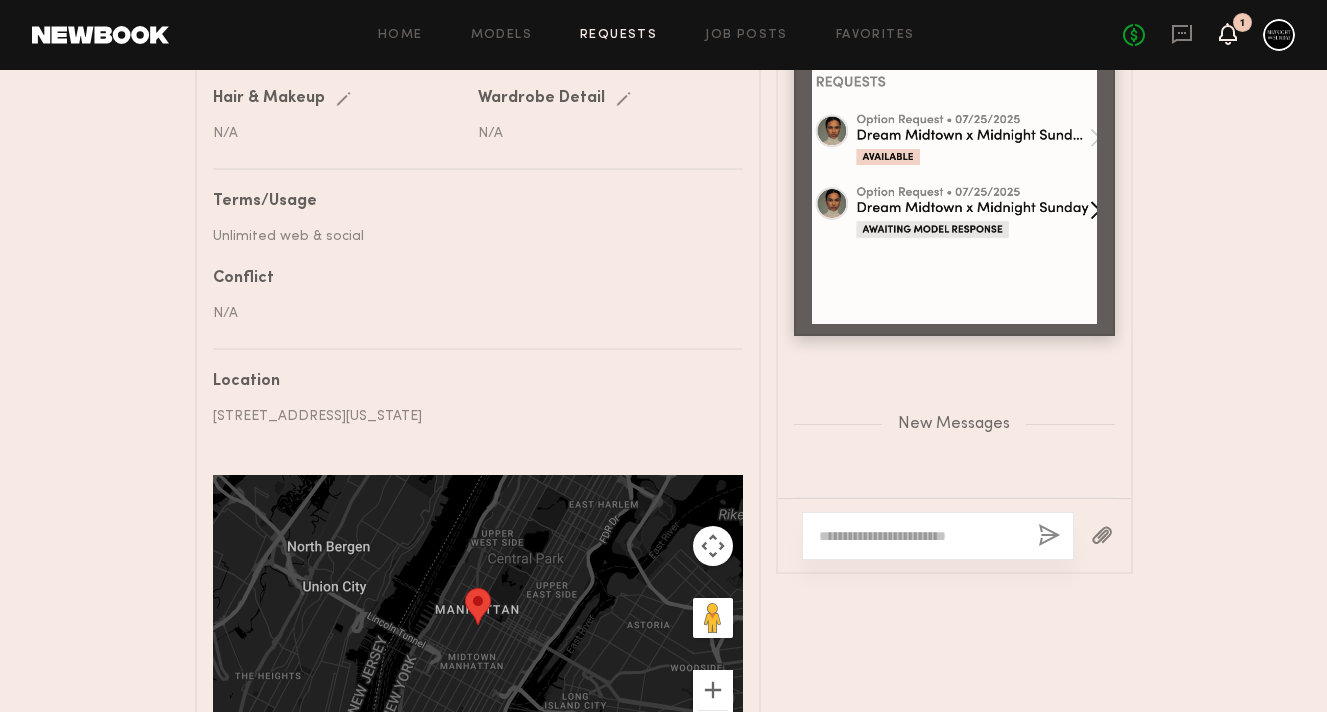 click 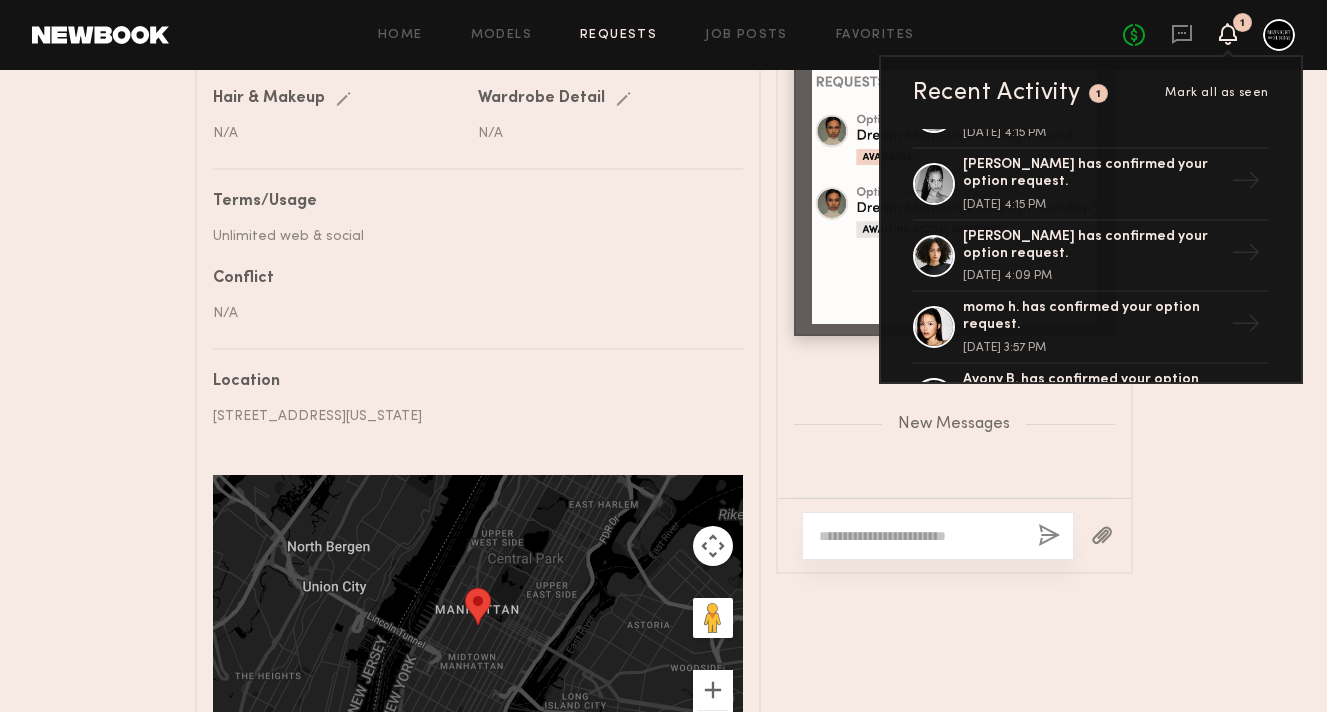 scroll, scrollTop: 214, scrollLeft: 0, axis: vertical 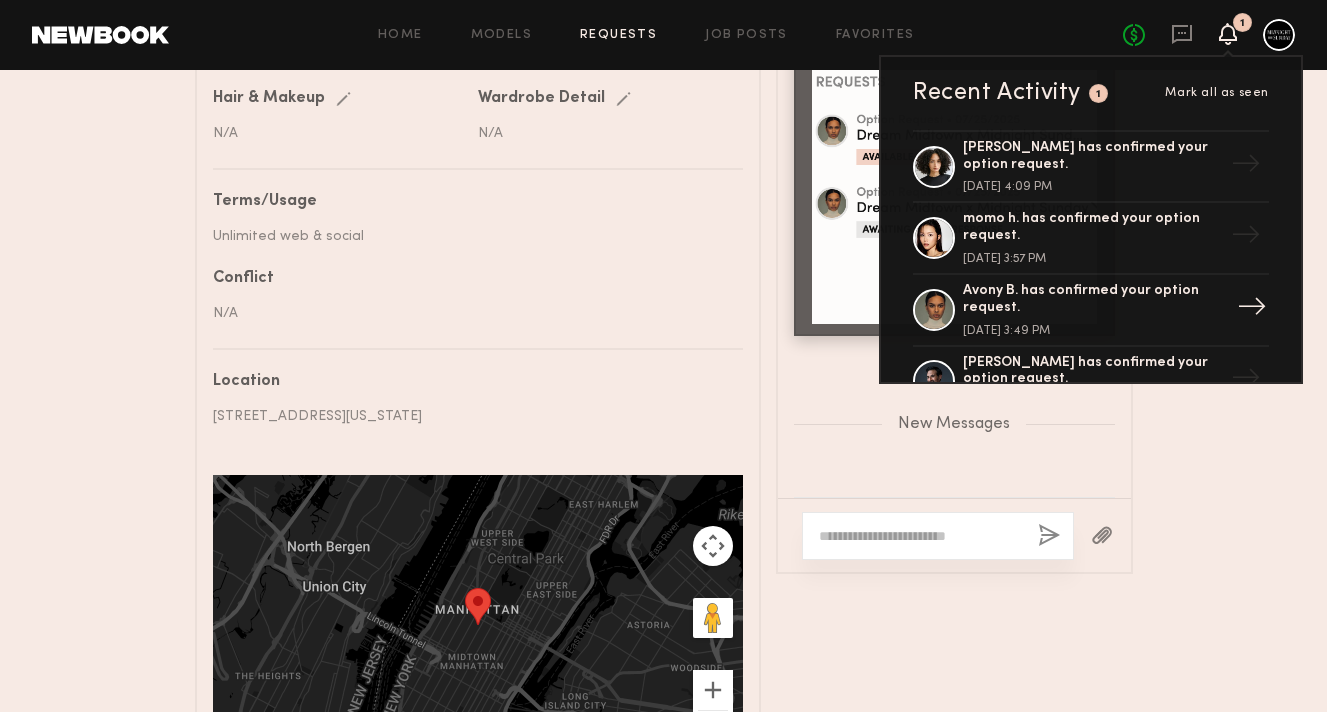 click on "Avony B. has confirmed your option request." 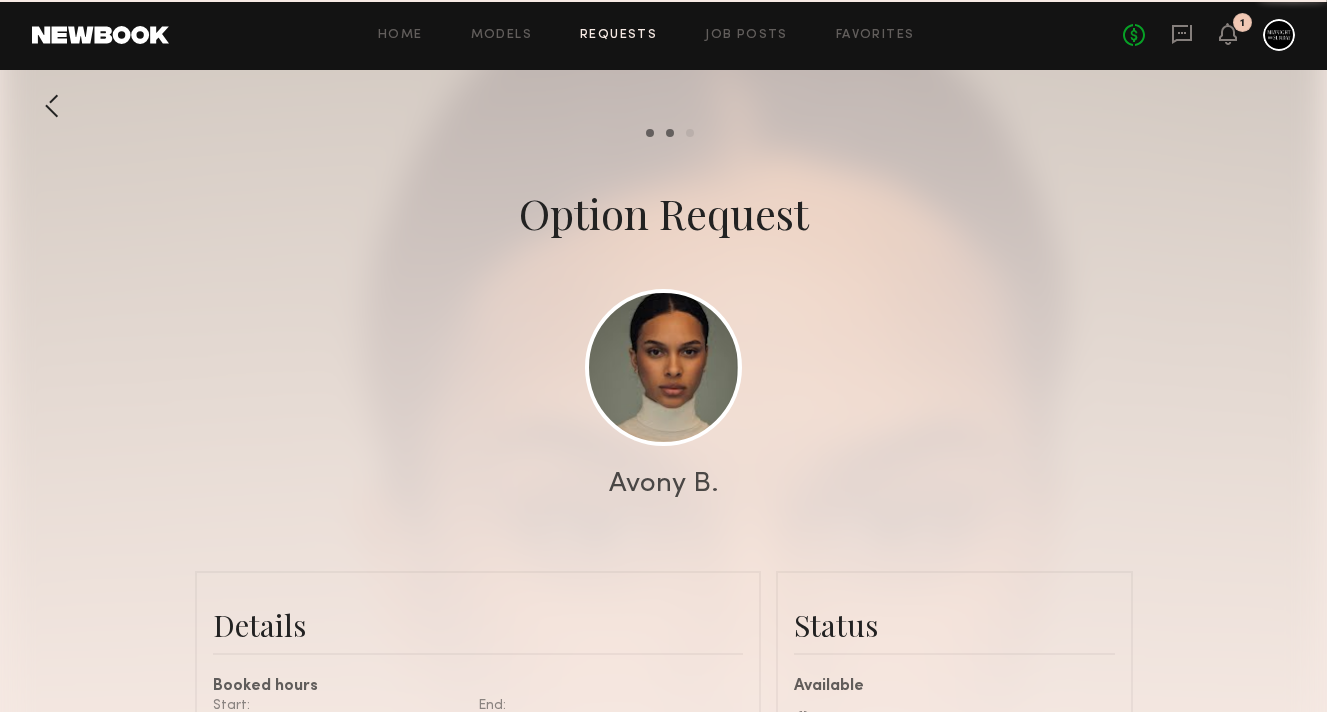 scroll, scrollTop: 2416, scrollLeft: 0, axis: vertical 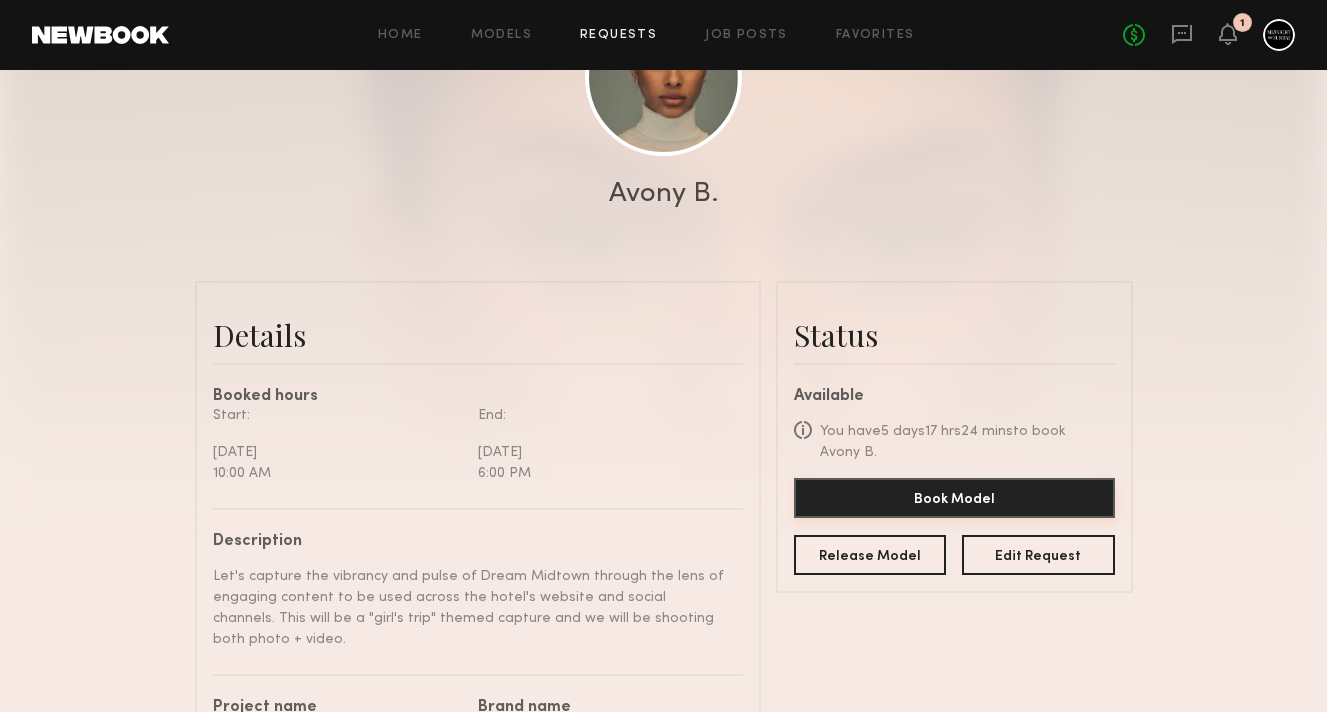click on "Book Model" 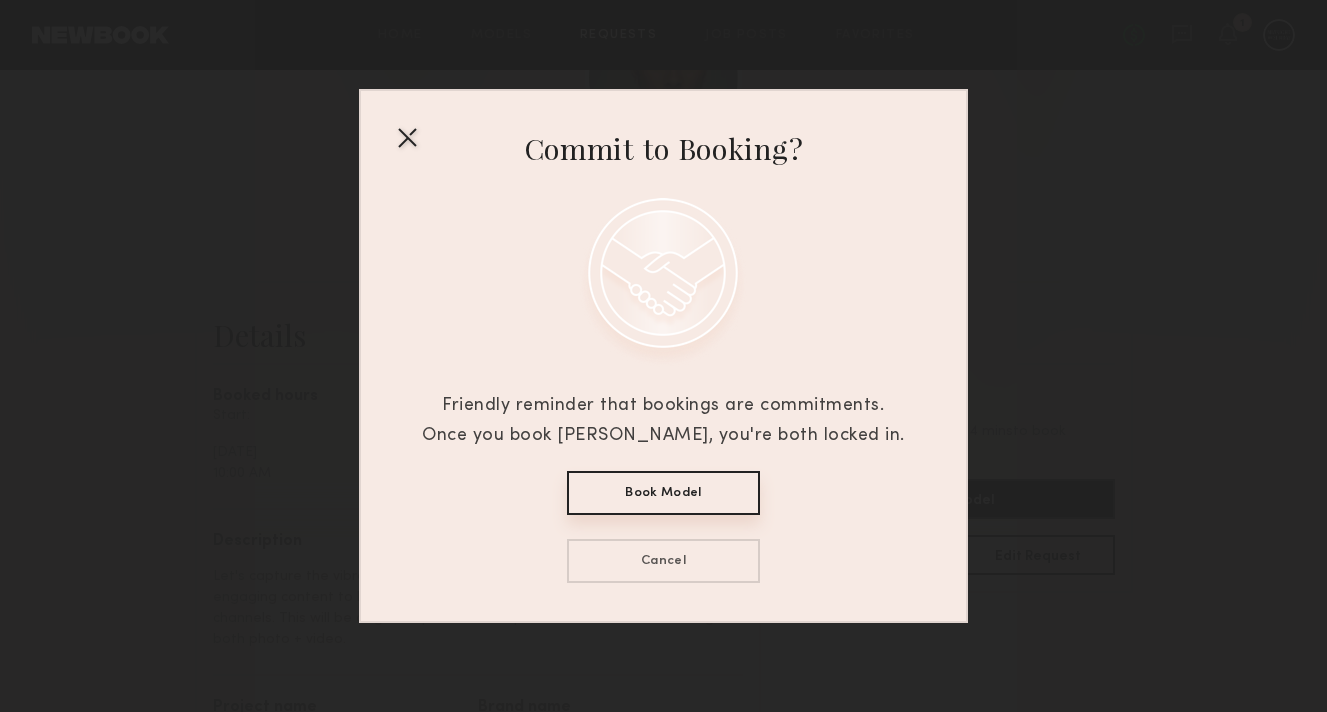 click on "Book Model" at bounding box center [663, 493] 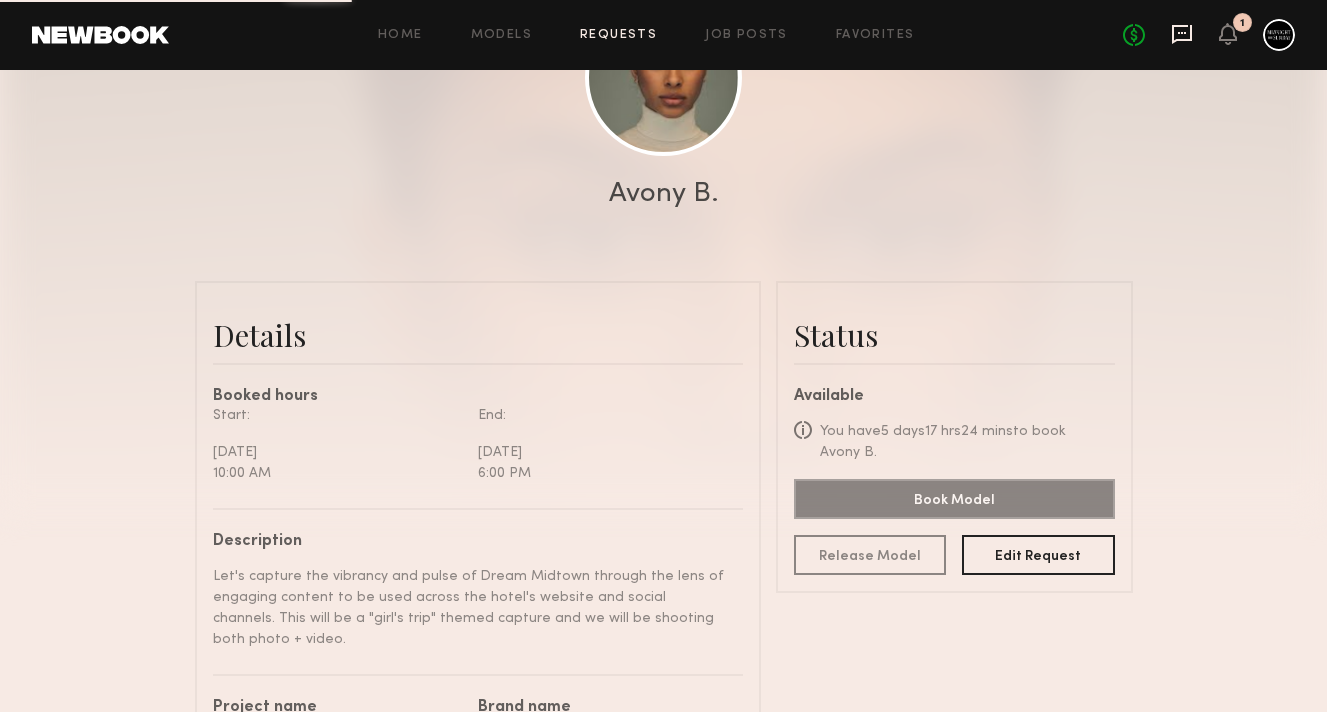 click 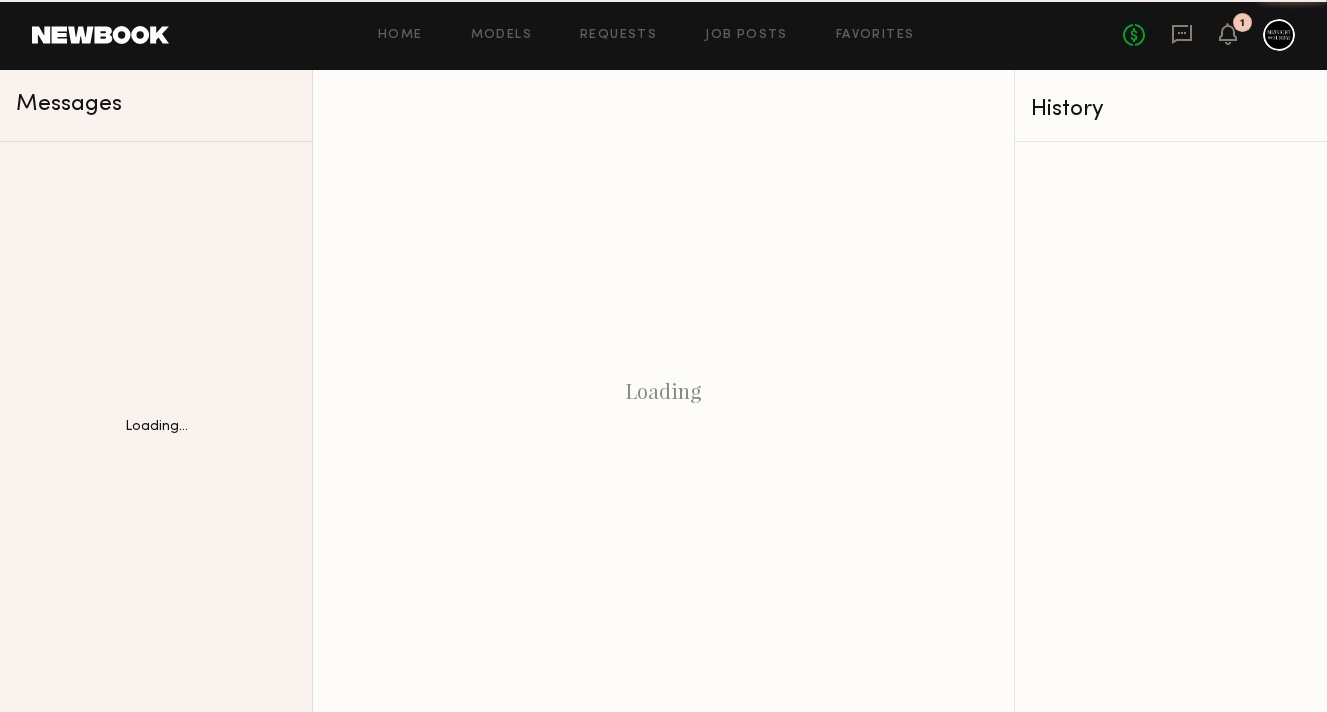 scroll, scrollTop: 0, scrollLeft: 0, axis: both 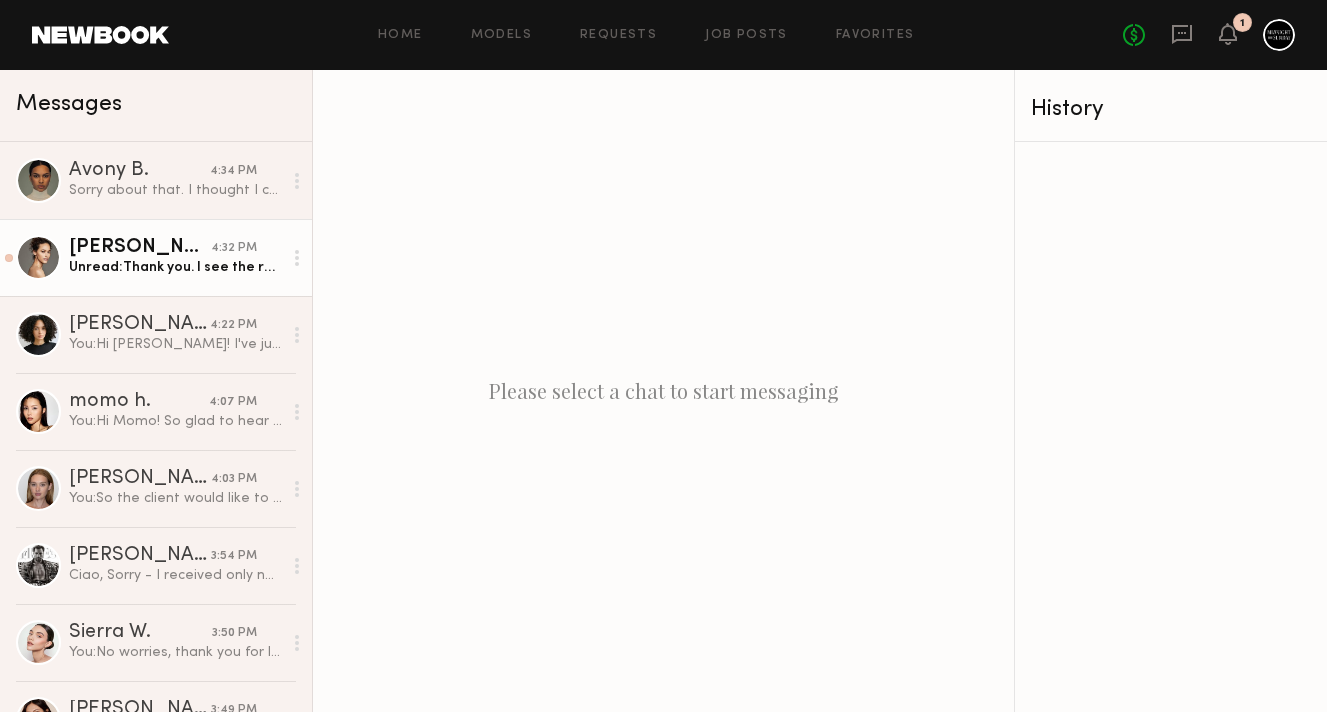 click on "Erin W." 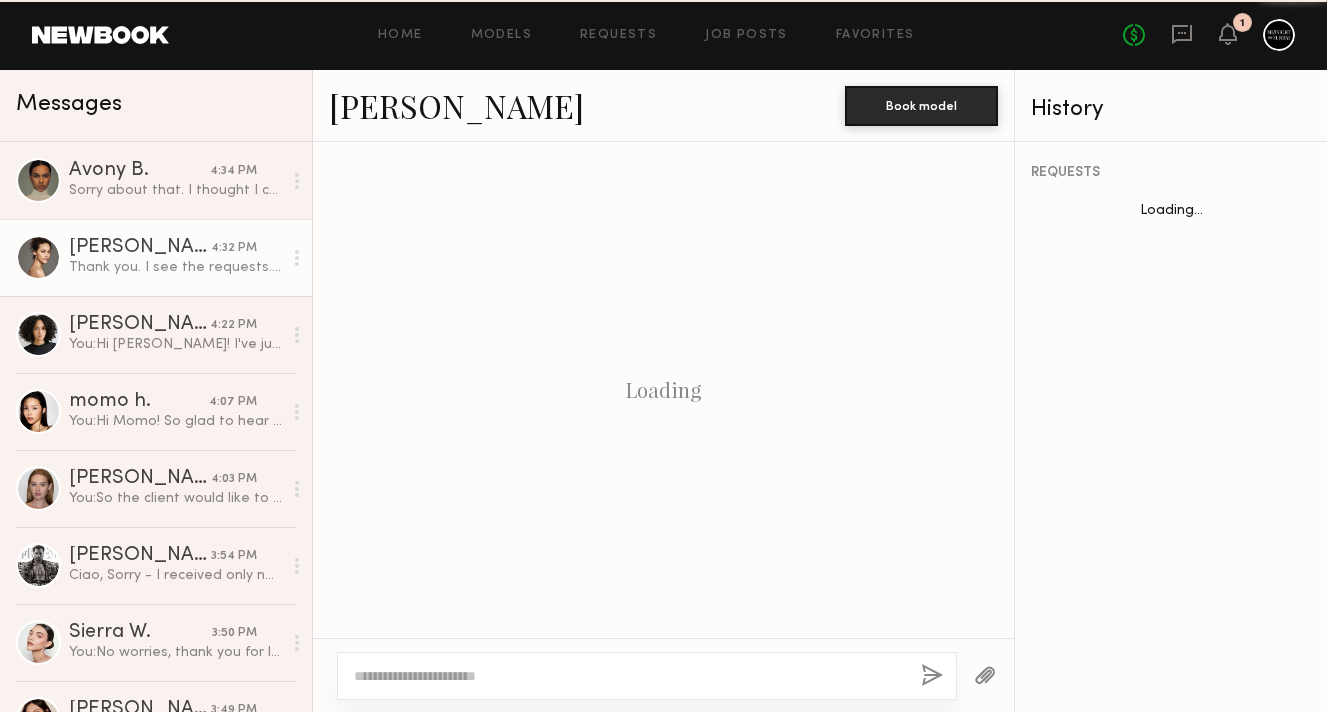 scroll, scrollTop: 1342, scrollLeft: 0, axis: vertical 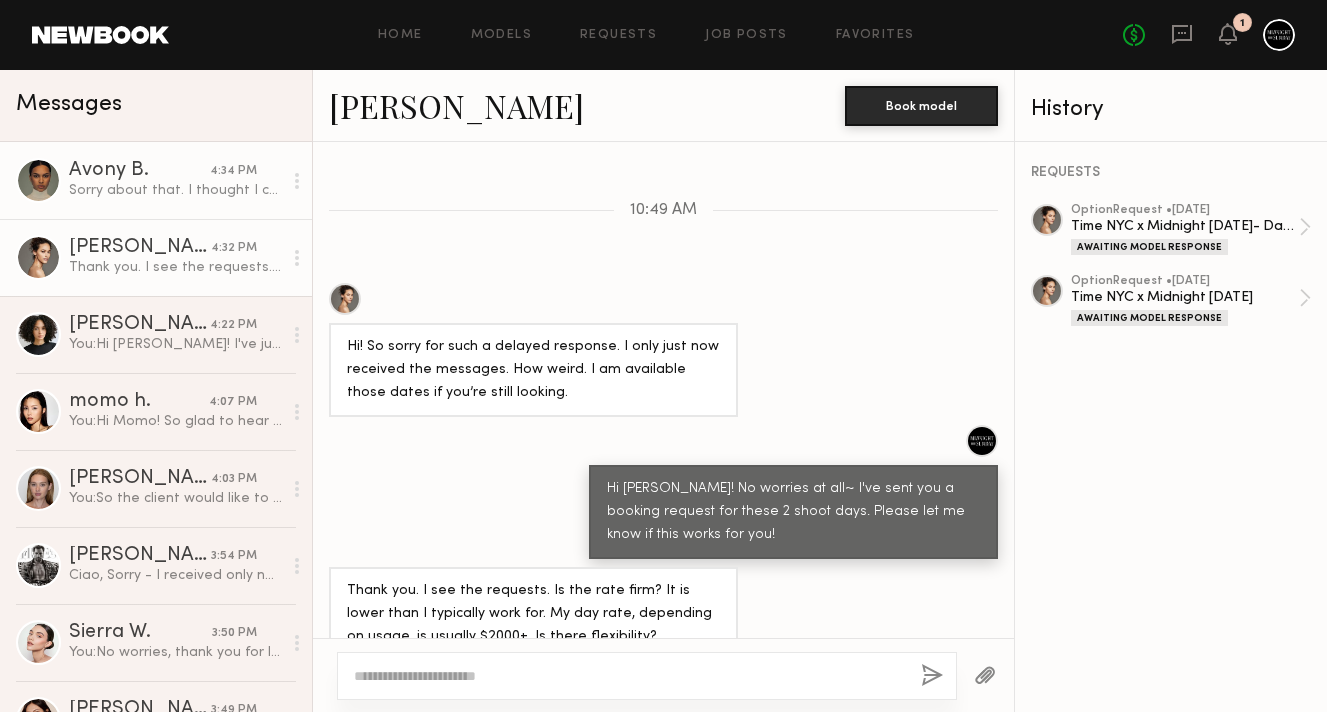 click on "Sorry about that. I thought I confirmed both! Is done now :)" 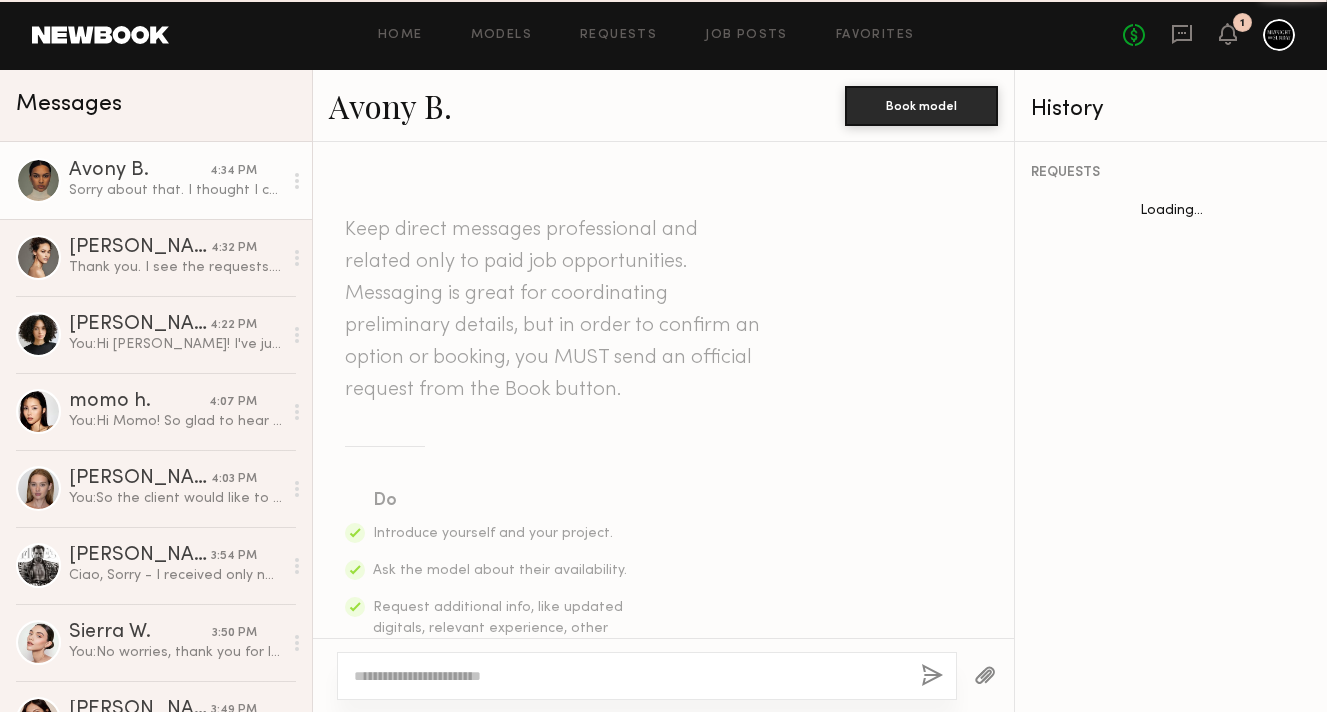 scroll, scrollTop: 2283, scrollLeft: 0, axis: vertical 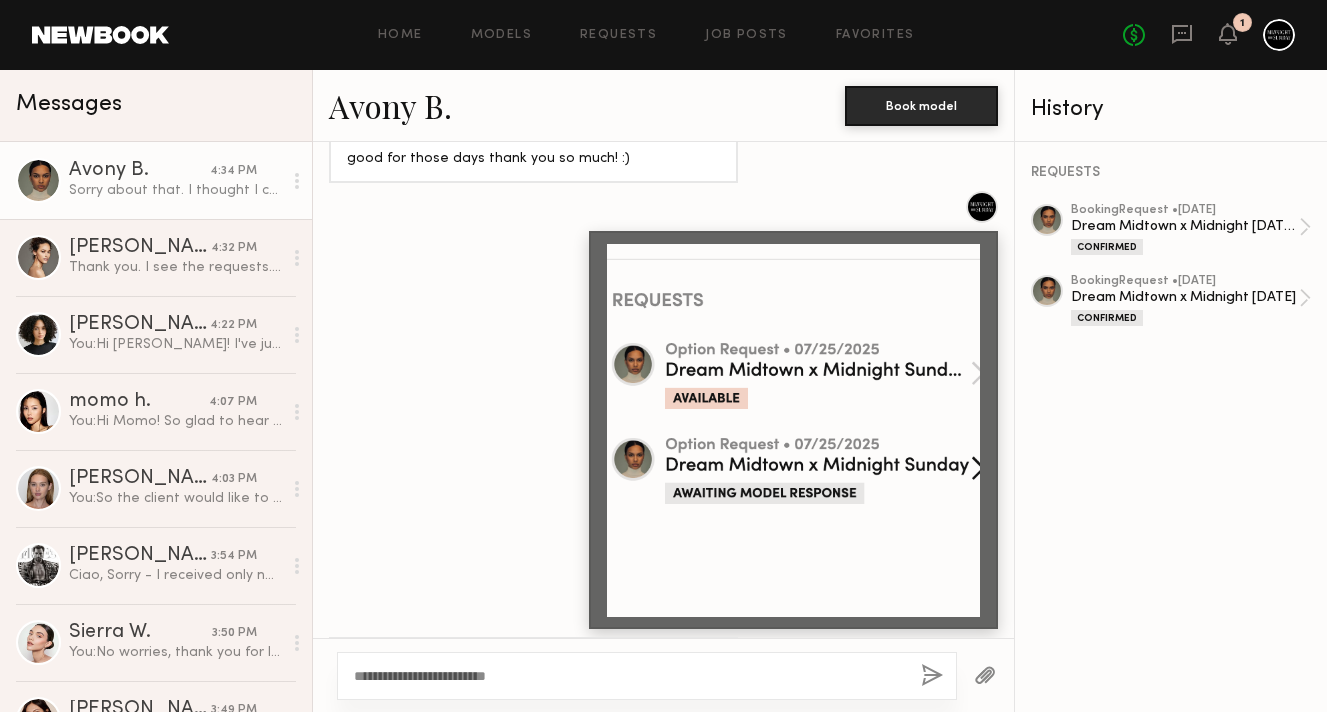 type on "**********" 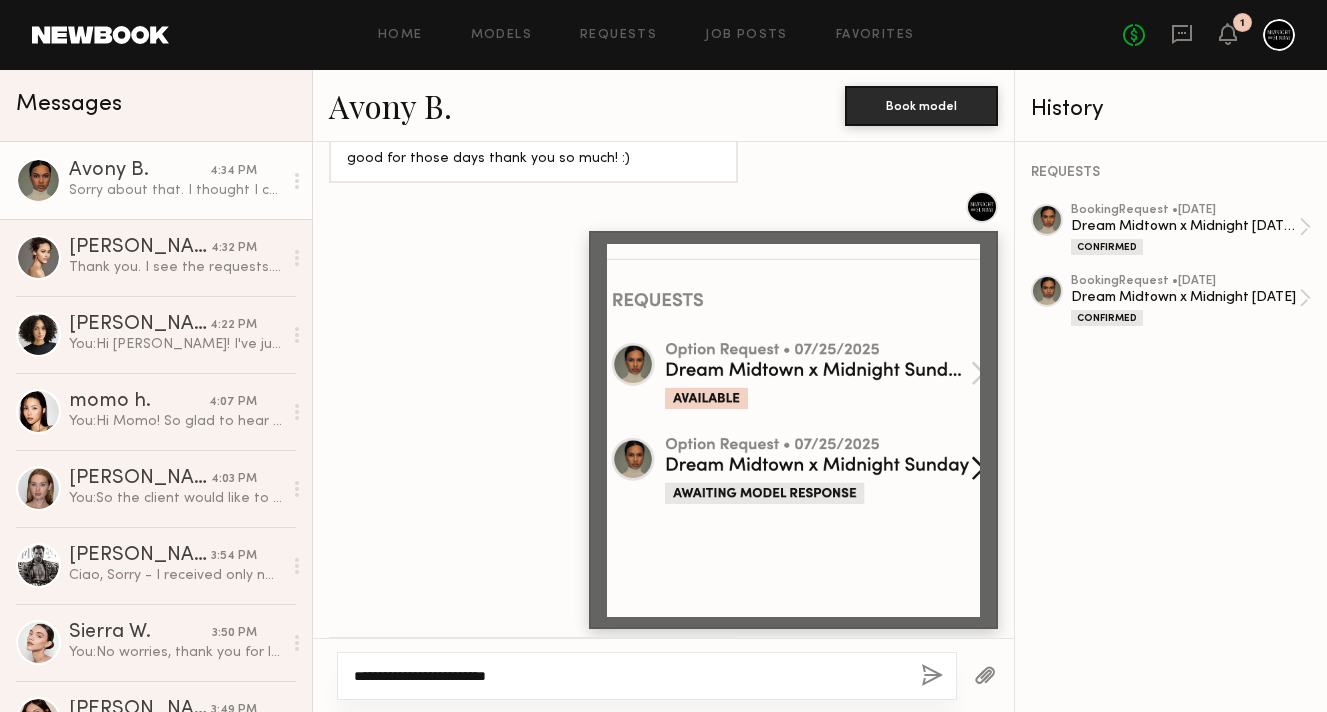 click on "**********" 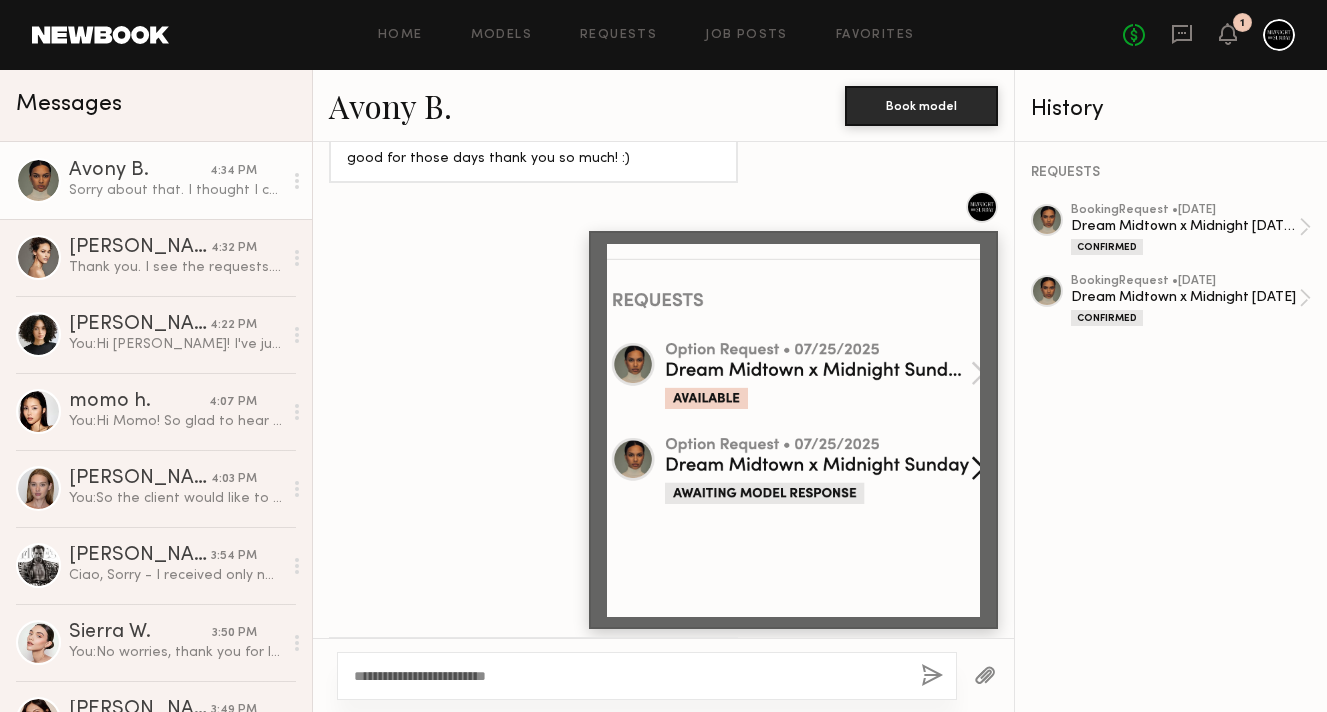 click 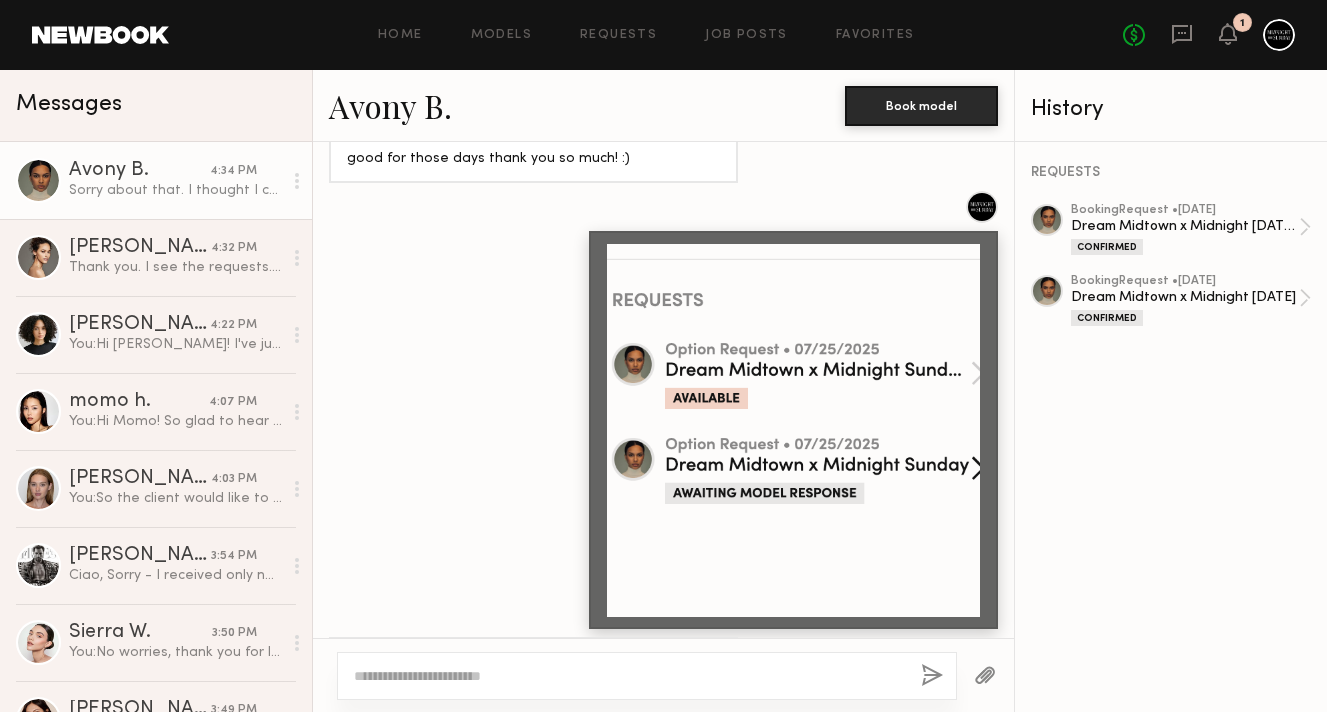 scroll, scrollTop: 2531, scrollLeft: 0, axis: vertical 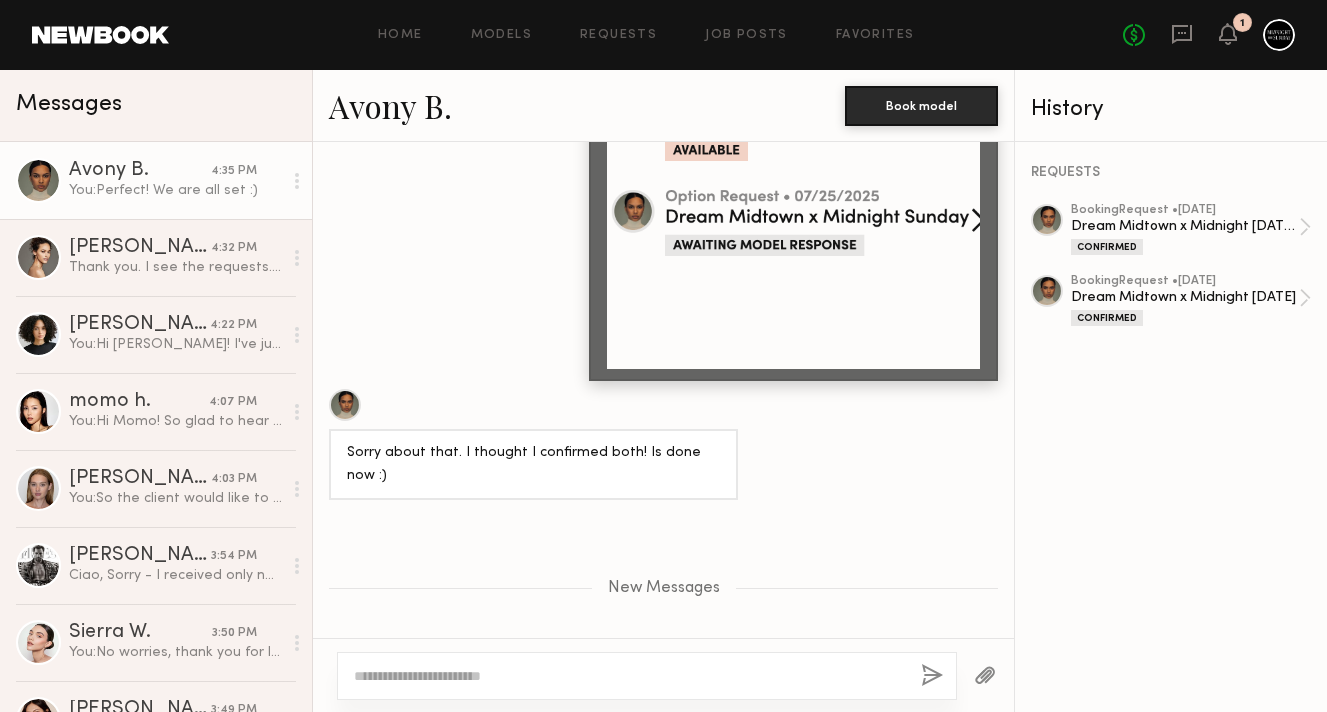 click 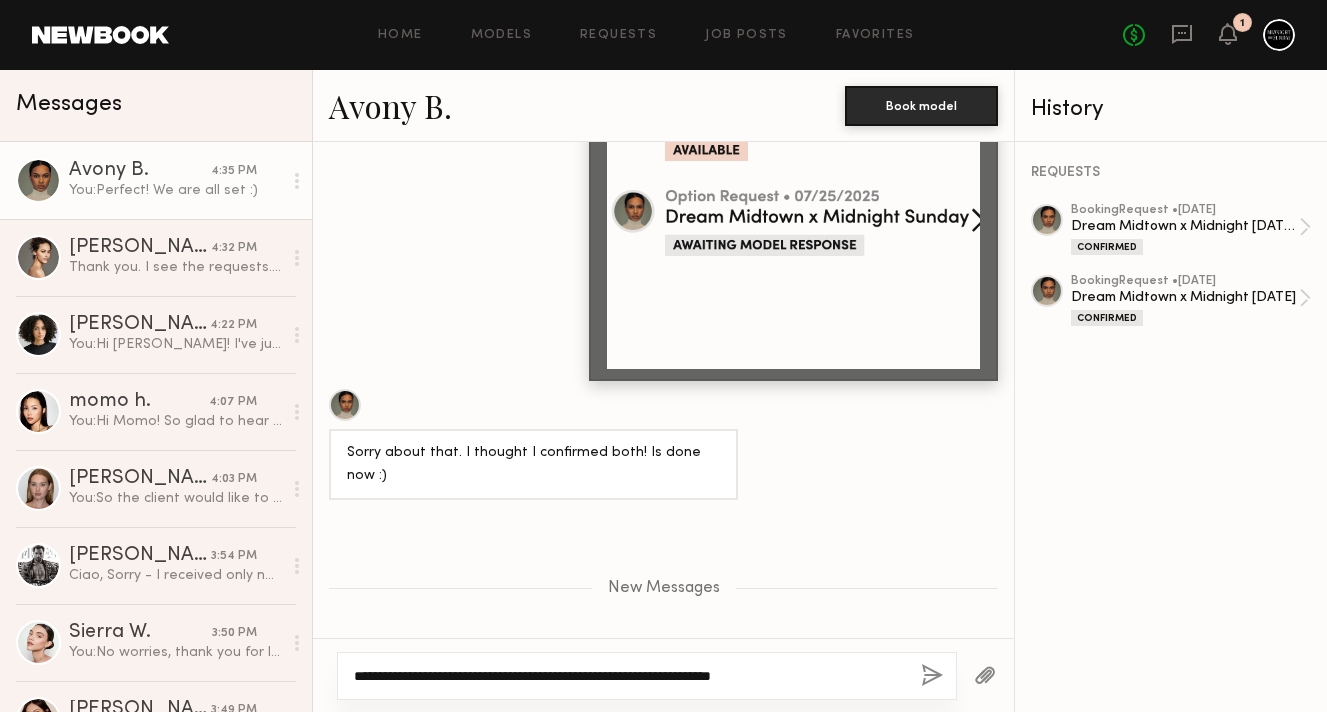 type on "**********" 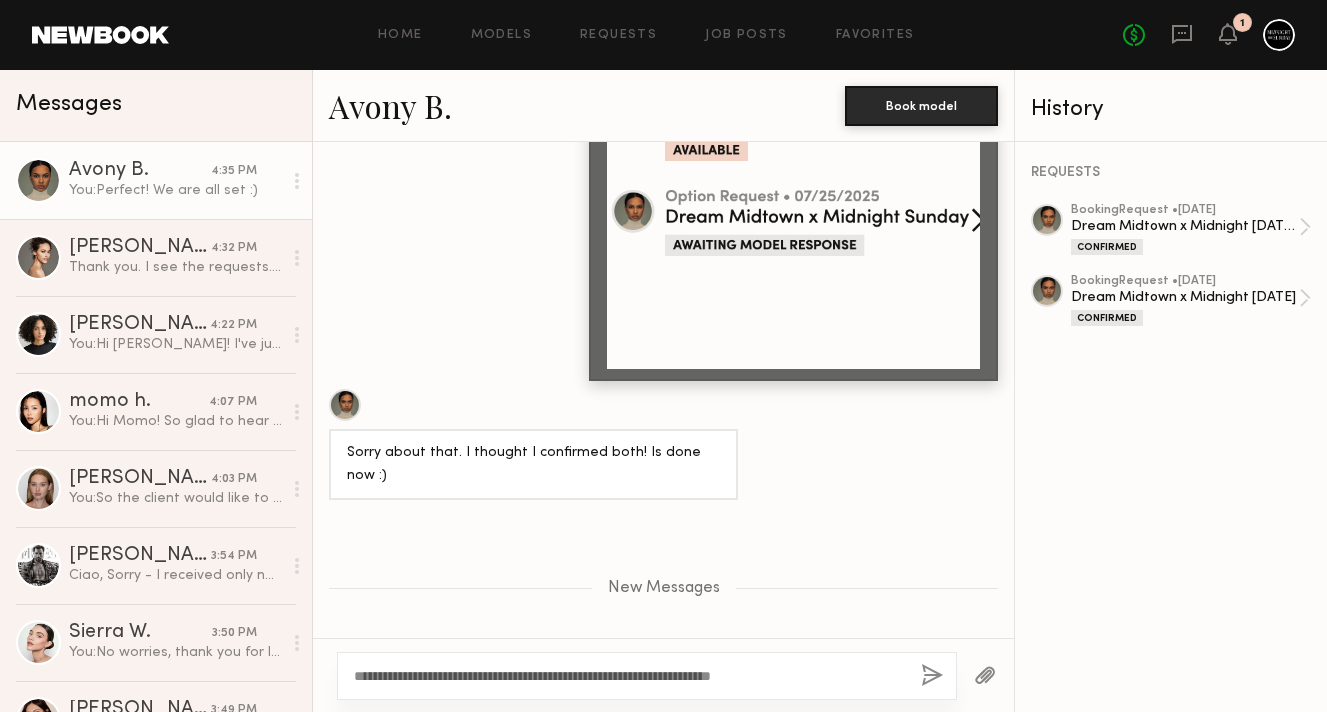 click 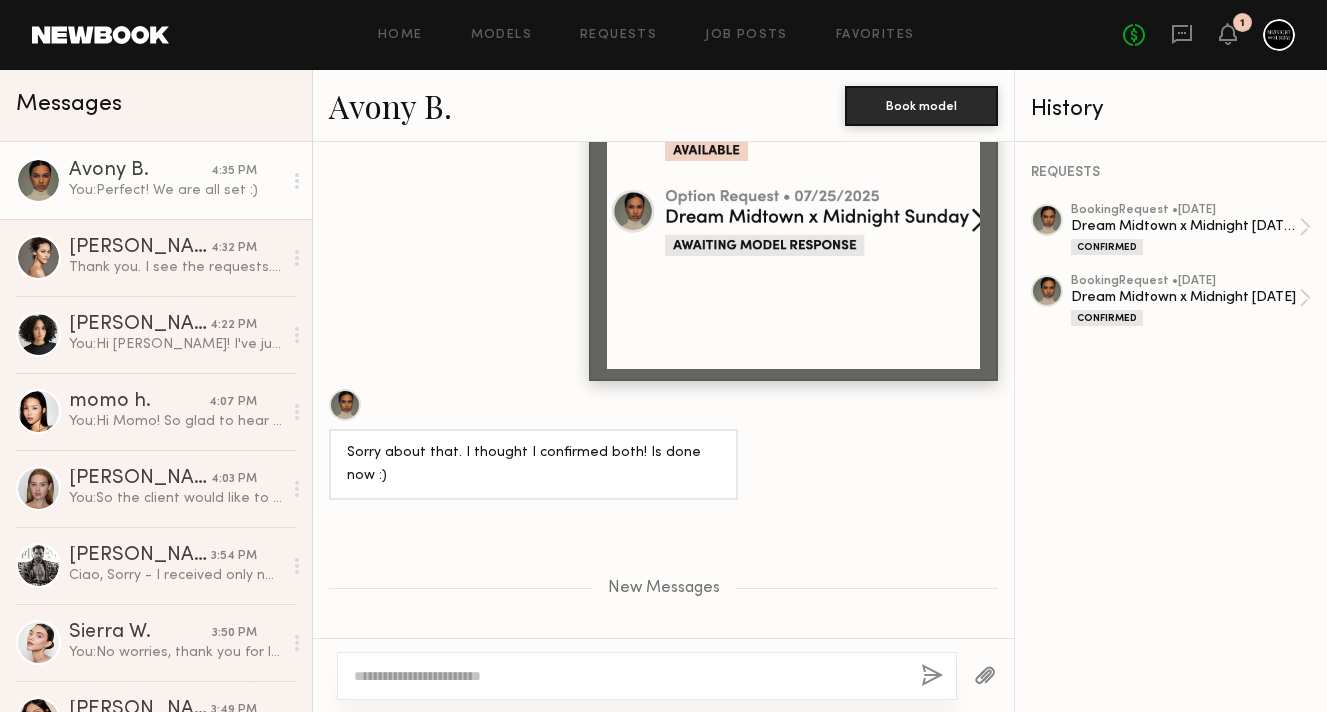 scroll, scrollTop: 2650, scrollLeft: 0, axis: vertical 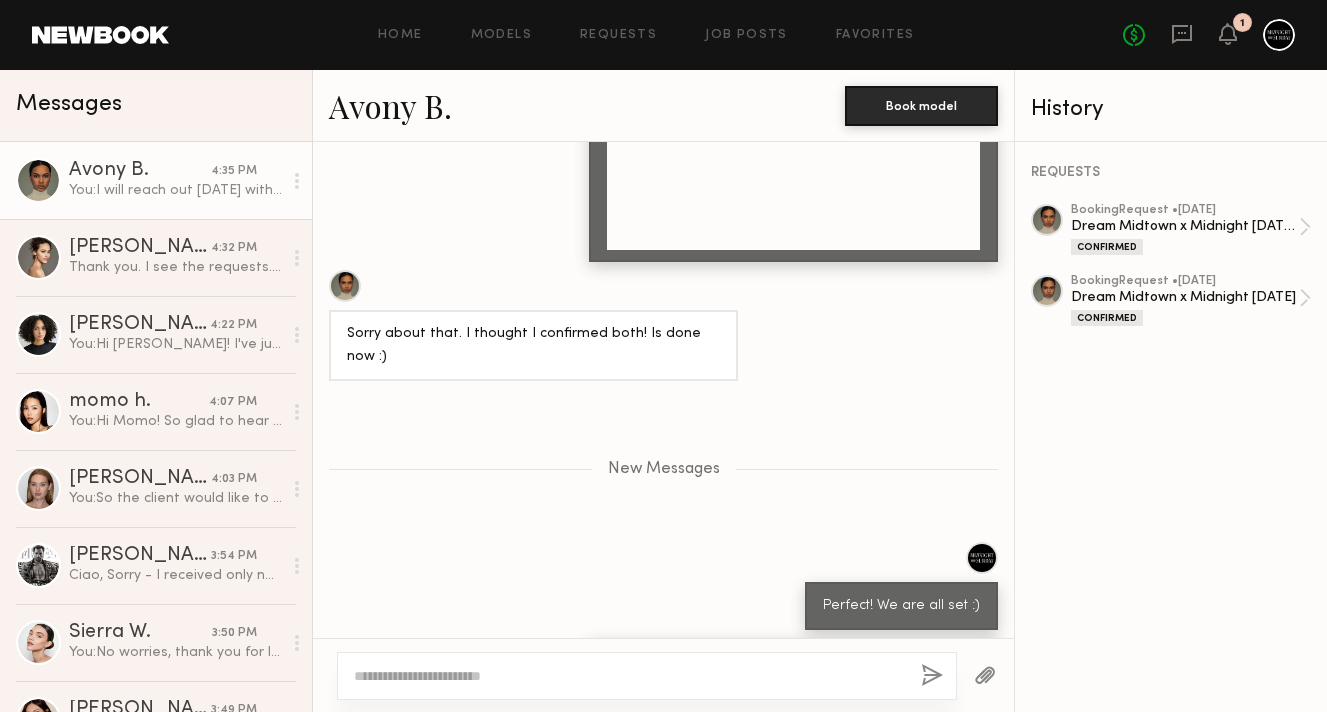 click on "Avony B." 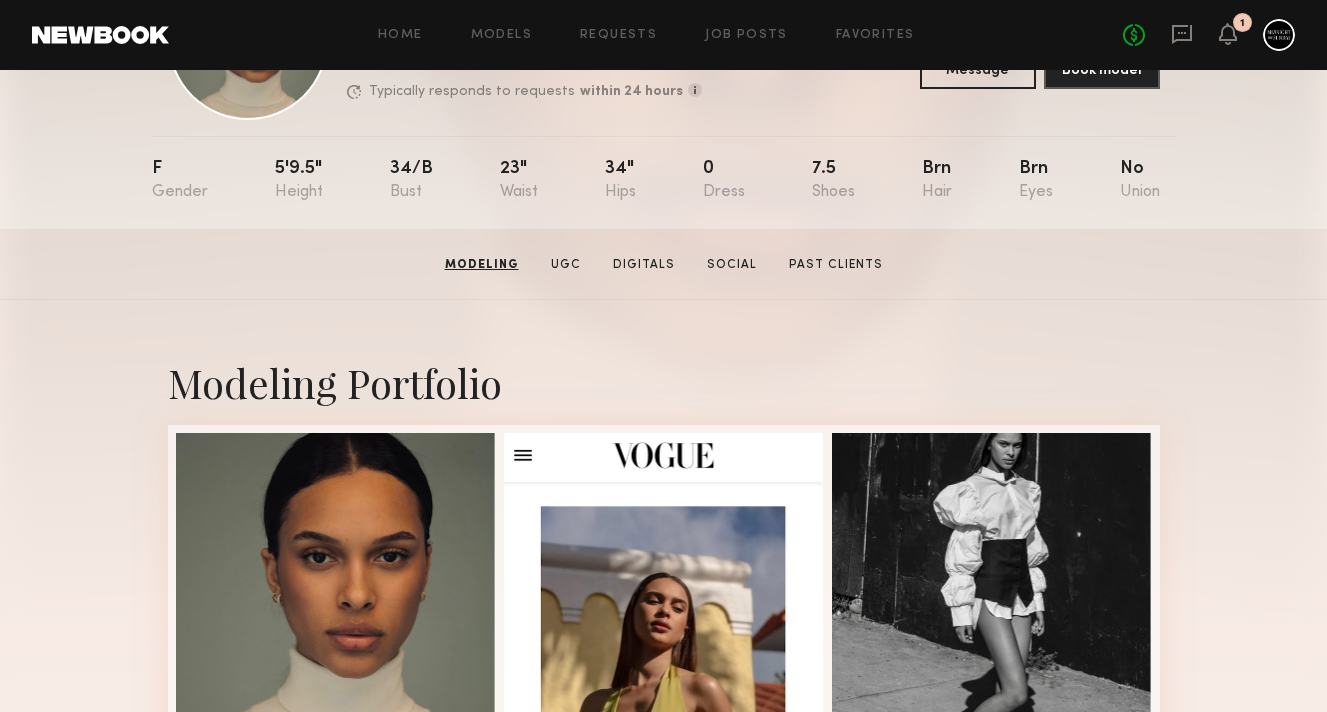 scroll, scrollTop: 0, scrollLeft: 0, axis: both 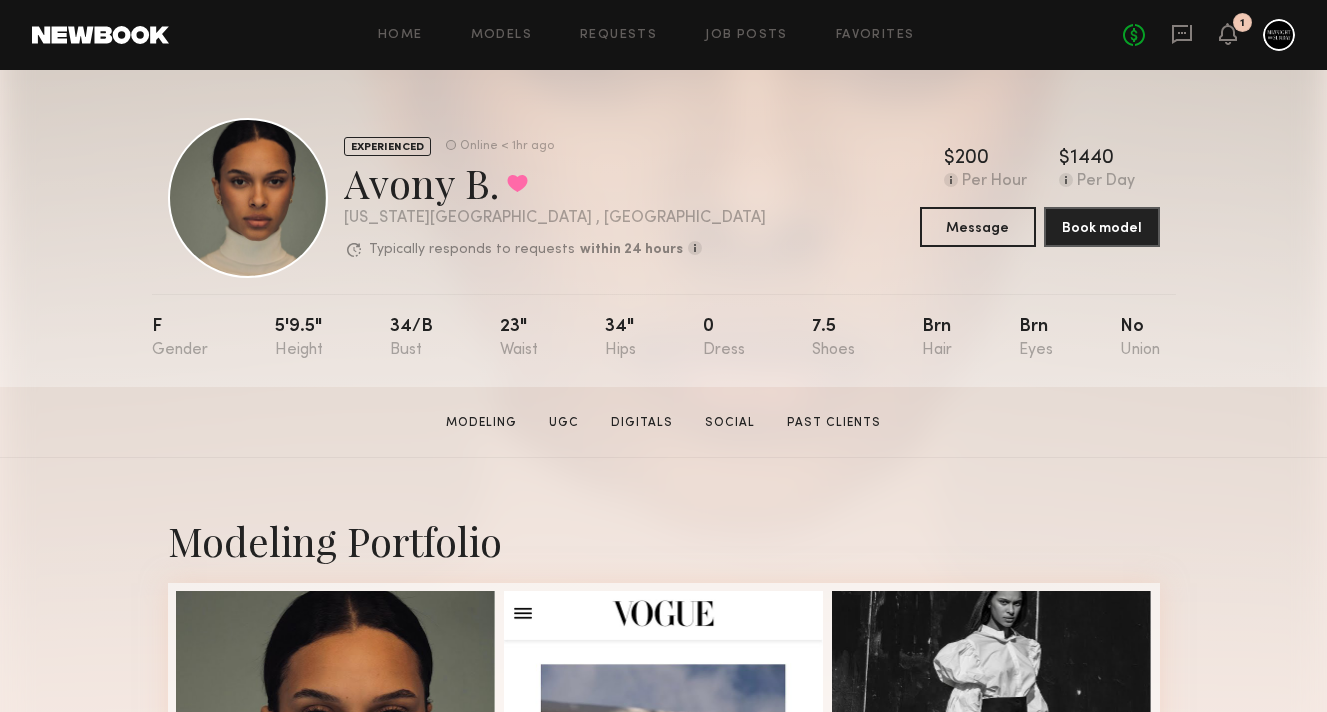 click on "1" 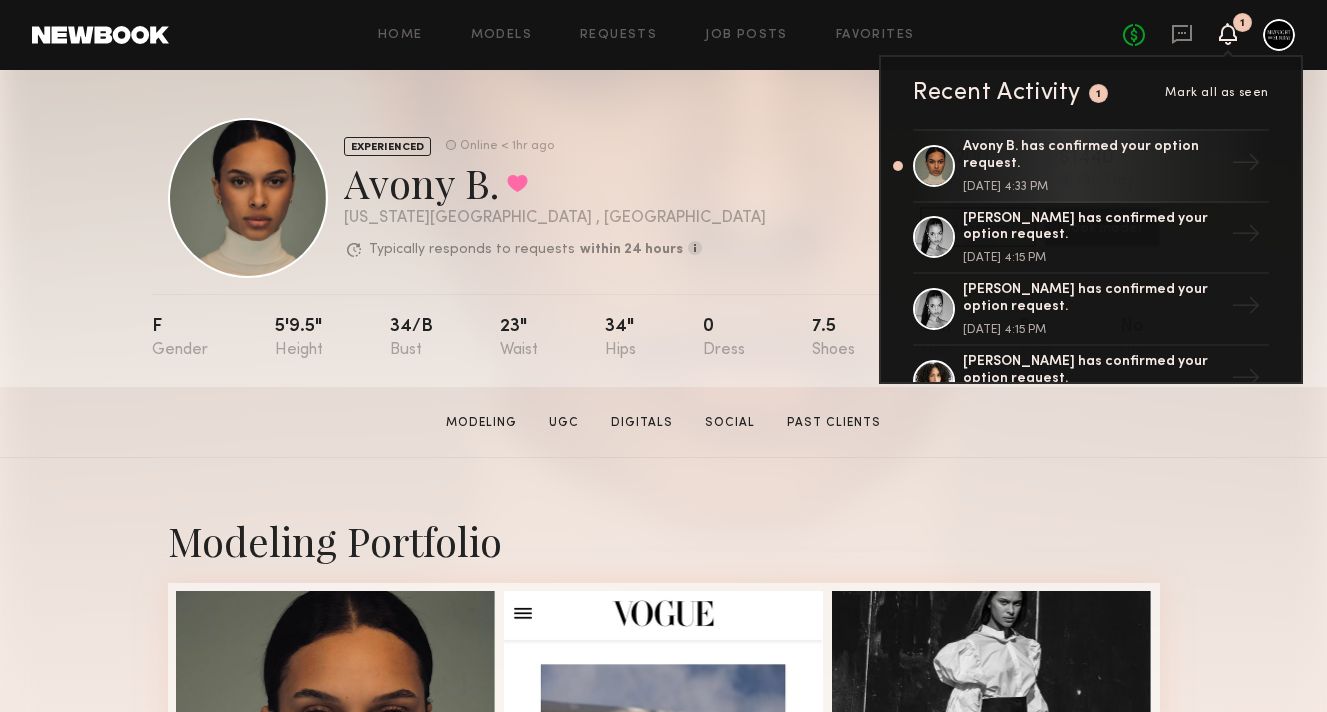 click on "F 5'9.5" 34/b 23" 34" 0 7.5 Brn Brn No" 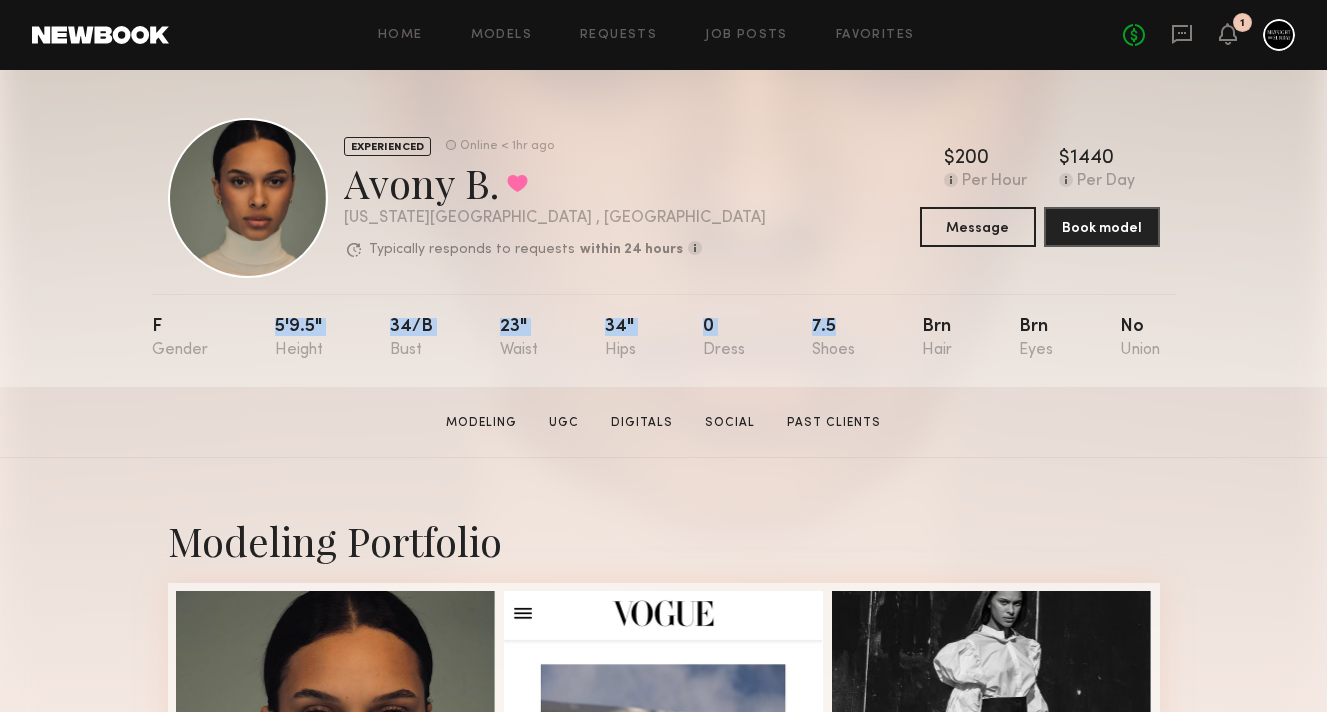 drag, startPoint x: 264, startPoint y: 326, endPoint x: 881, endPoint y: 319, distance: 617.03973 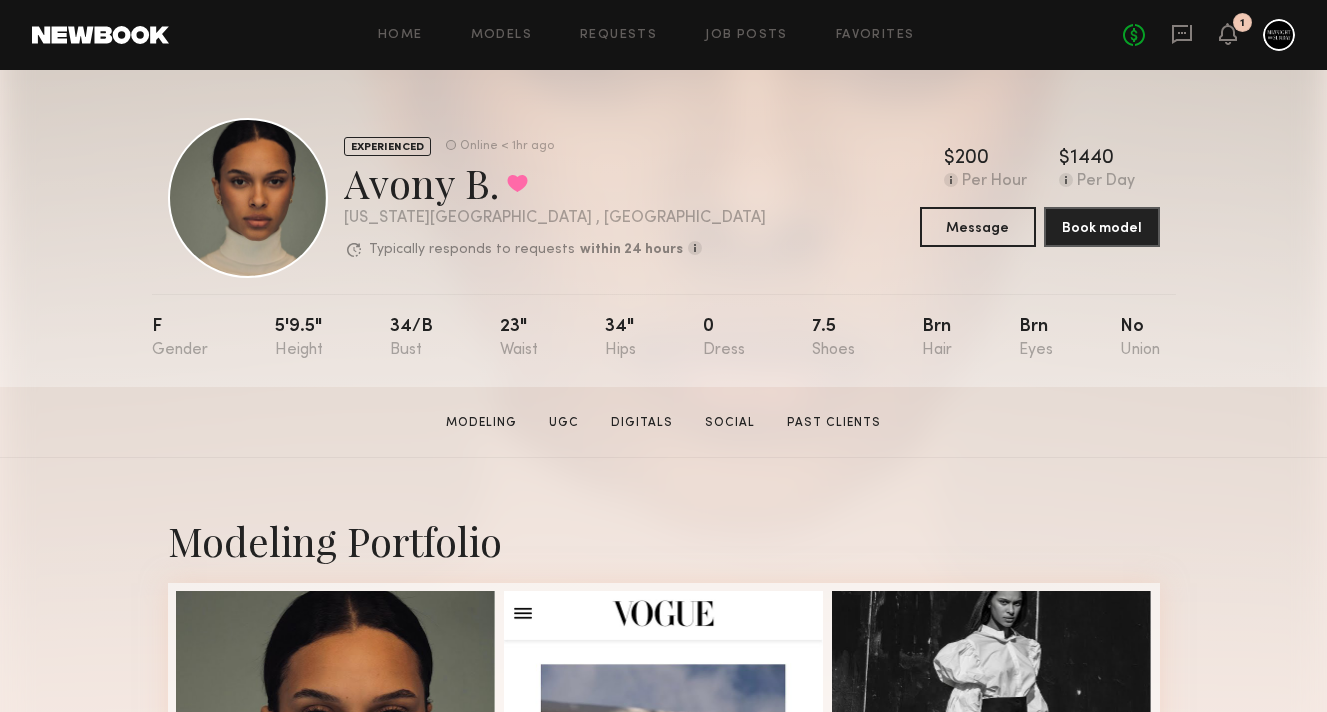 click on "EXPERIENCED Online < 1hr ago  Avony B.  Favorited [US_STATE][GEOGRAPHIC_DATA] , [GEOGRAPHIC_DATA]  Typically responds to requests  within 24 hours  How quickly the model responds to new   requests, on average. For best results,   start new talent interactions with a   request and use messages to add or   collect additional info.  Typically responds: within 24 hours Online < 1hr ago  $   Typical rate set by model.  Can vary by project & usage.  200 Per Hour  $   Typical rate set by model.  Can vary by project & usage.  1440 Per Day  Message  Book model" 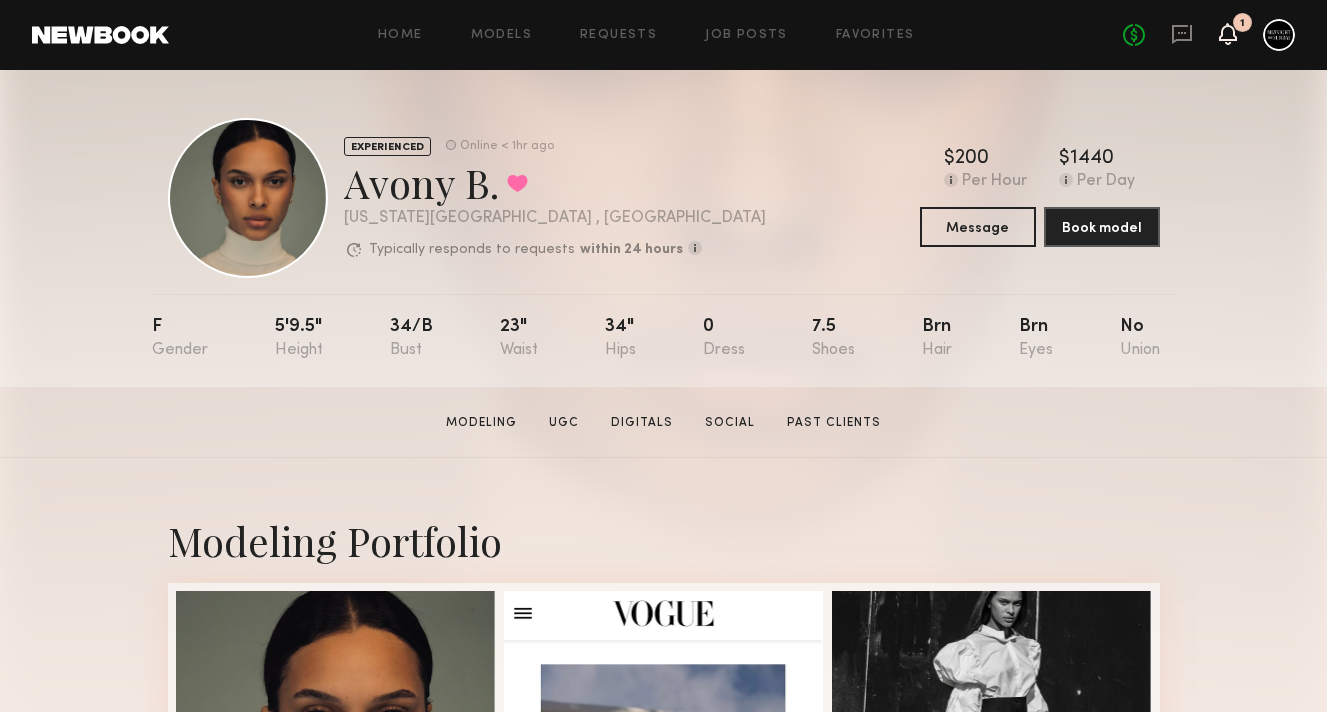 click 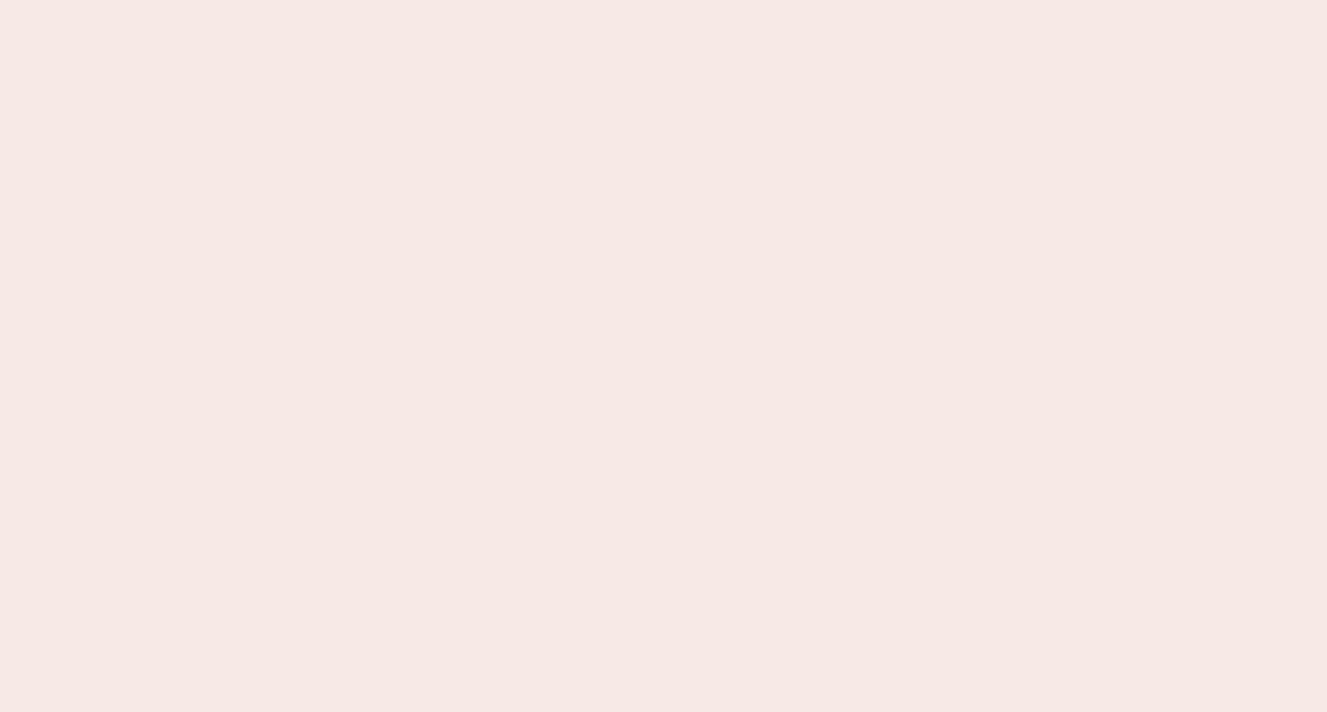scroll, scrollTop: 0, scrollLeft: 0, axis: both 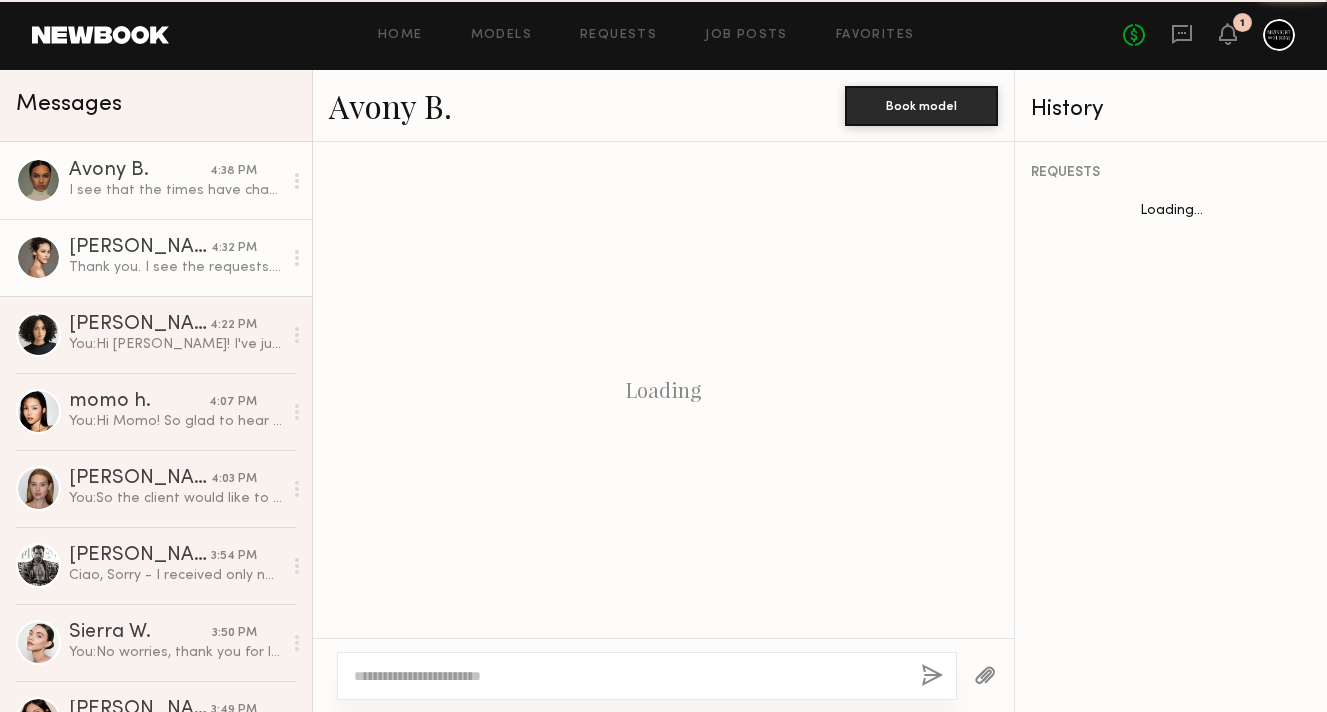 click on "Erin W." 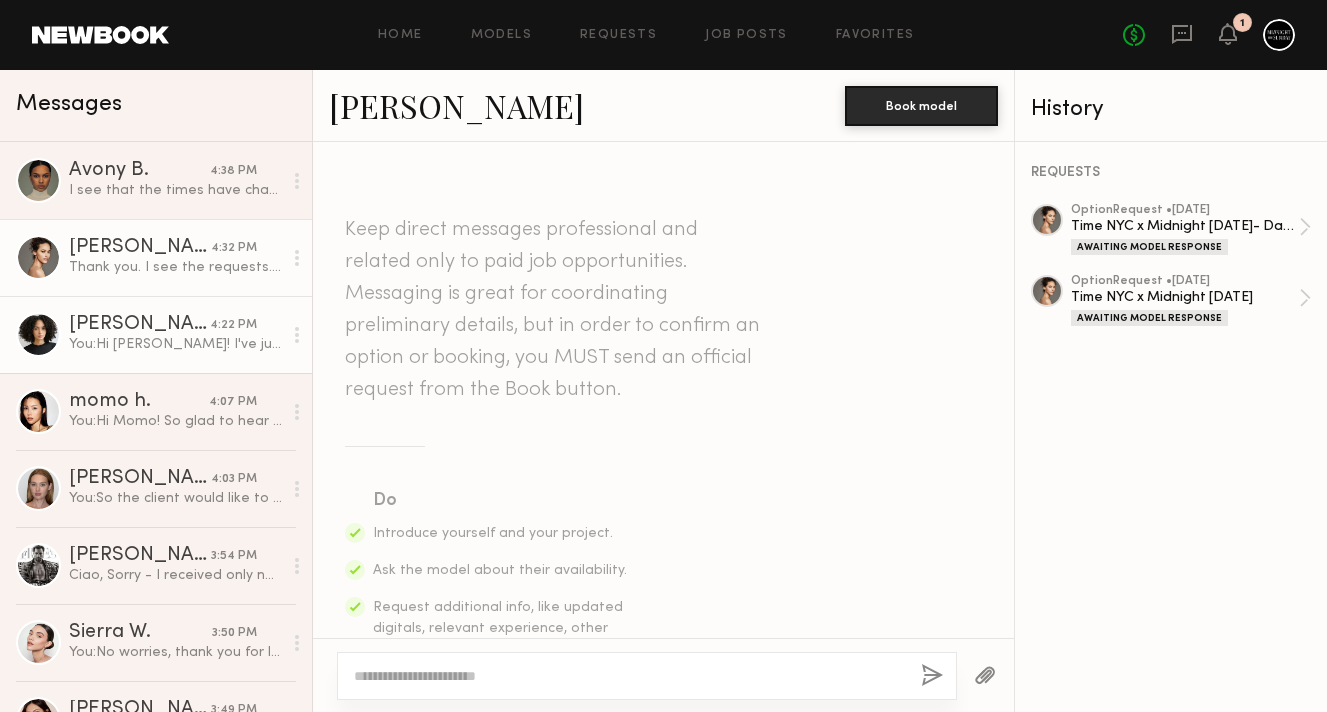scroll, scrollTop: 1342, scrollLeft: 0, axis: vertical 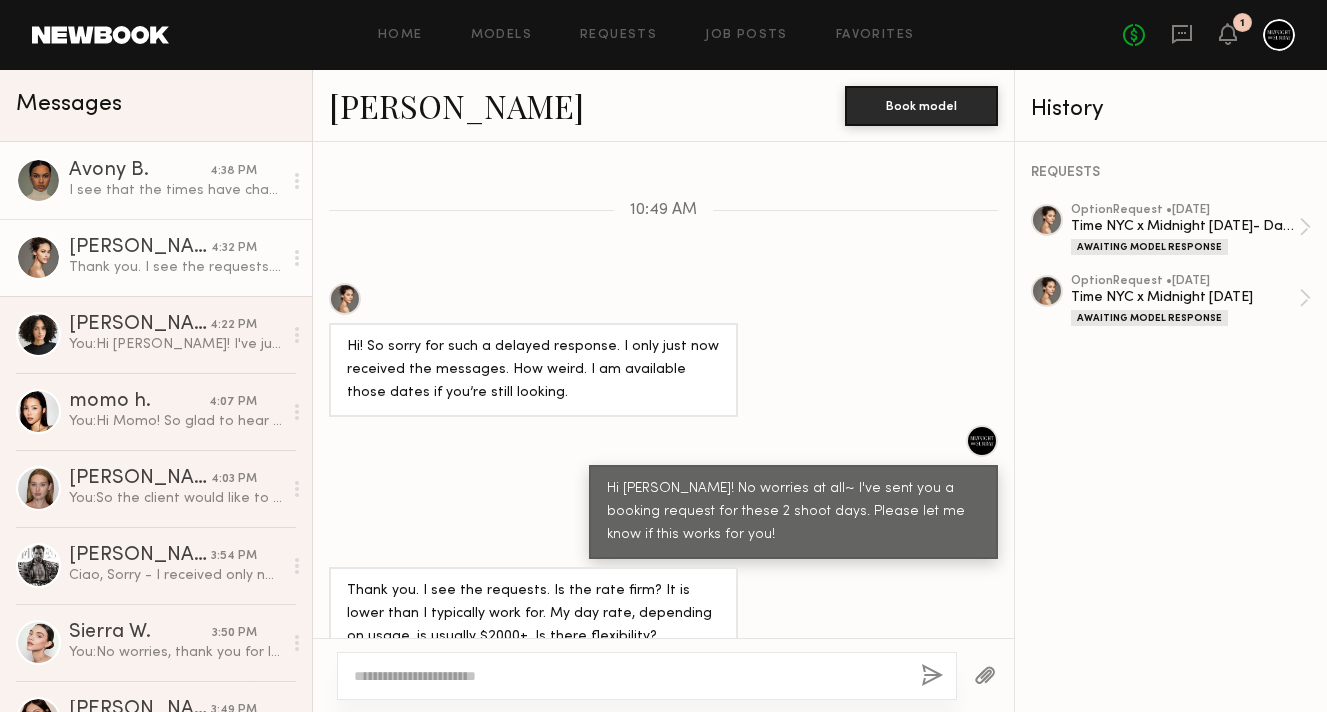 click on "I see that the times have changed so is from 10 am to 6 pm?" 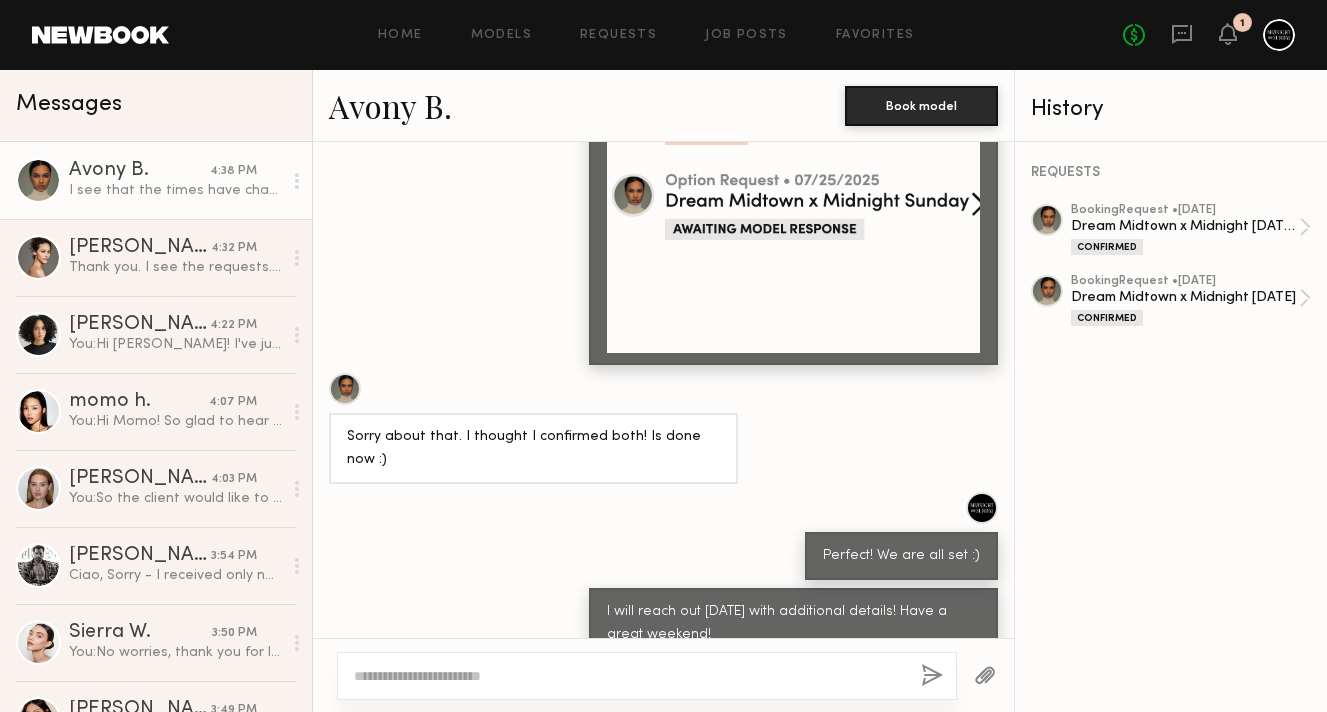 scroll, scrollTop: 1793, scrollLeft: 0, axis: vertical 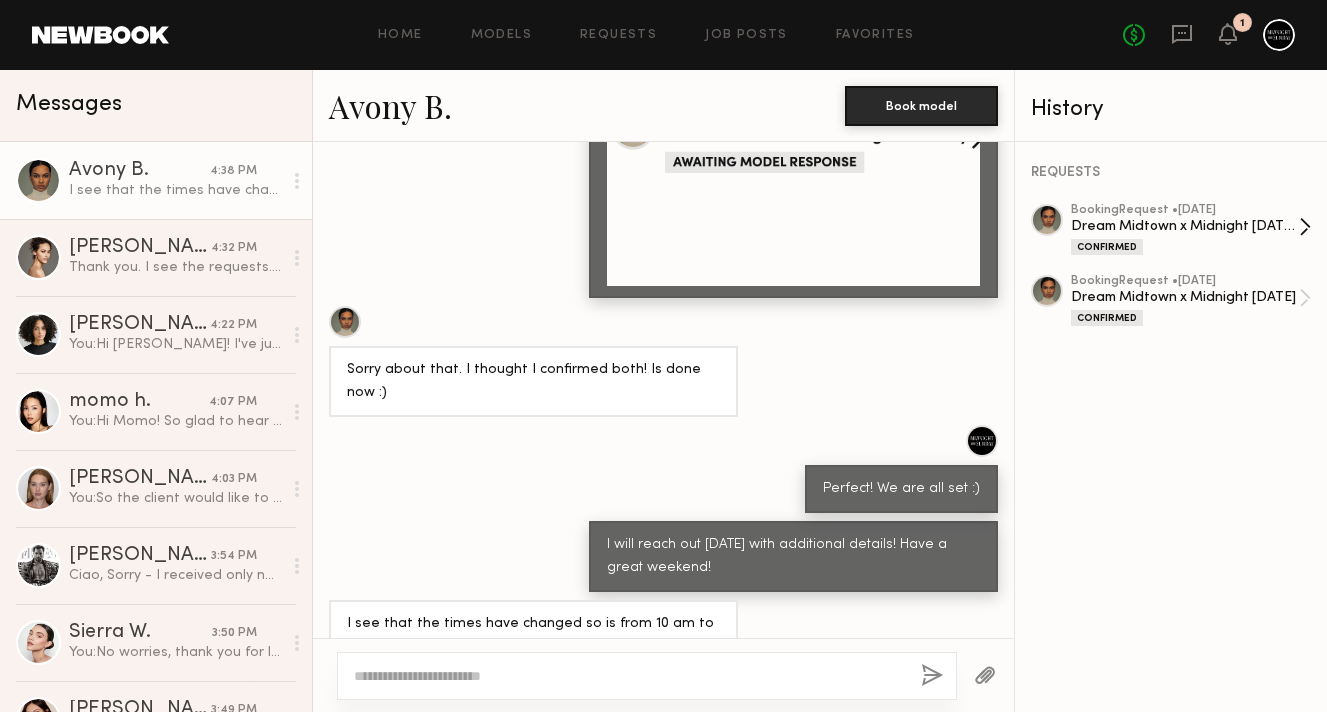 click on "Dream Midtown x Midnight [DATE]- Day 2" 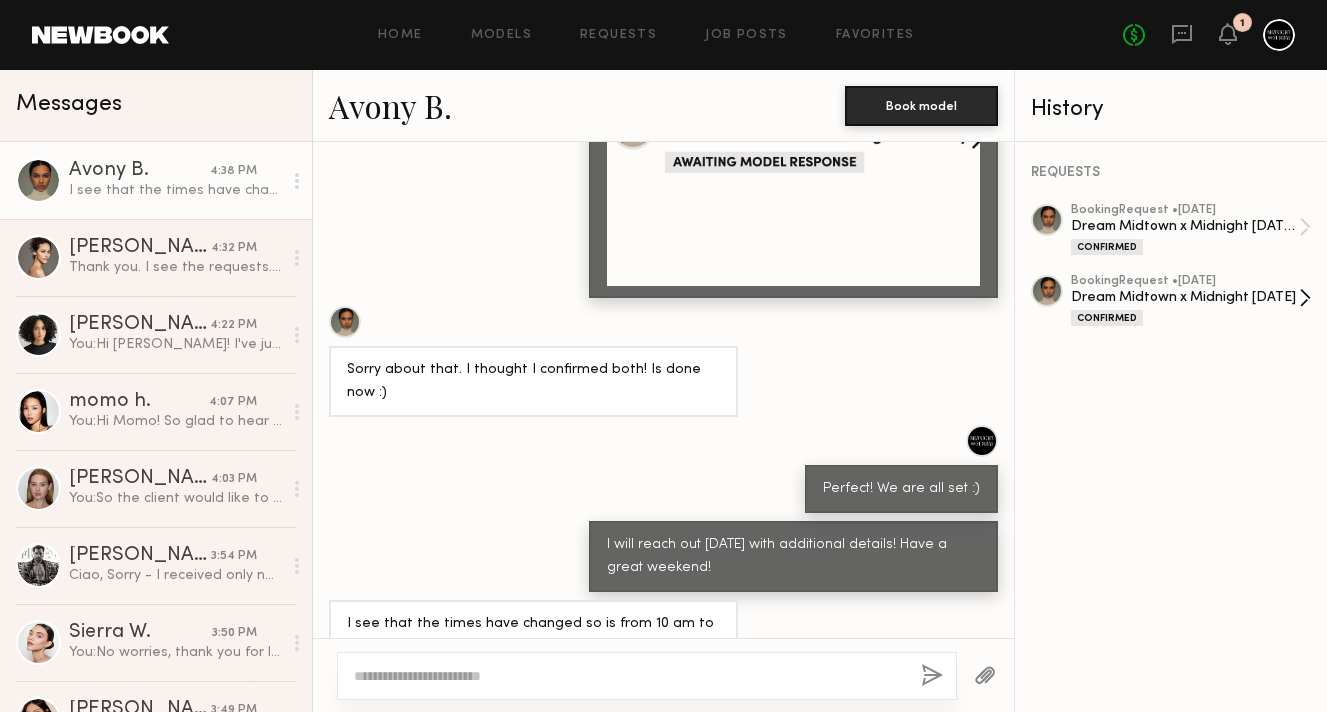 click on "Dream Midtown x Midnight Sunday" 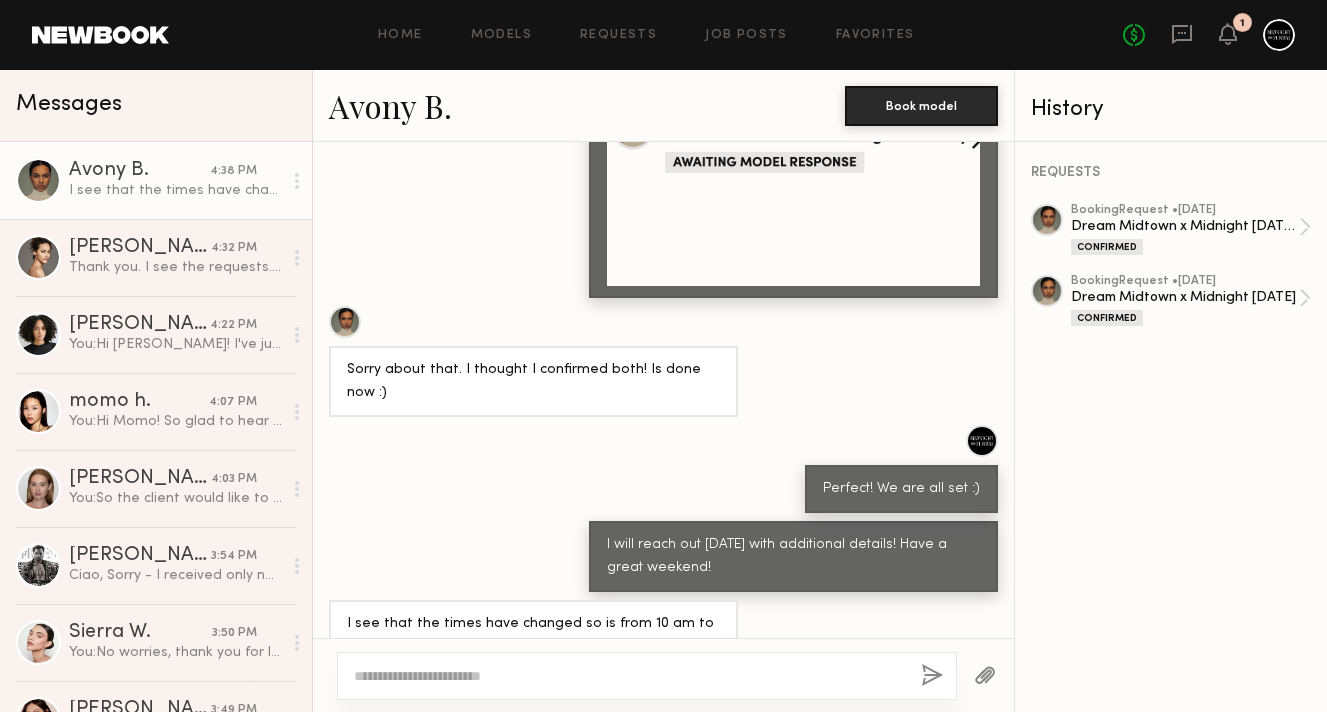click 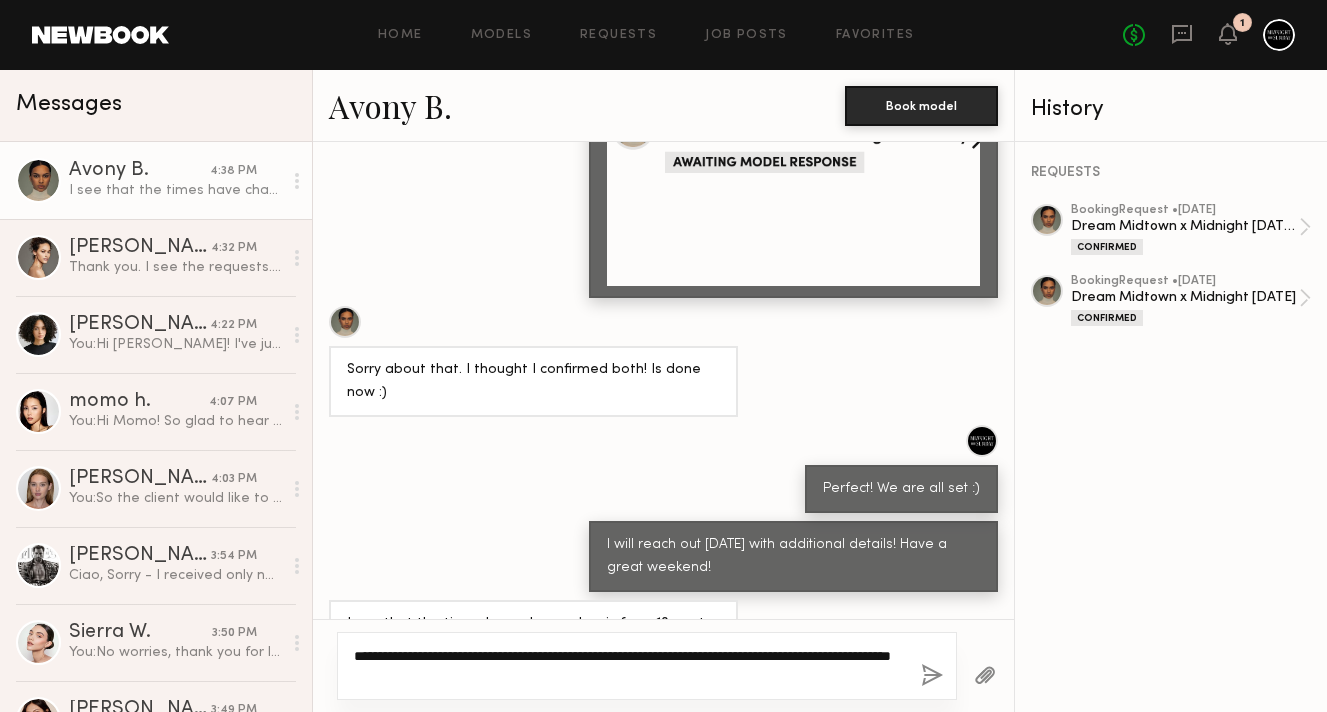 type on "**********" 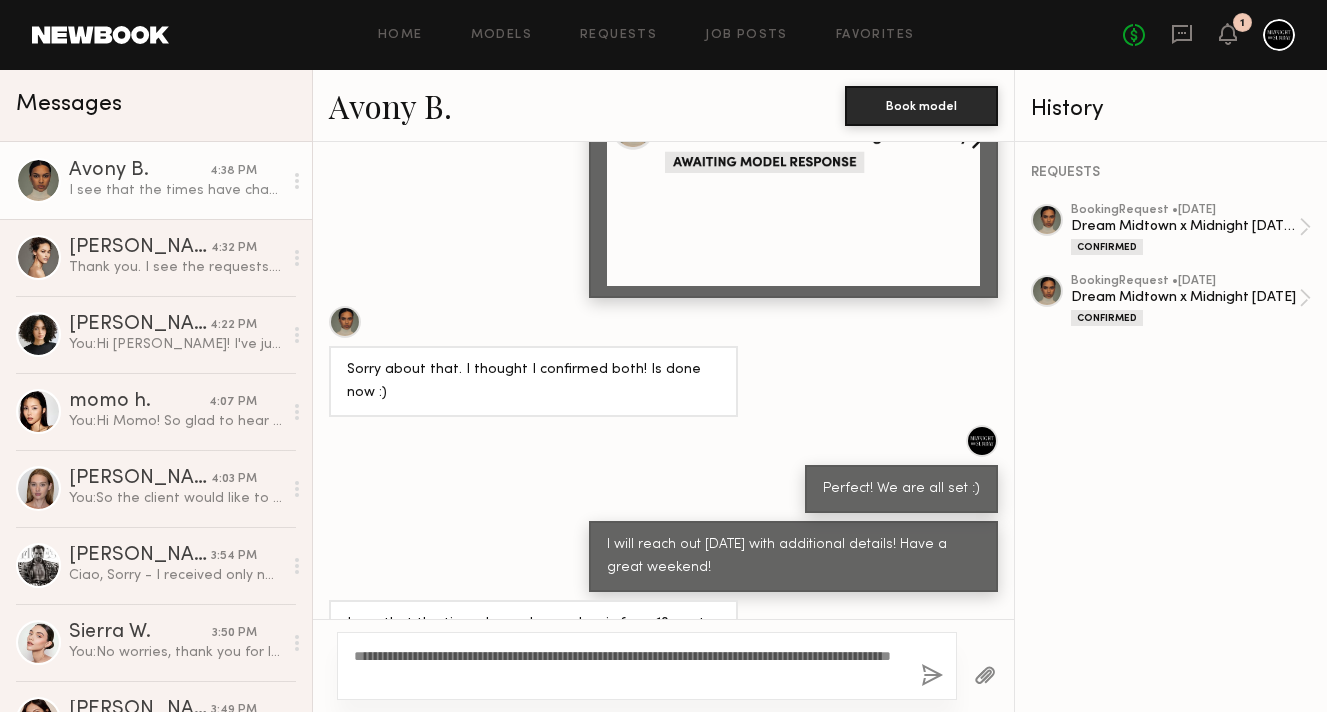 click 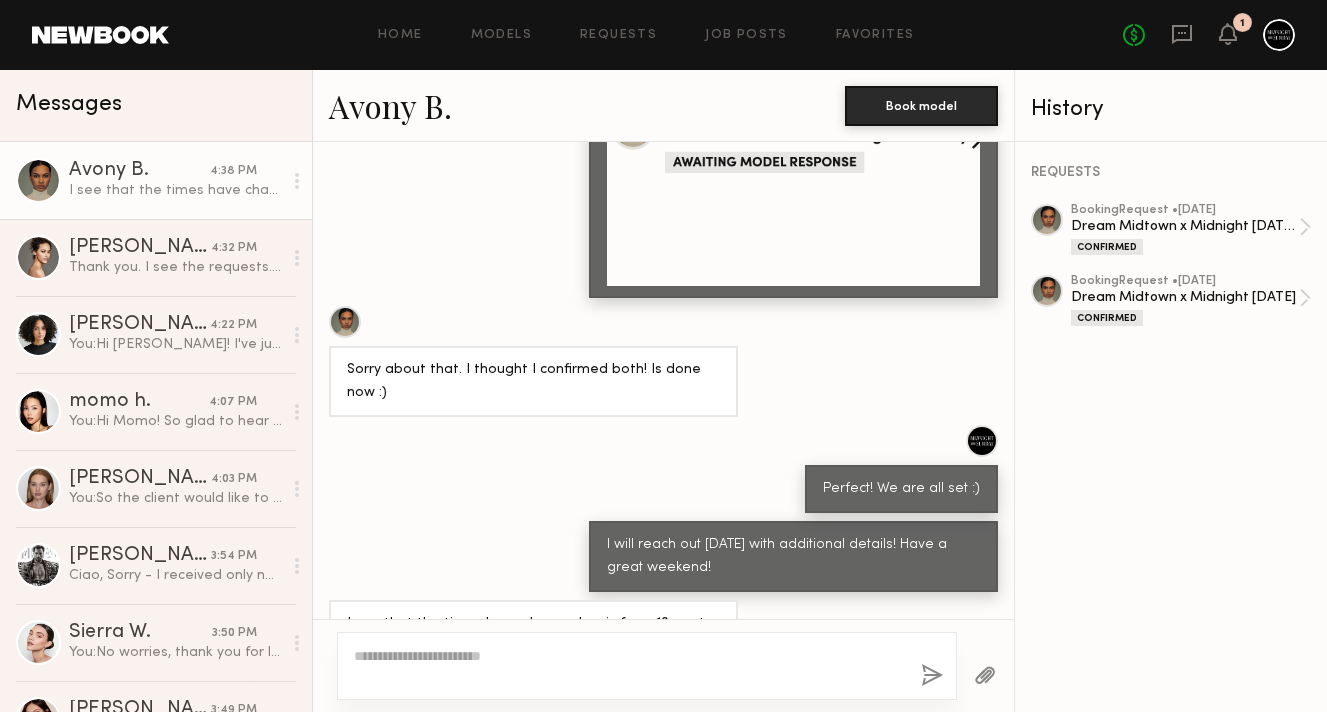 scroll, scrollTop: 2064, scrollLeft: 0, axis: vertical 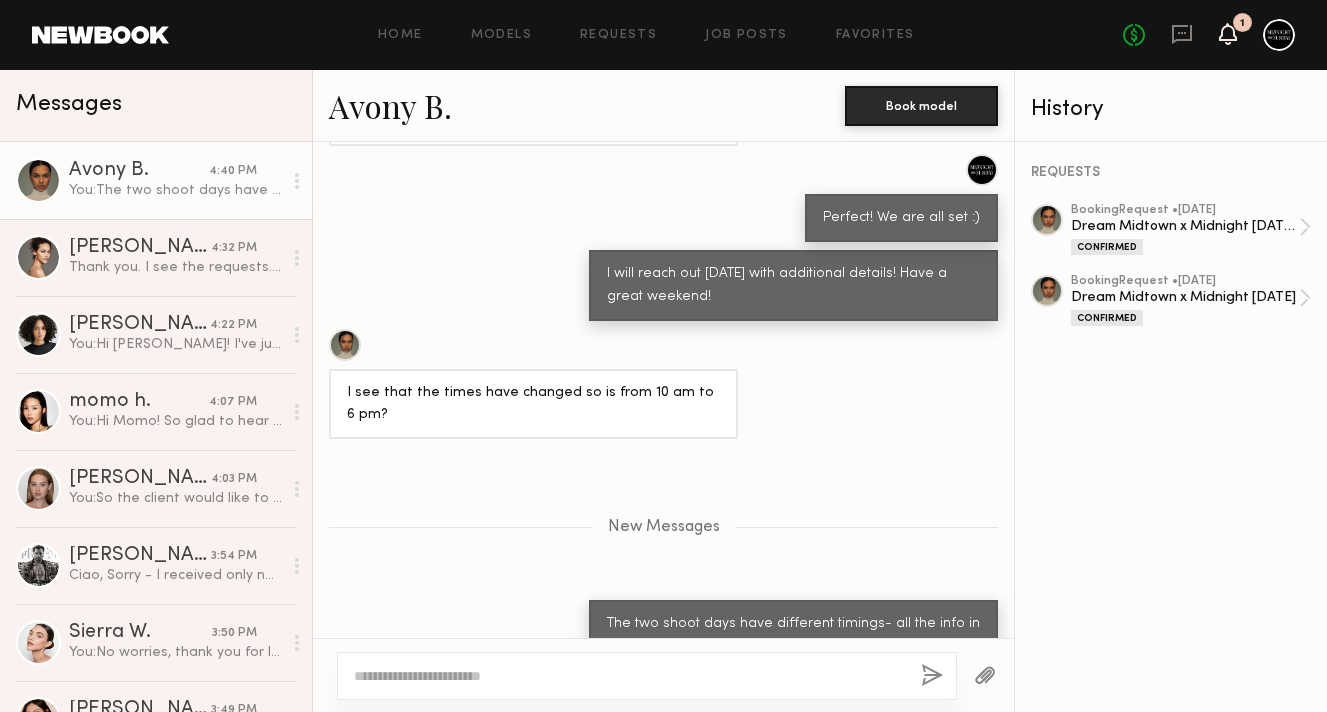 click 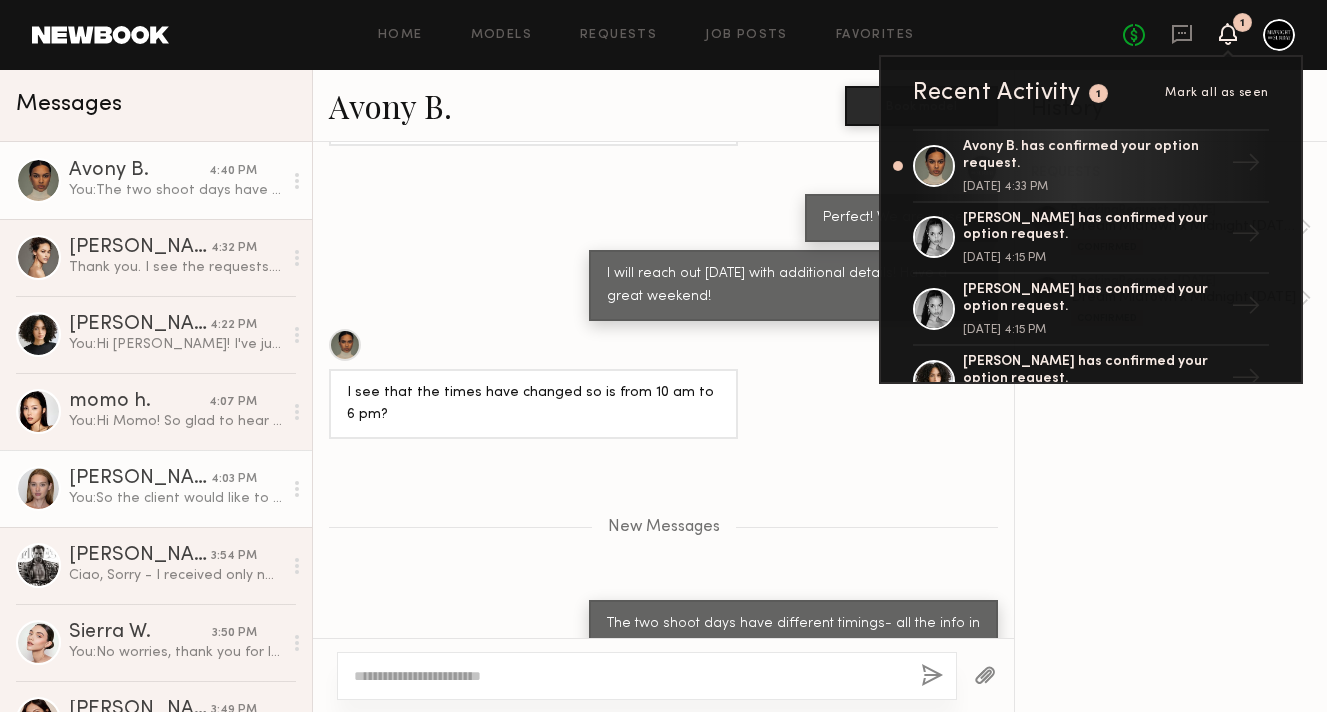 click on "You:  So the client would like to proceed with only the July 31st booking given your restriction on the 2nd shoot day. Does this work for you?" 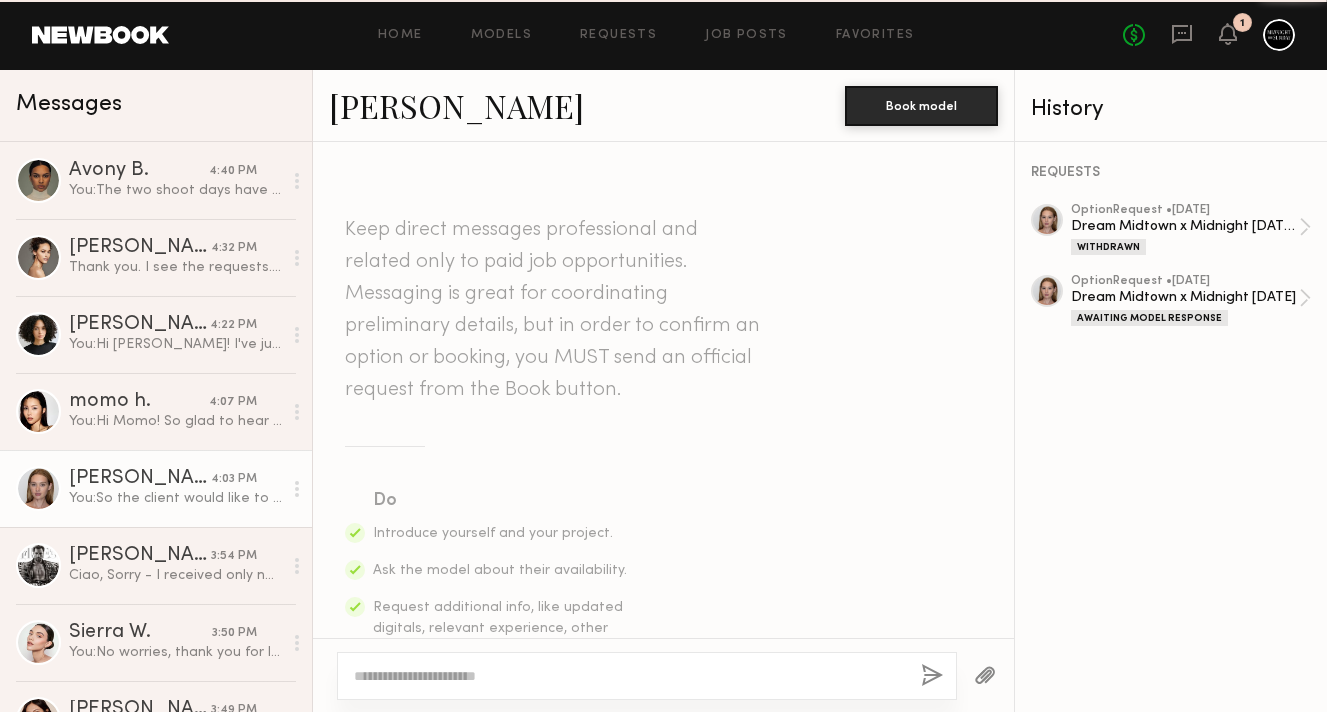 scroll, scrollTop: 2482, scrollLeft: 0, axis: vertical 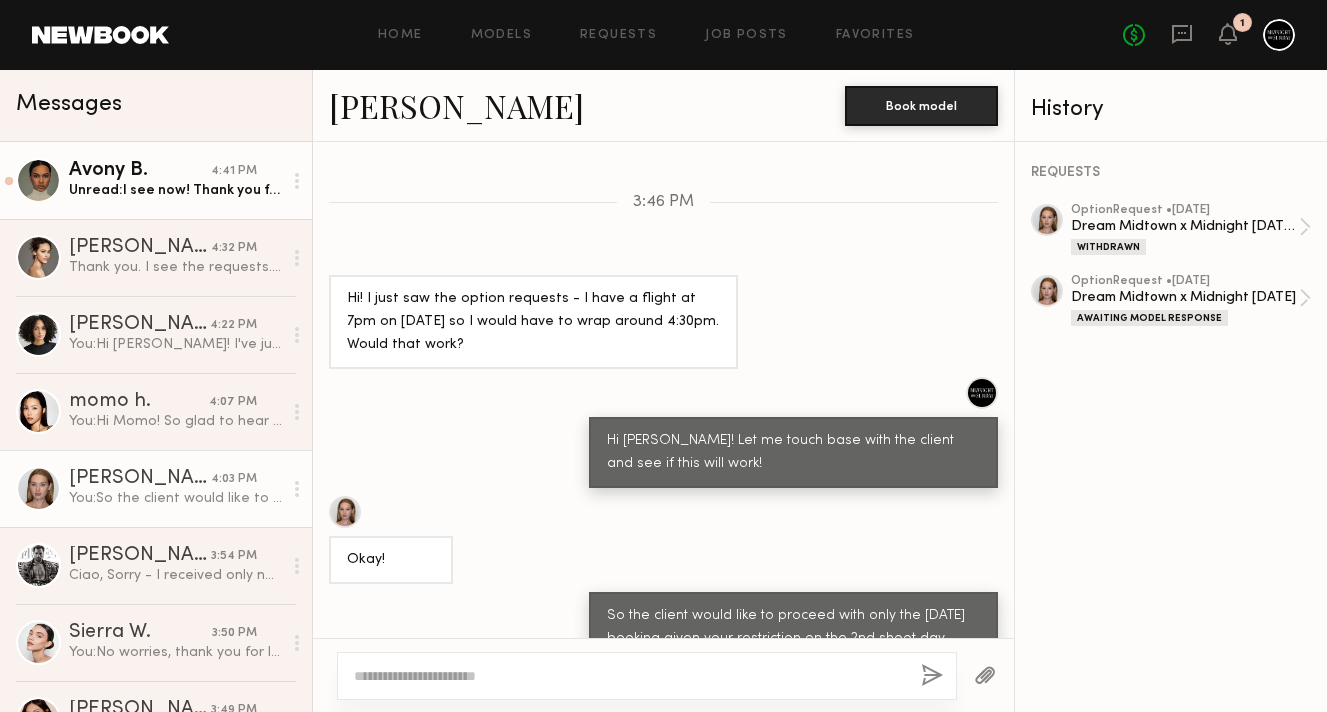 click on "Unread:  I see now! Thank you for the clarification, have a great weekend talk to you soon :)" 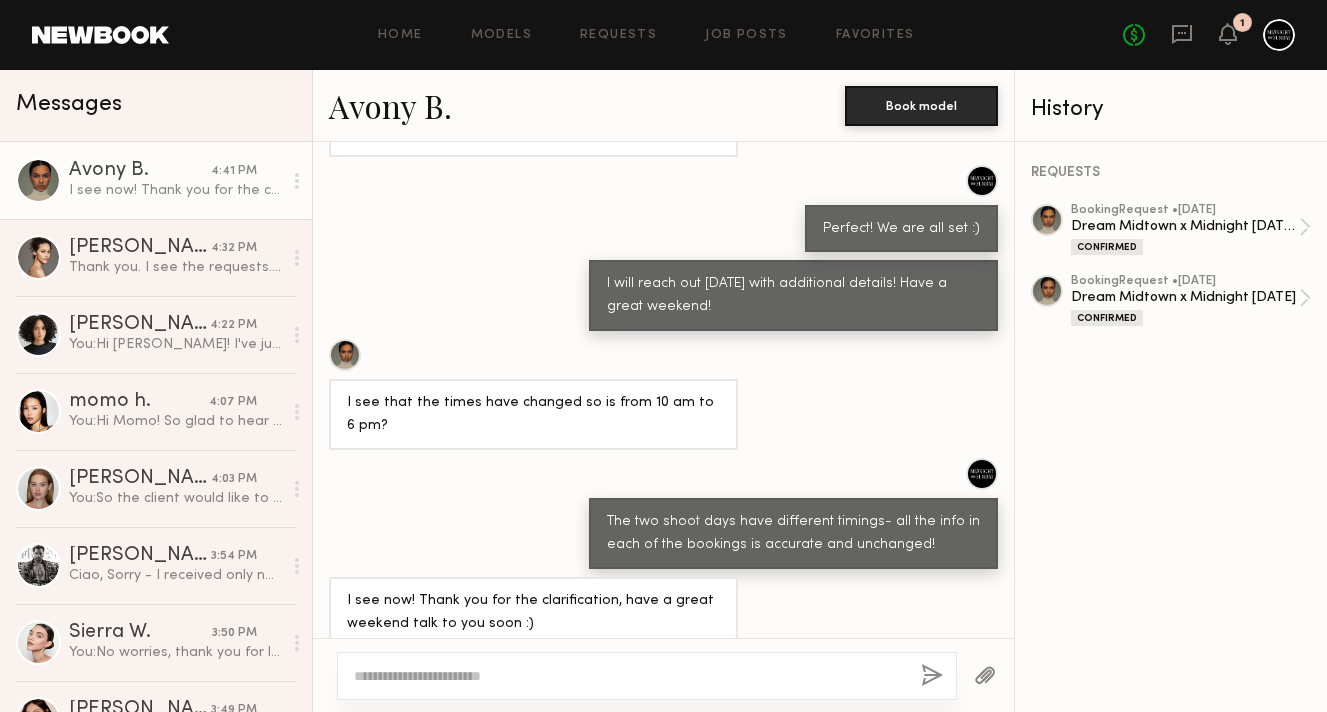 scroll, scrollTop: 1108, scrollLeft: 0, axis: vertical 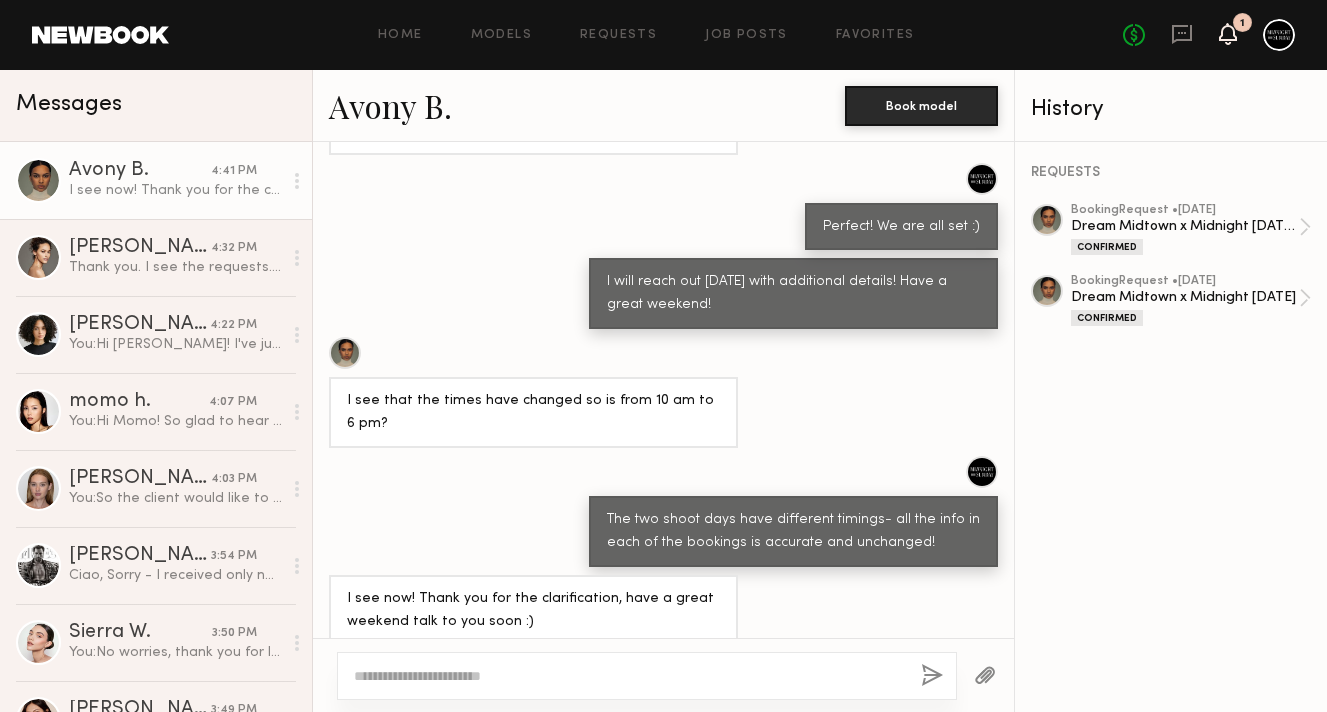 click 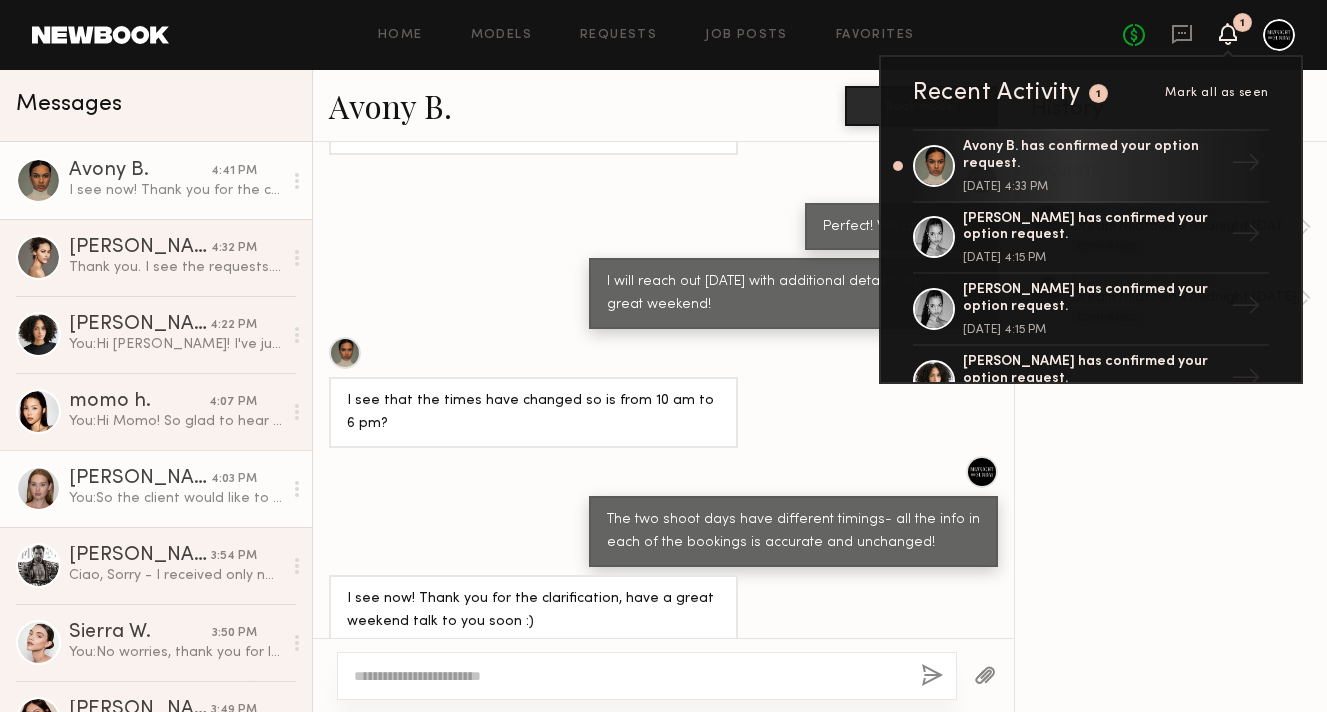 click on "You:  So the client would like to proceed with only the [DATE] booking given your restriction on the 2nd shoot day. Does this work for you?" 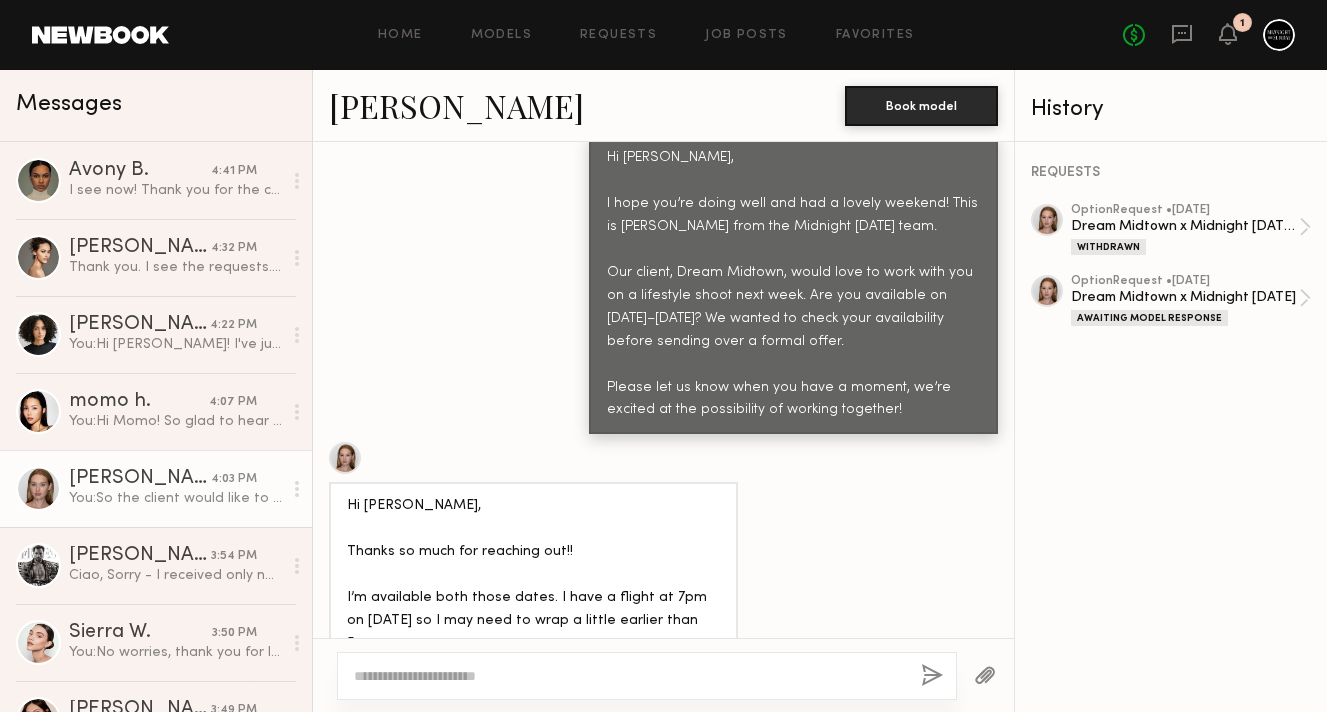 scroll, scrollTop: 1186, scrollLeft: 0, axis: vertical 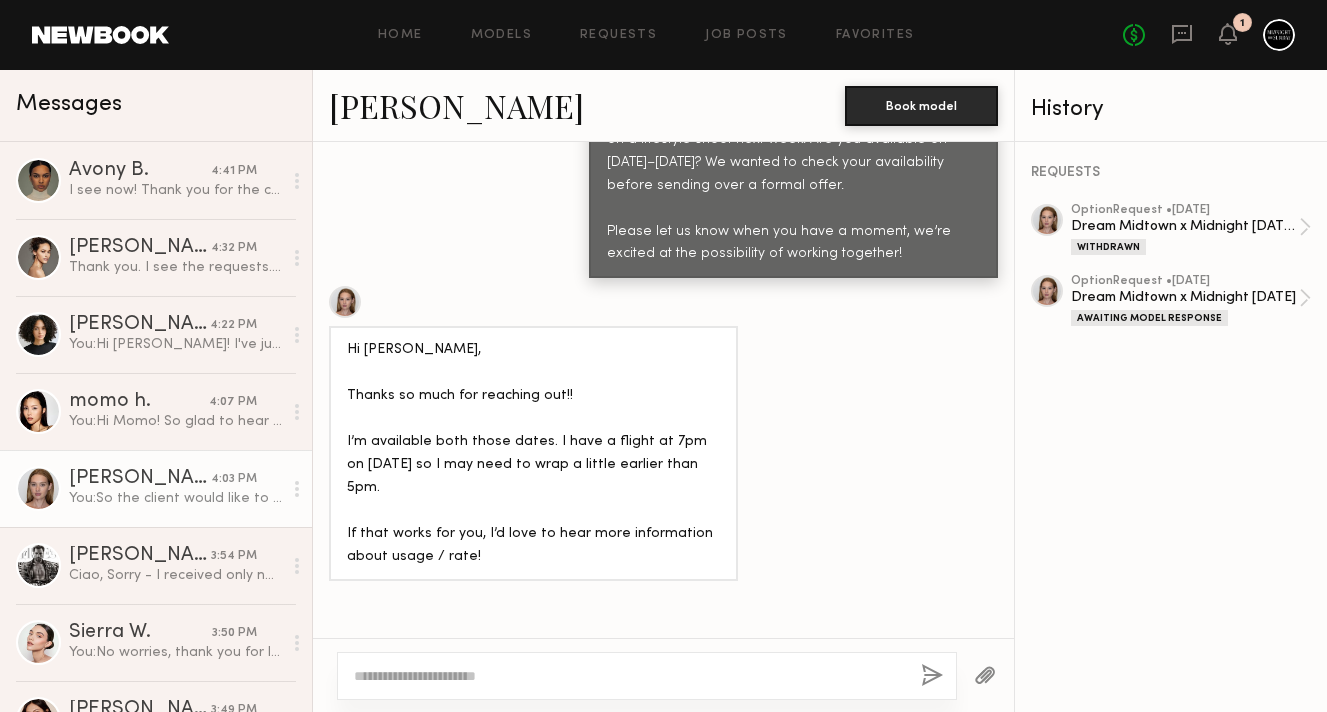 click 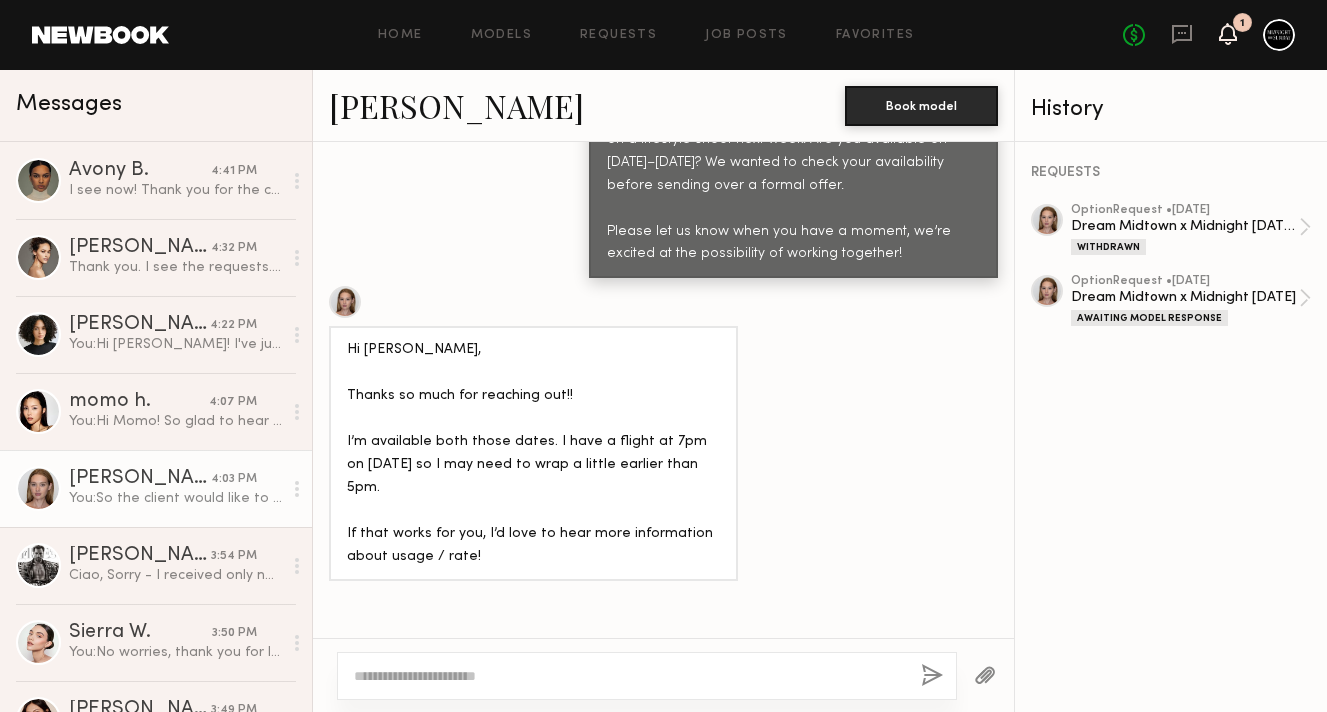 click 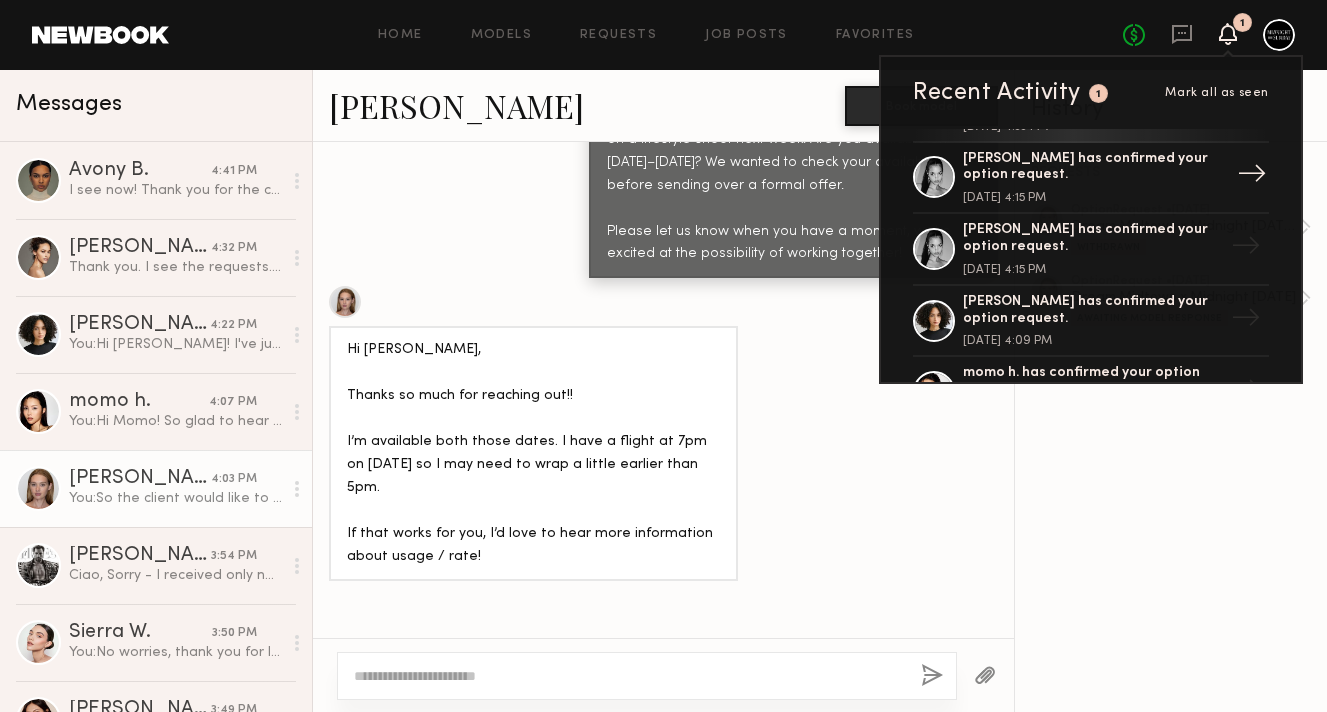 scroll, scrollTop: 0, scrollLeft: 0, axis: both 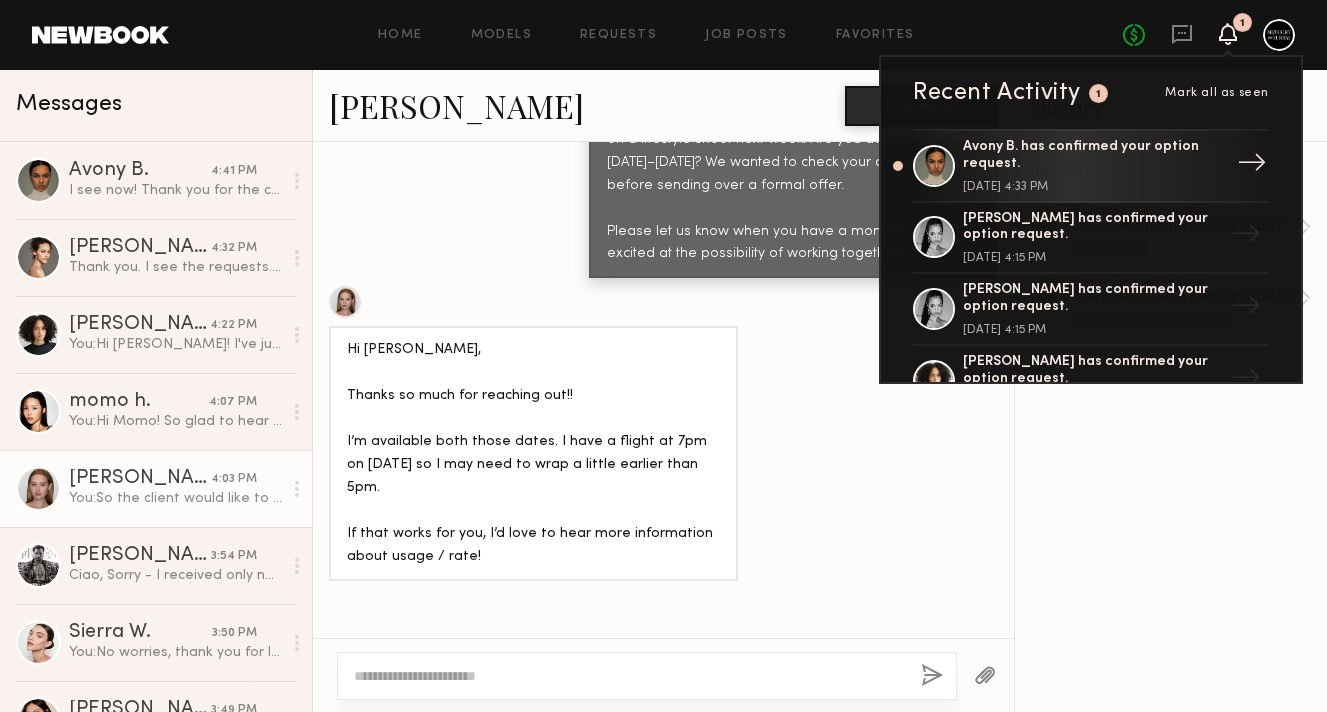 click on "Avony B. has confirmed your option request. July 25, 2025 @ 4:33 PM" 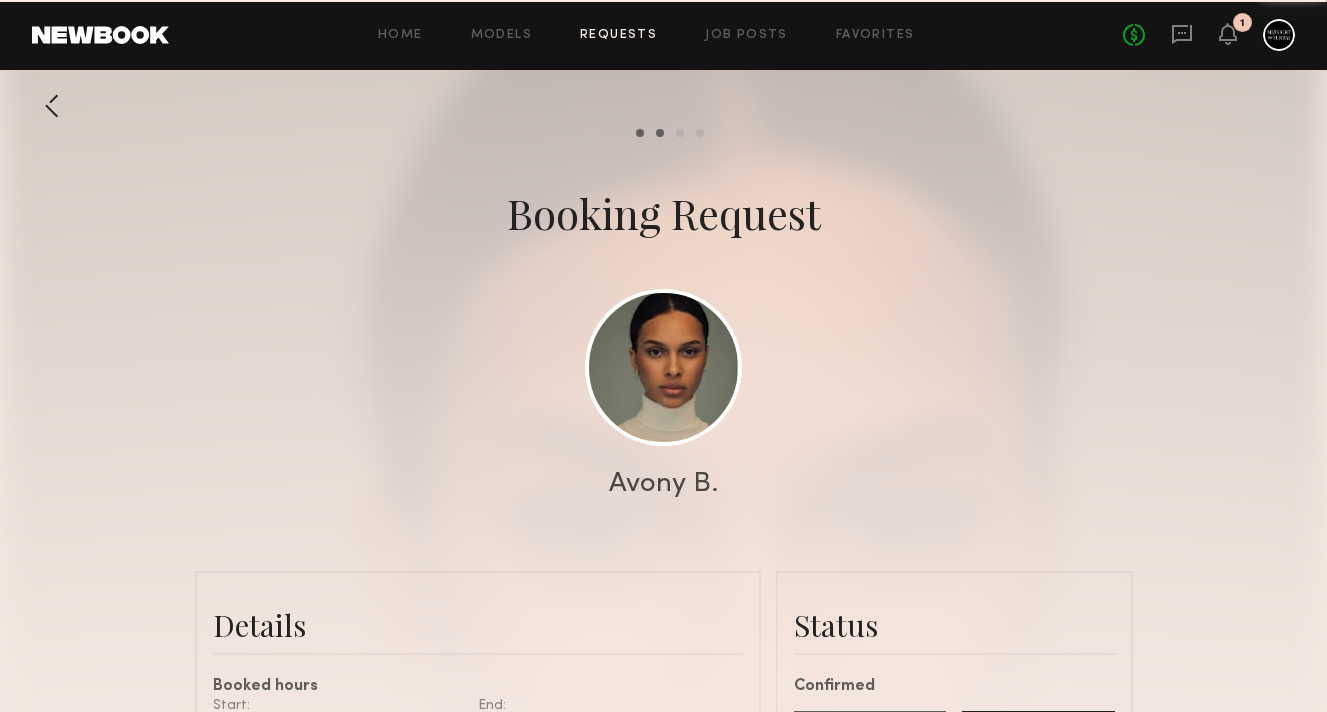 scroll, scrollTop: 1053, scrollLeft: 0, axis: vertical 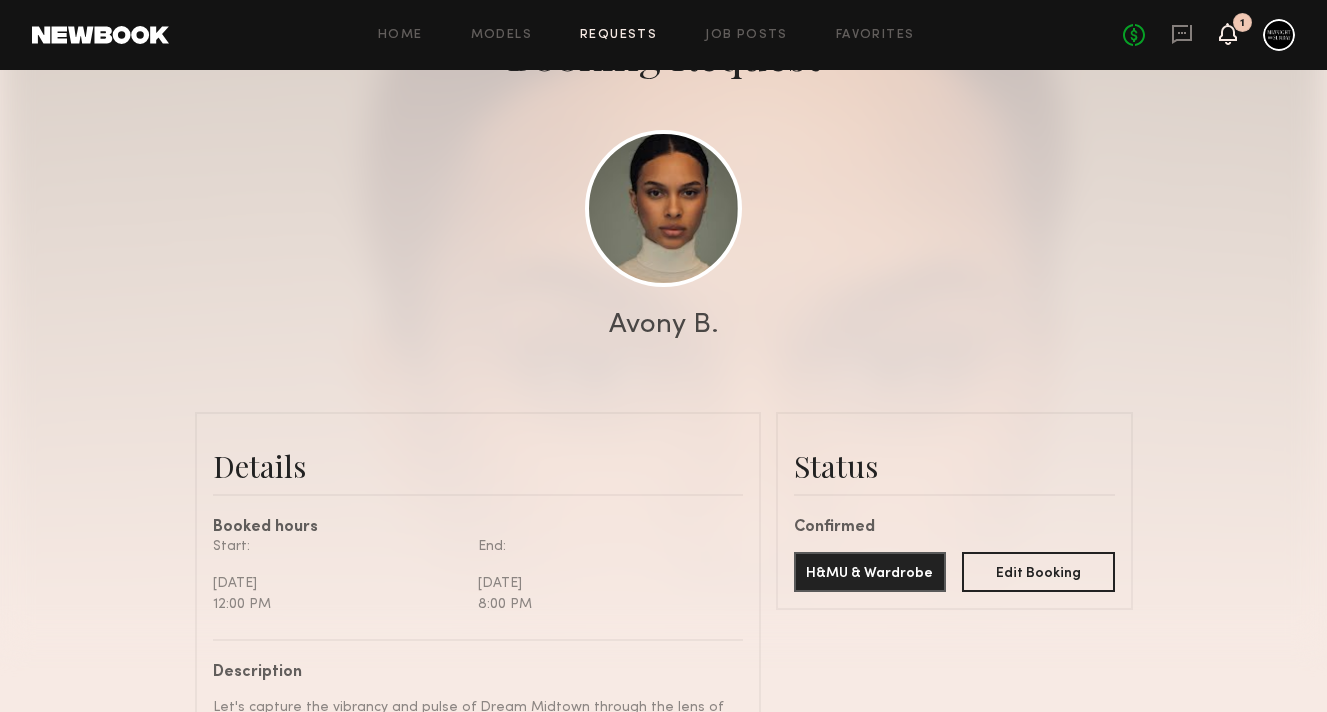 click 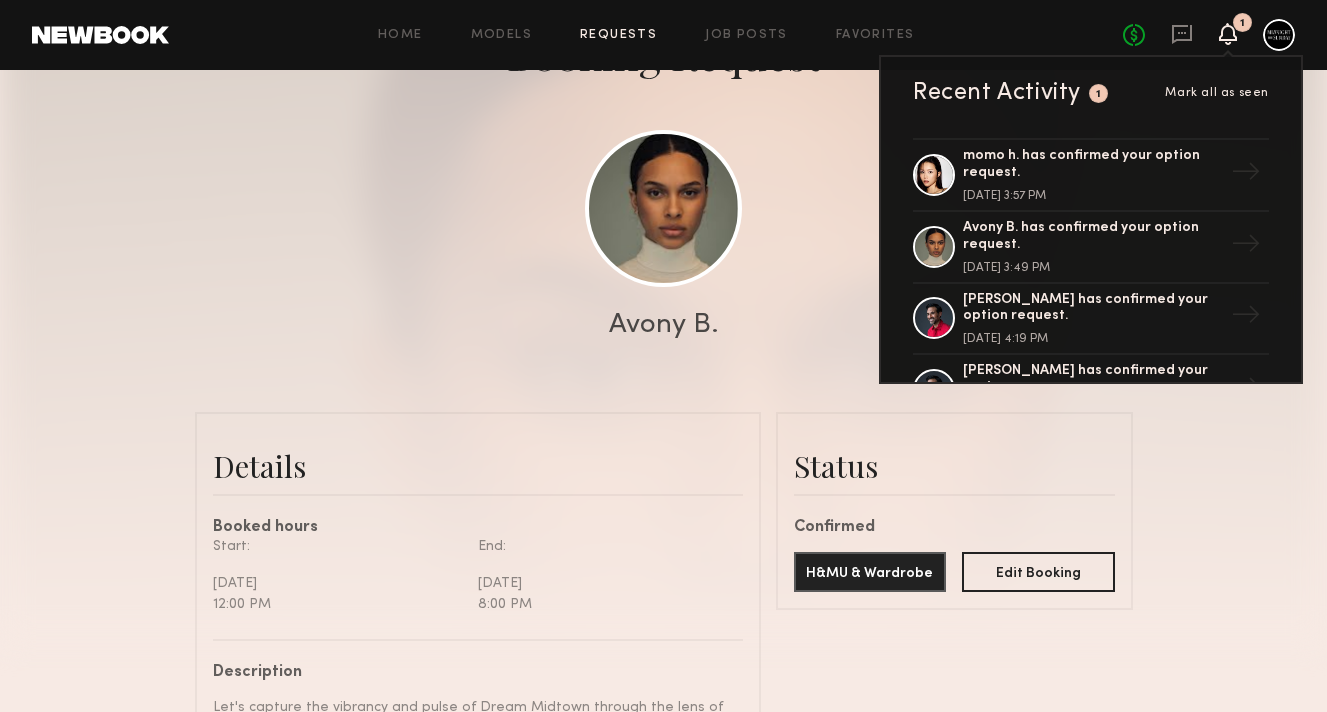 scroll, scrollTop: 375, scrollLeft: 0, axis: vertical 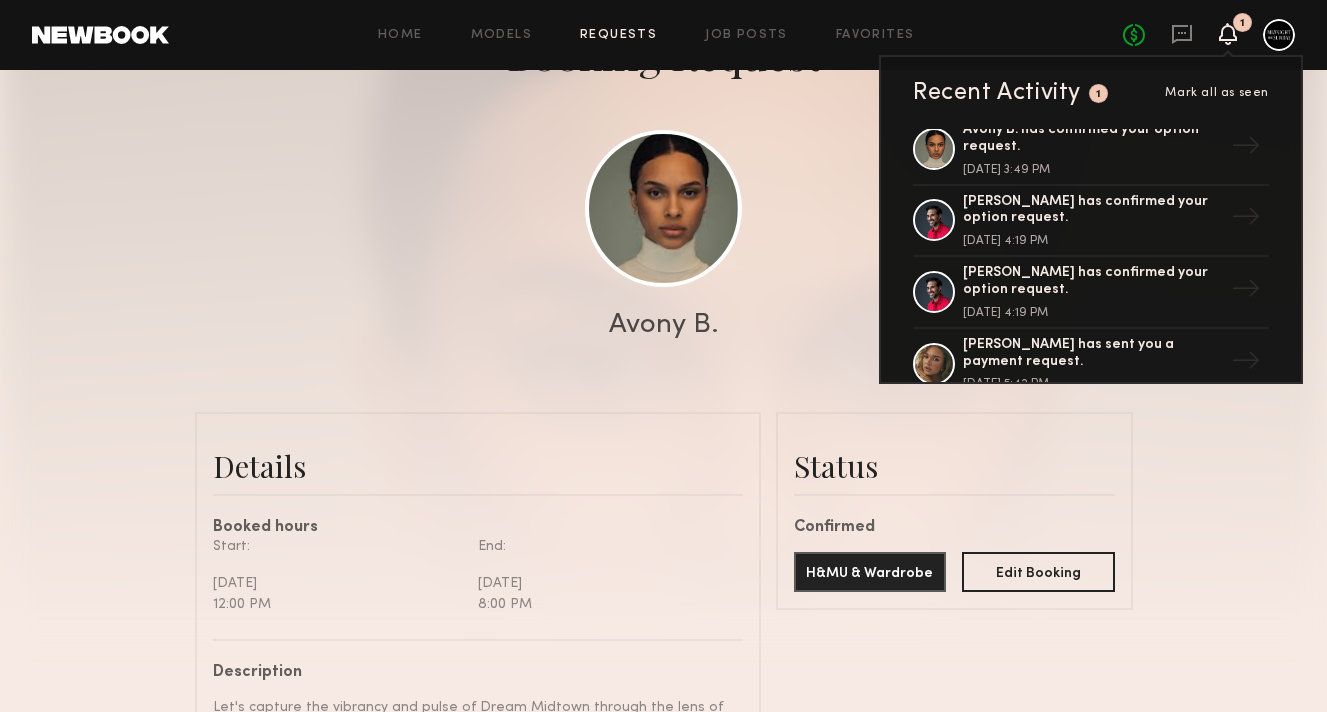 click 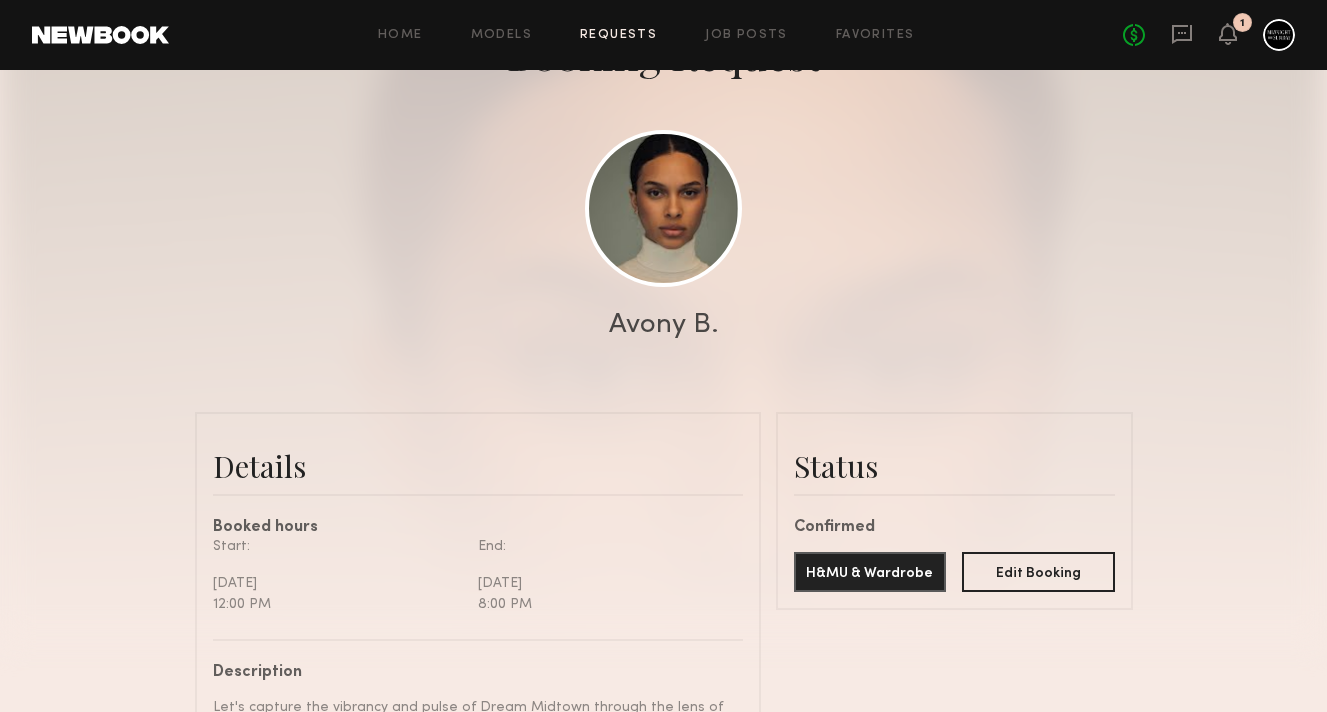scroll, scrollTop: 0, scrollLeft: 0, axis: both 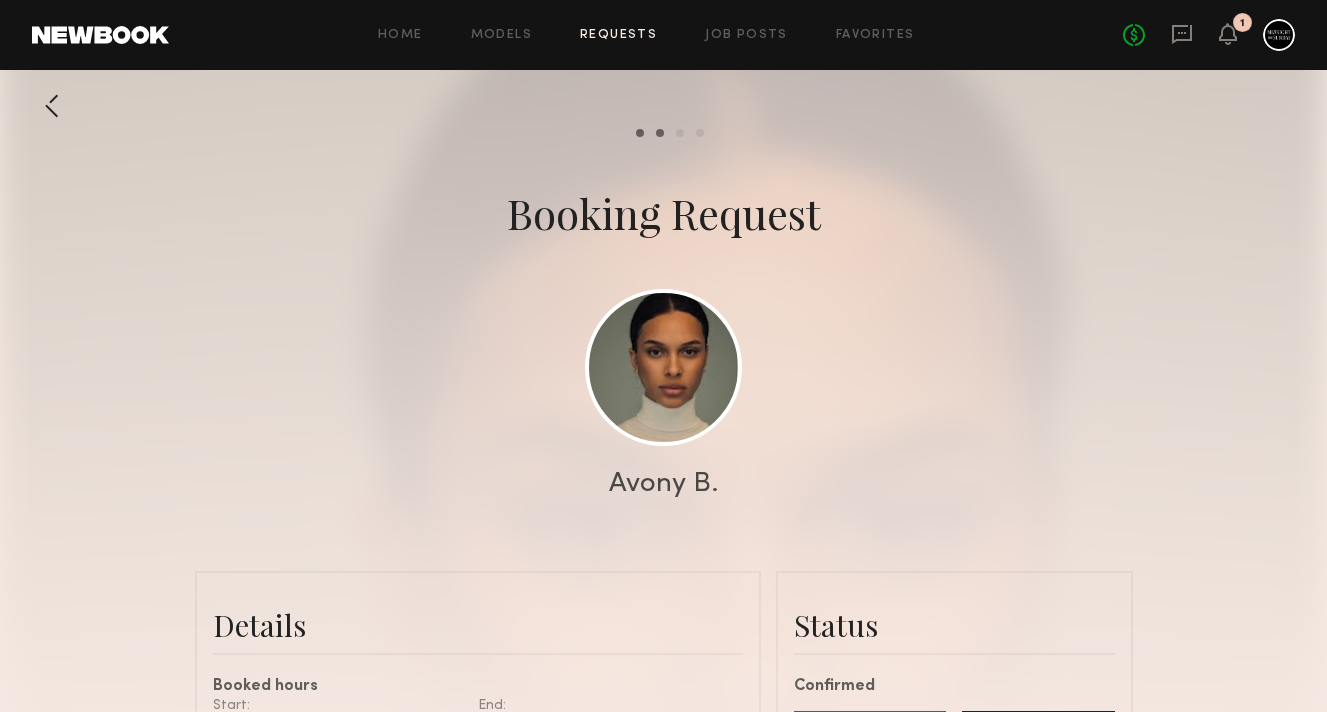 click 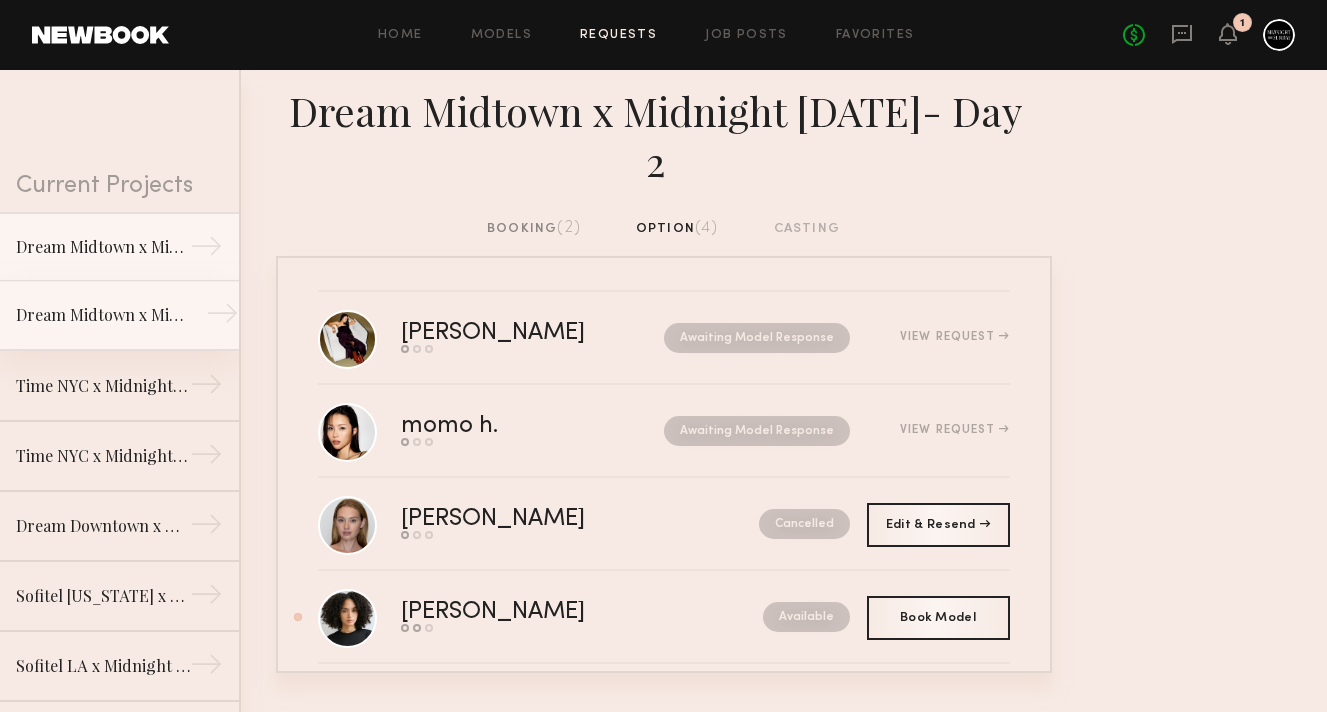 click on "Dream Midtown x Midnight Sunday" 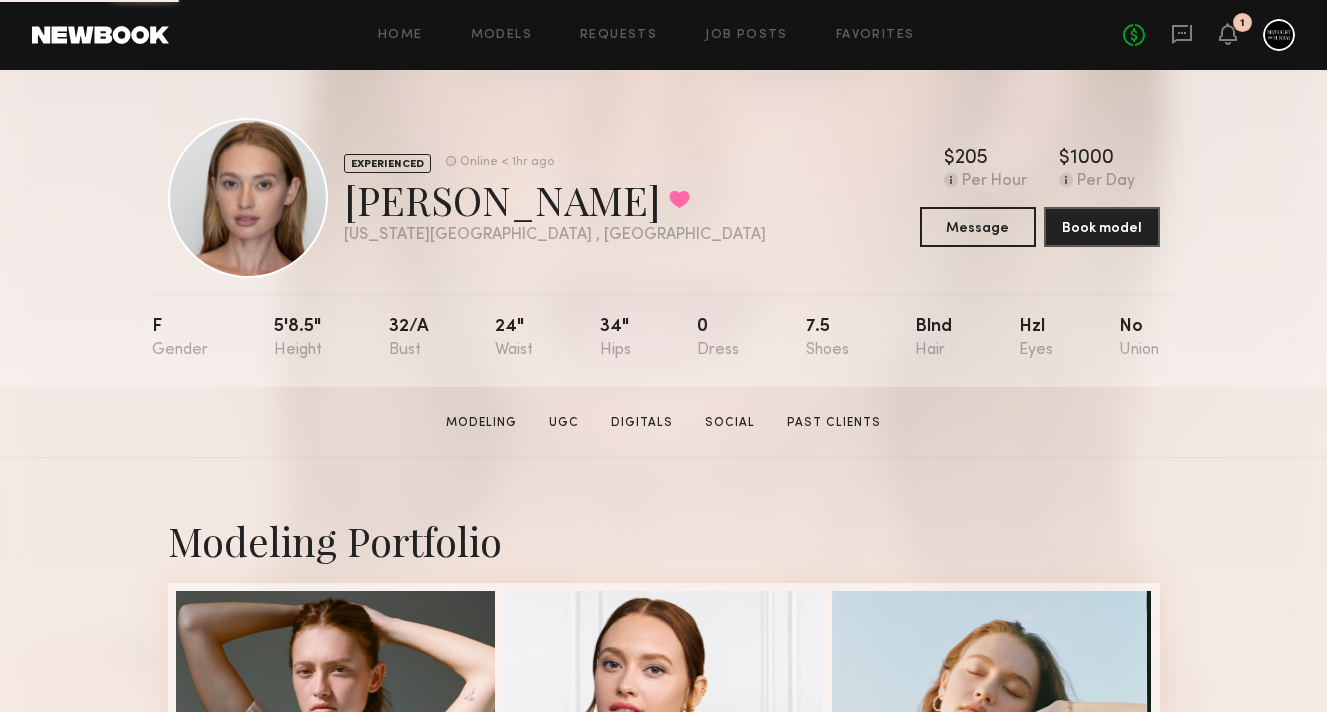scroll, scrollTop: 172, scrollLeft: 0, axis: vertical 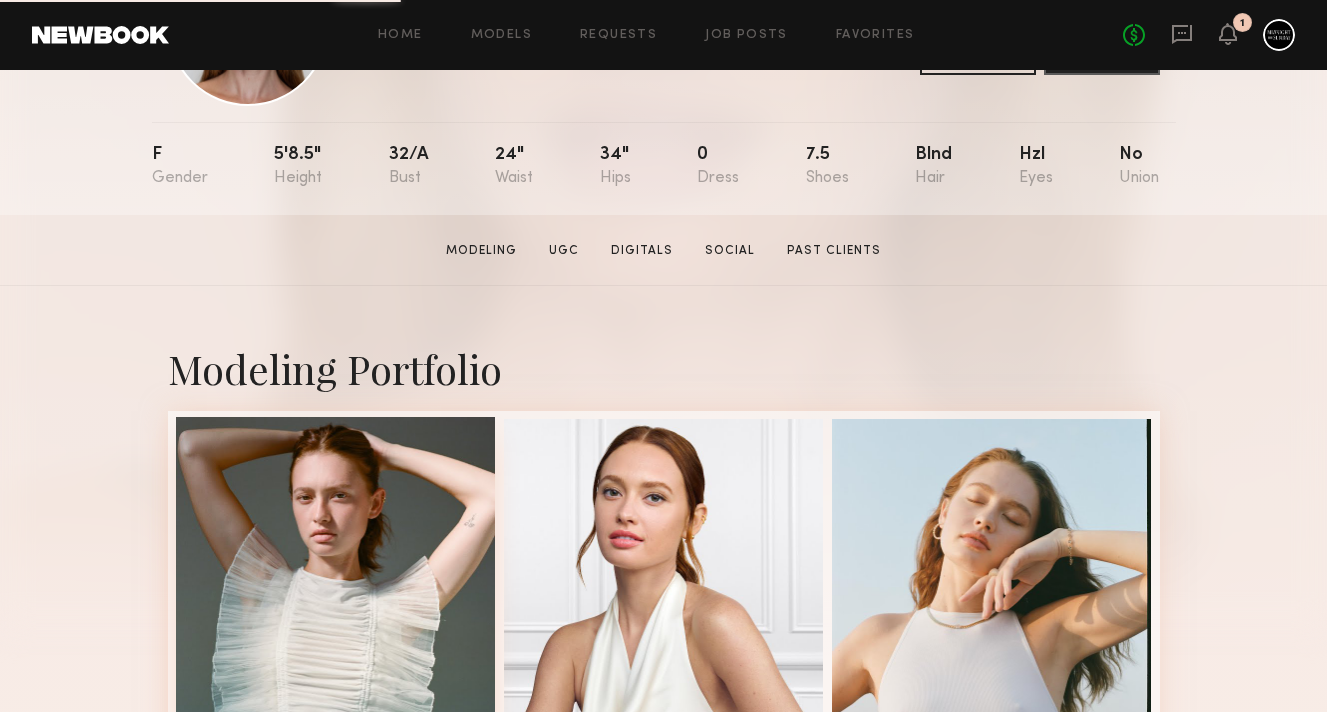 click at bounding box center [336, 577] 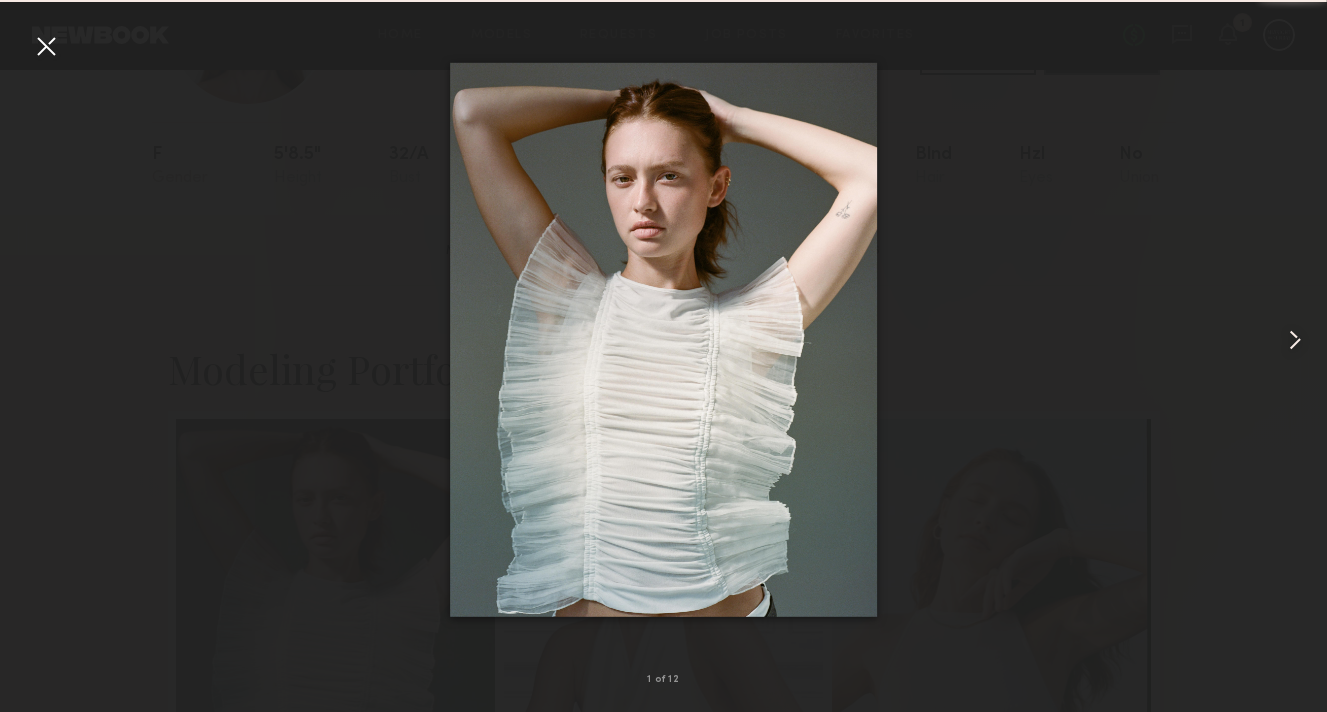click at bounding box center [1295, 340] 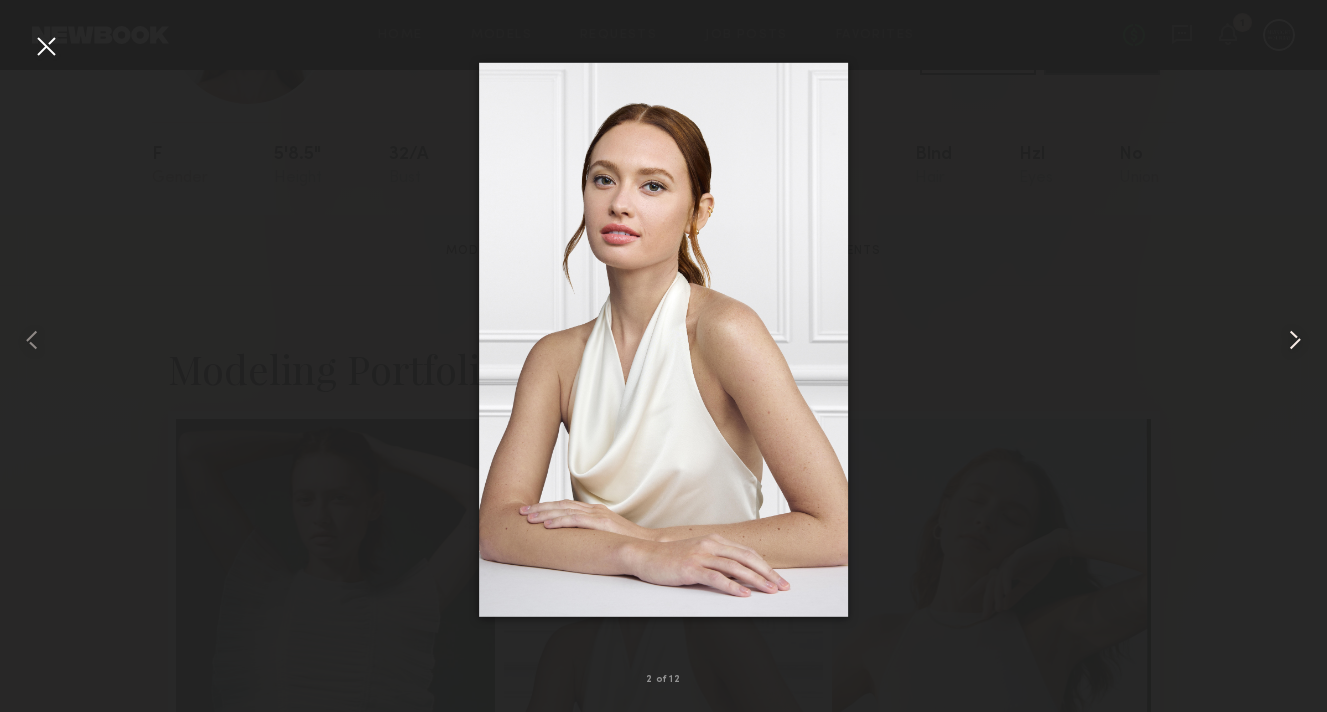 click at bounding box center (1295, 340) 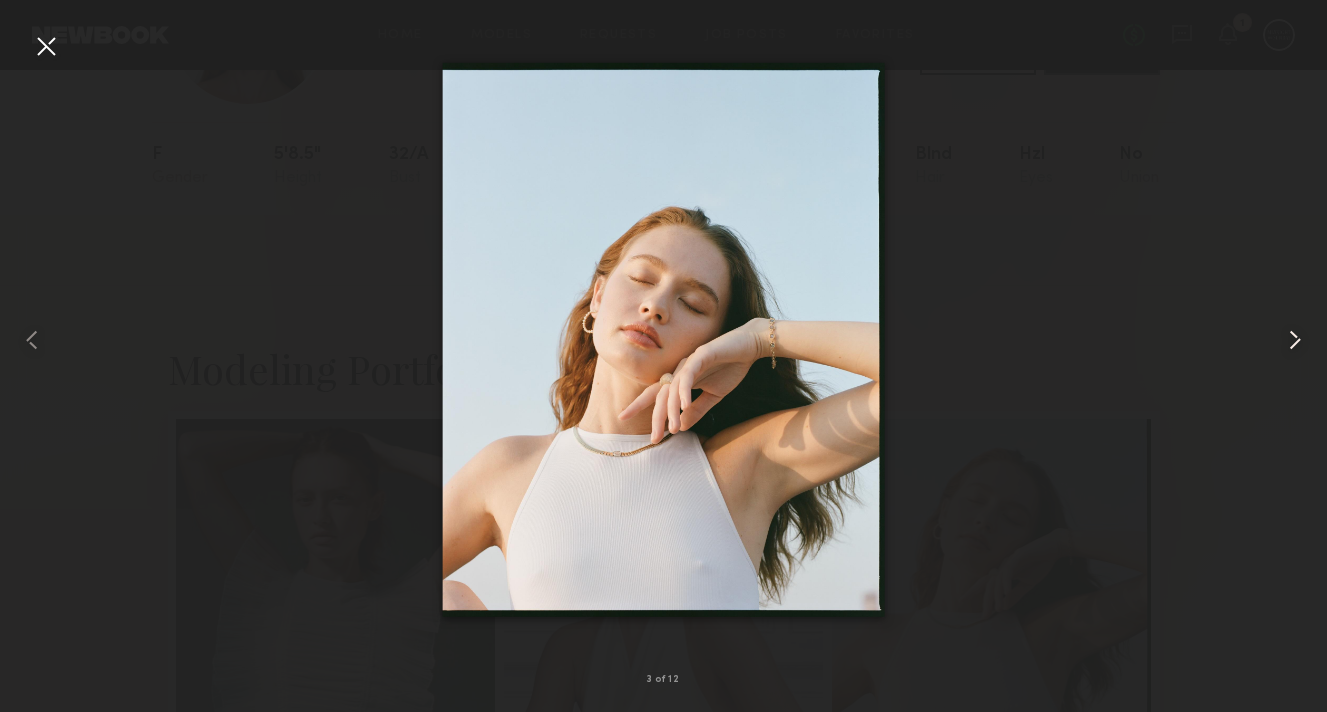 click at bounding box center (1295, 340) 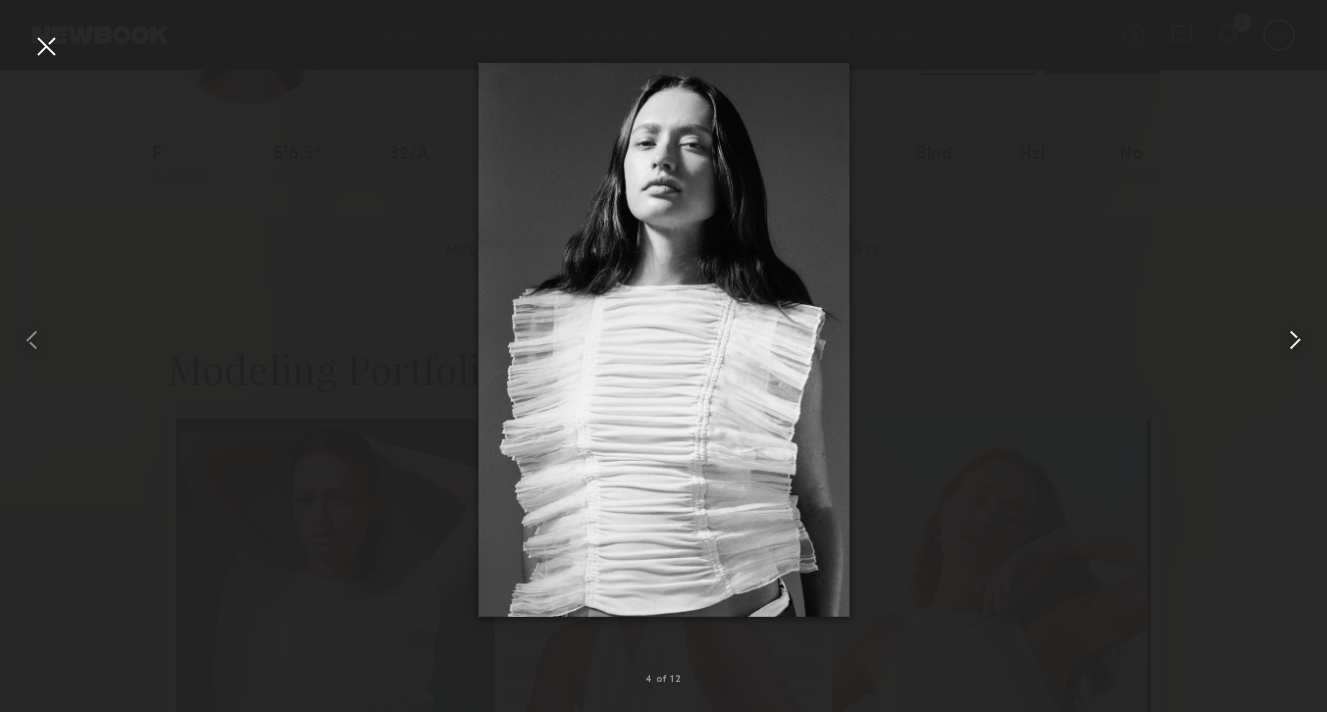 click at bounding box center (1295, 340) 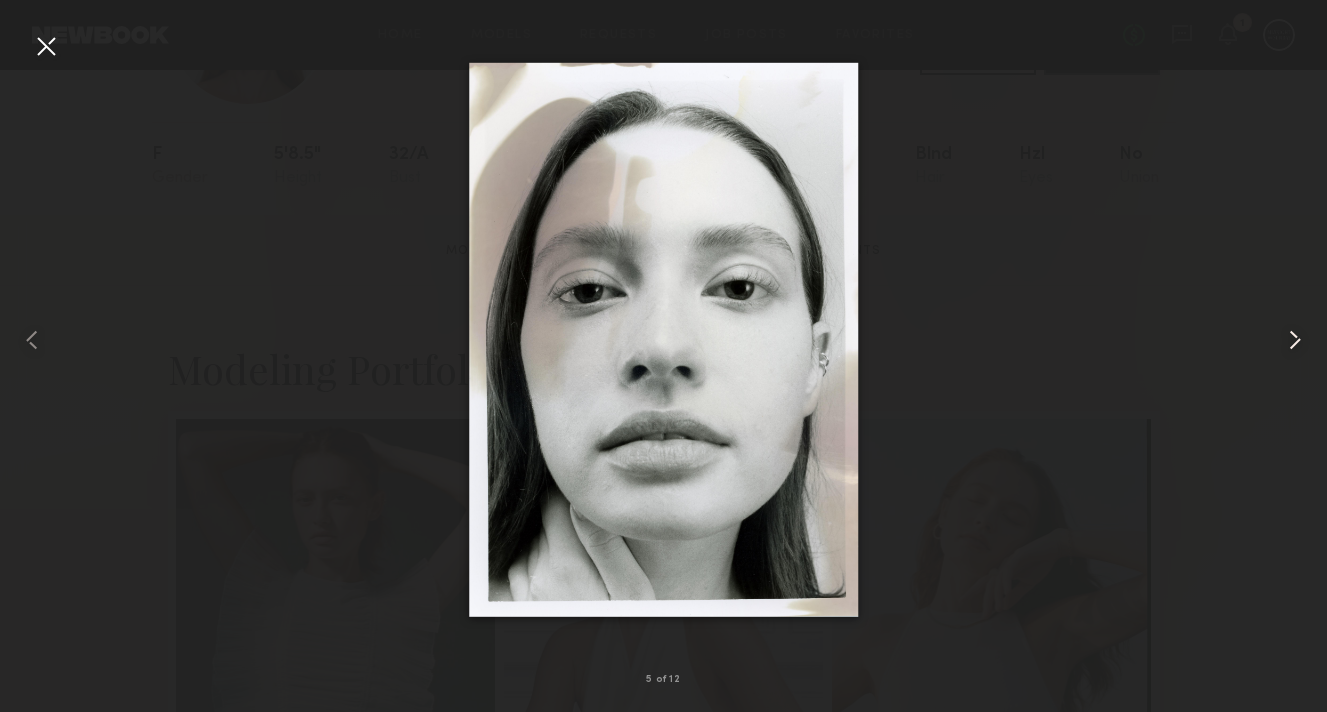 click at bounding box center [1295, 340] 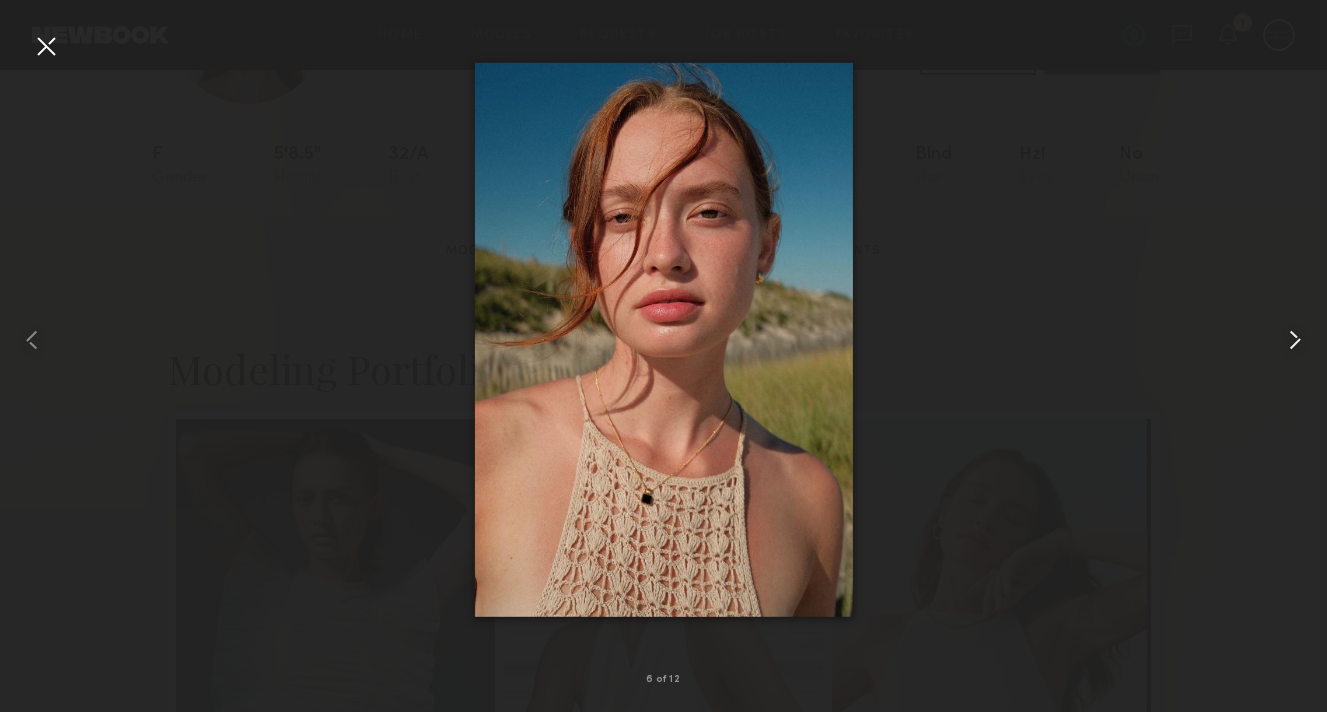 click at bounding box center [1295, 340] 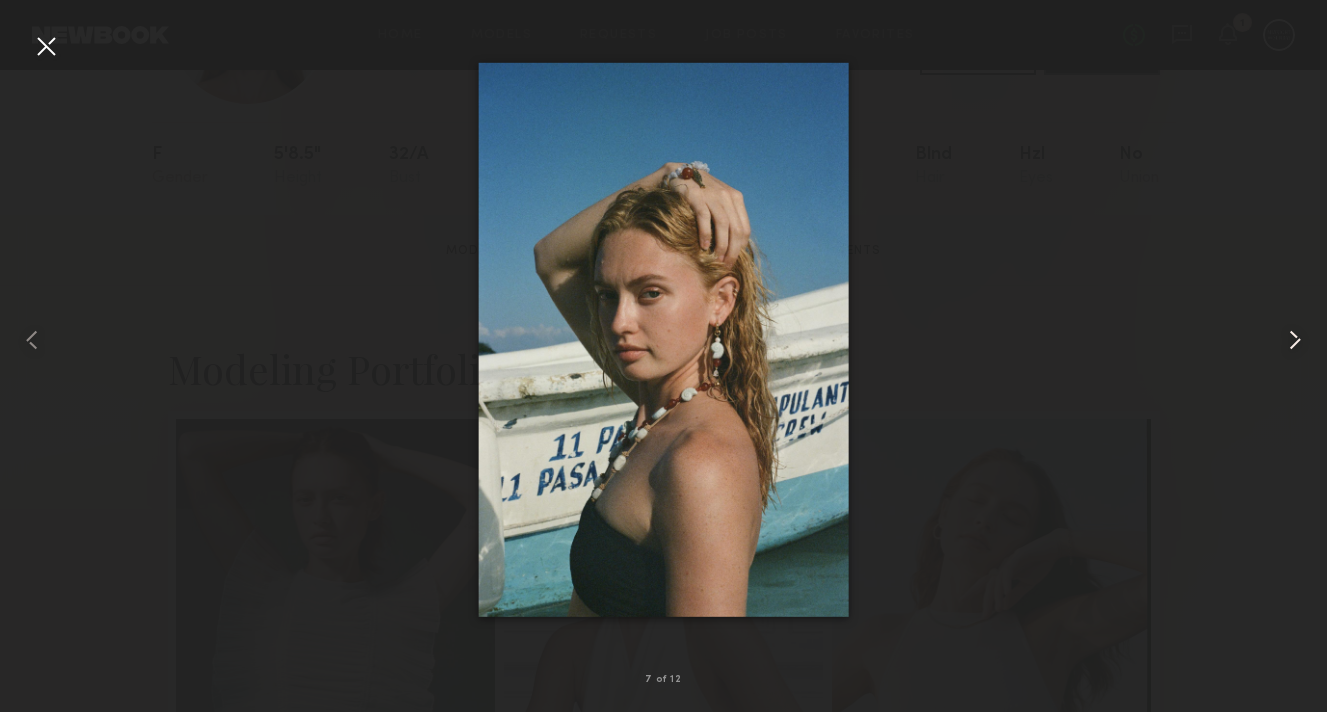 click at bounding box center [1295, 340] 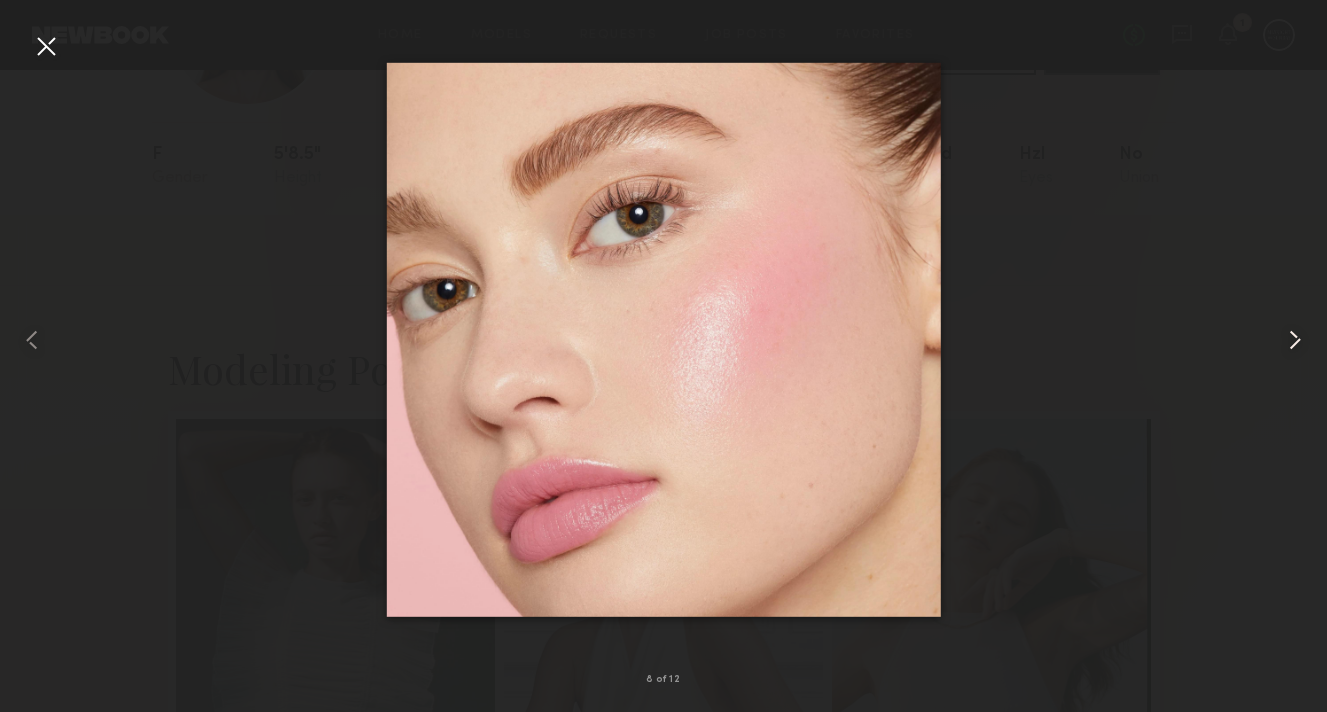click at bounding box center [1295, 340] 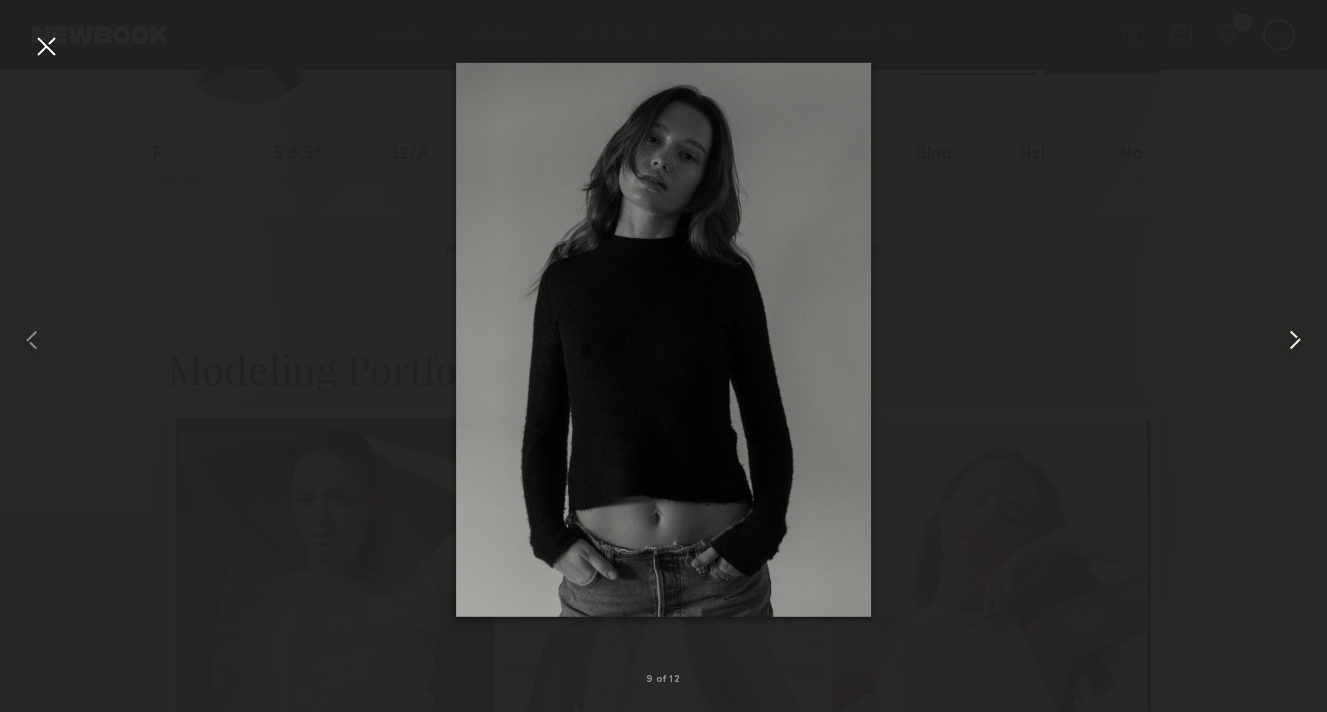 click at bounding box center [1295, 340] 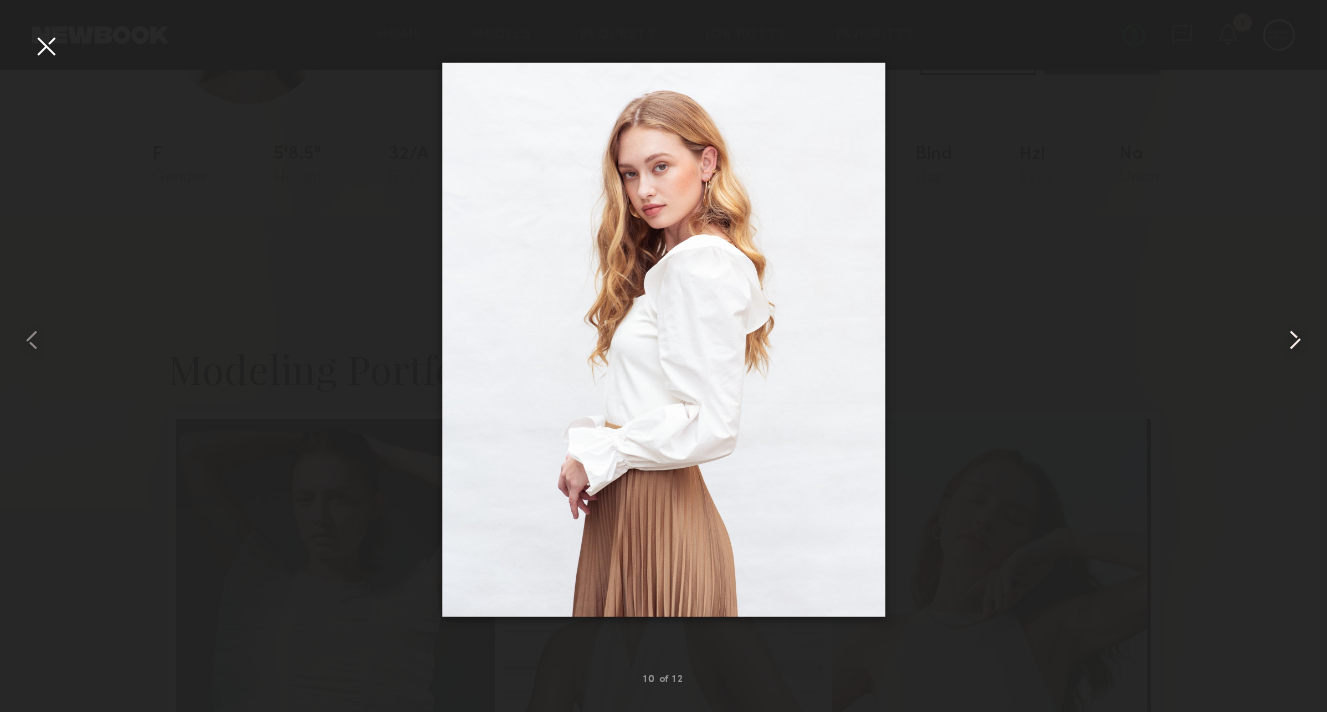 click at bounding box center (1295, 340) 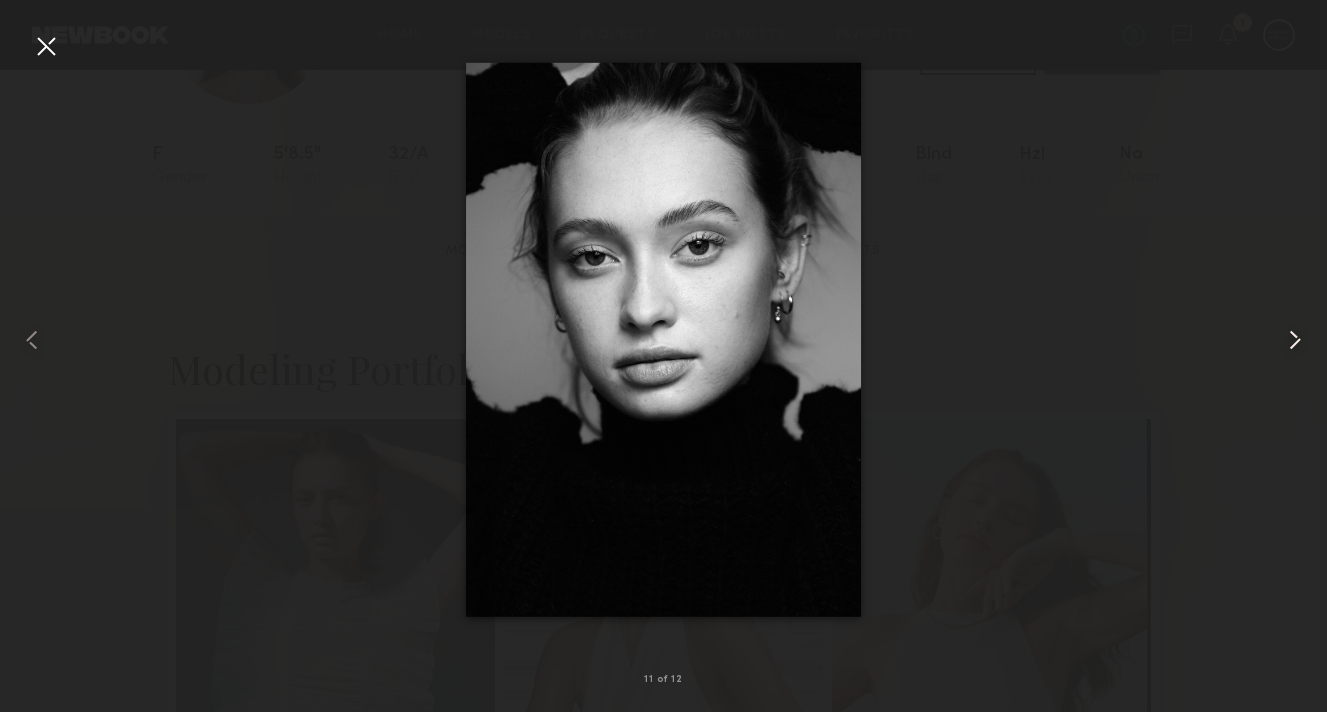 click at bounding box center [1295, 340] 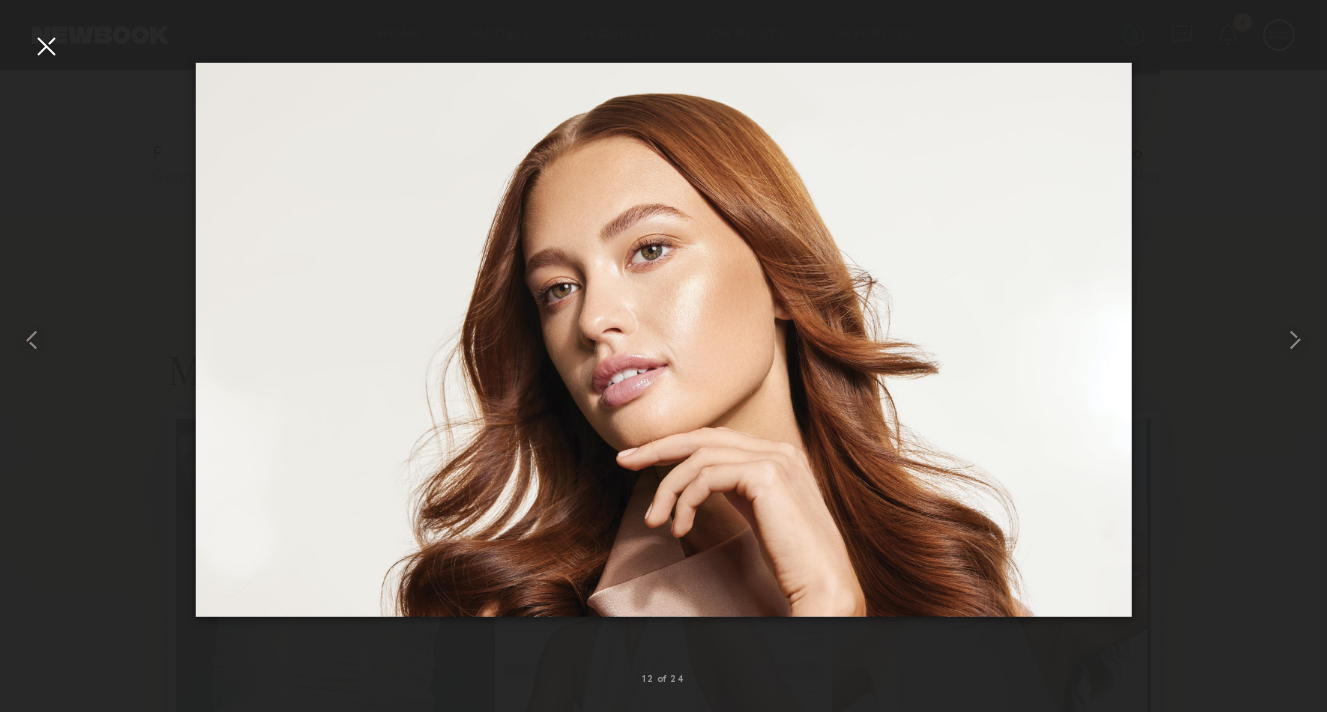 click at bounding box center [46, 46] 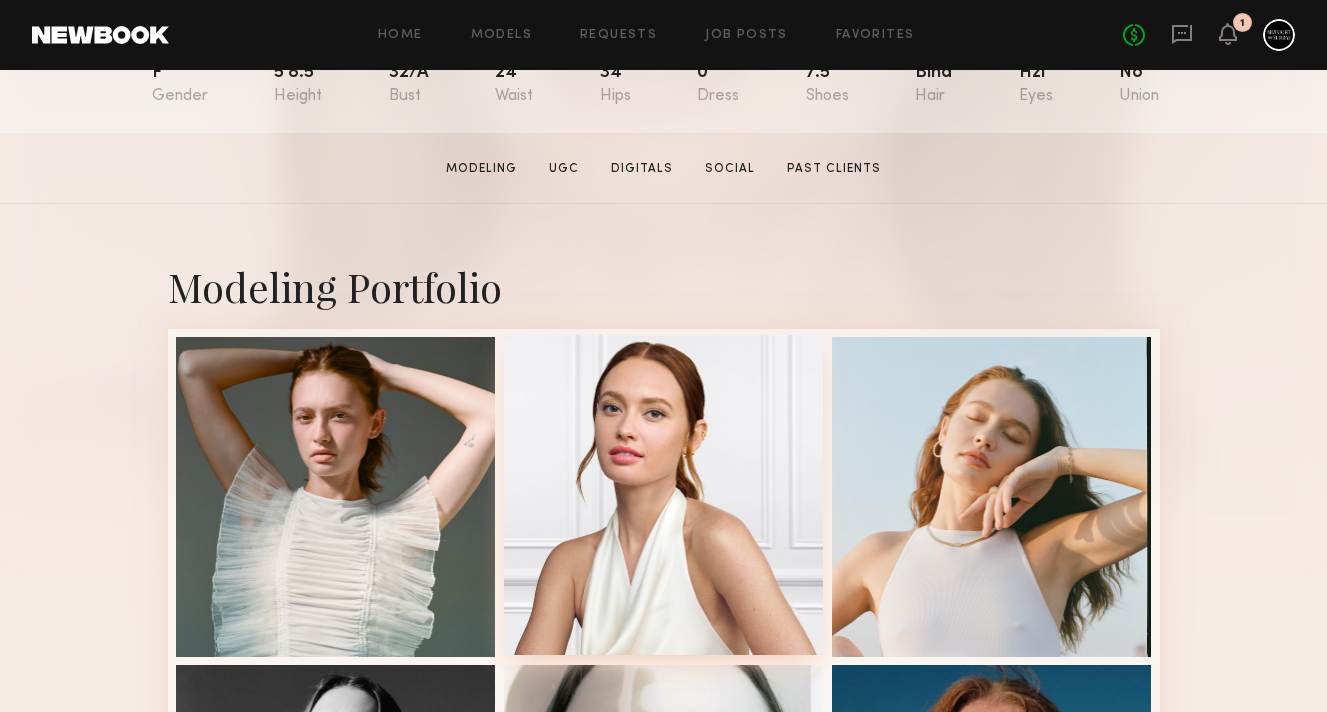 scroll, scrollTop: 347, scrollLeft: 0, axis: vertical 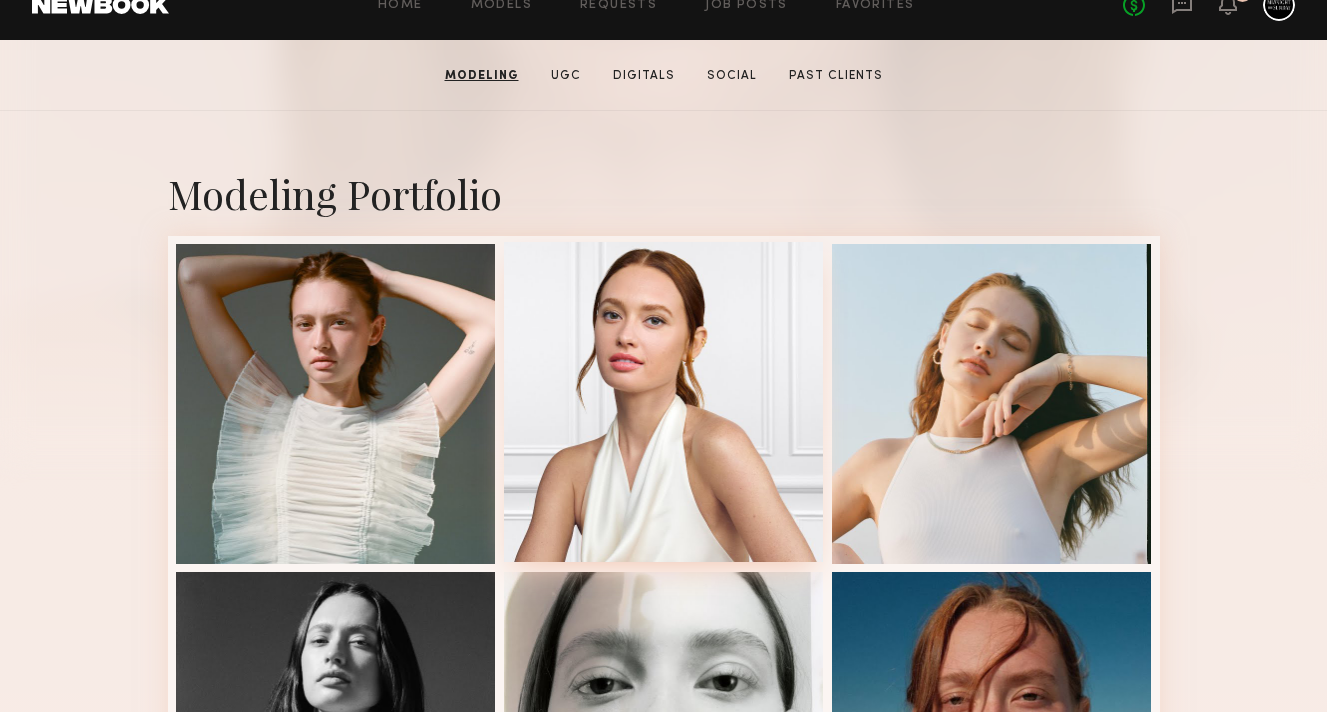 click at bounding box center [664, 402] 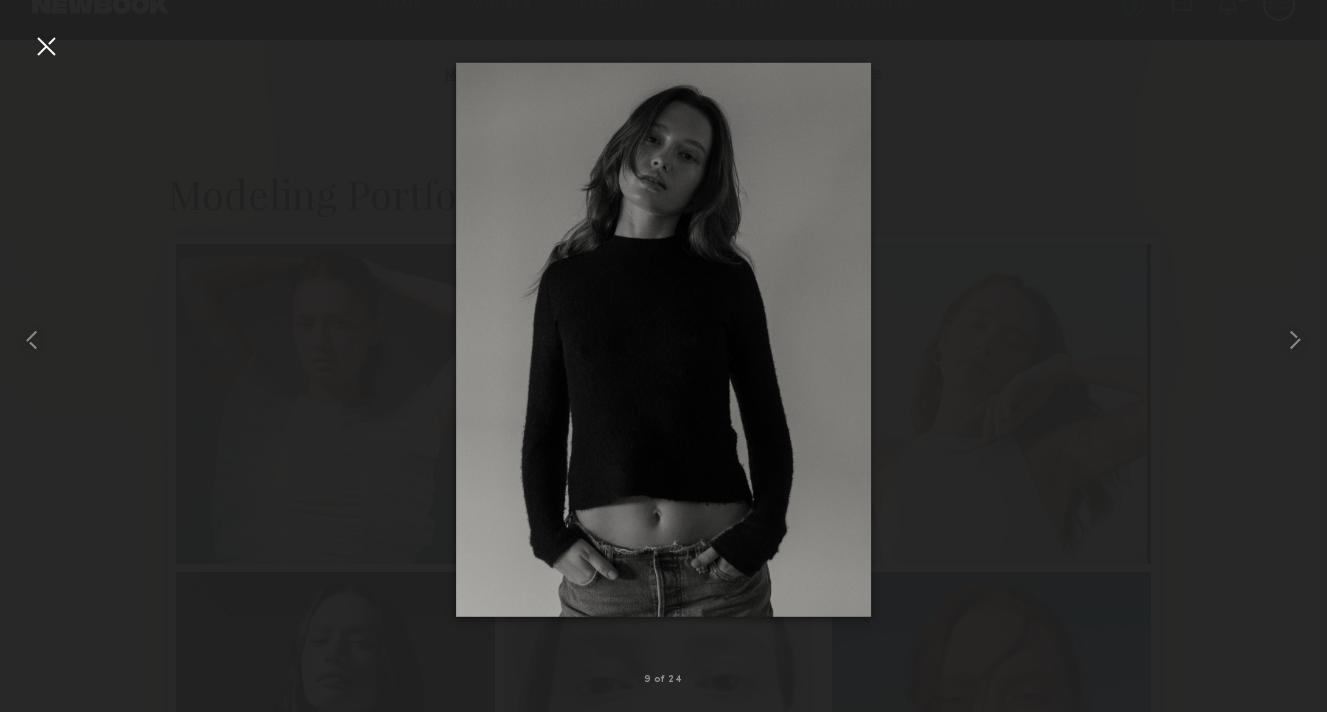 click at bounding box center [663, 340] 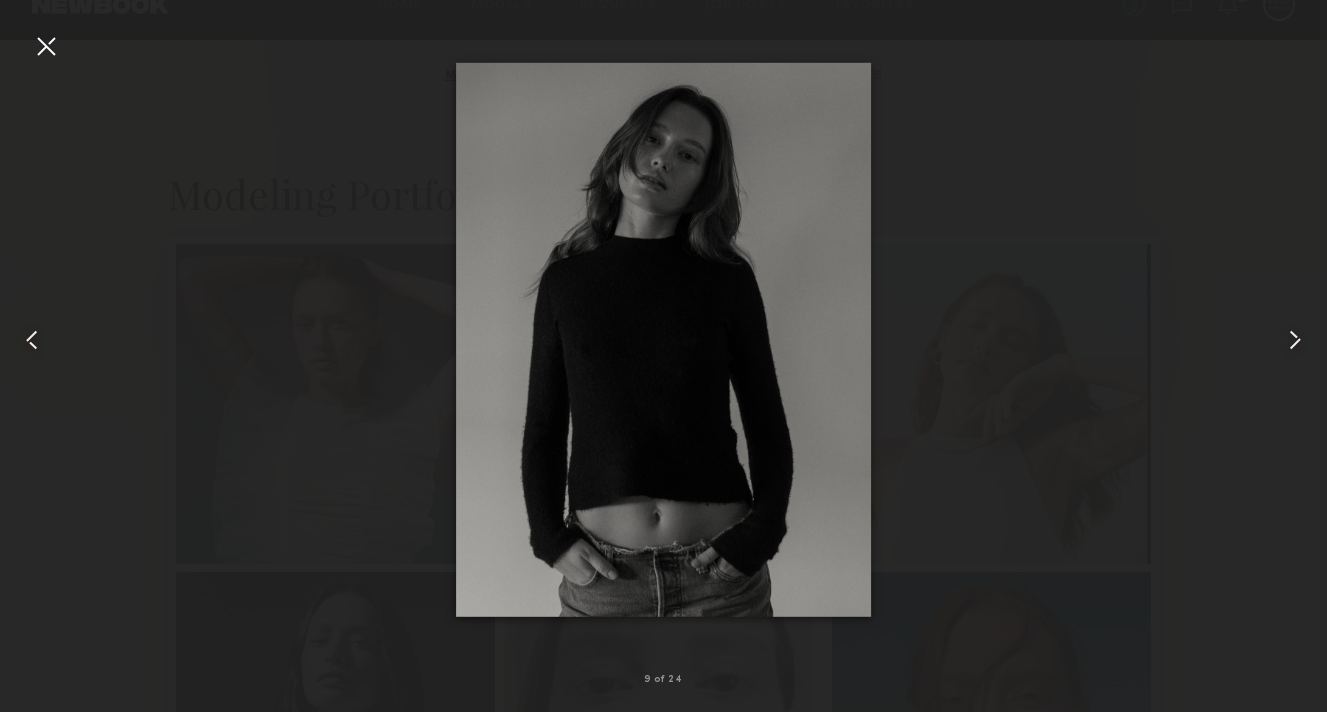 click at bounding box center (46, 46) 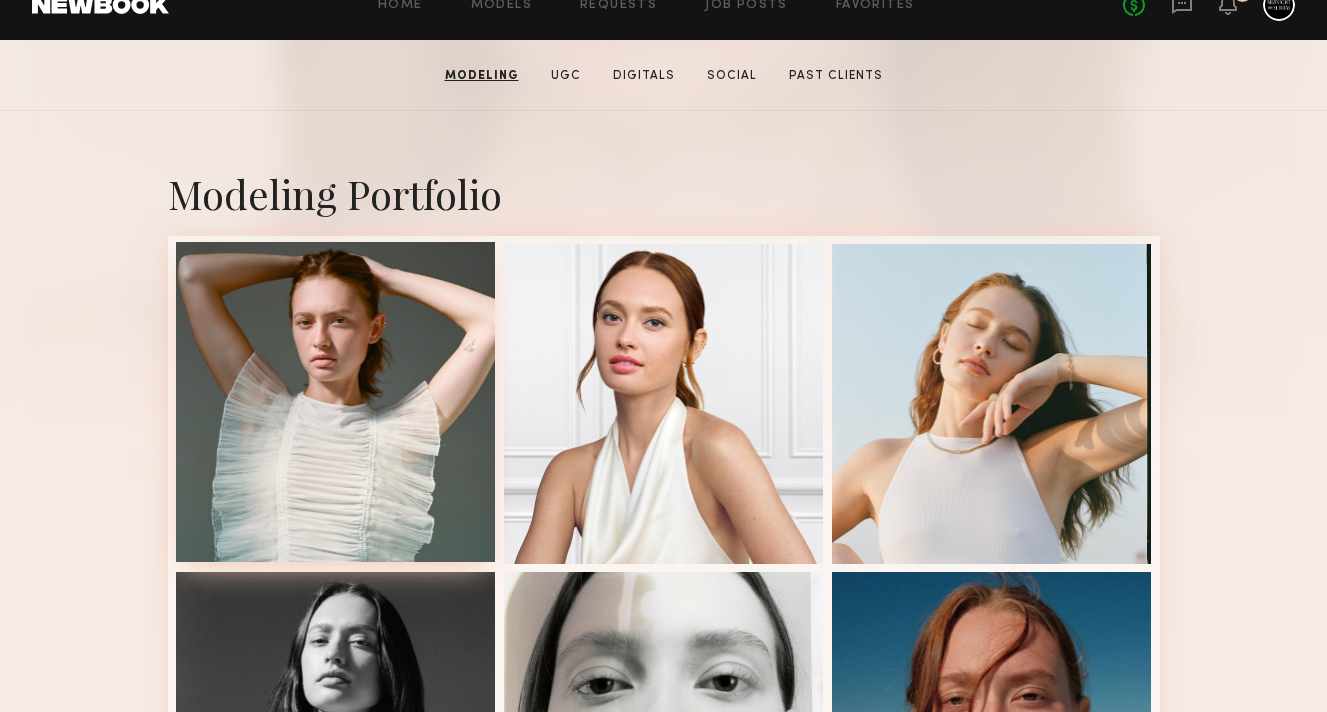 click at bounding box center (336, 402) 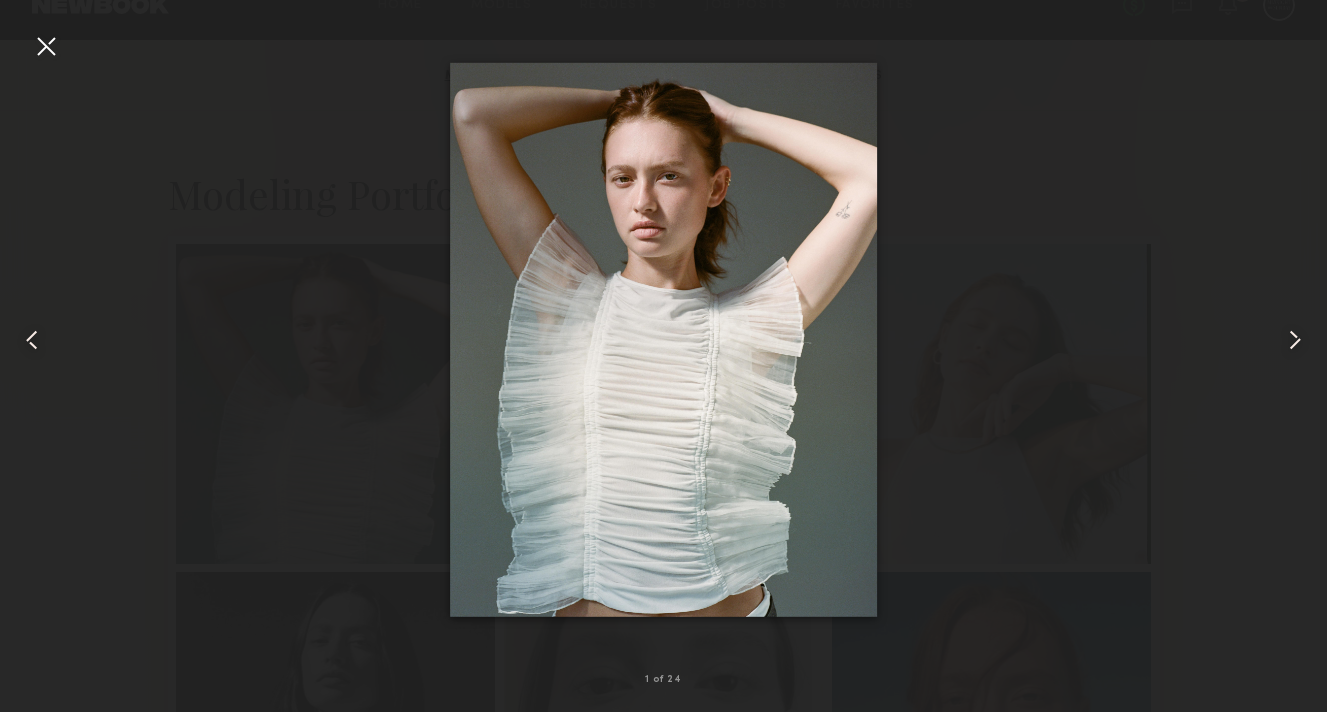 click at bounding box center (663, 340) 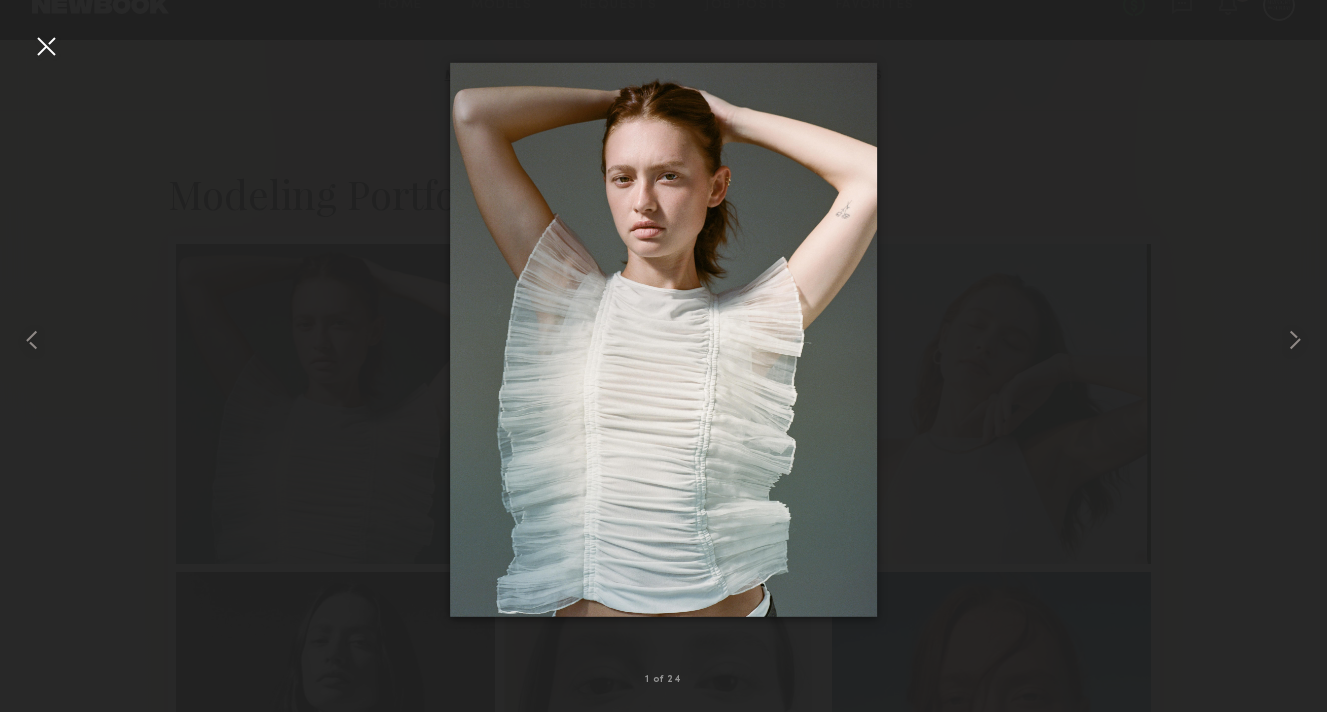 click at bounding box center (46, 46) 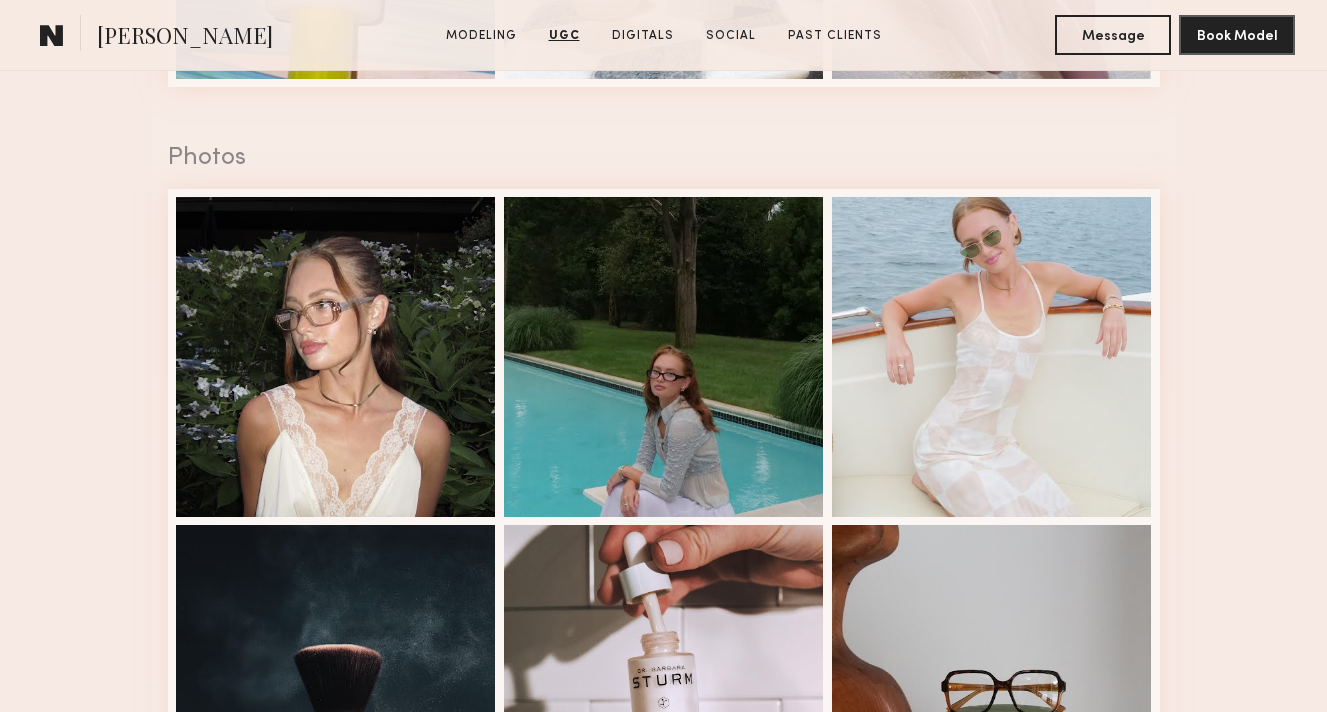 scroll, scrollTop: 3719, scrollLeft: 0, axis: vertical 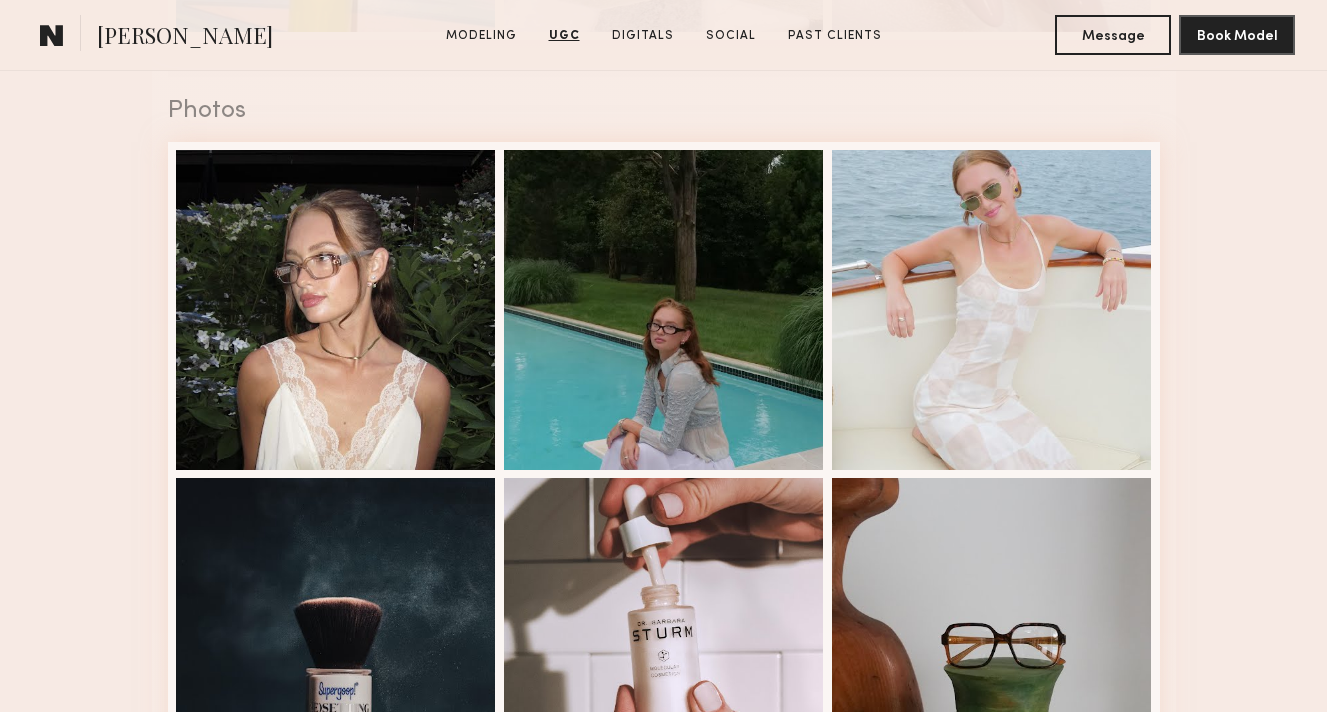 click 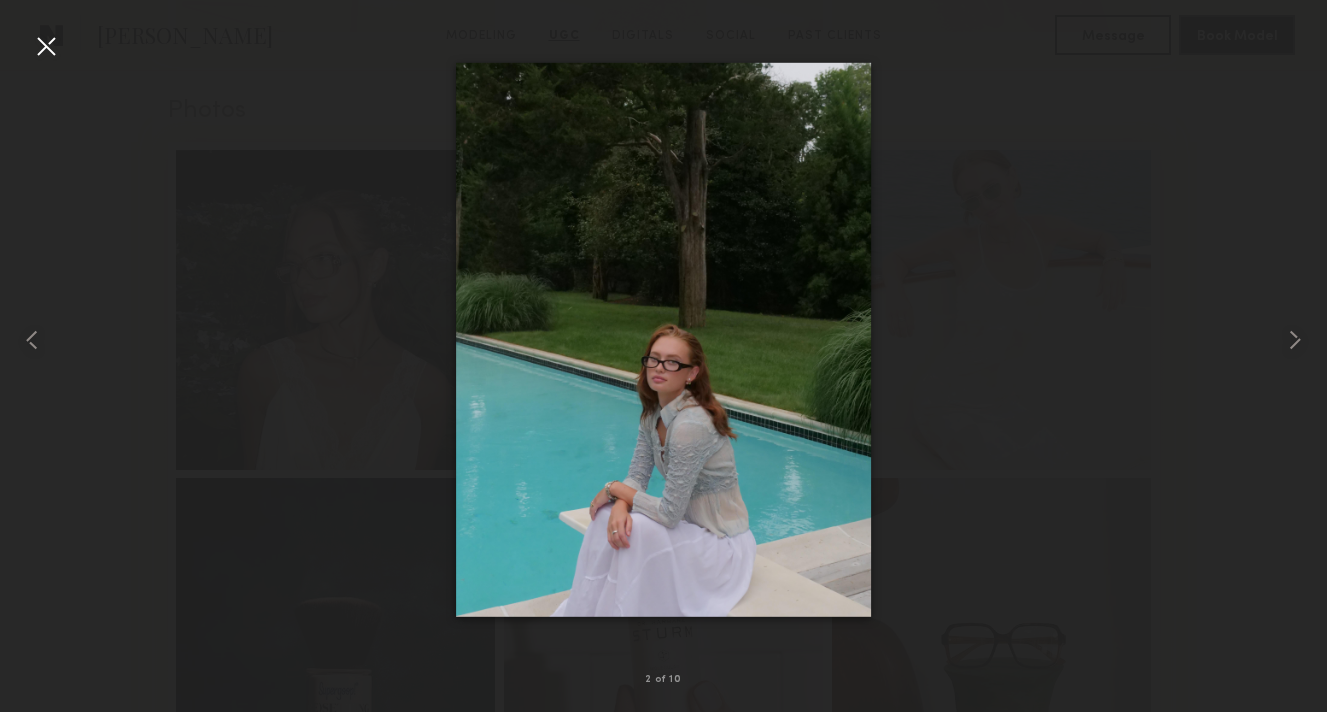 click at bounding box center (46, 46) 